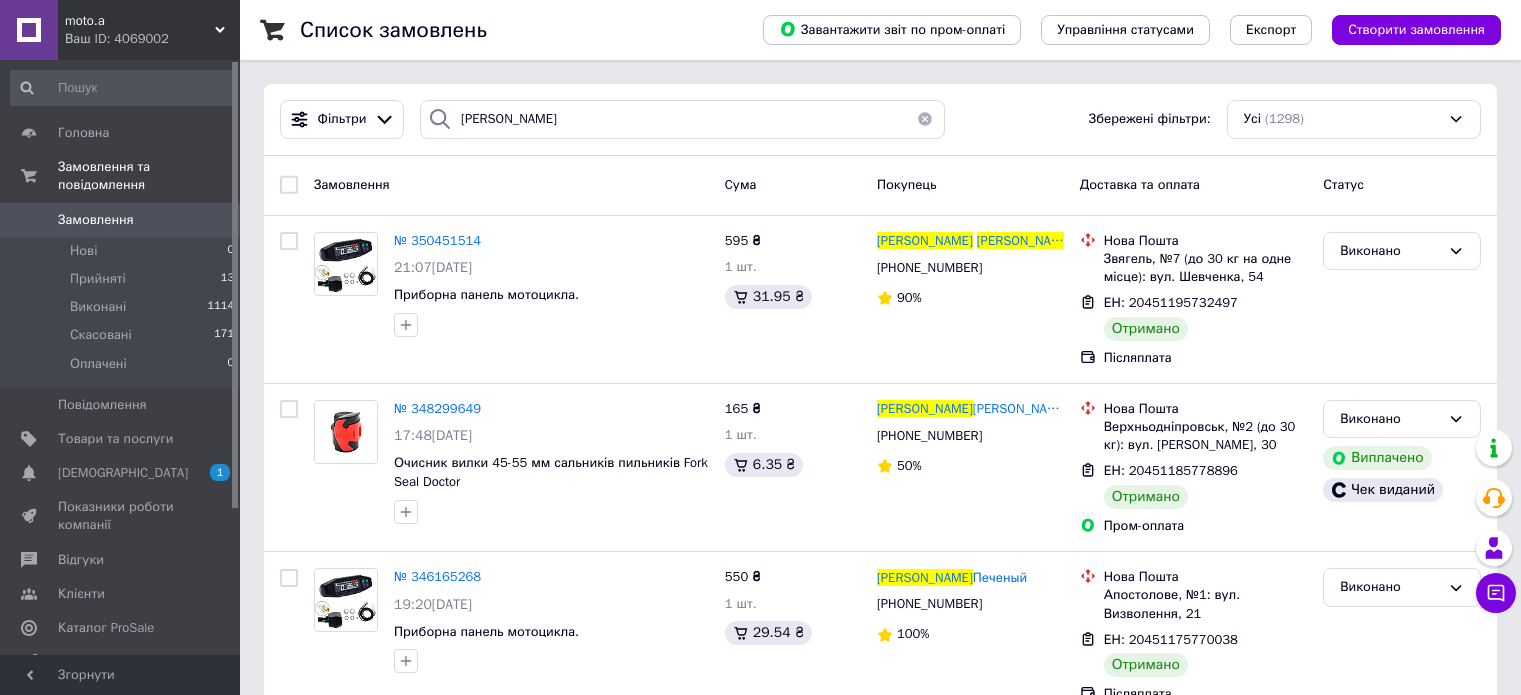 scroll, scrollTop: 0, scrollLeft: 0, axis: both 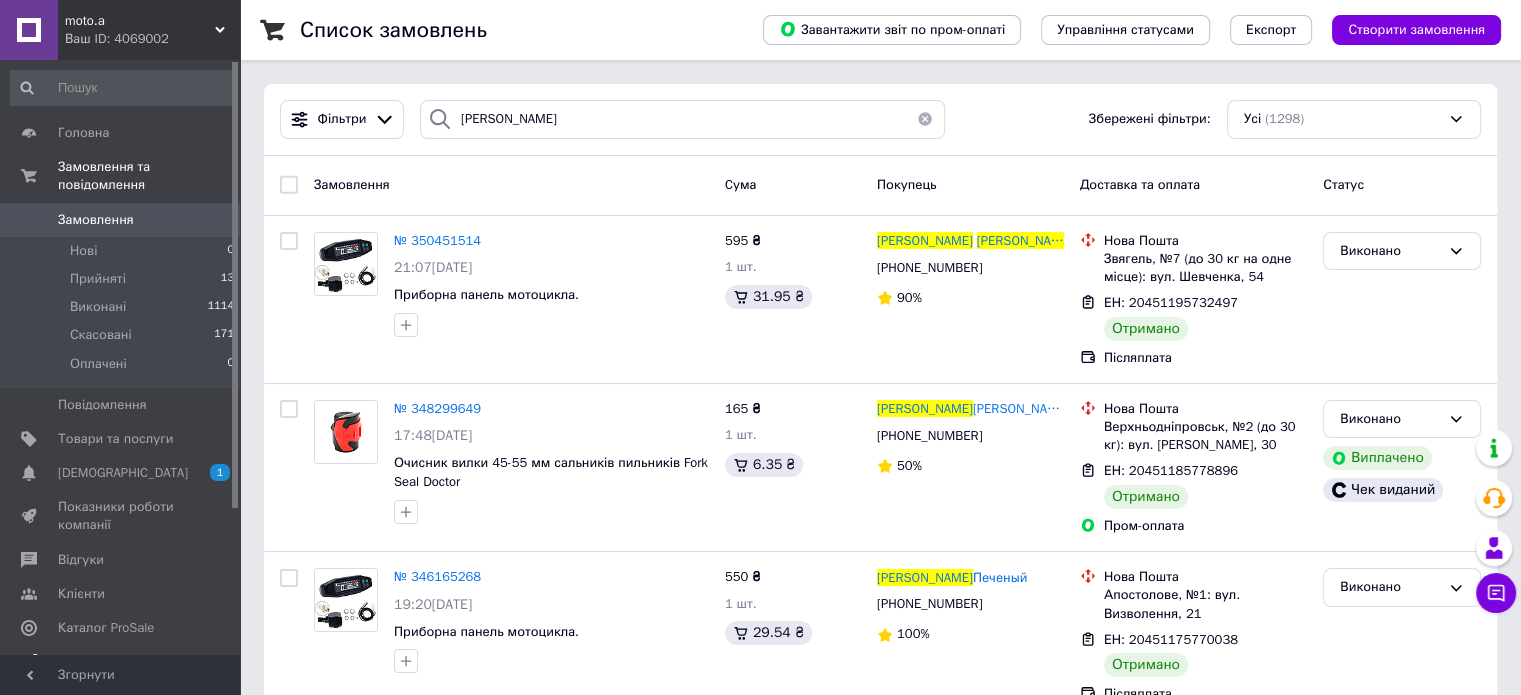 click on "[DEMOGRAPHIC_DATA]" at bounding box center (123, 473) 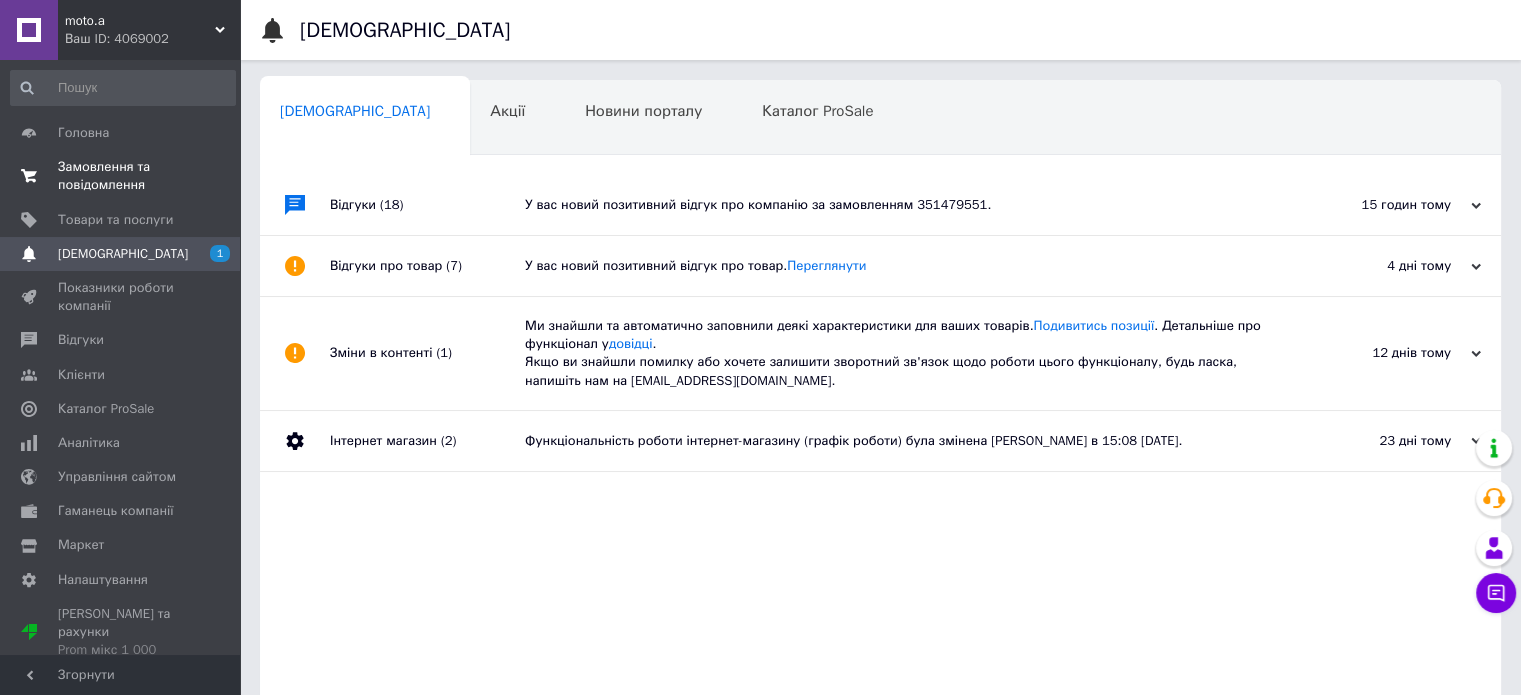 click on "Замовлення та повідомлення" at bounding box center [121, 176] 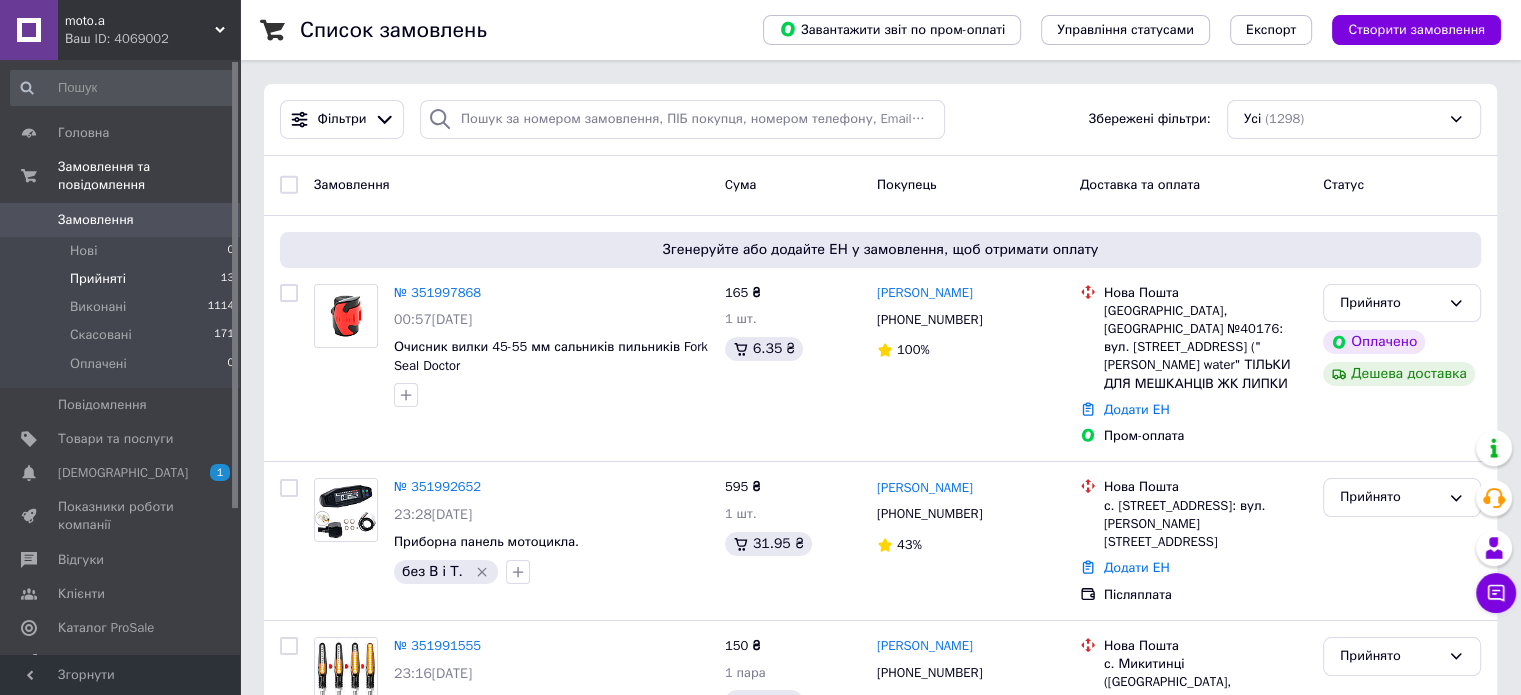 click on "Прийняті 13" at bounding box center (123, 279) 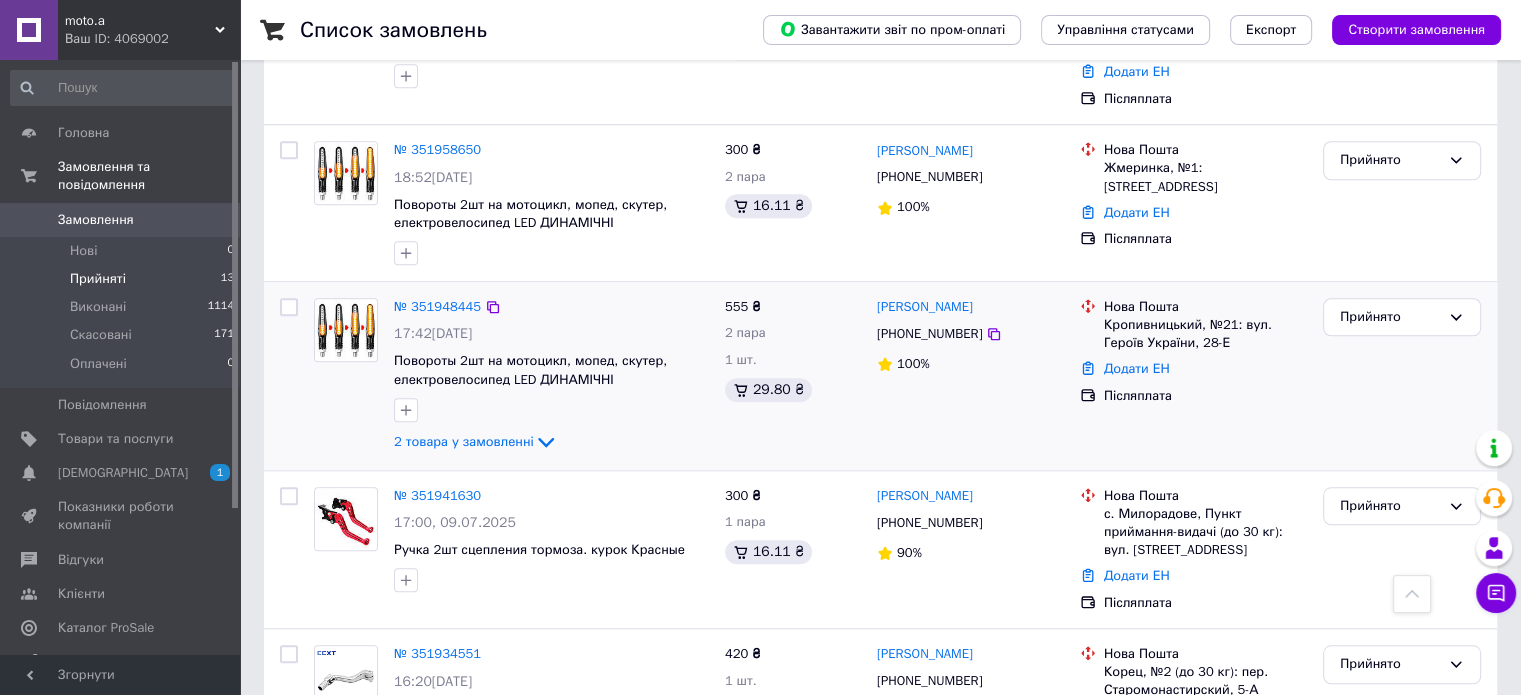 scroll, scrollTop: 1801, scrollLeft: 0, axis: vertical 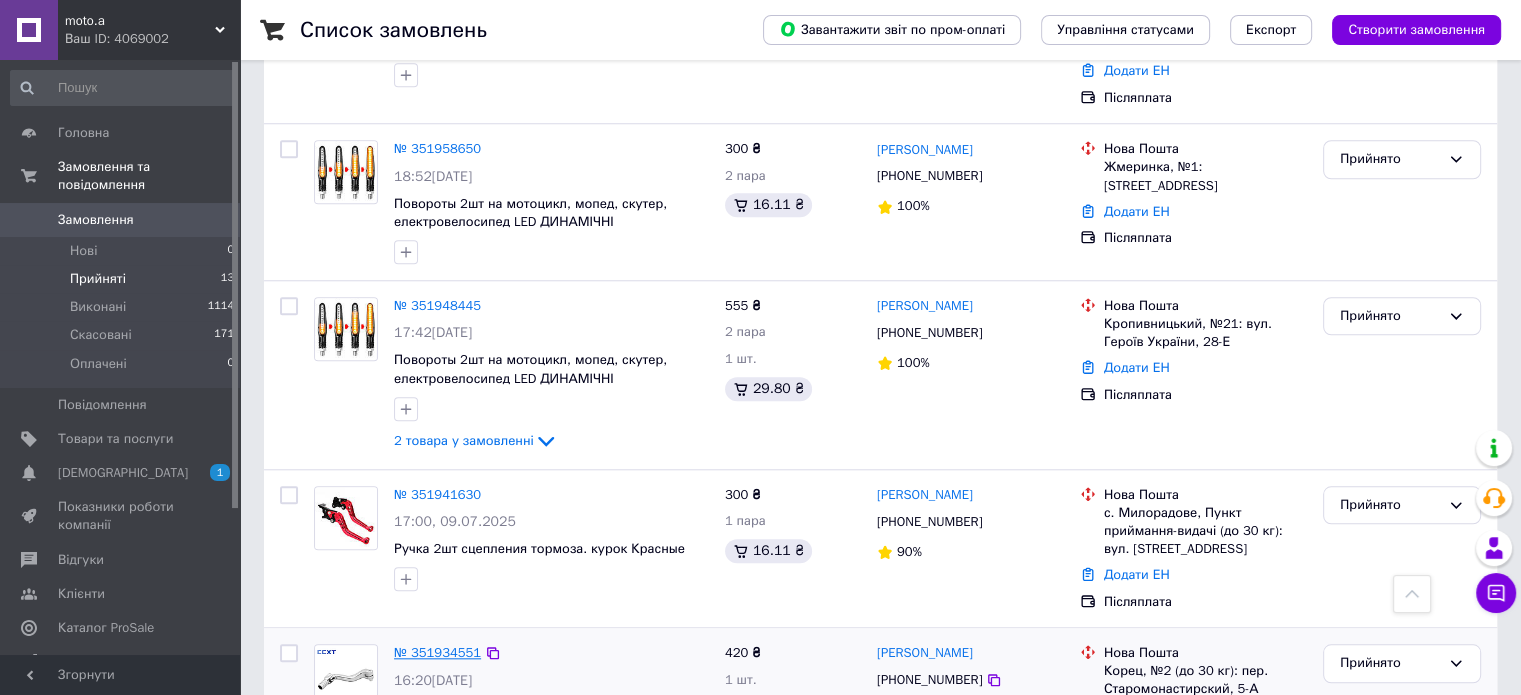 click on "№ 351934551" at bounding box center [437, 652] 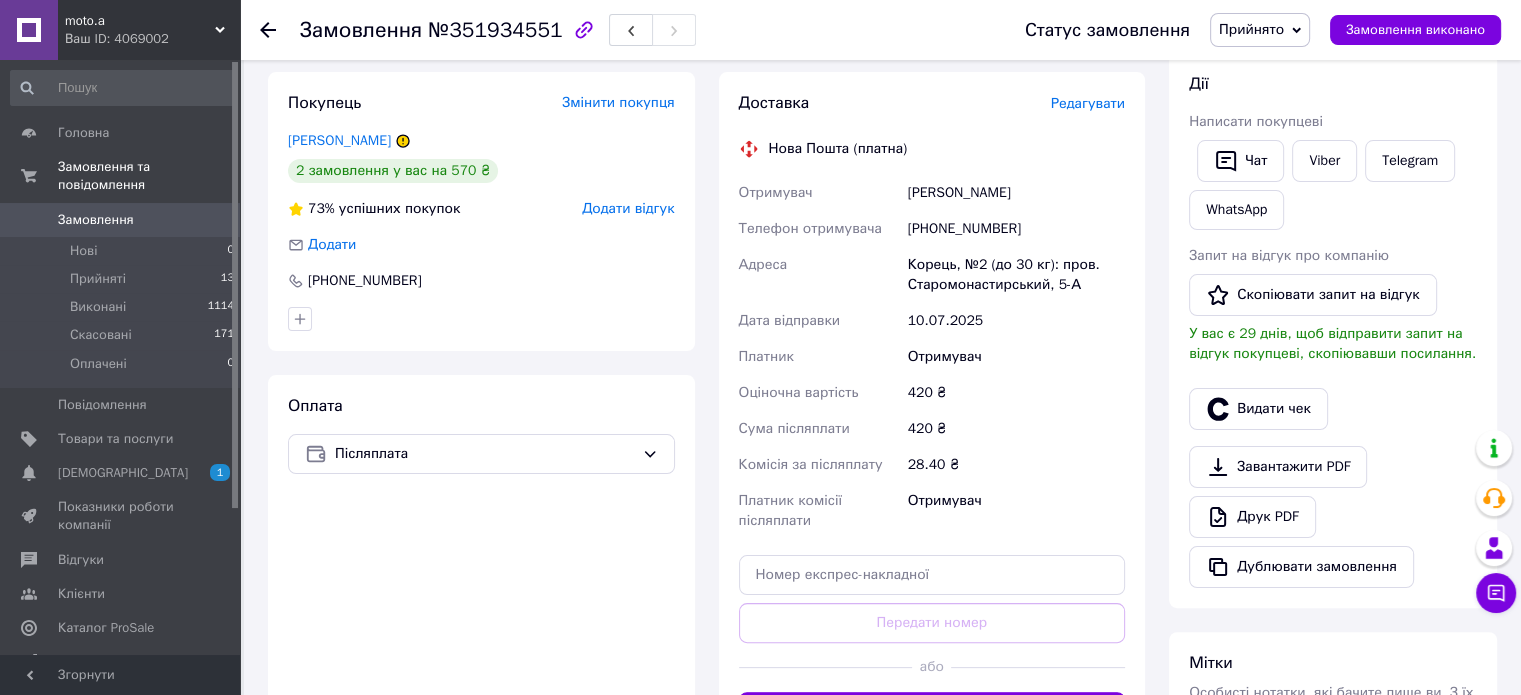 scroll, scrollTop: 500, scrollLeft: 0, axis: vertical 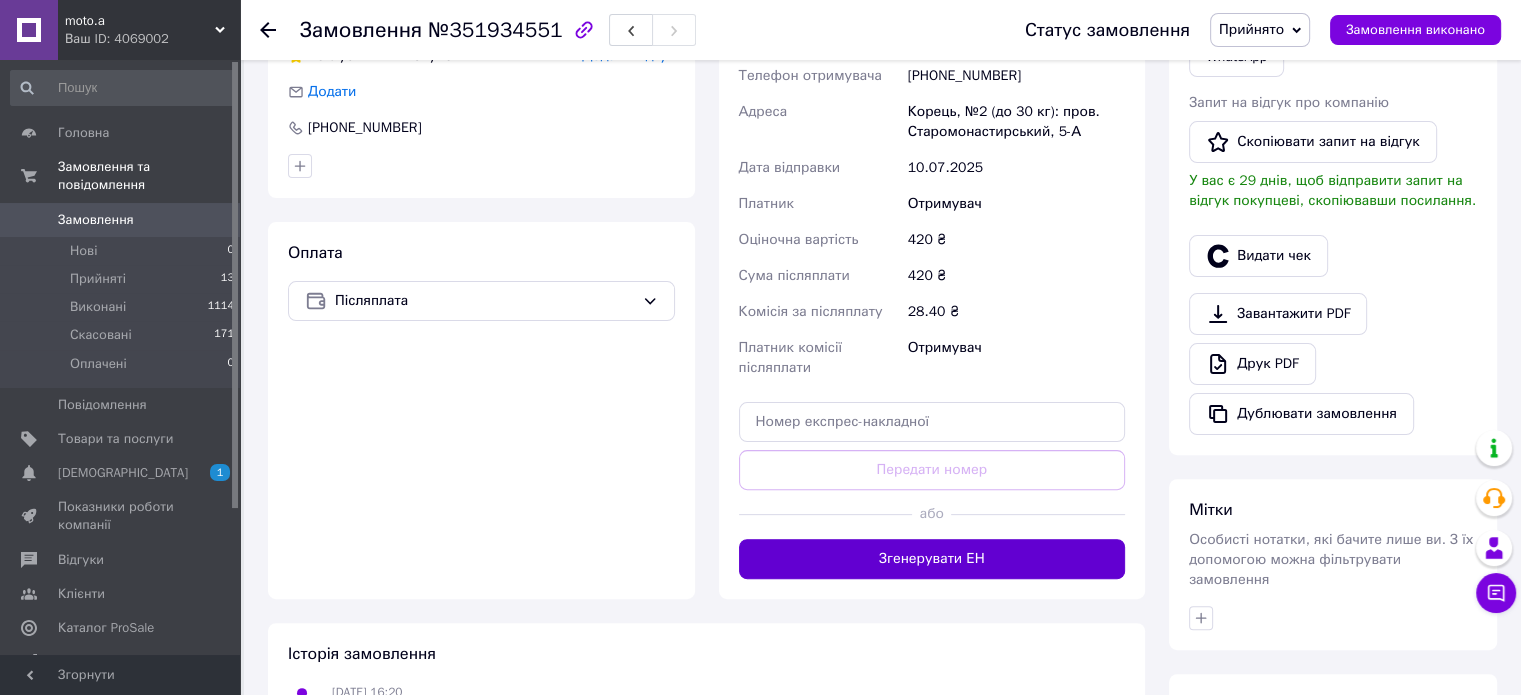 click on "Згенерувати ЕН" at bounding box center (932, 559) 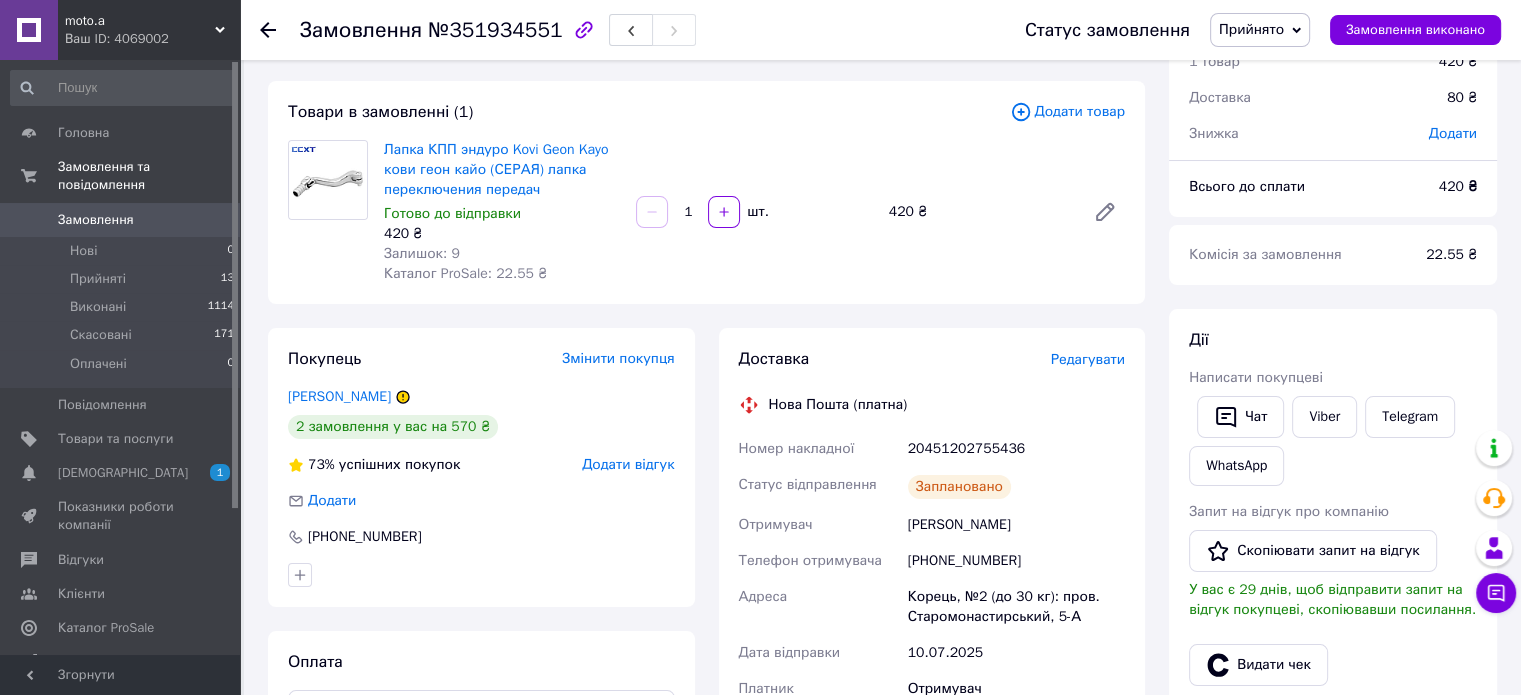 scroll, scrollTop: 0, scrollLeft: 0, axis: both 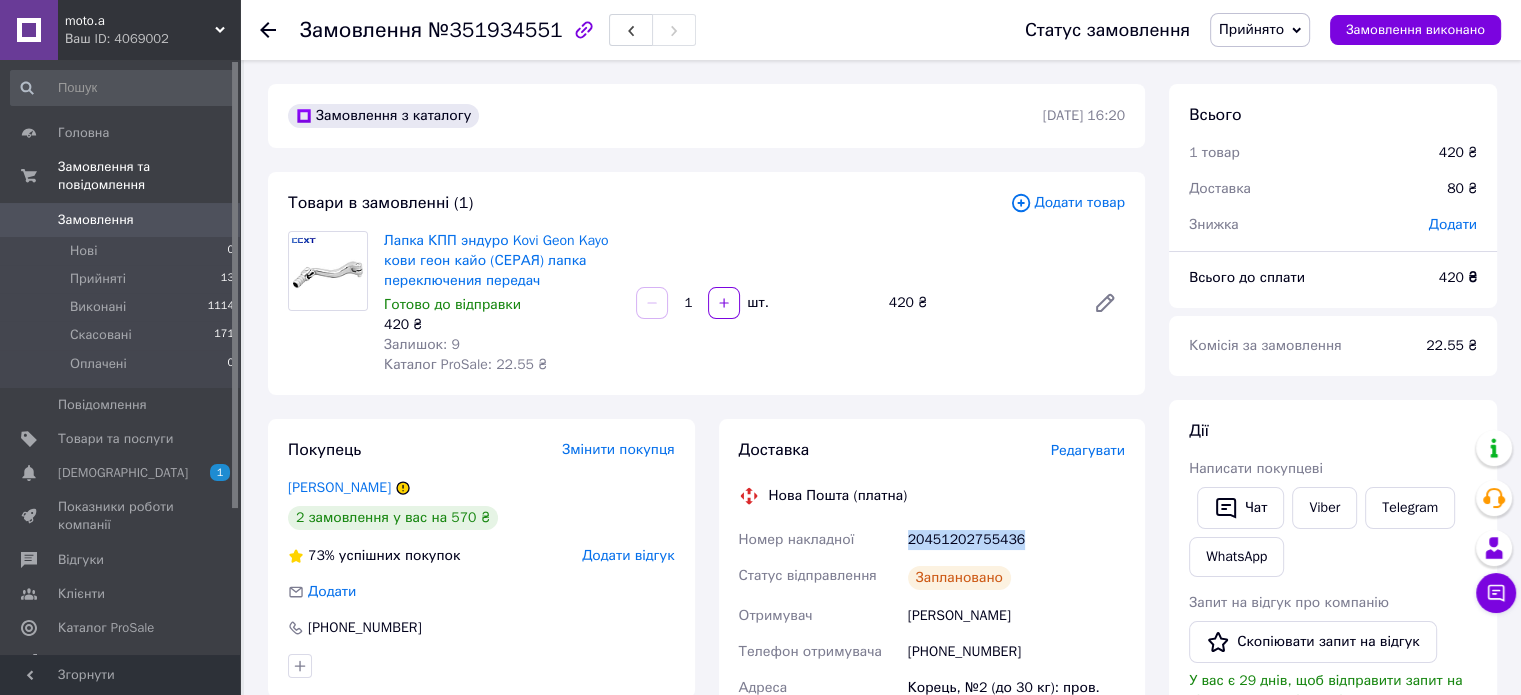 drag, startPoint x: 1021, startPoint y: 534, endPoint x: 868, endPoint y: 539, distance: 153.08168 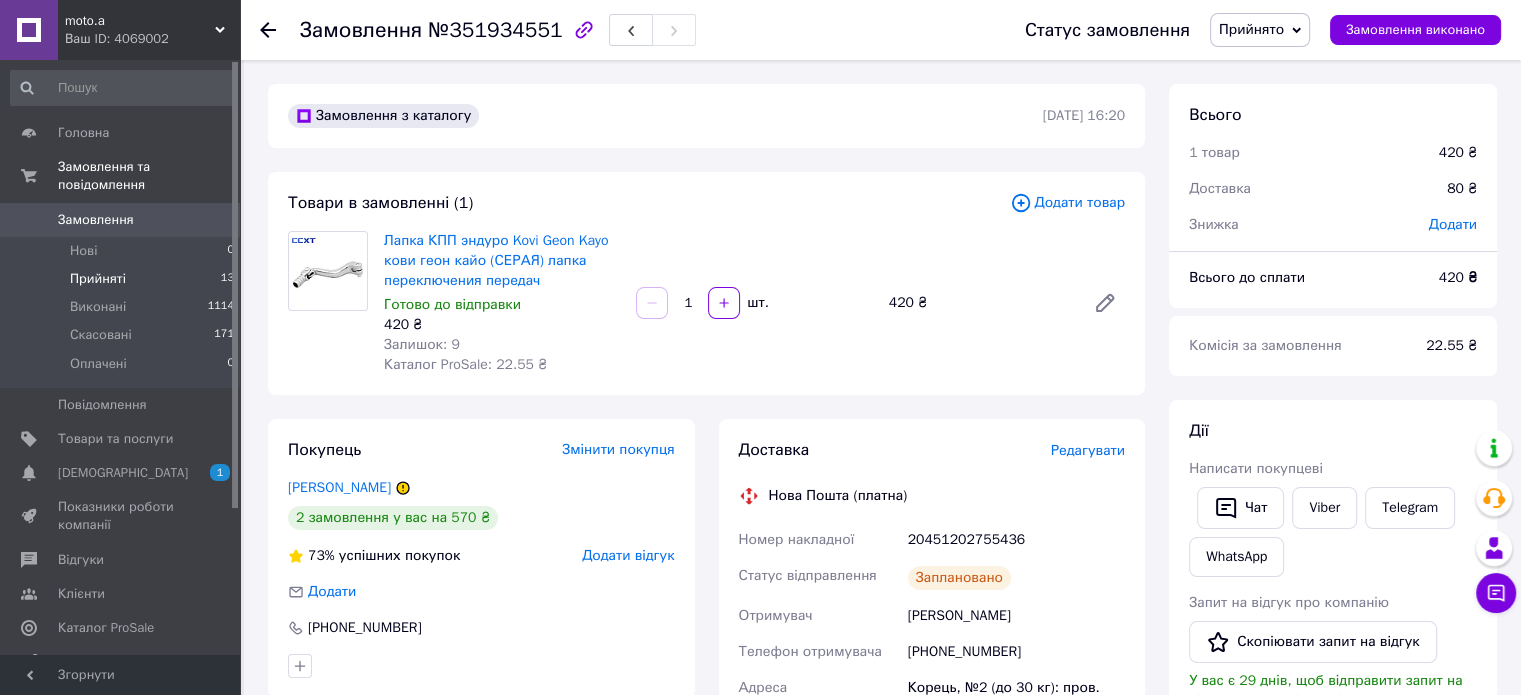 click on "Прийняті" at bounding box center [98, 279] 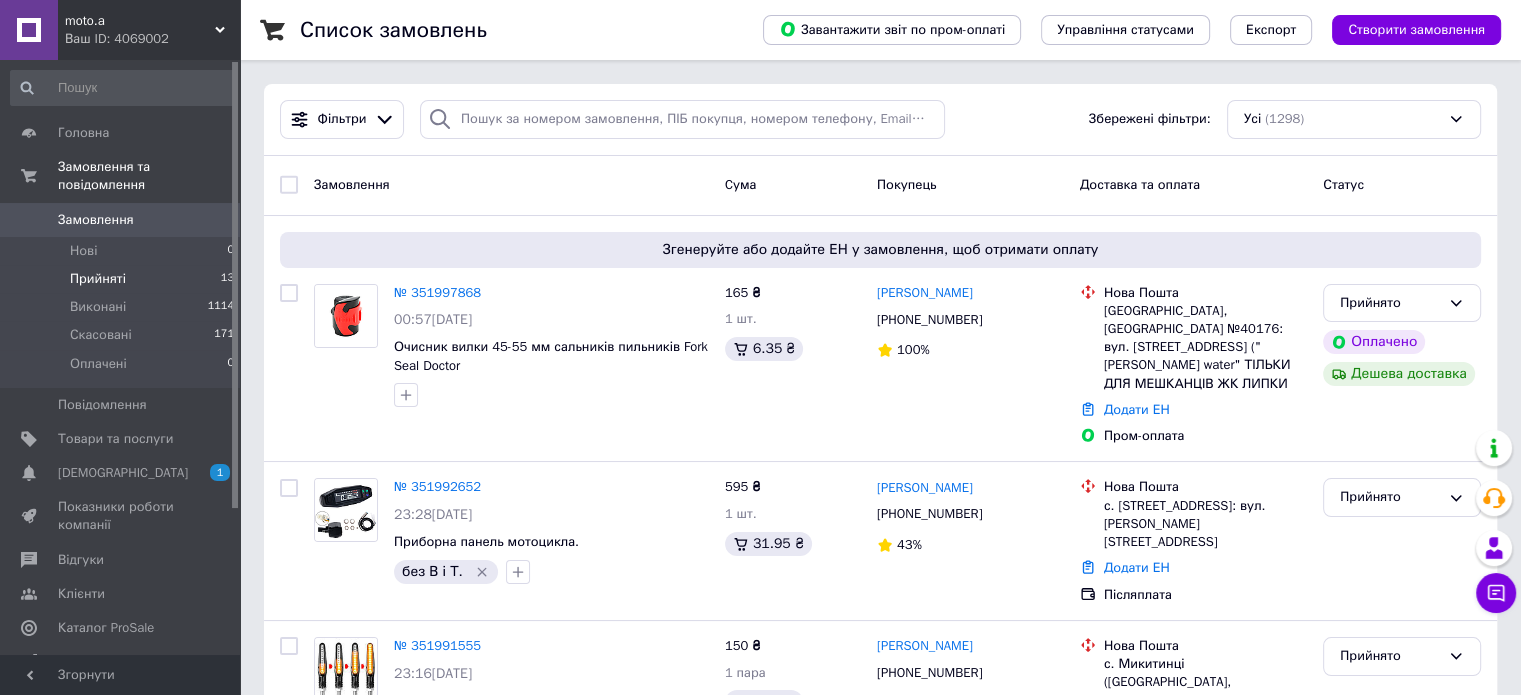 click on "Прийняті" at bounding box center (98, 279) 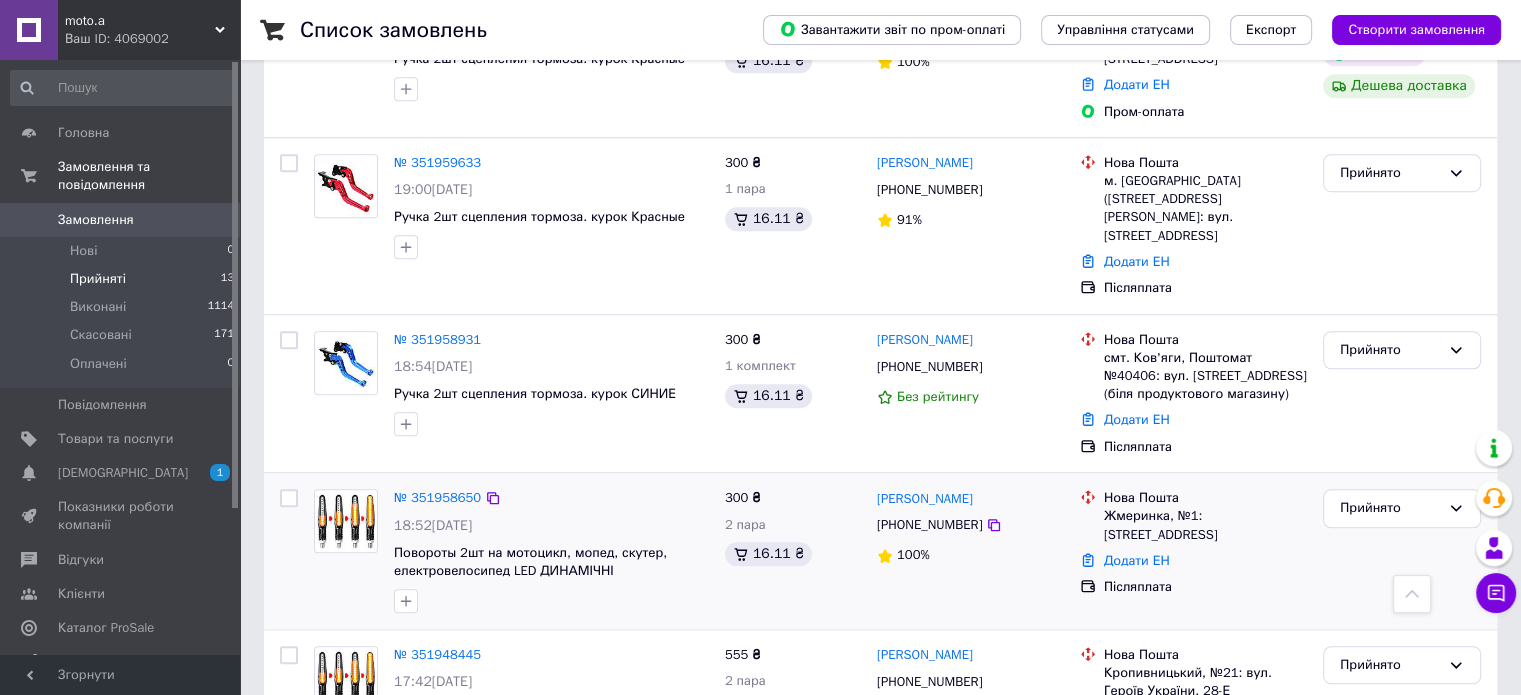 scroll, scrollTop: 1812, scrollLeft: 0, axis: vertical 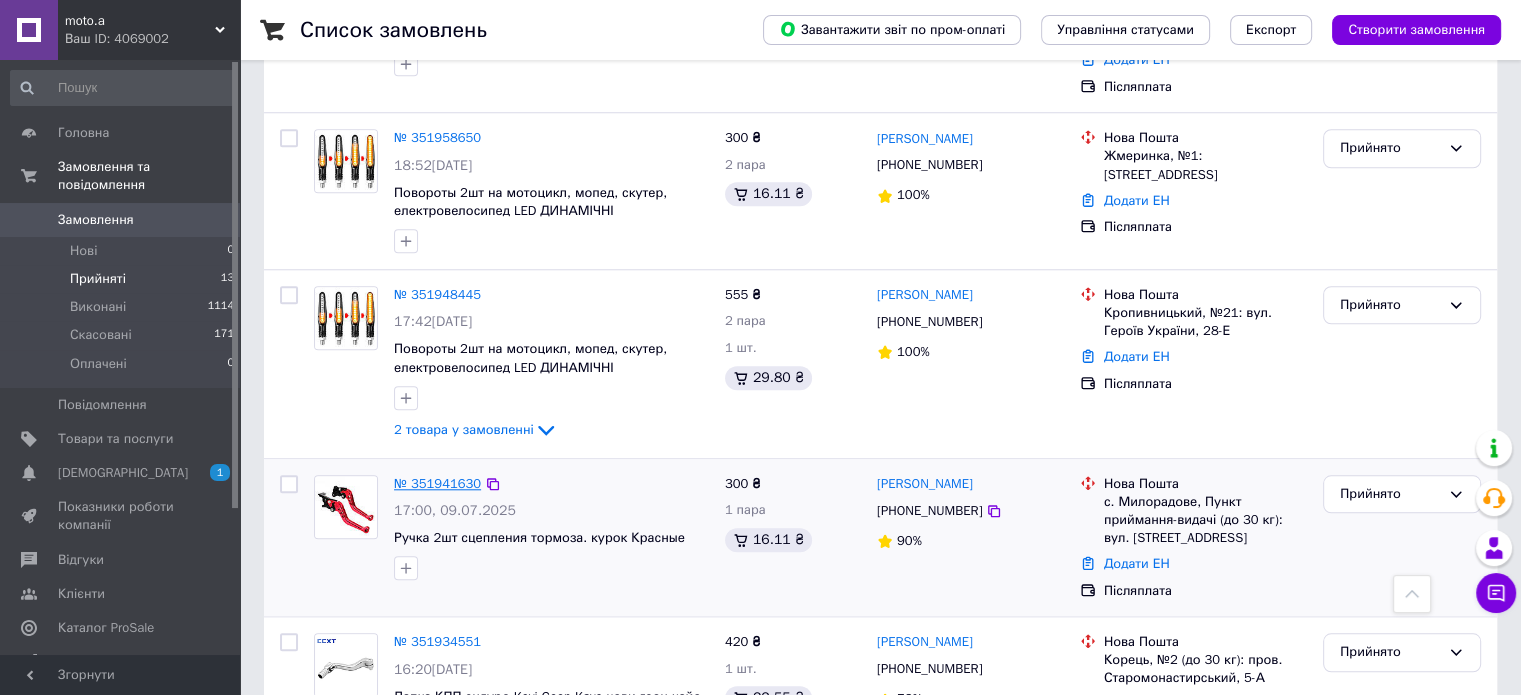 click on "№ 351941630" at bounding box center (437, 483) 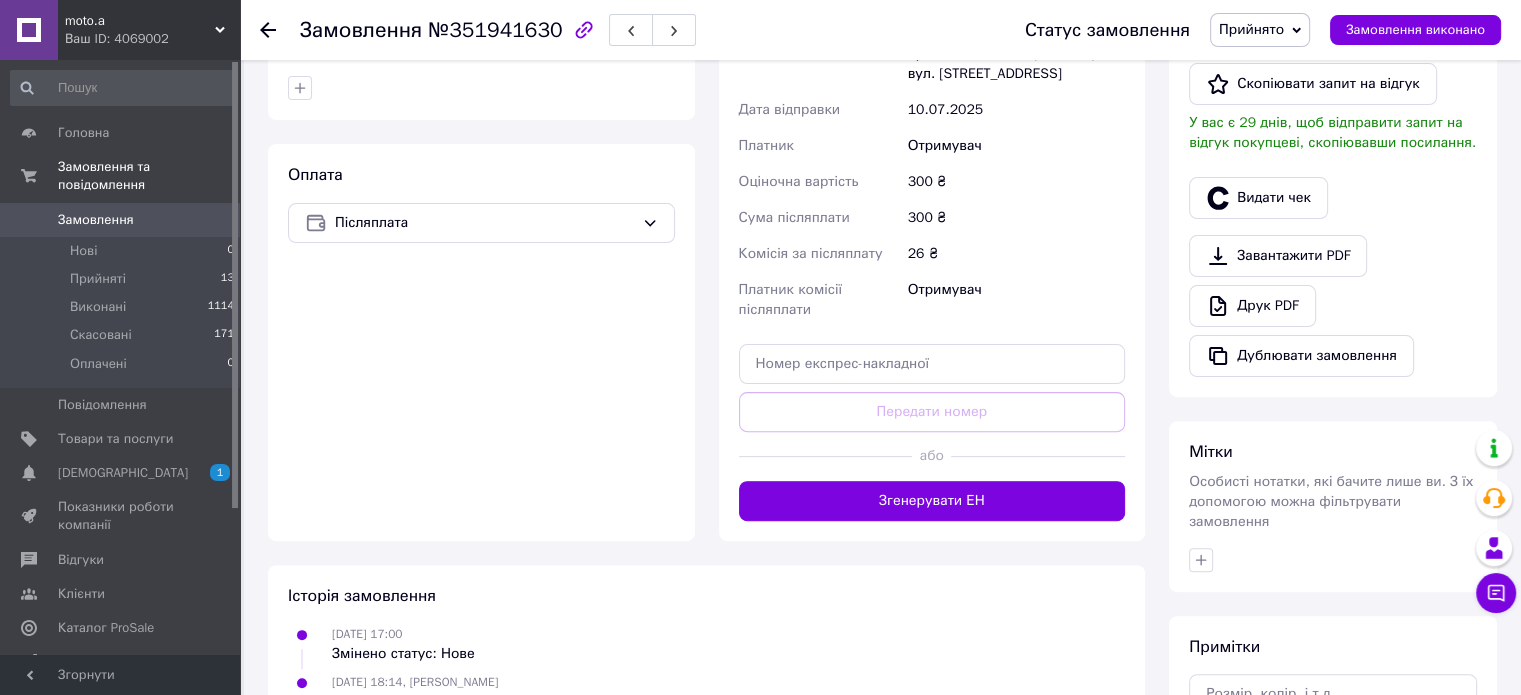 scroll, scrollTop: 700, scrollLeft: 0, axis: vertical 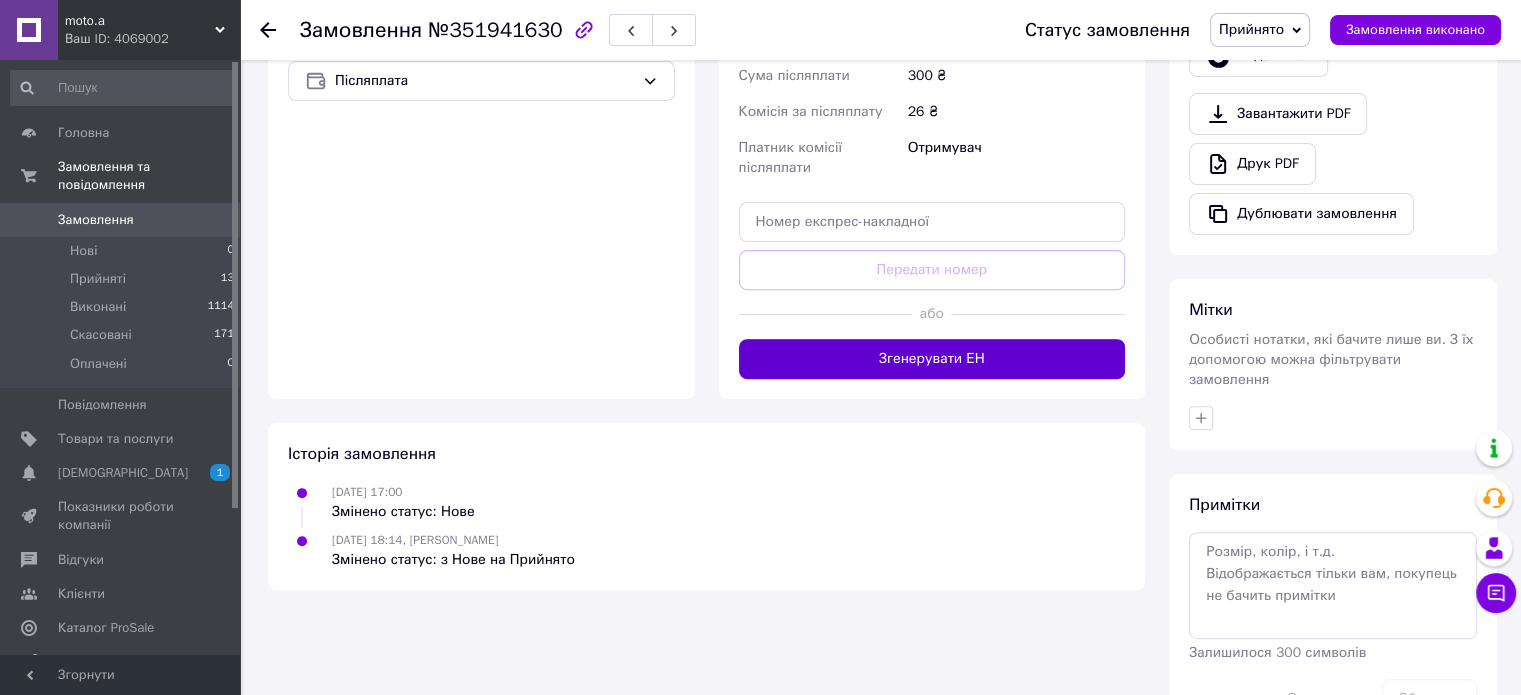 click on "Згенерувати ЕН" at bounding box center (932, 359) 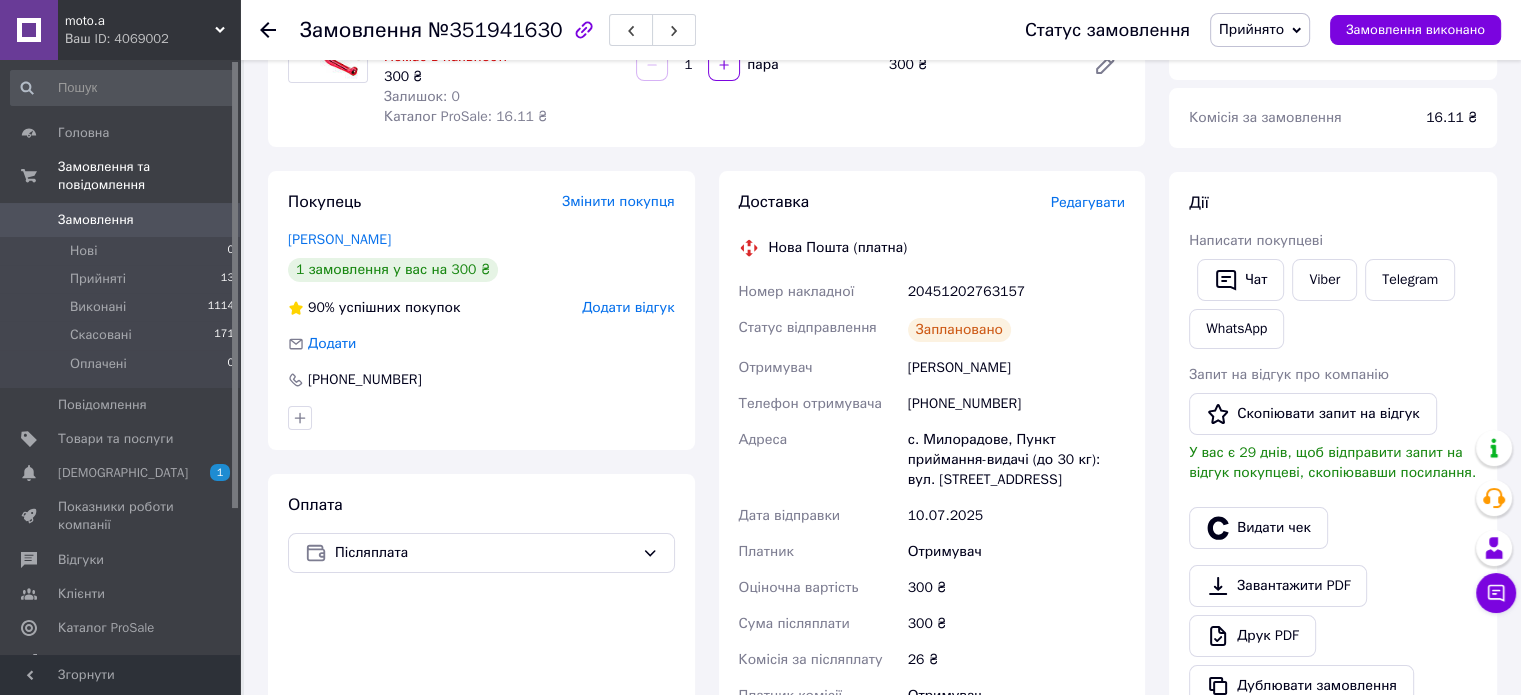 scroll, scrollTop: 100, scrollLeft: 0, axis: vertical 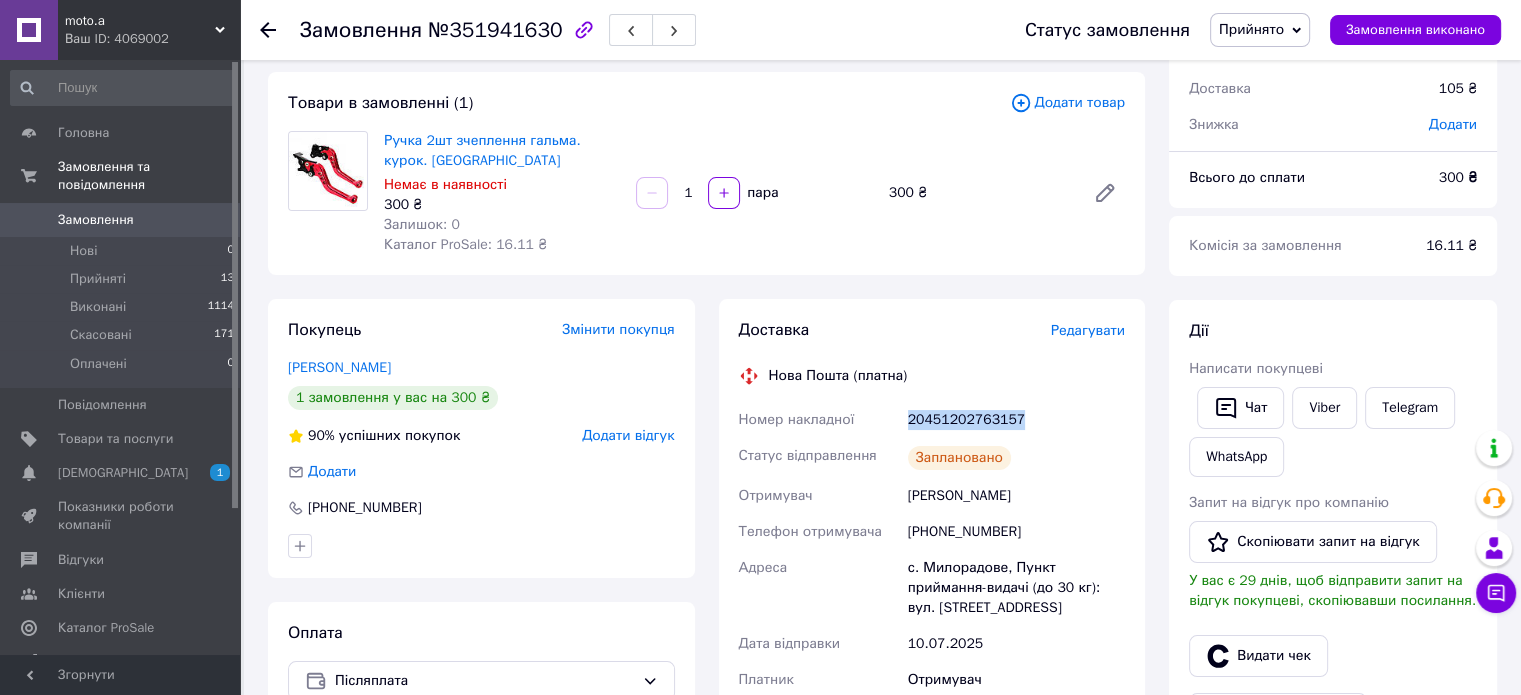 drag, startPoint x: 1024, startPoint y: 410, endPoint x: 908, endPoint y: 427, distance: 117.239075 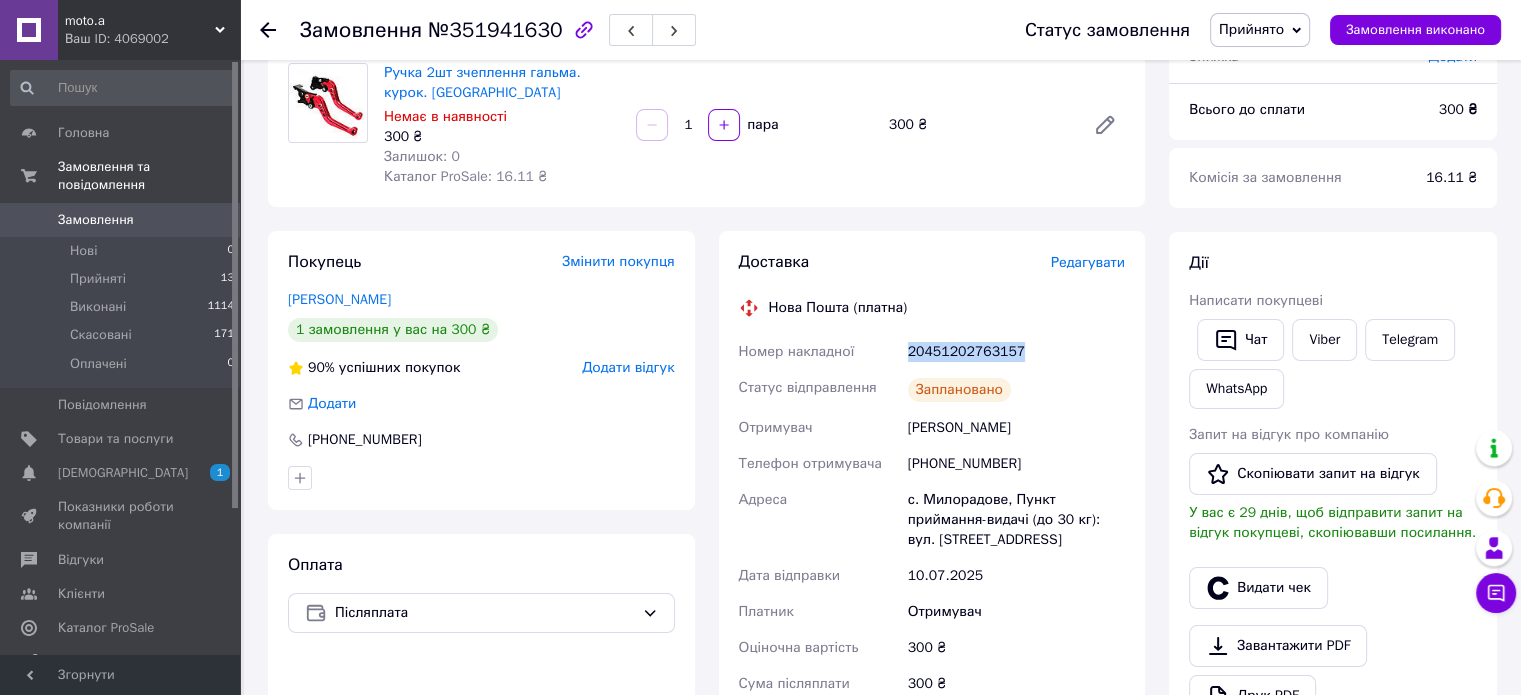 scroll, scrollTop: 200, scrollLeft: 0, axis: vertical 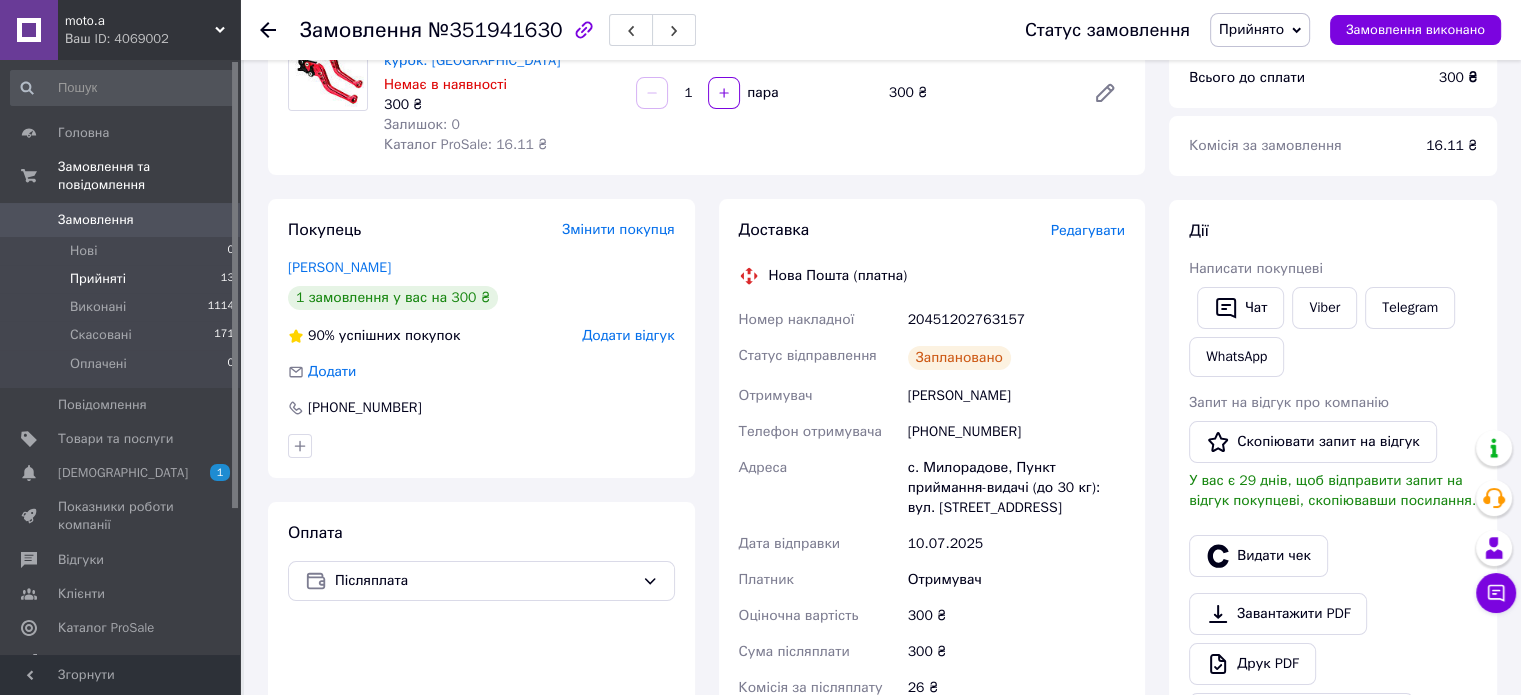 click on "Прийняті" at bounding box center (98, 279) 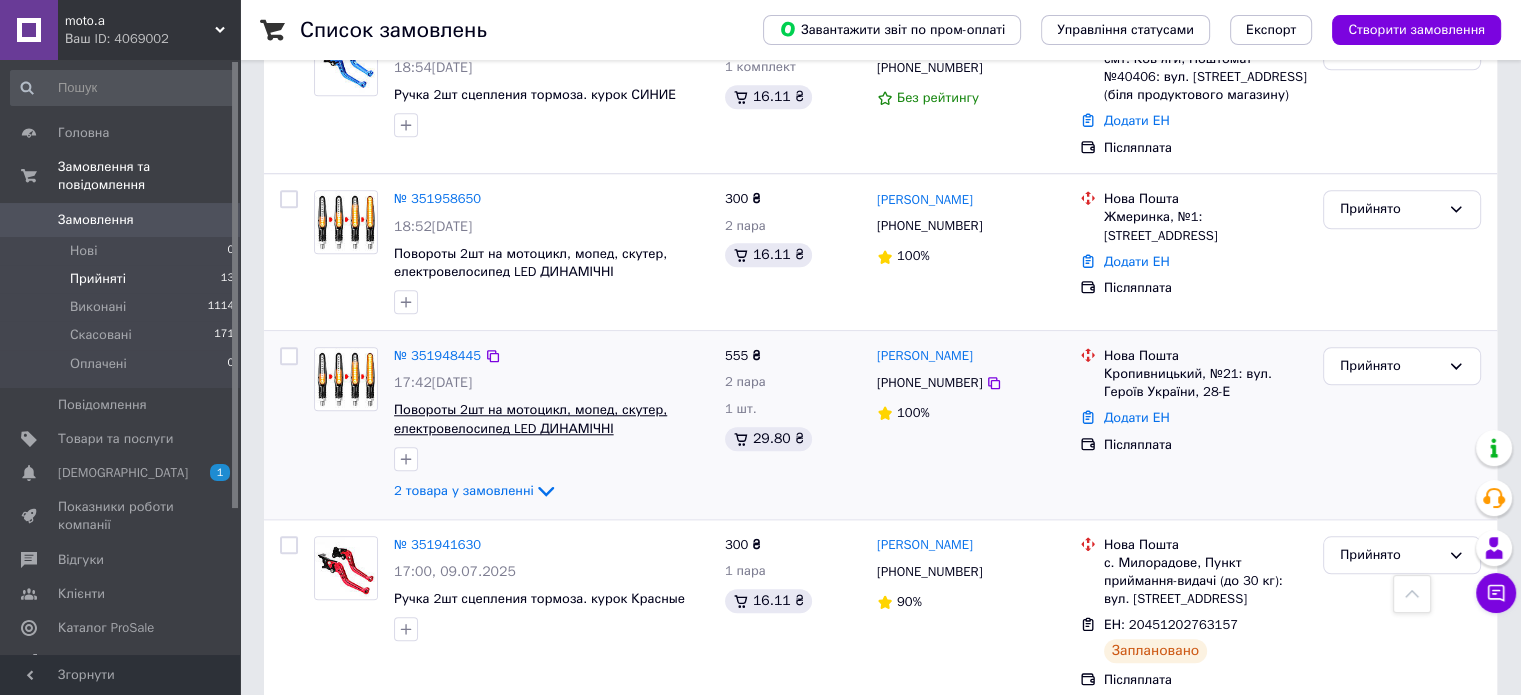 scroll, scrollTop: 1640, scrollLeft: 0, axis: vertical 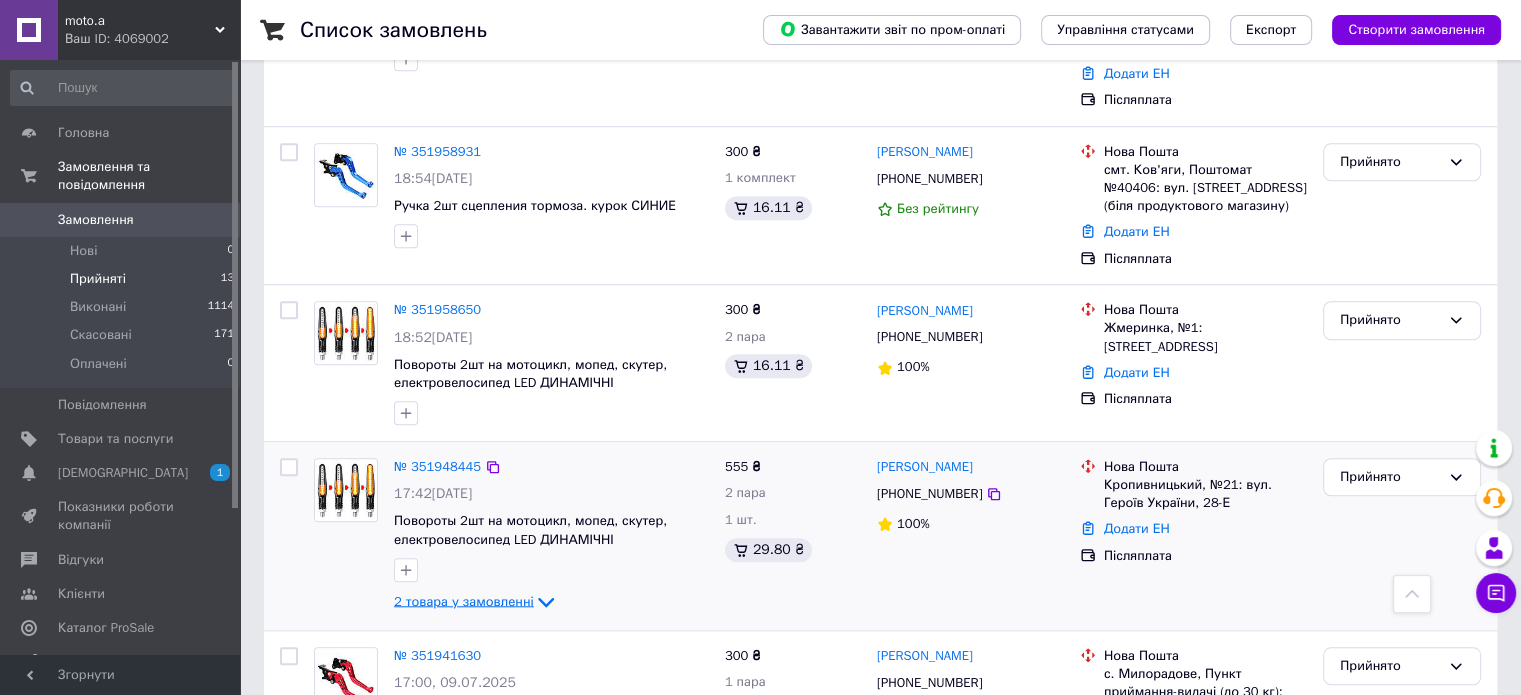 click on "2 товара у замовленні" at bounding box center (464, 600) 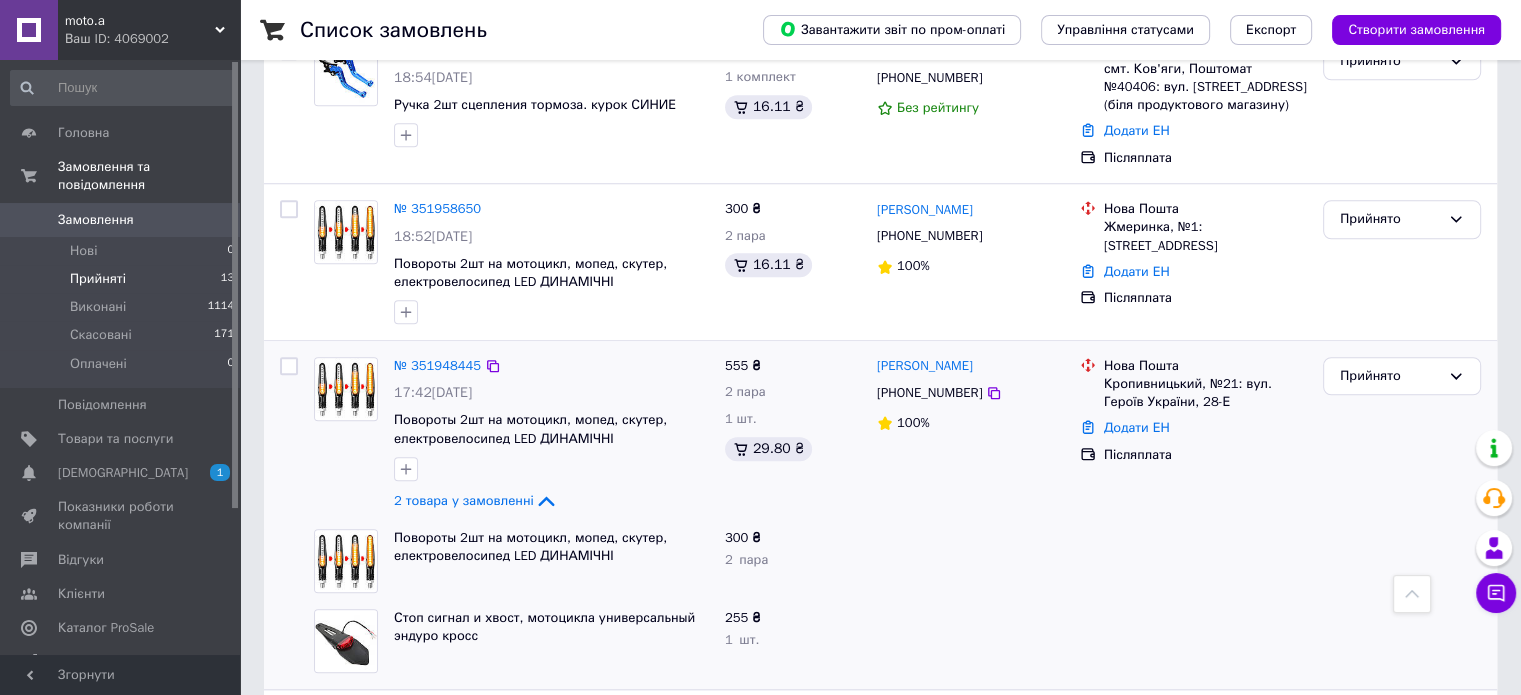 scroll, scrollTop: 1840, scrollLeft: 0, axis: vertical 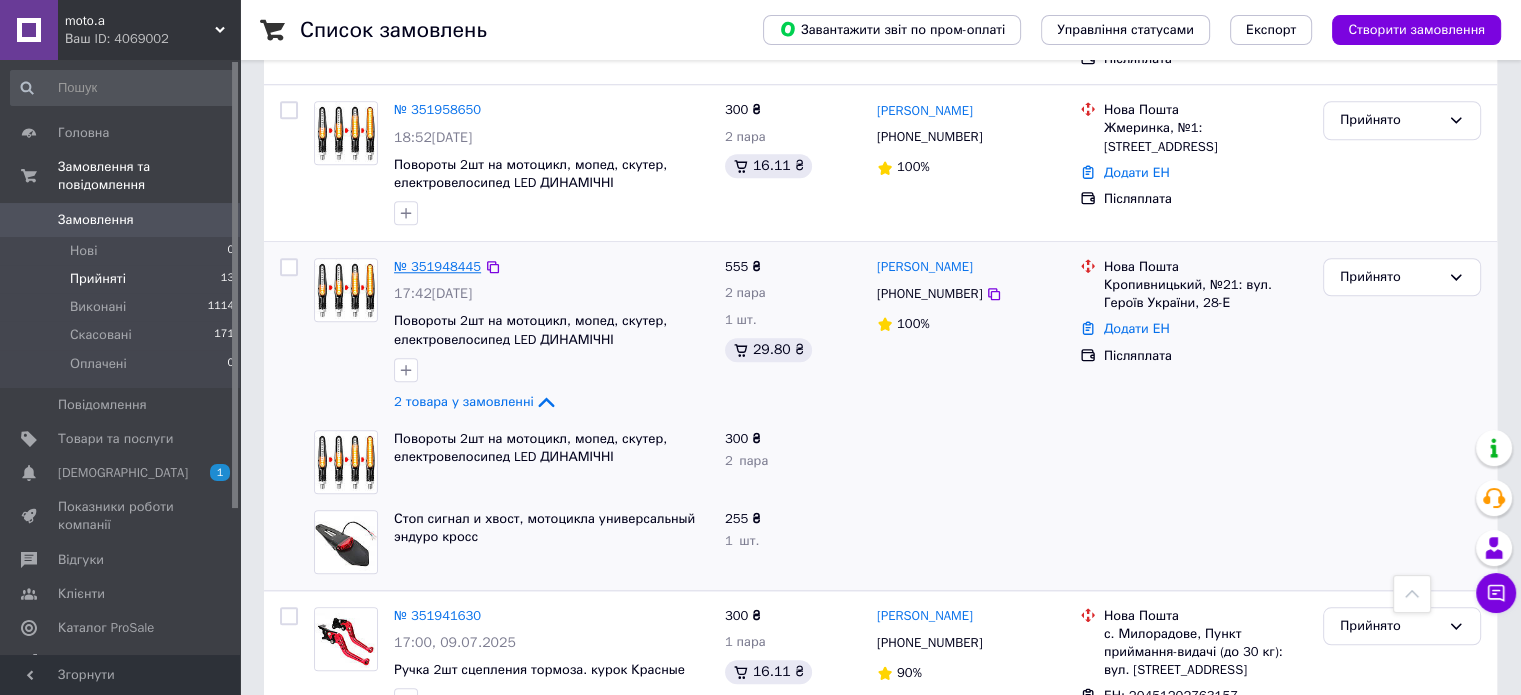 click on "№ 351948445" at bounding box center [437, 266] 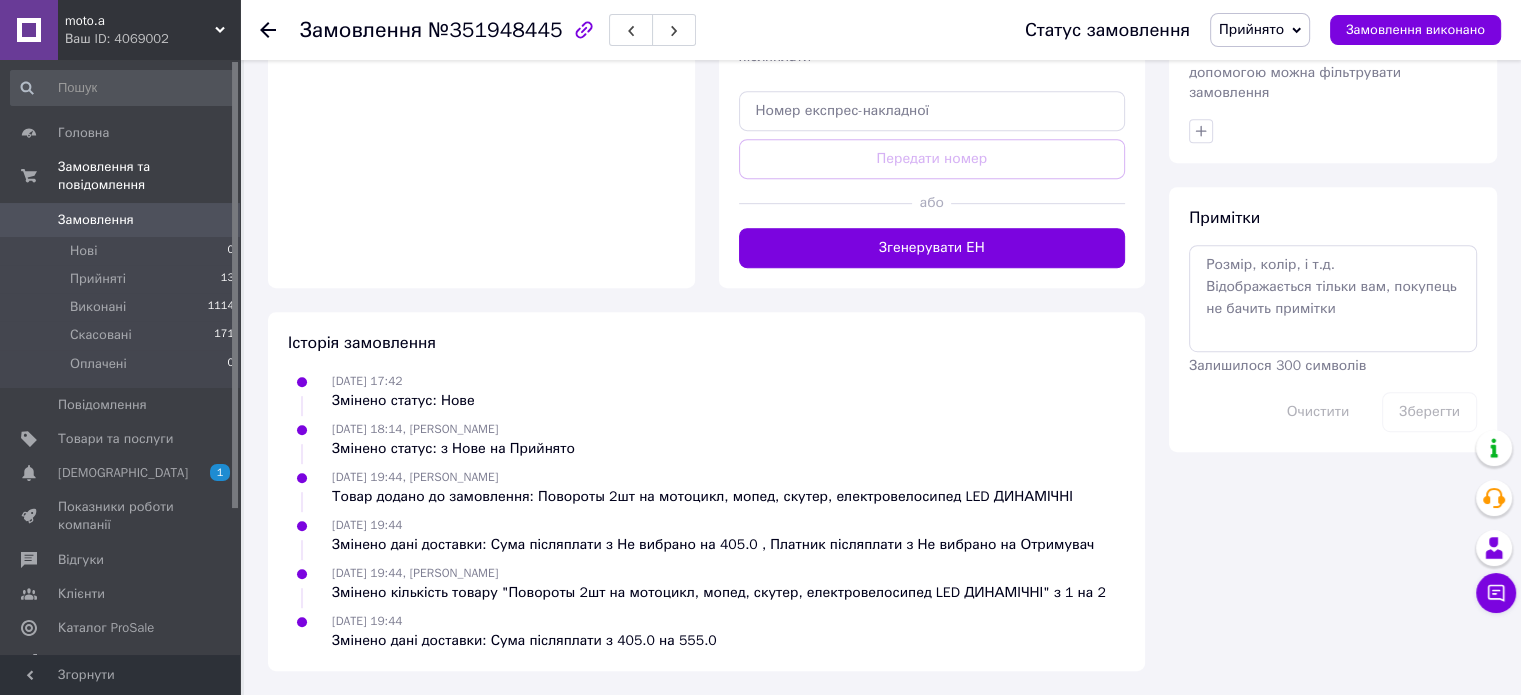 scroll, scrollTop: 787, scrollLeft: 0, axis: vertical 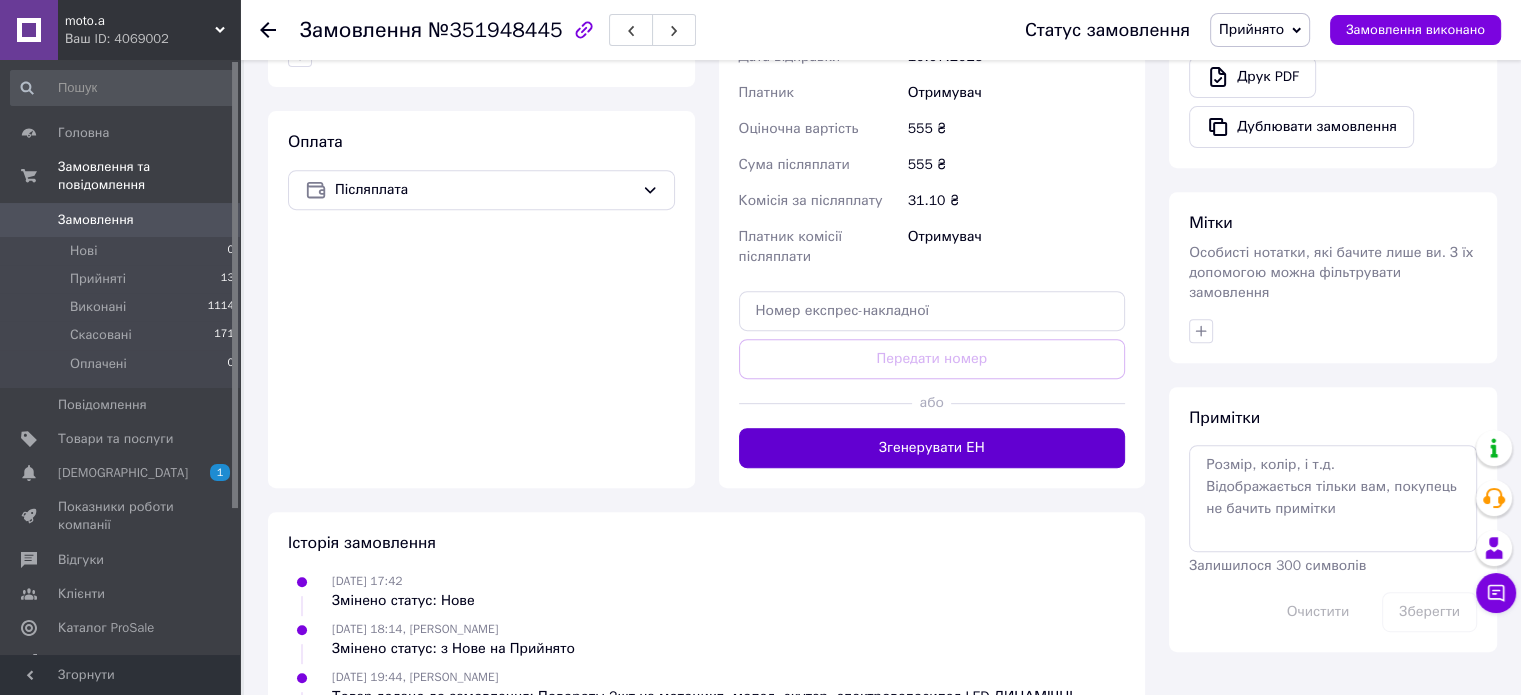 click on "Згенерувати ЕН" at bounding box center [932, 448] 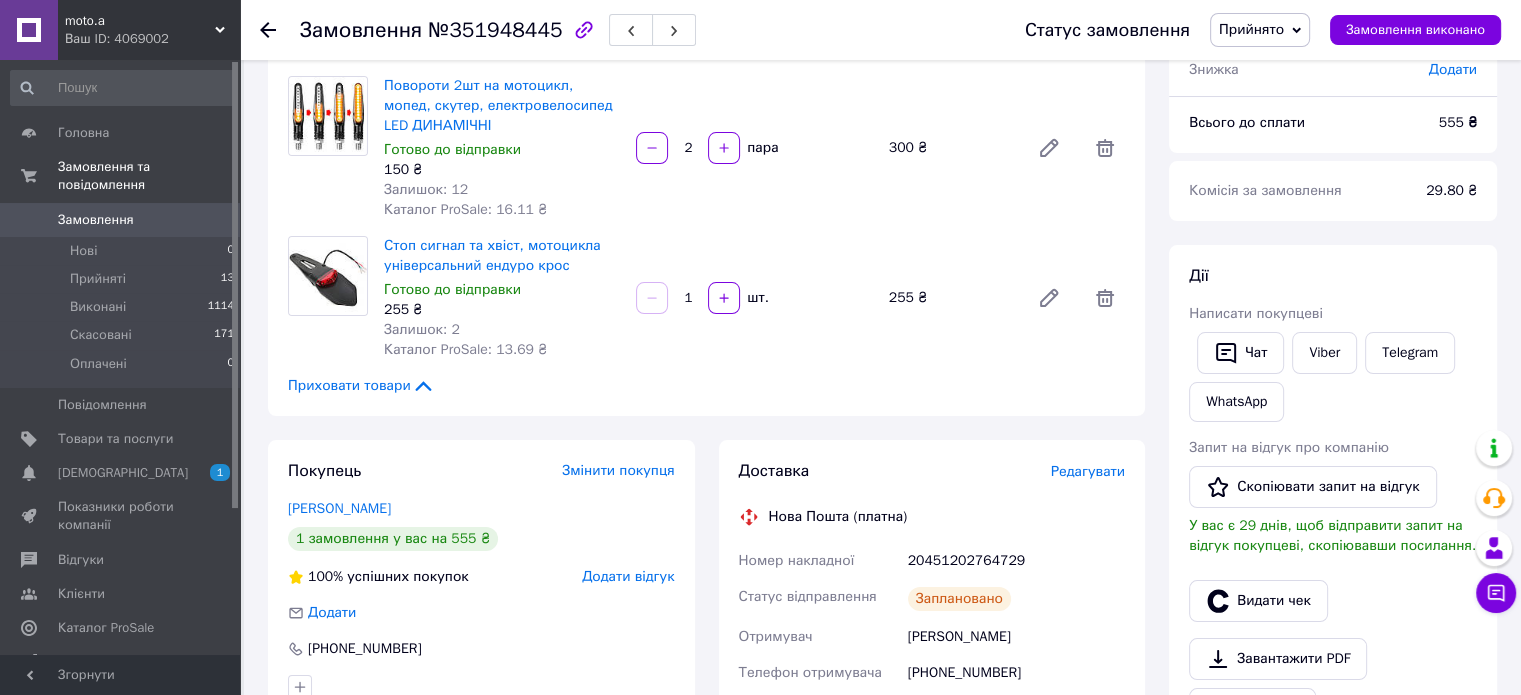scroll, scrollTop: 187, scrollLeft: 0, axis: vertical 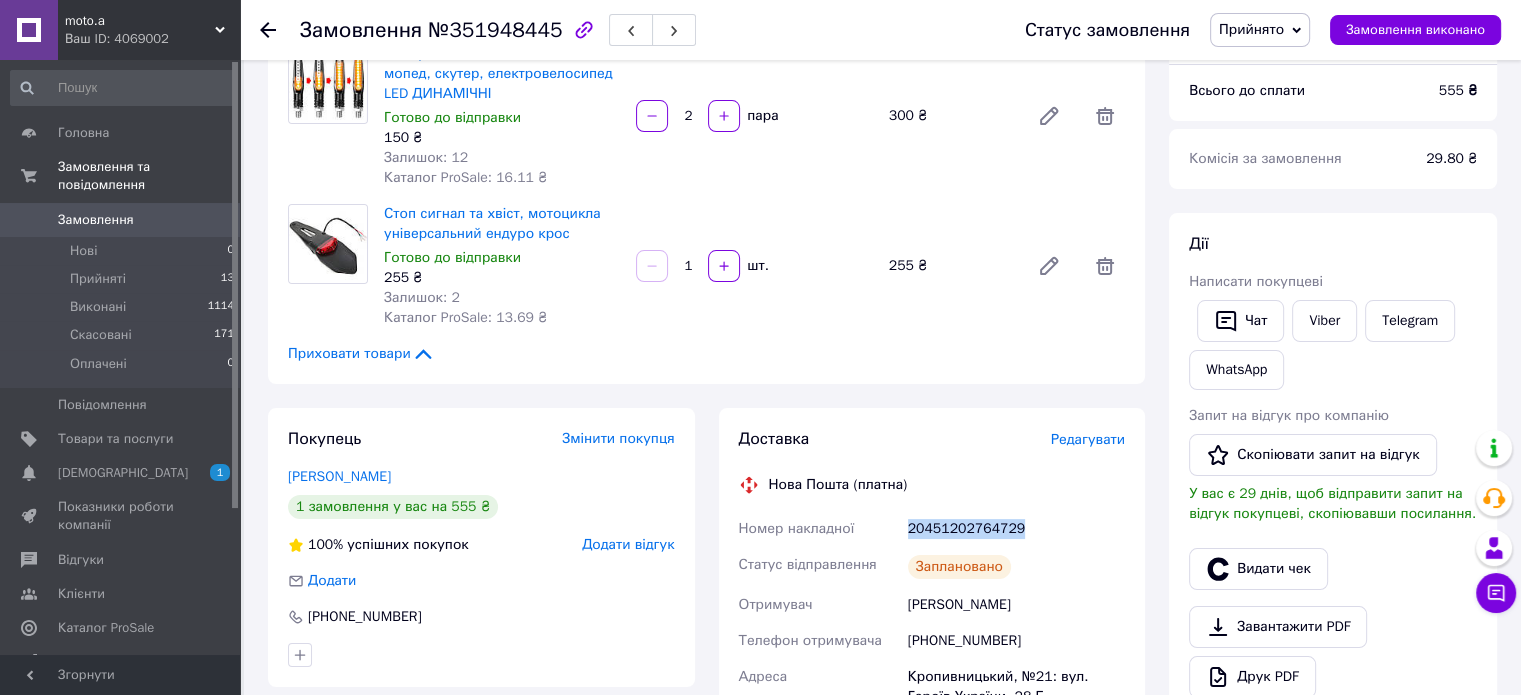 drag, startPoint x: 1020, startPoint y: 527, endPoint x: 896, endPoint y: 523, distance: 124.0645 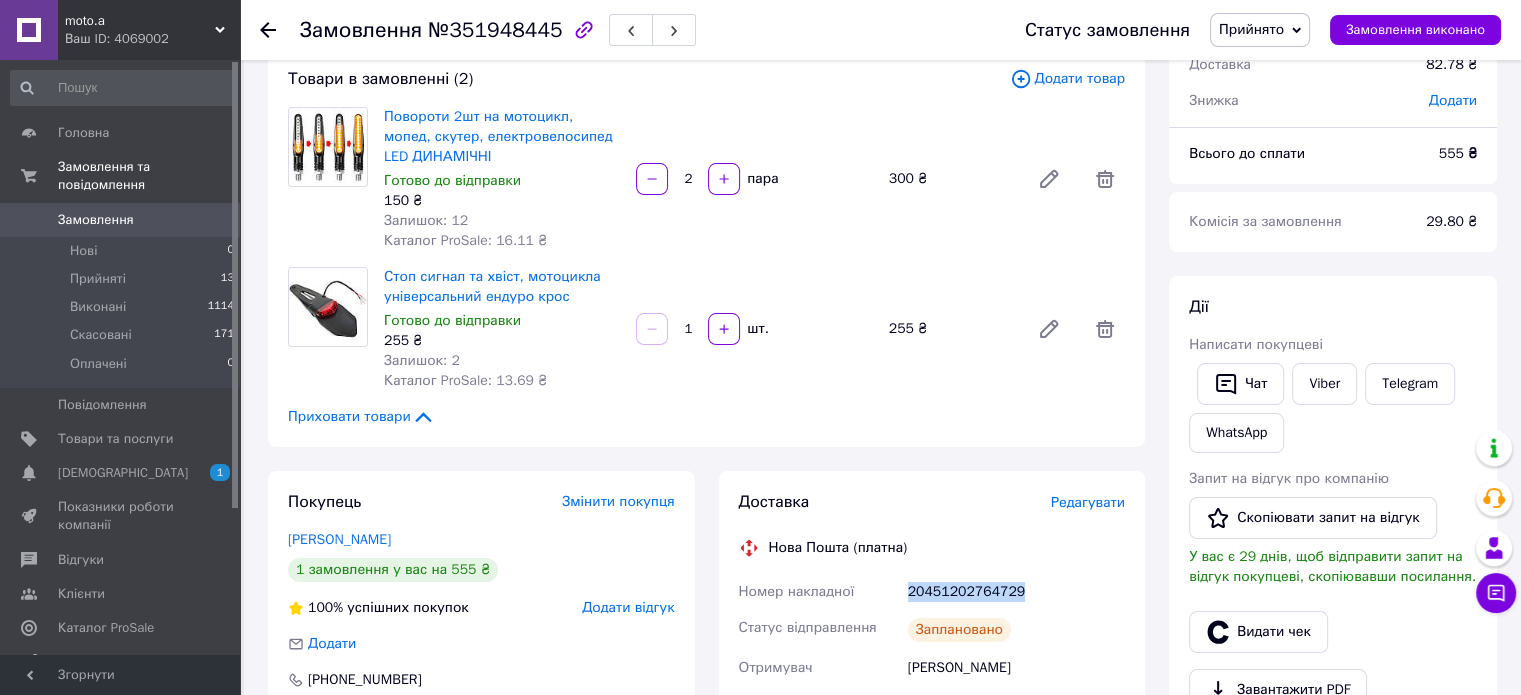 scroll, scrollTop: 200, scrollLeft: 0, axis: vertical 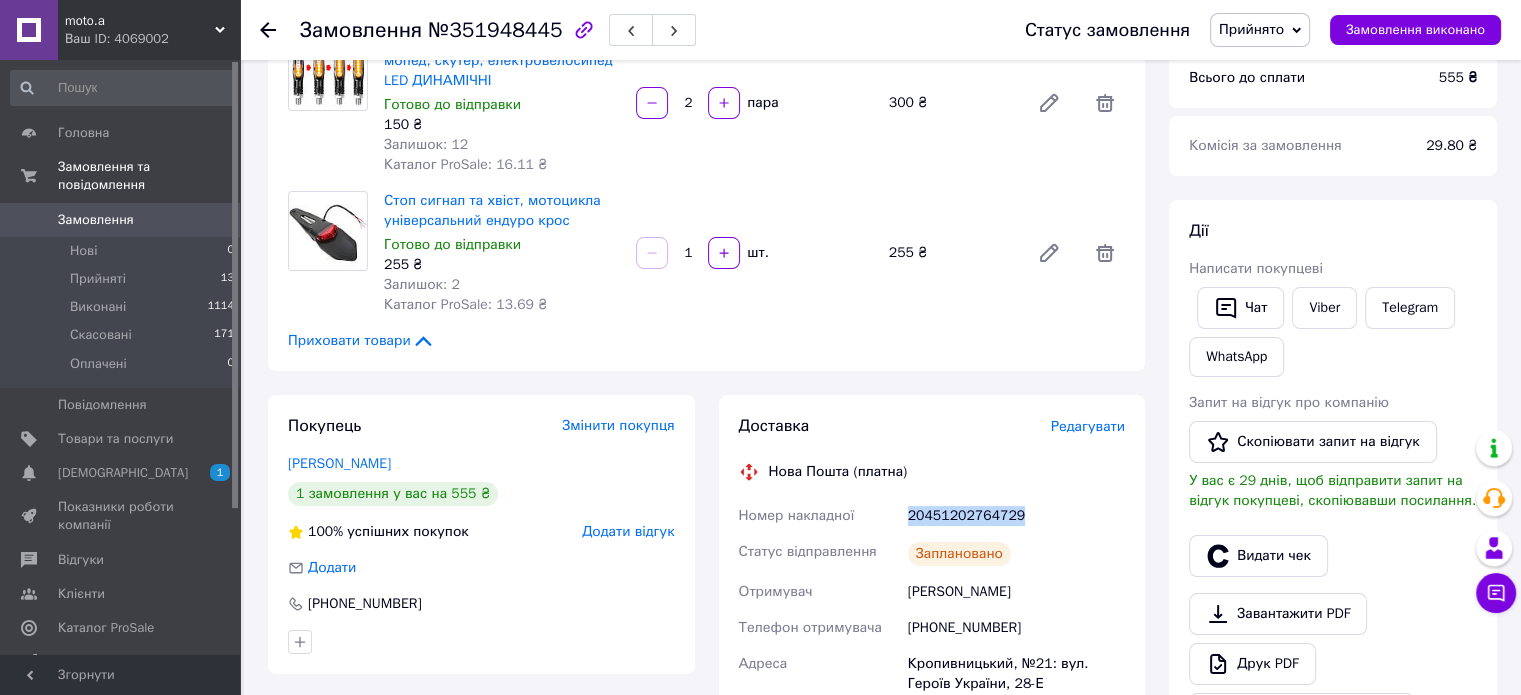 copy on "Номер накладної 20451202764729" 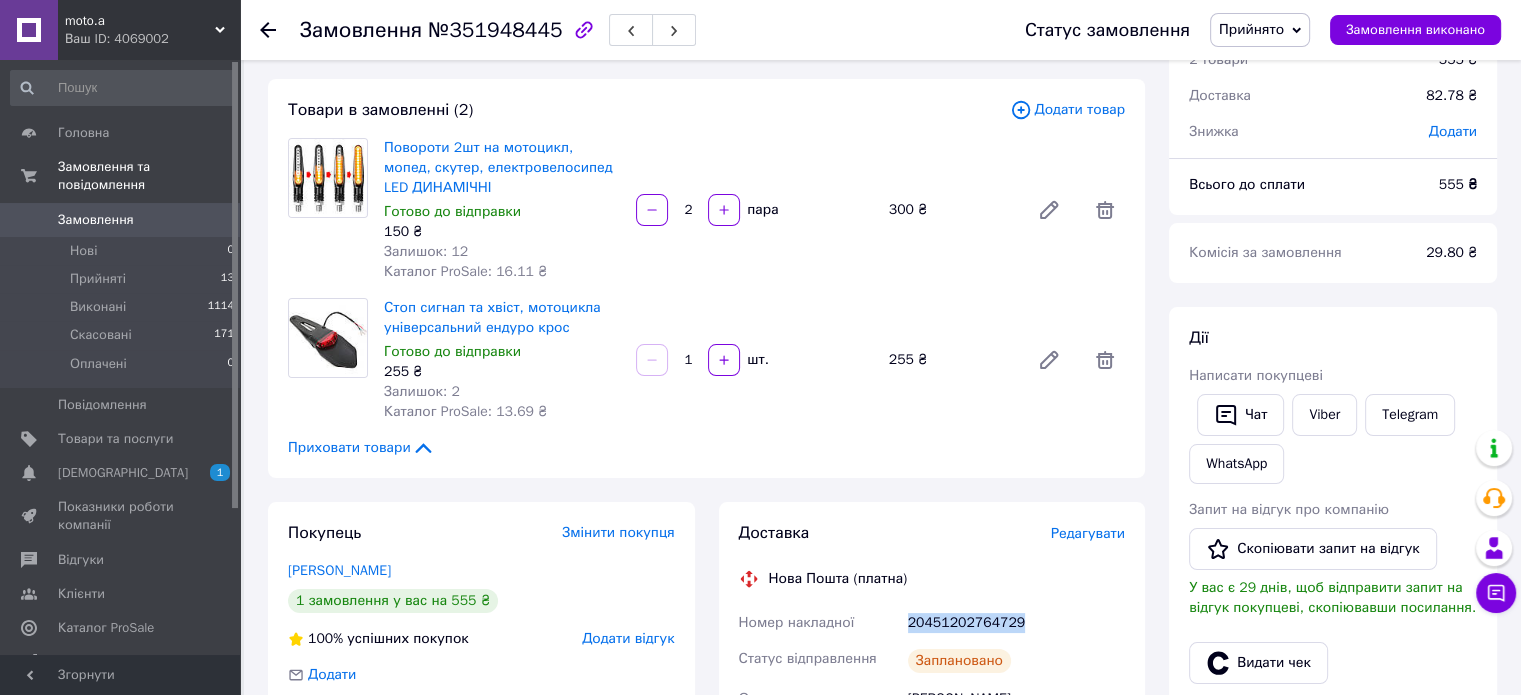 scroll, scrollTop: 300, scrollLeft: 0, axis: vertical 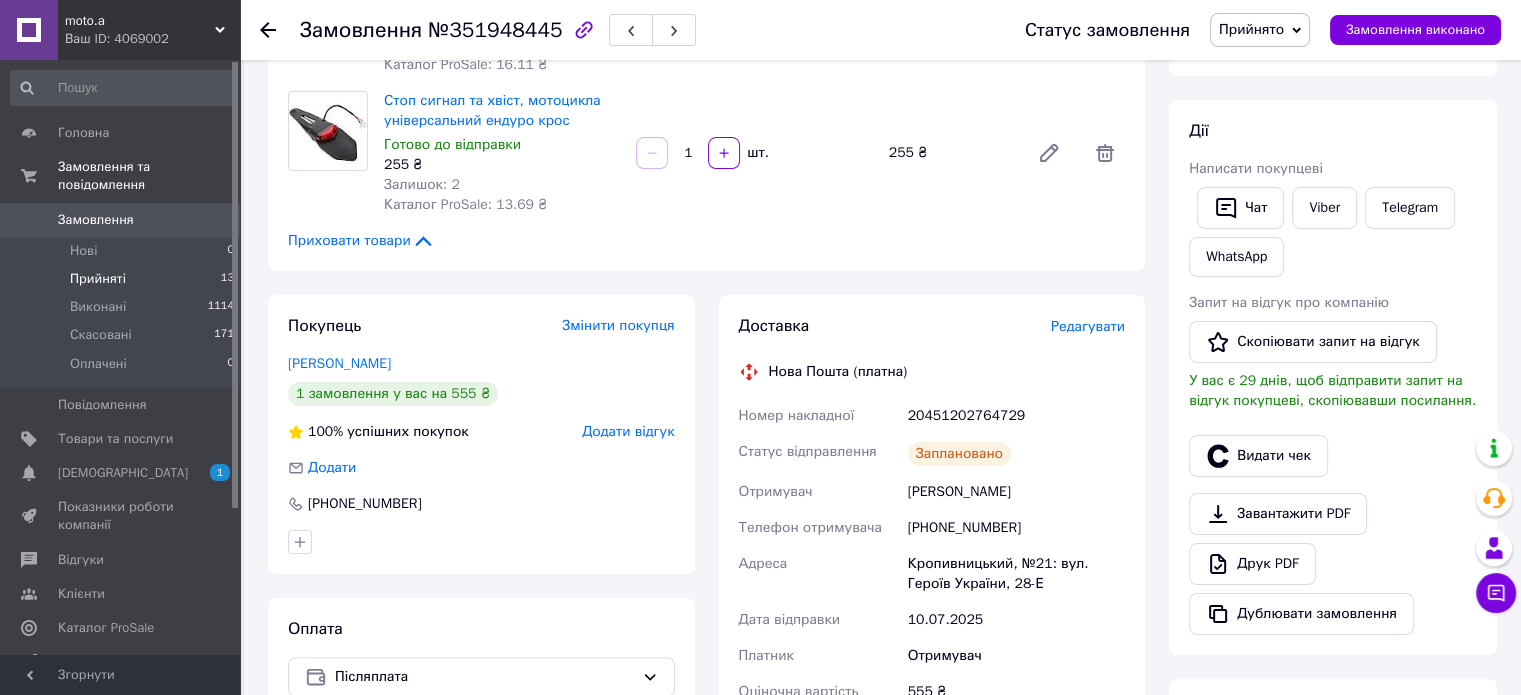 click on "Прийняті" at bounding box center [98, 279] 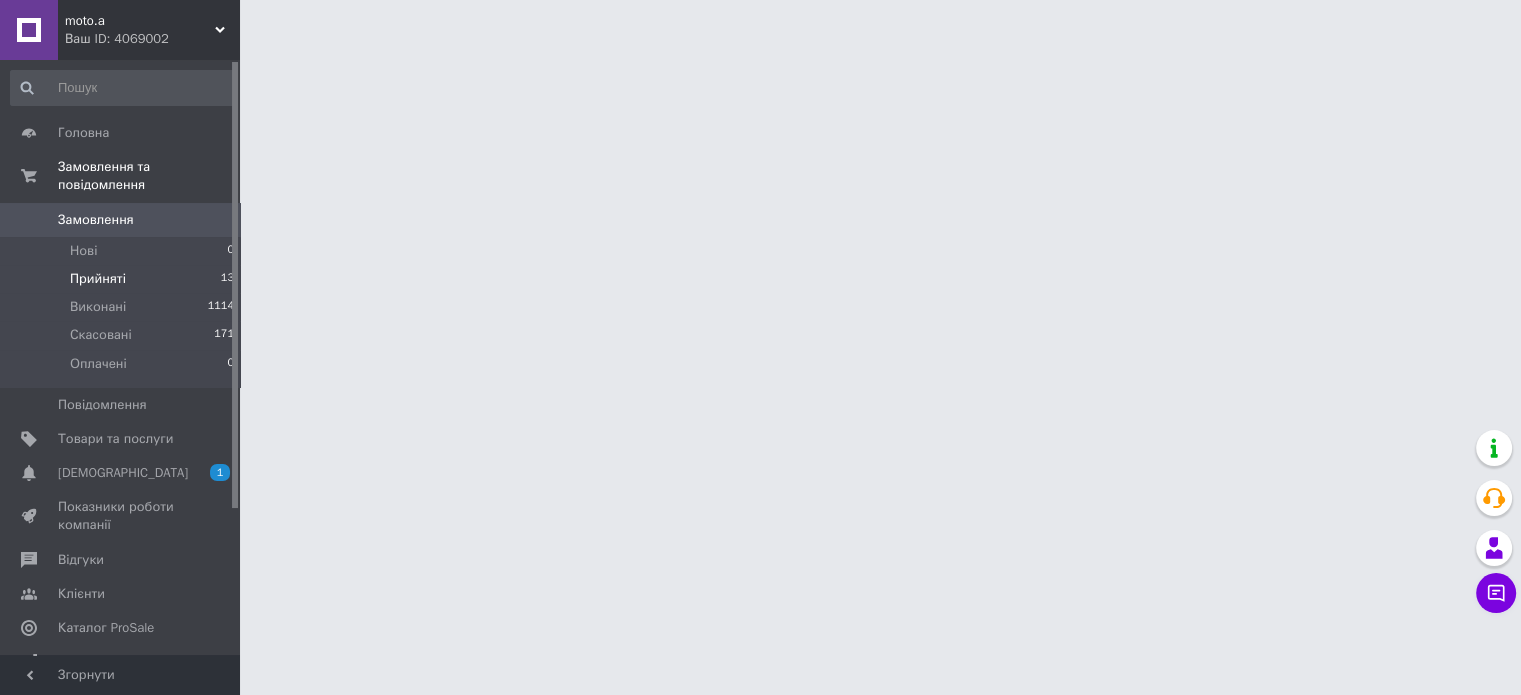scroll, scrollTop: 0, scrollLeft: 0, axis: both 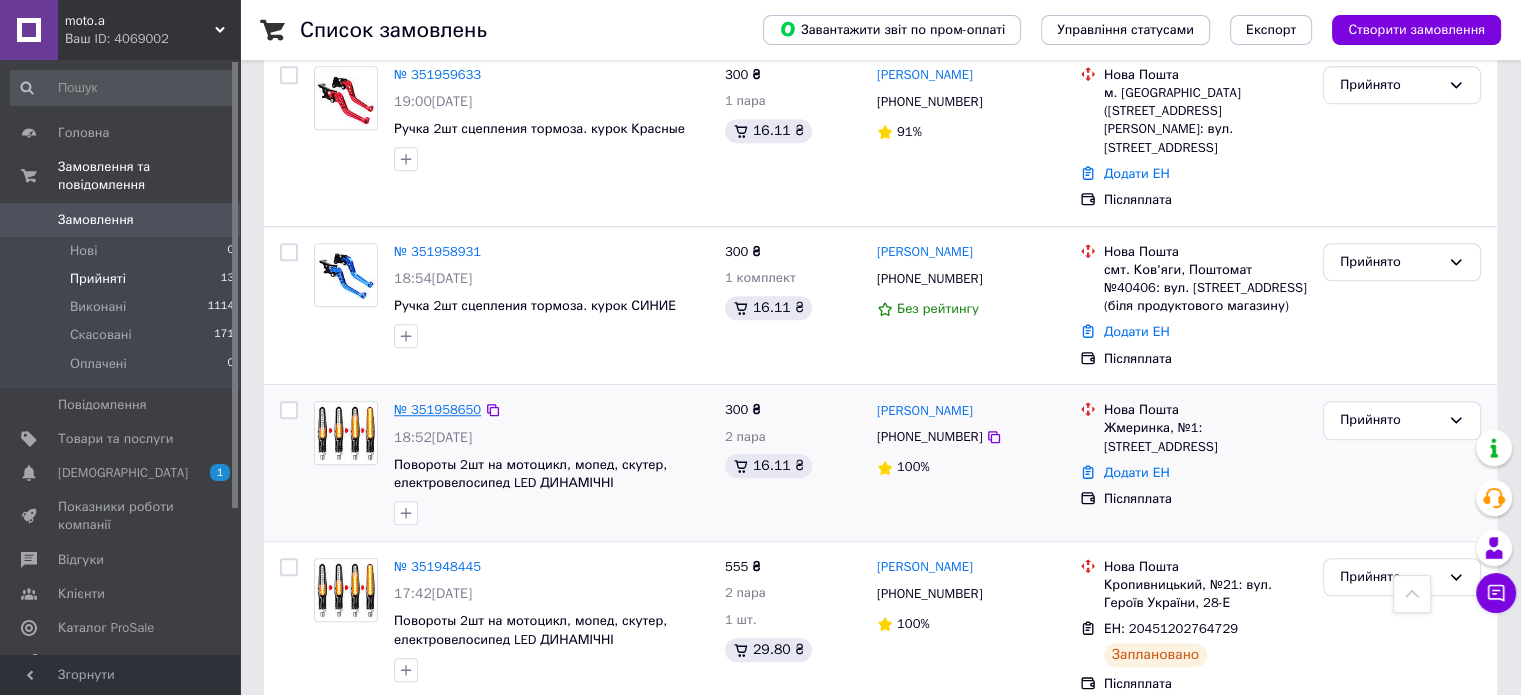 click on "№ 351958650" at bounding box center (437, 409) 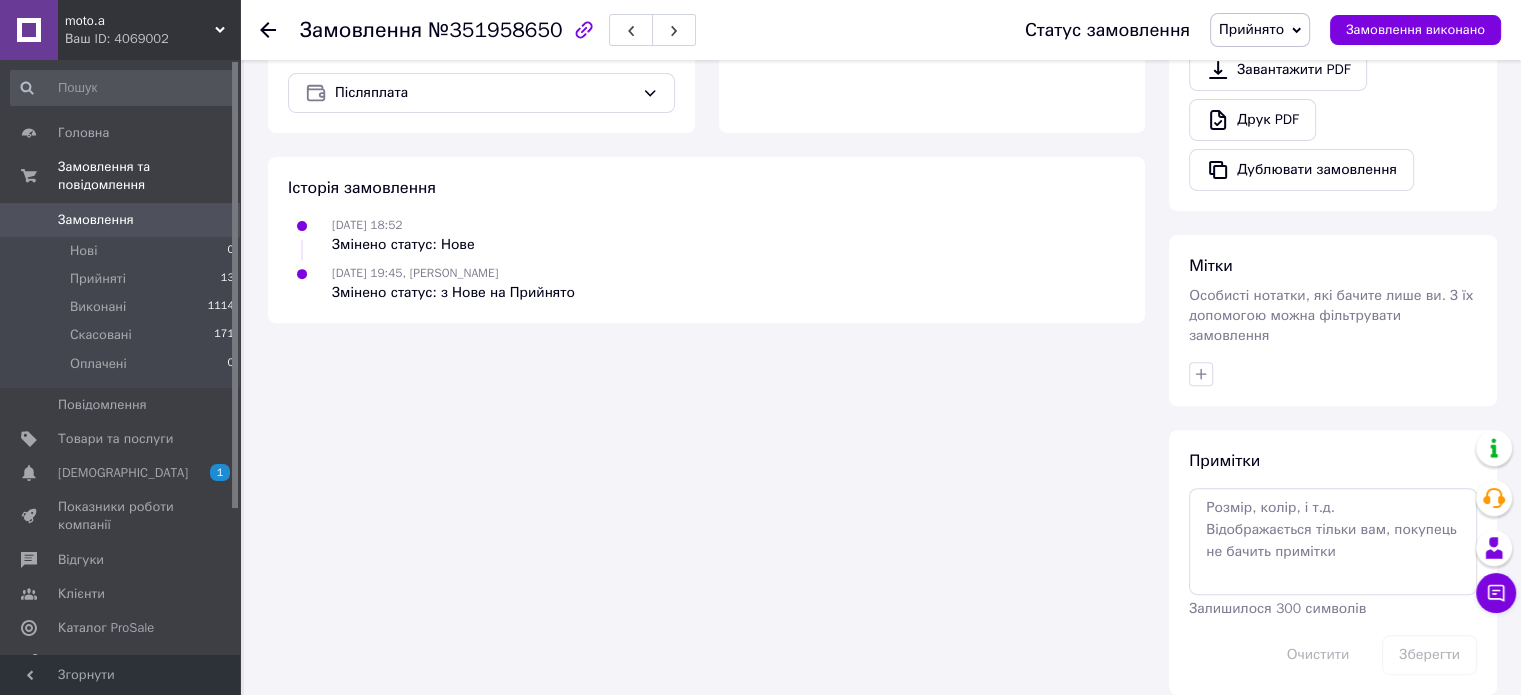 scroll, scrollTop: 744, scrollLeft: 0, axis: vertical 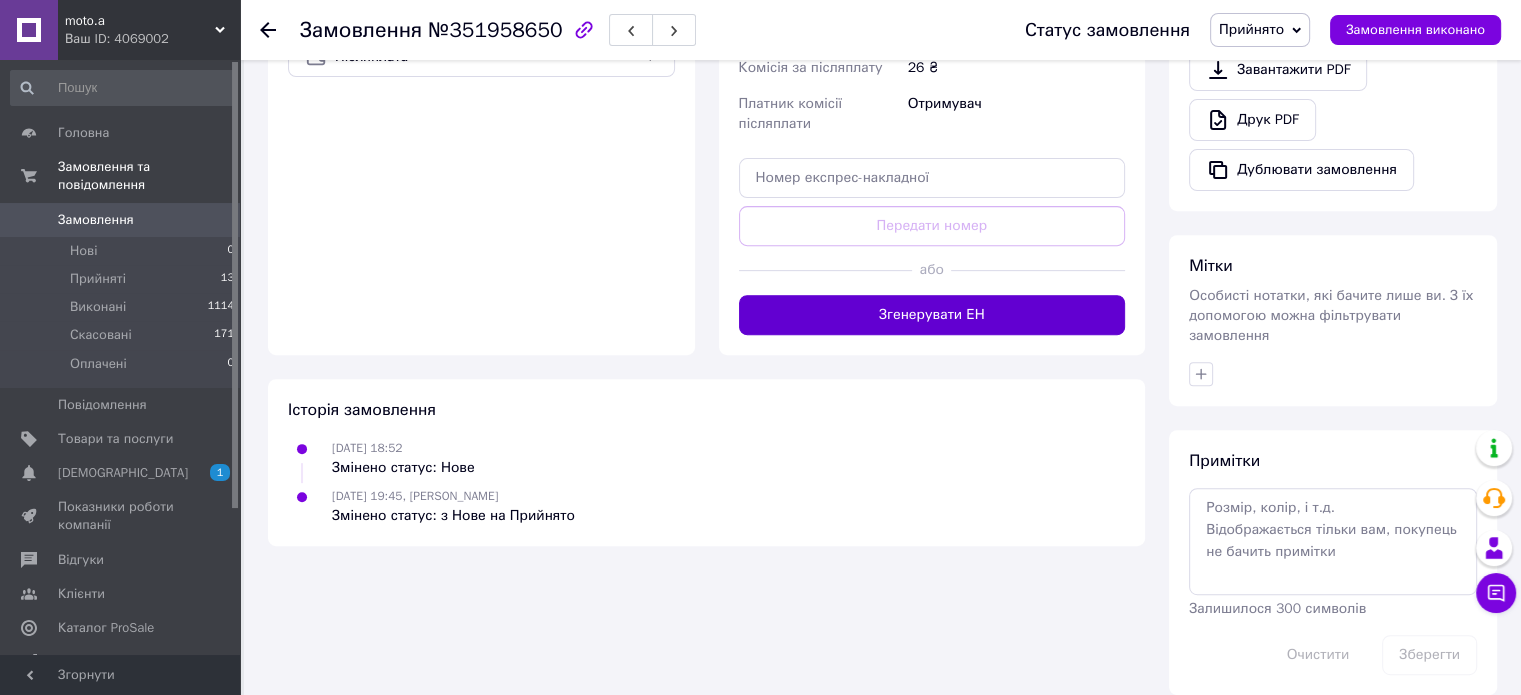 click on "Згенерувати ЕН" at bounding box center [932, 315] 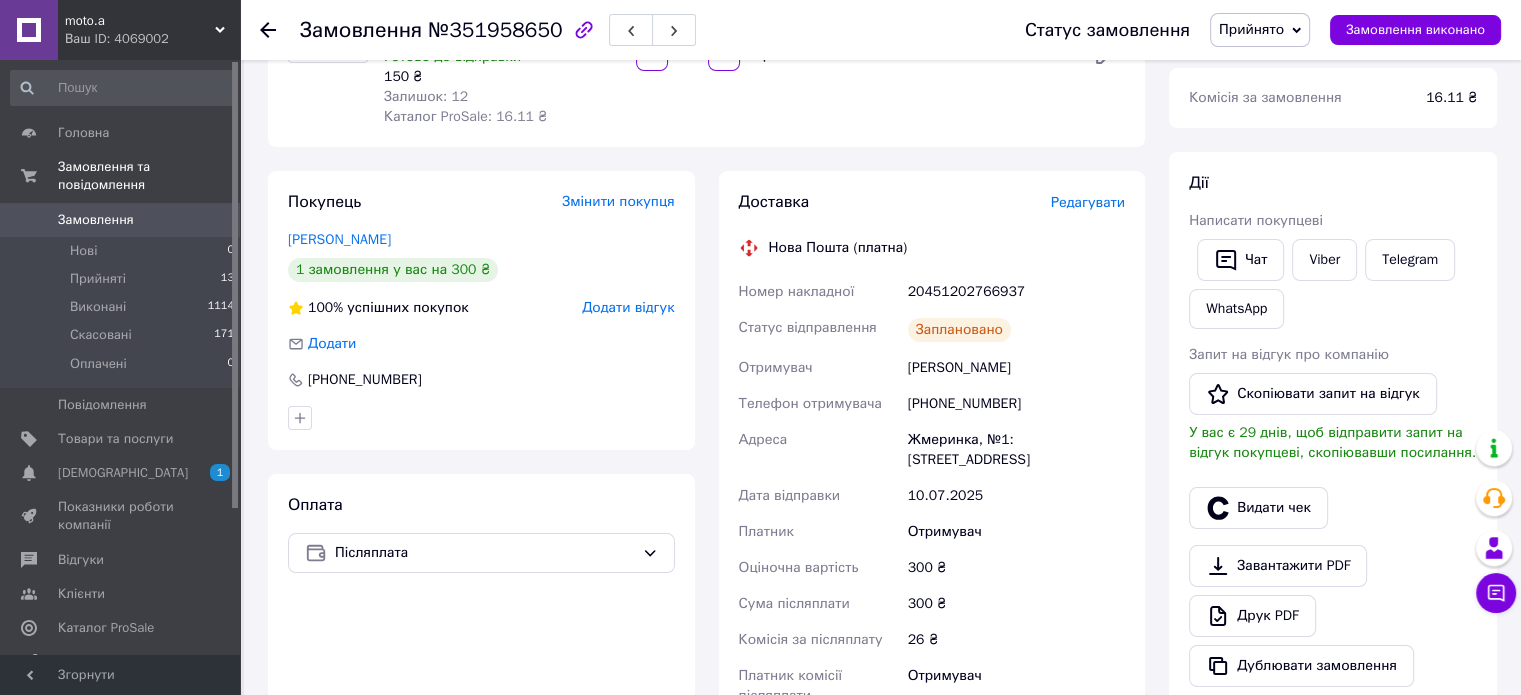scroll, scrollTop: 244, scrollLeft: 0, axis: vertical 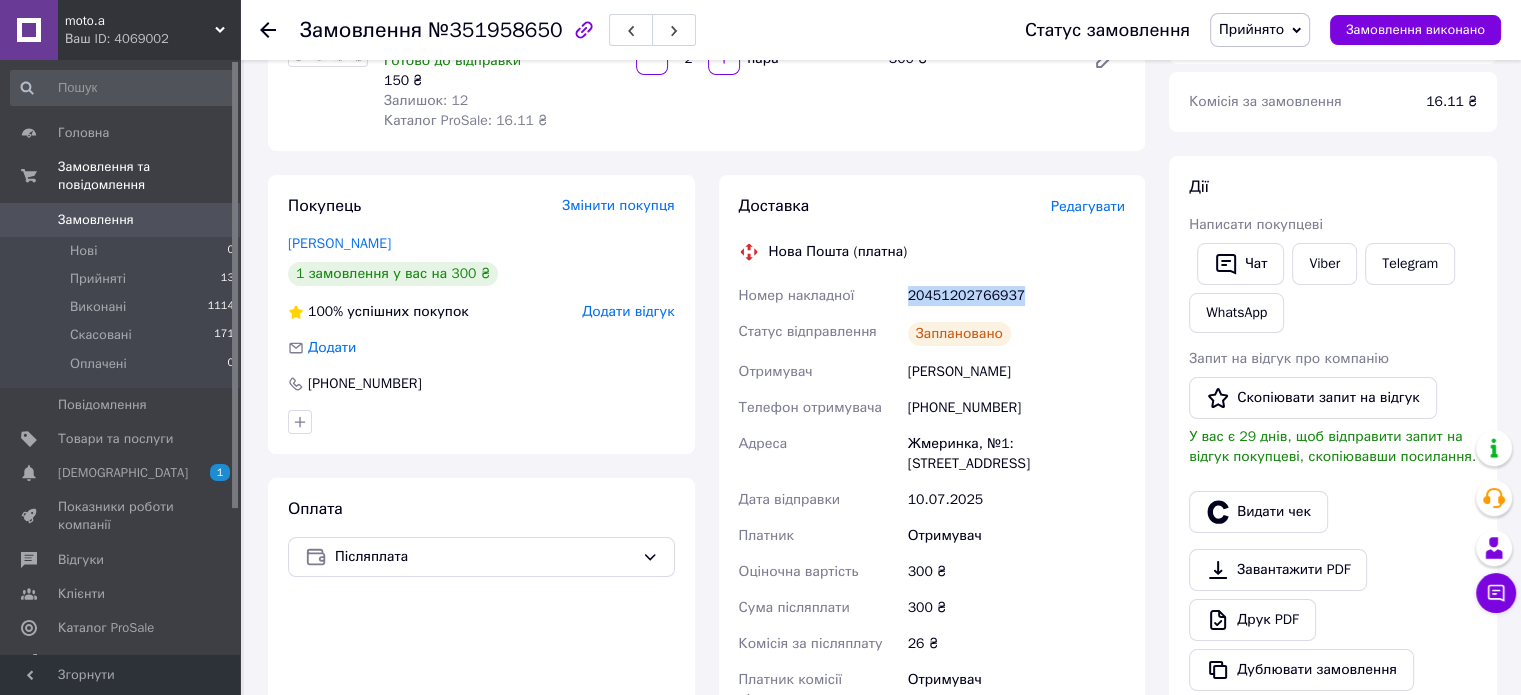 drag, startPoint x: 1028, startPoint y: 297, endPoint x: 887, endPoint y: 290, distance: 141.17365 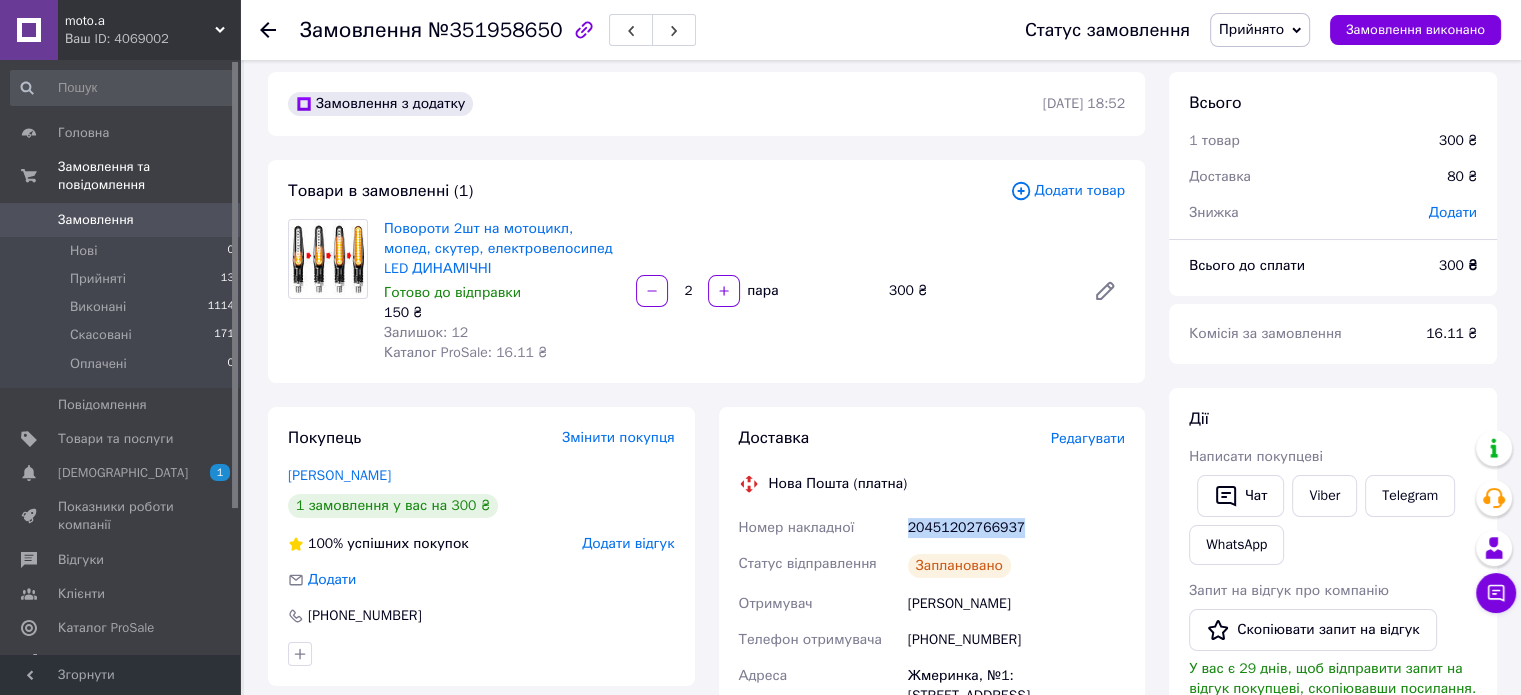 scroll, scrollTop: 0, scrollLeft: 0, axis: both 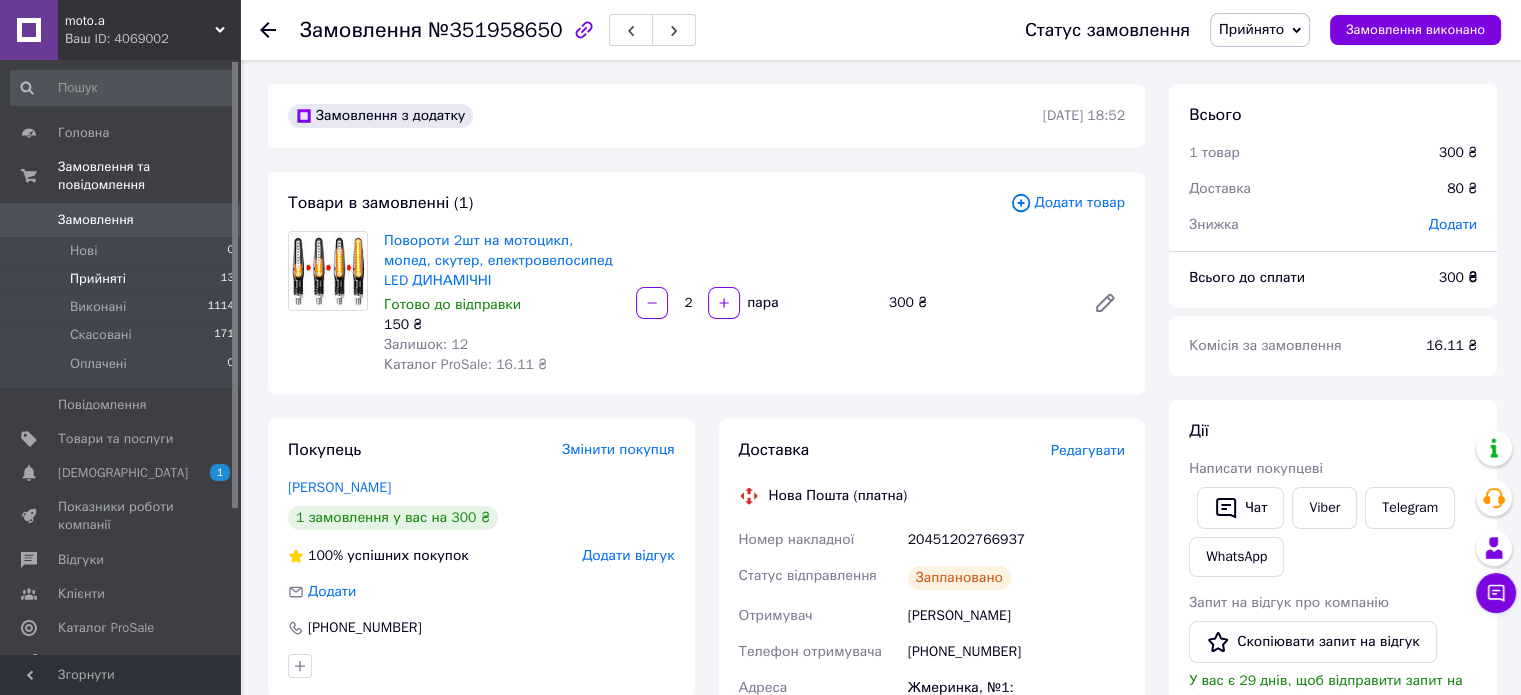 click on "Прийняті" at bounding box center (98, 279) 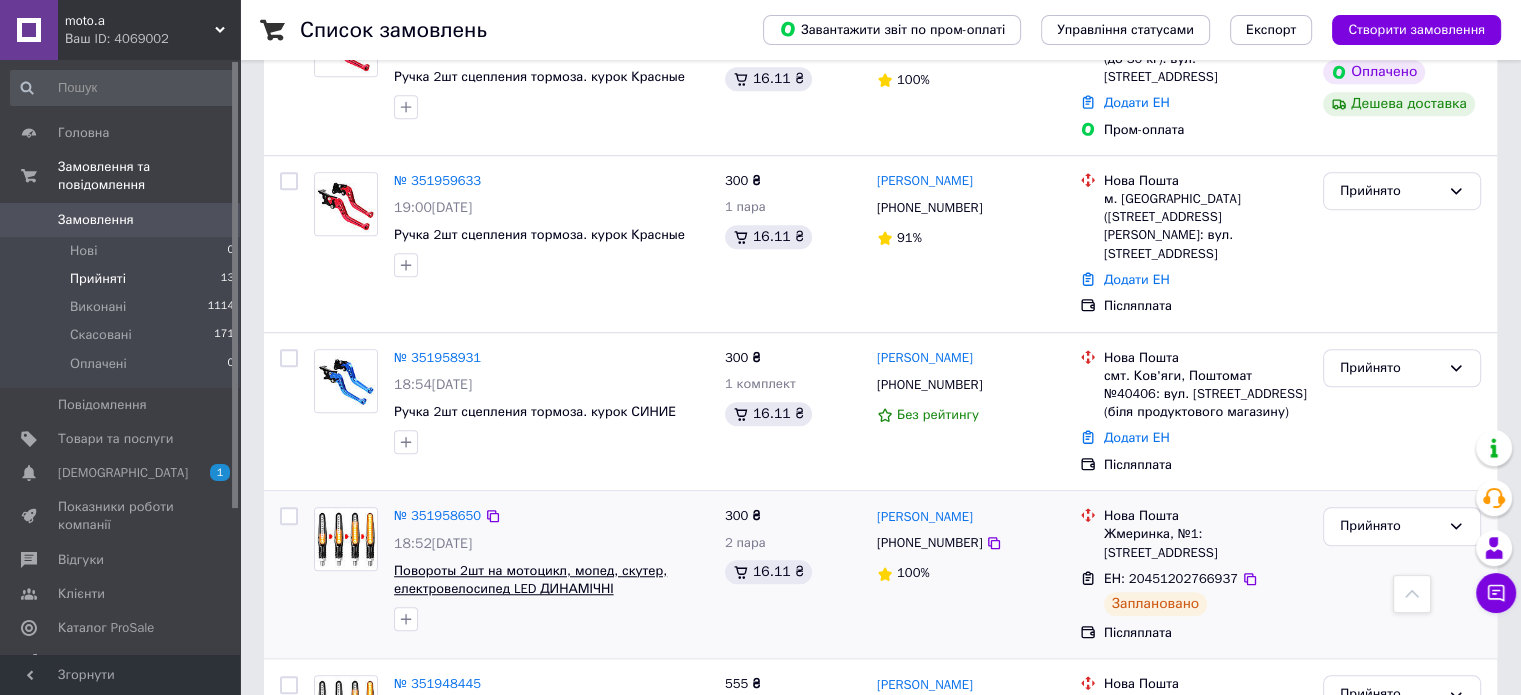 scroll, scrollTop: 1400, scrollLeft: 0, axis: vertical 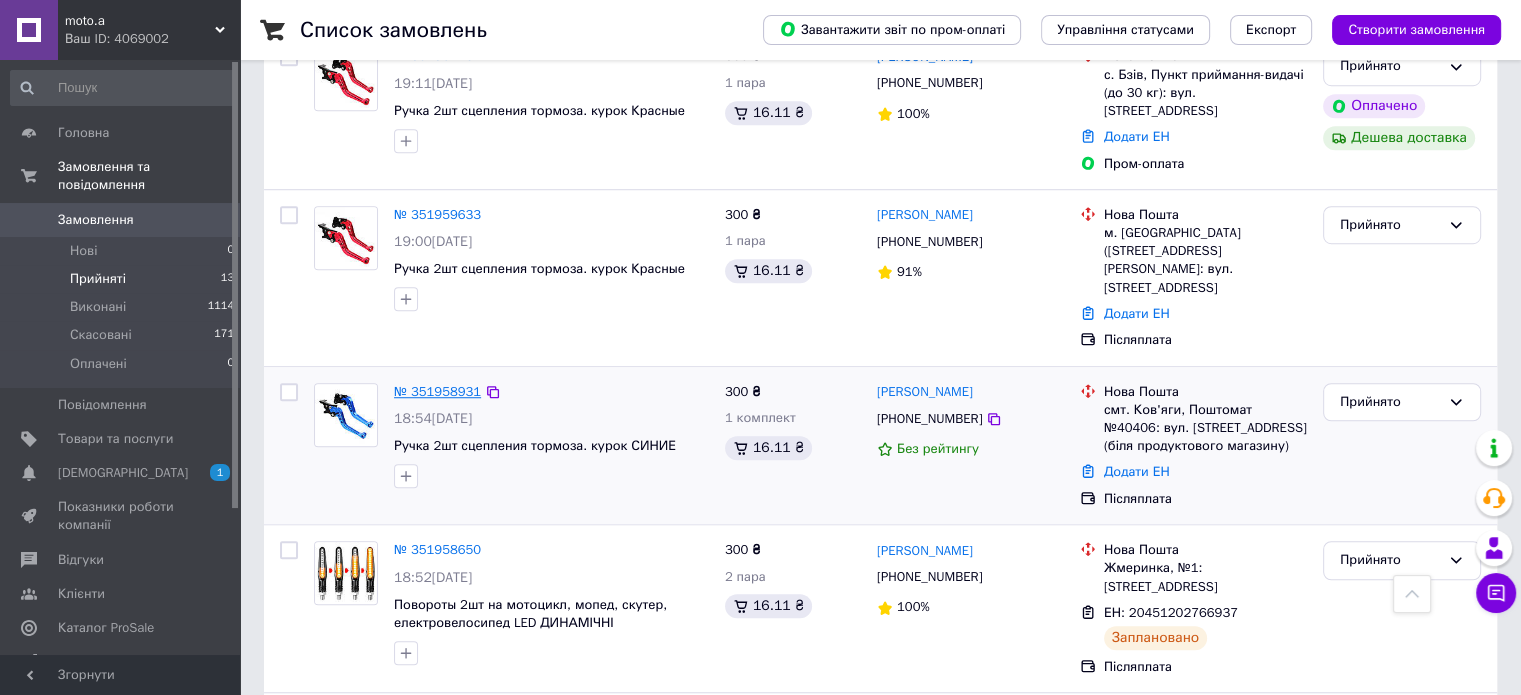 click on "№ 351958931" at bounding box center (437, 391) 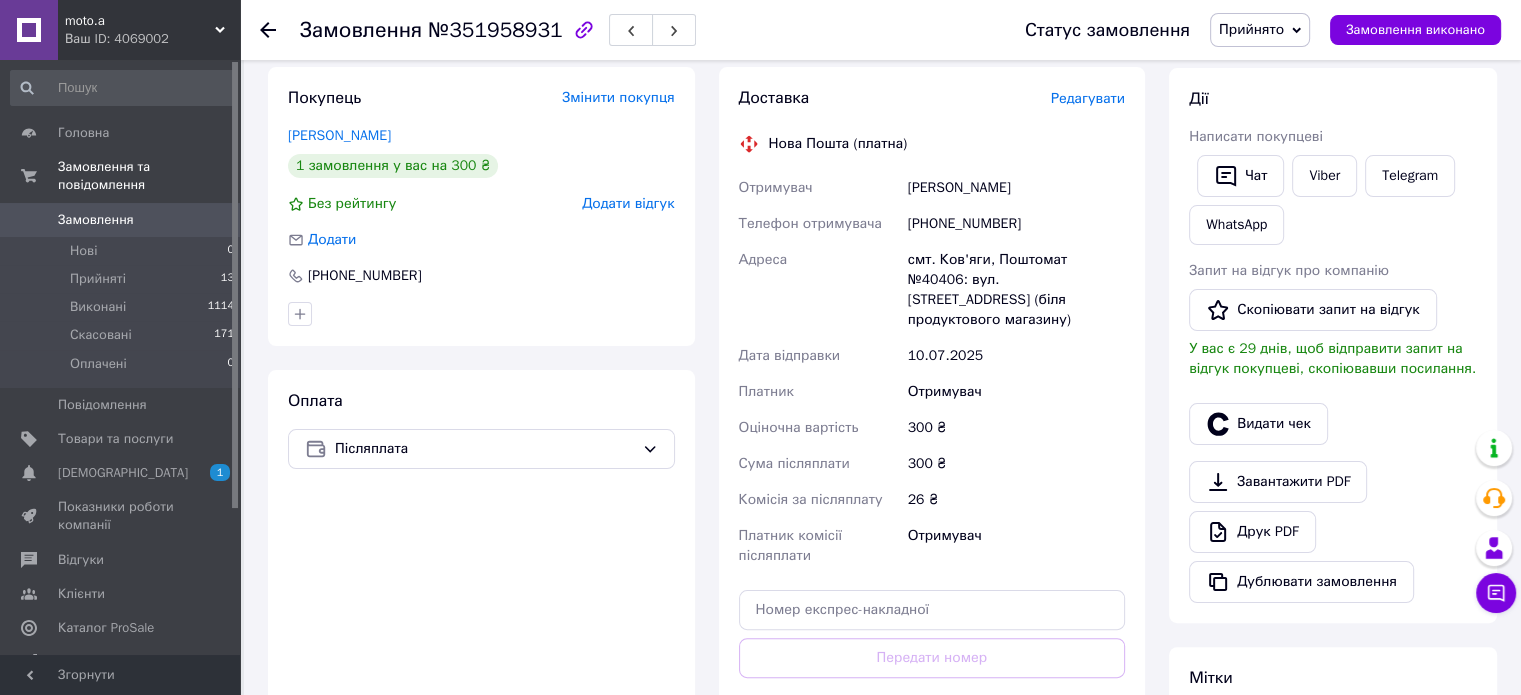 scroll, scrollTop: 444, scrollLeft: 0, axis: vertical 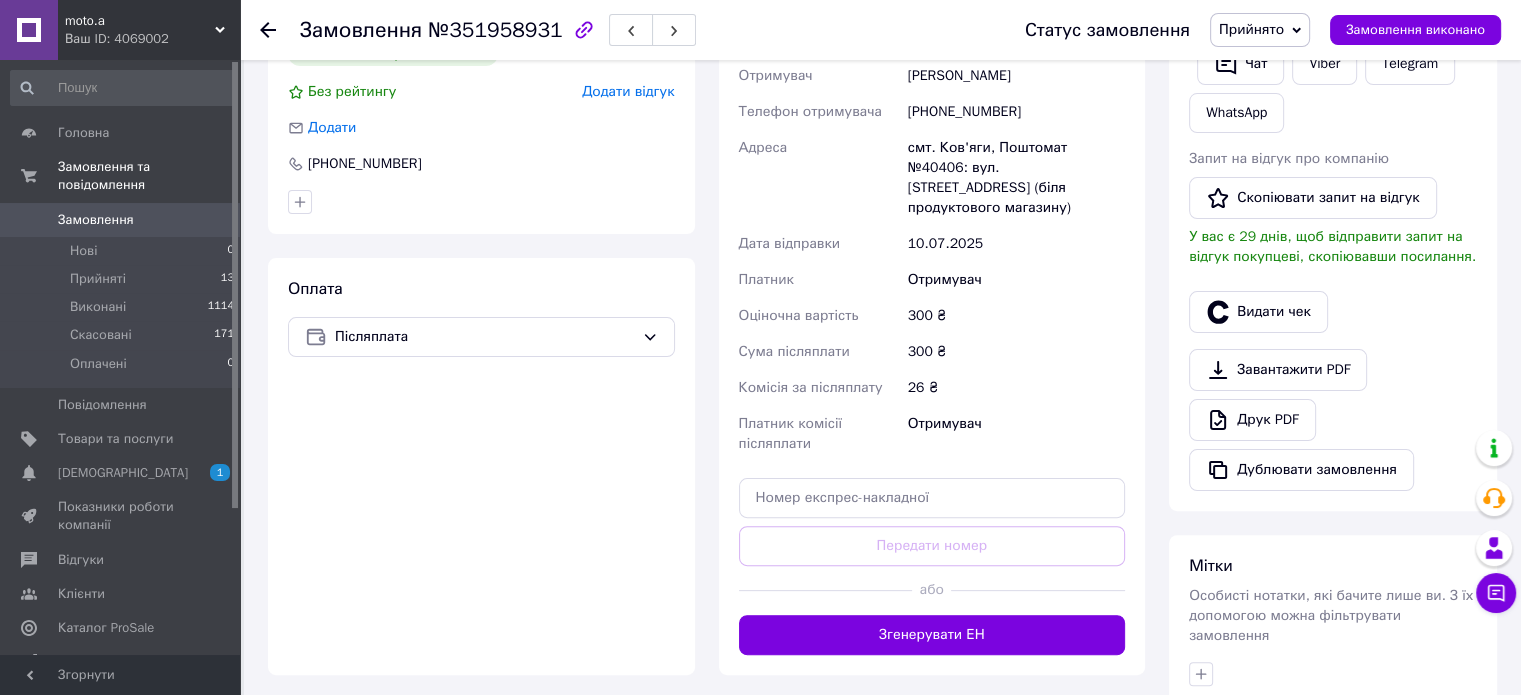 click on "Згенерувати ЕН" at bounding box center (932, 635) 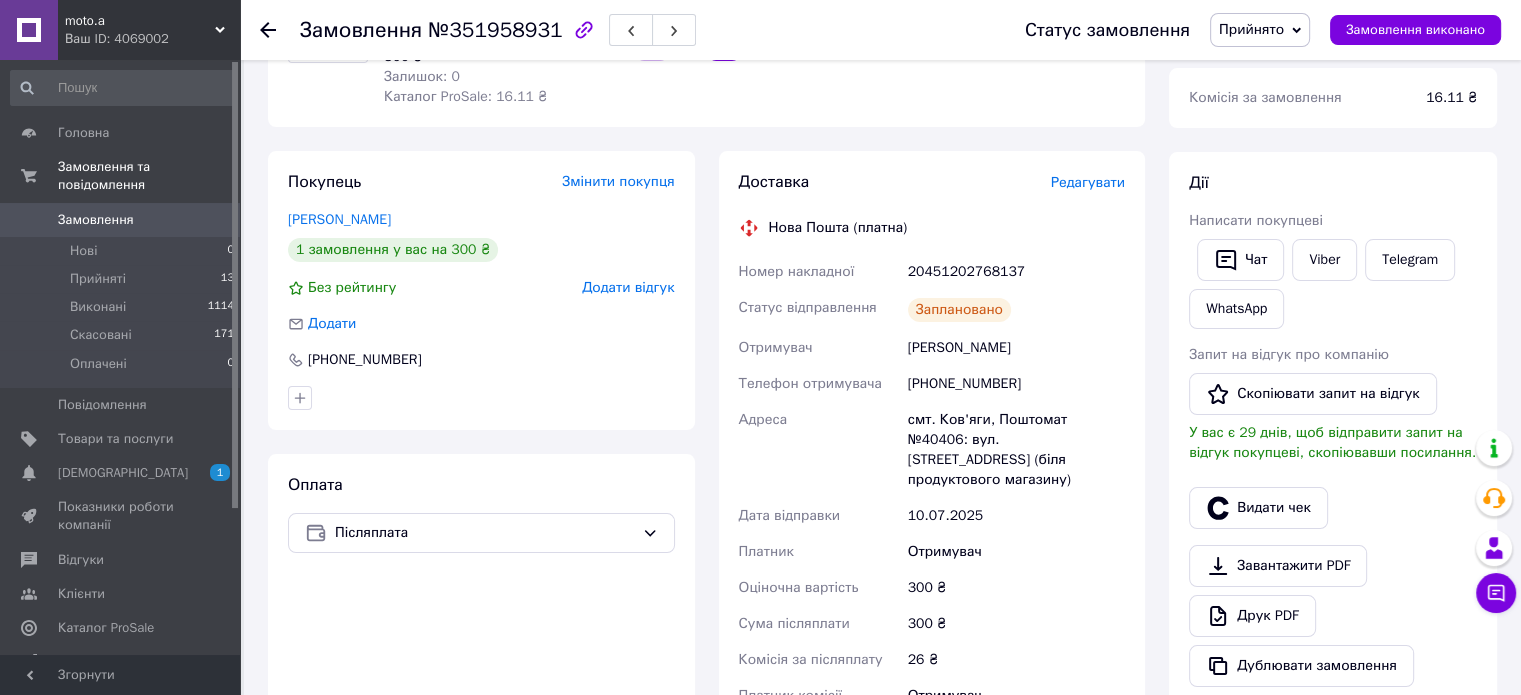 scroll, scrollTop: 88, scrollLeft: 0, axis: vertical 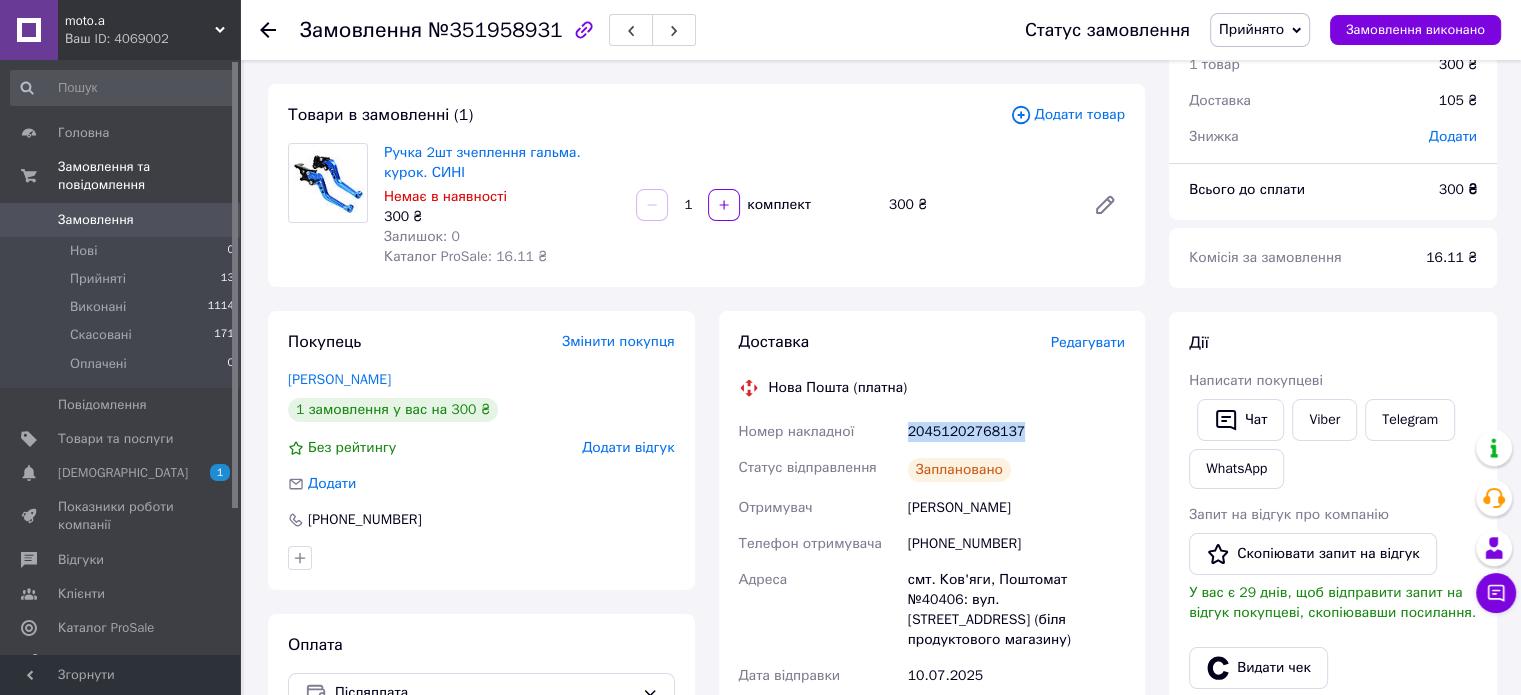 drag, startPoint x: 1020, startPoint y: 427, endPoint x: 882, endPoint y: 436, distance: 138.29317 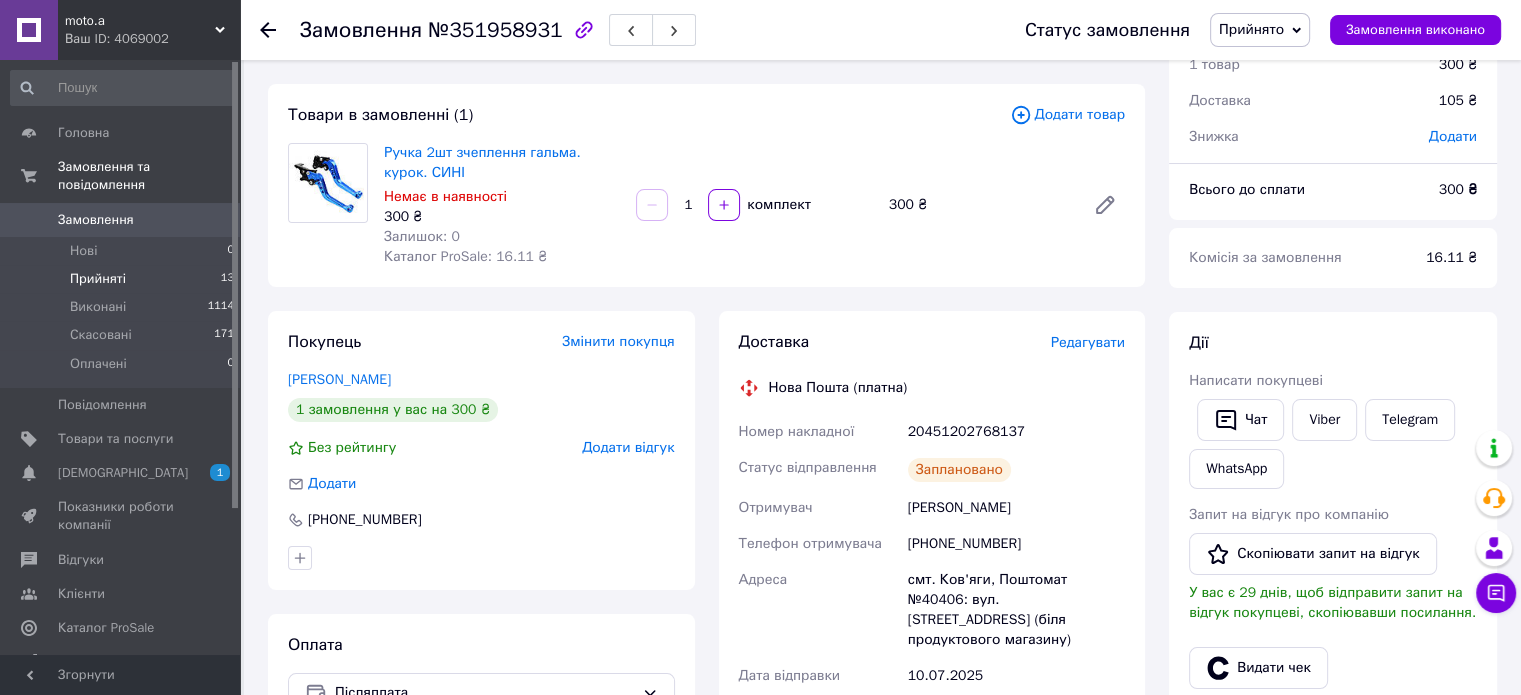 click on "Прийняті" at bounding box center [98, 279] 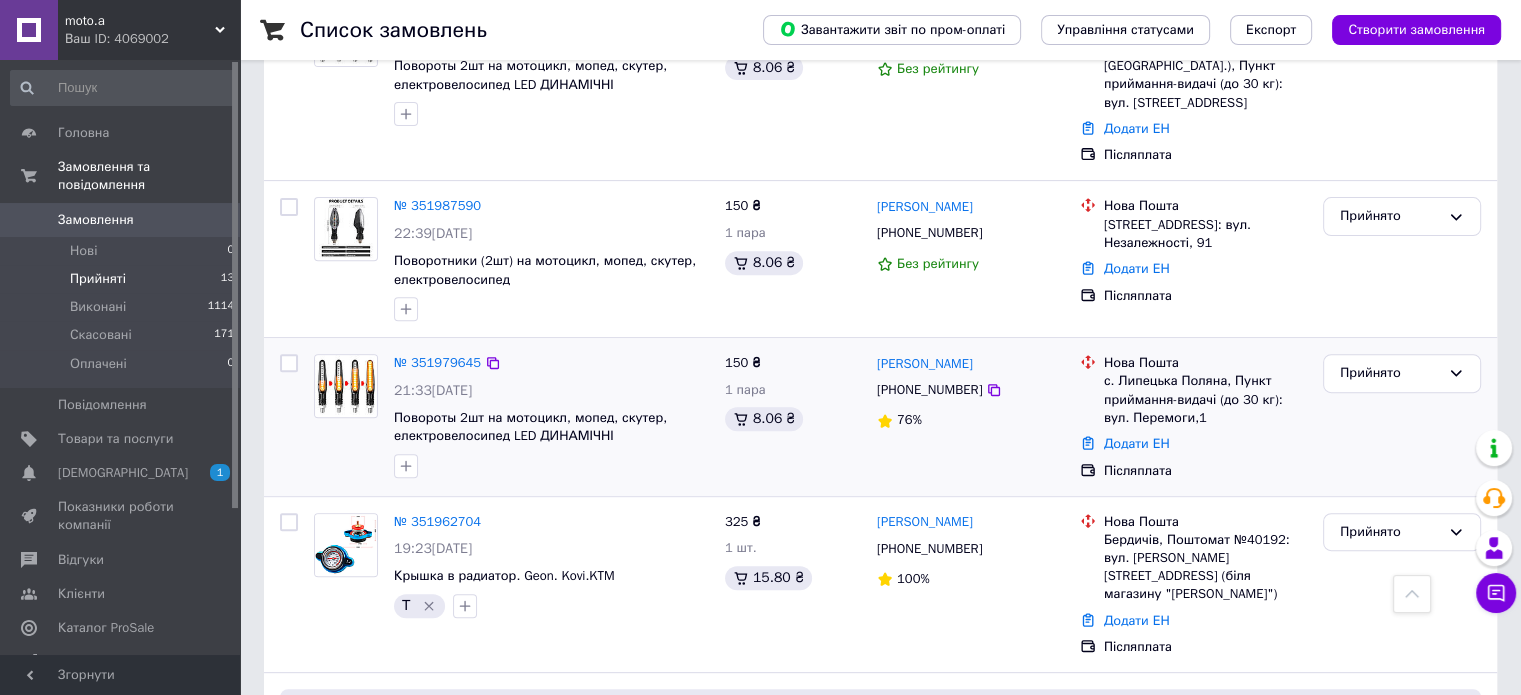 scroll, scrollTop: 1200, scrollLeft: 0, axis: vertical 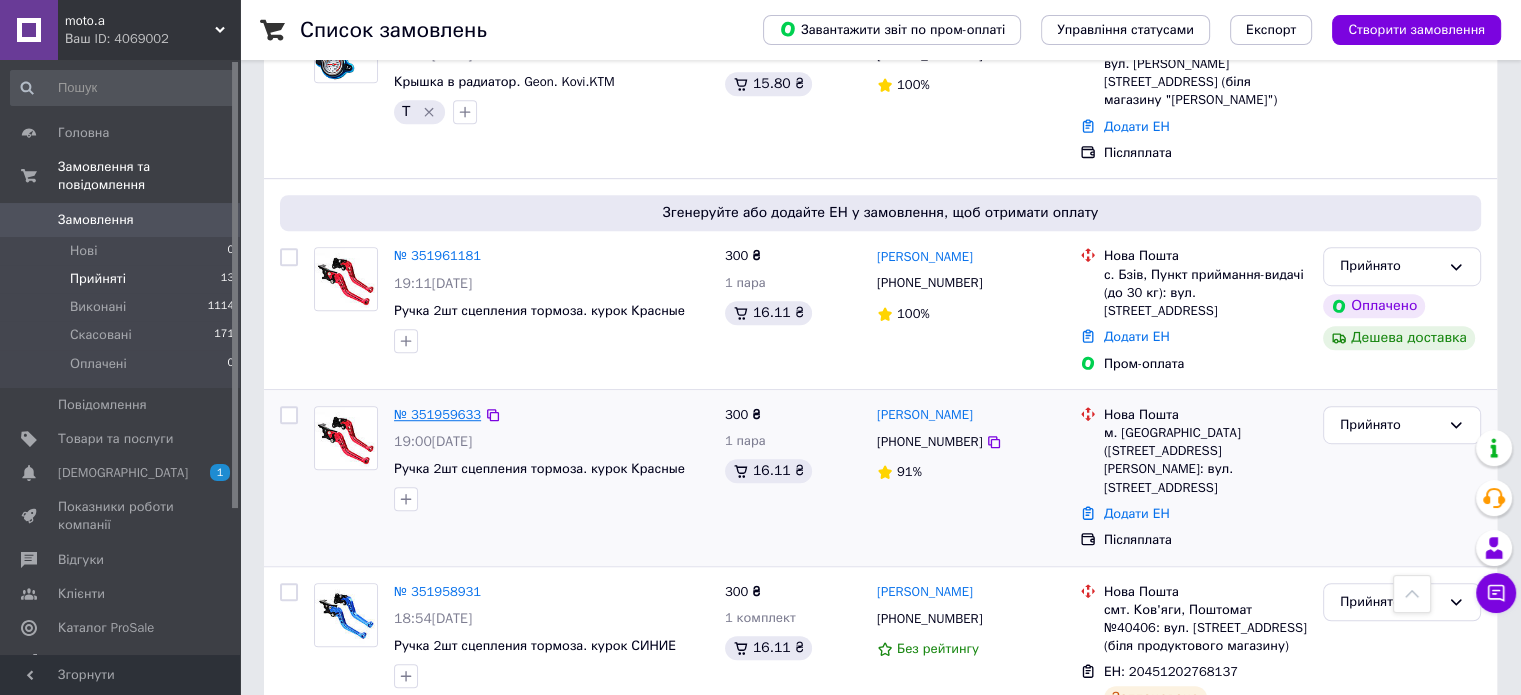 click on "№ 351959633" at bounding box center (437, 414) 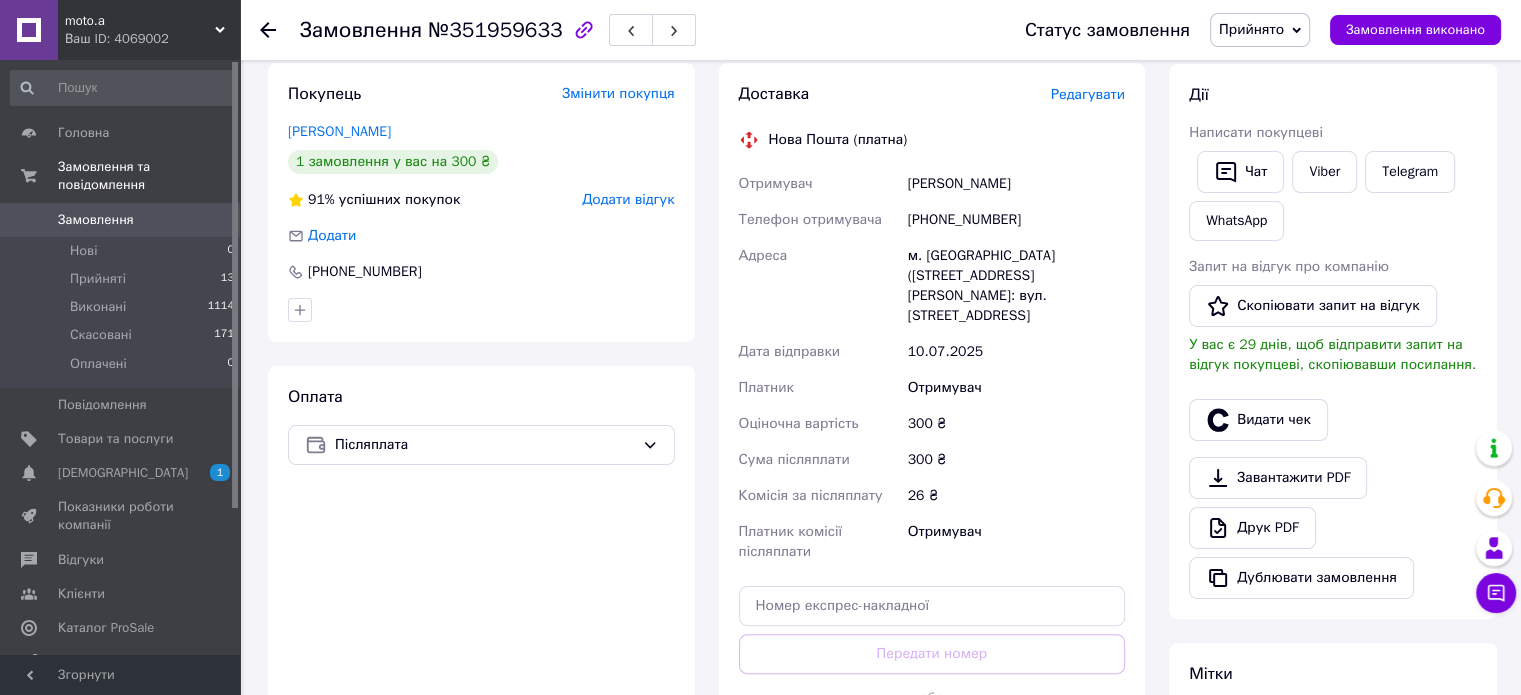 scroll, scrollTop: 444, scrollLeft: 0, axis: vertical 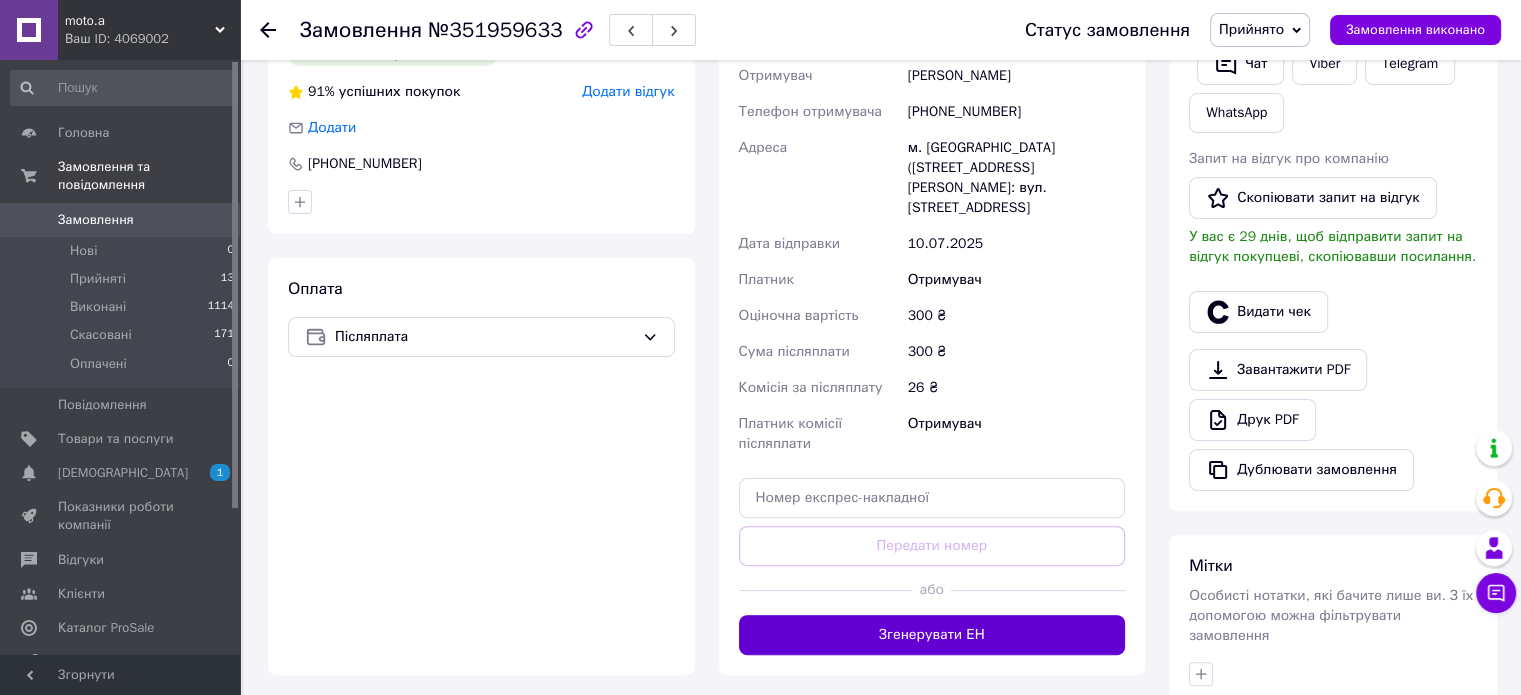 click on "Згенерувати ЕН" at bounding box center (932, 635) 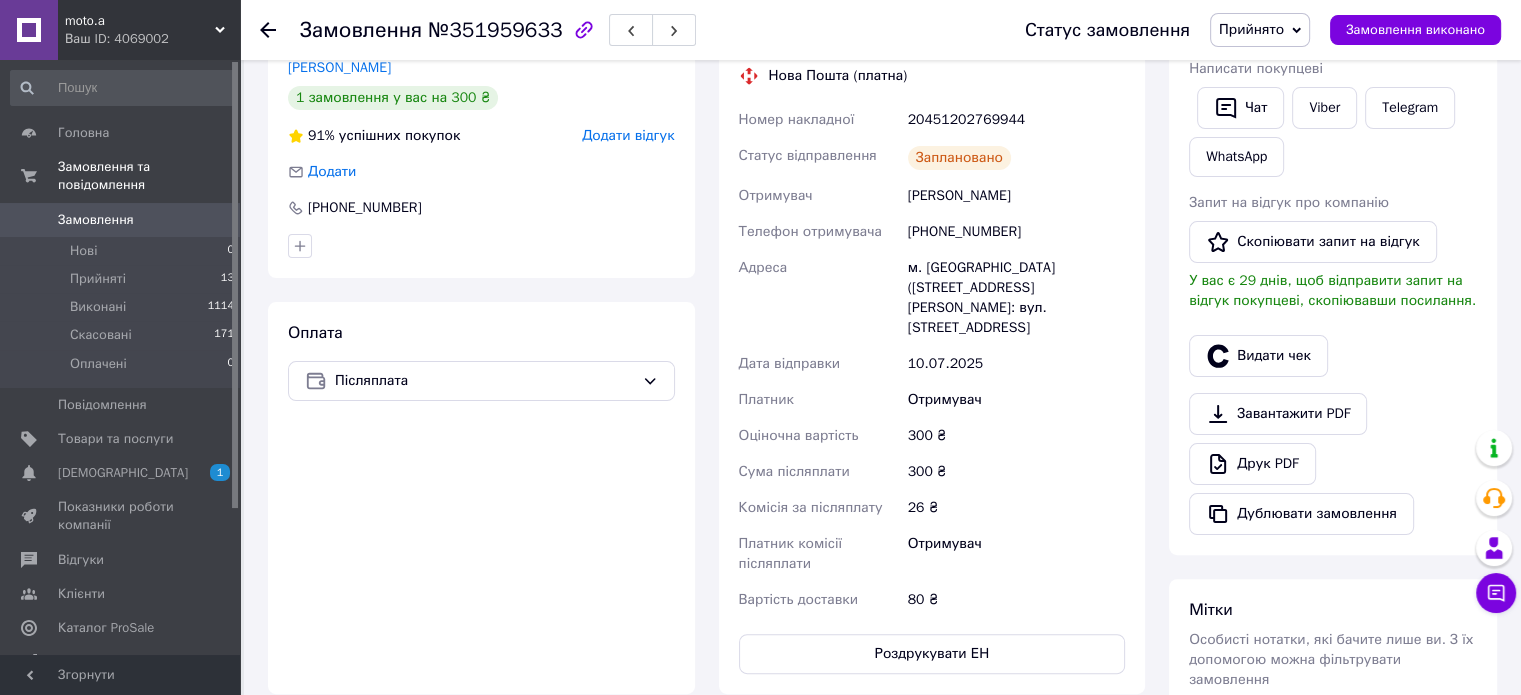 scroll, scrollTop: 100, scrollLeft: 0, axis: vertical 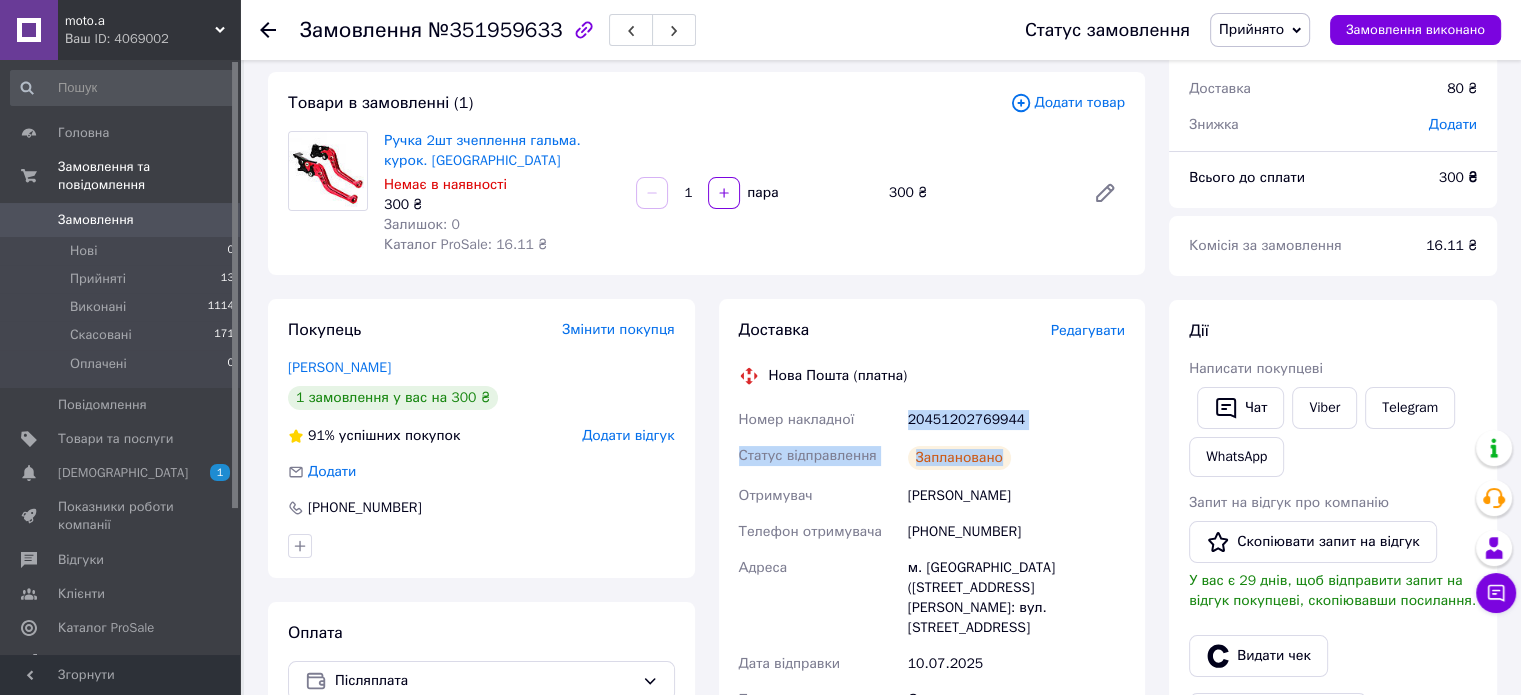 drag, startPoint x: 908, startPoint y: 420, endPoint x: 1068, endPoint y: 439, distance: 161.12418 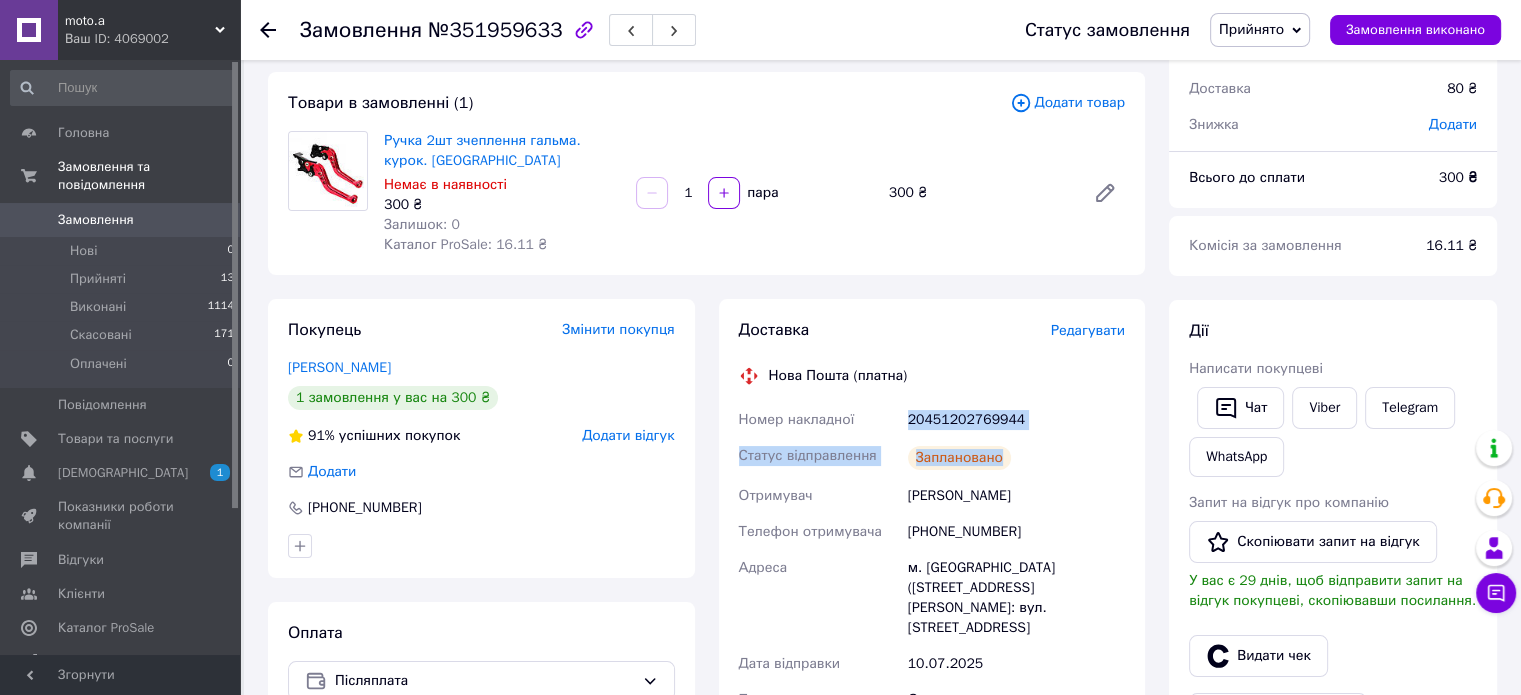 click on "20451202769944" at bounding box center (1016, 420) 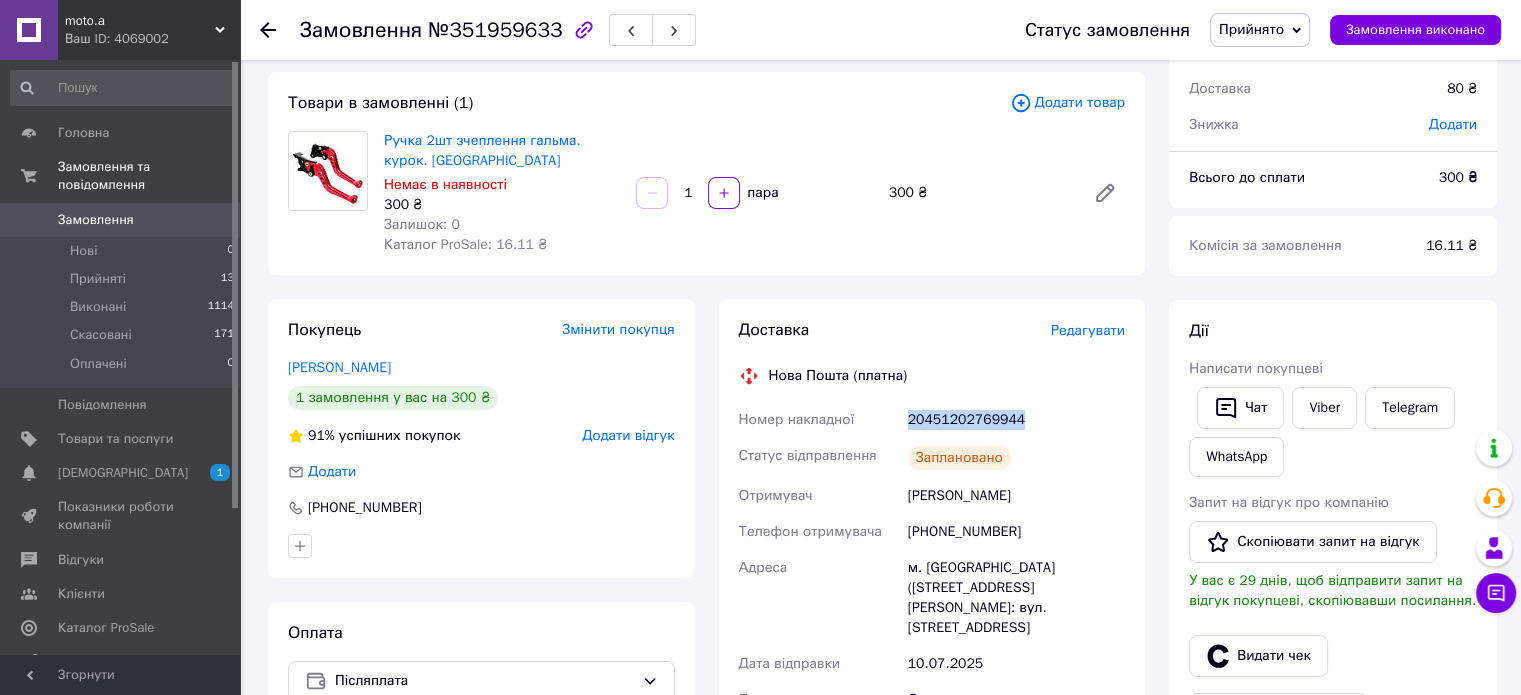 drag, startPoint x: 908, startPoint y: 418, endPoint x: 1068, endPoint y: 422, distance: 160.04999 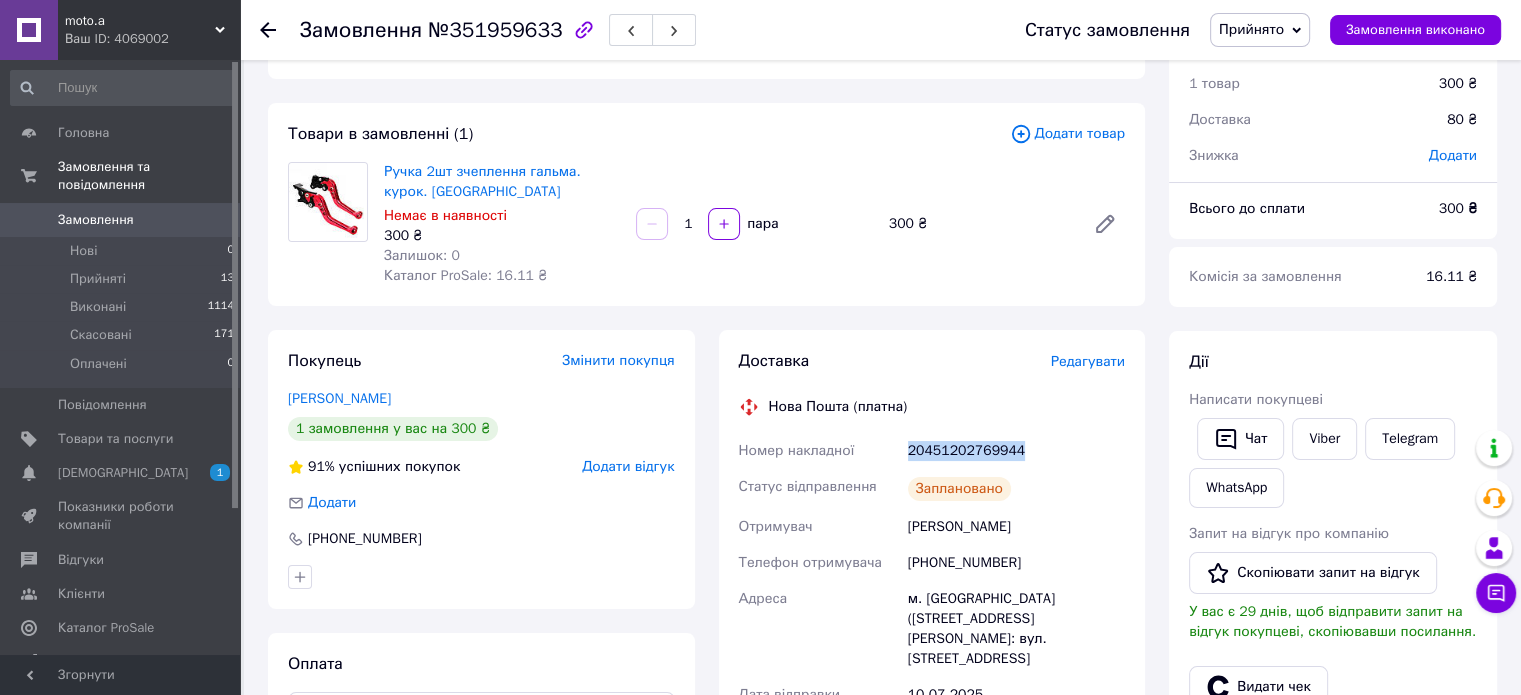 scroll, scrollTop: 100, scrollLeft: 0, axis: vertical 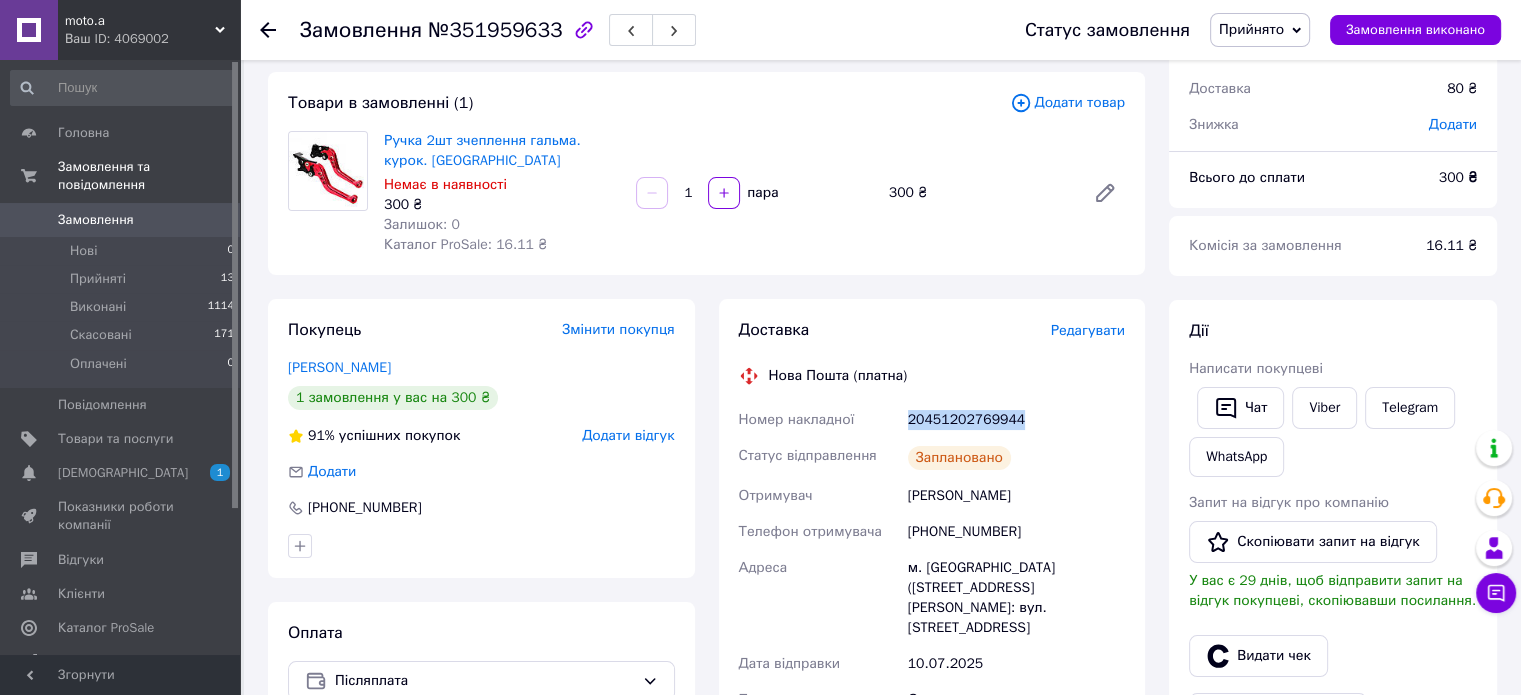 copy on "20451202769944" 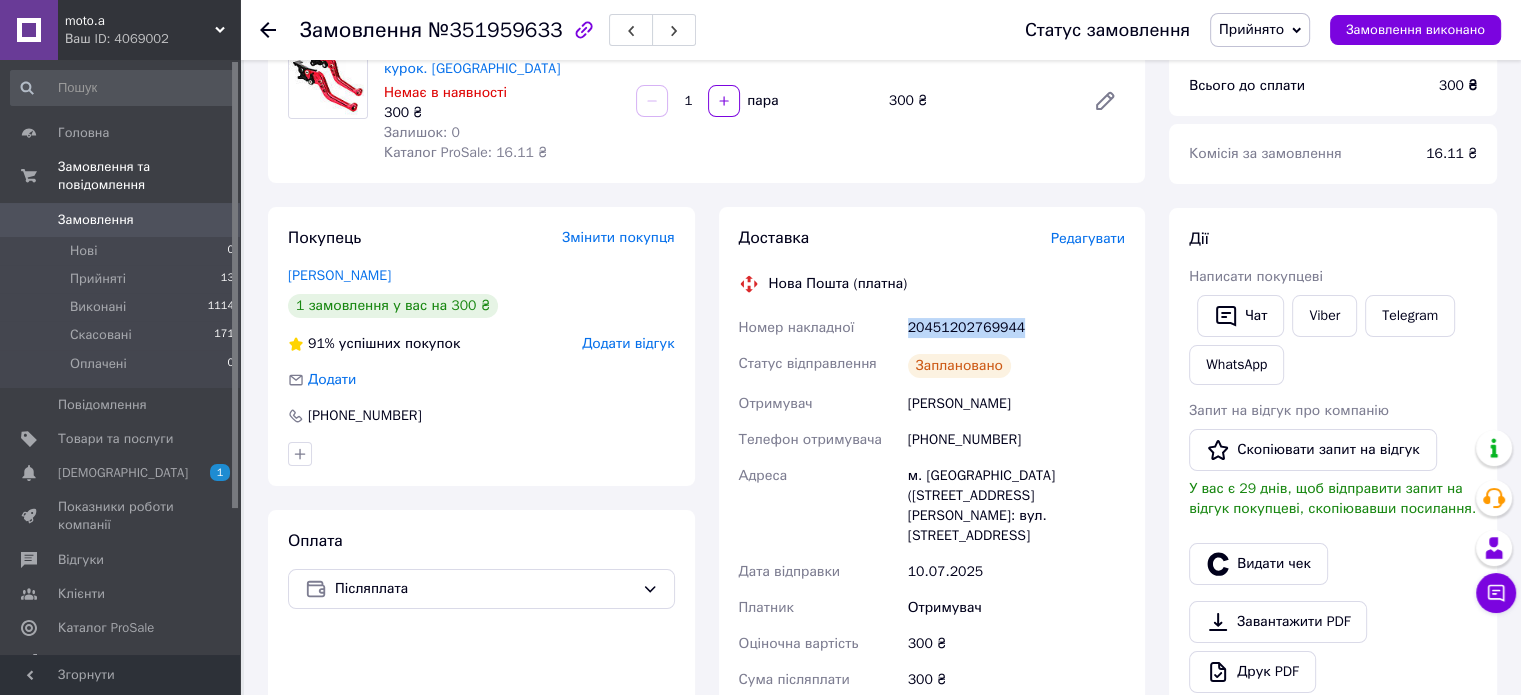 scroll, scrollTop: 100, scrollLeft: 0, axis: vertical 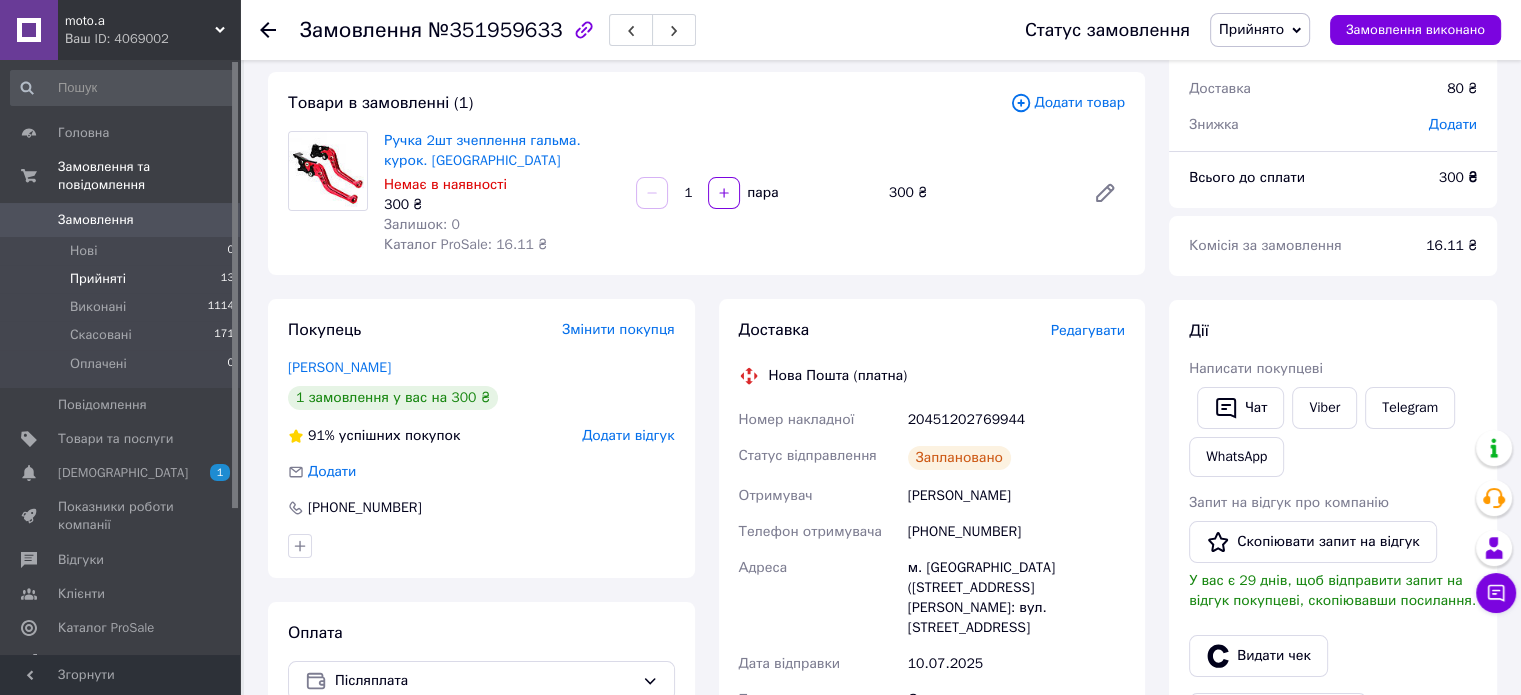 click on "Прийняті" at bounding box center [98, 279] 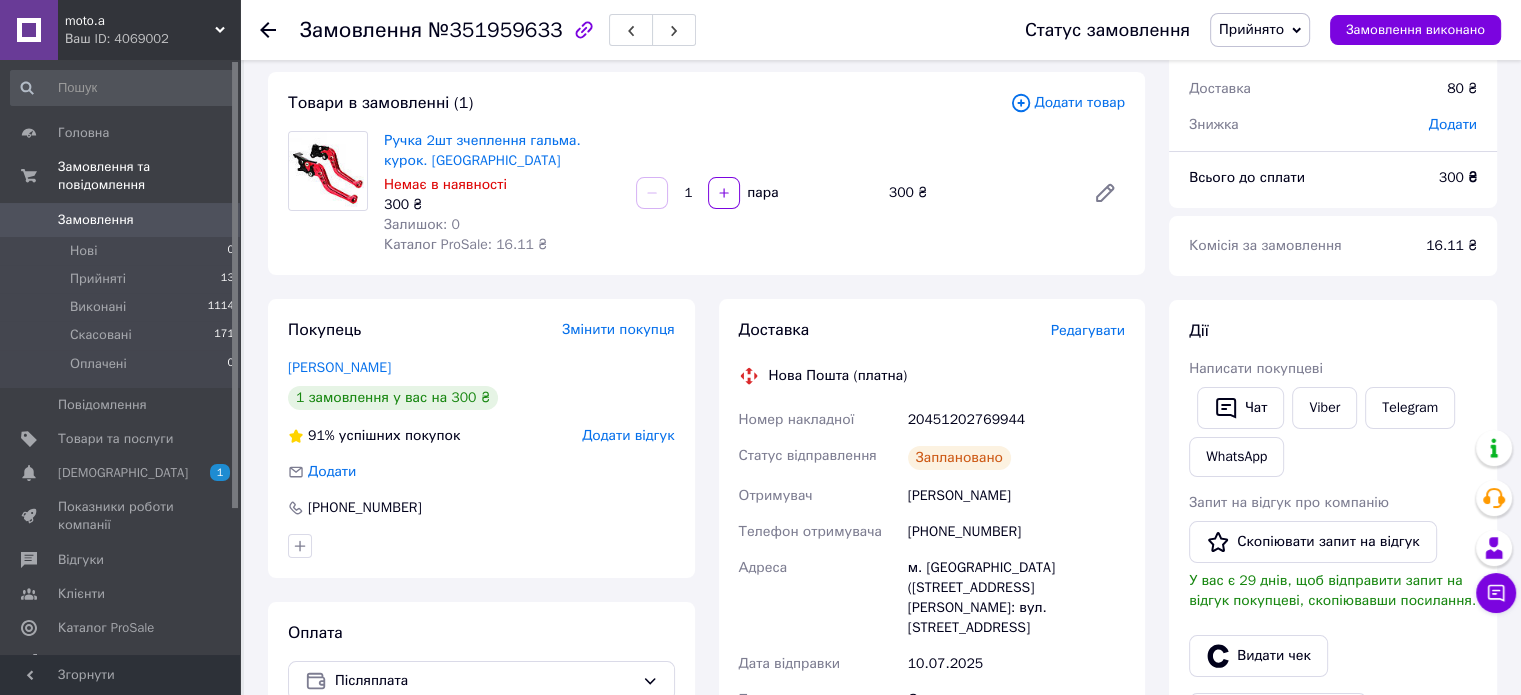 scroll, scrollTop: 0, scrollLeft: 0, axis: both 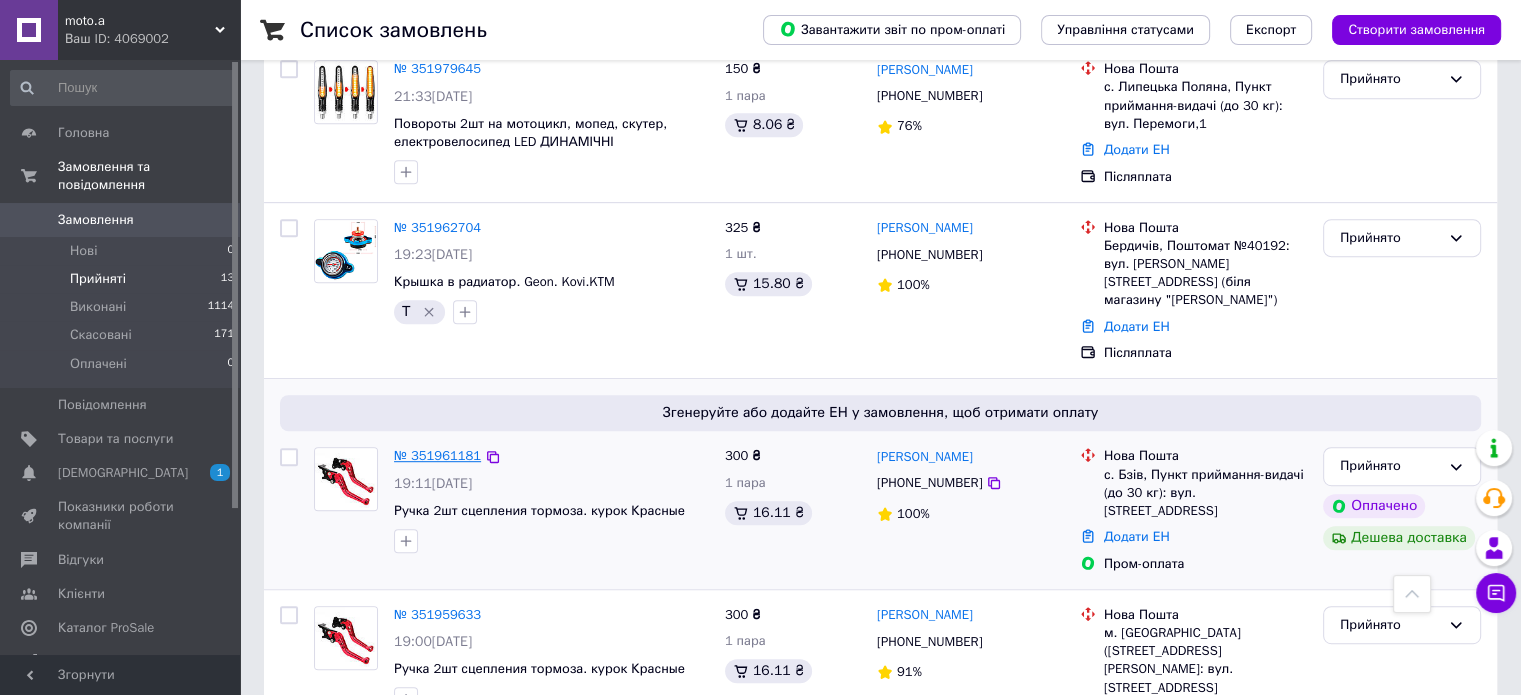 click on "№ 351961181" at bounding box center [437, 455] 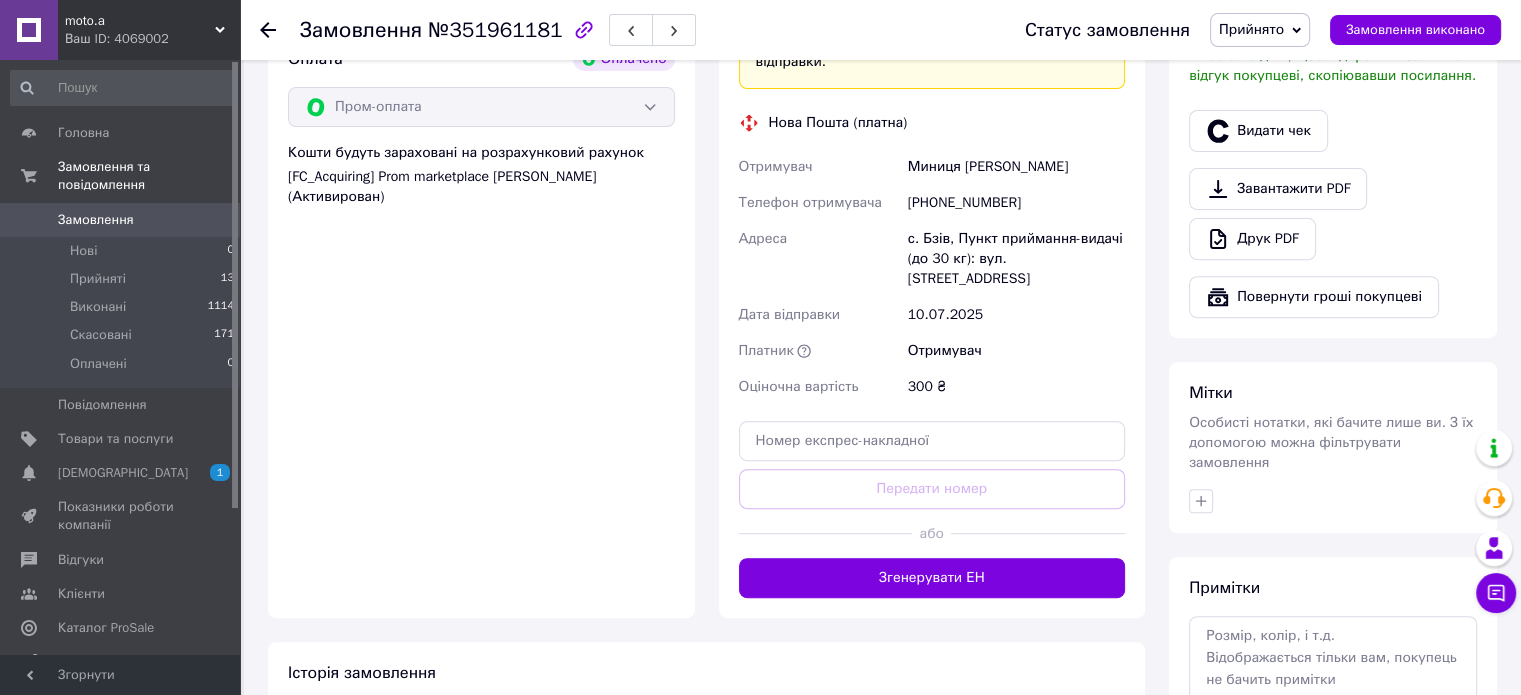 scroll, scrollTop: 844, scrollLeft: 0, axis: vertical 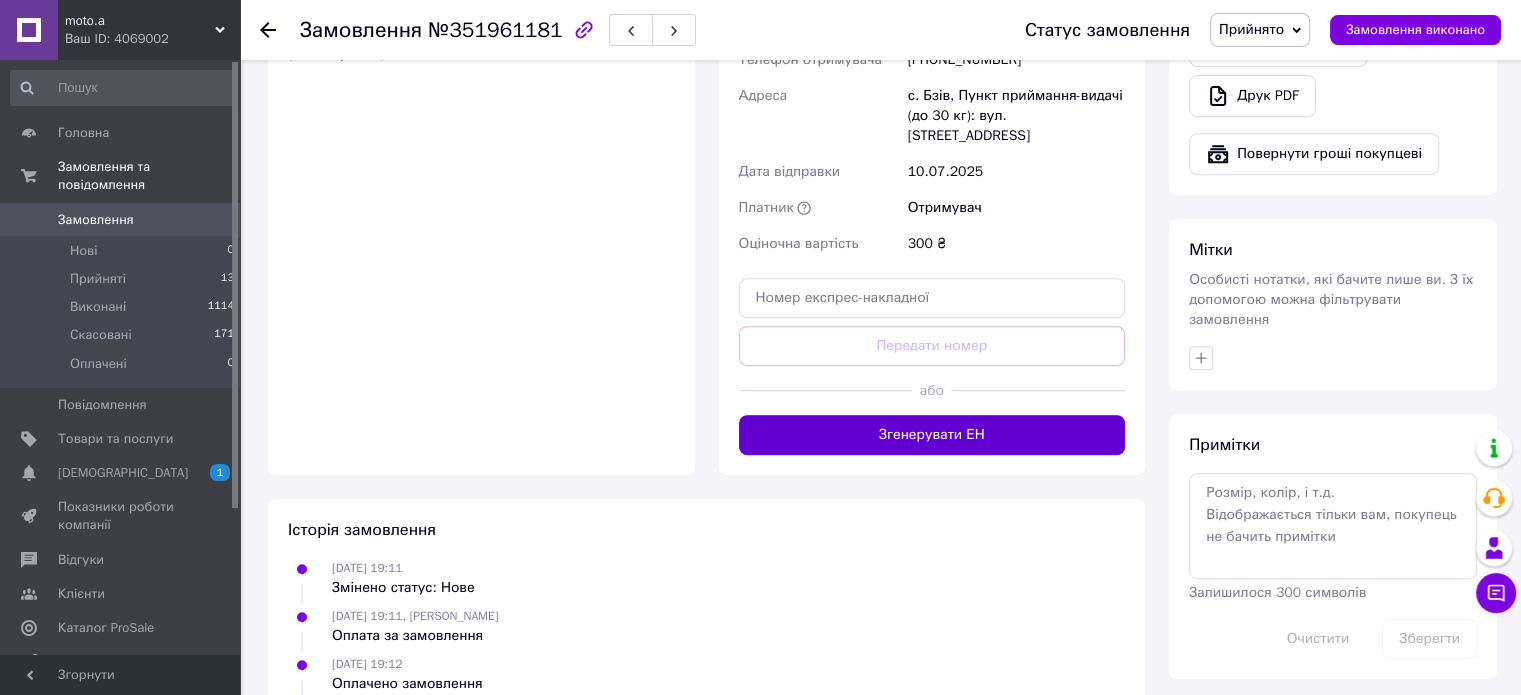 click on "Згенерувати ЕН" at bounding box center [932, 435] 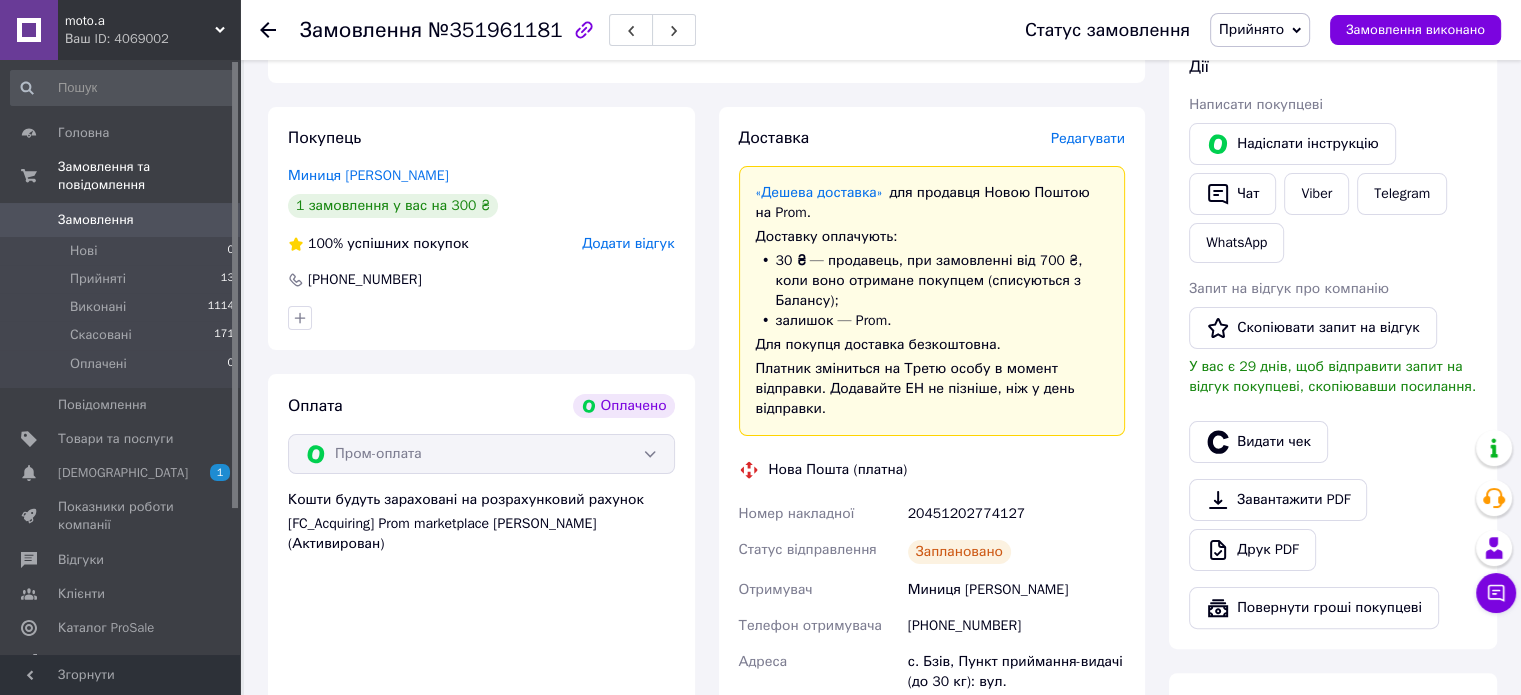 scroll, scrollTop: 344, scrollLeft: 0, axis: vertical 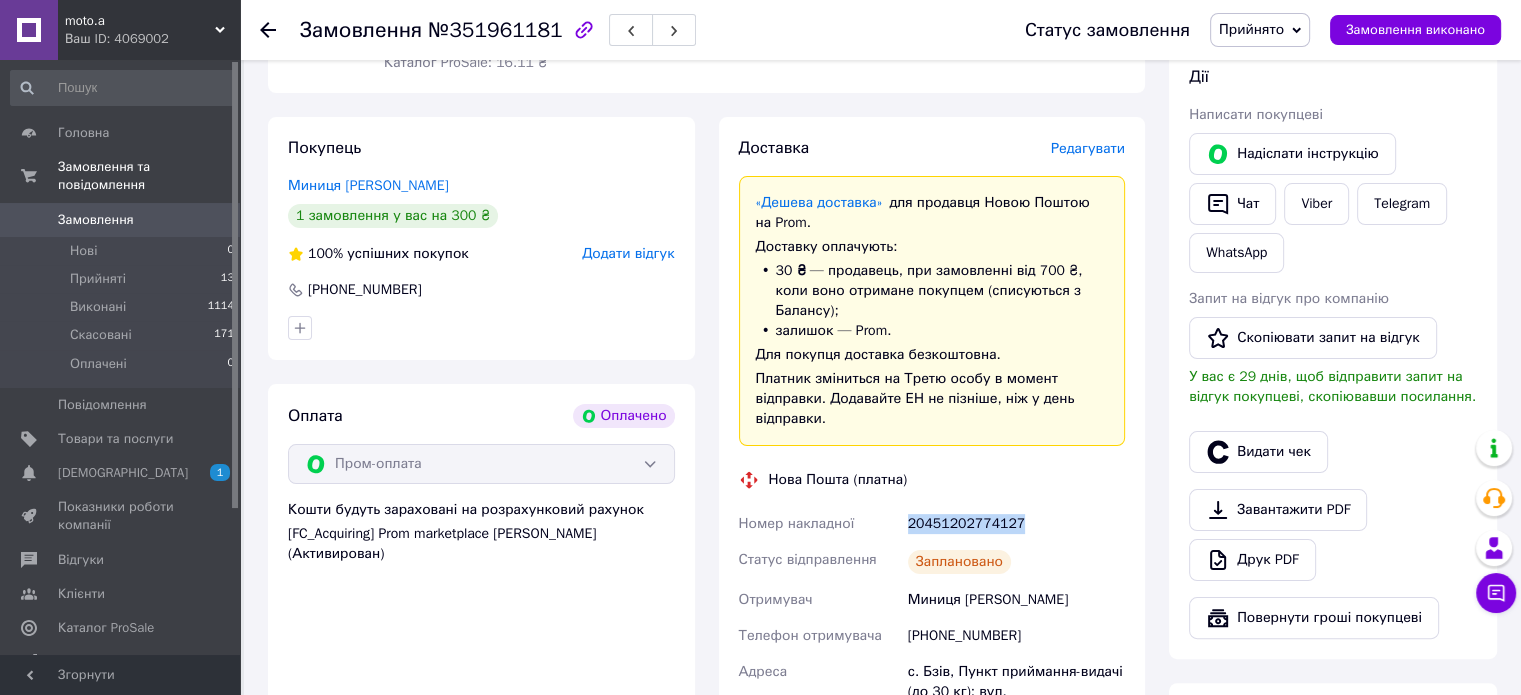 drag, startPoint x: 1025, startPoint y: 496, endPoint x: 901, endPoint y: 495, distance: 124.004036 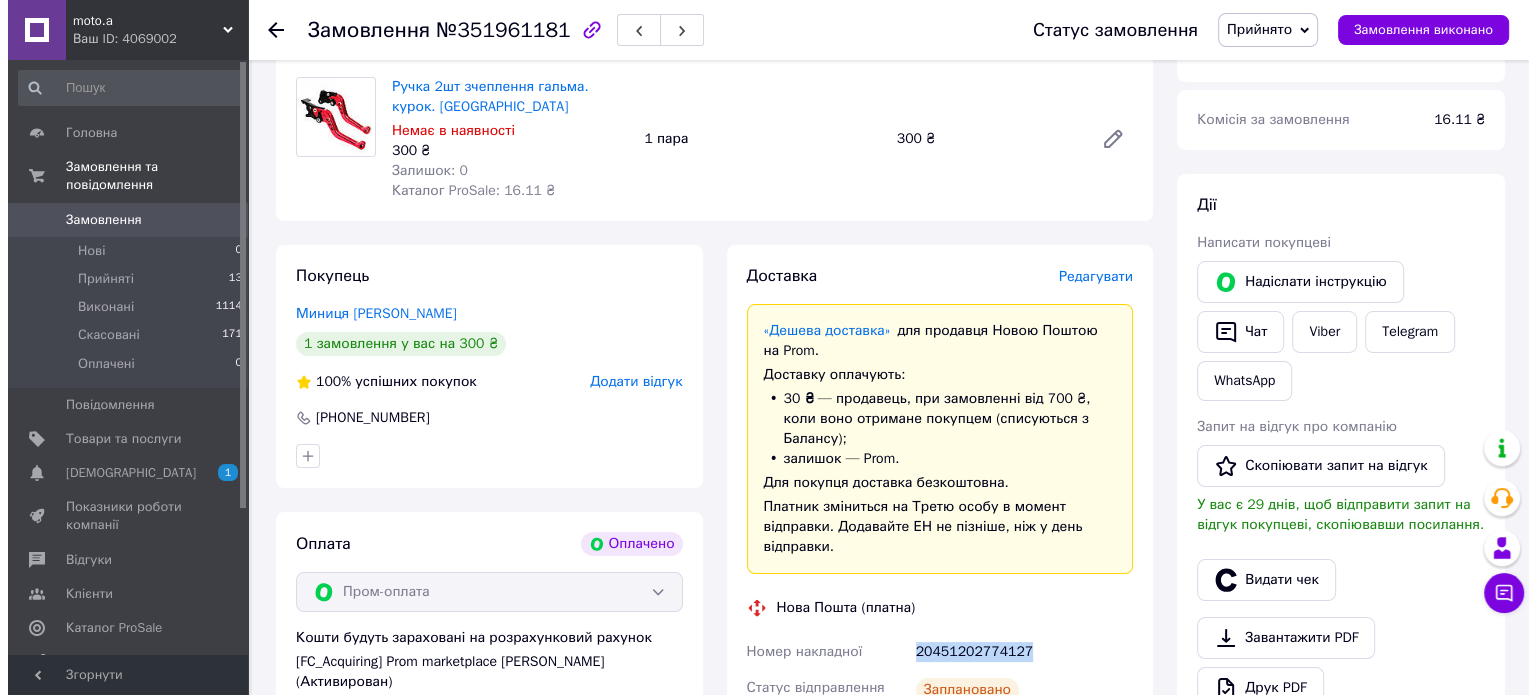 scroll, scrollTop: 244, scrollLeft: 0, axis: vertical 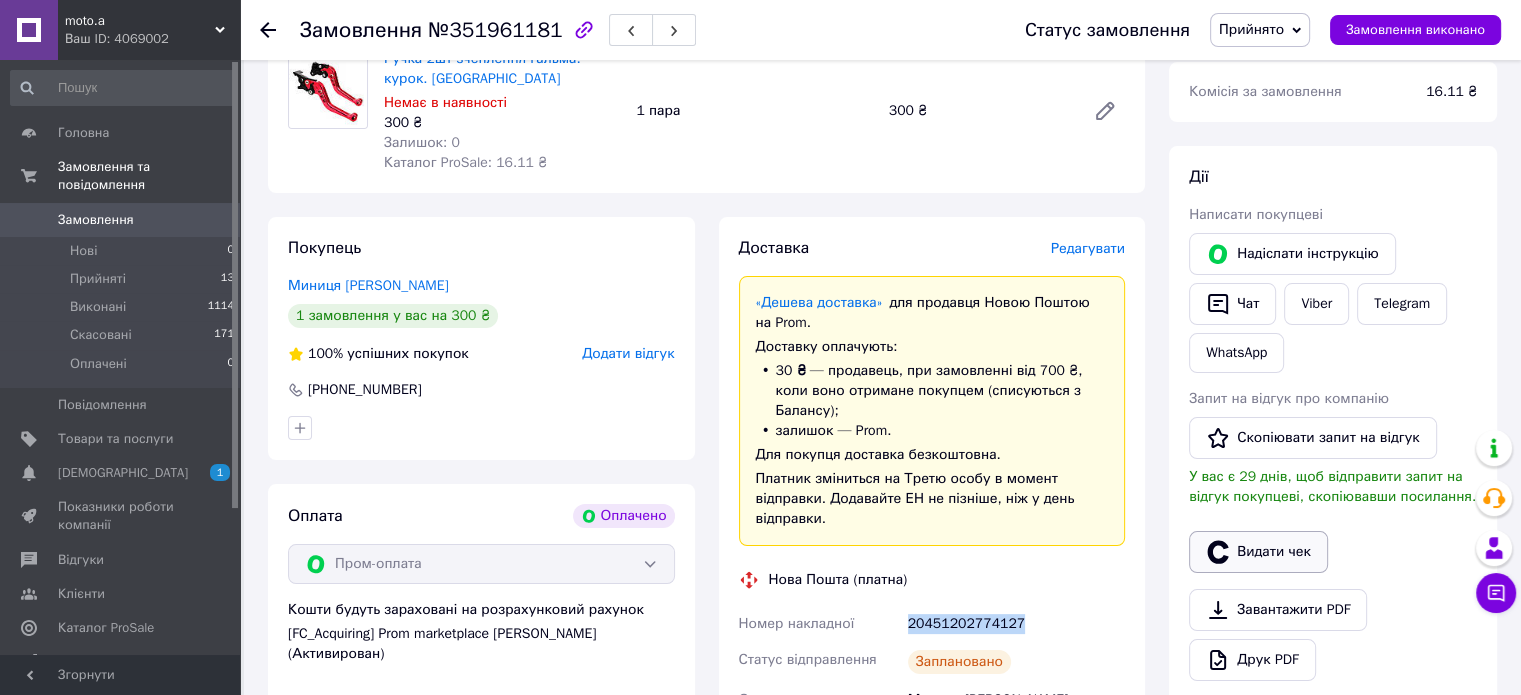 click on "Видати чек" at bounding box center (1258, 552) 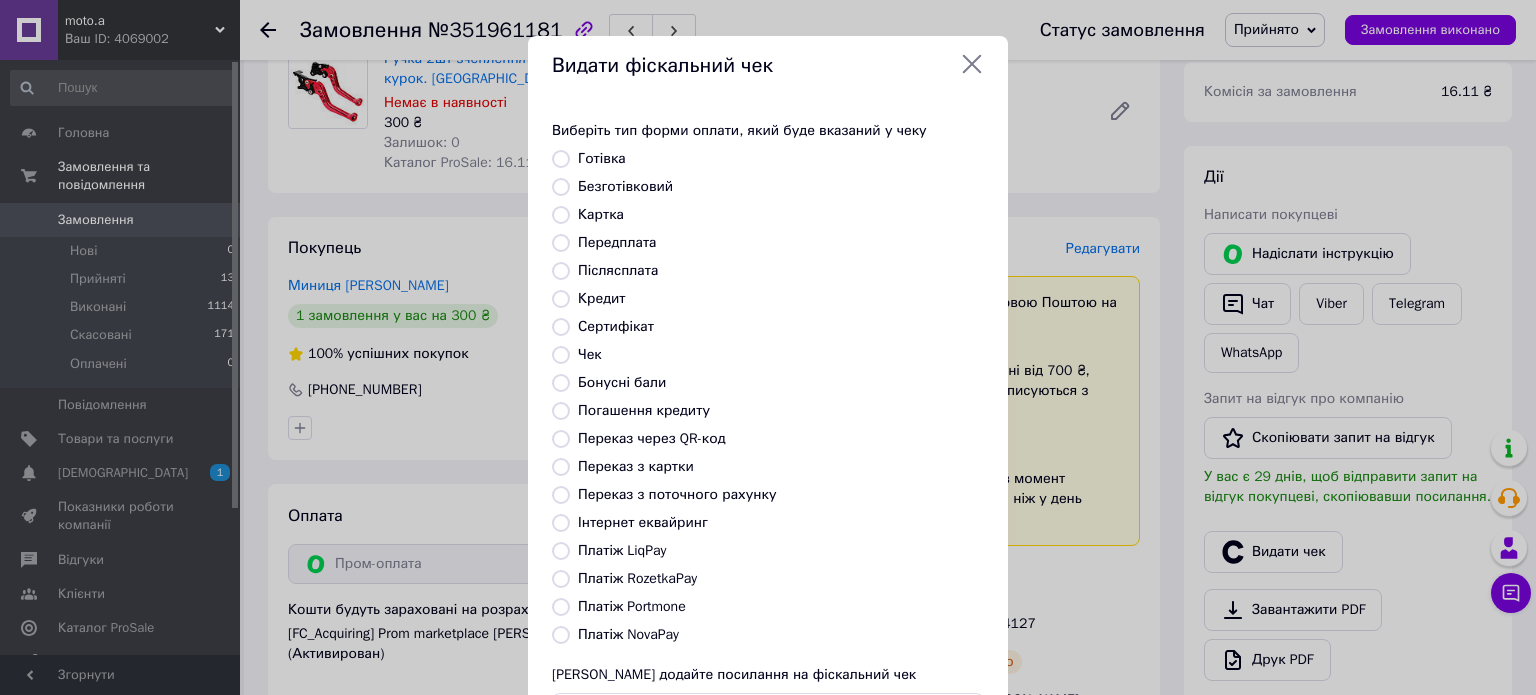 drag, startPoint x: 665, startPoint y: 575, endPoint x: 676, endPoint y: 568, distance: 13.038404 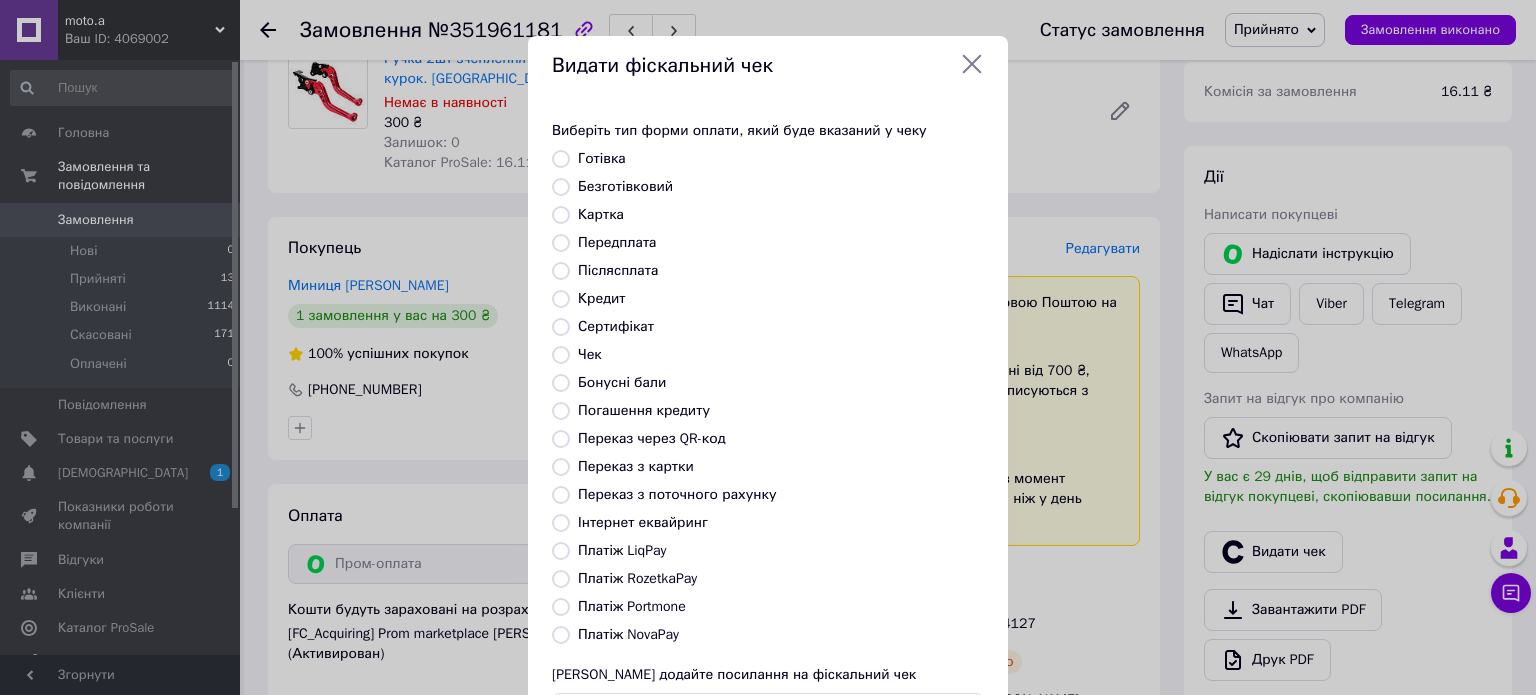 radio on "true" 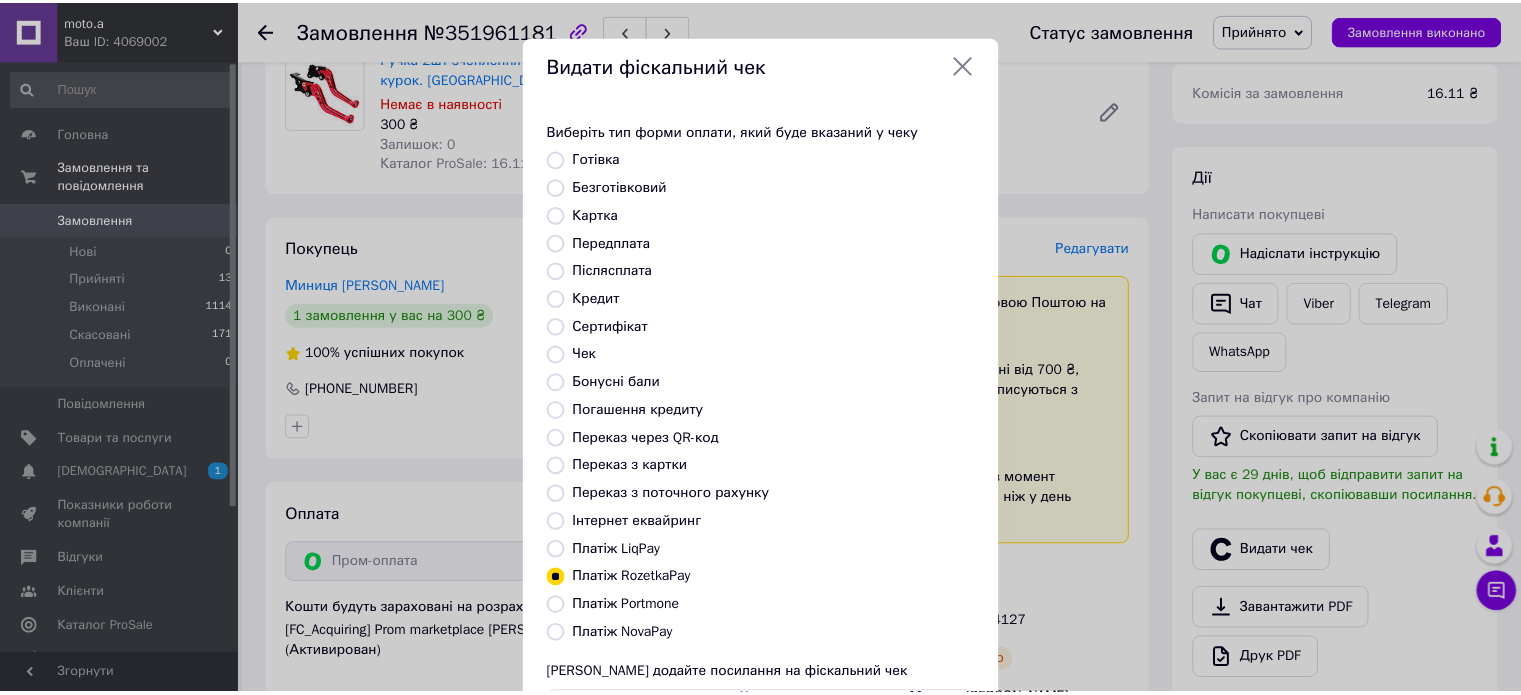 scroll, scrollTop: 163, scrollLeft: 0, axis: vertical 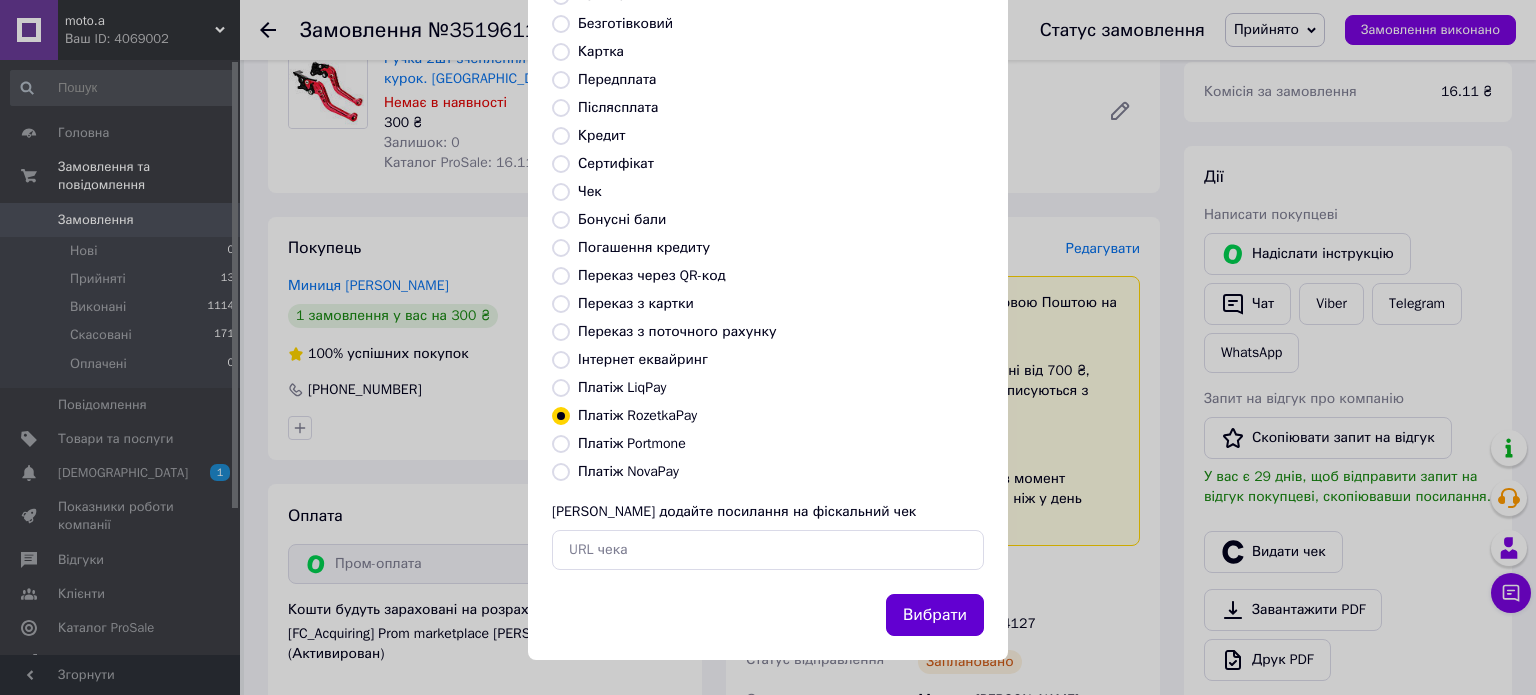 click on "Вибрати" at bounding box center (935, 615) 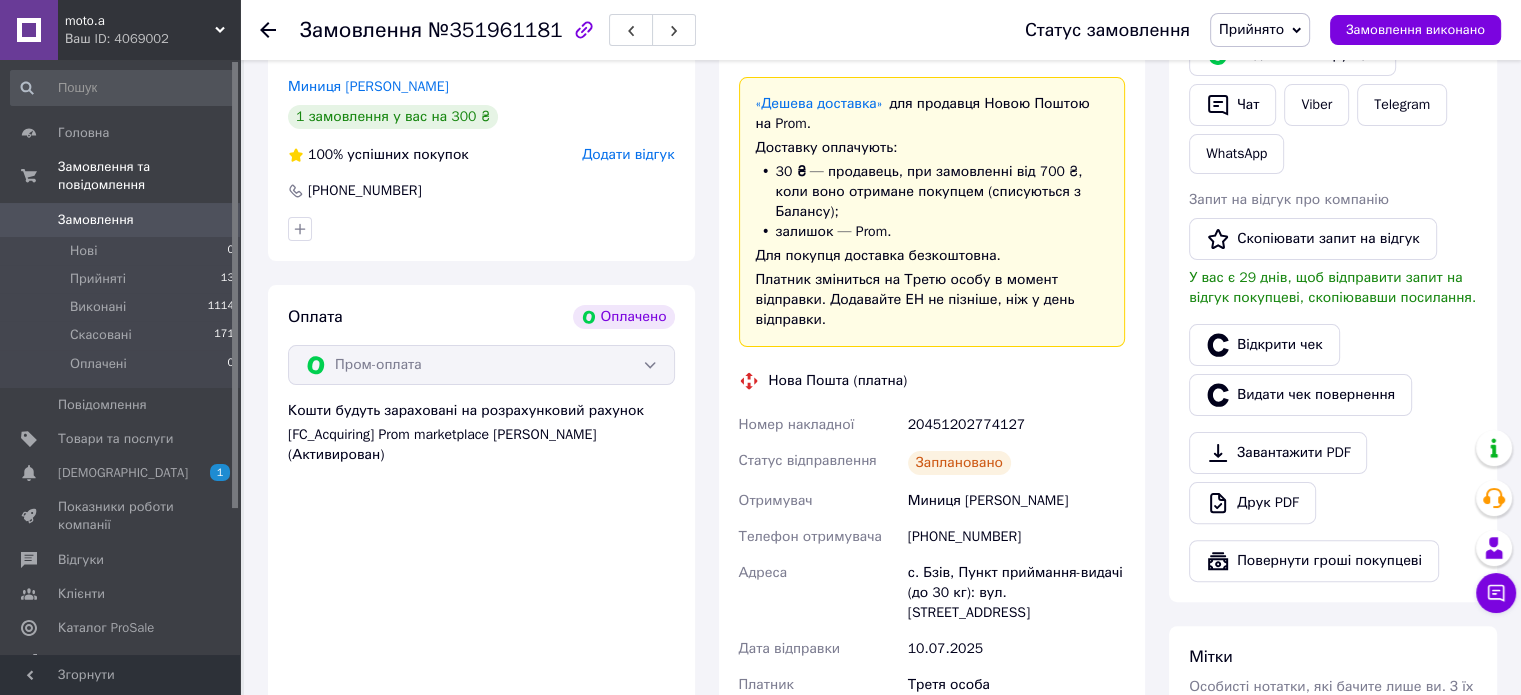 scroll, scrollTop: 444, scrollLeft: 0, axis: vertical 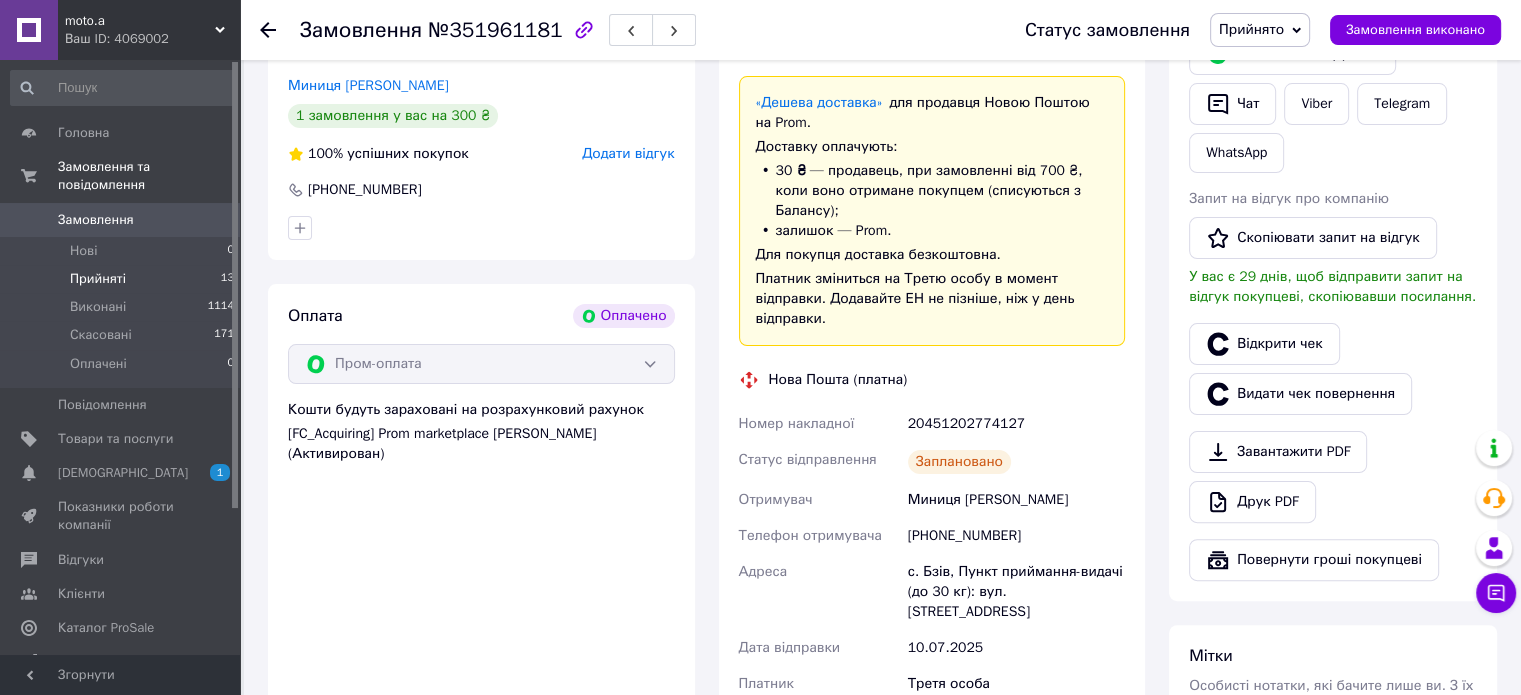 click on "Прийняті" at bounding box center (98, 279) 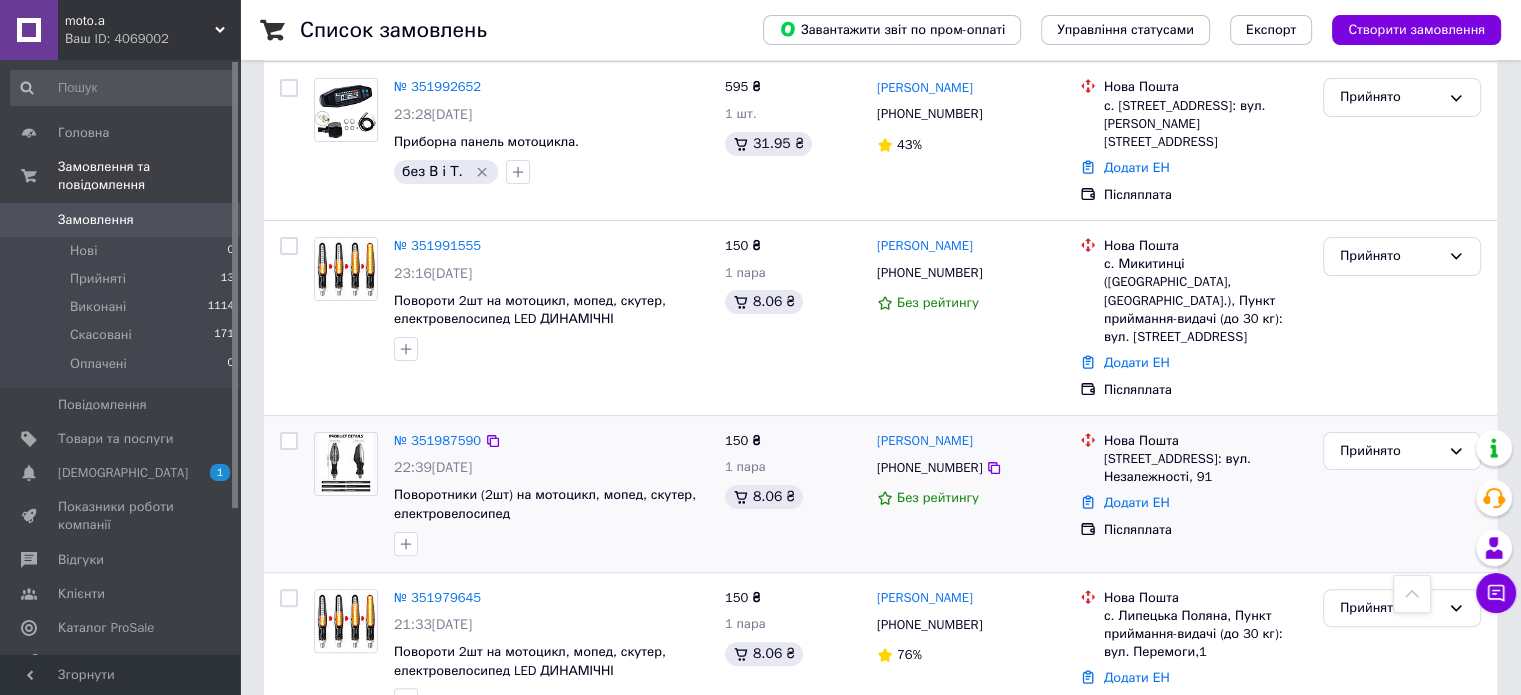 scroll, scrollTop: 100, scrollLeft: 0, axis: vertical 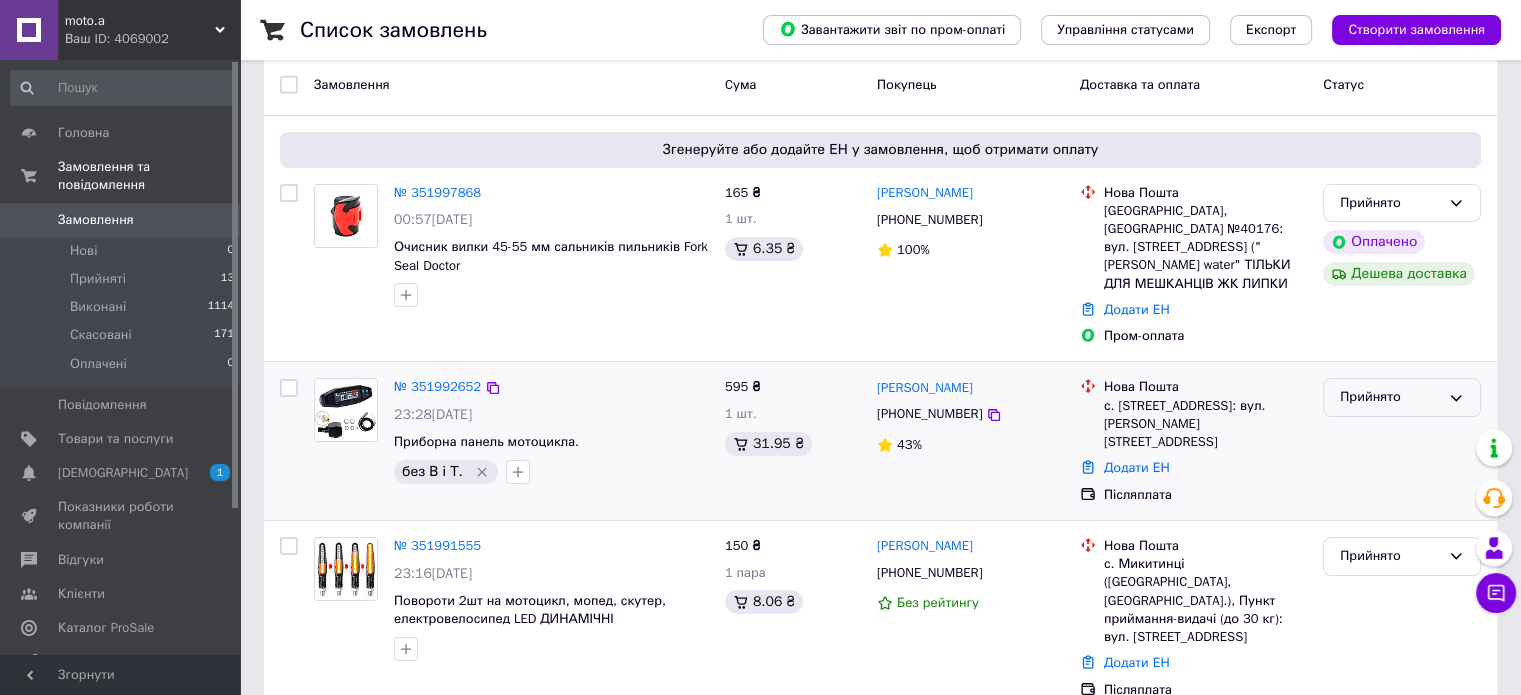 click on "Прийнято" at bounding box center (1390, 397) 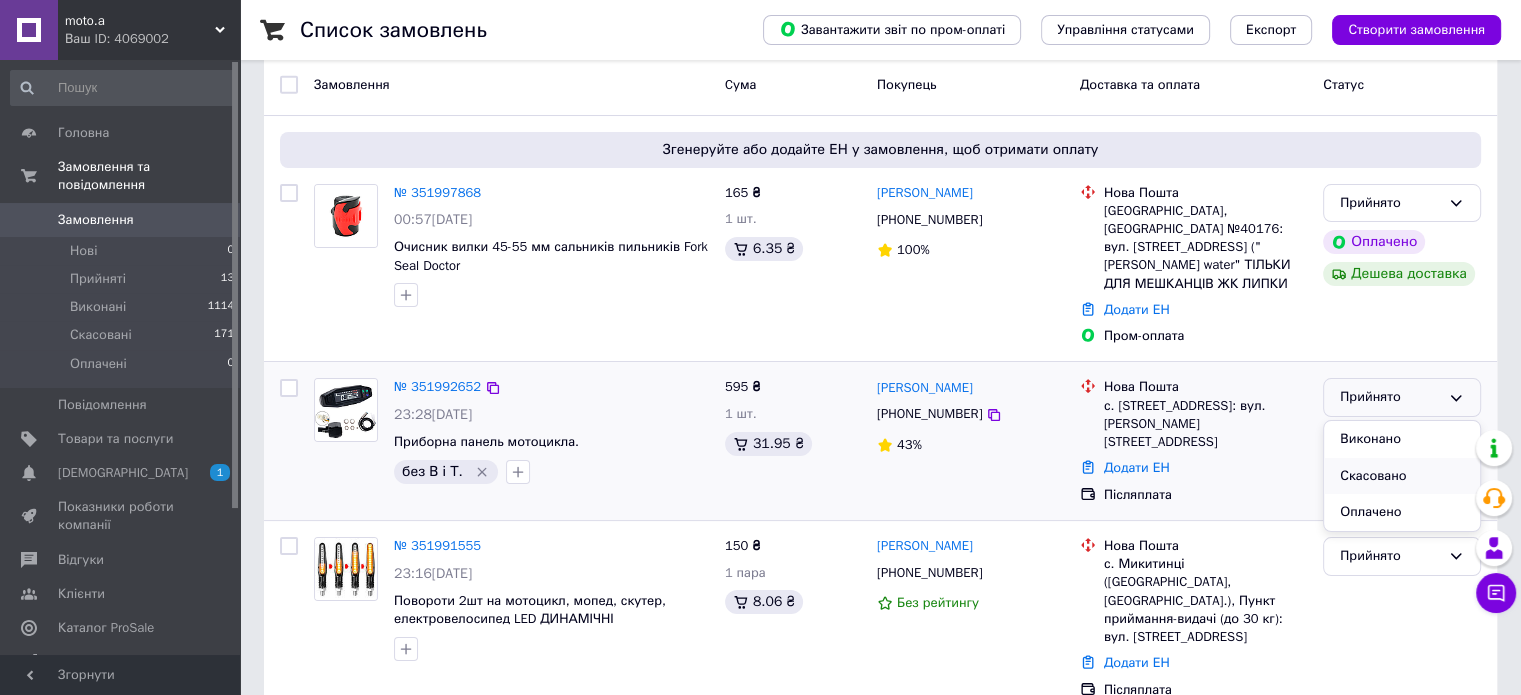 click on "Скасовано" at bounding box center [1402, 476] 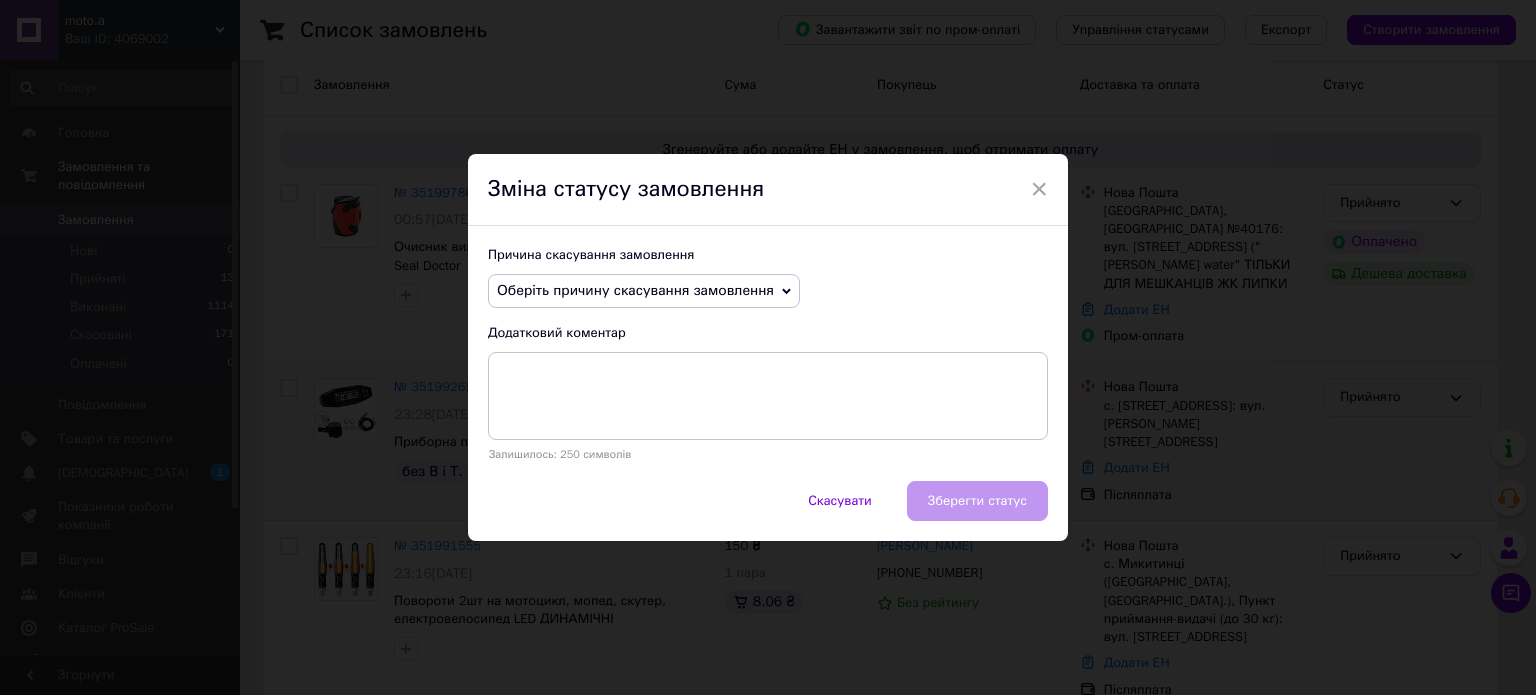 click on "Оберіть причину скасування замовлення" at bounding box center [635, 290] 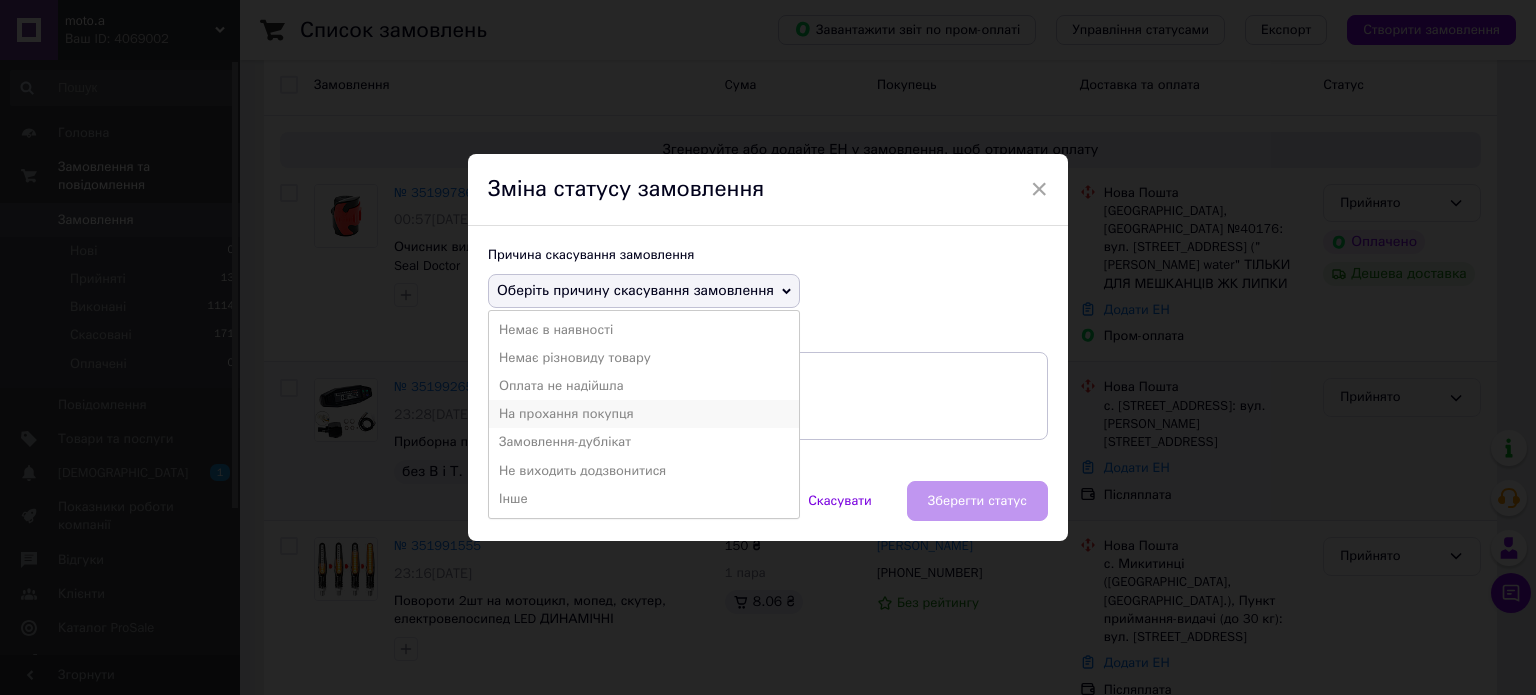 click on "На прохання покупця" at bounding box center [644, 414] 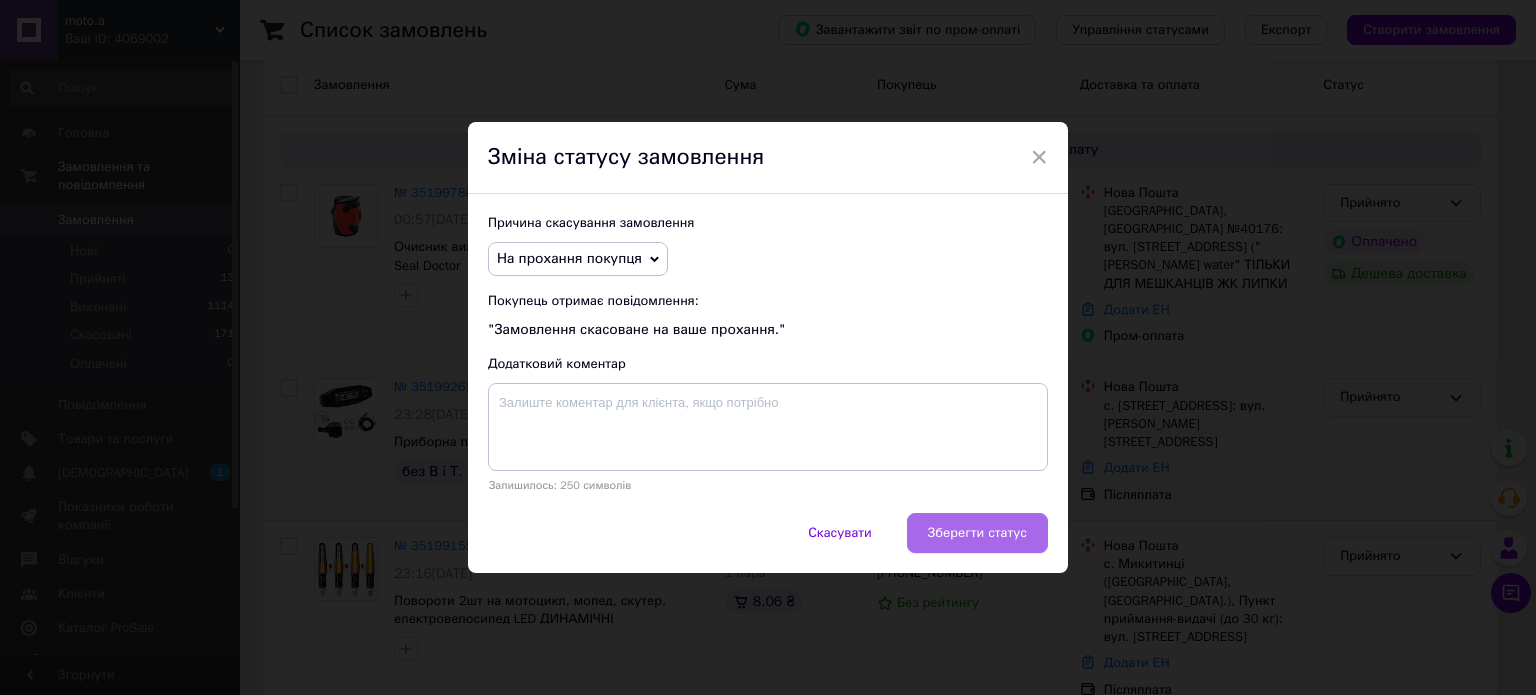 click on "Зберегти статус" at bounding box center (977, 533) 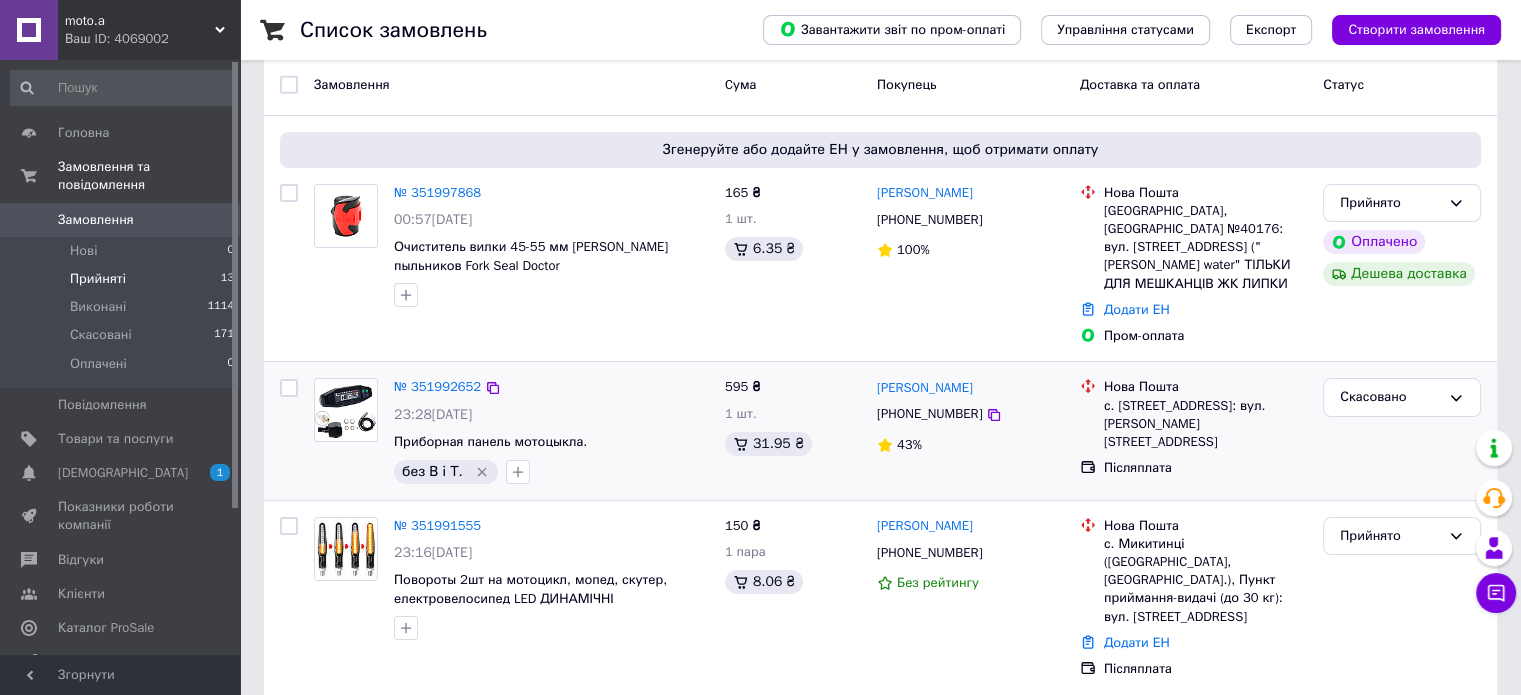 drag, startPoint x: 96, startPoint y: 255, endPoint x: 107, endPoint y: 258, distance: 11.401754 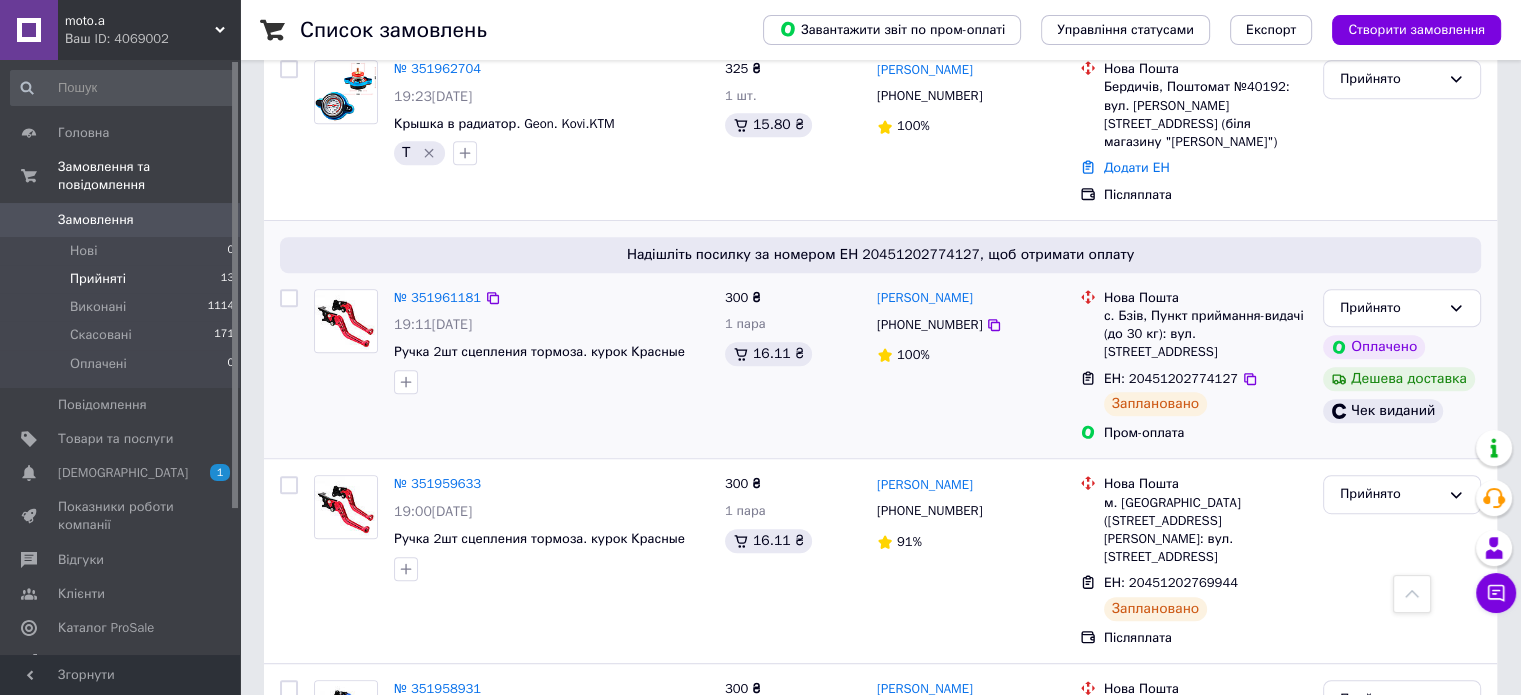 scroll, scrollTop: 700, scrollLeft: 0, axis: vertical 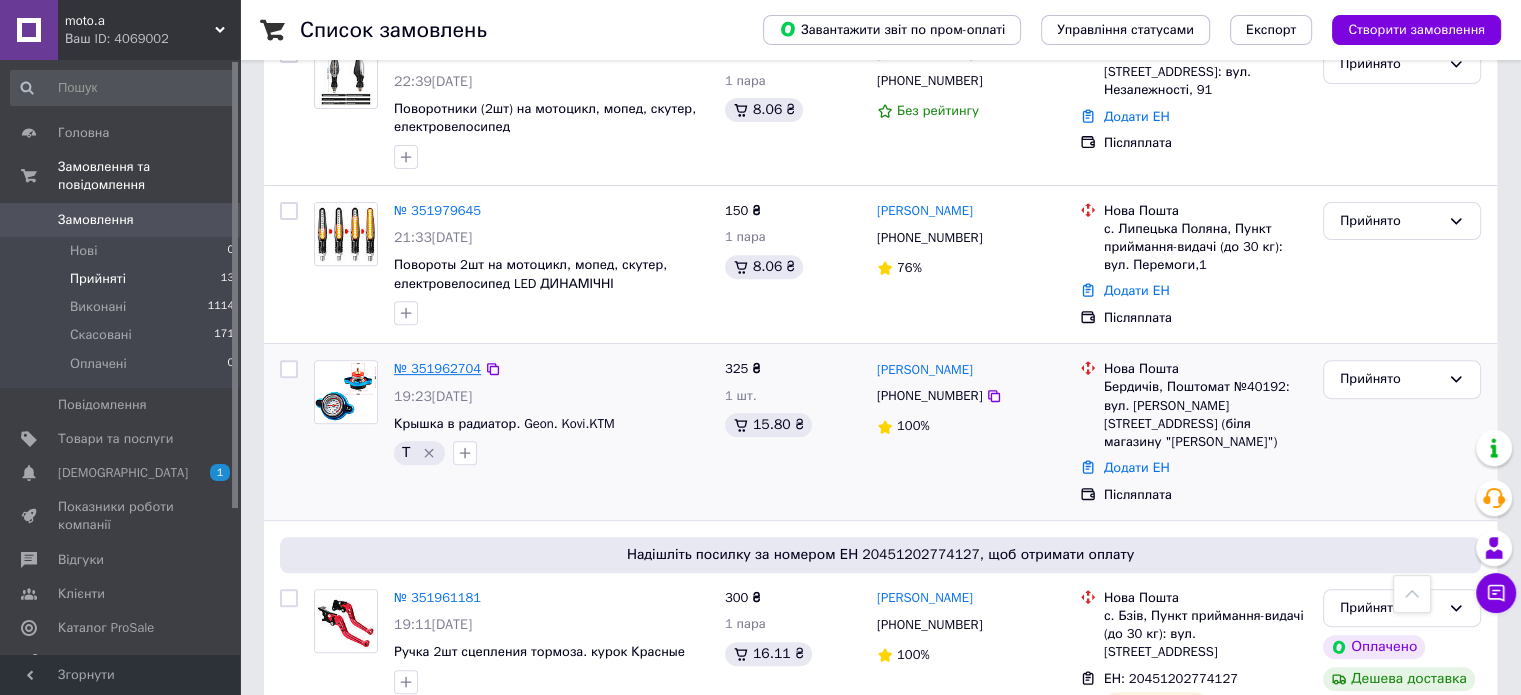 click on "№ 351962704" at bounding box center [437, 368] 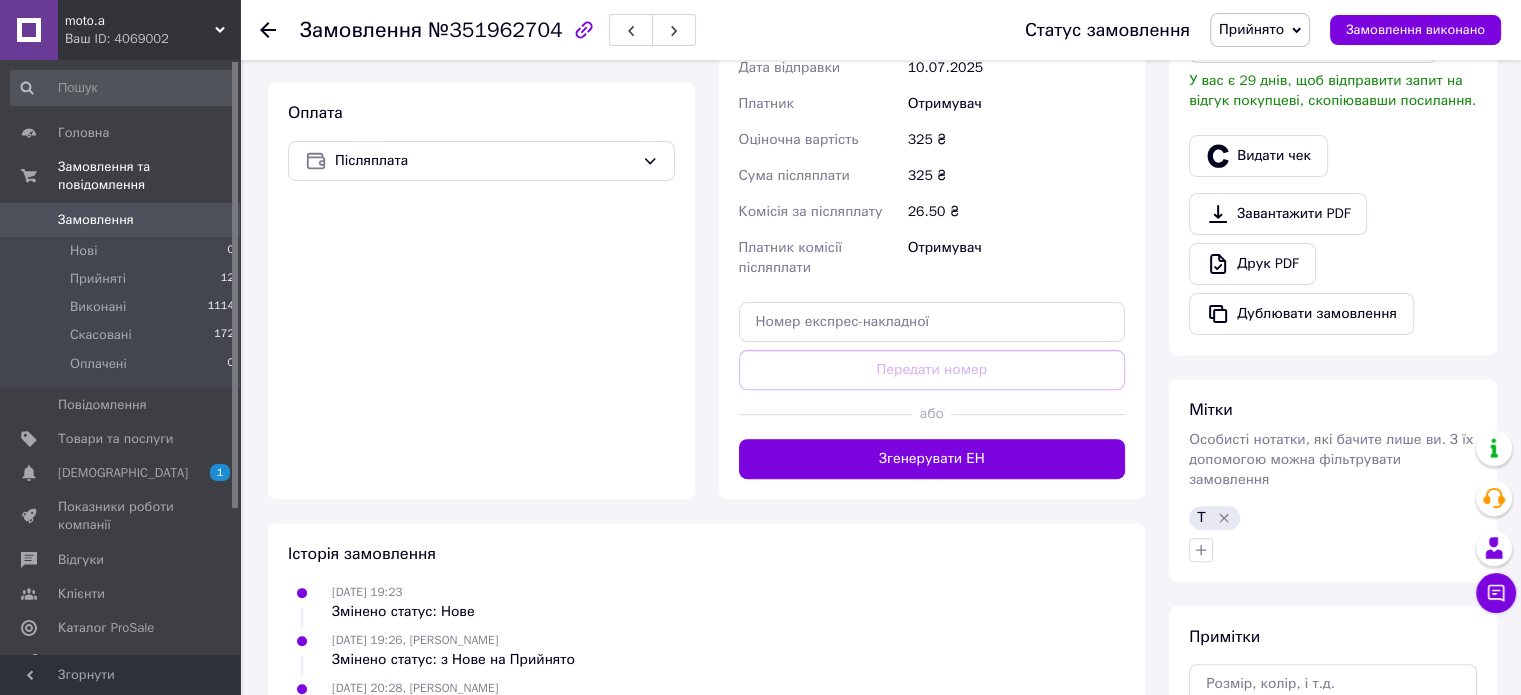 click on "Згенерувати ЕН" at bounding box center (932, 459) 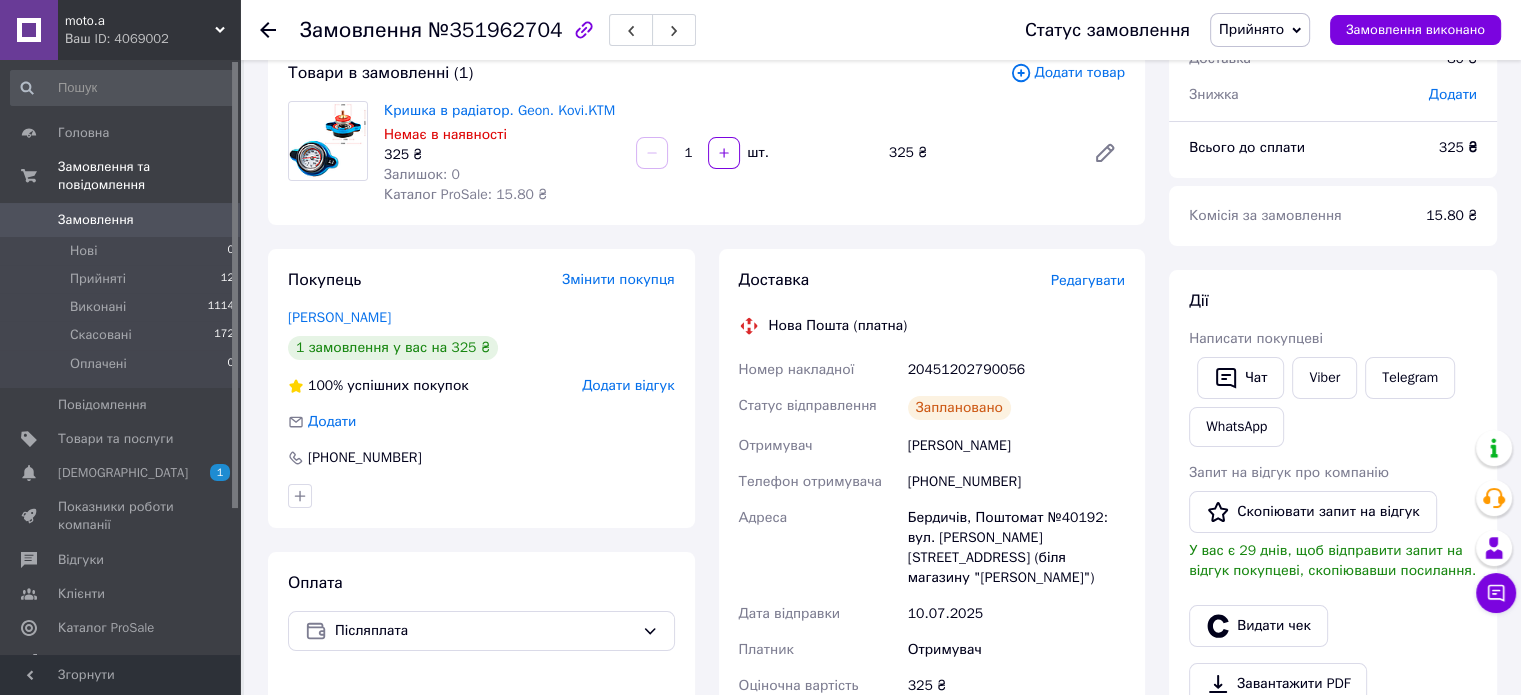 scroll, scrollTop: 100, scrollLeft: 0, axis: vertical 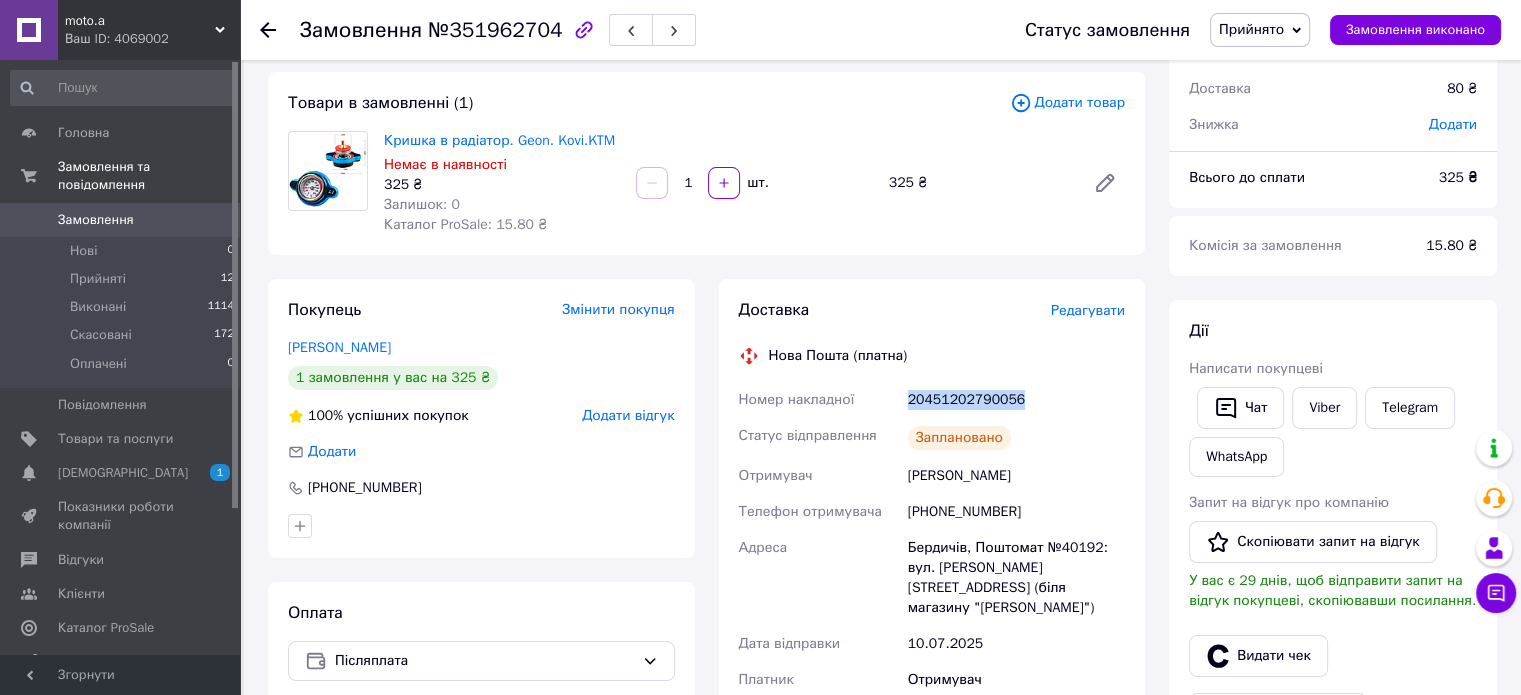 drag, startPoint x: 1029, startPoint y: 396, endPoint x: 887, endPoint y: 415, distance: 143.26549 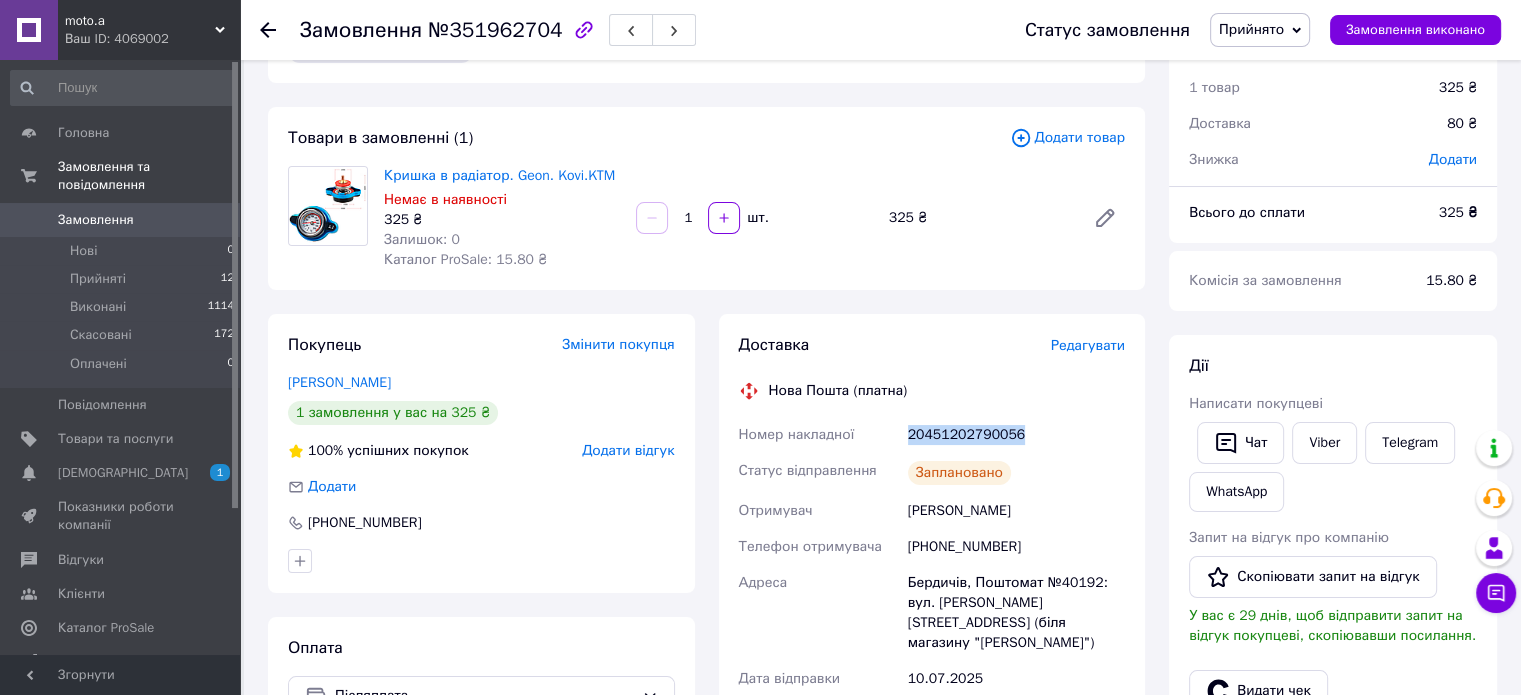 scroll, scrollTop: 100, scrollLeft: 0, axis: vertical 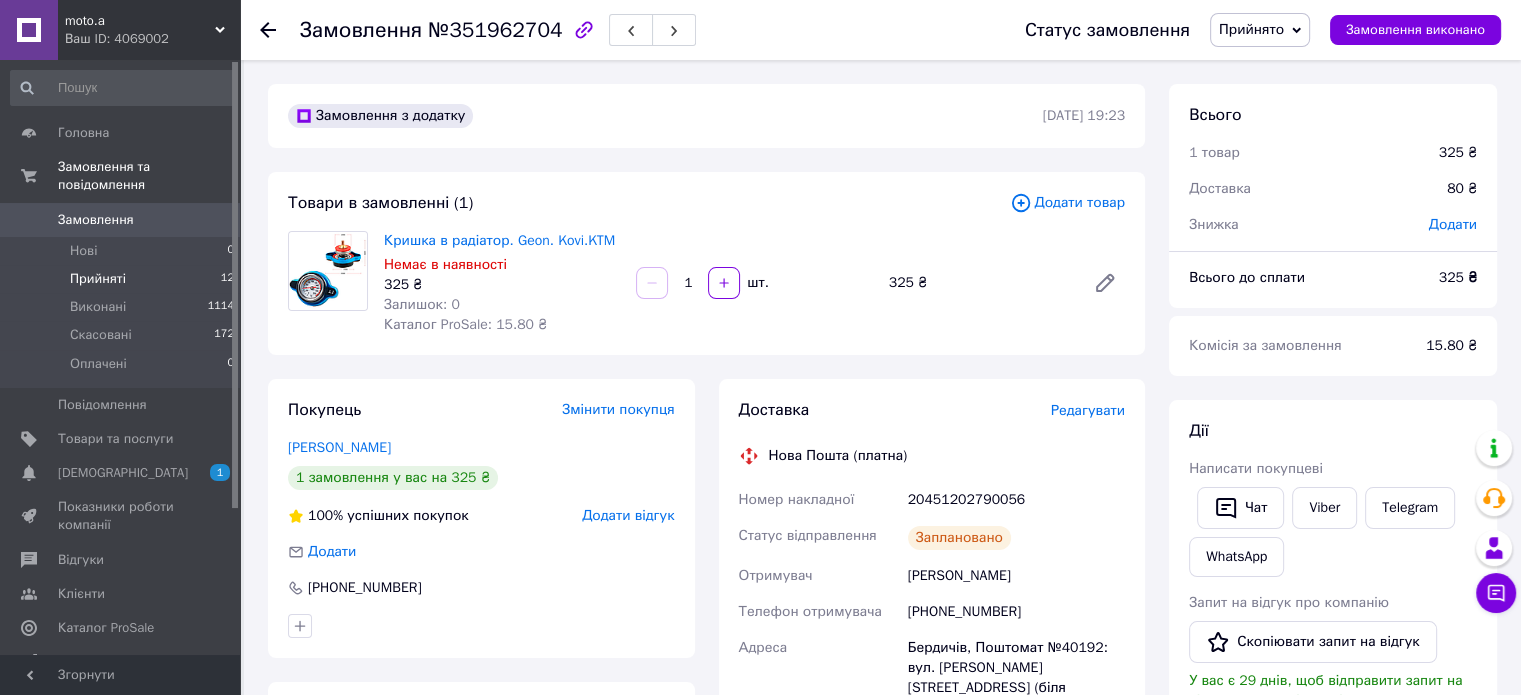 click on "Прийняті" at bounding box center [98, 279] 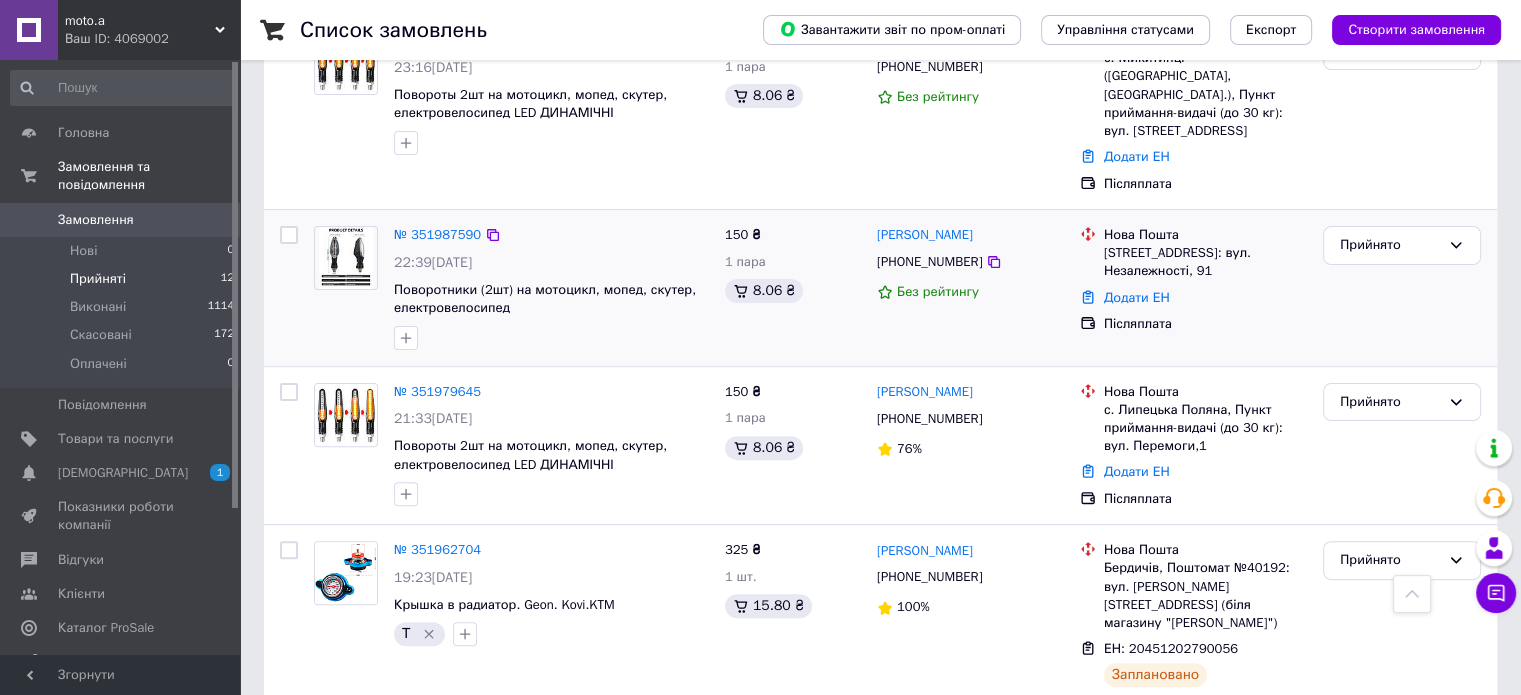 scroll, scrollTop: 600, scrollLeft: 0, axis: vertical 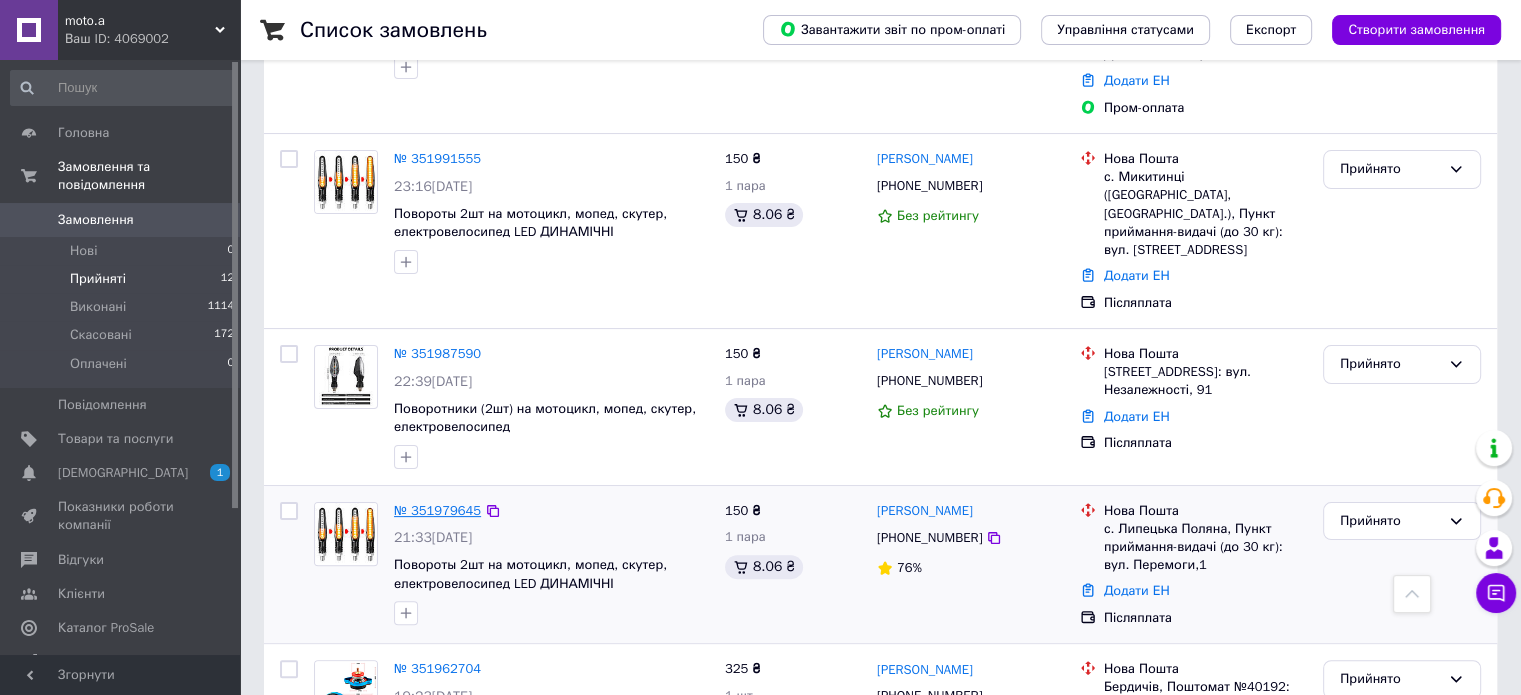 click on "№ 351979645" at bounding box center [437, 510] 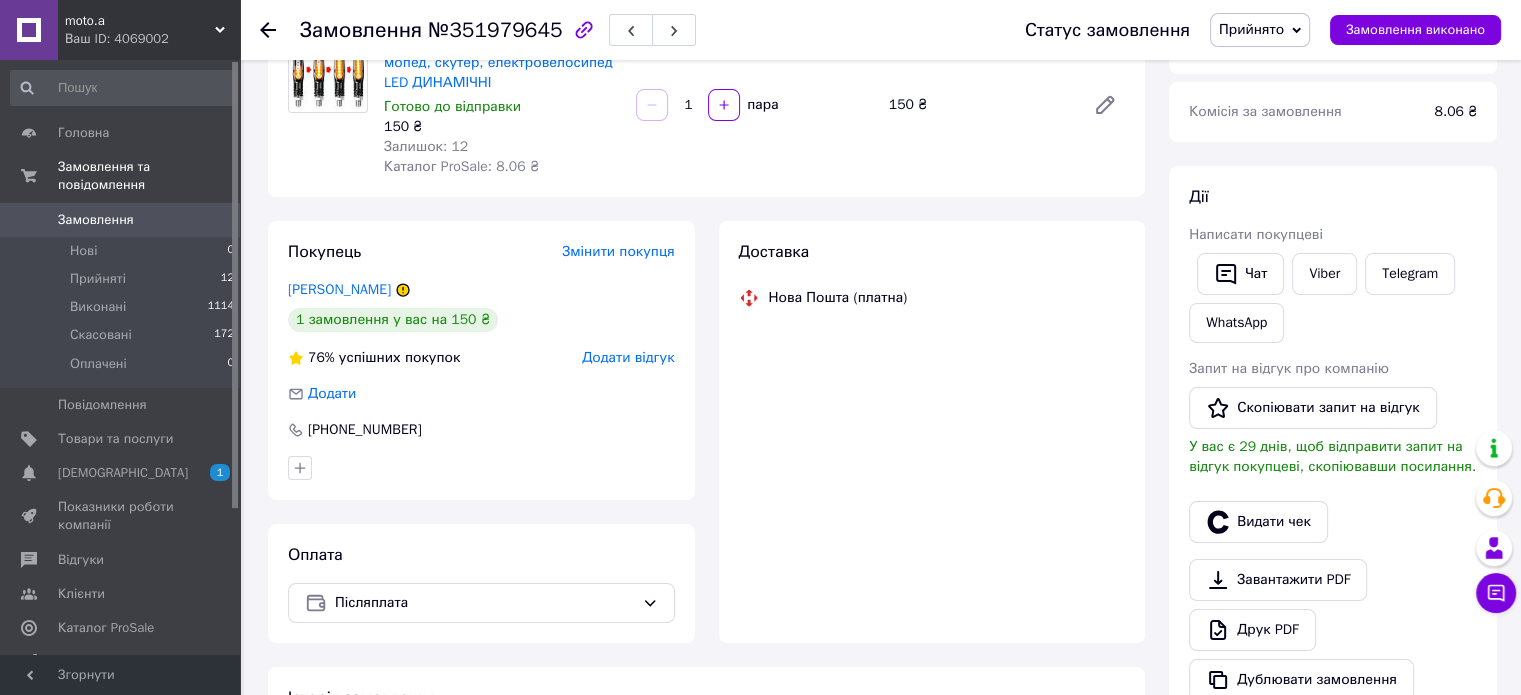 scroll, scrollTop: 400, scrollLeft: 0, axis: vertical 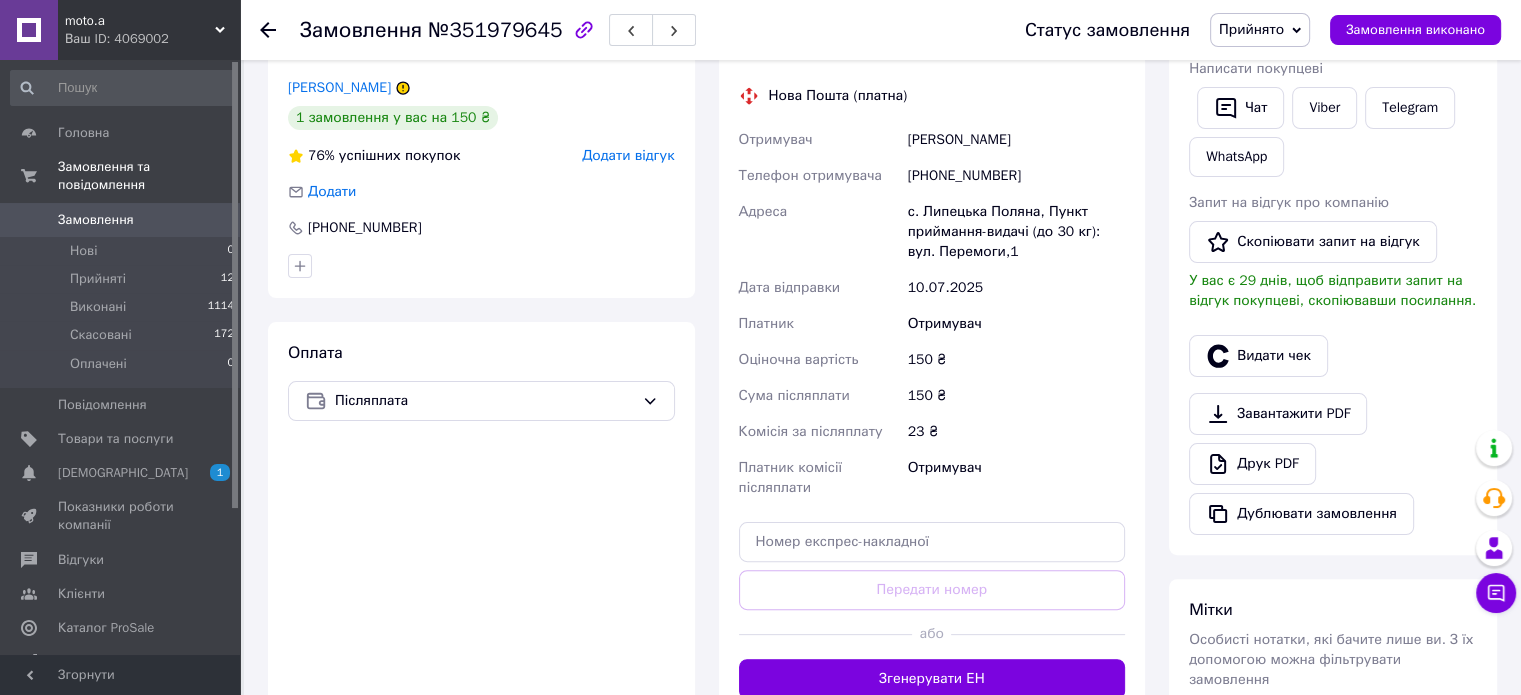 click on "Згенерувати ЕН" at bounding box center (932, 679) 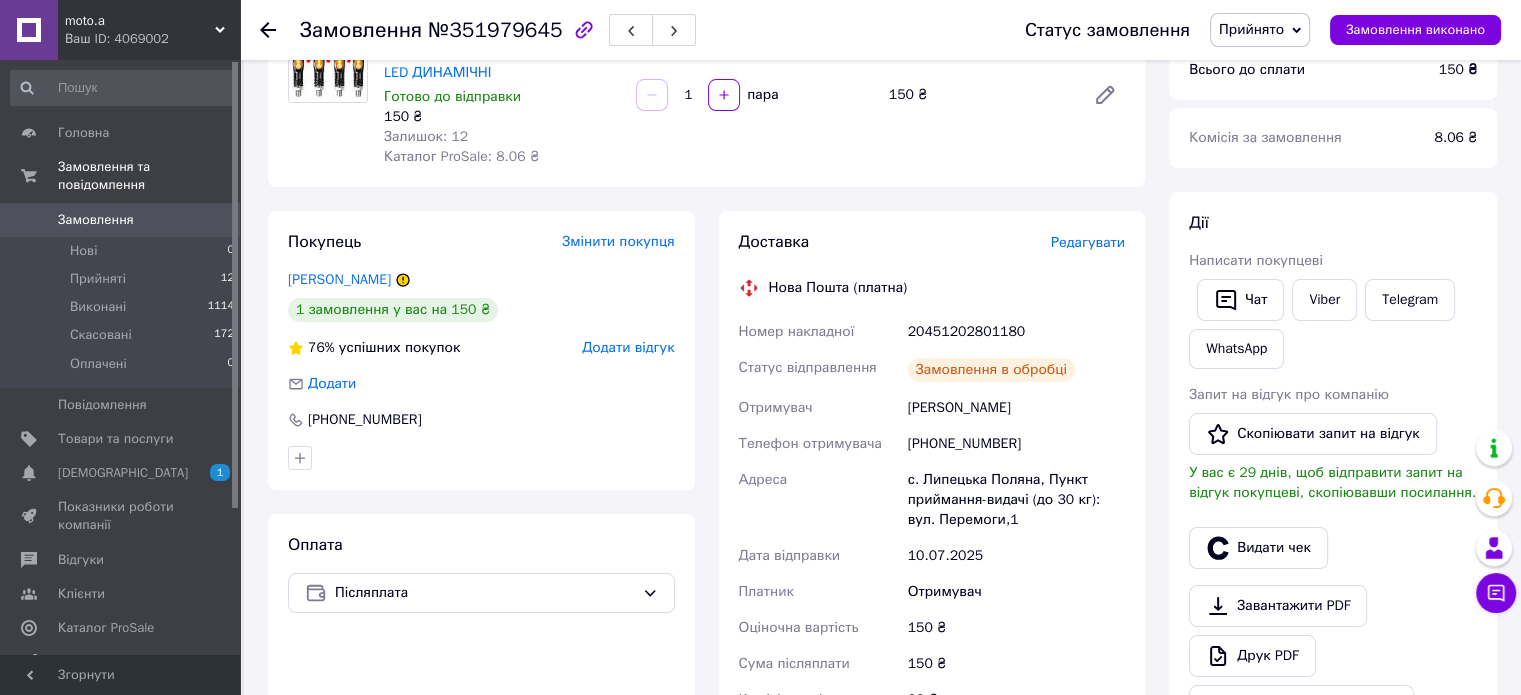 scroll, scrollTop: 100, scrollLeft: 0, axis: vertical 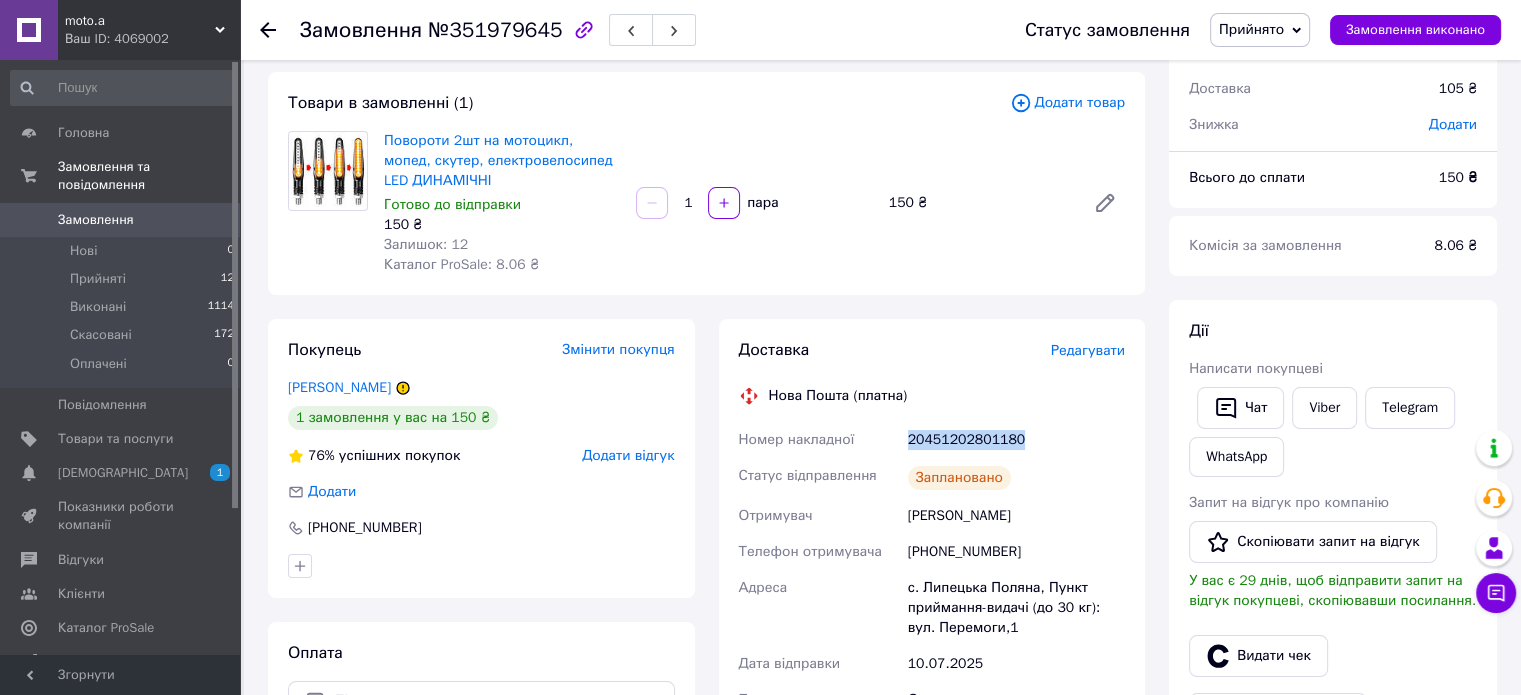drag, startPoint x: 1028, startPoint y: 421, endPoint x: 896, endPoint y: 437, distance: 132.96616 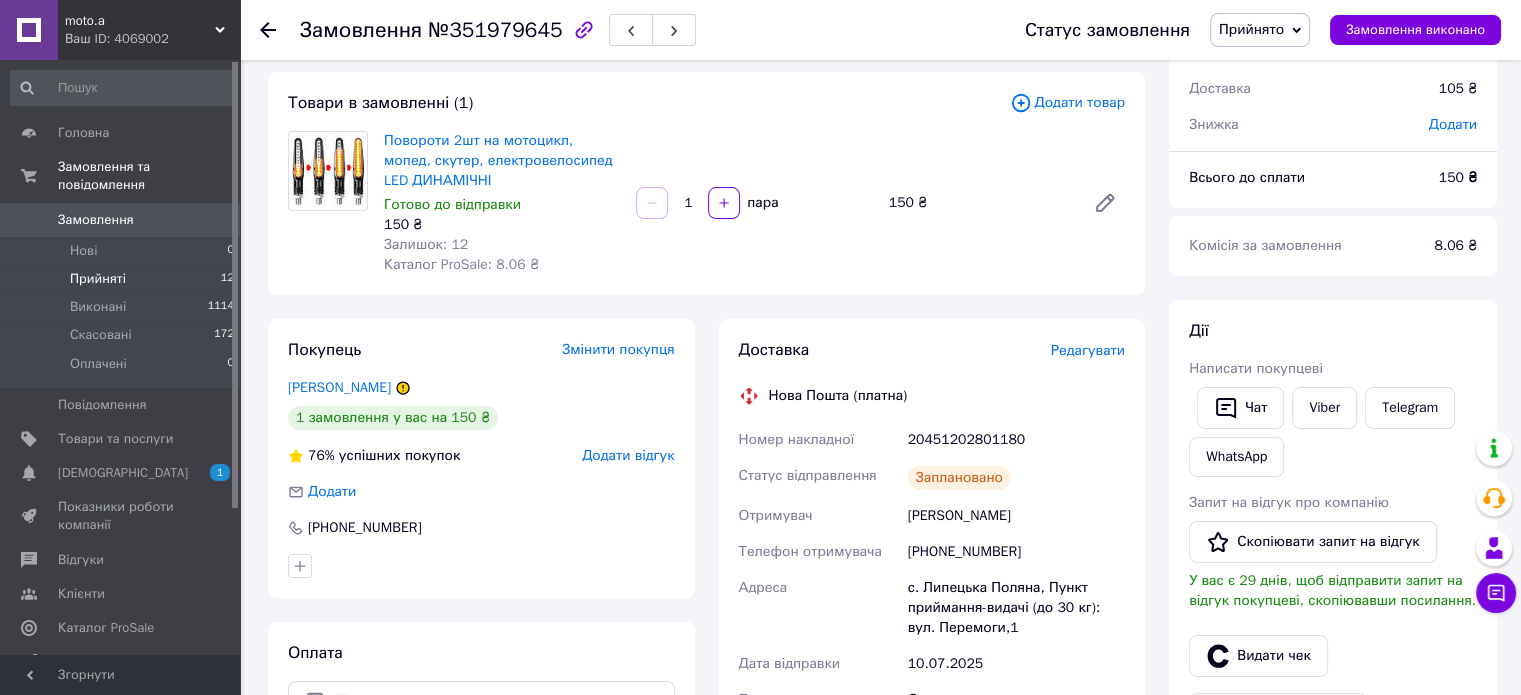 click on "Прийняті" at bounding box center (98, 279) 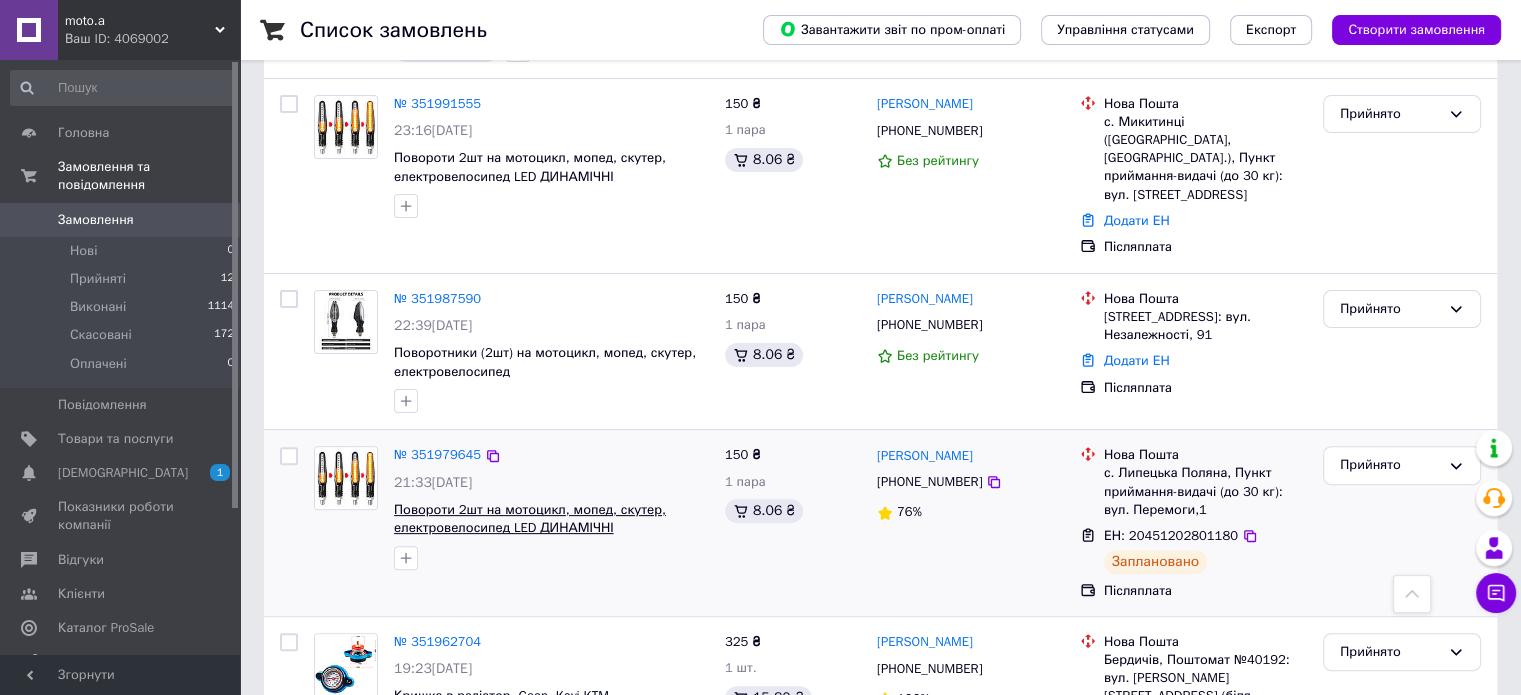 scroll, scrollTop: 400, scrollLeft: 0, axis: vertical 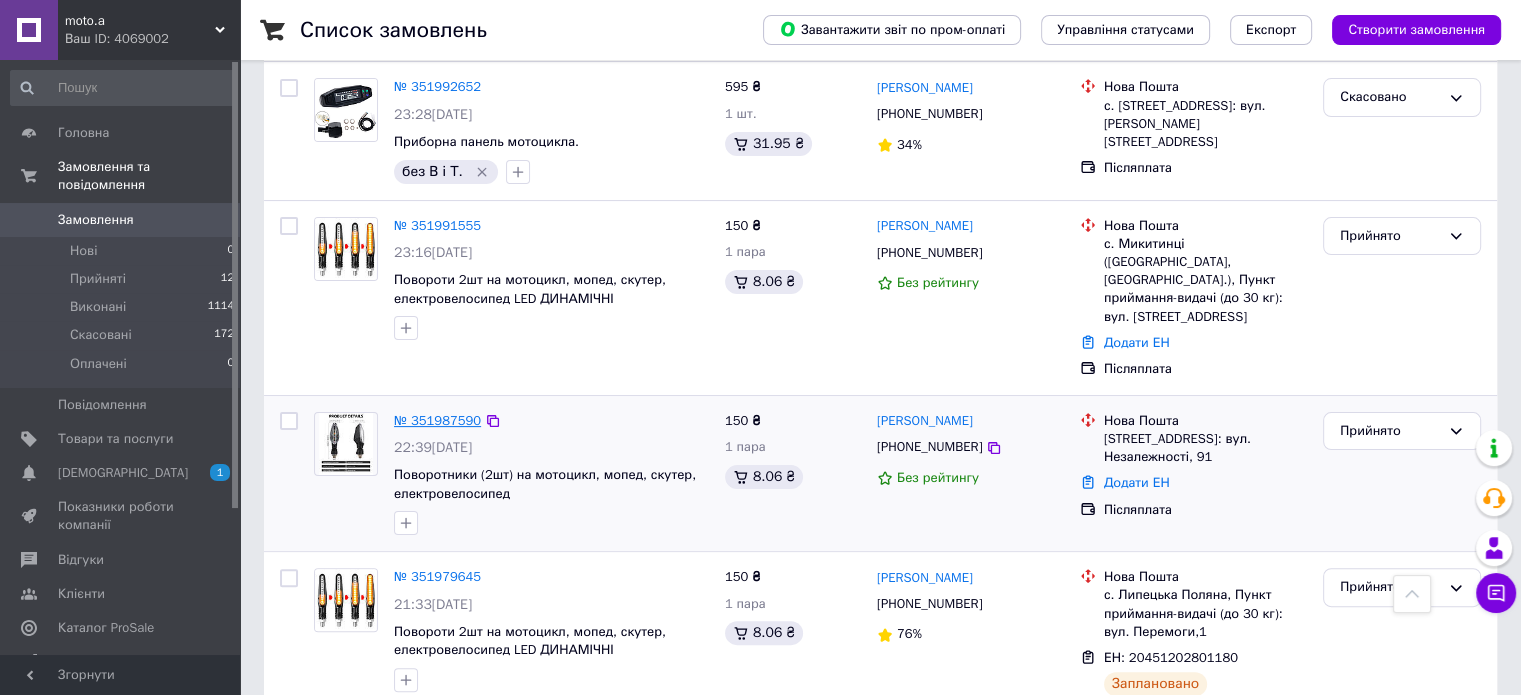 click on "№ 351987590" at bounding box center [437, 420] 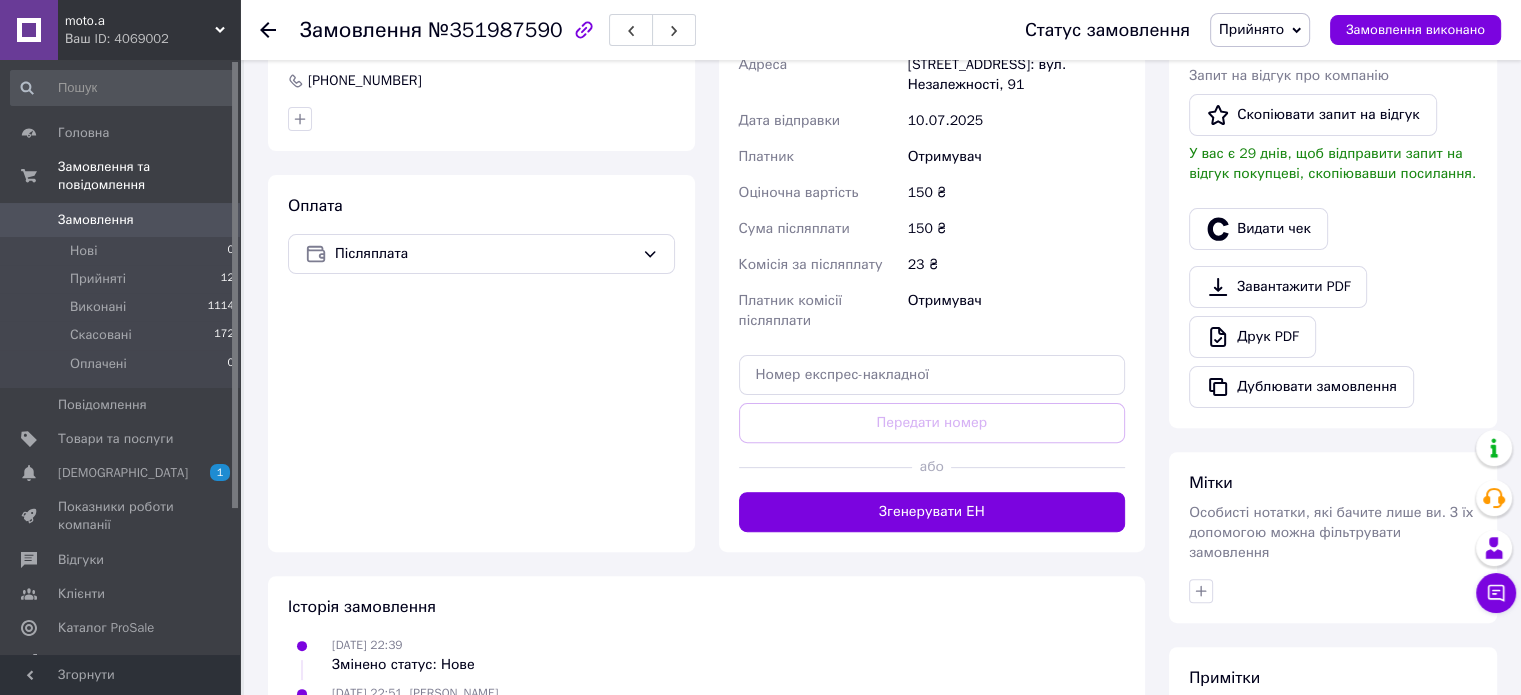 scroll, scrollTop: 600, scrollLeft: 0, axis: vertical 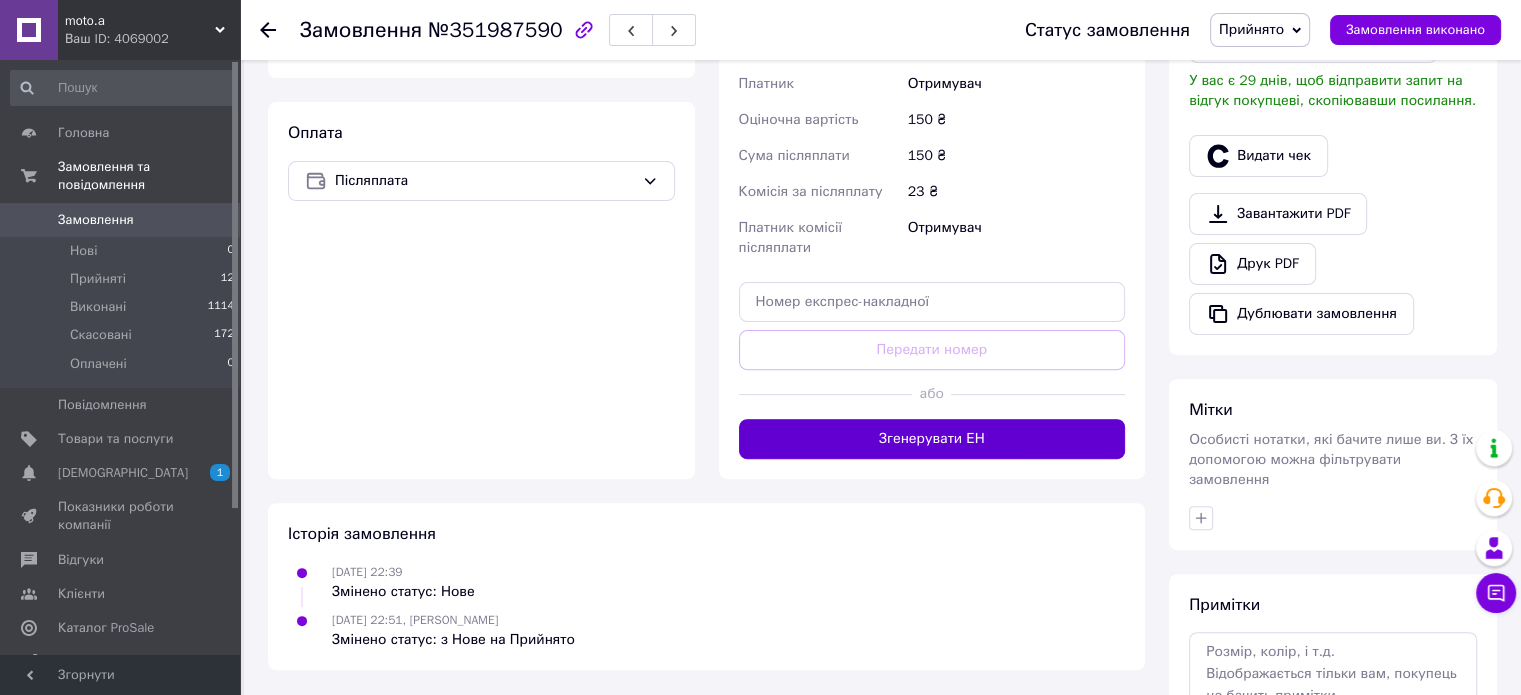 click on "Згенерувати ЕН" at bounding box center (932, 439) 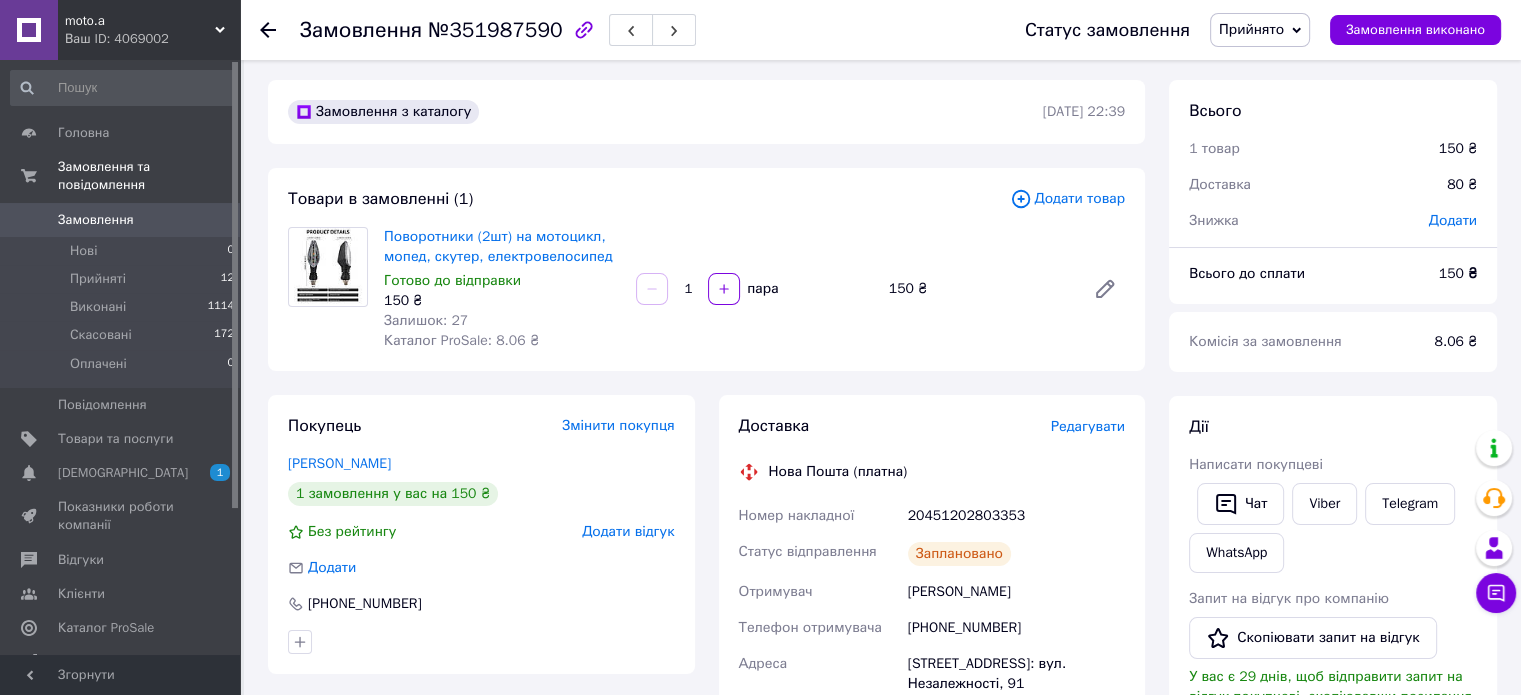 scroll, scrollTop: 0, scrollLeft: 0, axis: both 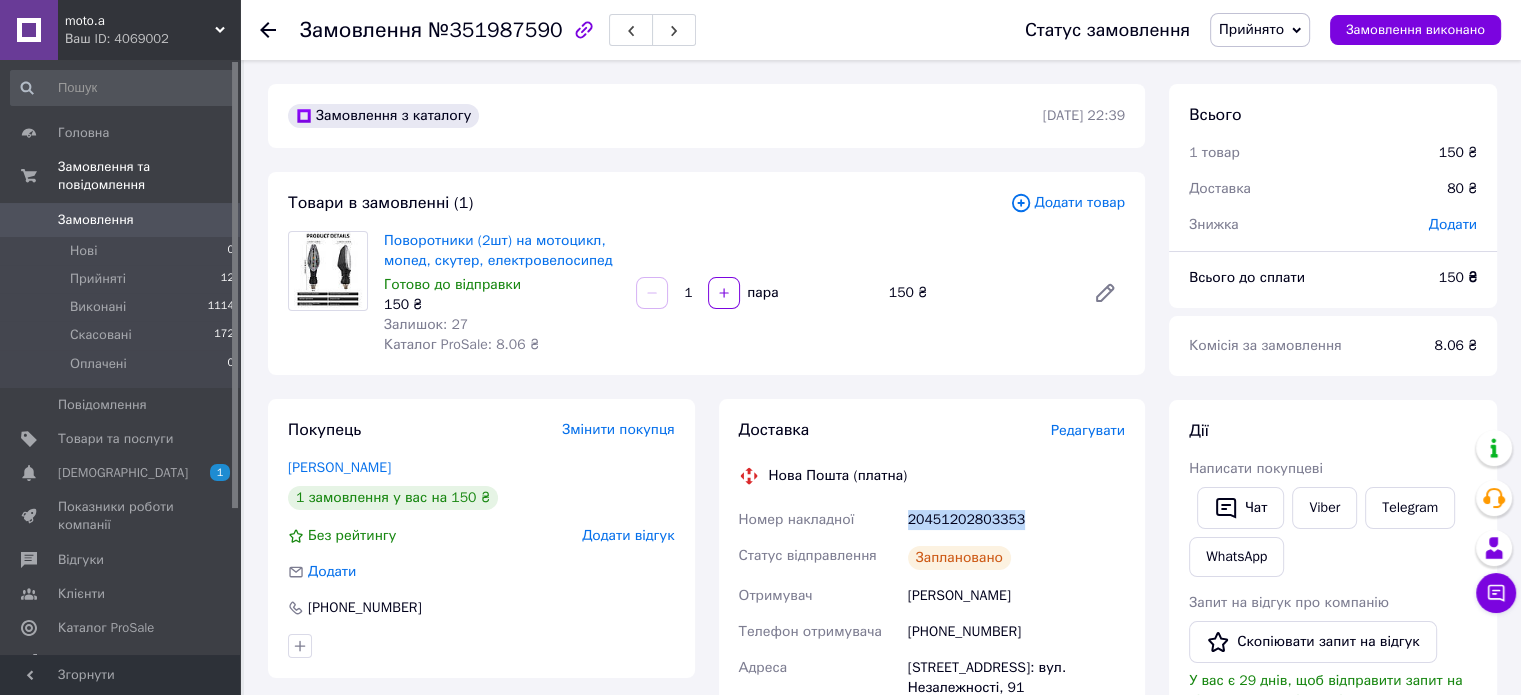 drag, startPoint x: 1020, startPoint y: 507, endPoint x: 898, endPoint y: 519, distance: 122.588745 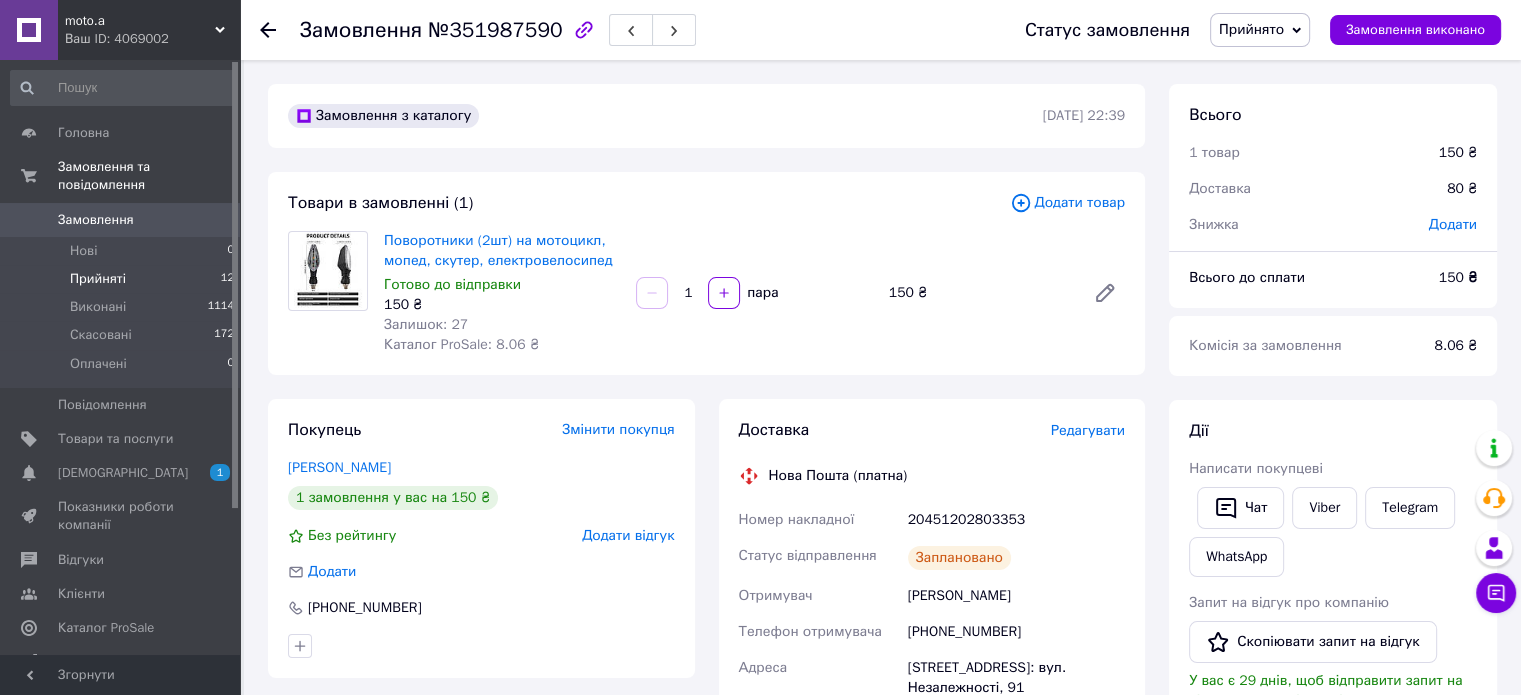 click on "Прийняті" at bounding box center (98, 279) 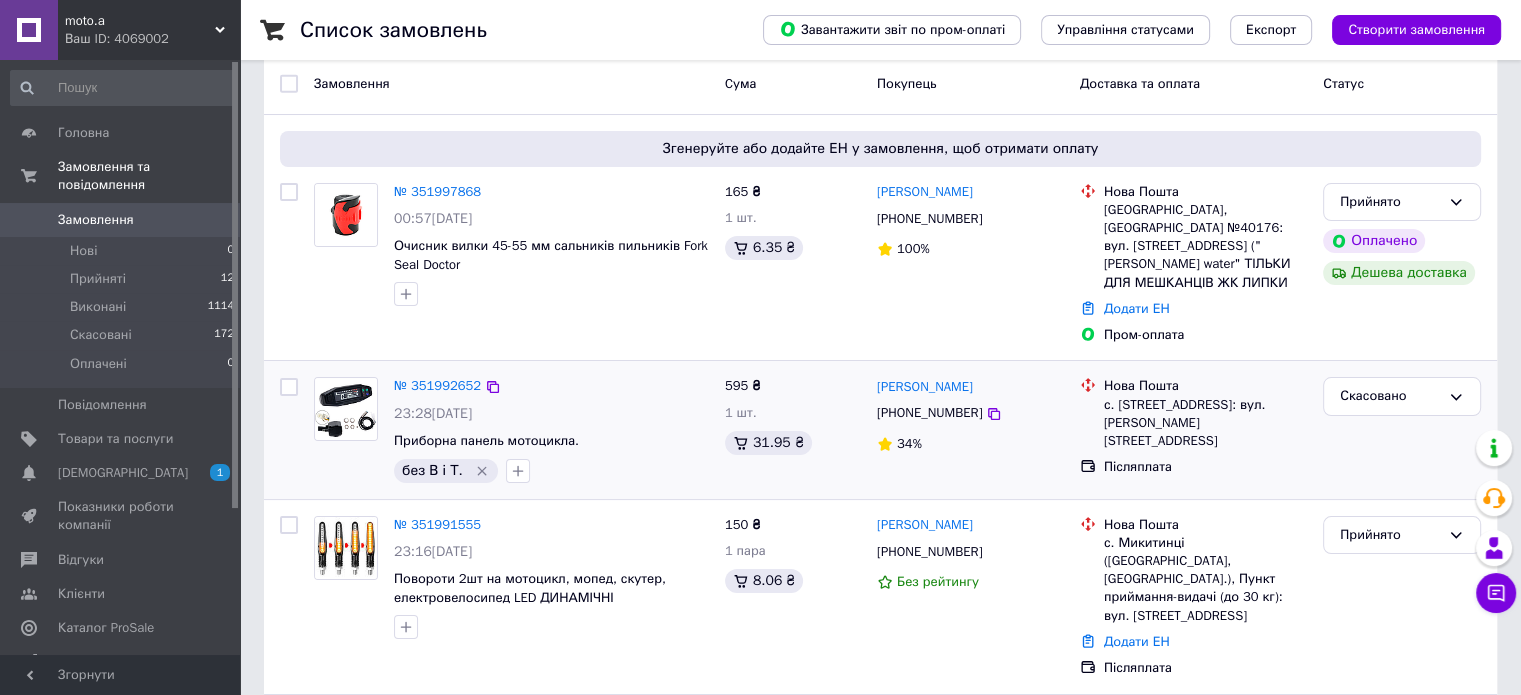 scroll, scrollTop: 100, scrollLeft: 0, axis: vertical 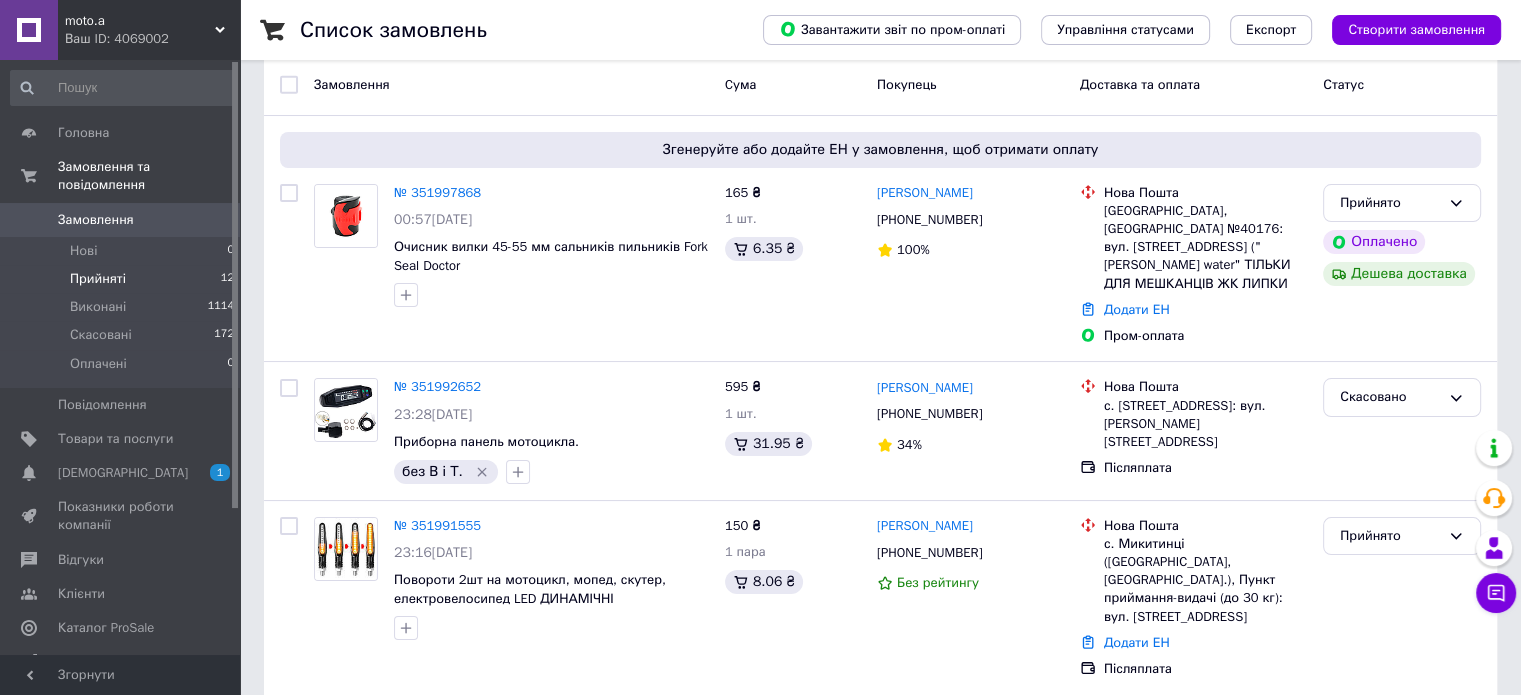 click on "Прийняті" at bounding box center [98, 279] 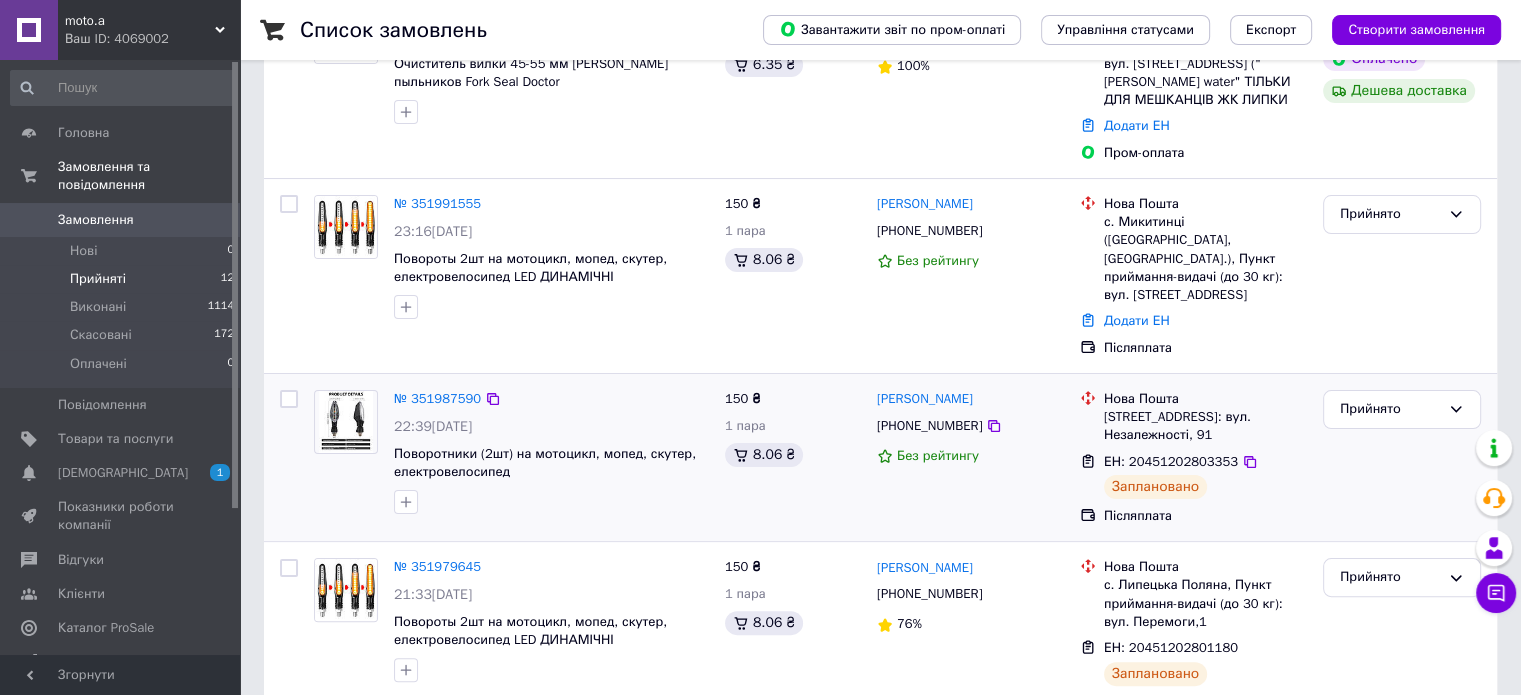 scroll, scrollTop: 400, scrollLeft: 0, axis: vertical 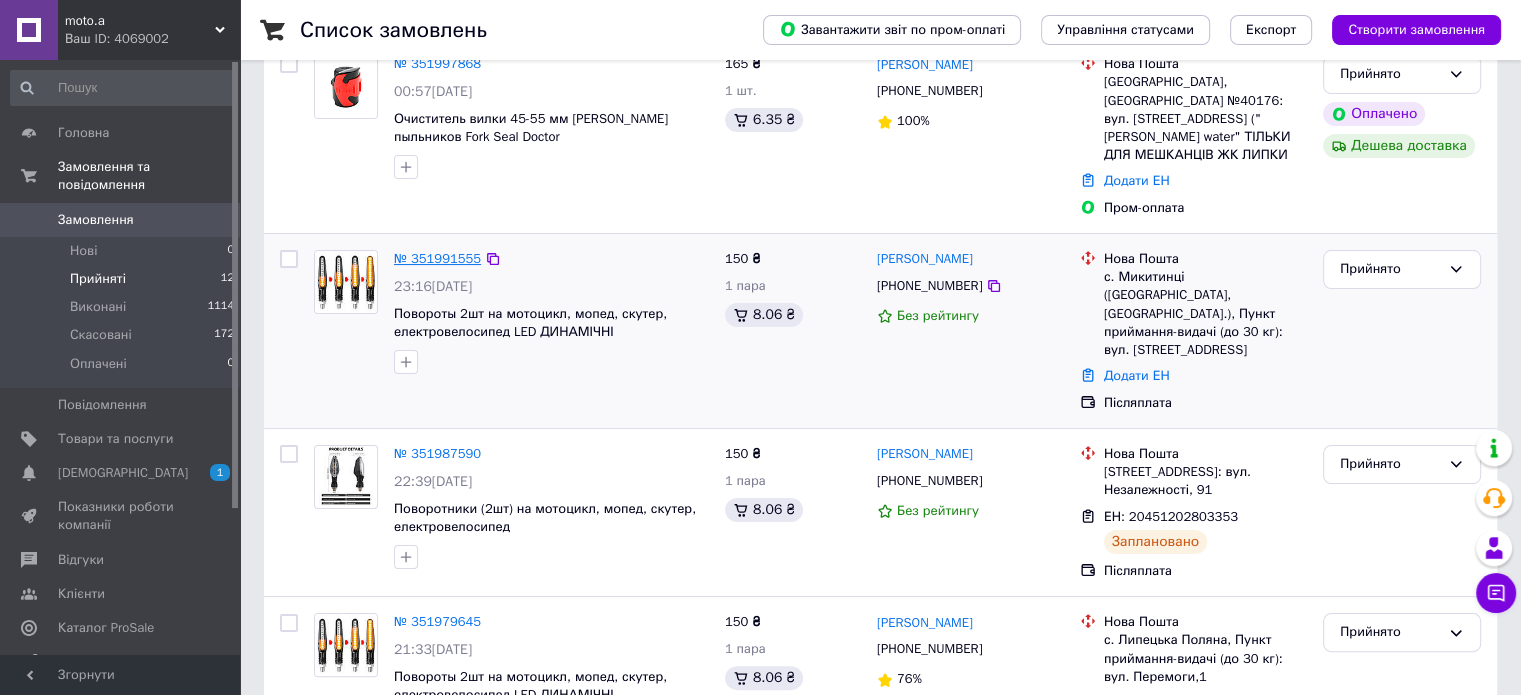 click on "№ 351991555" at bounding box center (437, 258) 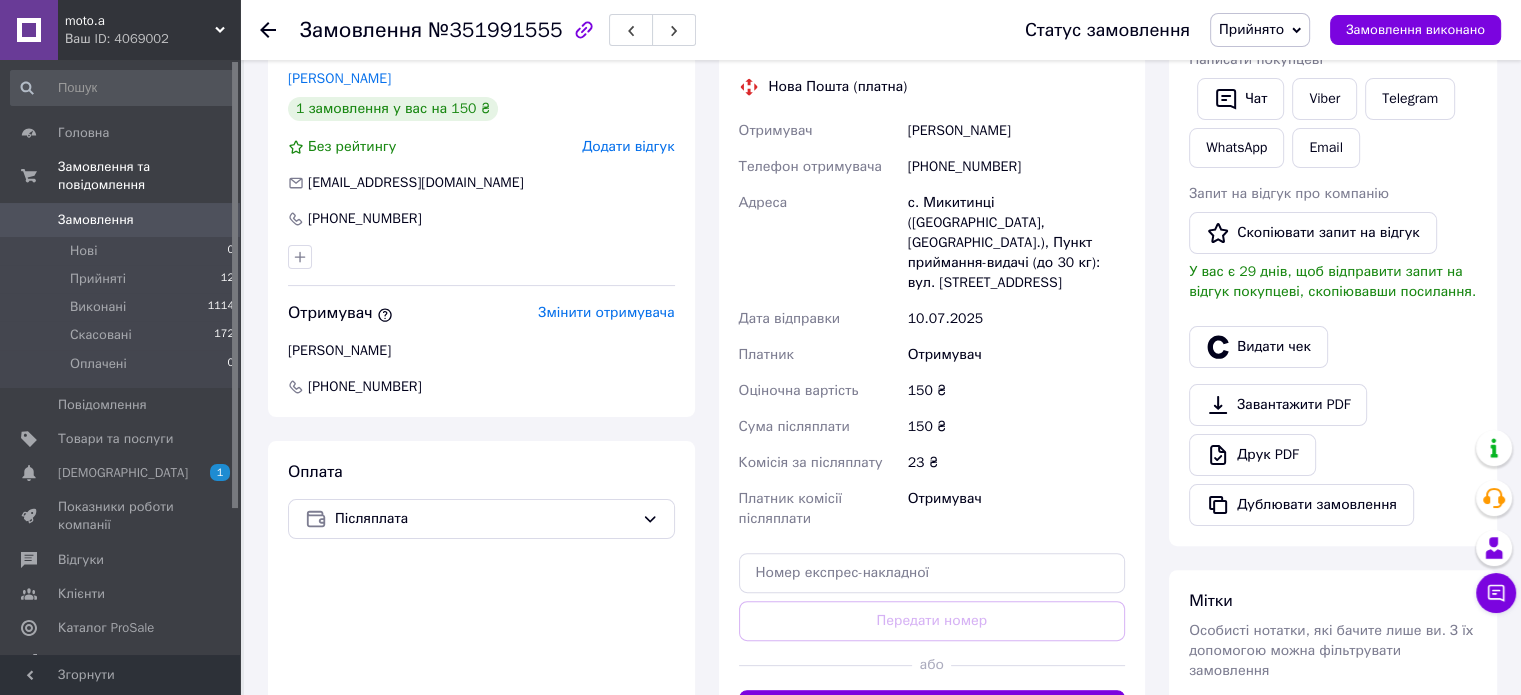 scroll, scrollTop: 500, scrollLeft: 0, axis: vertical 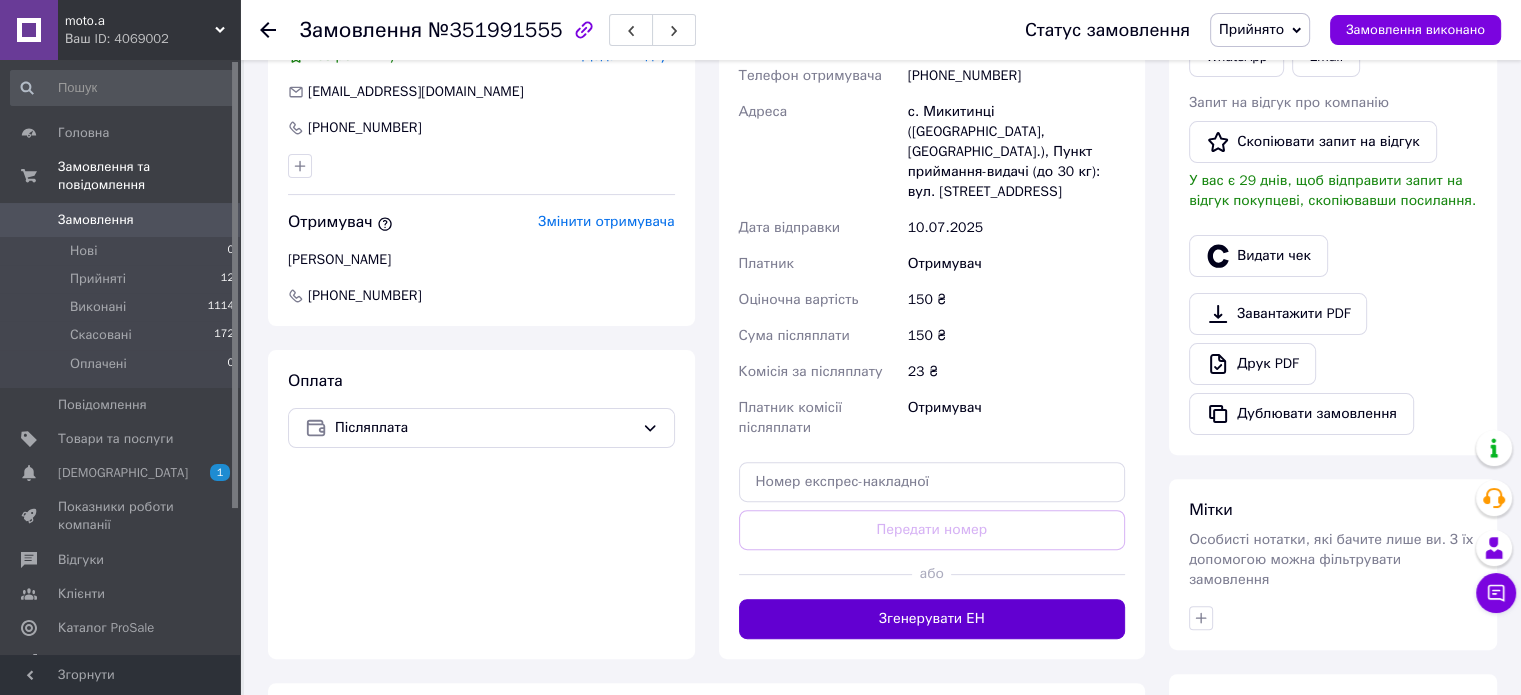 click on "Згенерувати ЕН" at bounding box center (932, 619) 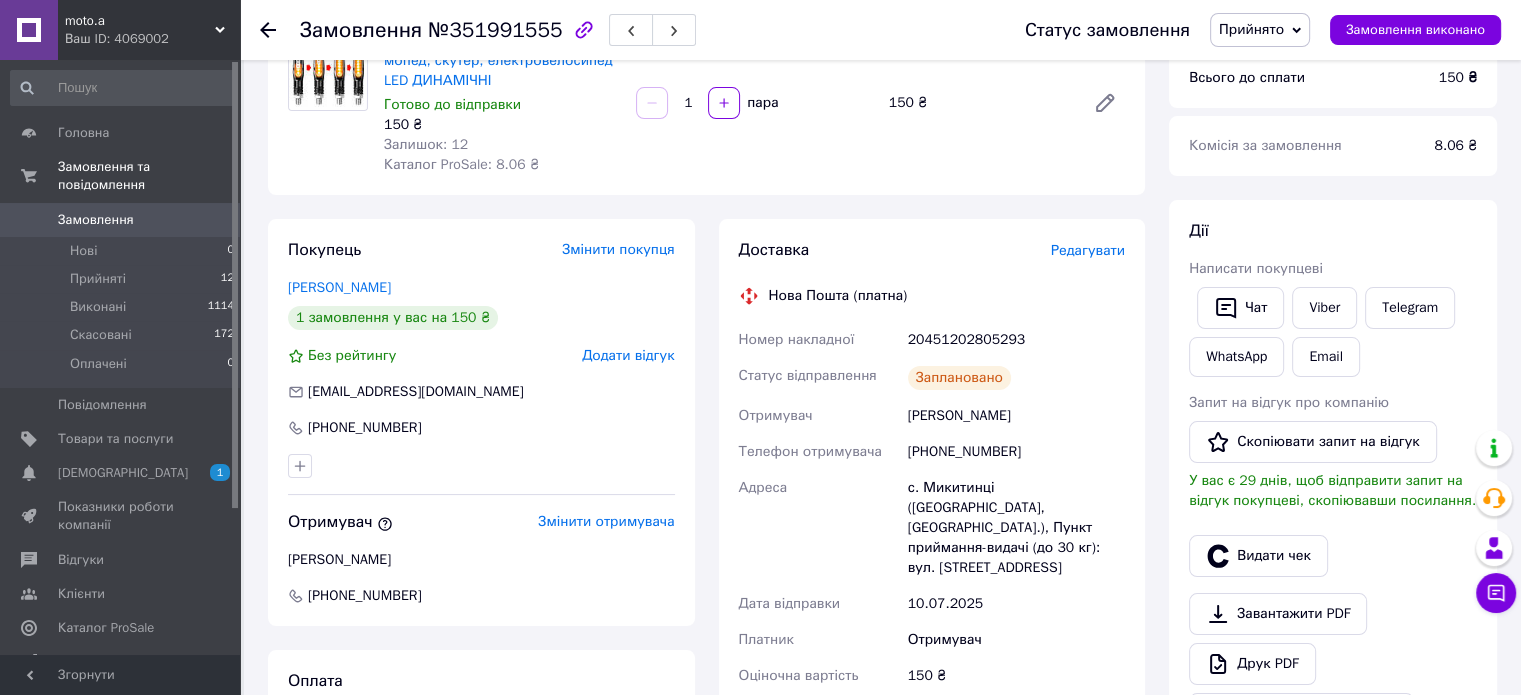 scroll, scrollTop: 100, scrollLeft: 0, axis: vertical 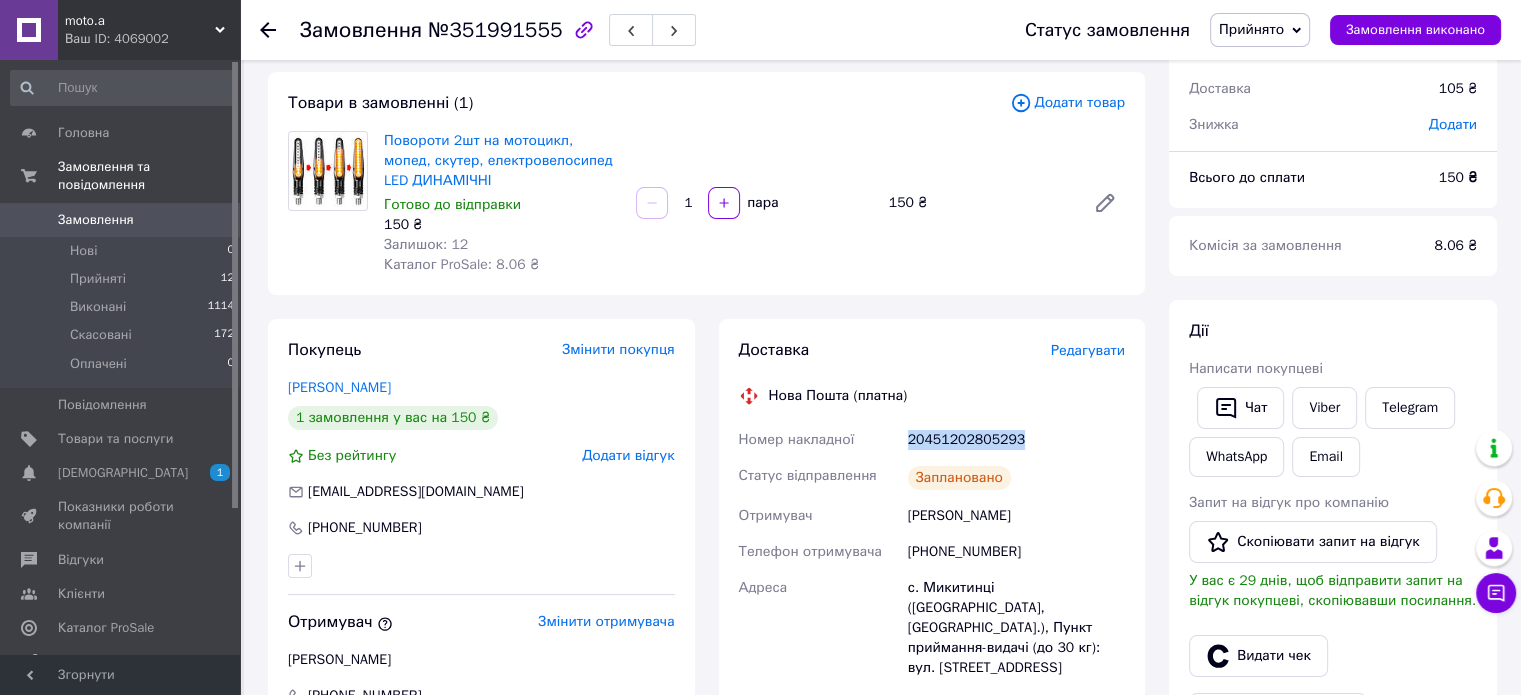drag, startPoint x: 1019, startPoint y: 440, endPoint x: 899, endPoint y: 431, distance: 120.33703 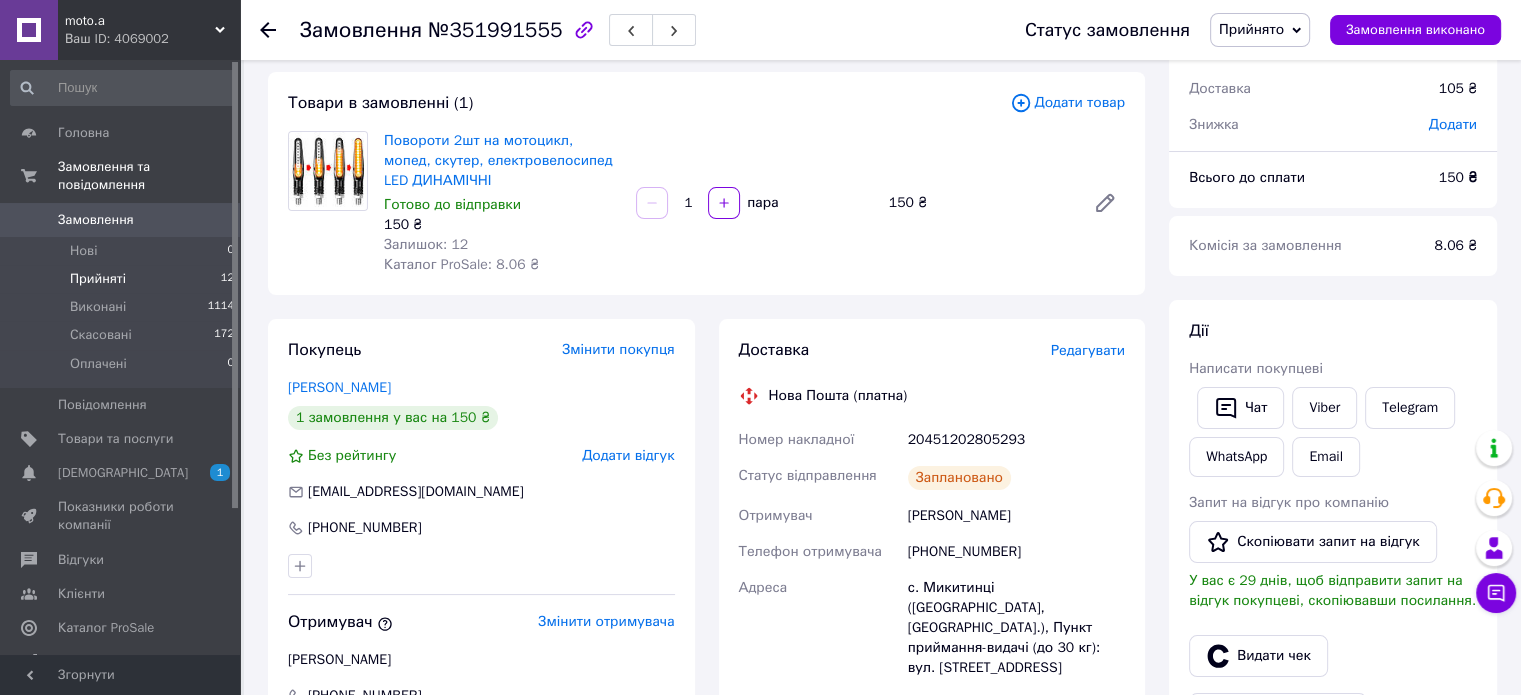 click on "Прийняті" at bounding box center (98, 279) 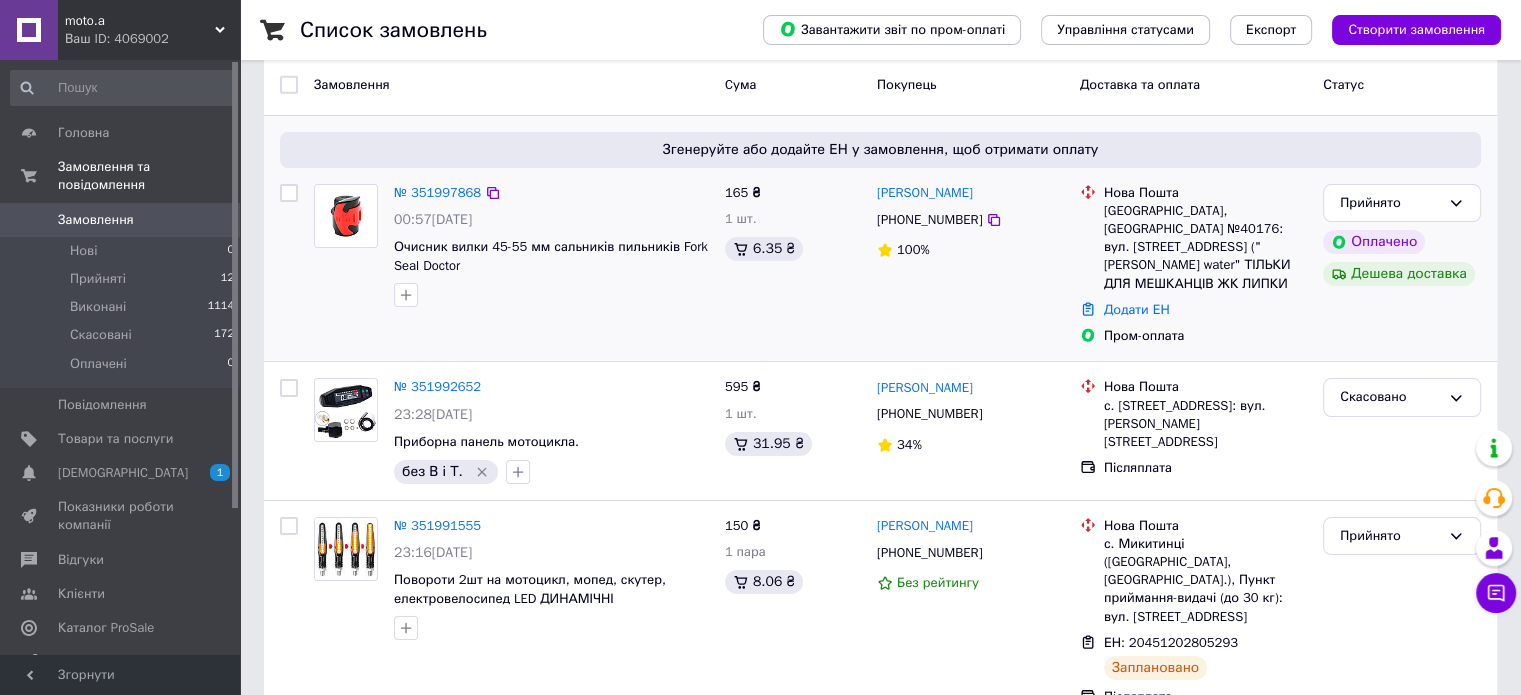 scroll, scrollTop: 100, scrollLeft: 0, axis: vertical 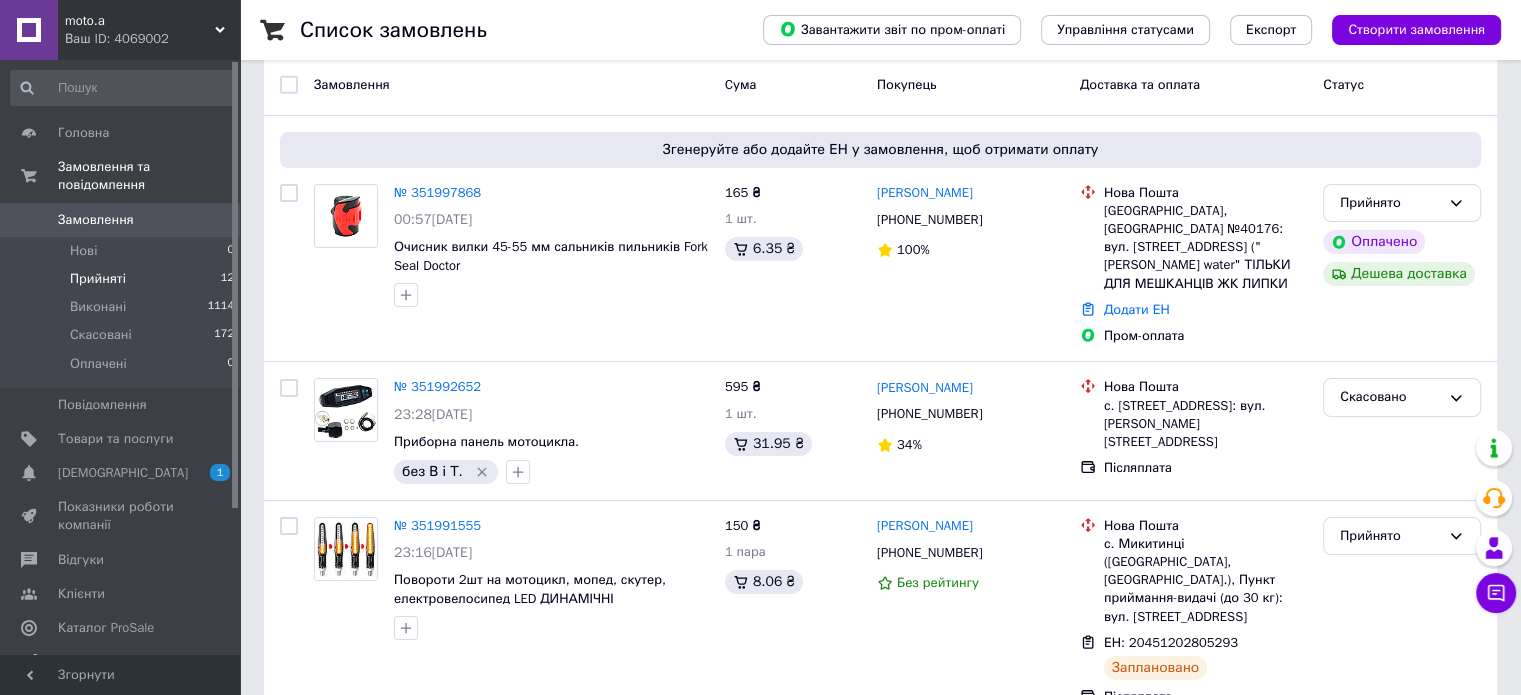 click on "Прийняті" at bounding box center (98, 279) 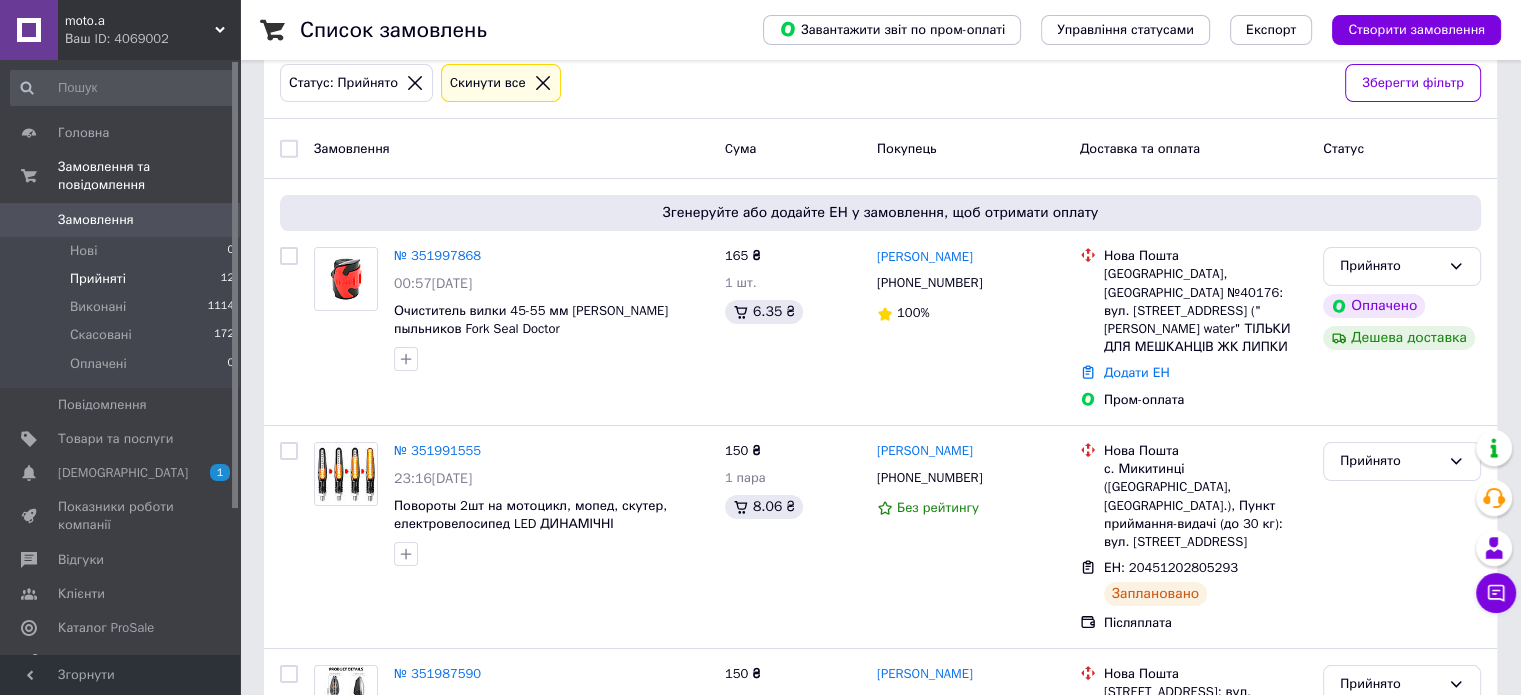 scroll, scrollTop: 0, scrollLeft: 0, axis: both 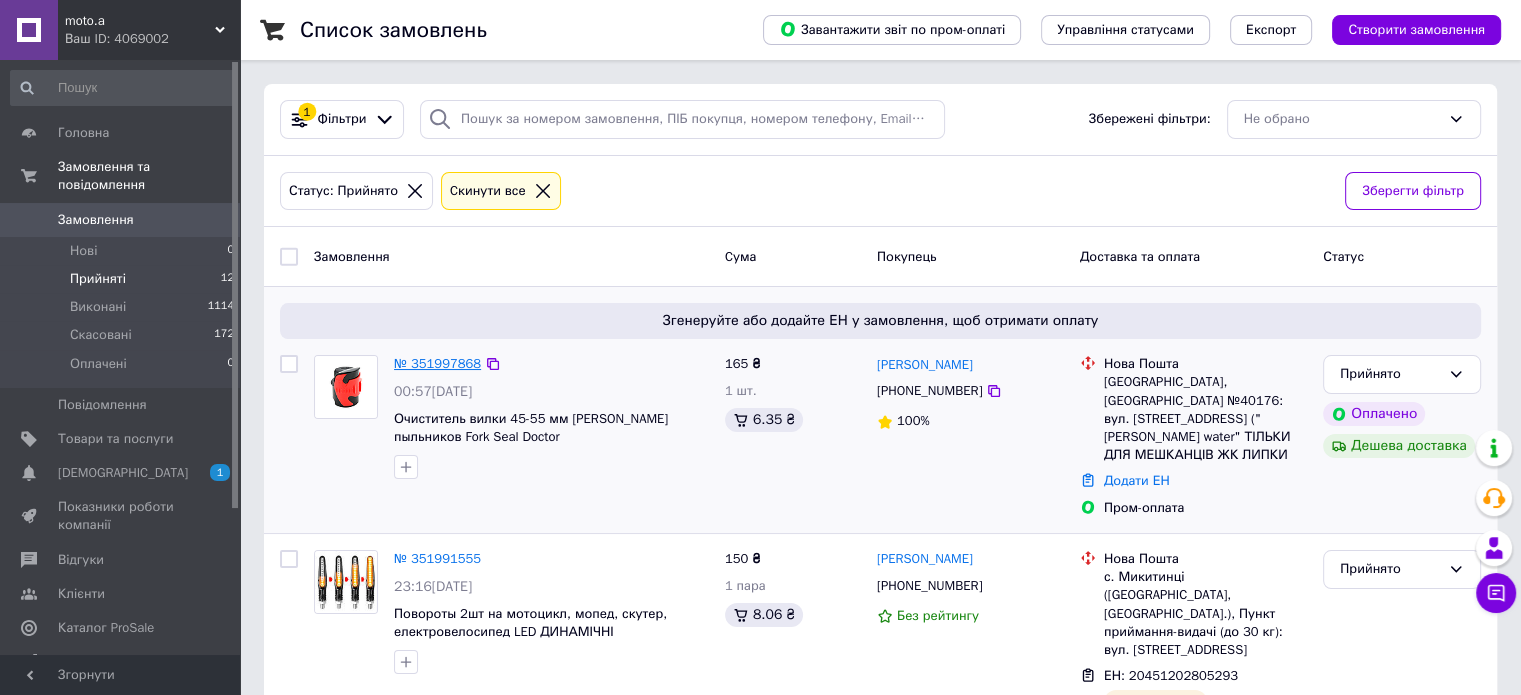 click on "№ 351997868" at bounding box center (437, 363) 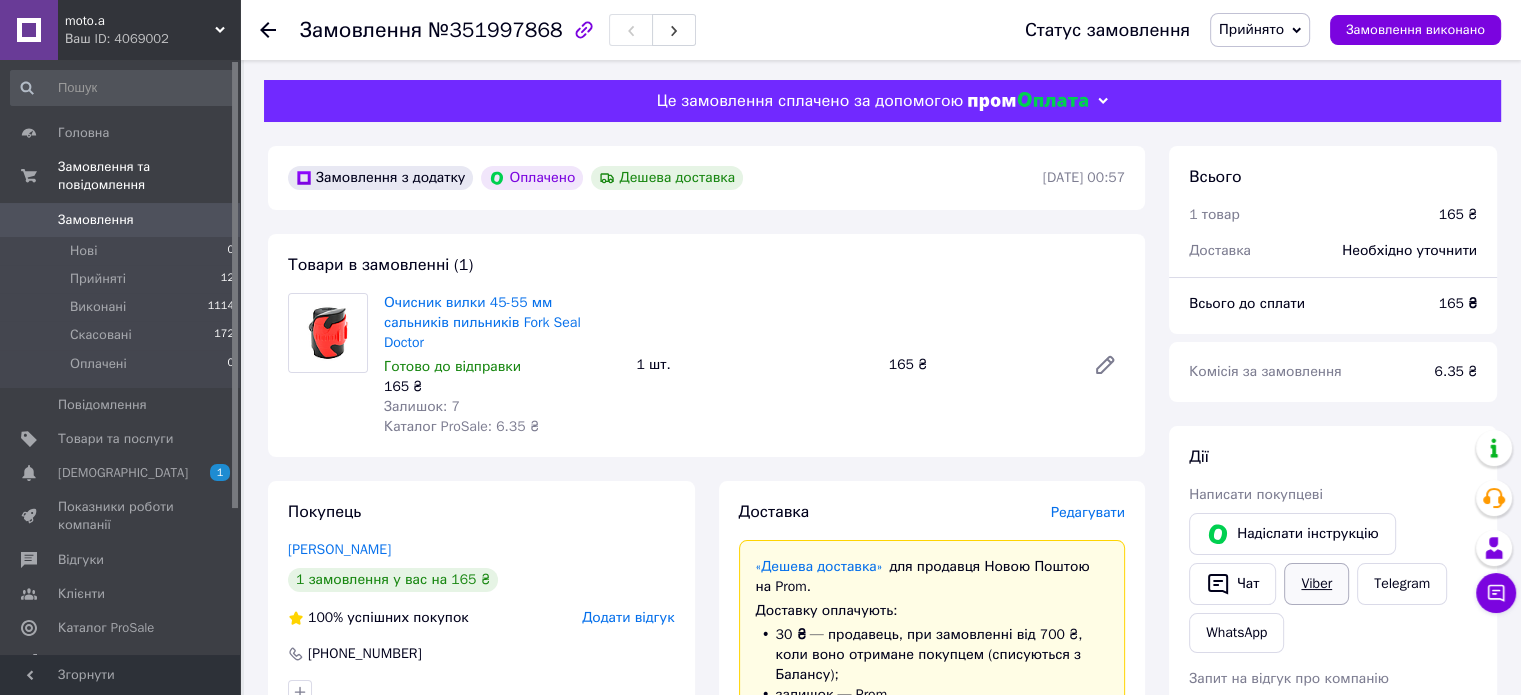 click on "Viber" at bounding box center (1316, 584) 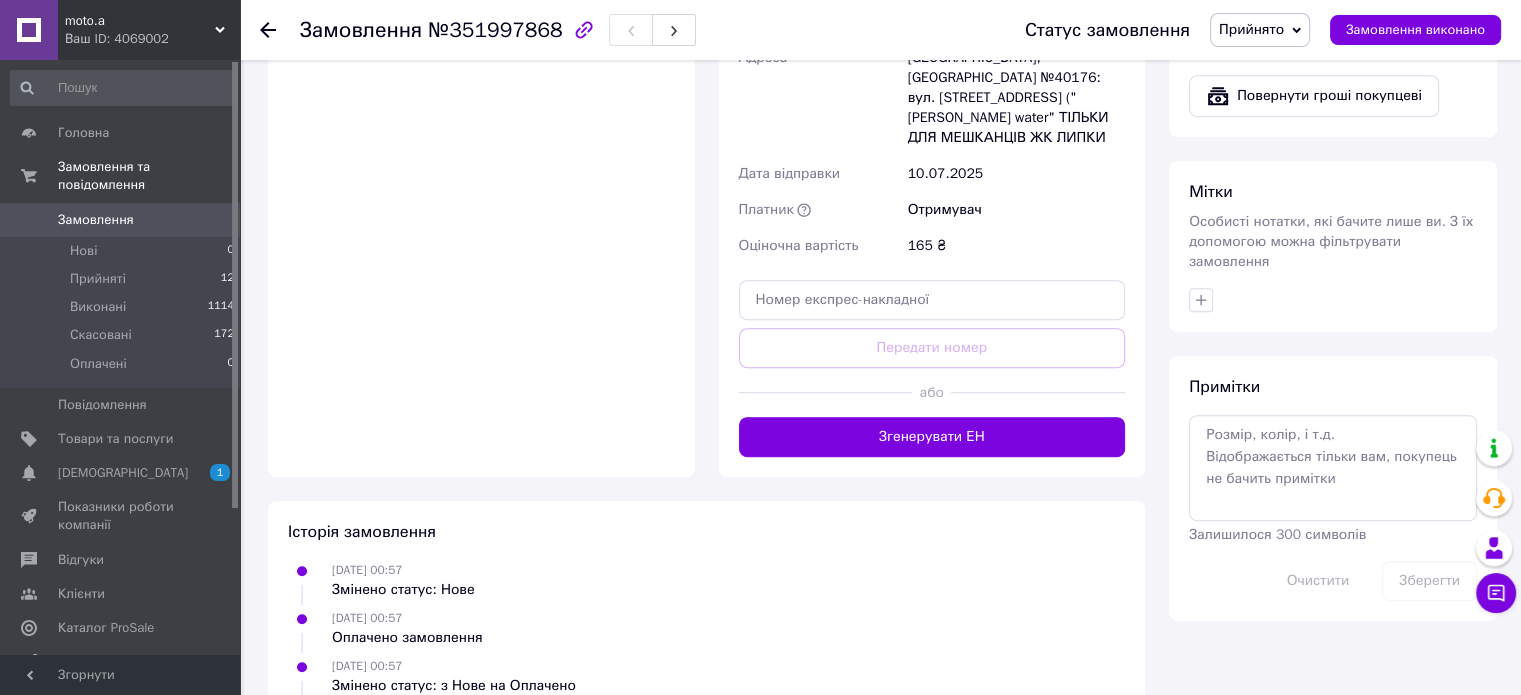 scroll, scrollTop: 936, scrollLeft: 0, axis: vertical 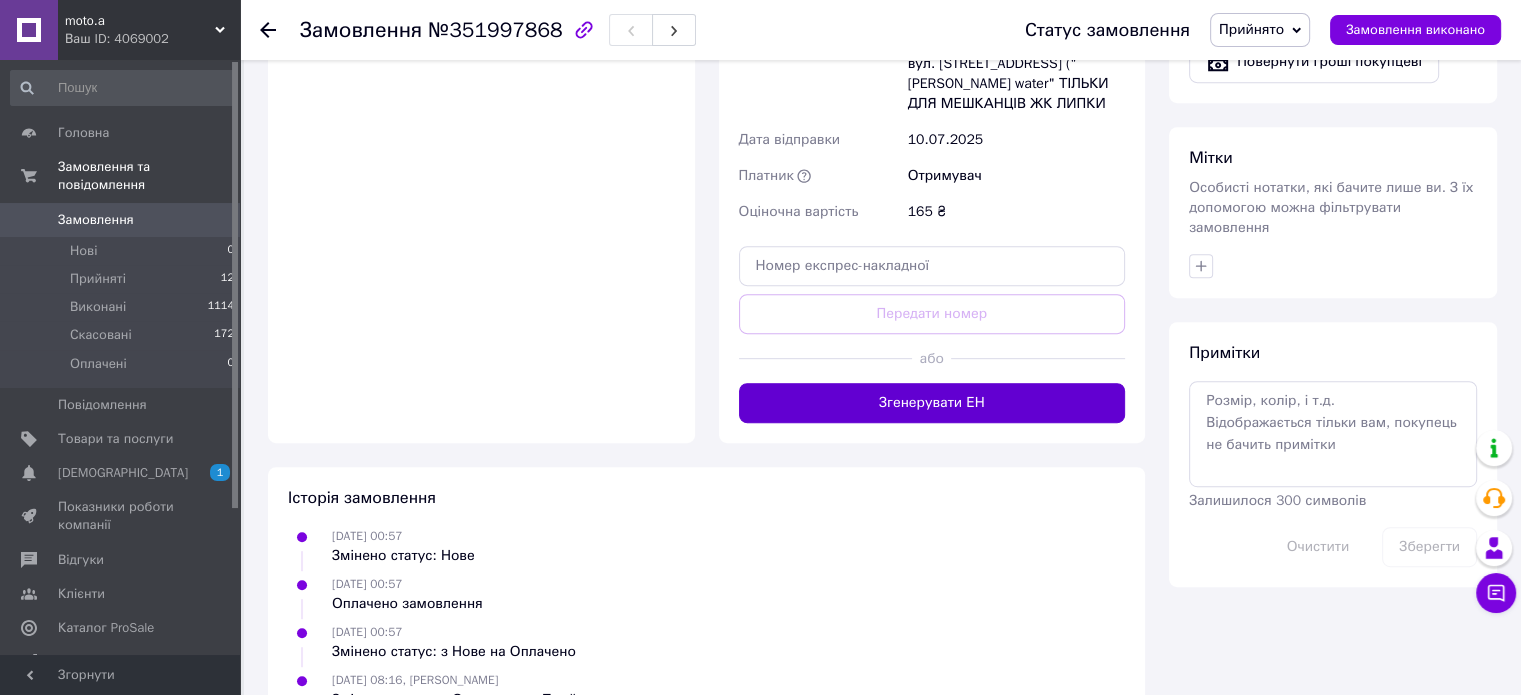 click on "Згенерувати ЕН" at bounding box center (932, 403) 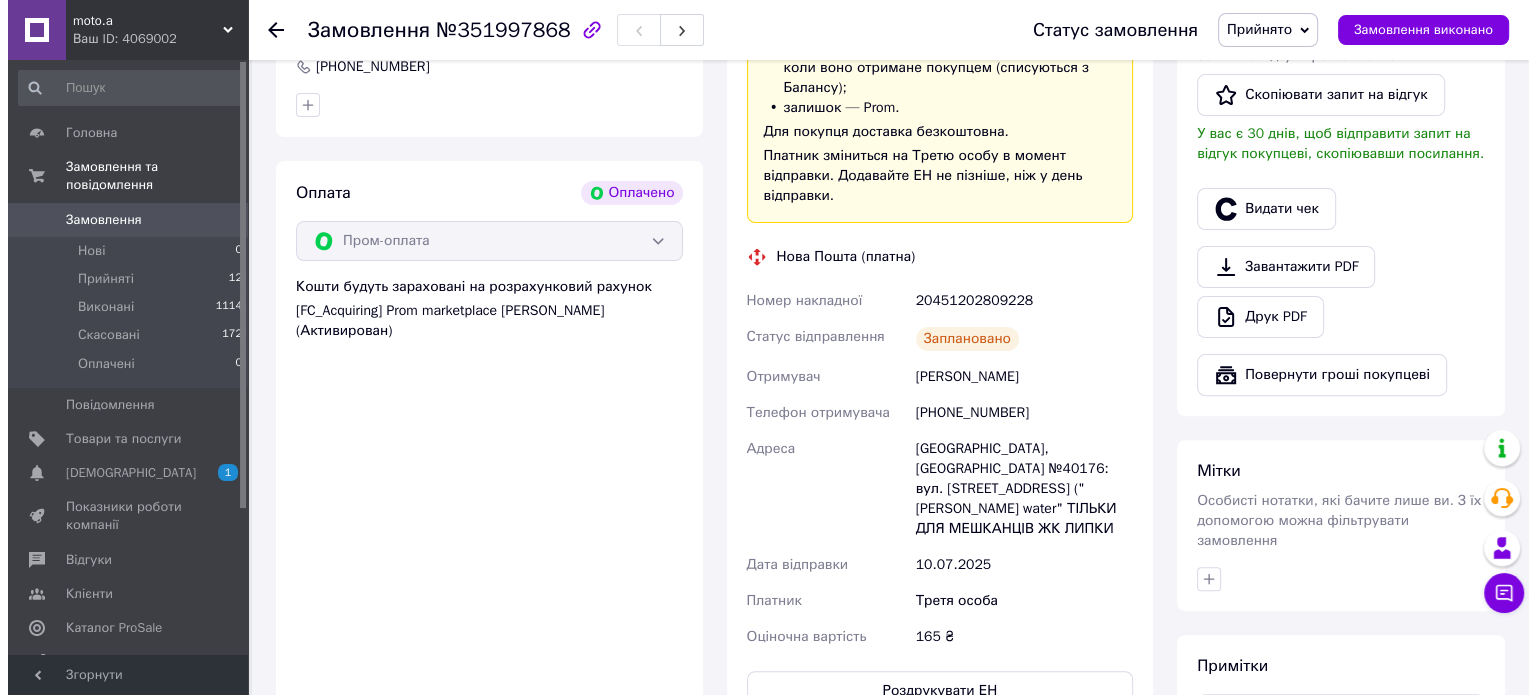 scroll, scrollTop: 336, scrollLeft: 0, axis: vertical 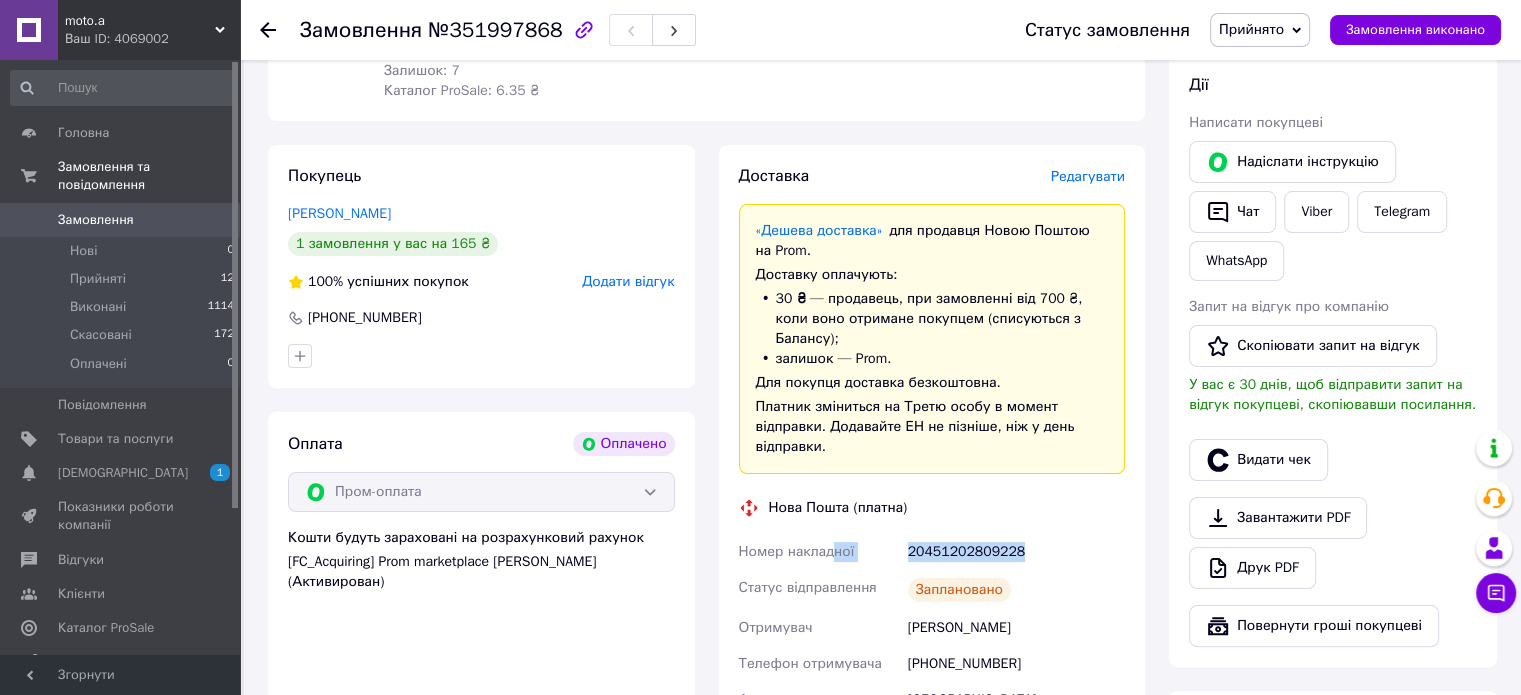drag, startPoint x: 1027, startPoint y: 509, endPoint x: 835, endPoint y: 509, distance: 192 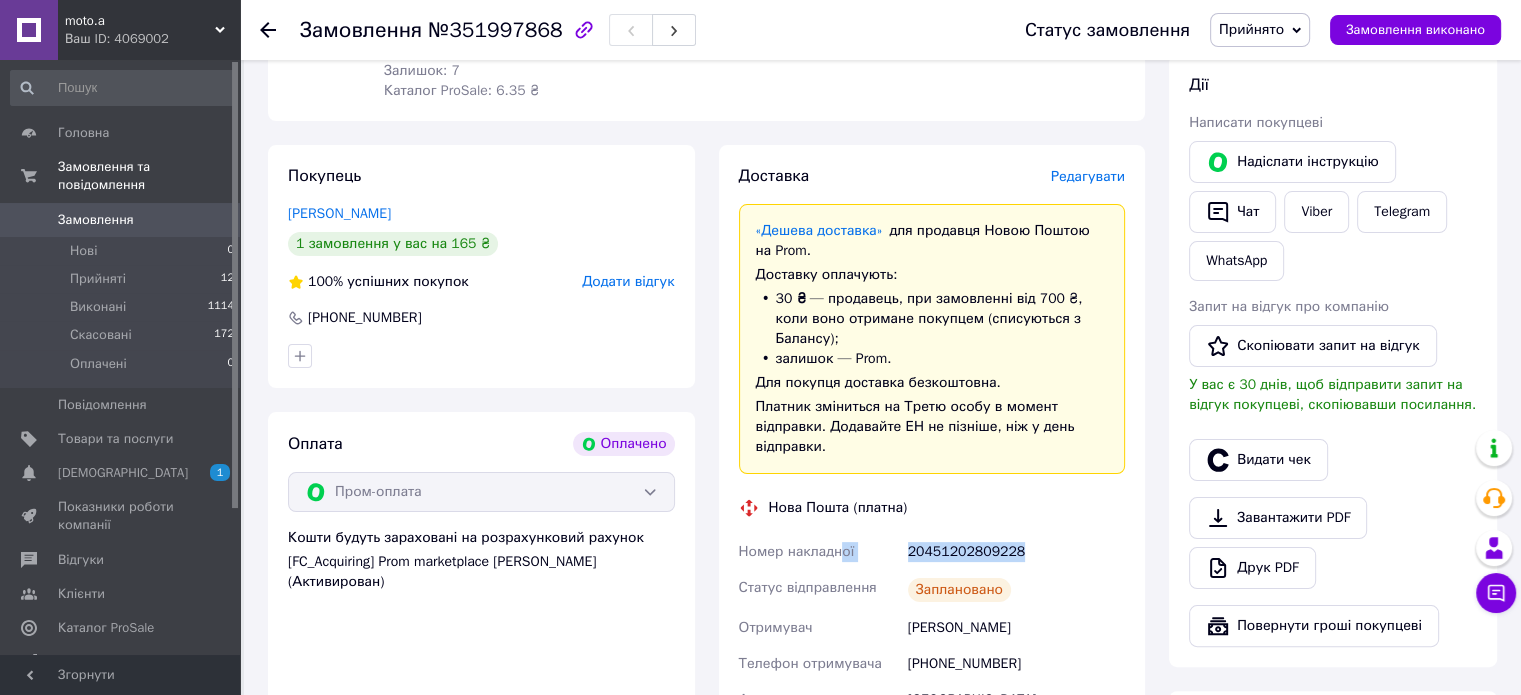 click on "20451202809228" at bounding box center (1016, 552) 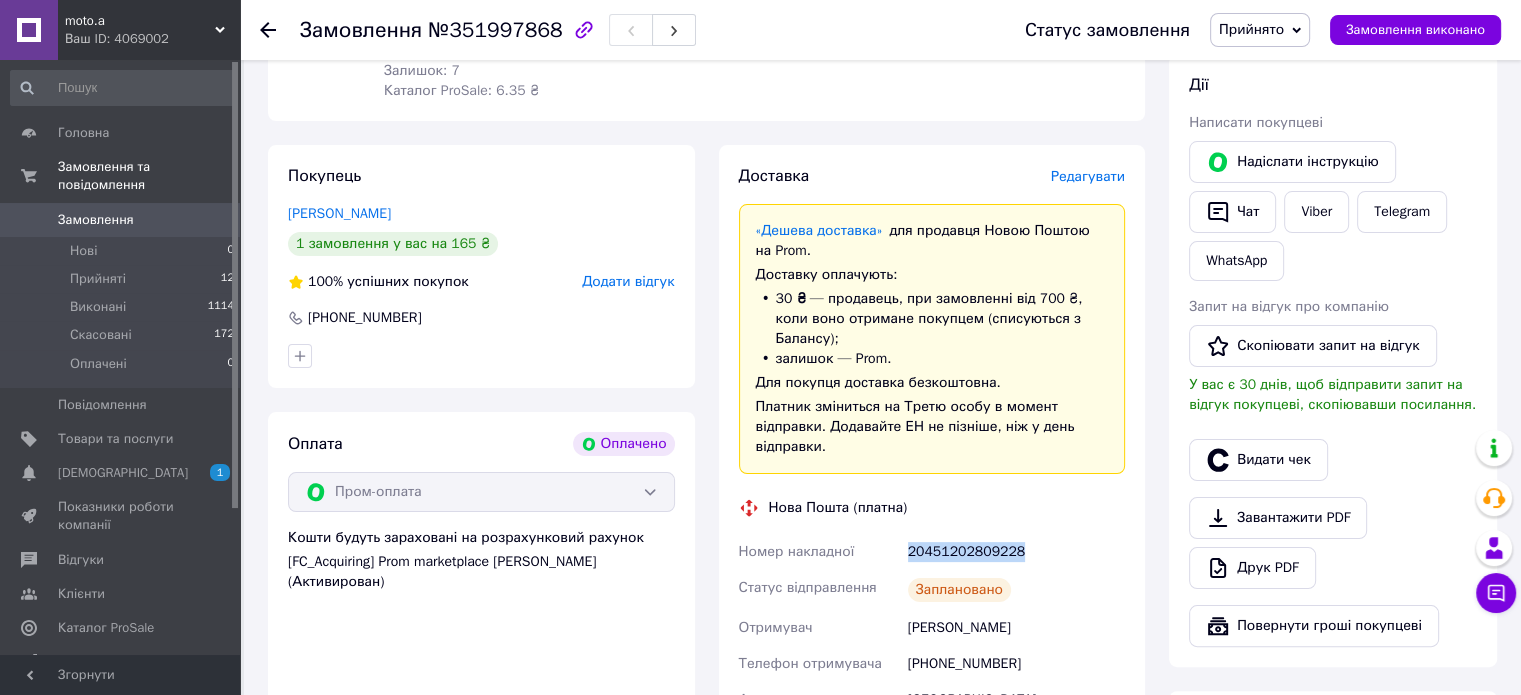 drag, startPoint x: 1019, startPoint y: 513, endPoint x: 891, endPoint y: 519, distance: 128.14055 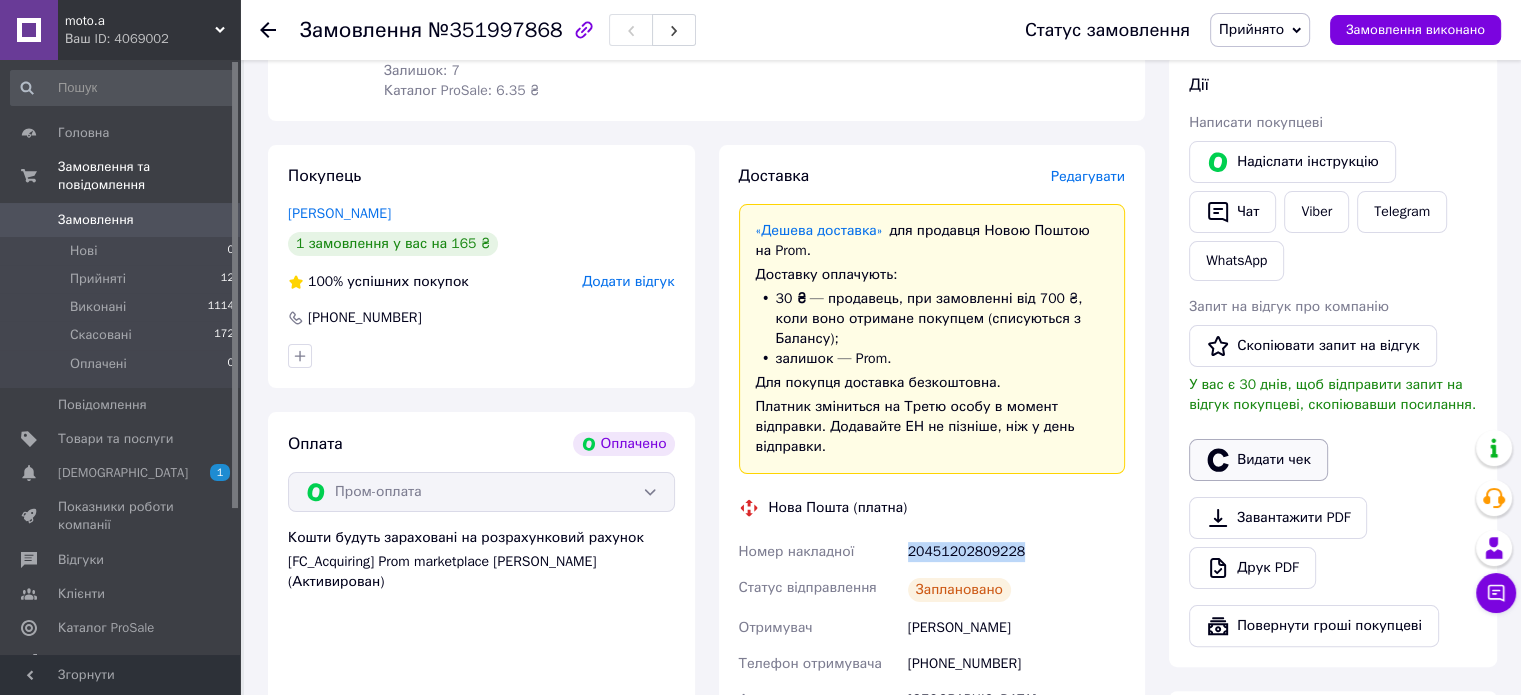click on "Видати чек" at bounding box center [1258, 460] 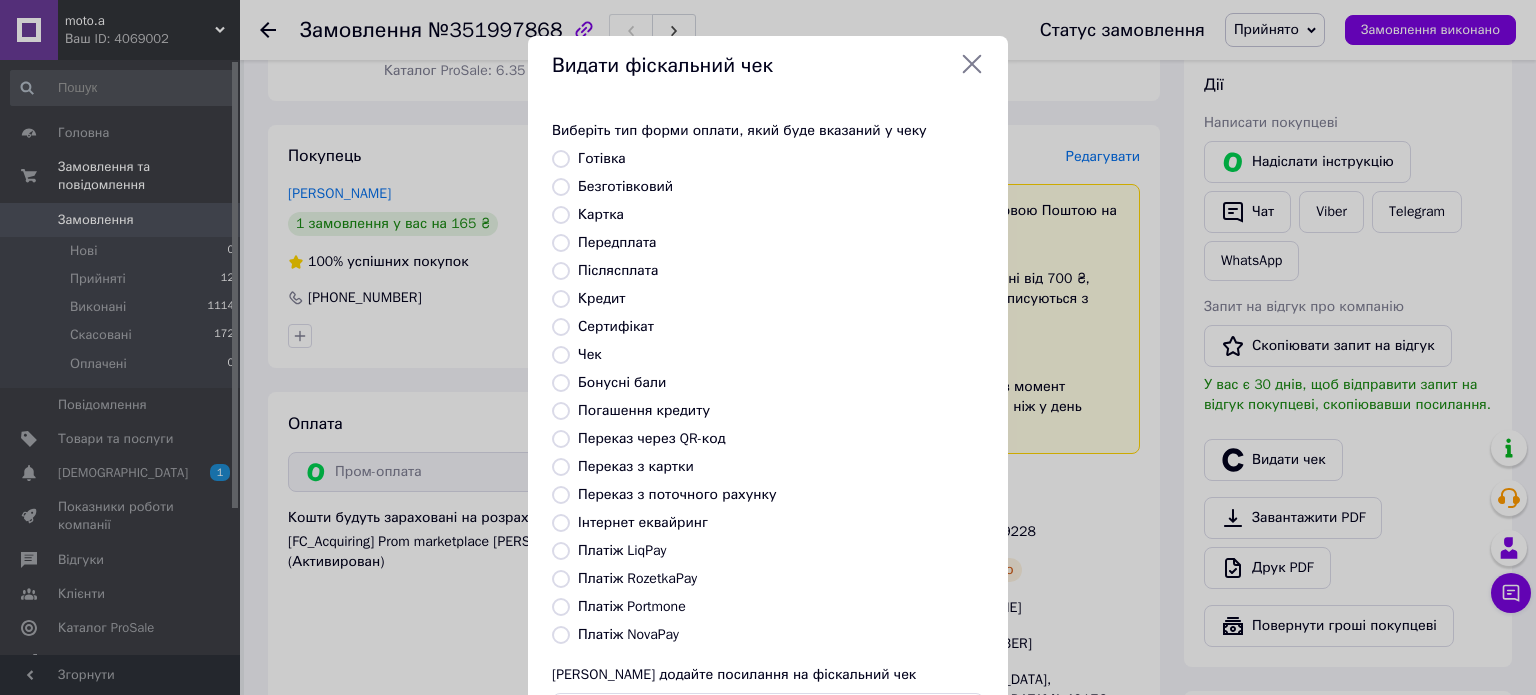 click on "Платіж RozetkaPay" at bounding box center [637, 578] 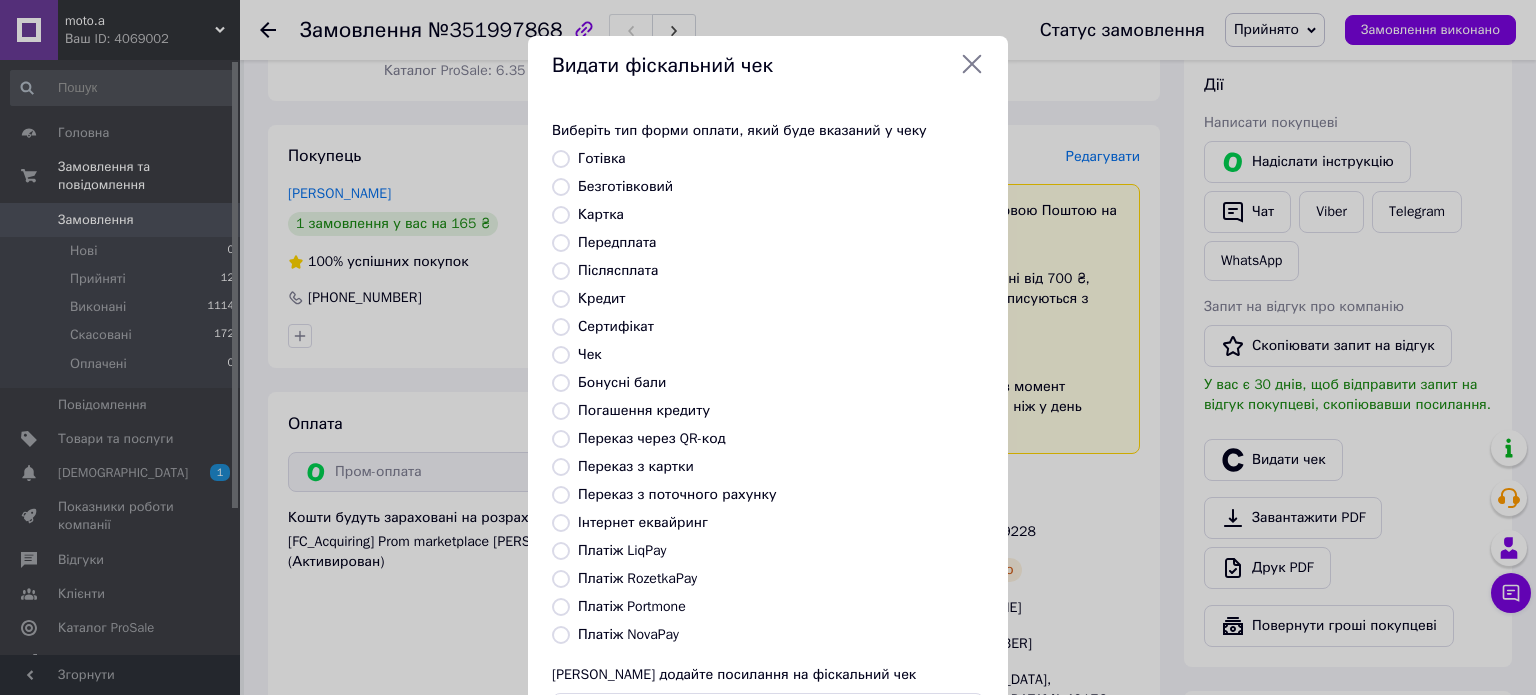 radio on "true" 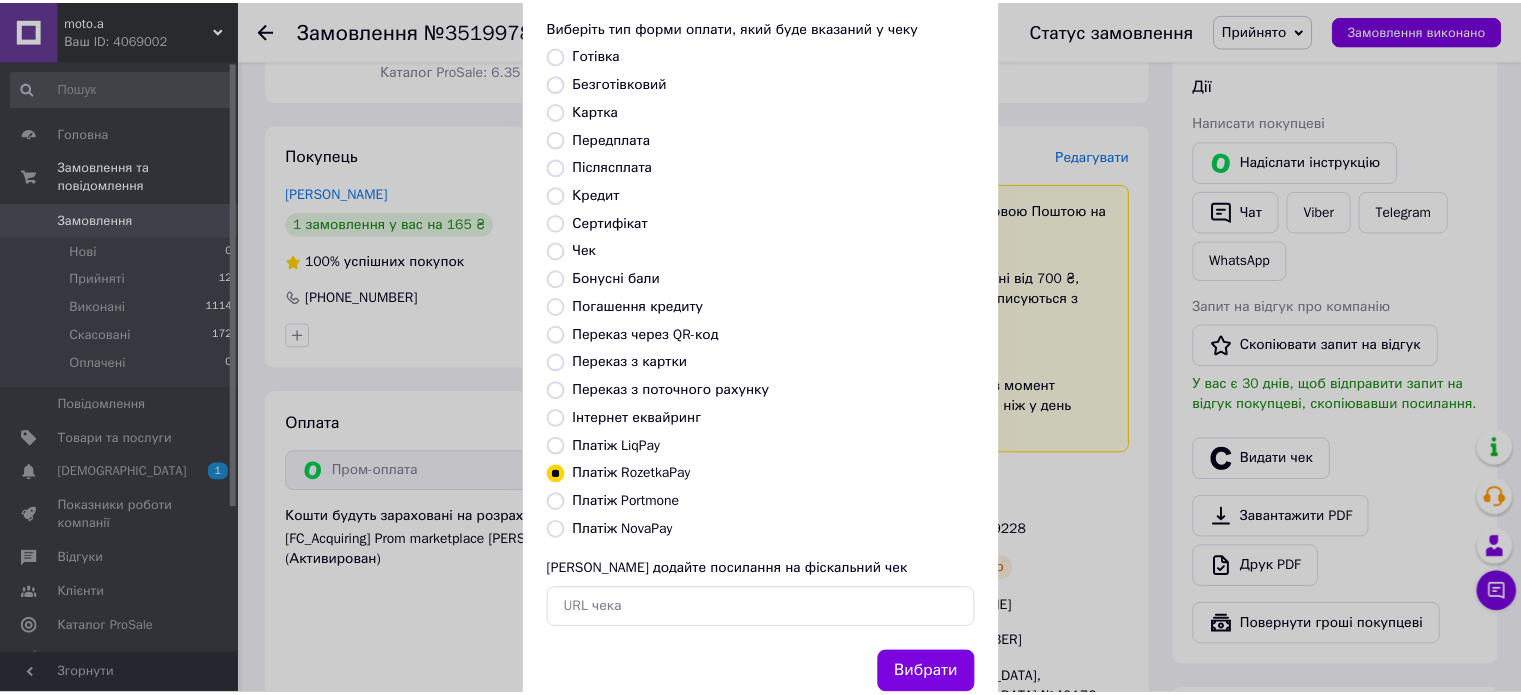 scroll, scrollTop: 163, scrollLeft: 0, axis: vertical 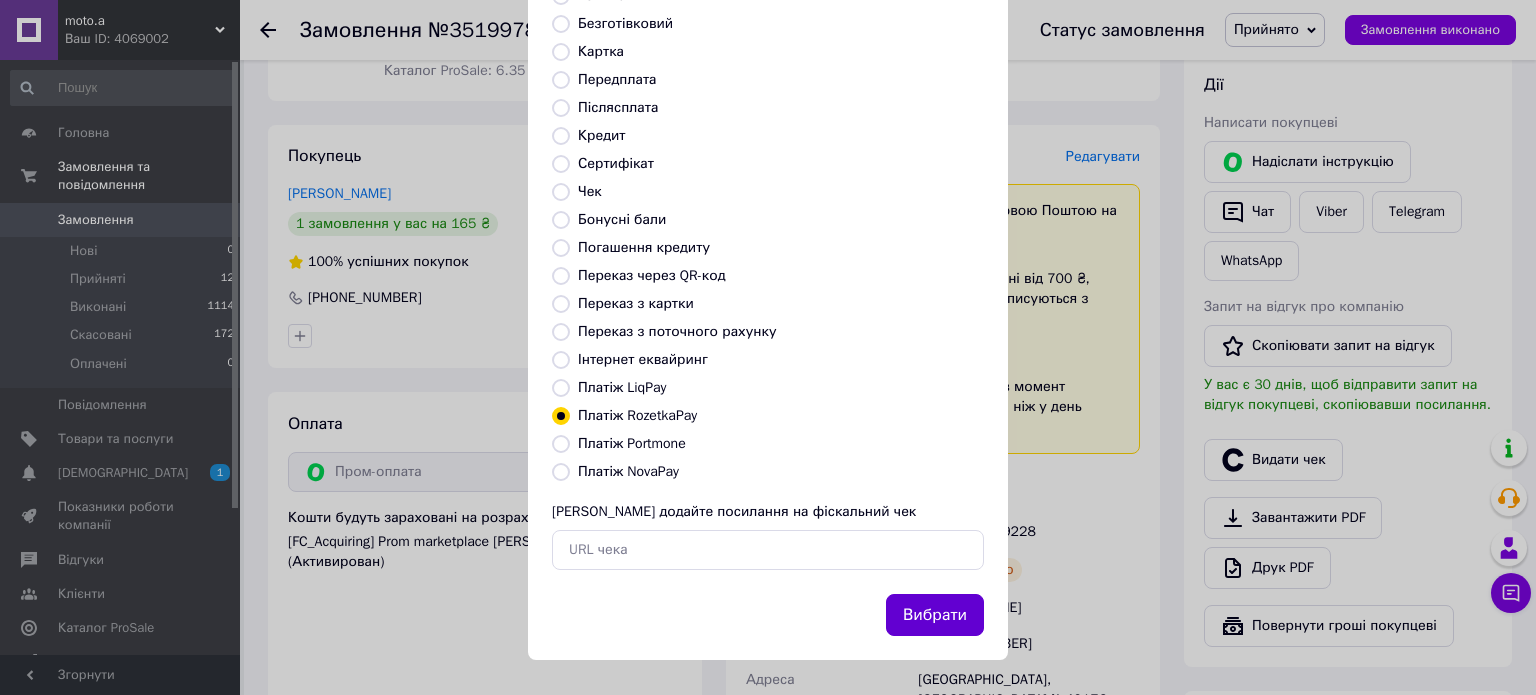 click on "Вибрати" at bounding box center (935, 615) 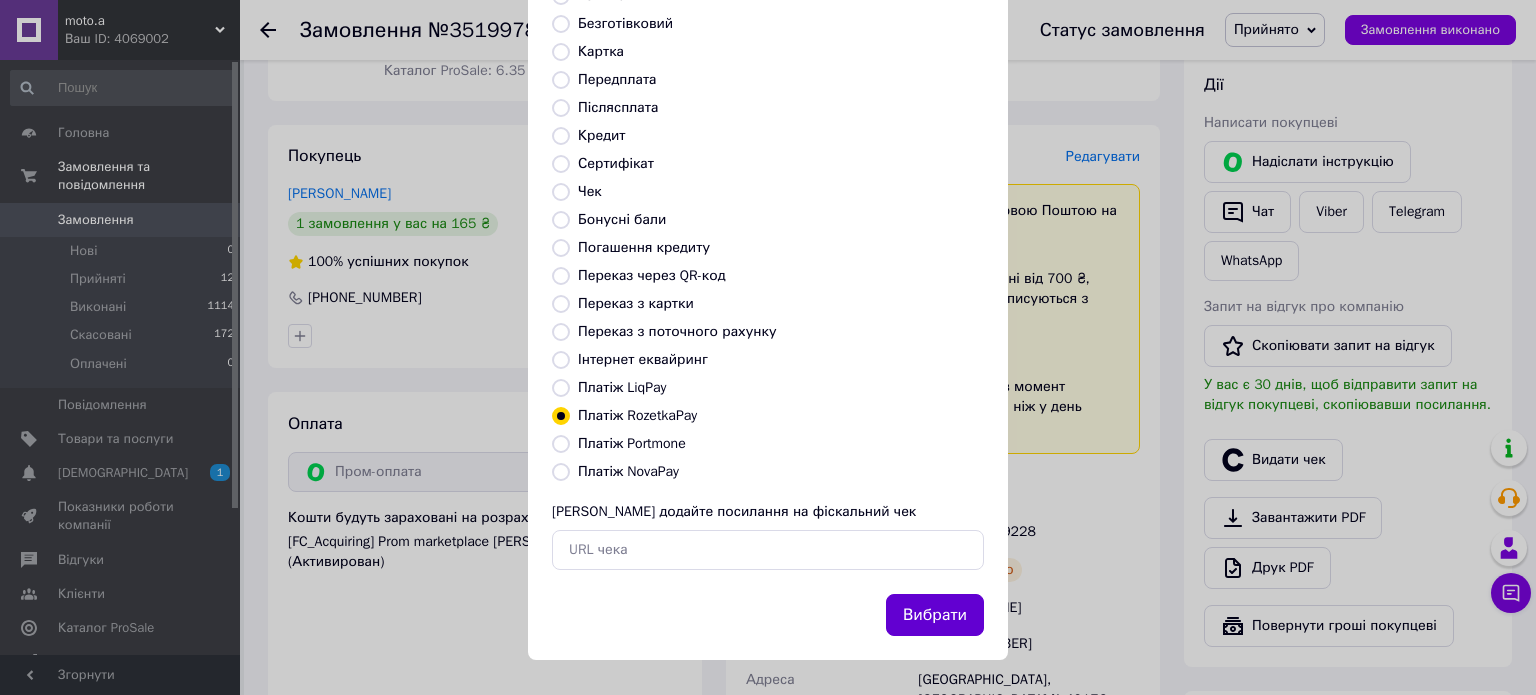 click on "Вибрати" at bounding box center (935, 615) 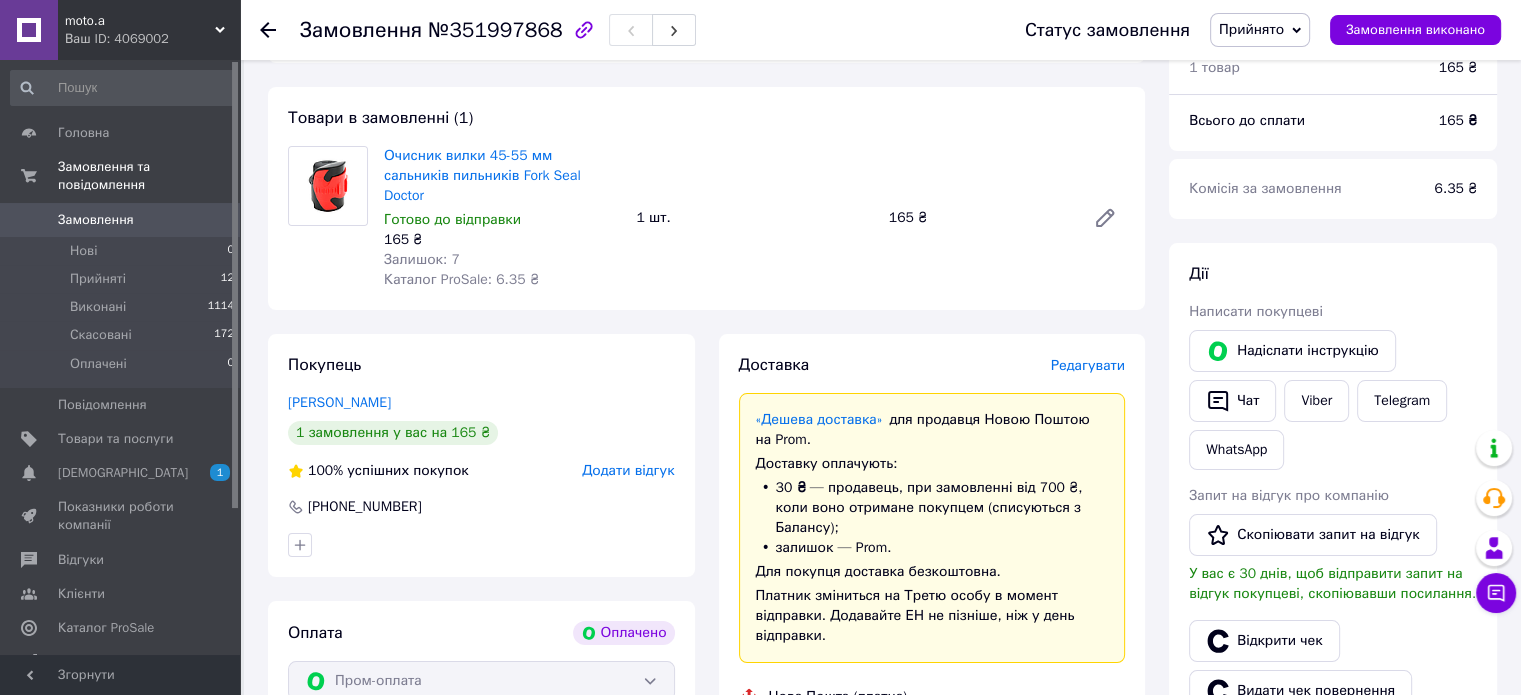 scroll, scrollTop: 0, scrollLeft: 0, axis: both 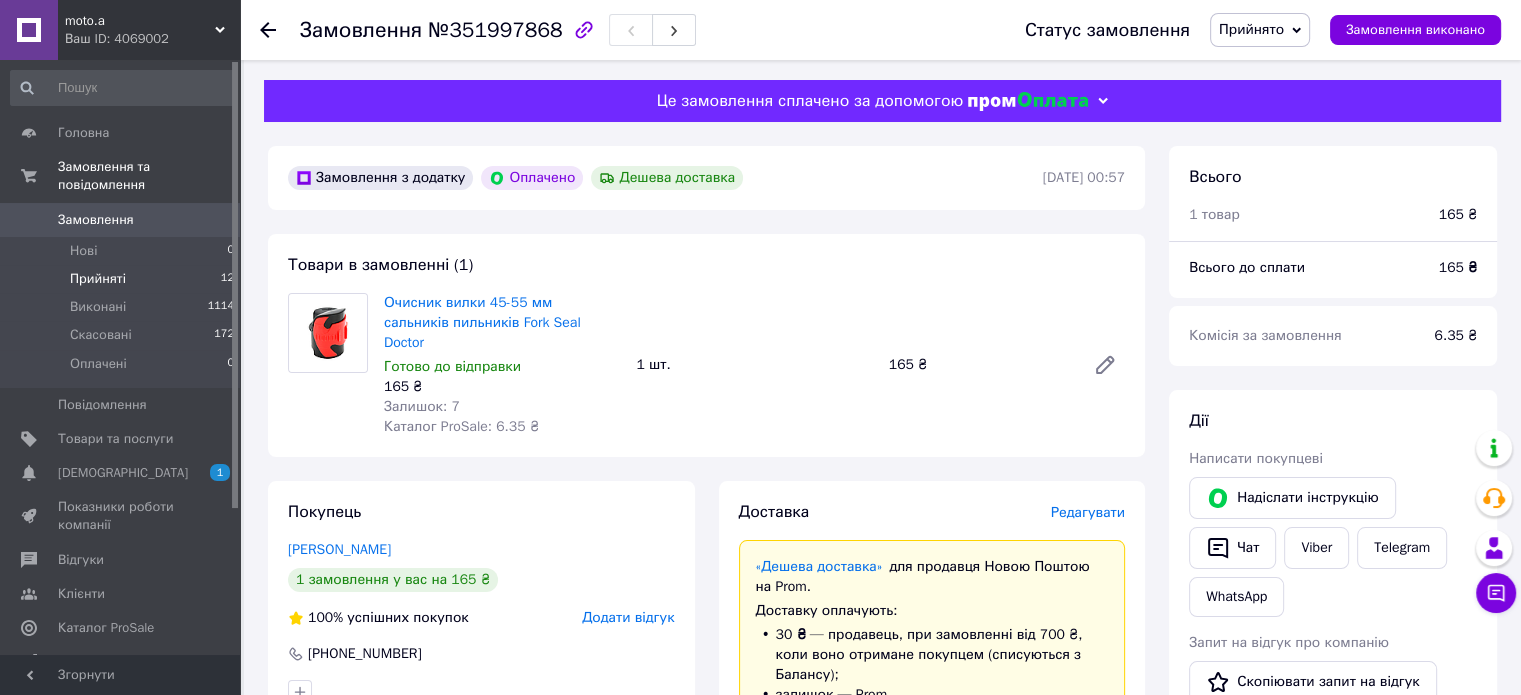 click on "Прийняті" at bounding box center (98, 279) 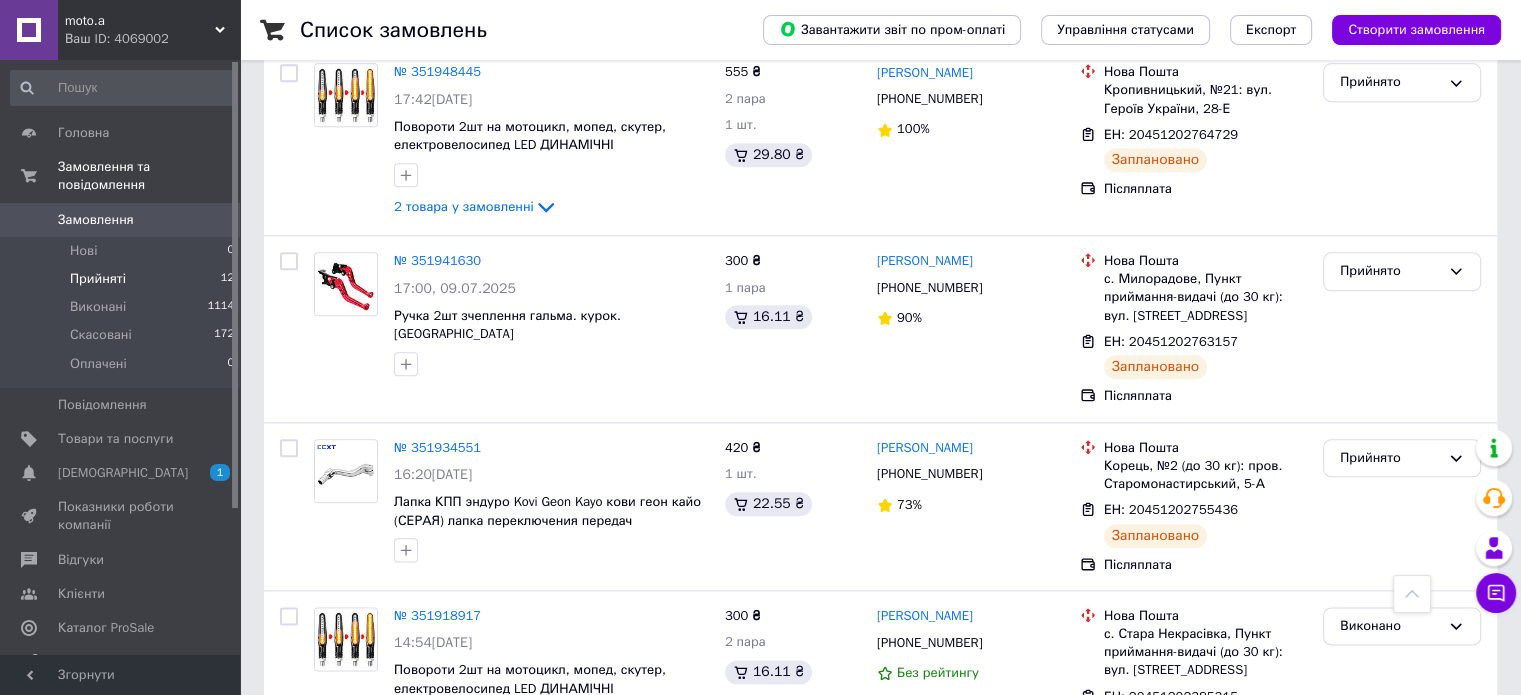 click on "Прийняті" at bounding box center (98, 279) 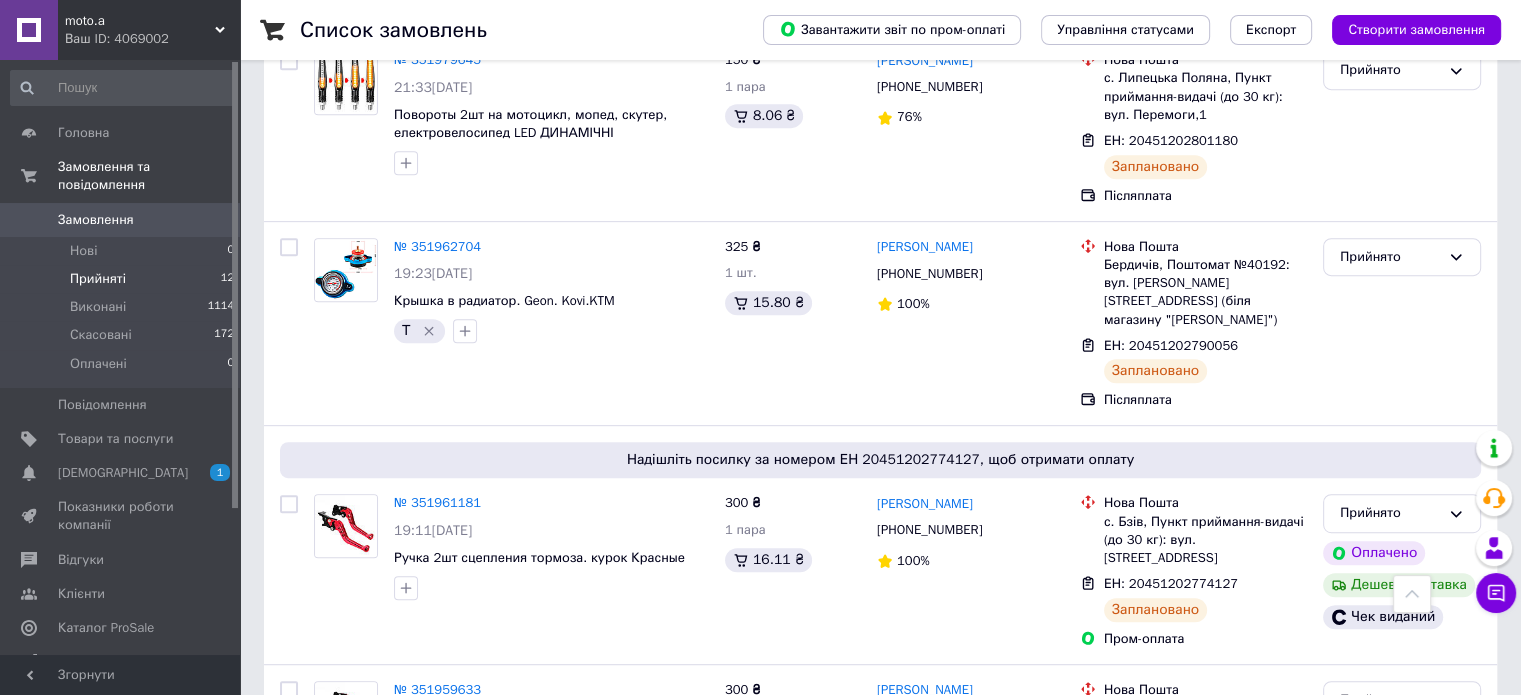 scroll, scrollTop: 820, scrollLeft: 0, axis: vertical 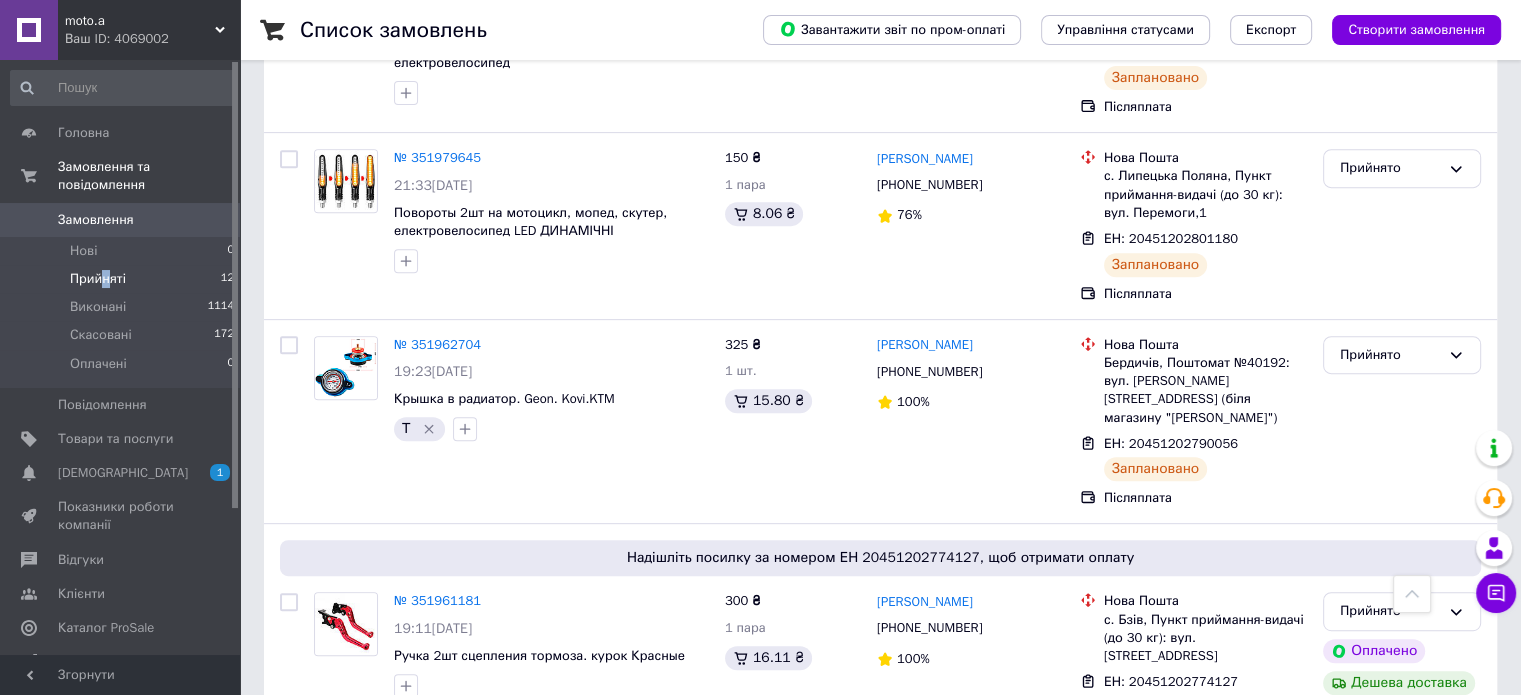 click on "Прийняті" at bounding box center (98, 279) 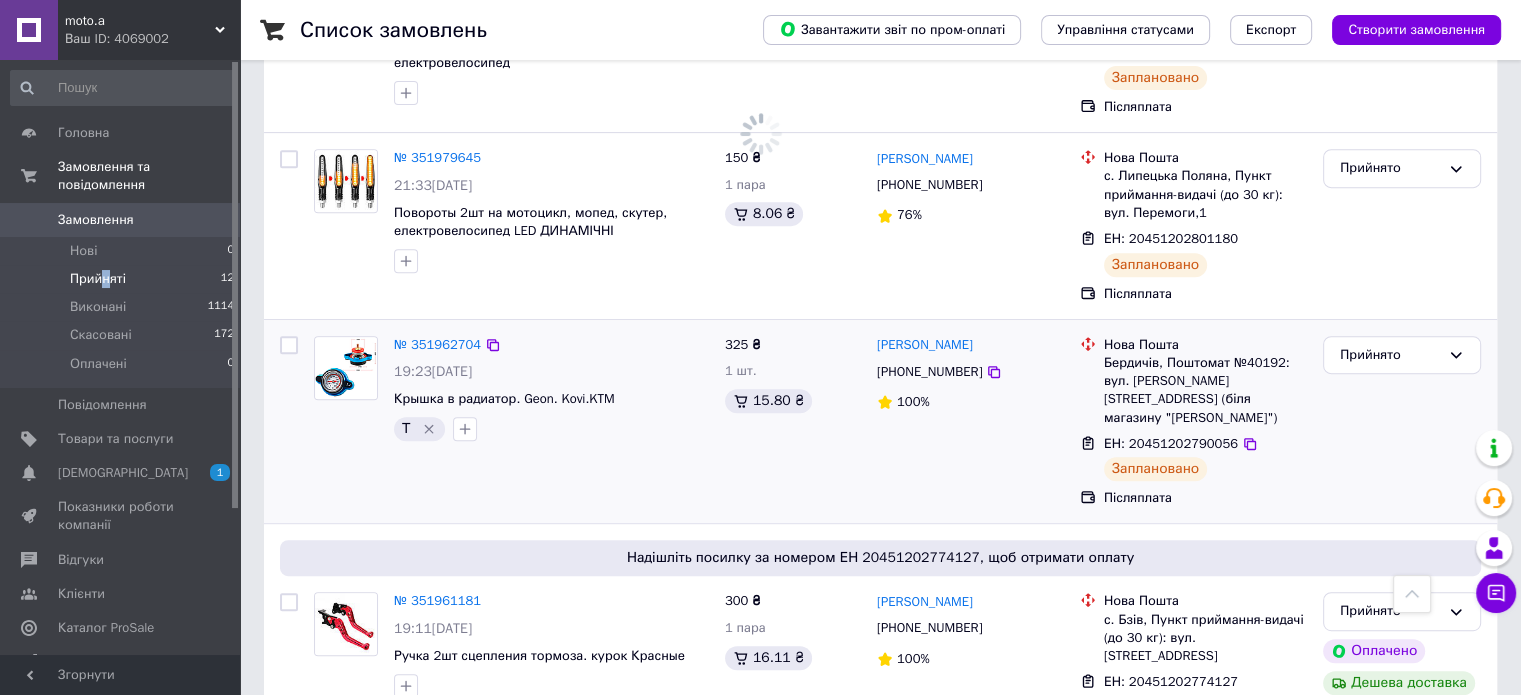 scroll, scrollTop: 0, scrollLeft: 0, axis: both 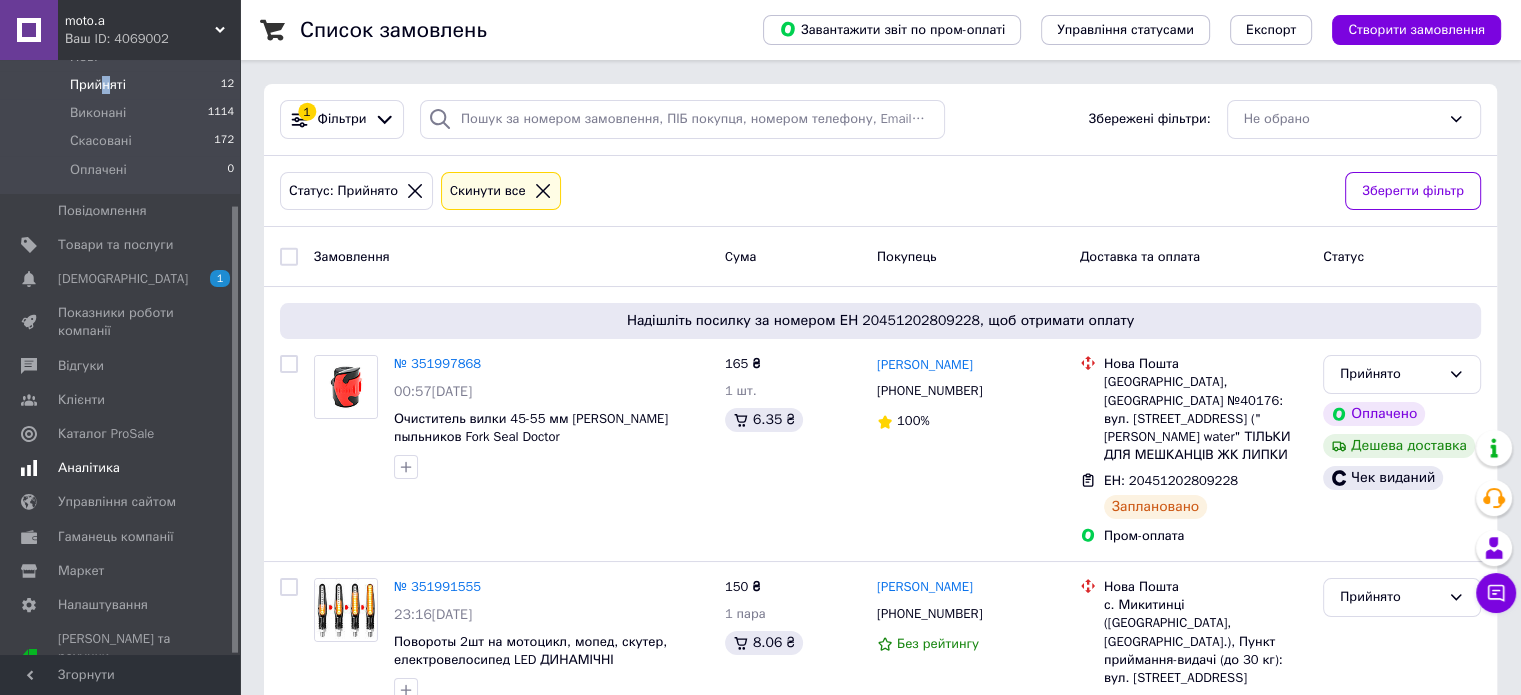 click on "Аналітика" at bounding box center [89, 468] 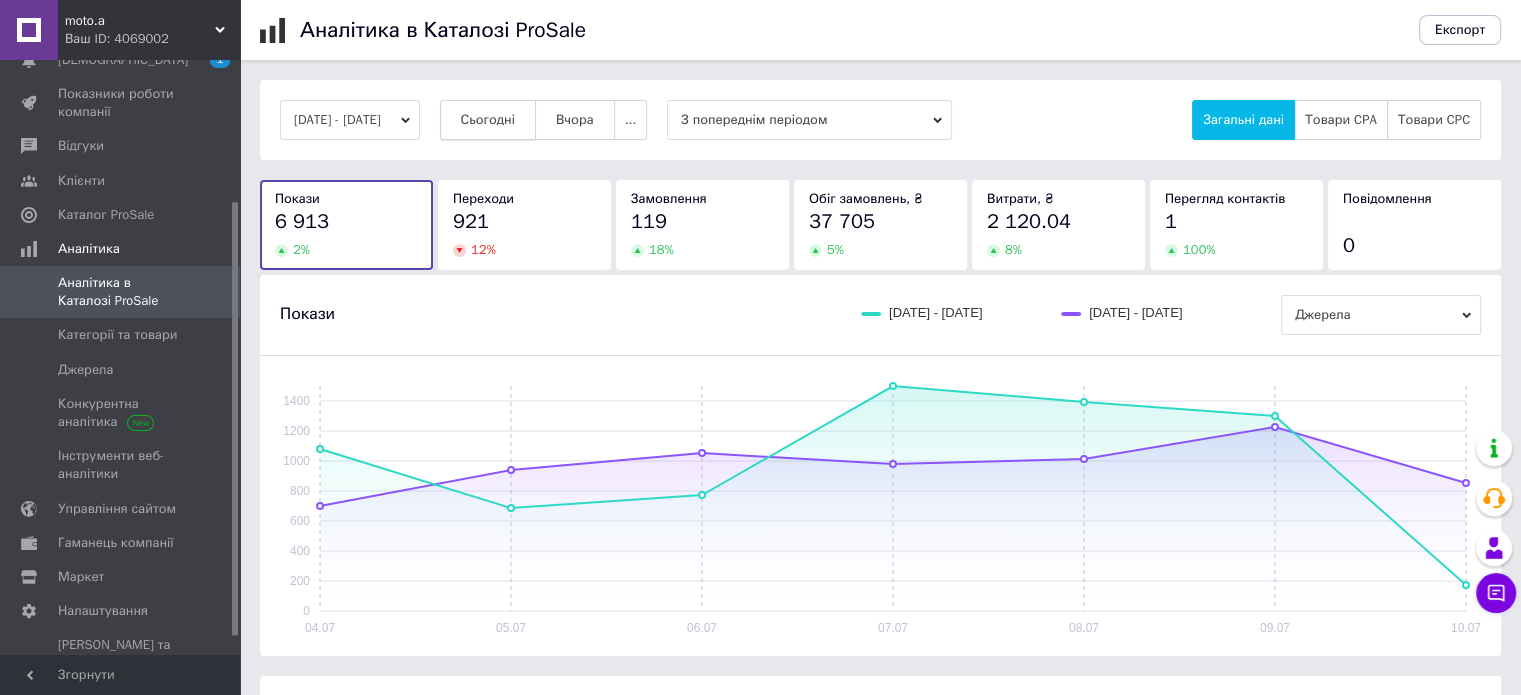 click on "Сьогодні" at bounding box center (488, 120) 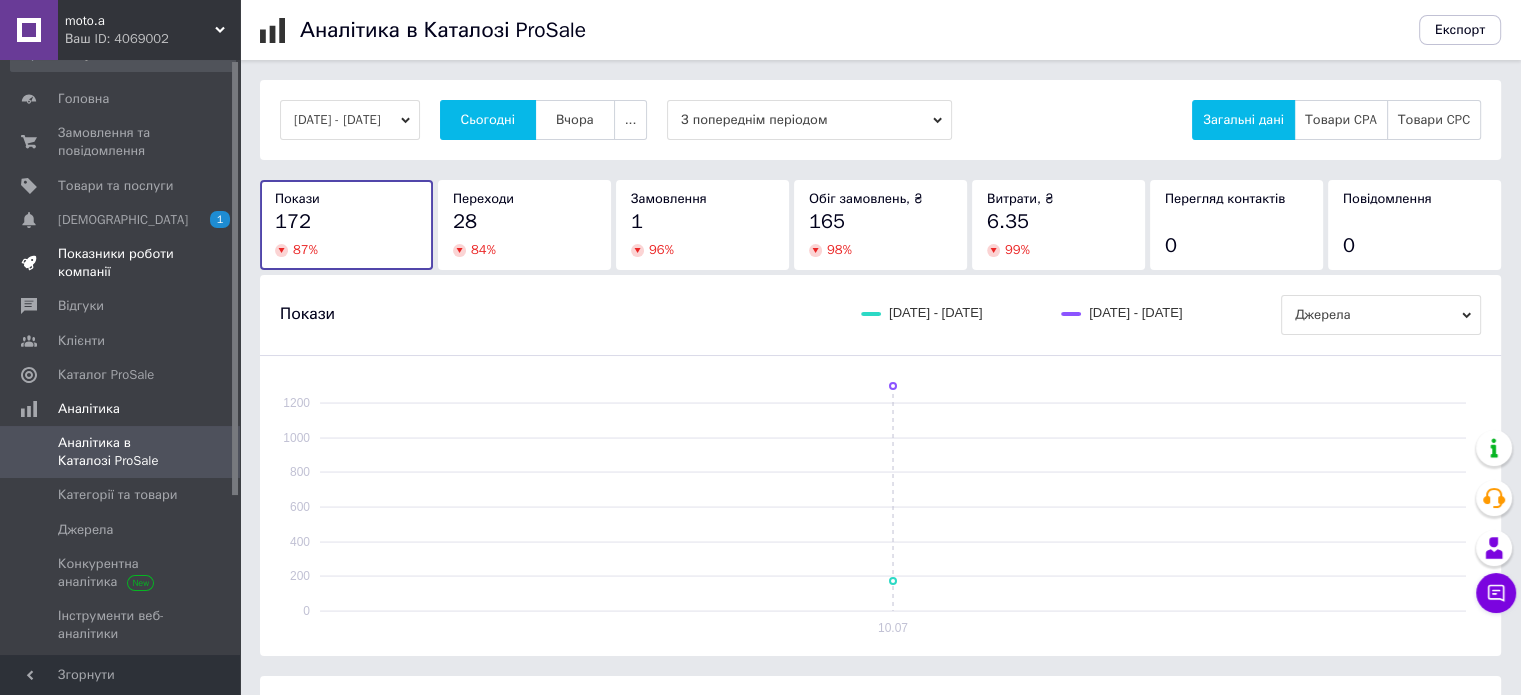 scroll, scrollTop: 0, scrollLeft: 0, axis: both 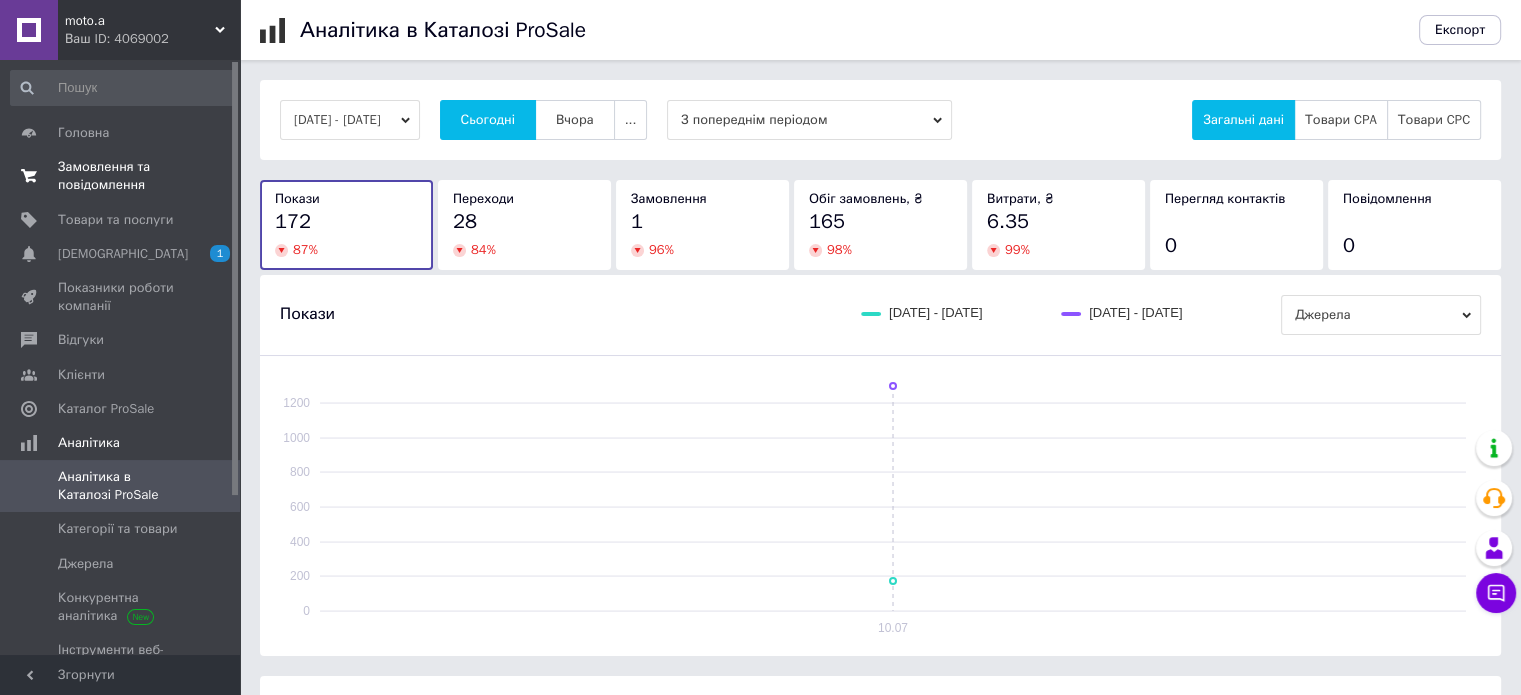click on "Замовлення та повідомлення" at bounding box center (121, 176) 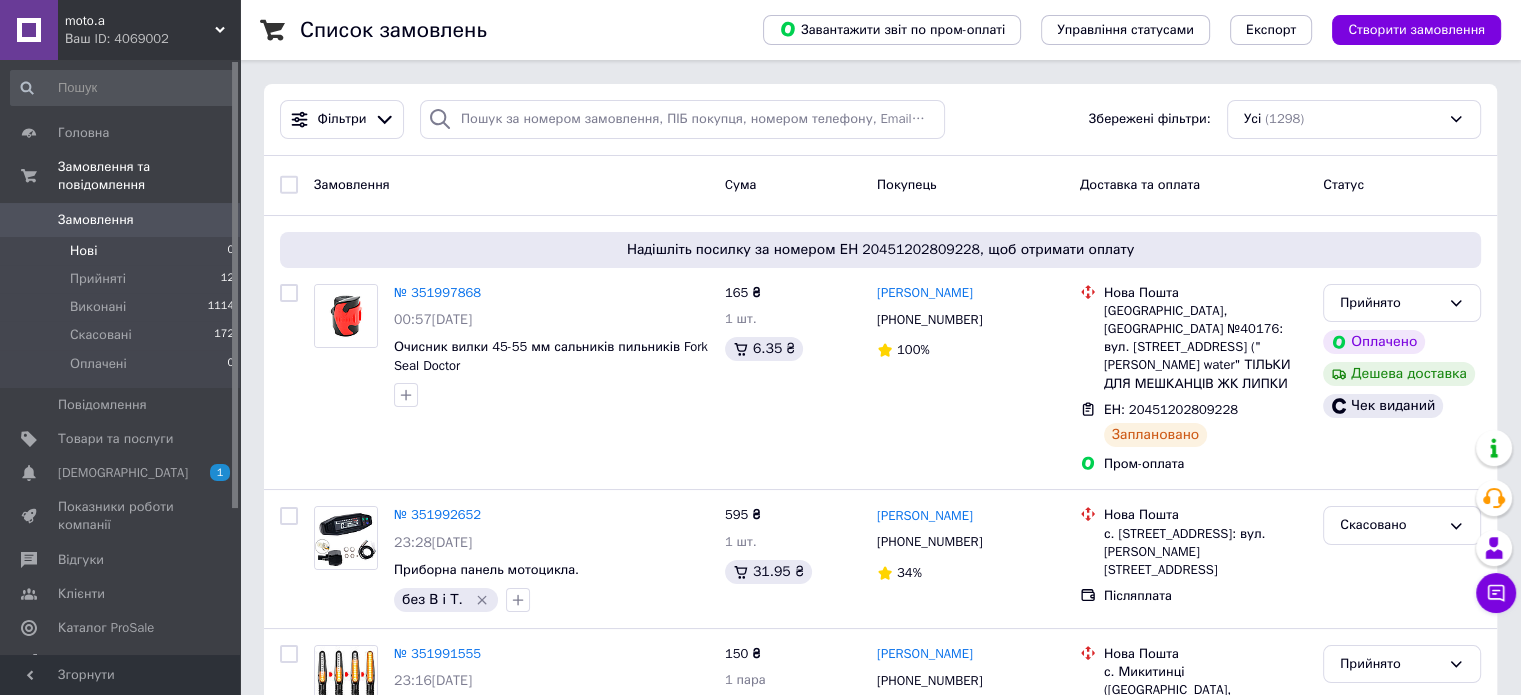 click on "Нові" at bounding box center (83, 251) 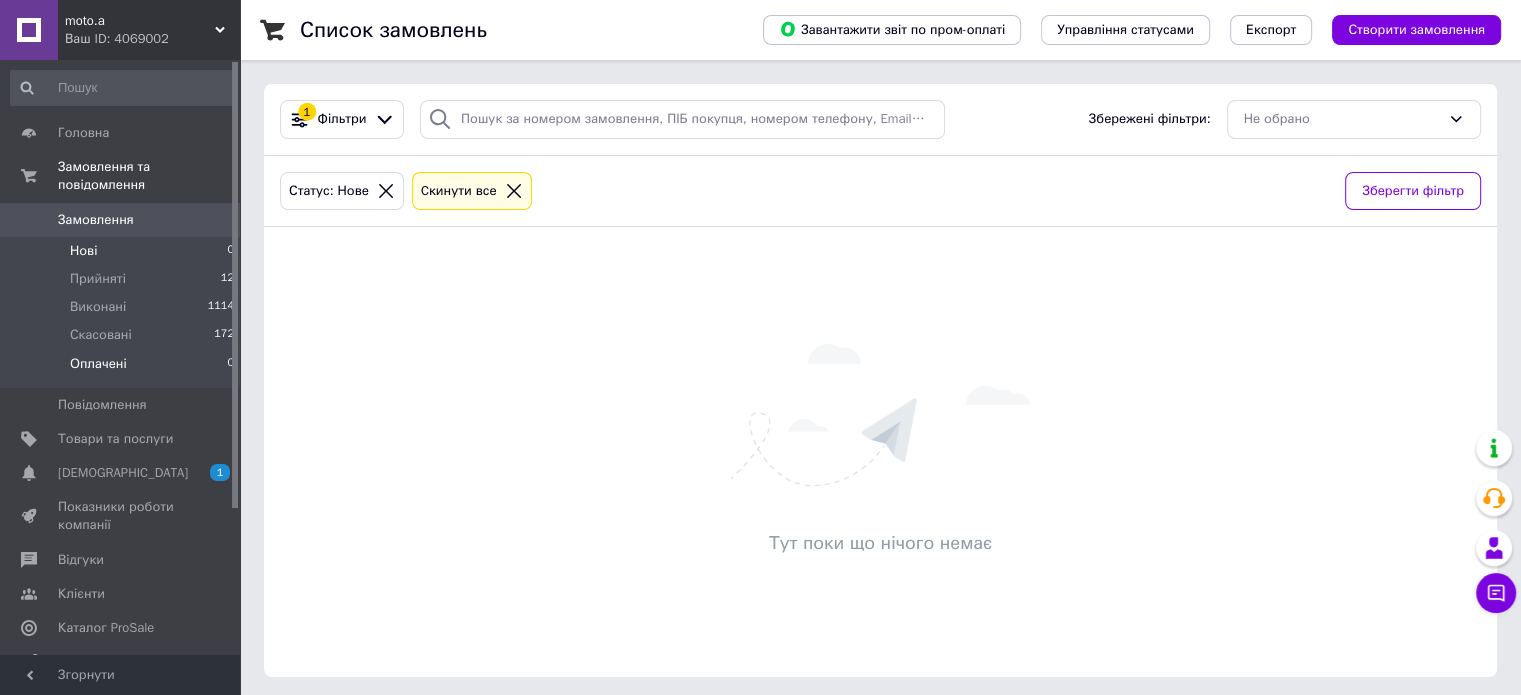 click on "Оплачені" at bounding box center (98, 364) 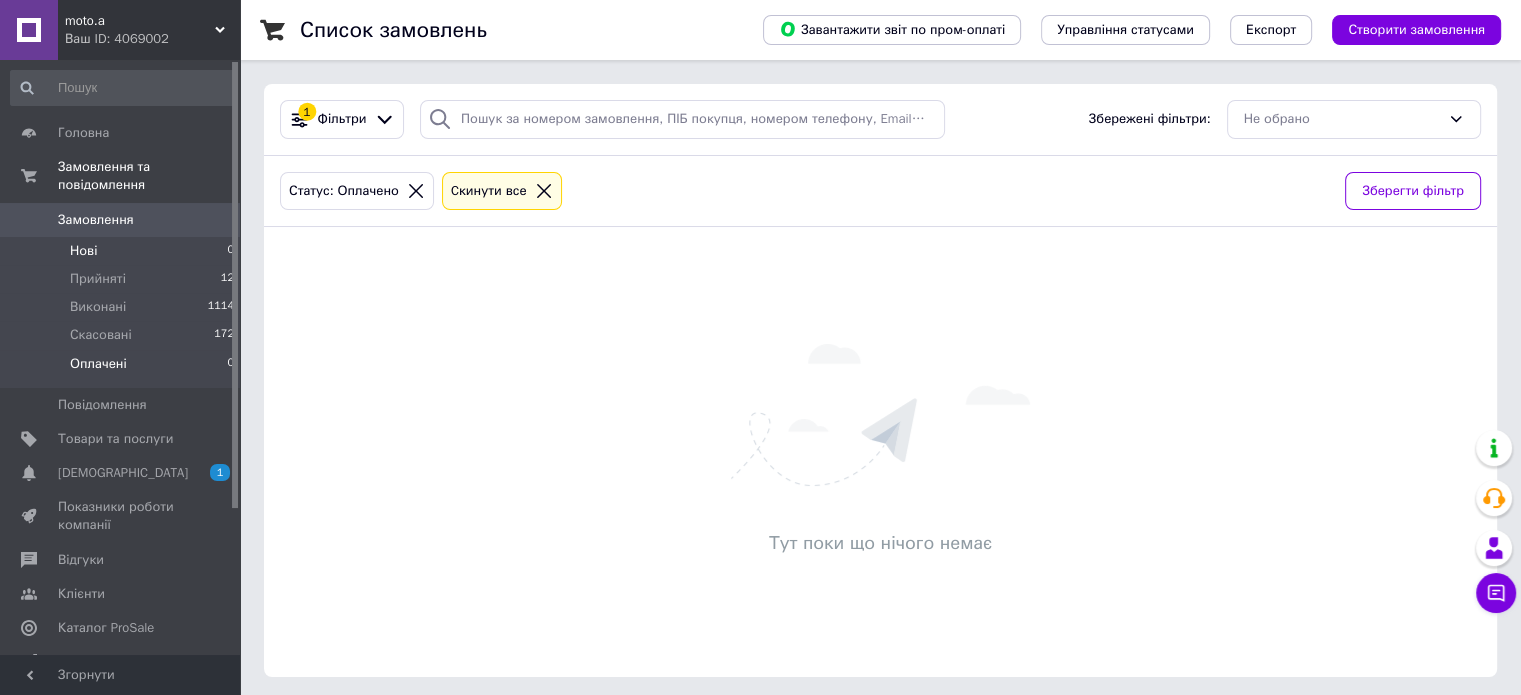 click on "Нові" at bounding box center (83, 251) 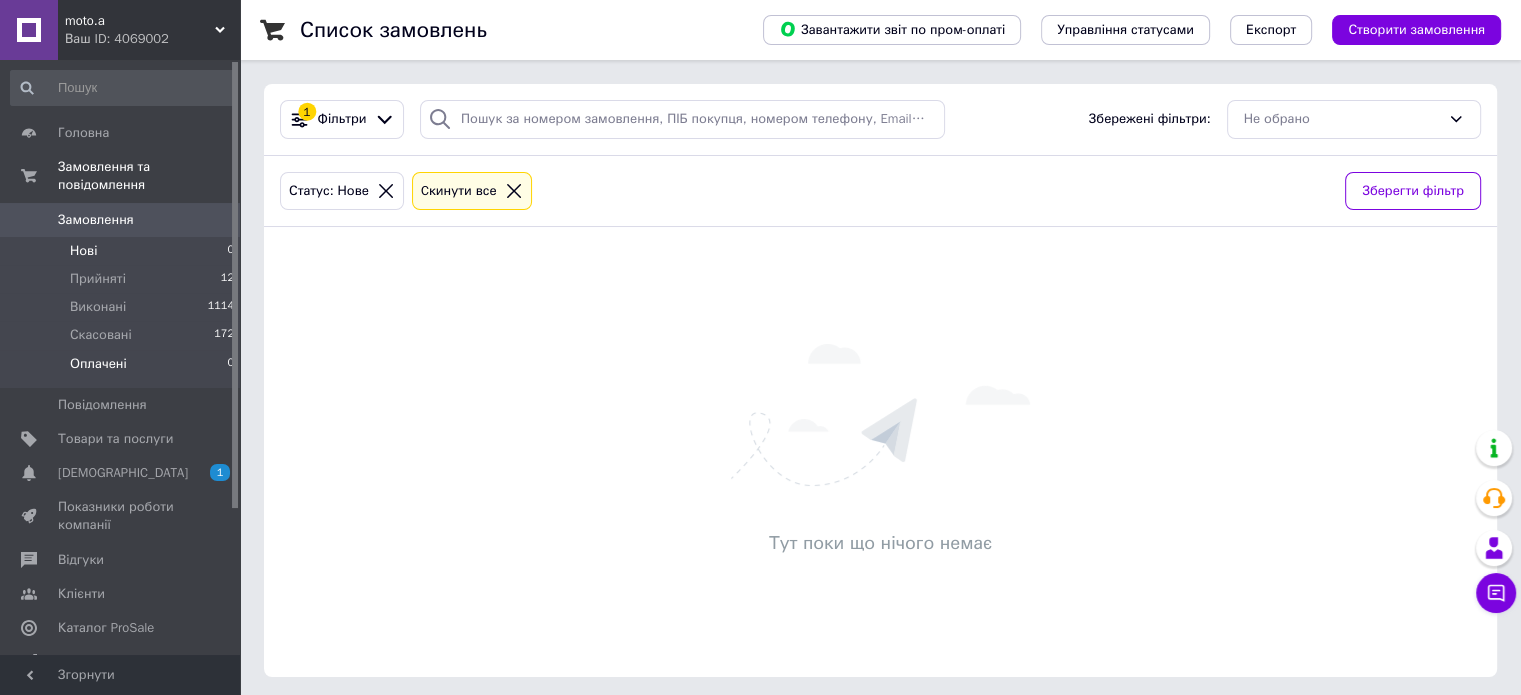 click on "Оплачені" at bounding box center (98, 364) 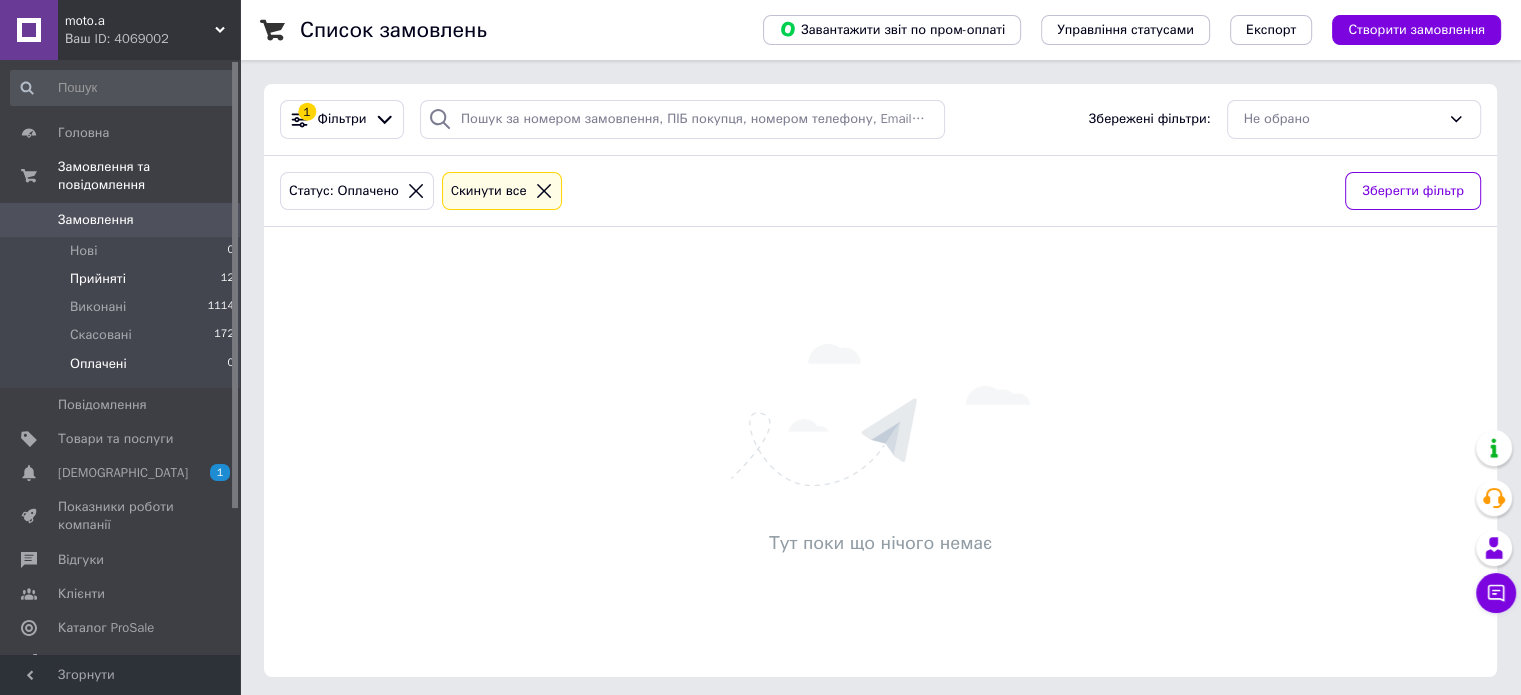 click on "Прийняті" at bounding box center (98, 279) 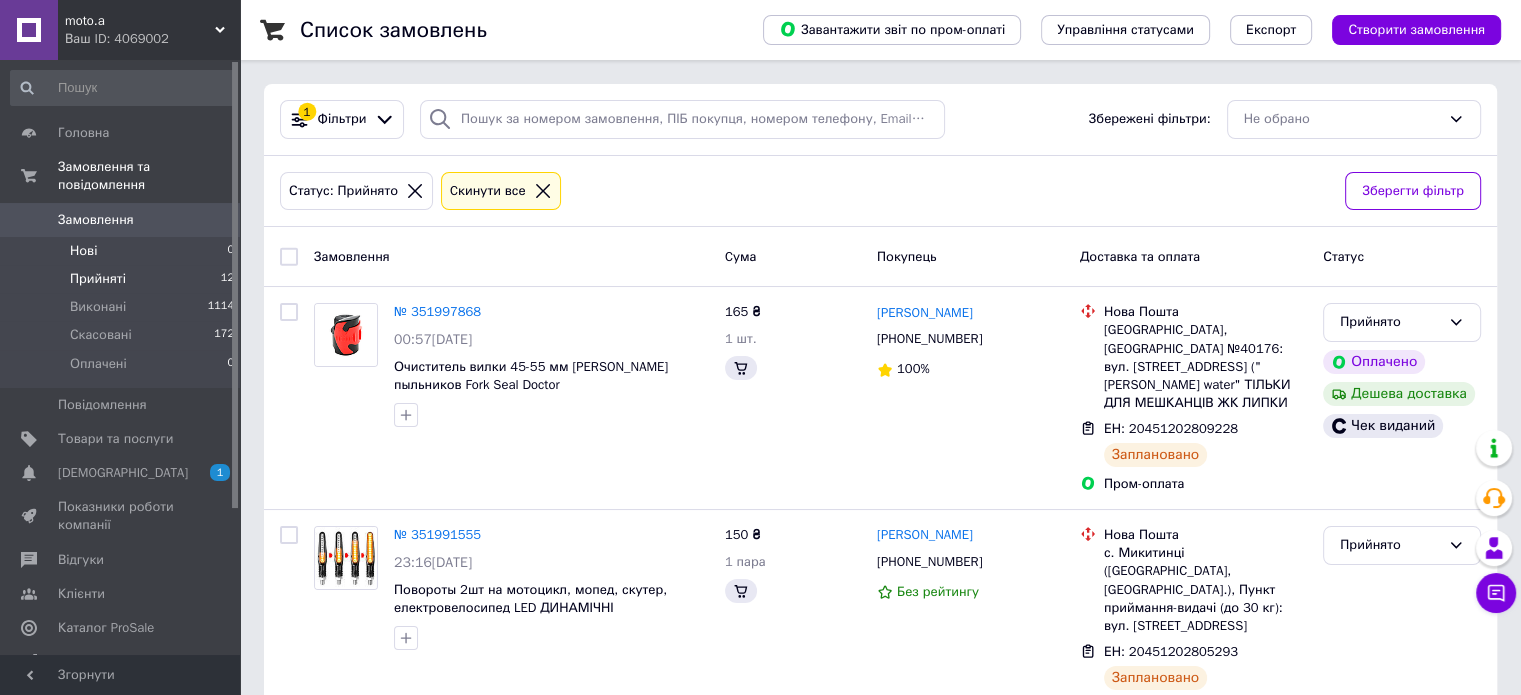 click on "Нові" at bounding box center [83, 251] 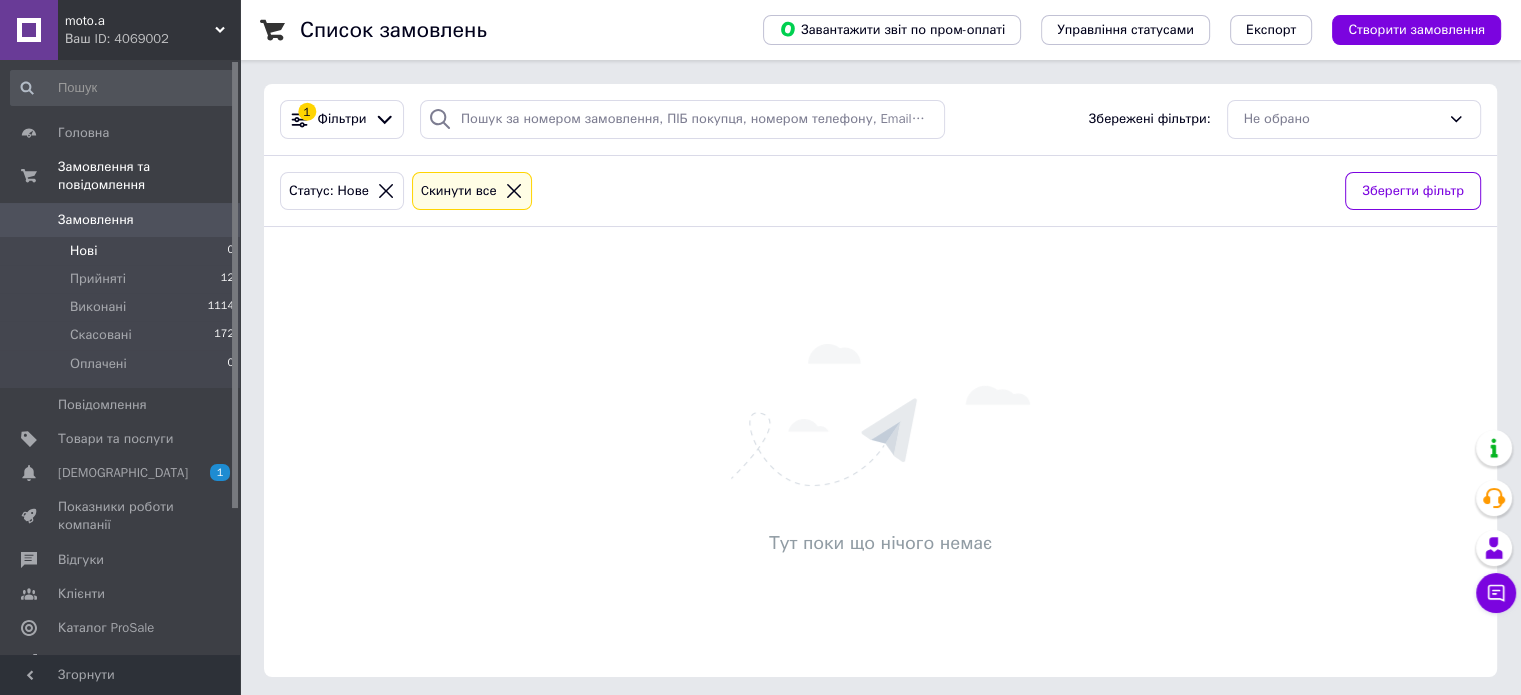 click on "Нові" at bounding box center [83, 251] 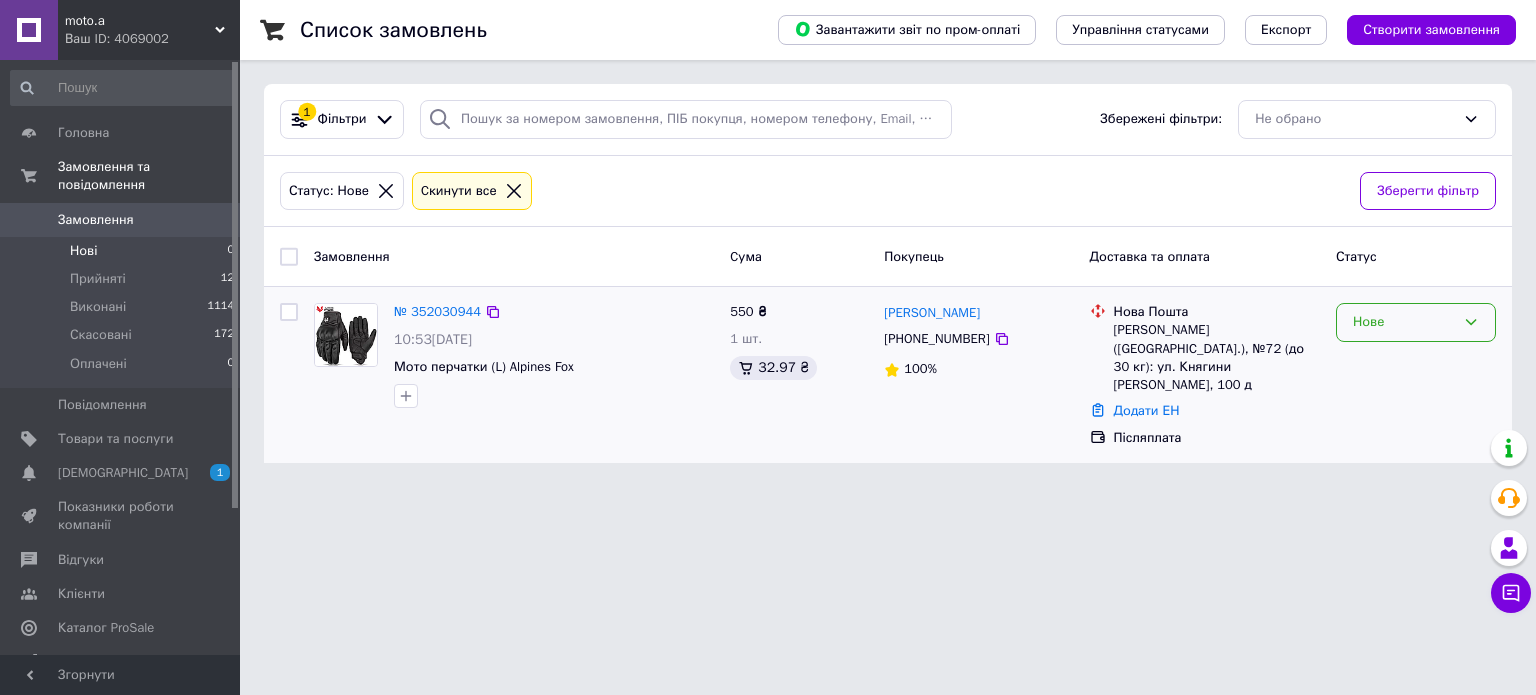 click on "Нове" at bounding box center (1404, 322) 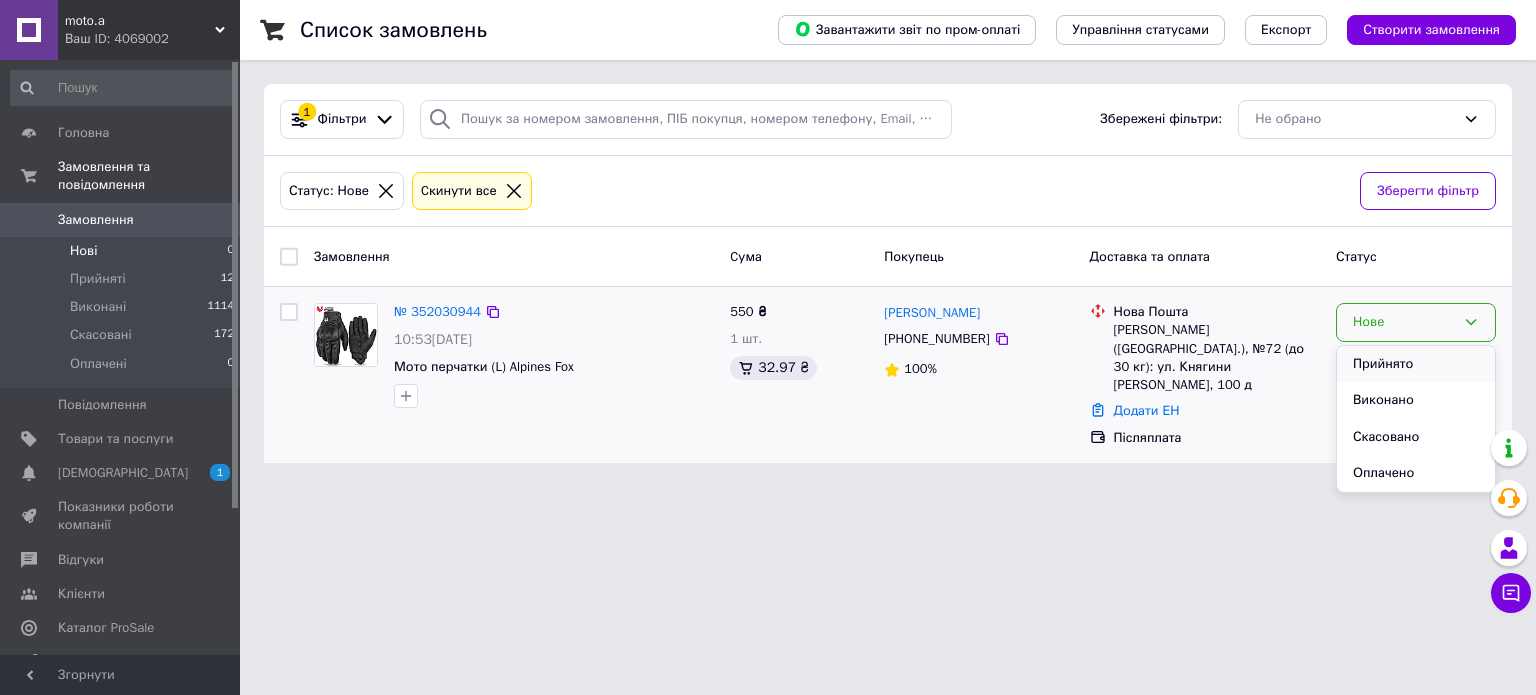 click on "Прийнято" at bounding box center (1416, 364) 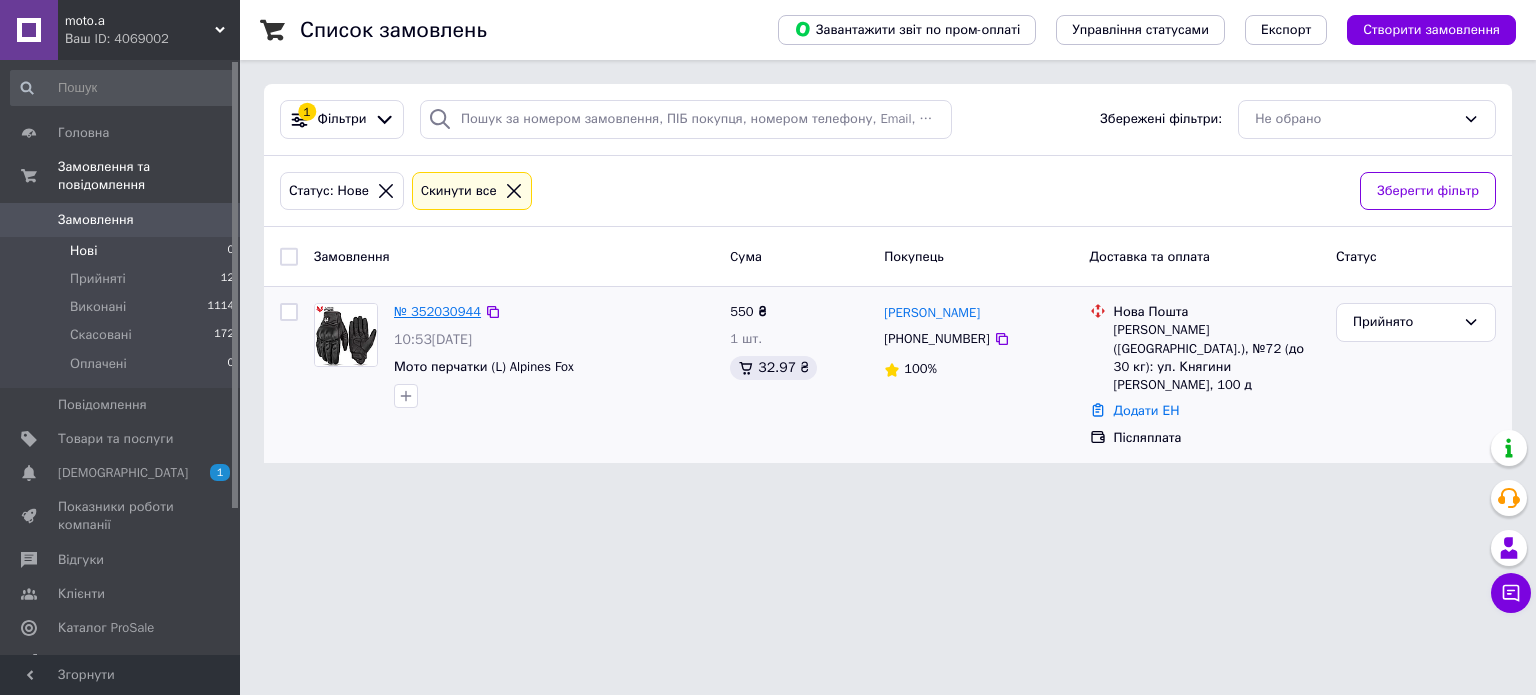 click on "№ 352030944" at bounding box center (437, 311) 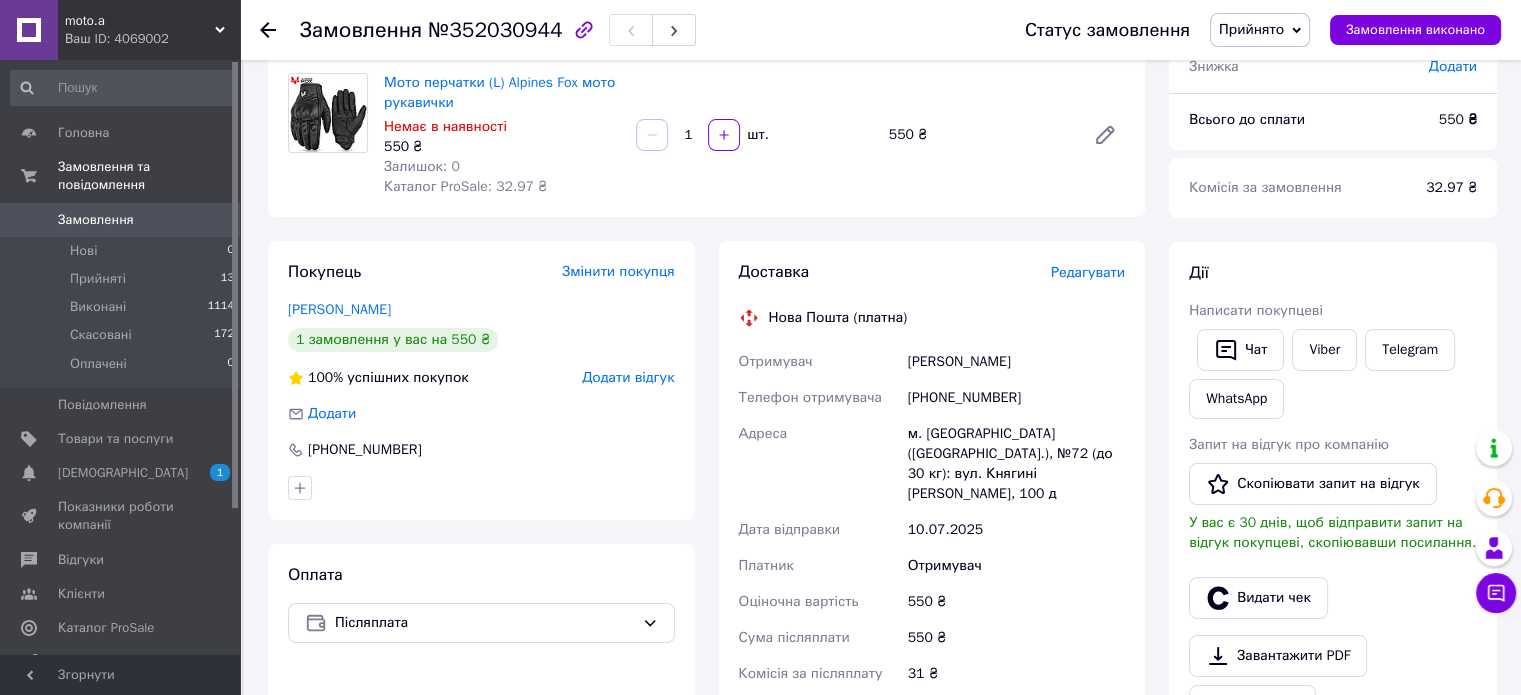 scroll, scrollTop: 100, scrollLeft: 0, axis: vertical 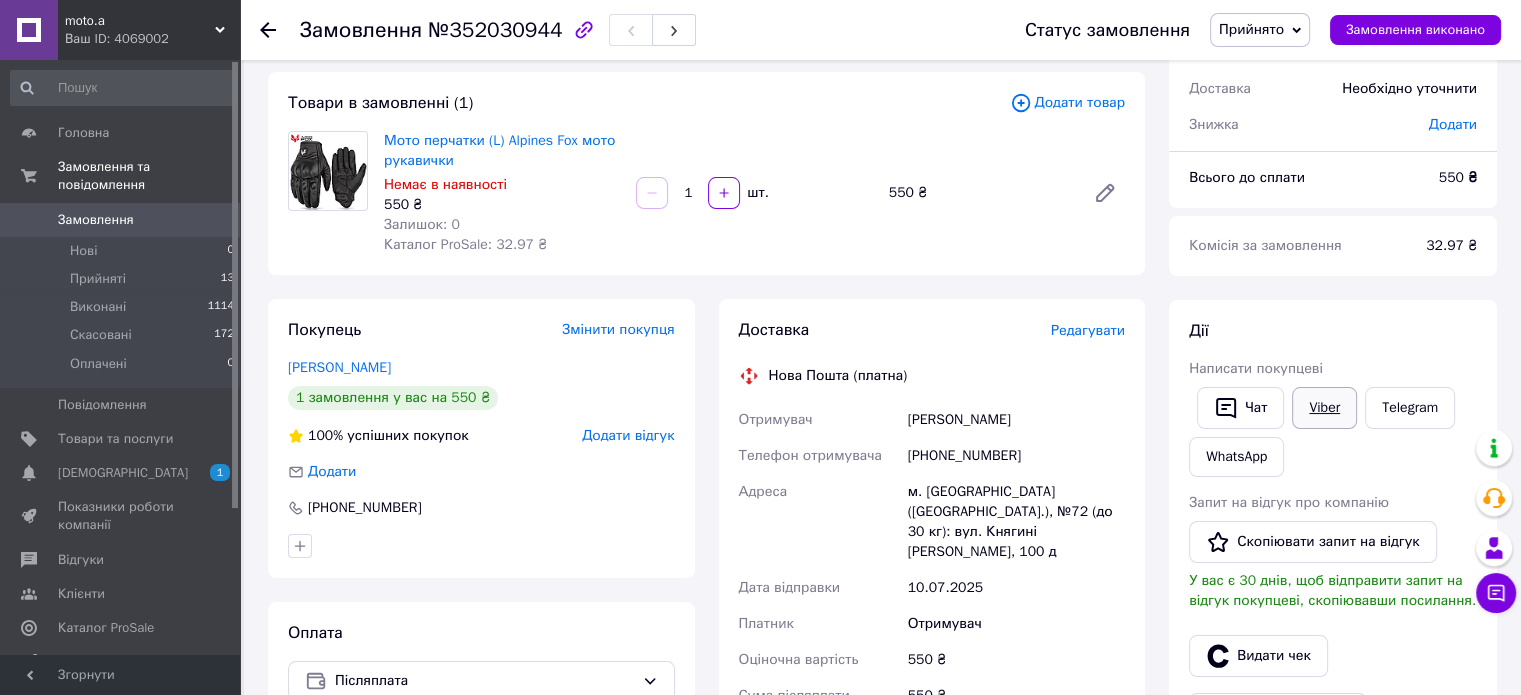 click on "Viber" at bounding box center [1324, 408] 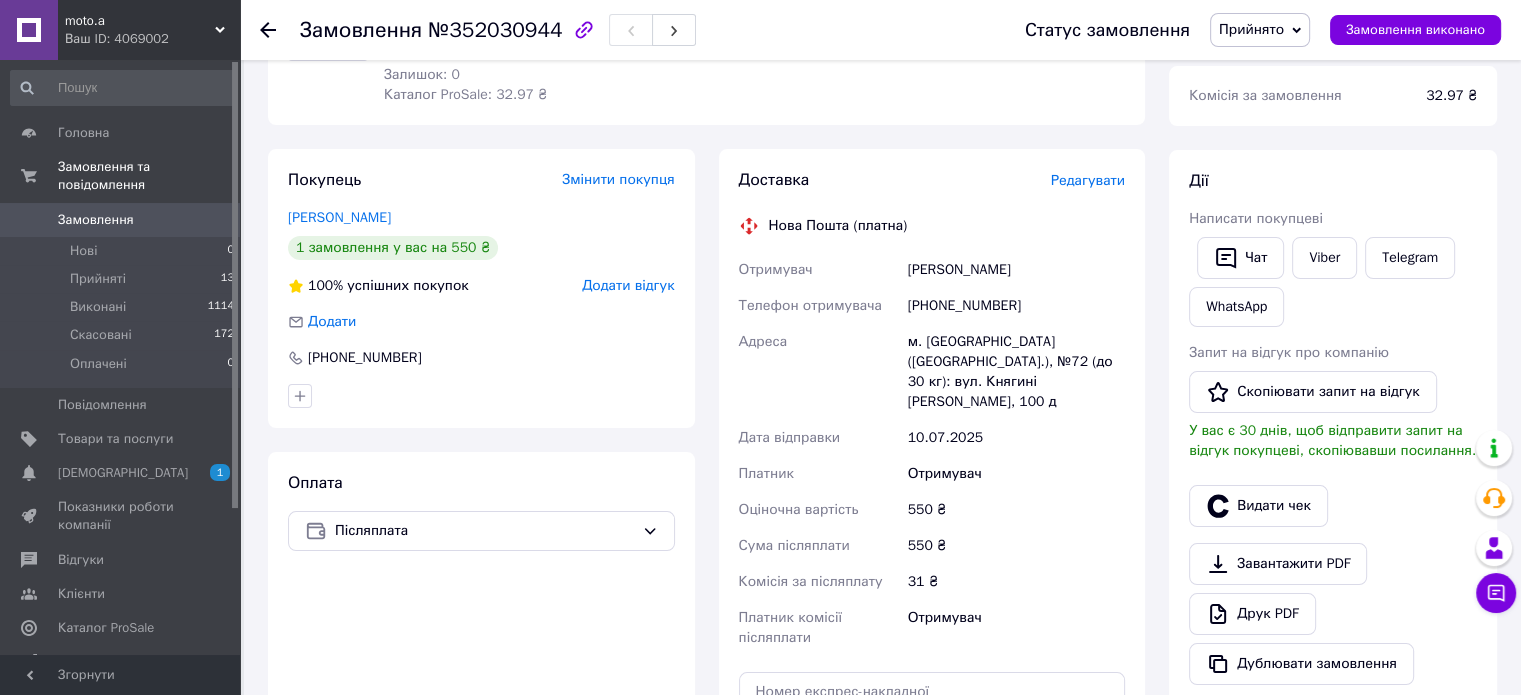 scroll, scrollTop: 400, scrollLeft: 0, axis: vertical 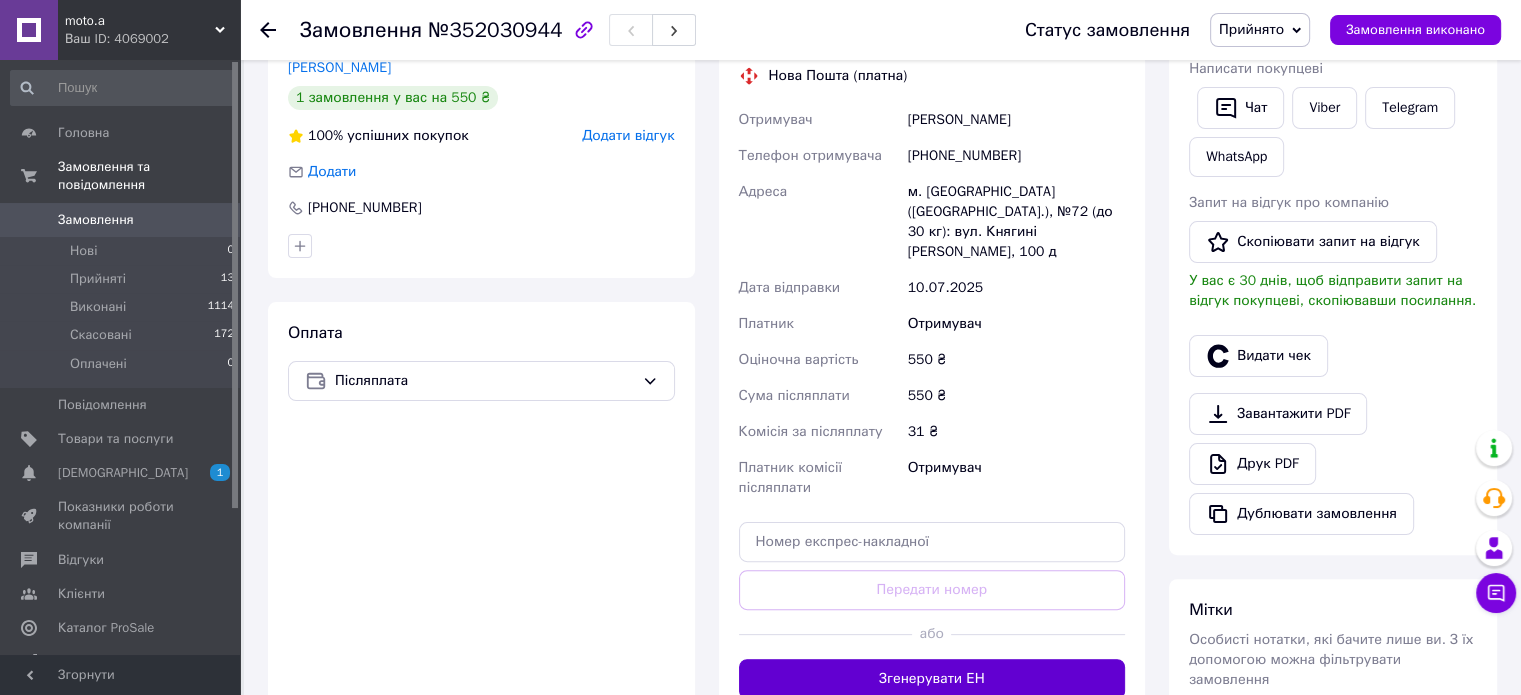 click on "Згенерувати ЕН" at bounding box center (932, 679) 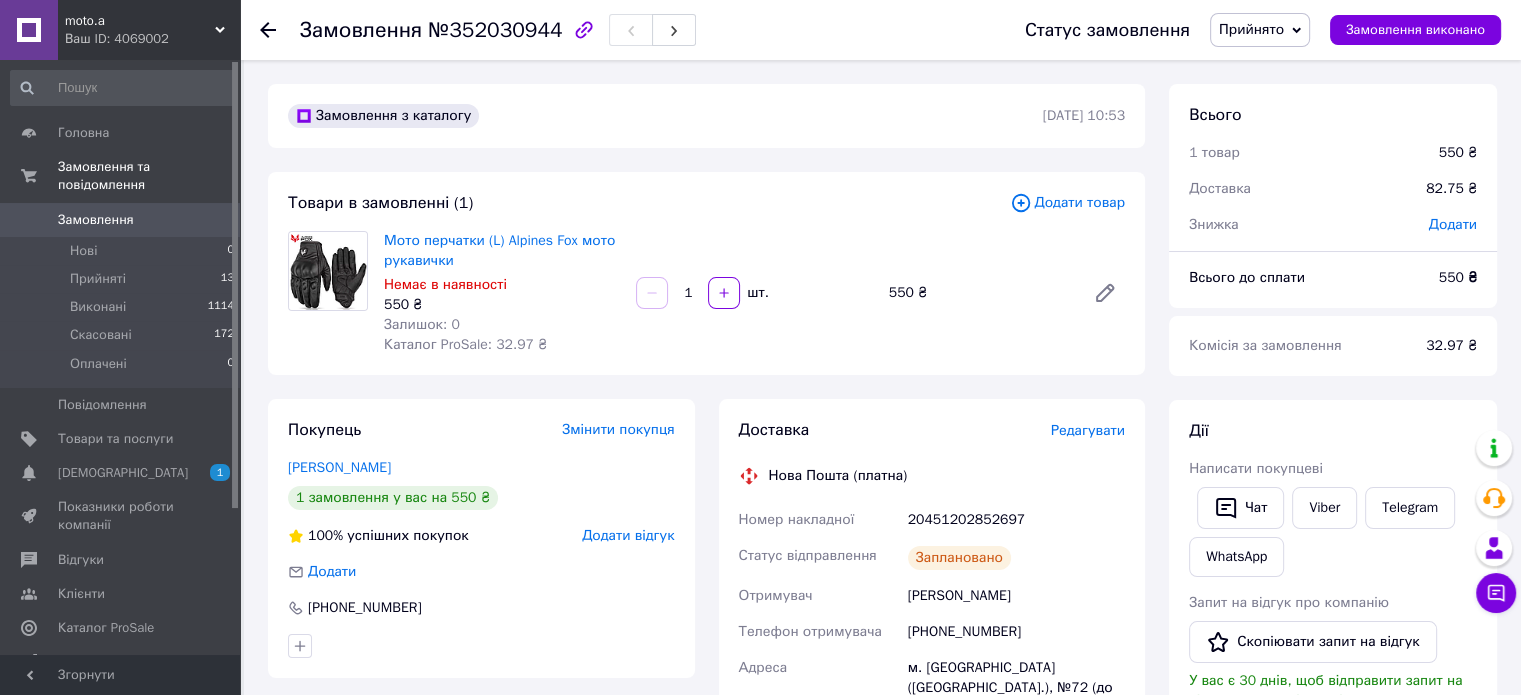 scroll, scrollTop: 300, scrollLeft: 0, axis: vertical 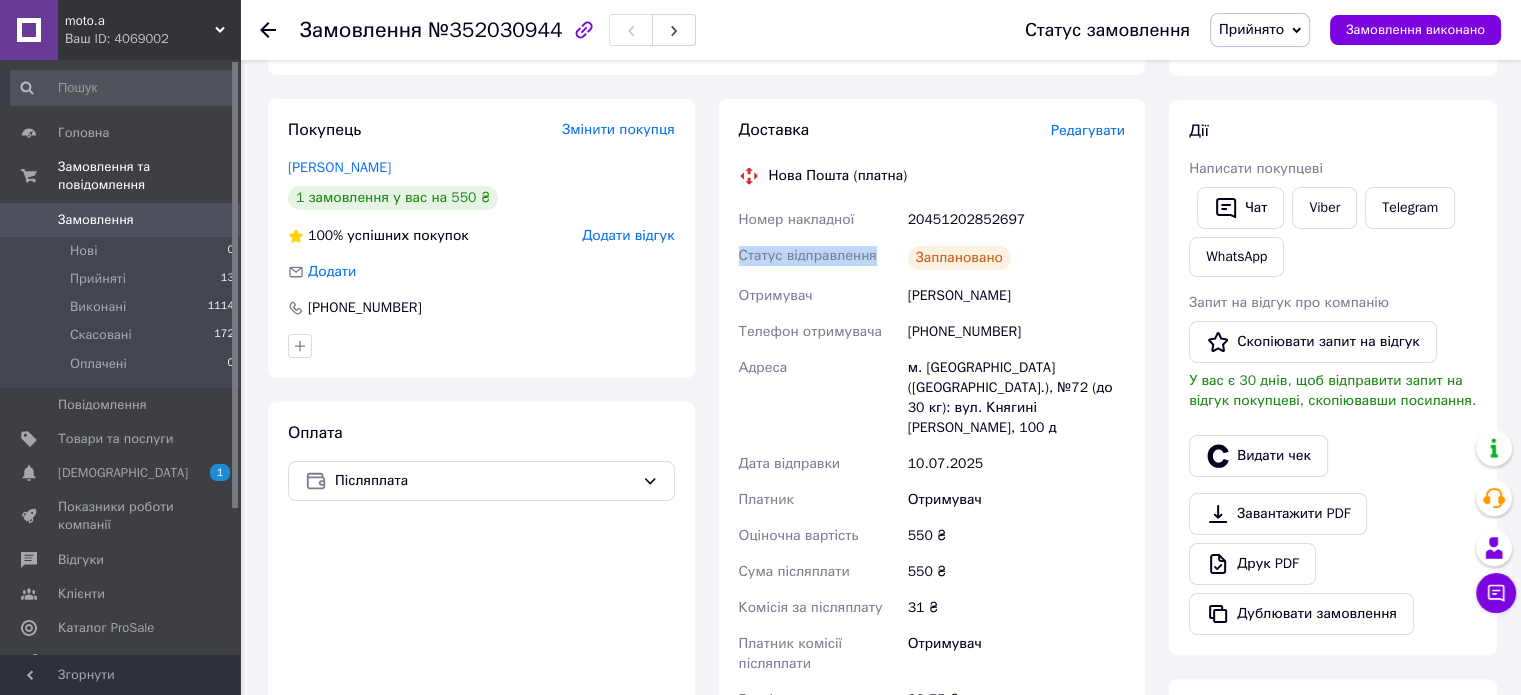 drag, startPoint x: 992, startPoint y: 218, endPoint x: 876, endPoint y: 242, distance: 118.45674 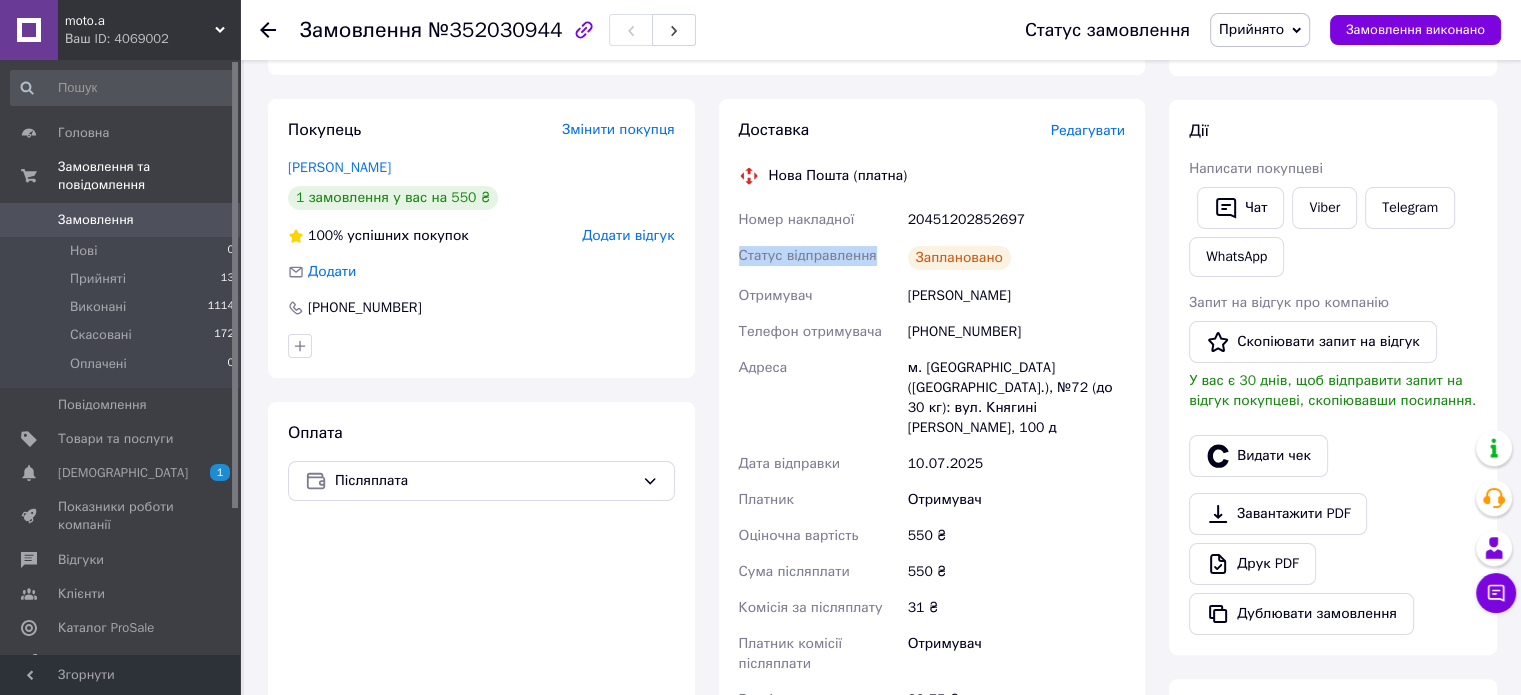 drag, startPoint x: 1020, startPoint y: 214, endPoint x: 895, endPoint y: 239, distance: 127.47549 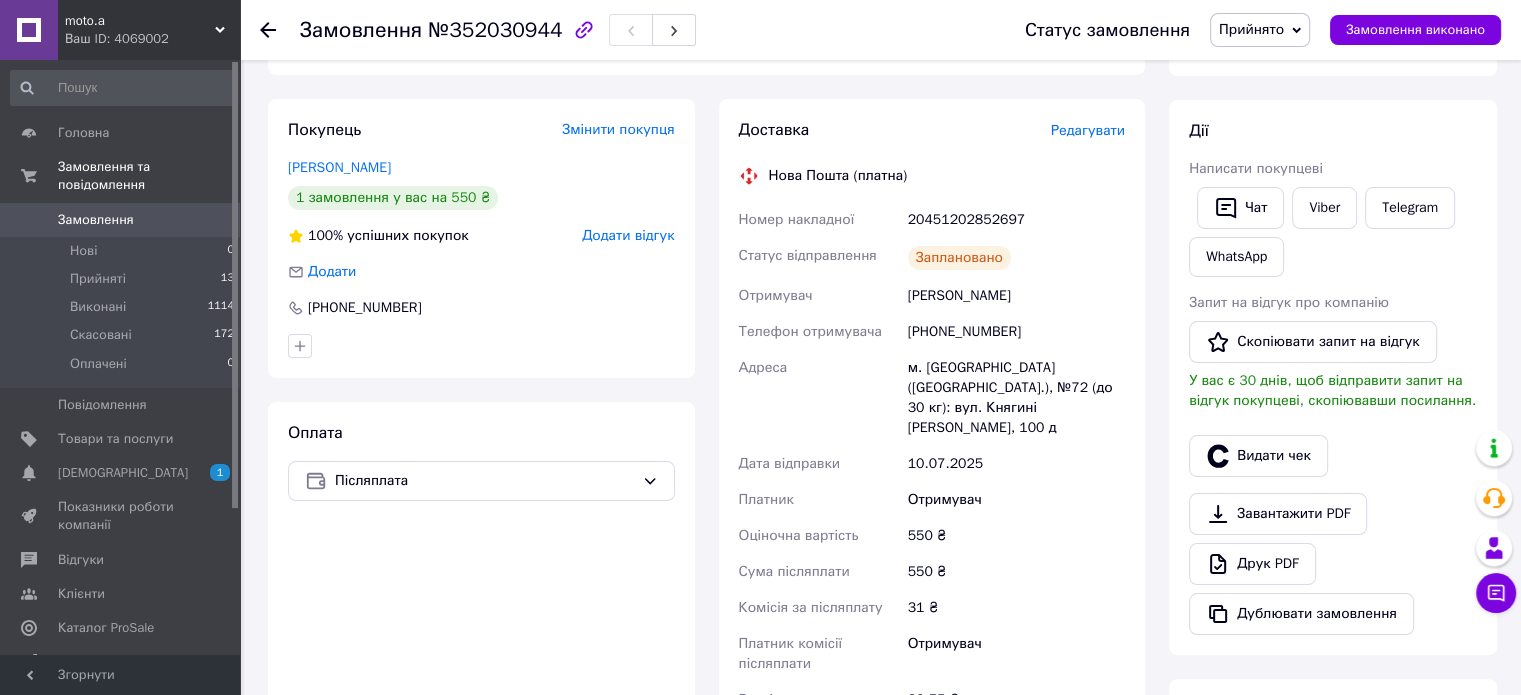 click on "20451202852697" at bounding box center [1016, 220] 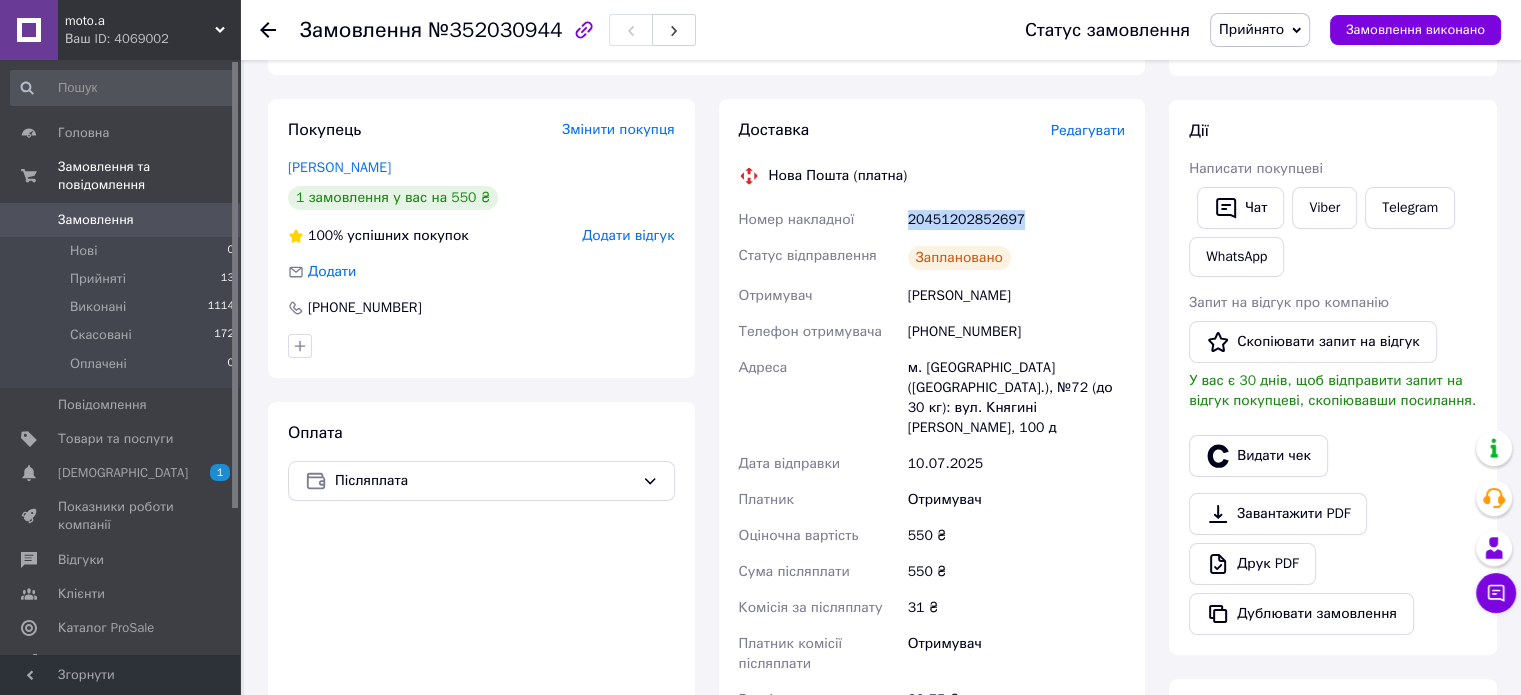 drag, startPoint x: 1028, startPoint y: 215, endPoint x: 920, endPoint y: 217, distance: 108.01852 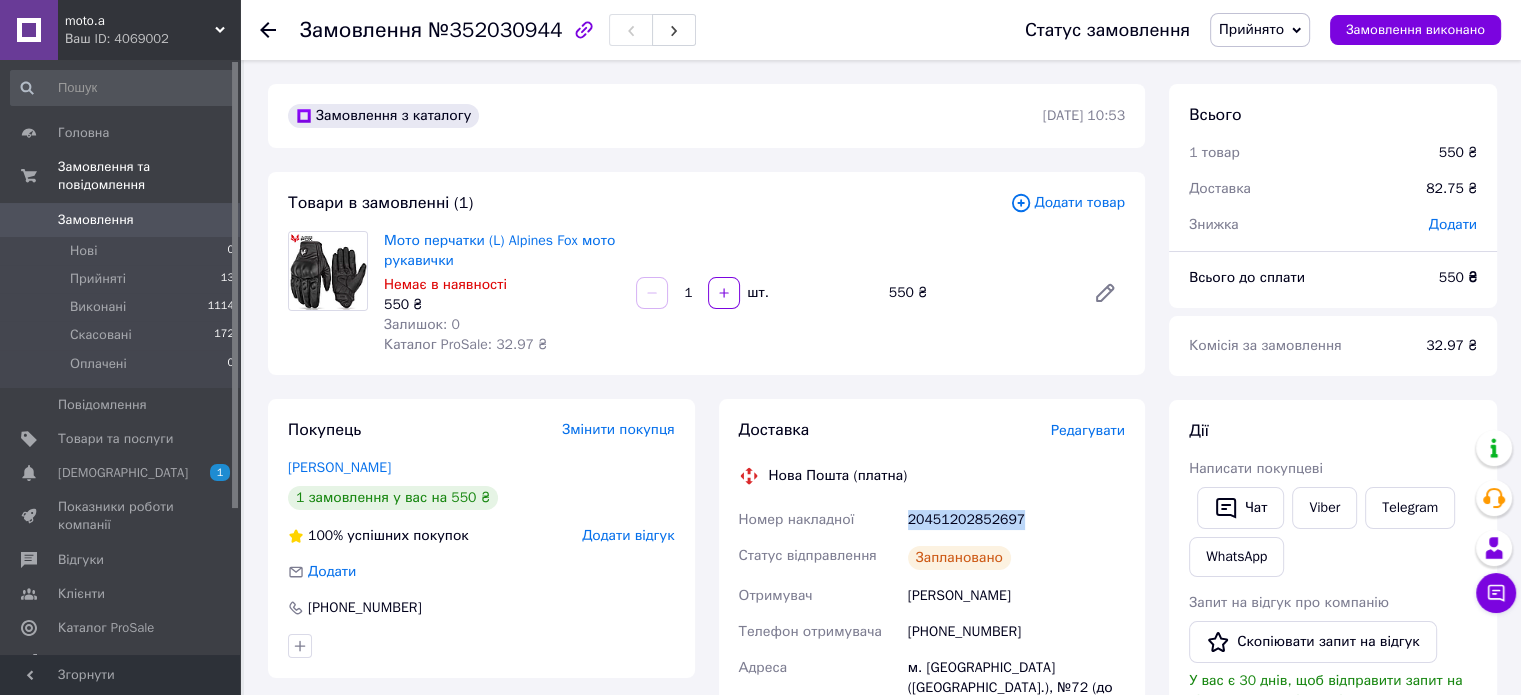scroll, scrollTop: 100, scrollLeft: 0, axis: vertical 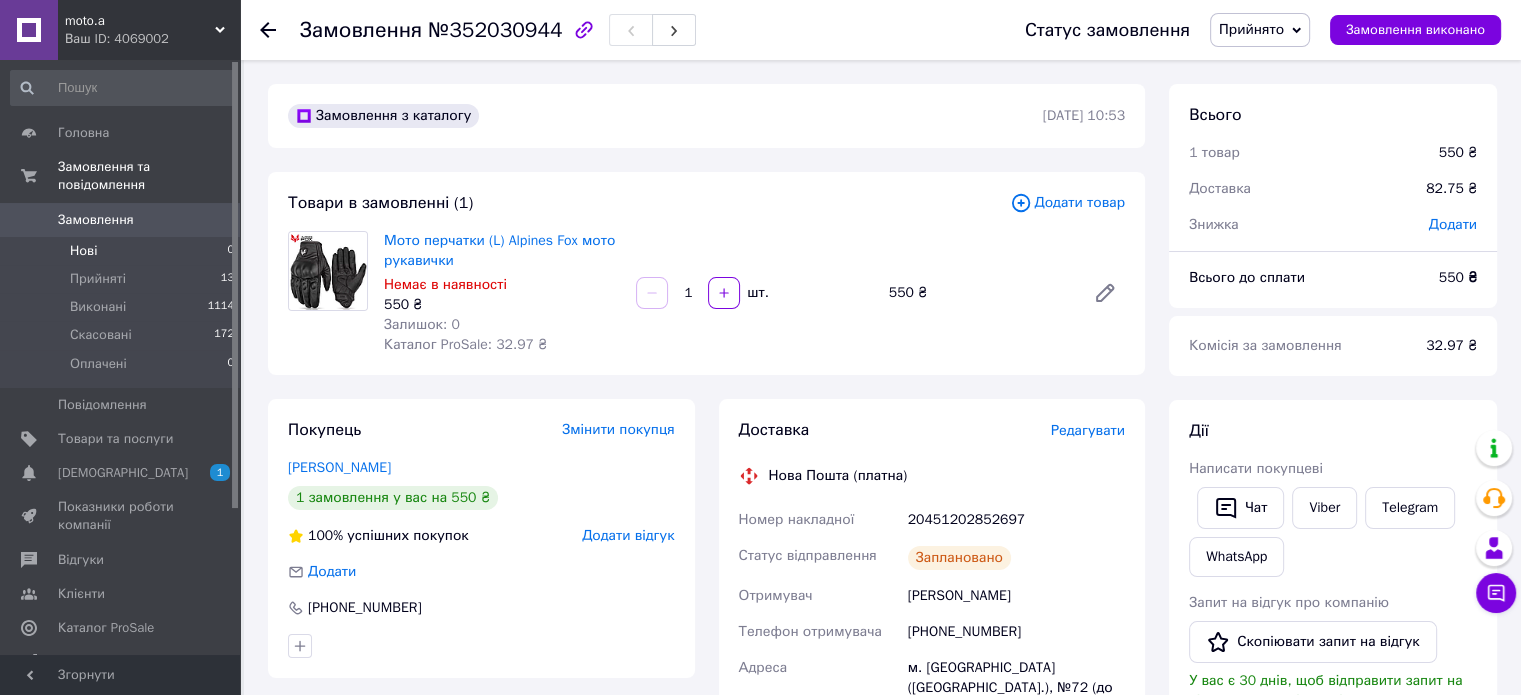click on "Нові" at bounding box center [83, 251] 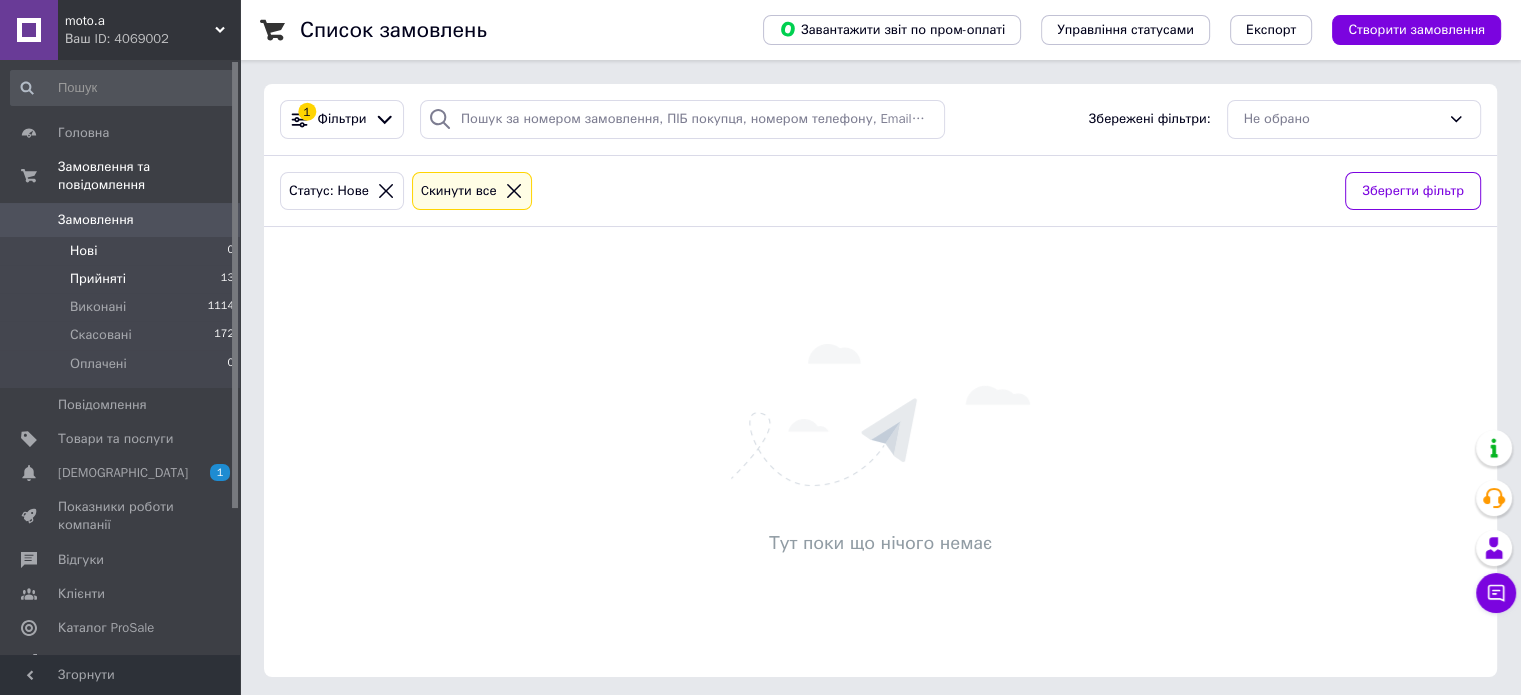 click on "Прийняті" at bounding box center [98, 279] 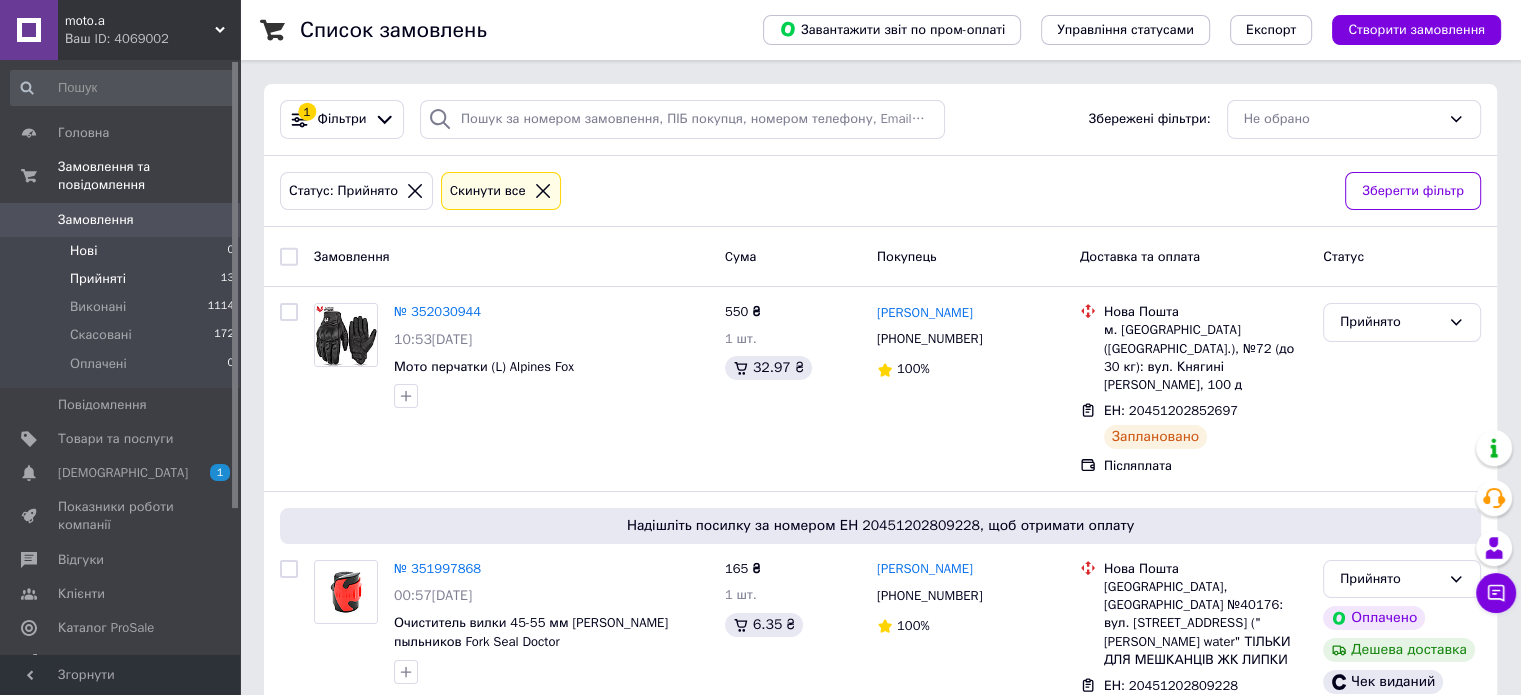 click on "Нові" at bounding box center (83, 251) 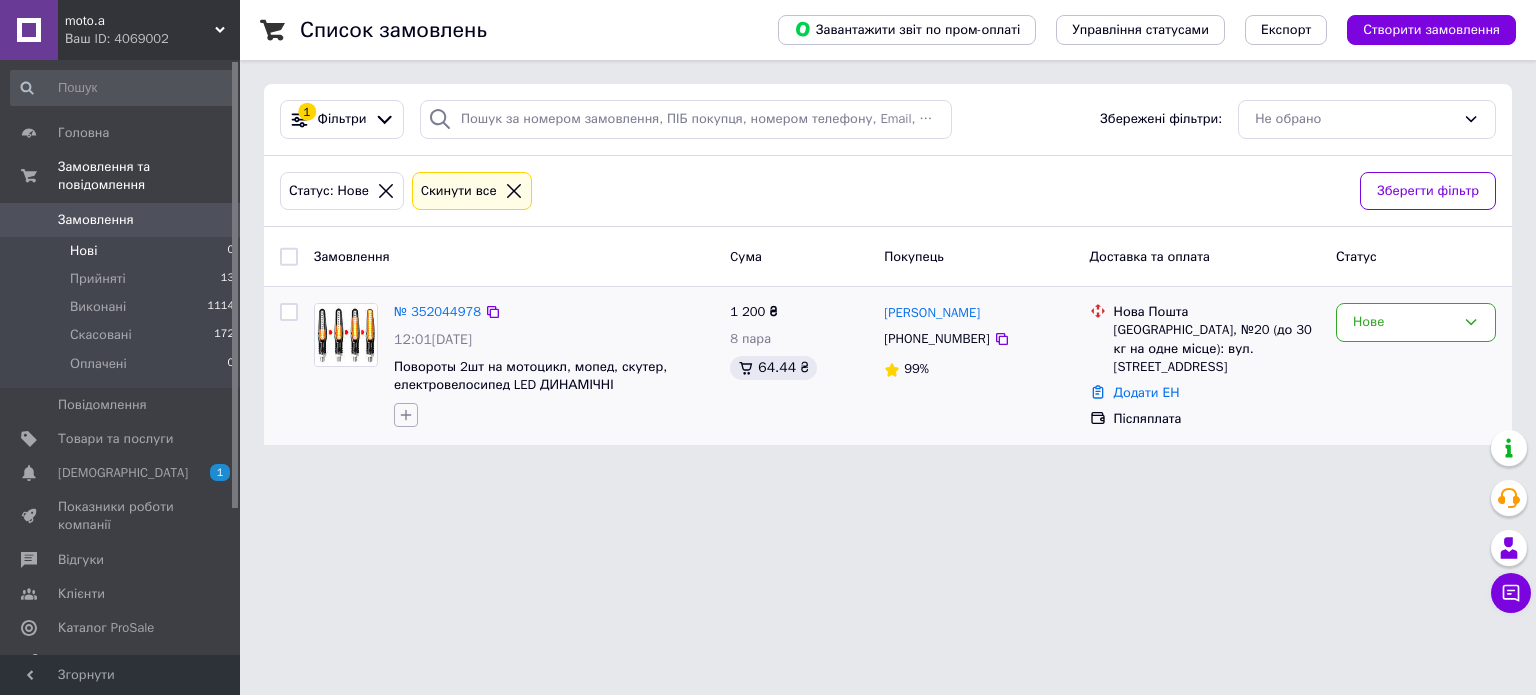 click 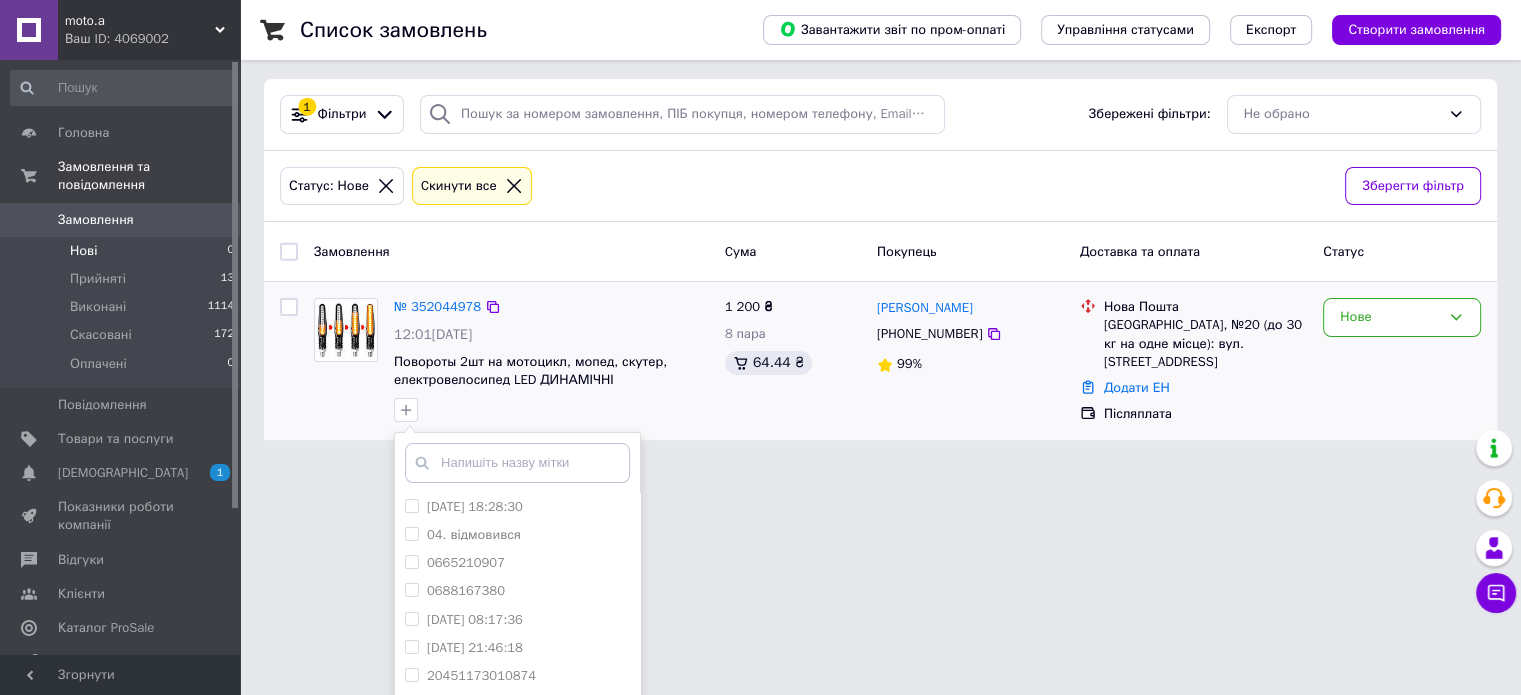 scroll, scrollTop: 0, scrollLeft: 0, axis: both 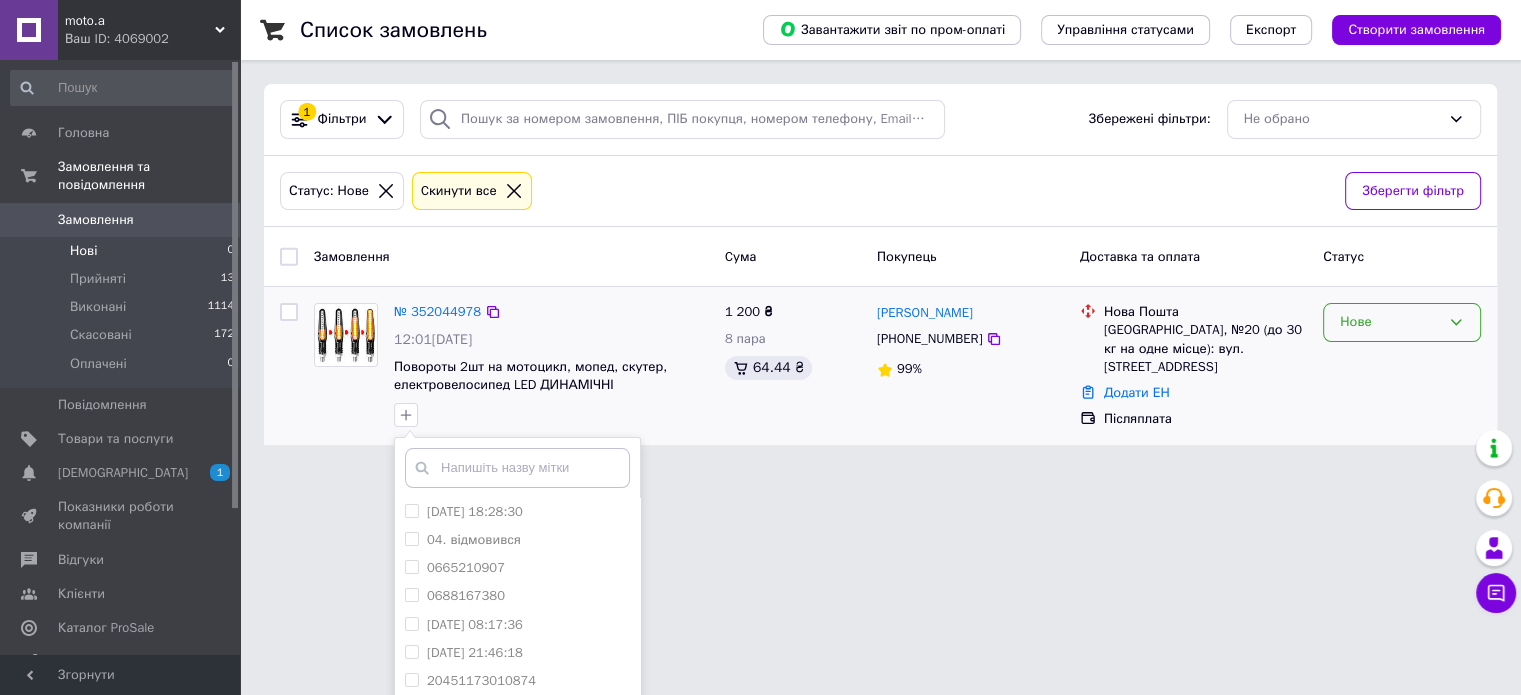 click on "Нове" at bounding box center [1390, 322] 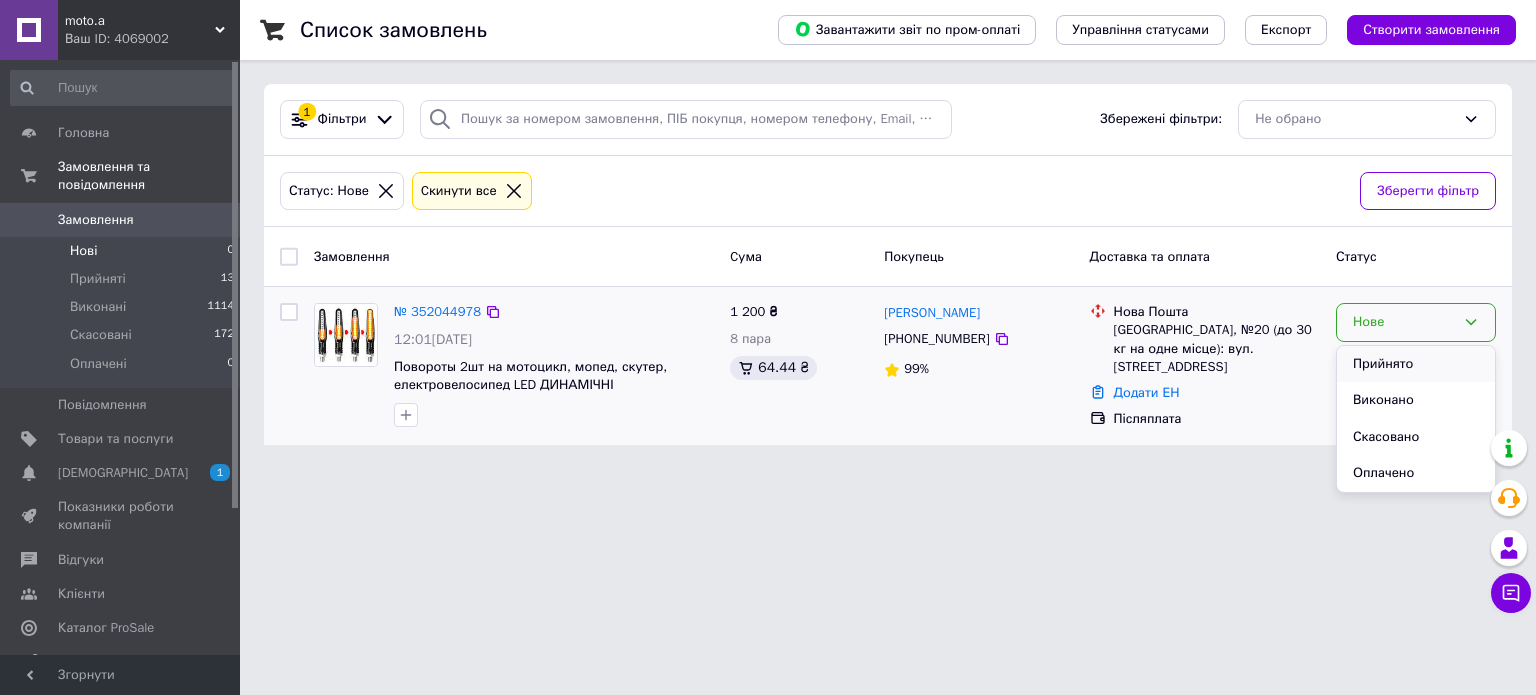 click on "Прийнято" at bounding box center (1416, 364) 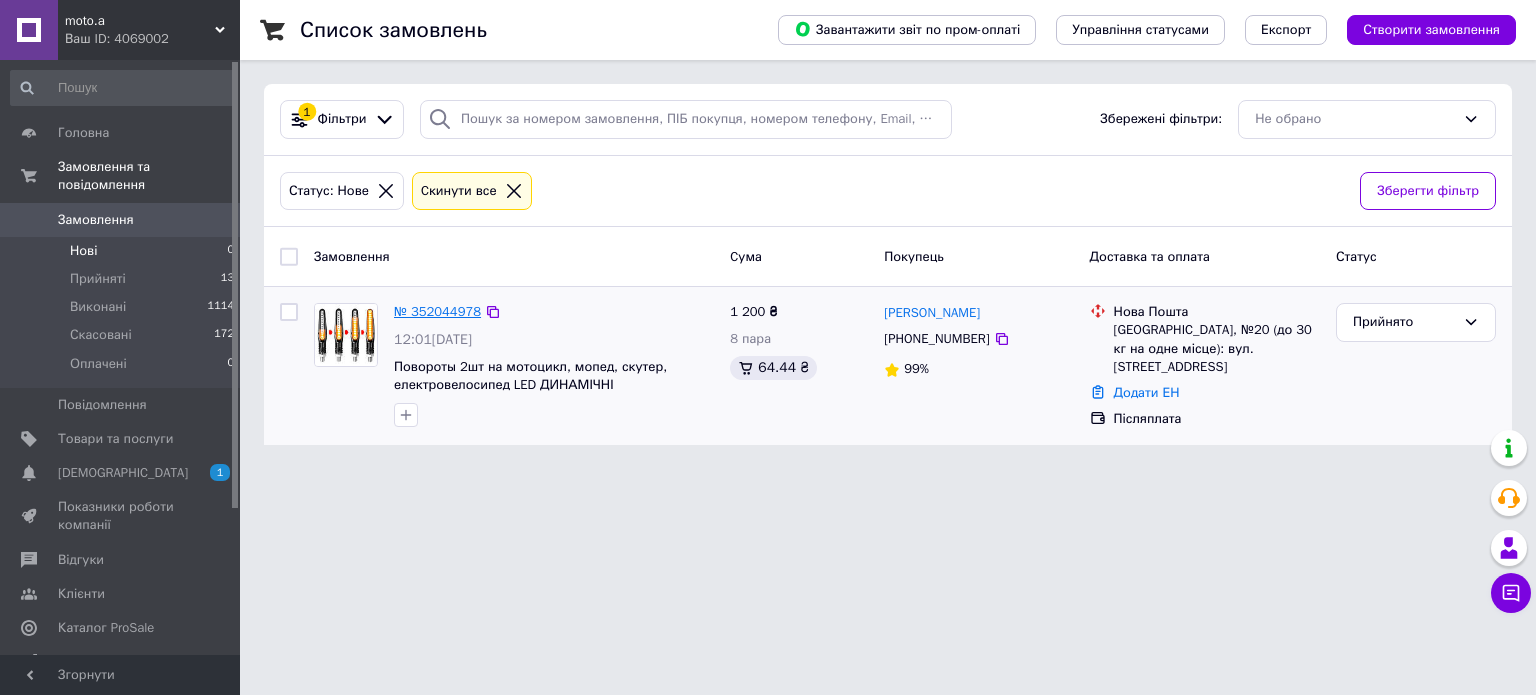 click on "№ 352044978" at bounding box center [437, 311] 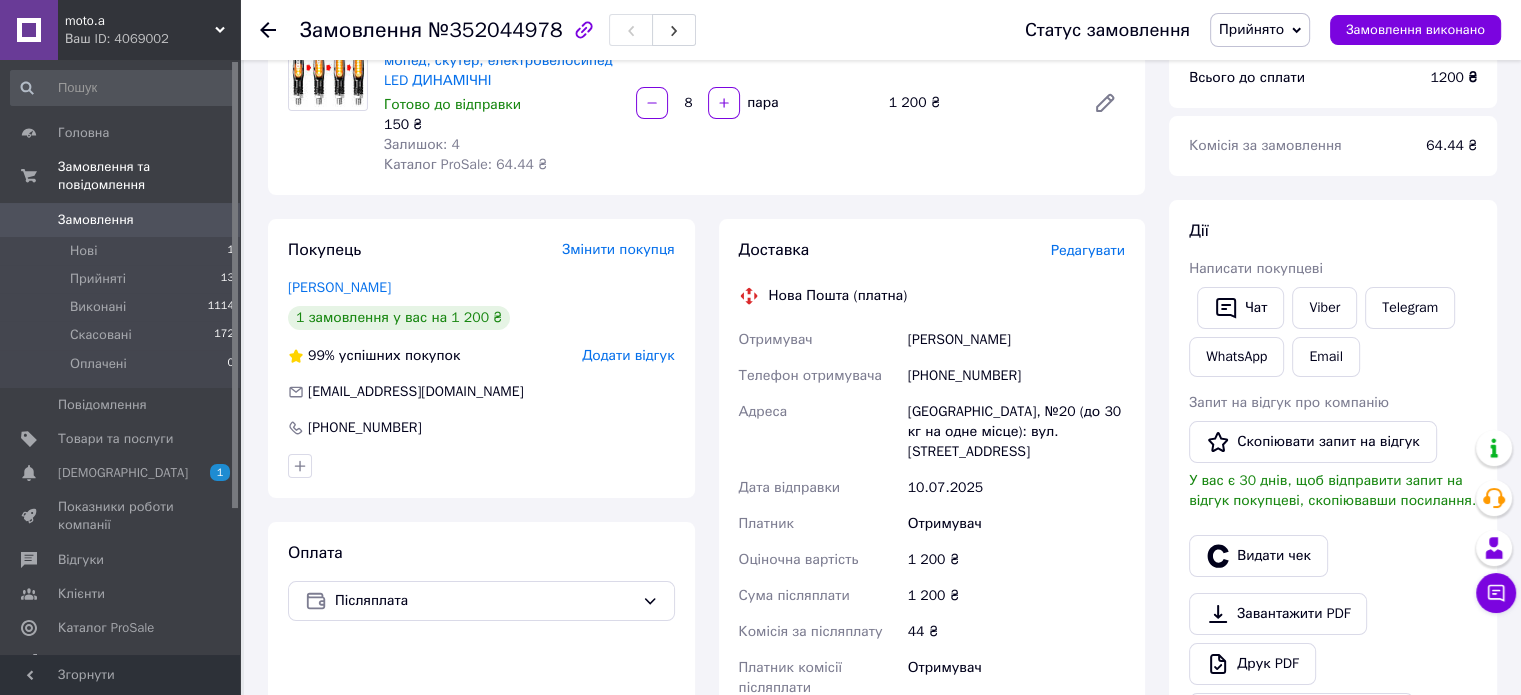 scroll, scrollTop: 0, scrollLeft: 0, axis: both 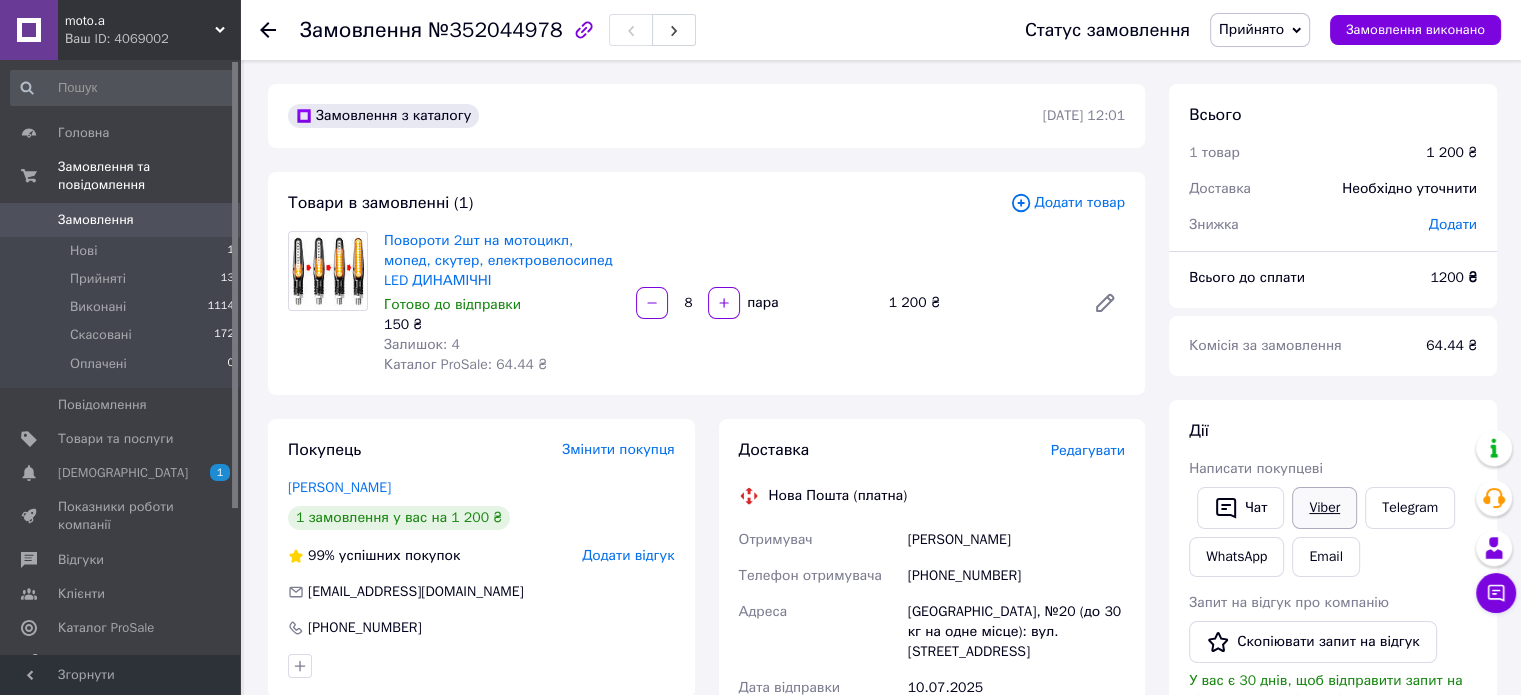 click on "Viber" at bounding box center [1324, 508] 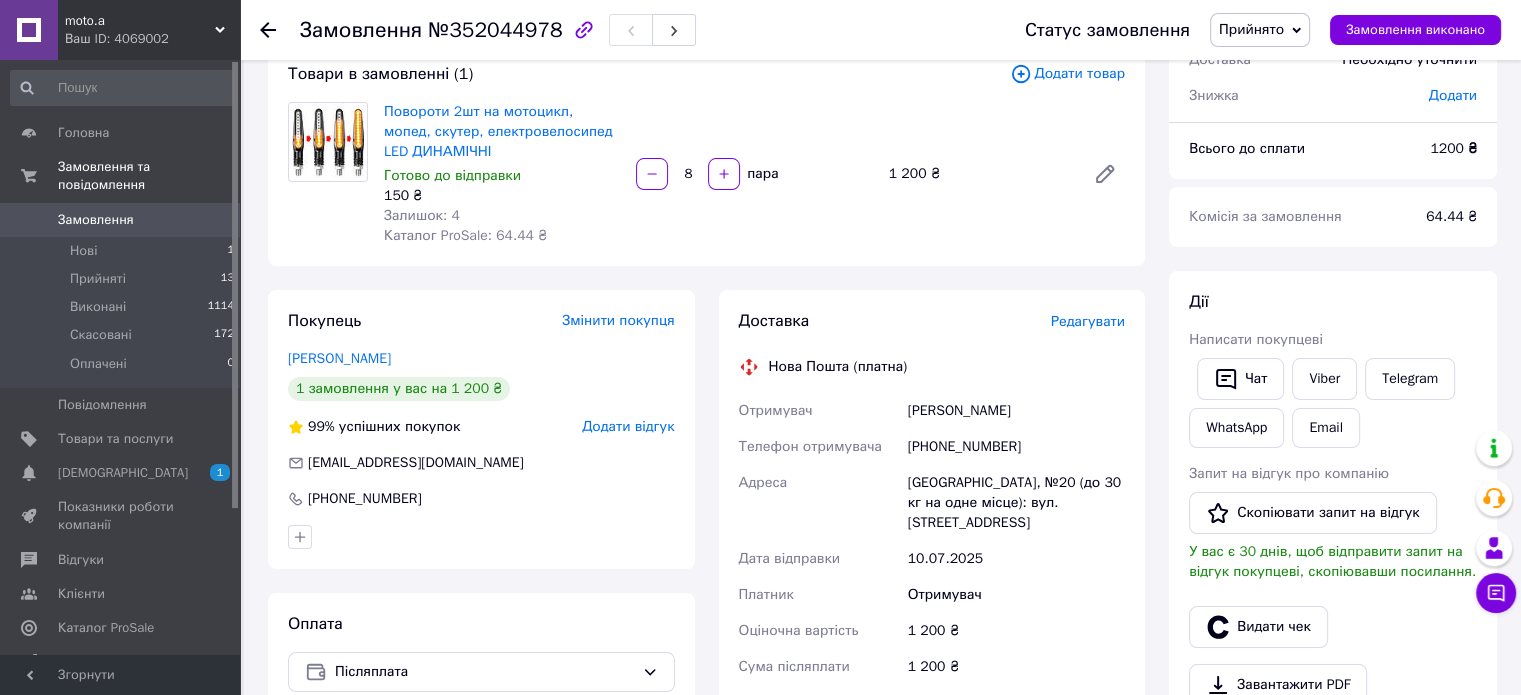 scroll, scrollTop: 44, scrollLeft: 0, axis: vertical 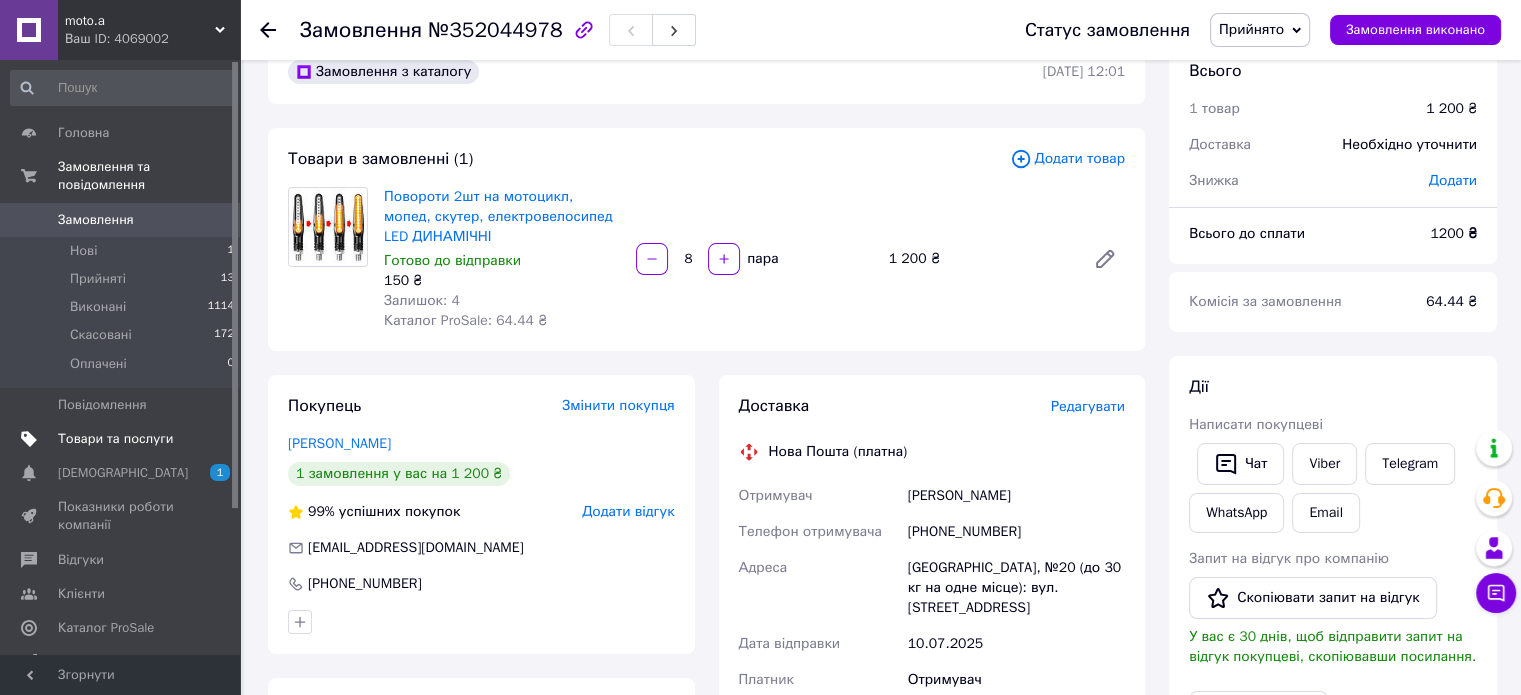 click on "Товари та послуги" at bounding box center [115, 439] 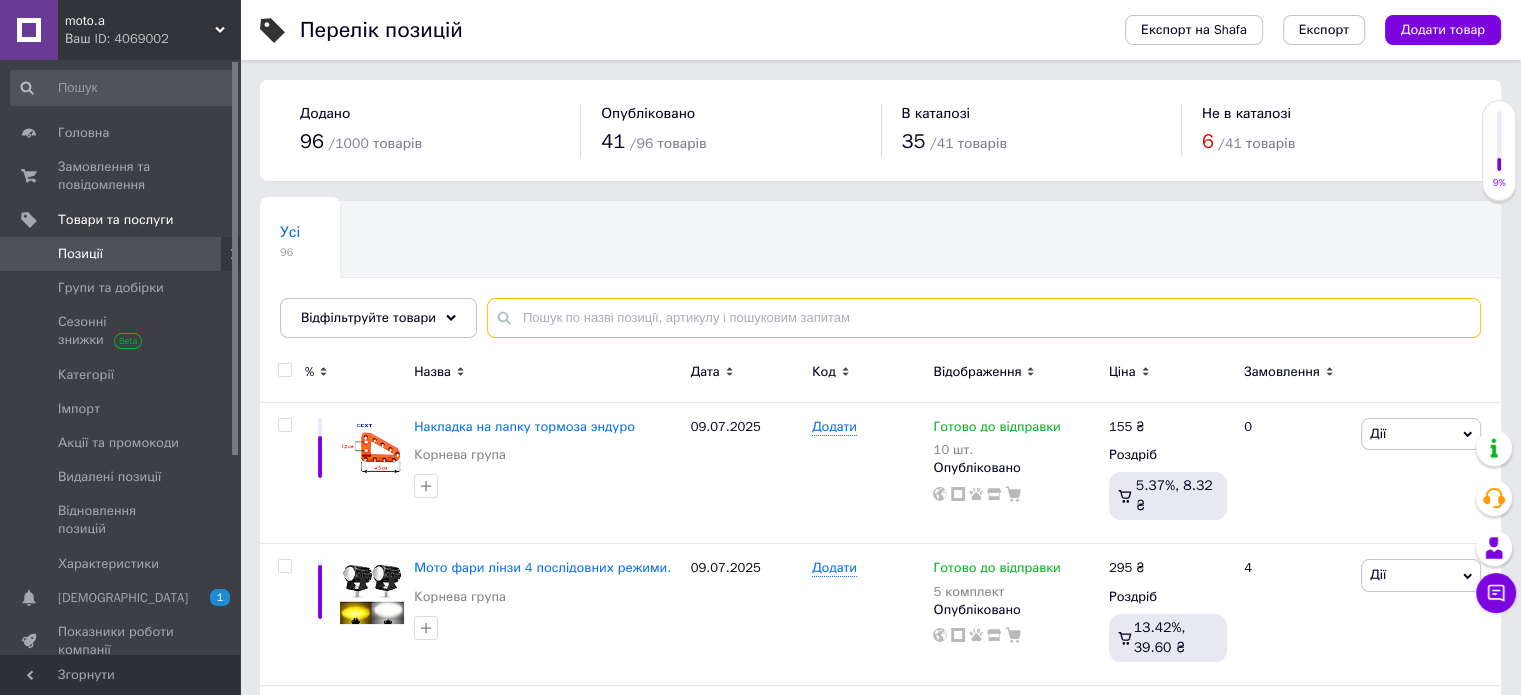 click at bounding box center (984, 318) 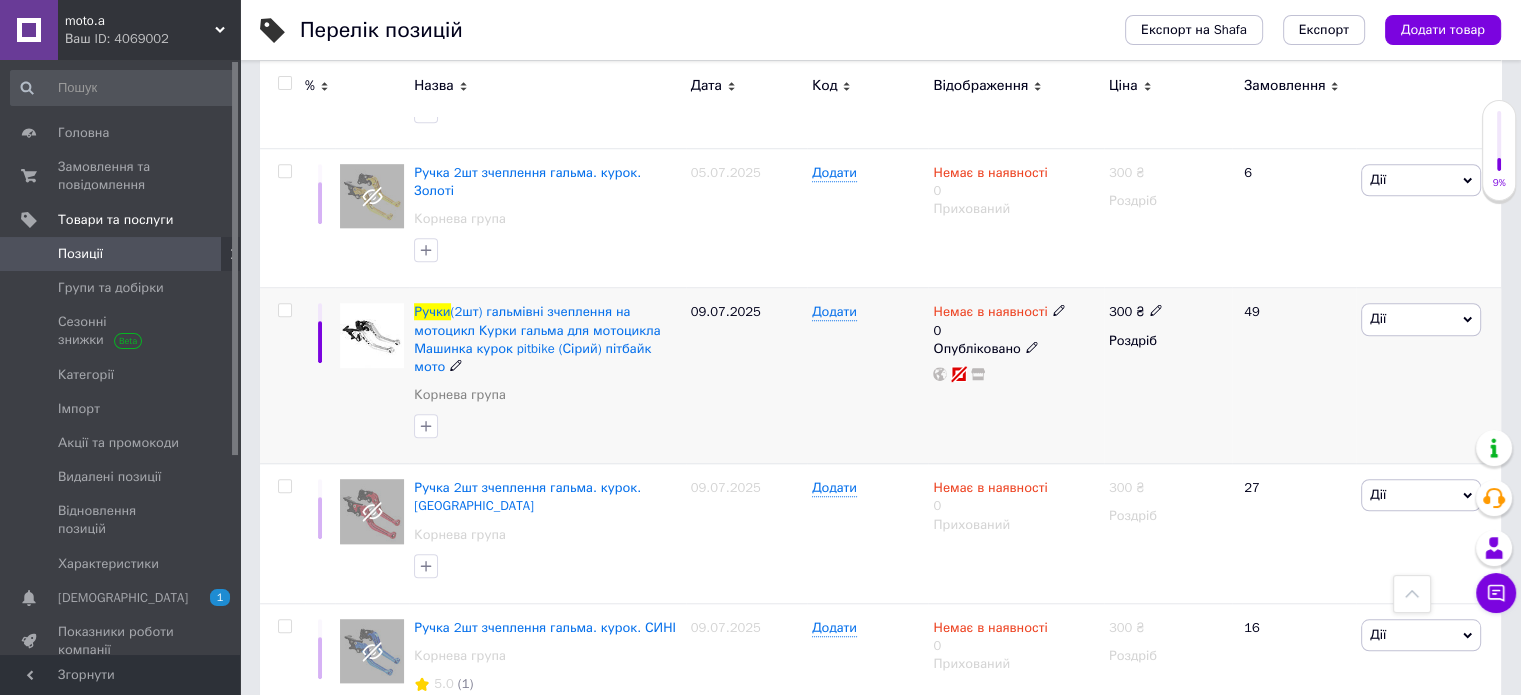 scroll, scrollTop: 1600, scrollLeft: 0, axis: vertical 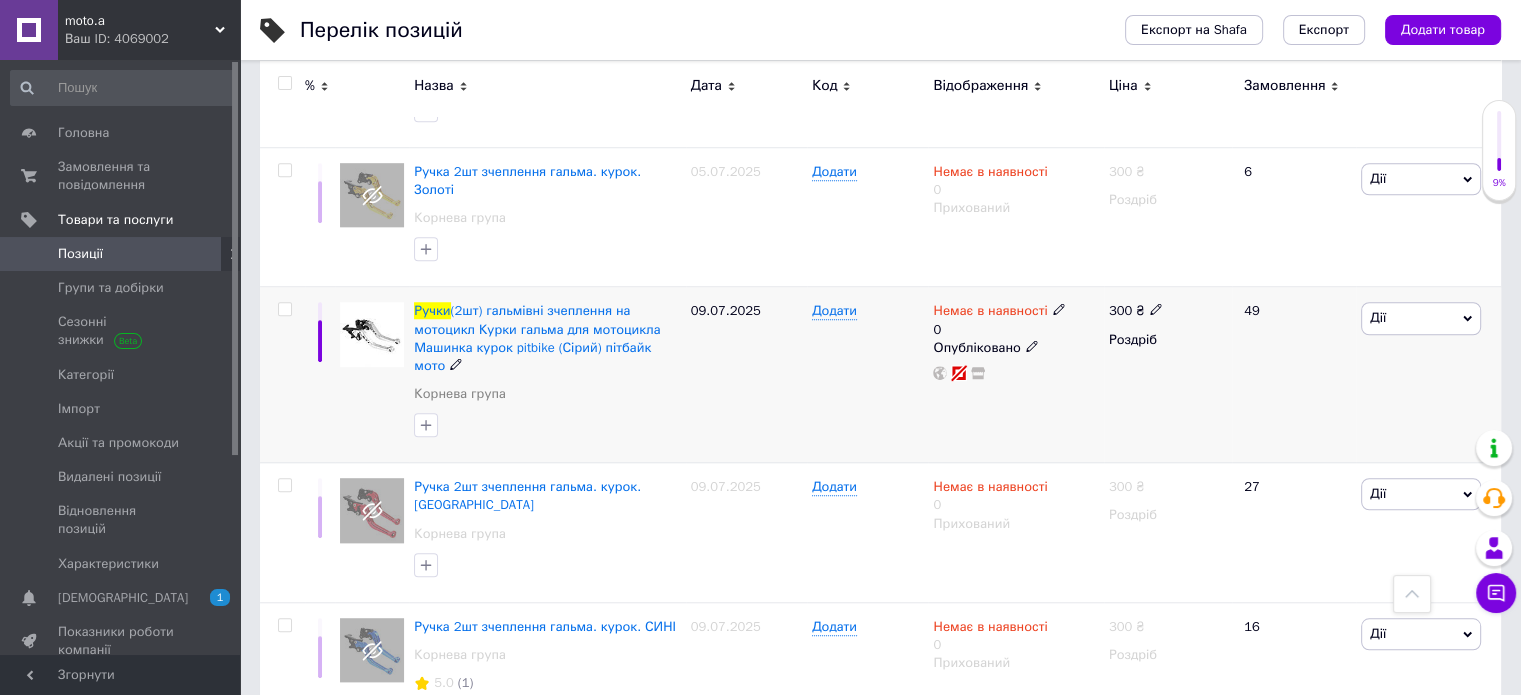 type on "ручки" 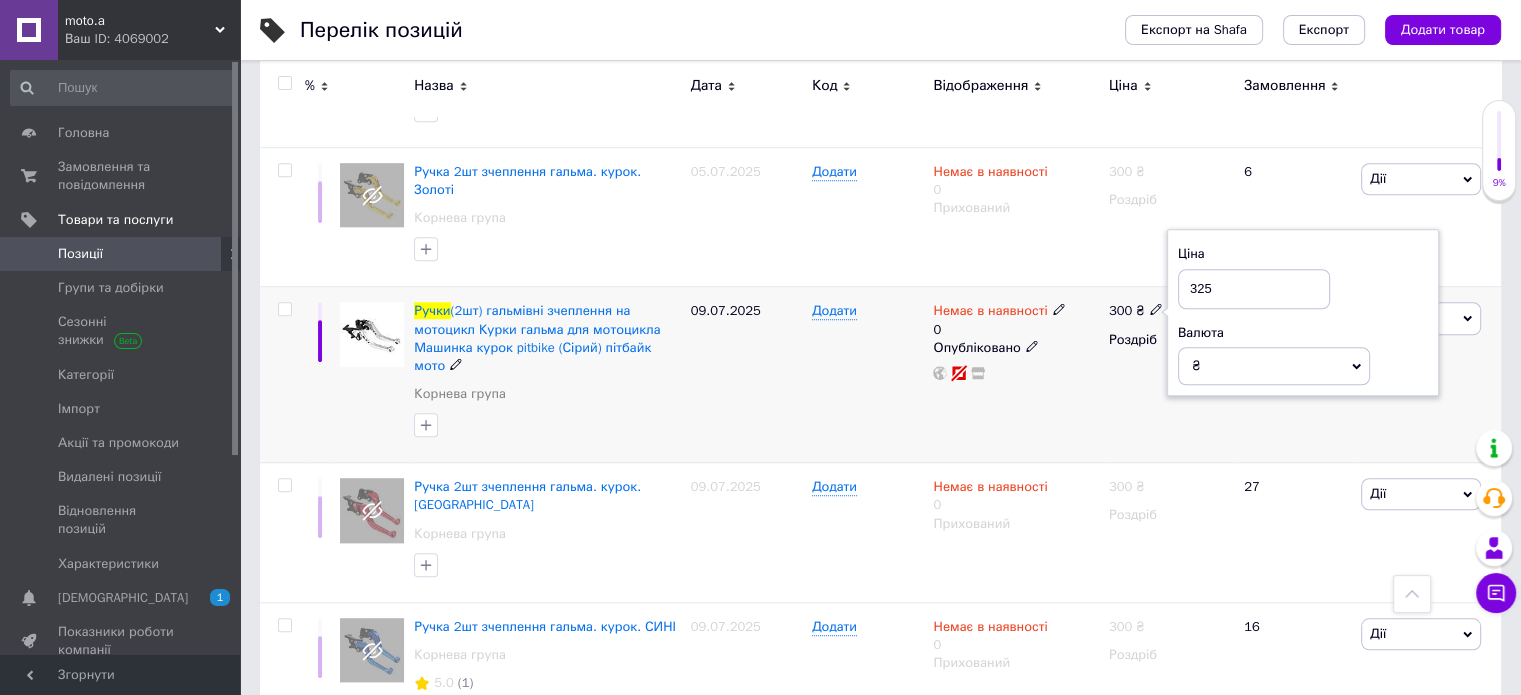 type on "325" 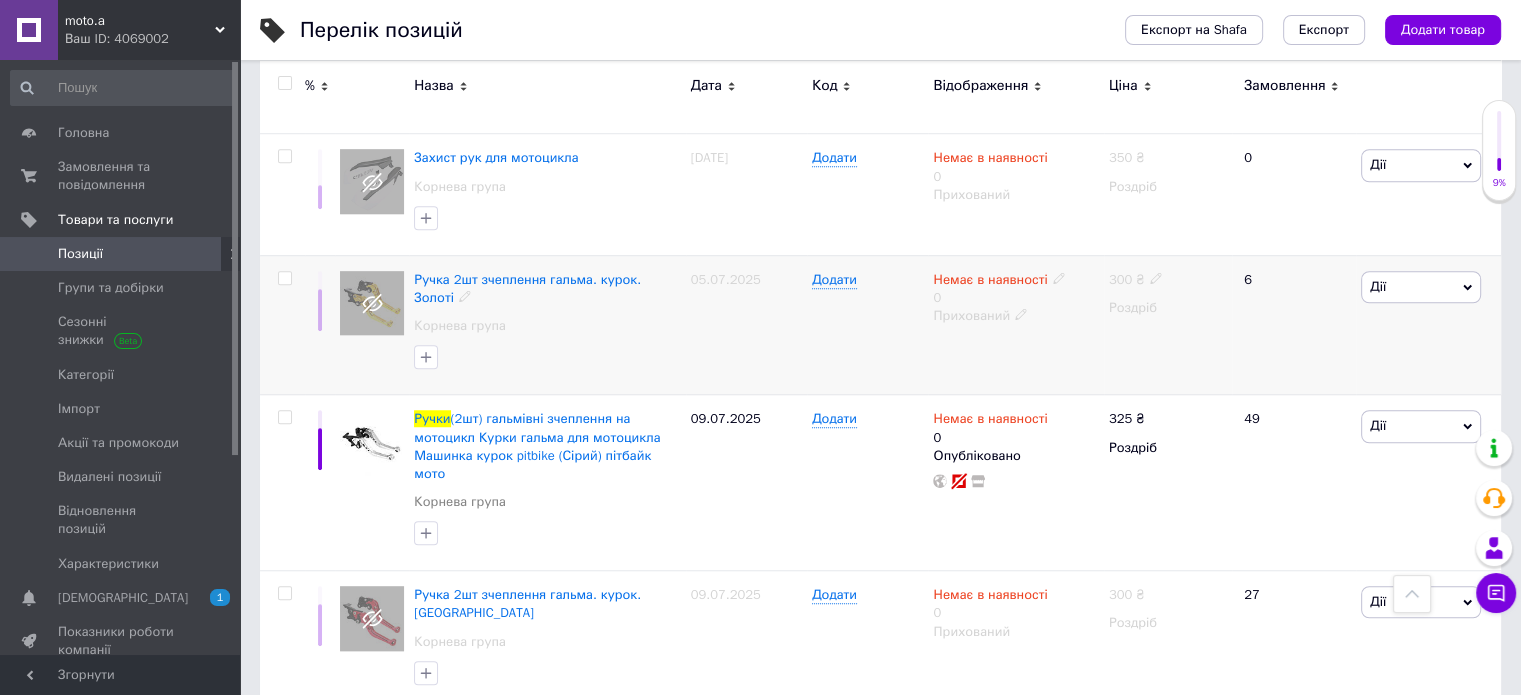 scroll, scrollTop: 1600, scrollLeft: 0, axis: vertical 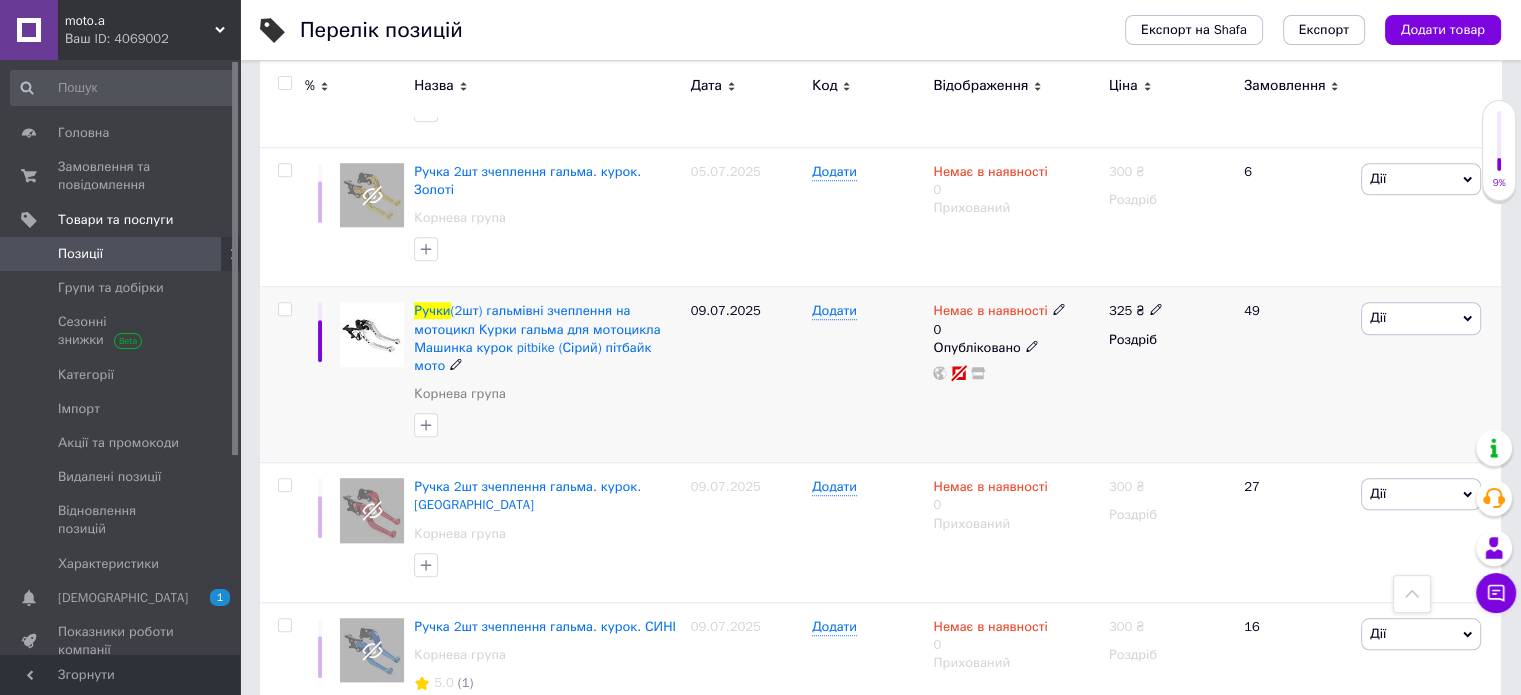 click at bounding box center (1156, 309) 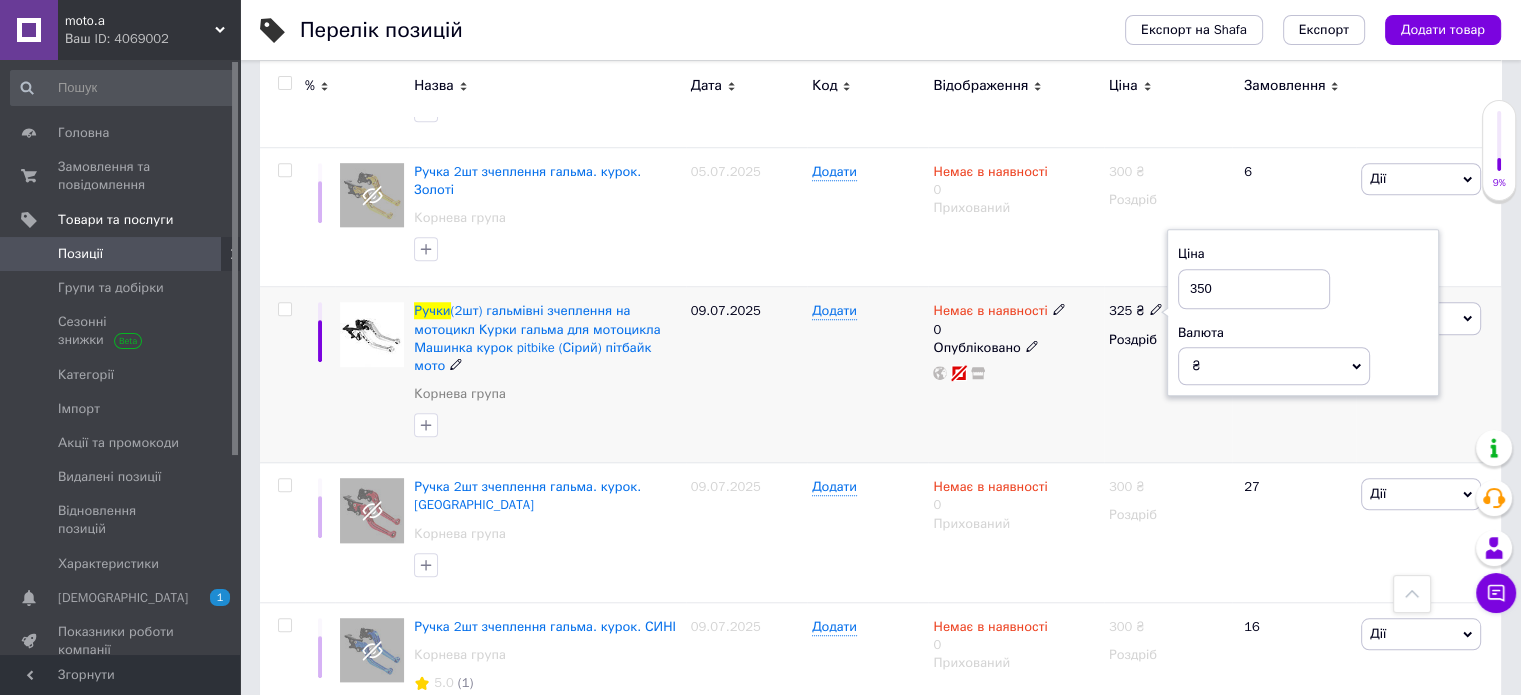 type on "350" 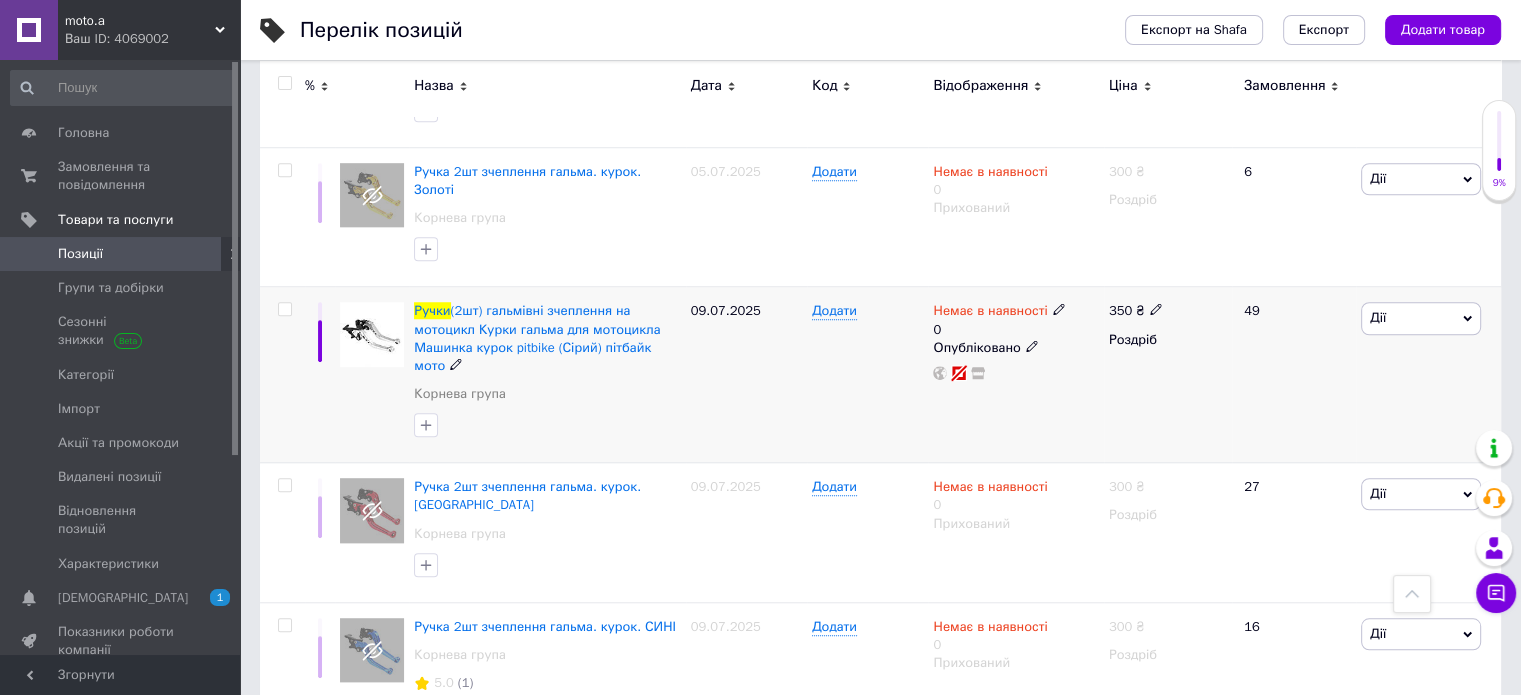 click 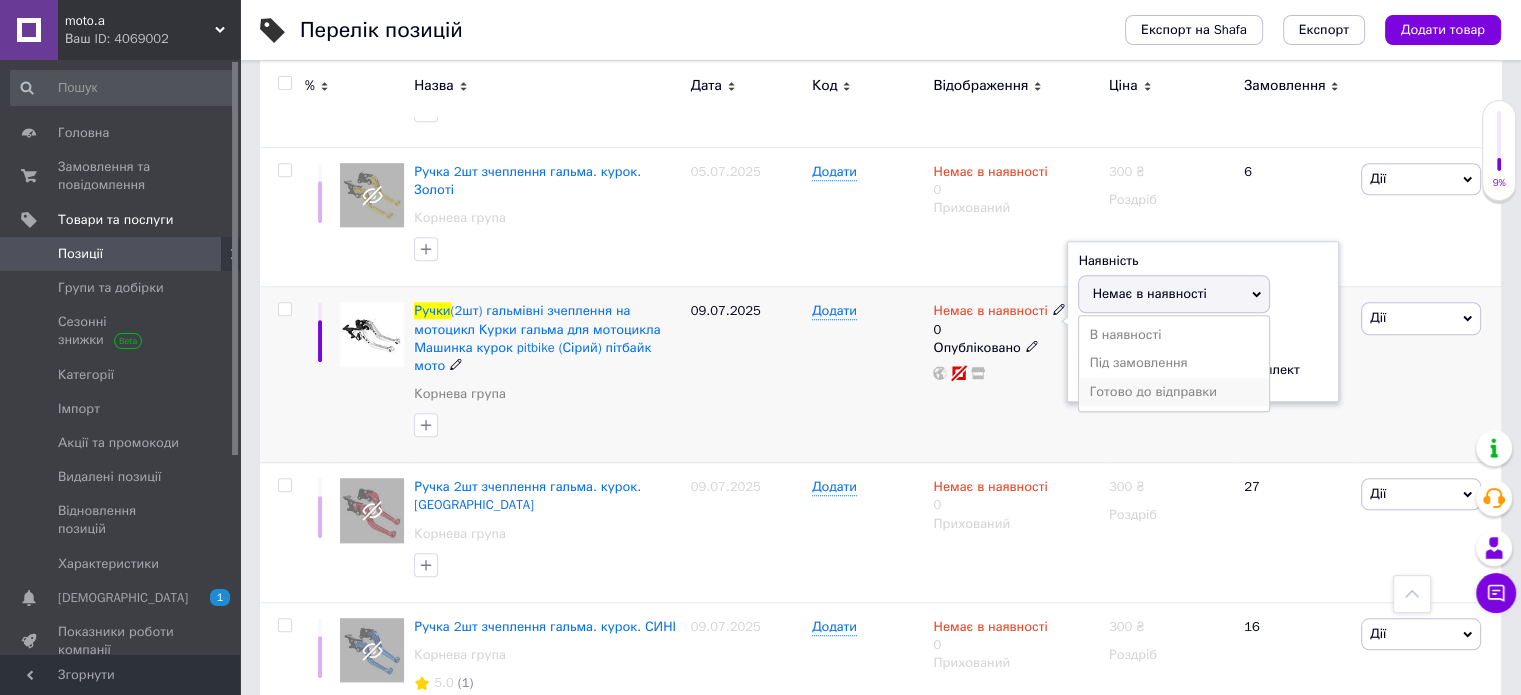 click on "Готово до відправки" at bounding box center [1174, 392] 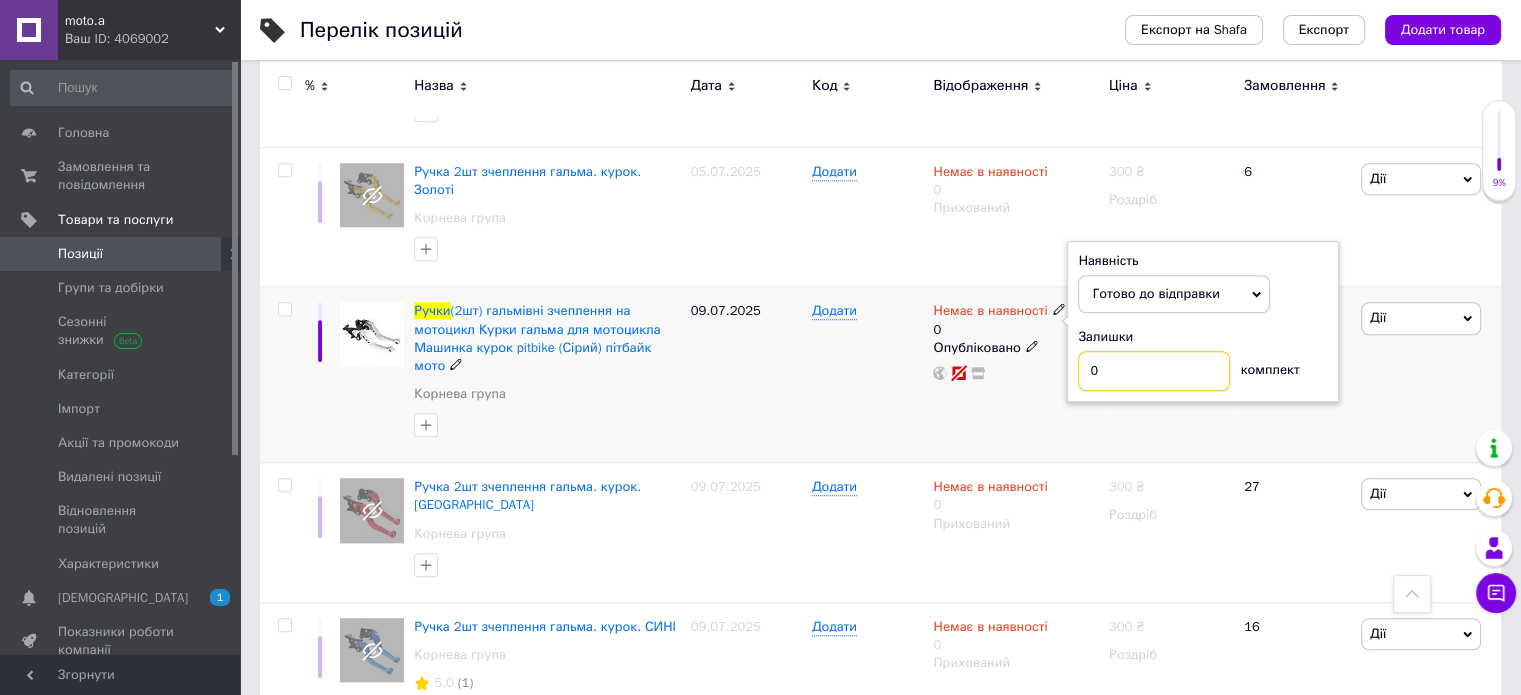 drag, startPoint x: 1104, startPoint y: 307, endPoint x: 1084, endPoint y: 307, distance: 20 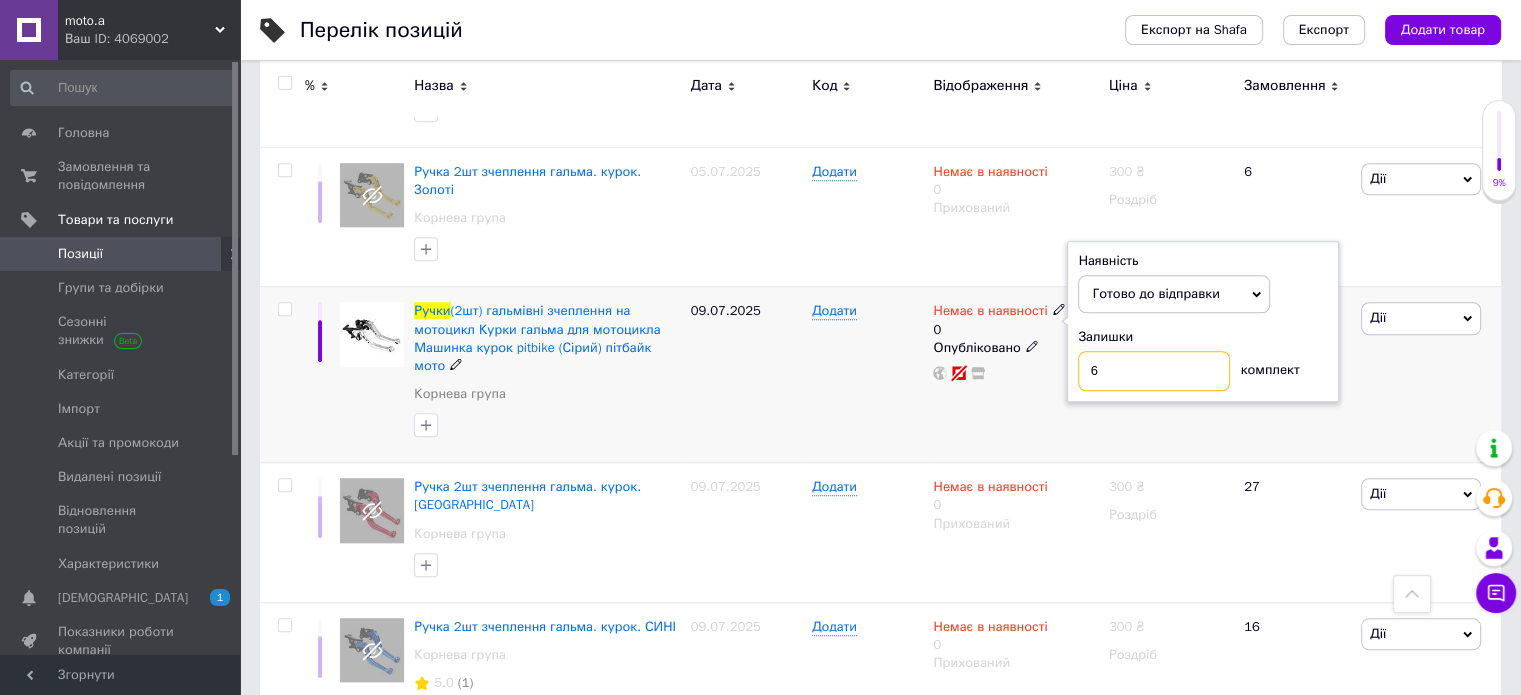 type on "6" 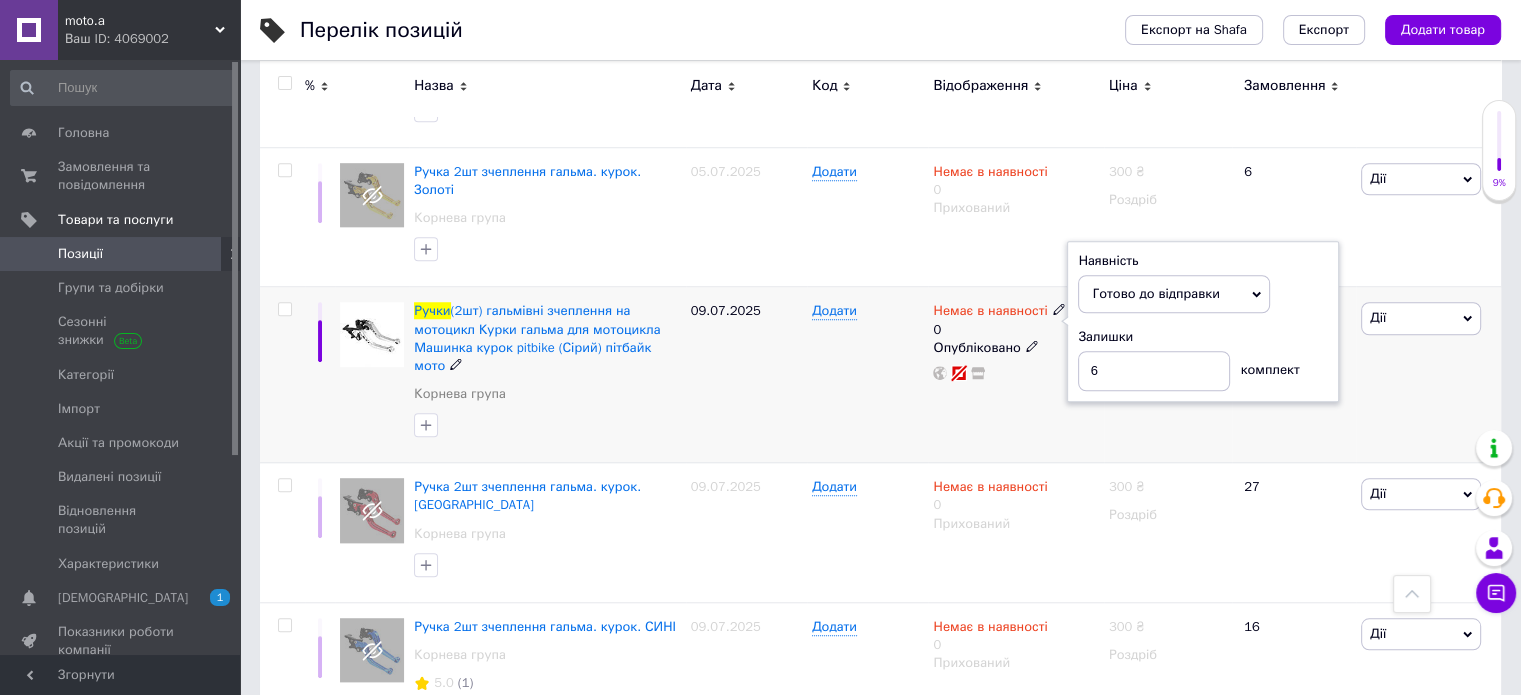 click on "Немає в наявності 0 Наявність Готово до відправки В наявності Немає в наявності Під замовлення Залишки 6 комплект Опубліковано" at bounding box center (1015, 375) 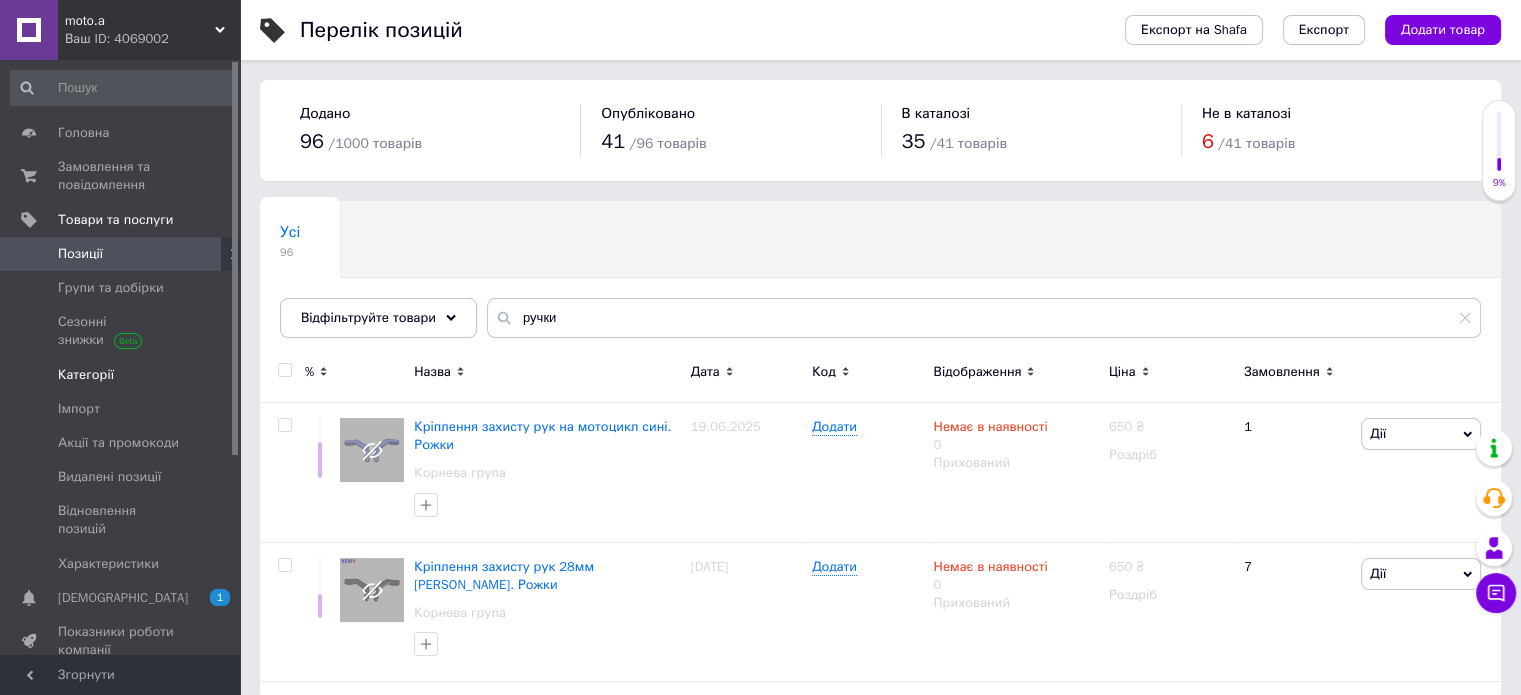 scroll, scrollTop: 0, scrollLeft: 0, axis: both 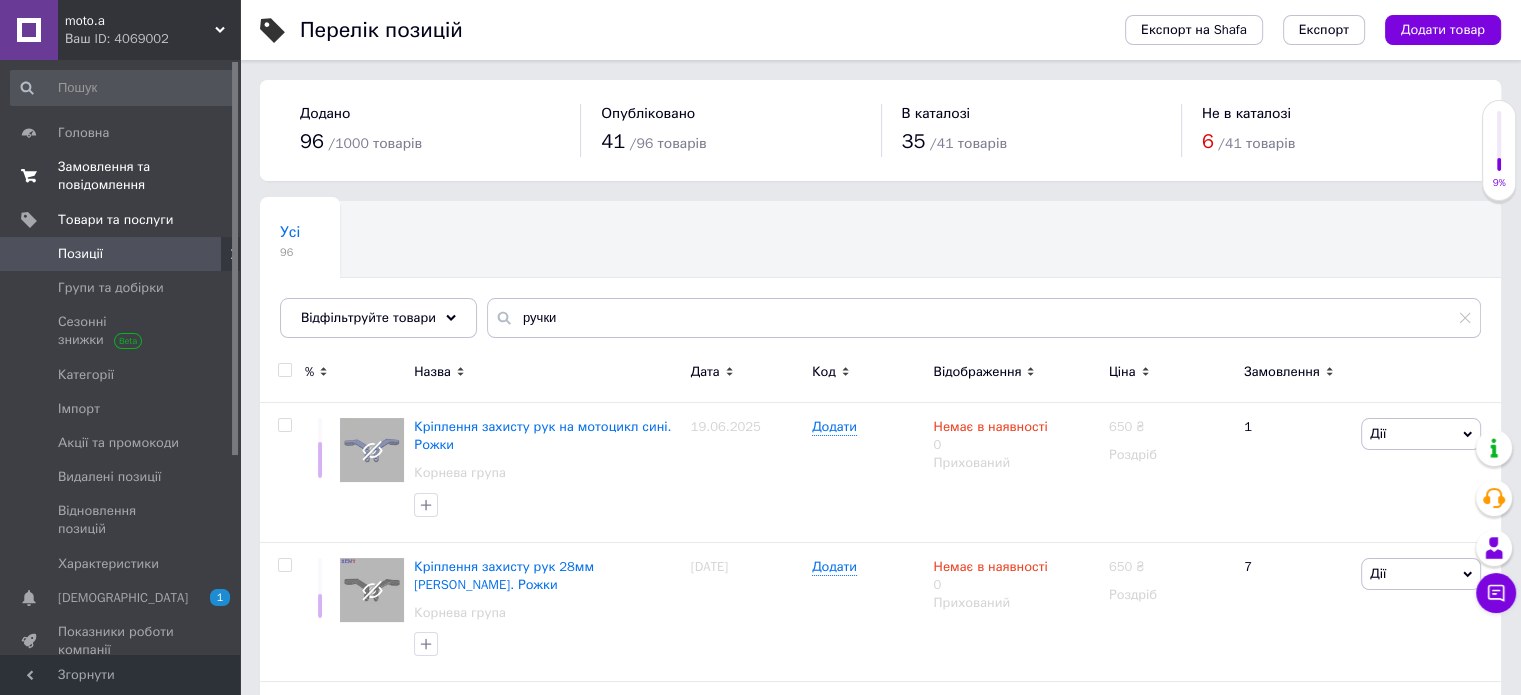 click on "Замовлення та повідомлення" at bounding box center [121, 176] 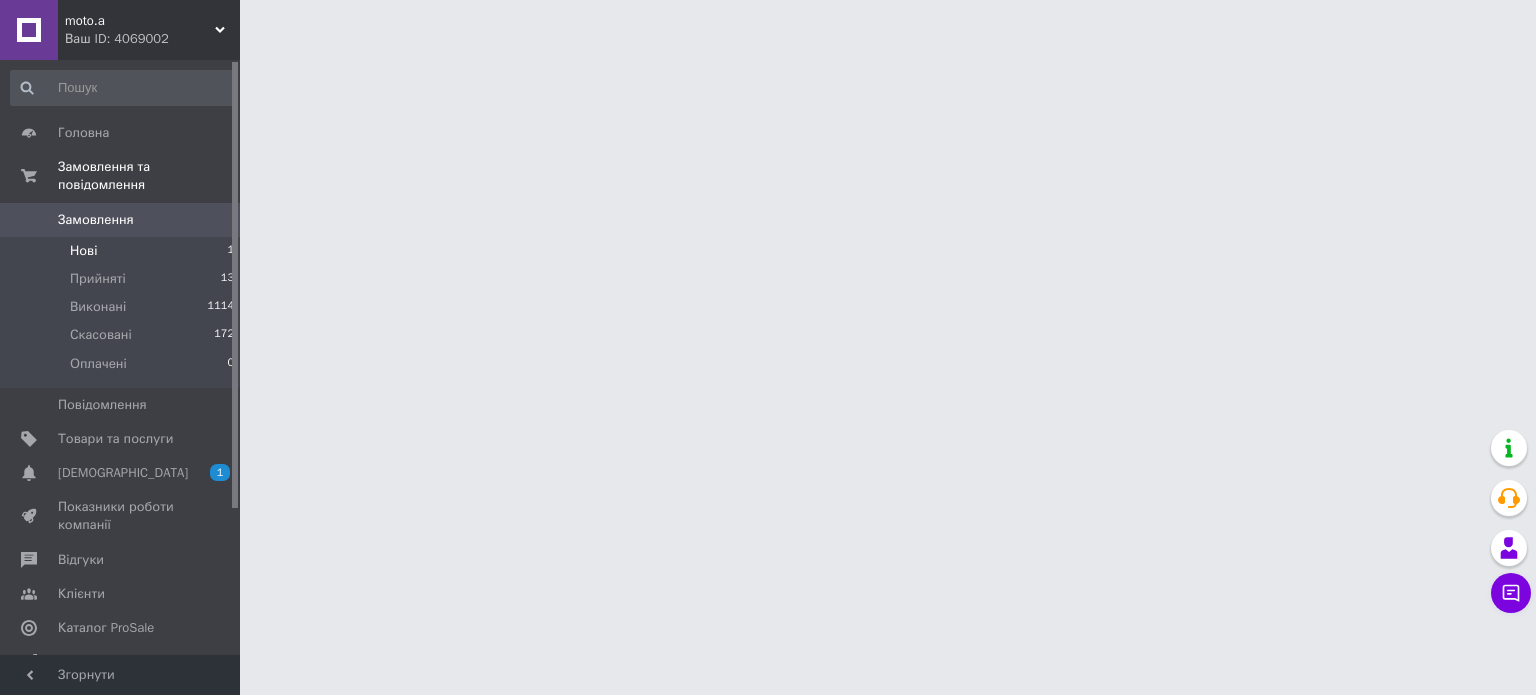 click on "Нові" at bounding box center (83, 251) 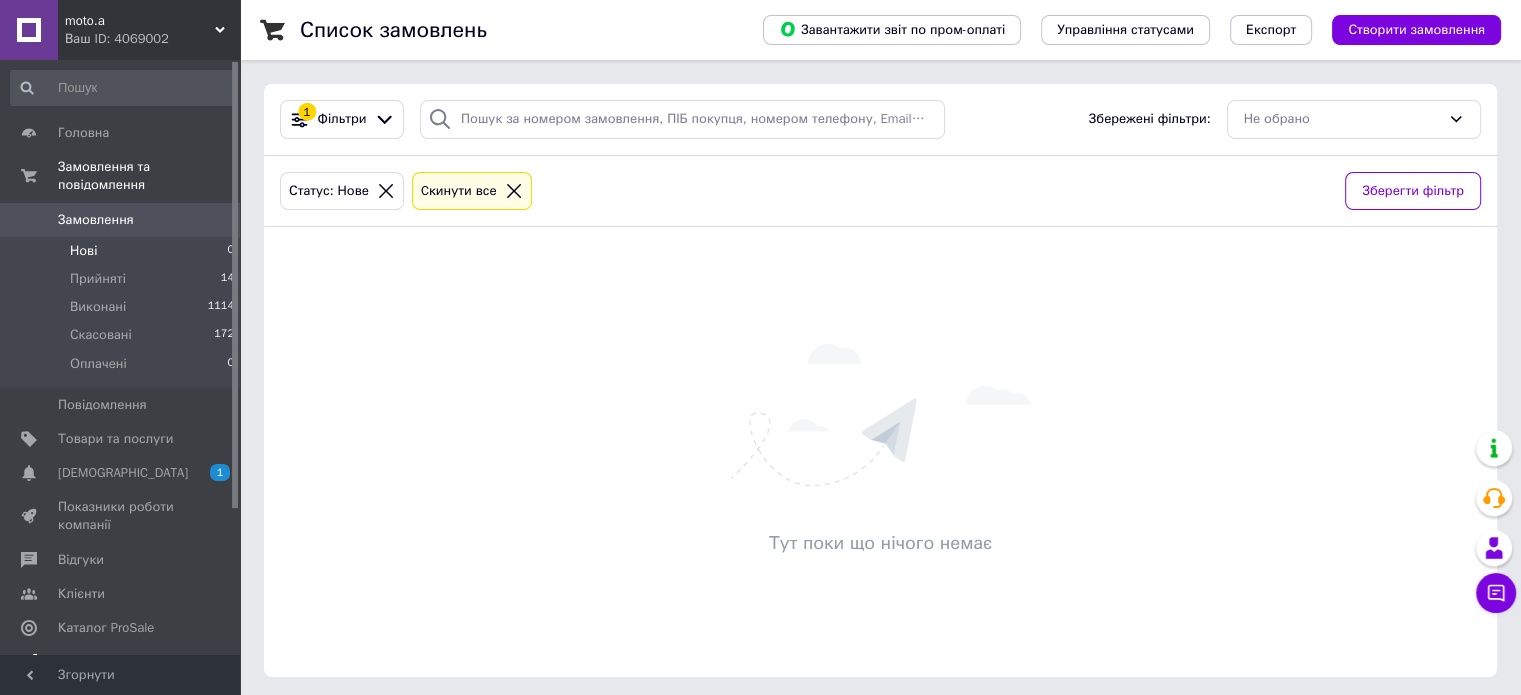 click on "Аналітика" at bounding box center (89, 662) 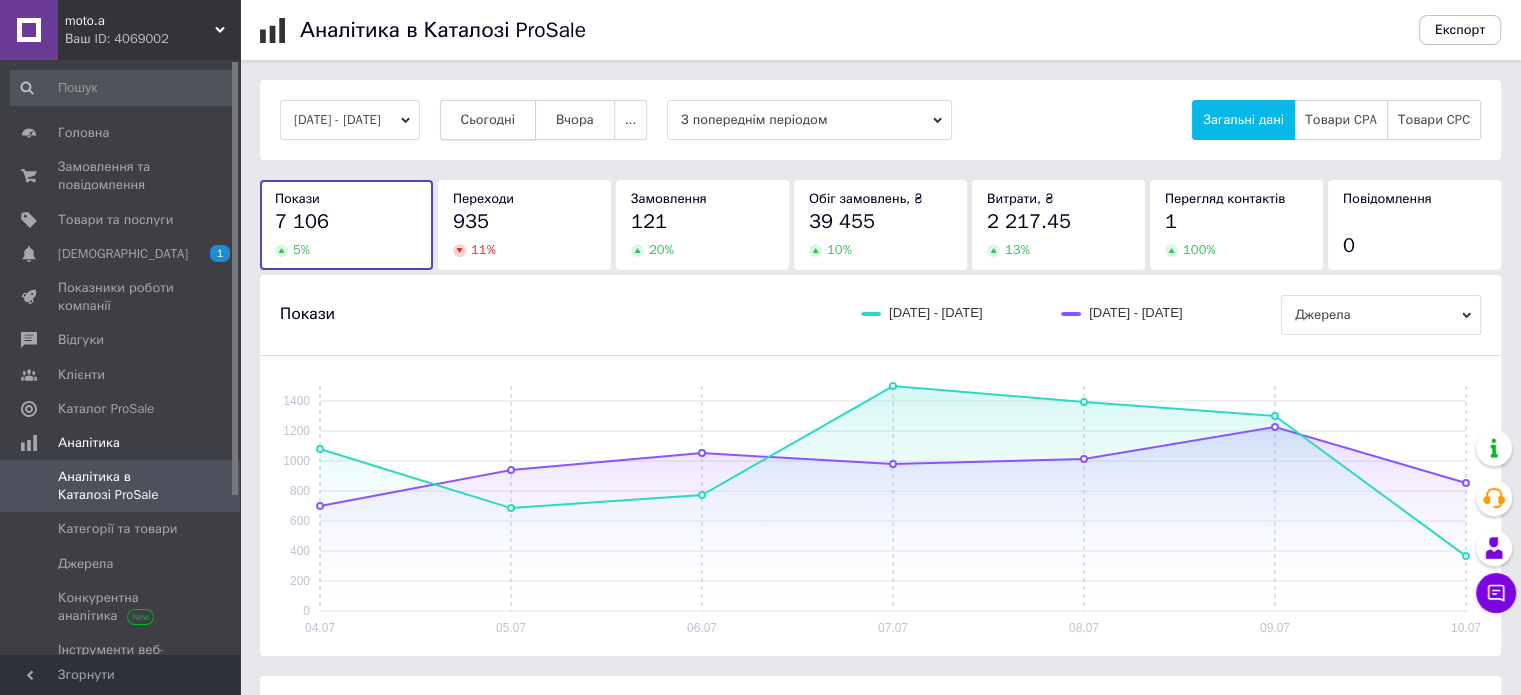 click on "Сьогодні" at bounding box center [488, 120] 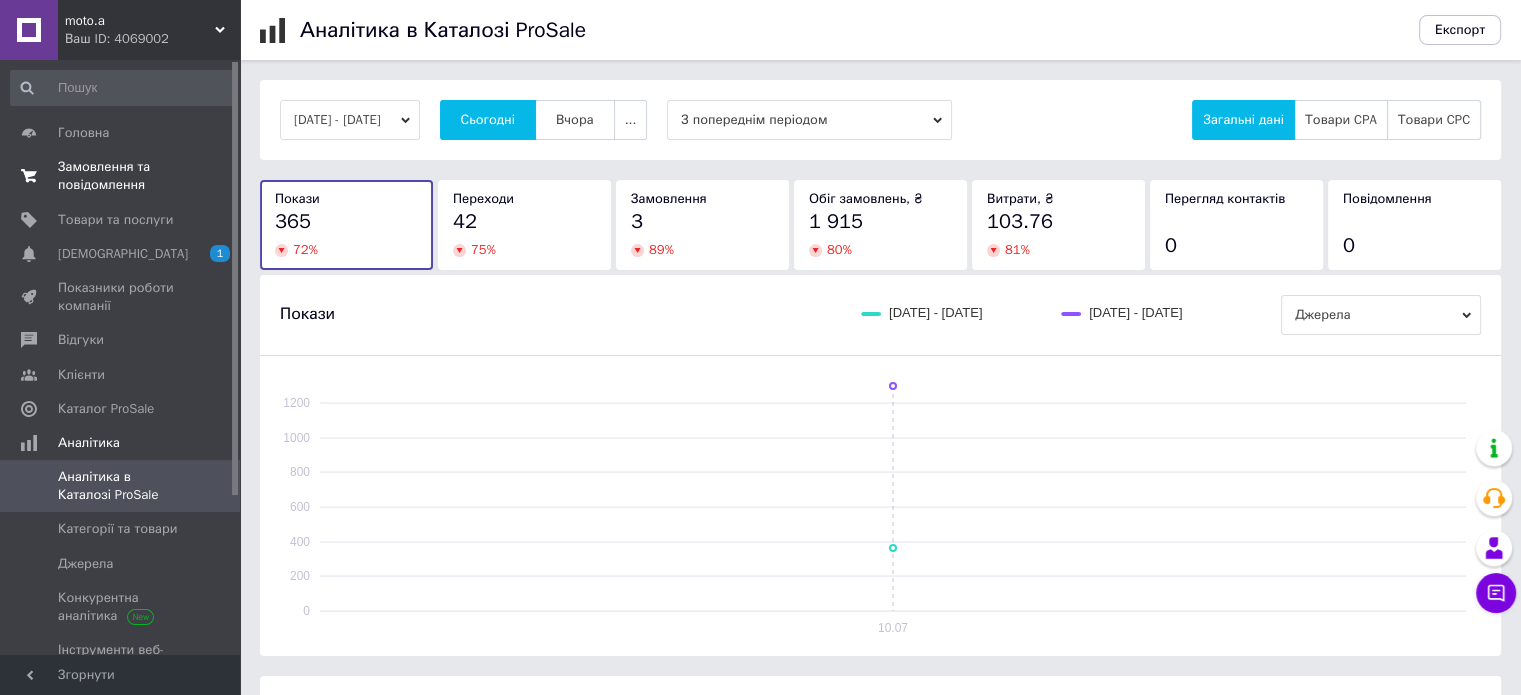 click on "Замовлення та повідомлення" at bounding box center (121, 176) 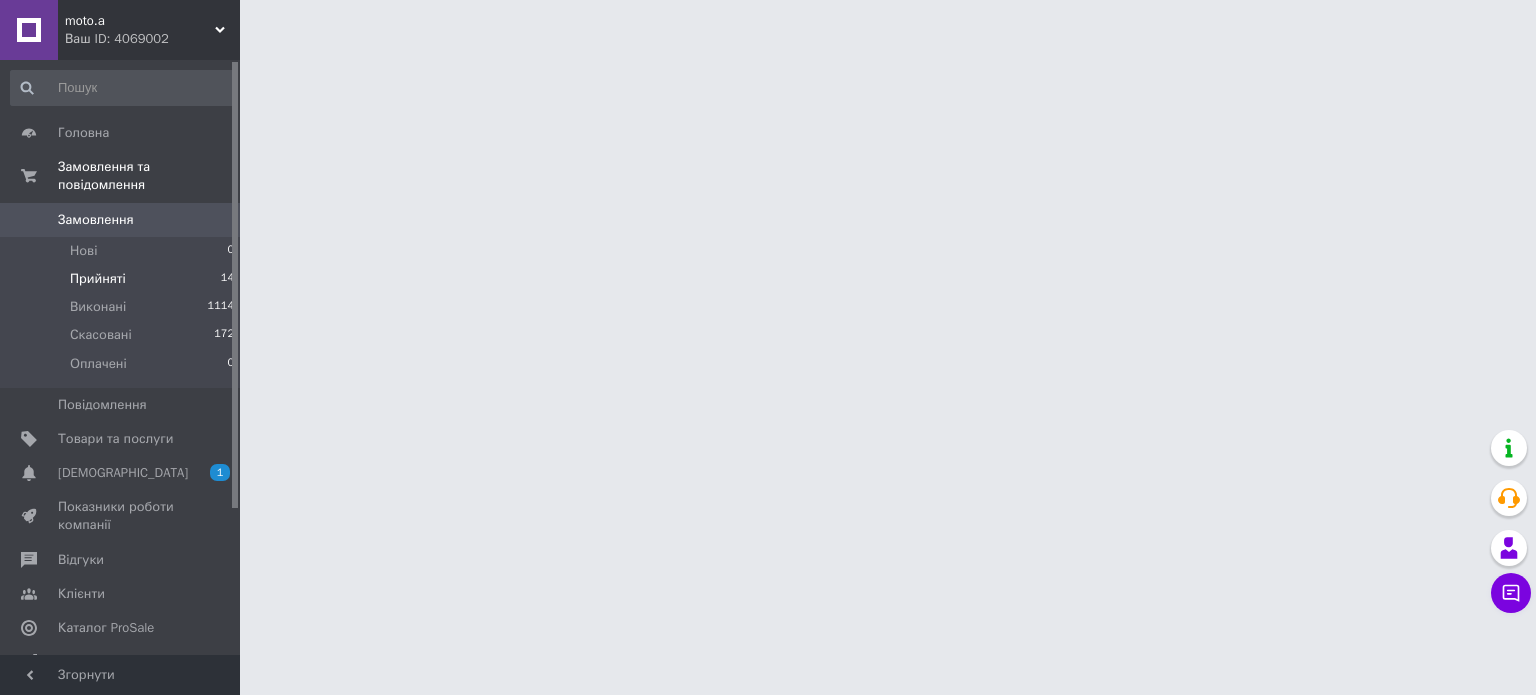 click on "Прийняті" at bounding box center [98, 279] 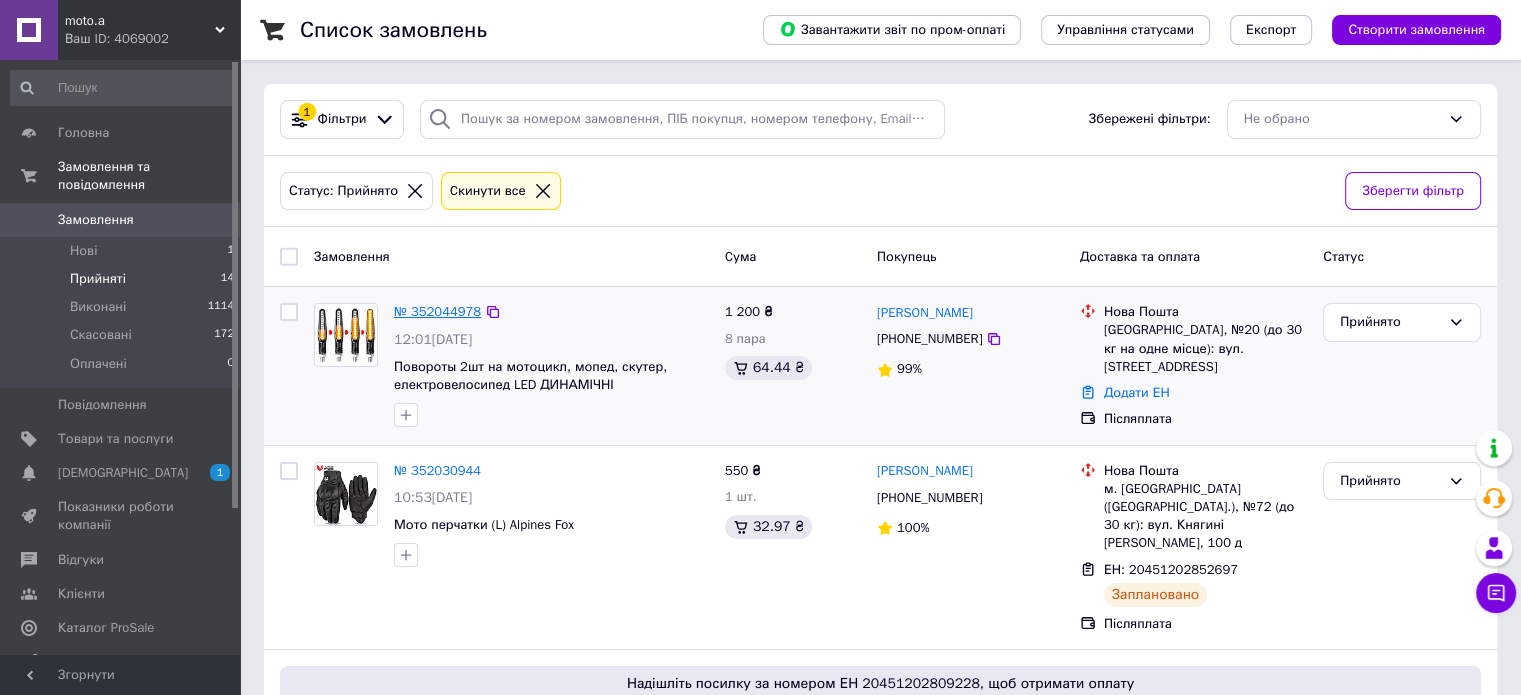 click on "№ 352044978" at bounding box center [437, 311] 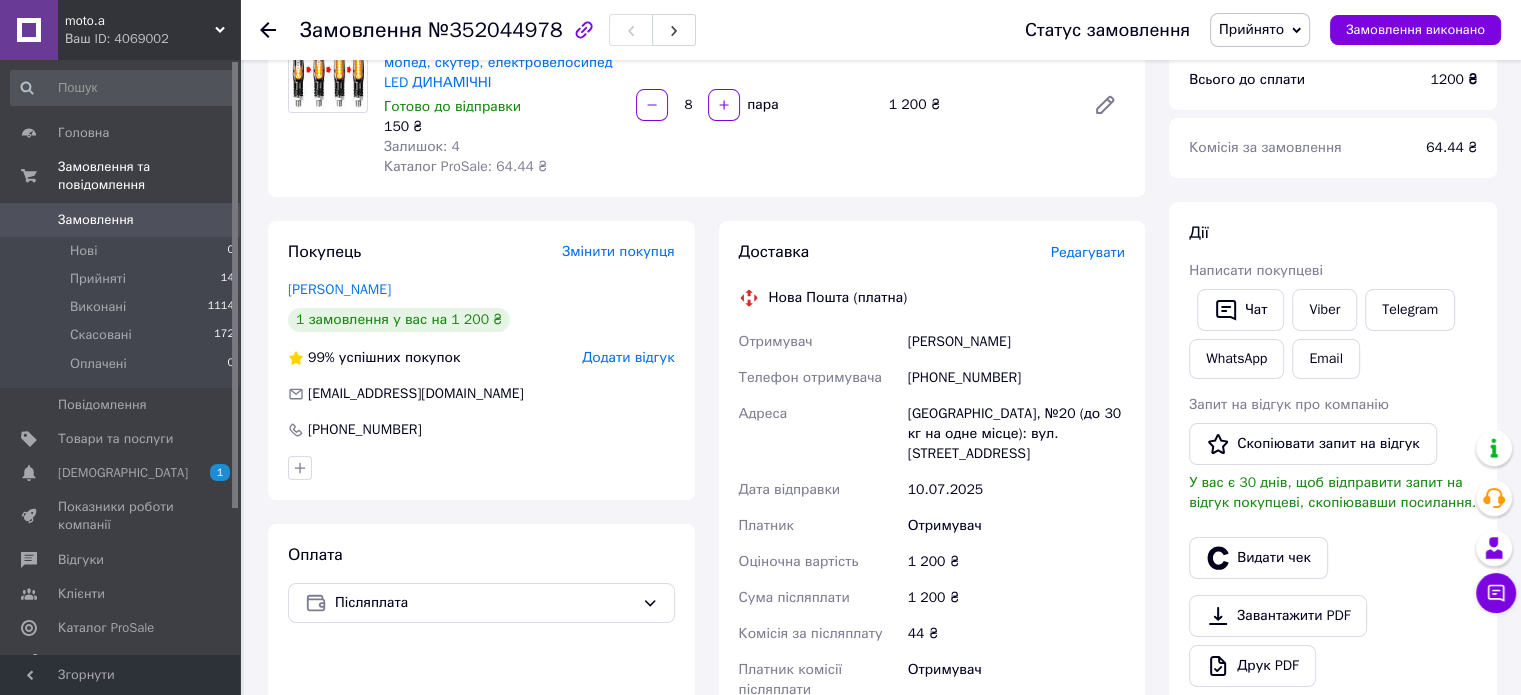 scroll, scrollTop: 598, scrollLeft: 0, axis: vertical 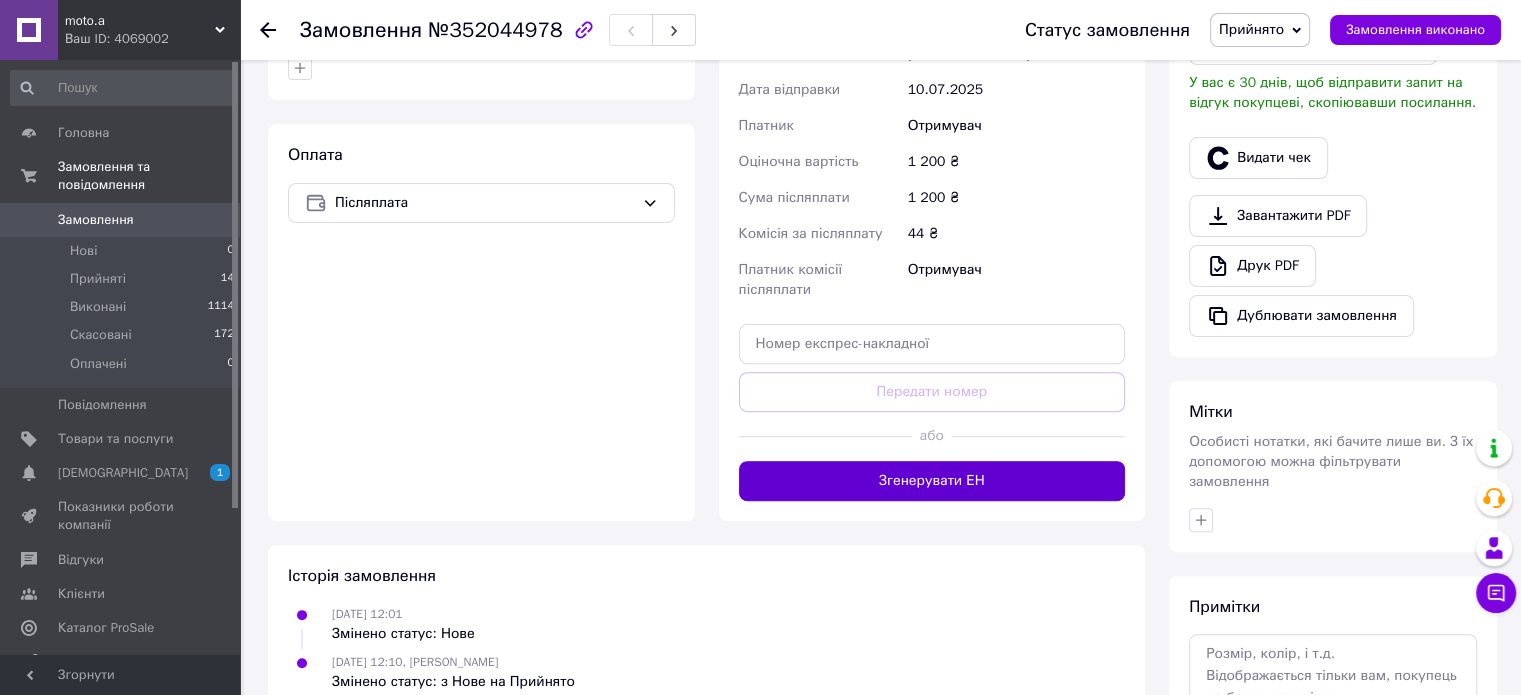 click on "Згенерувати ЕН" at bounding box center (932, 481) 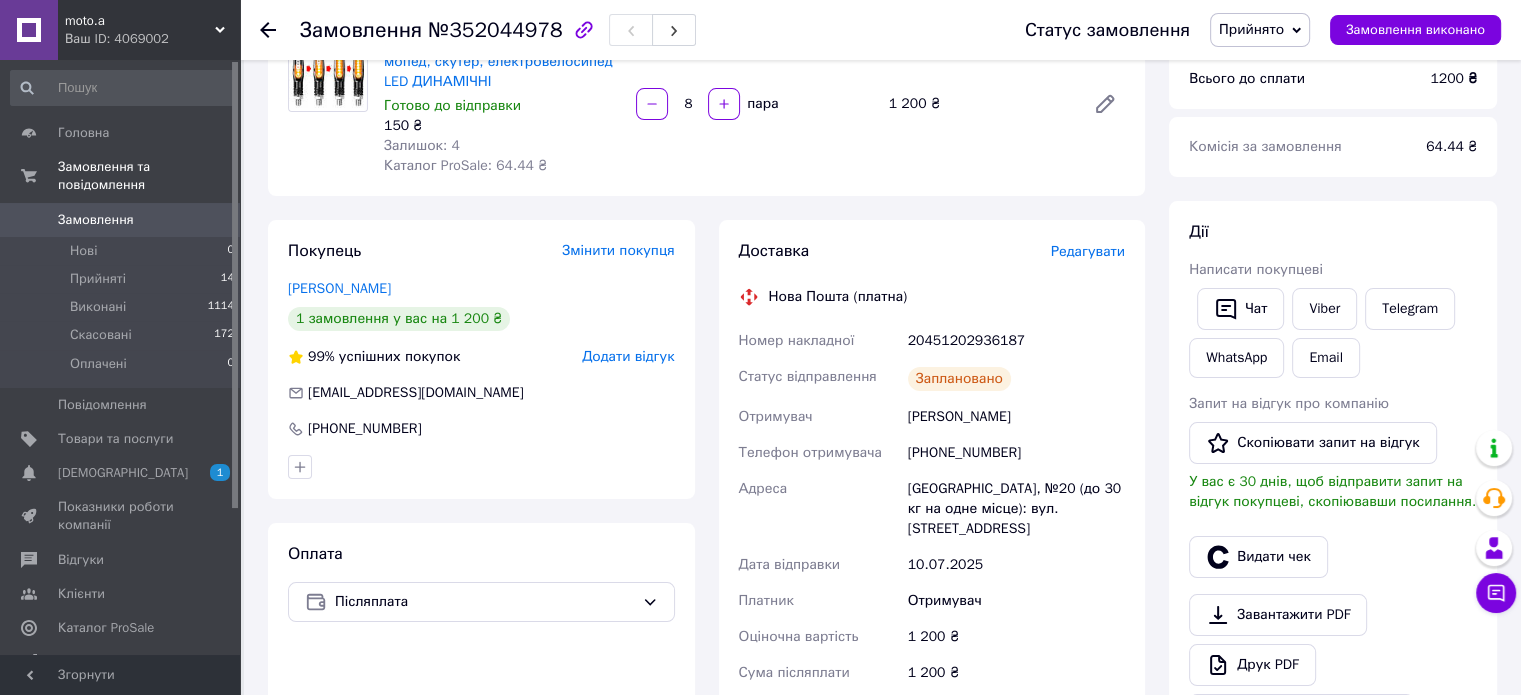 scroll, scrollTop: 198, scrollLeft: 0, axis: vertical 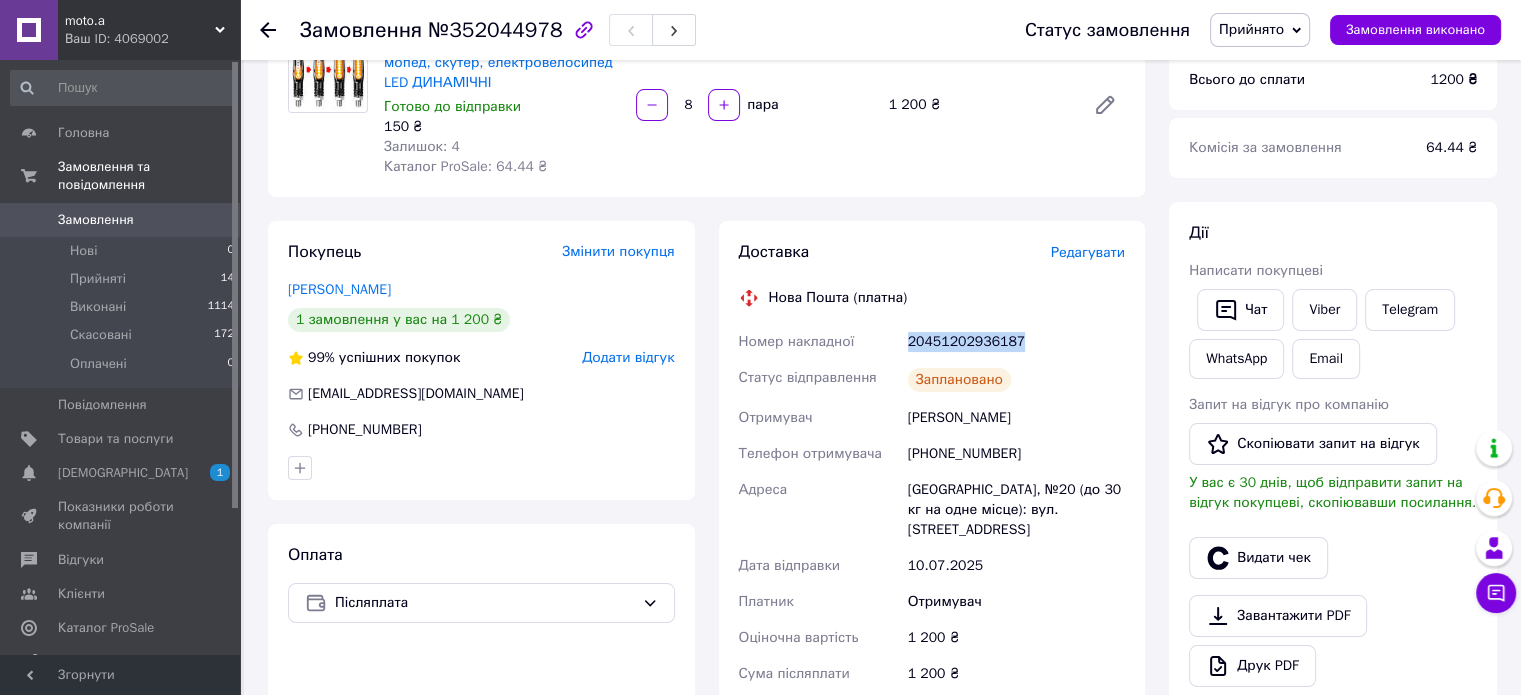 drag, startPoint x: 1024, startPoint y: 337, endPoint x: 889, endPoint y: 340, distance: 135.03333 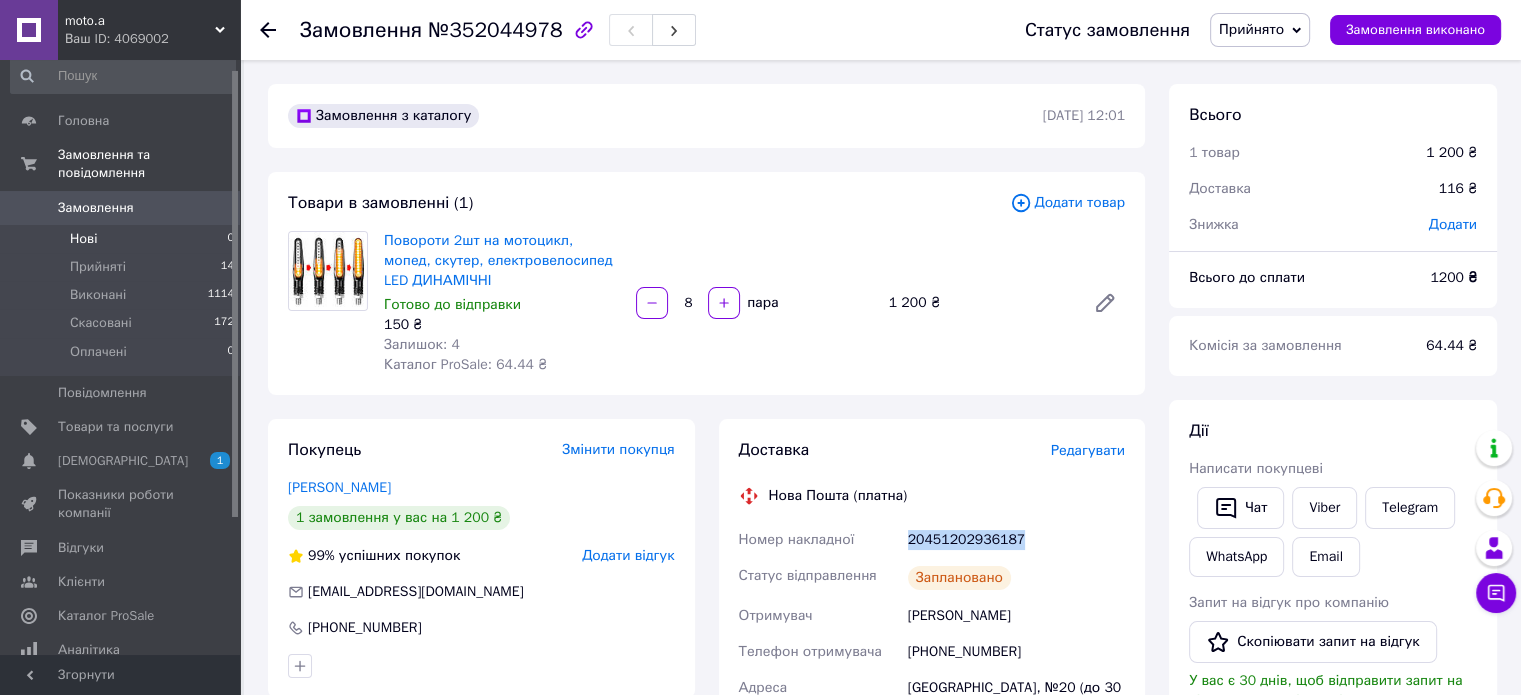 scroll, scrollTop: 0, scrollLeft: 0, axis: both 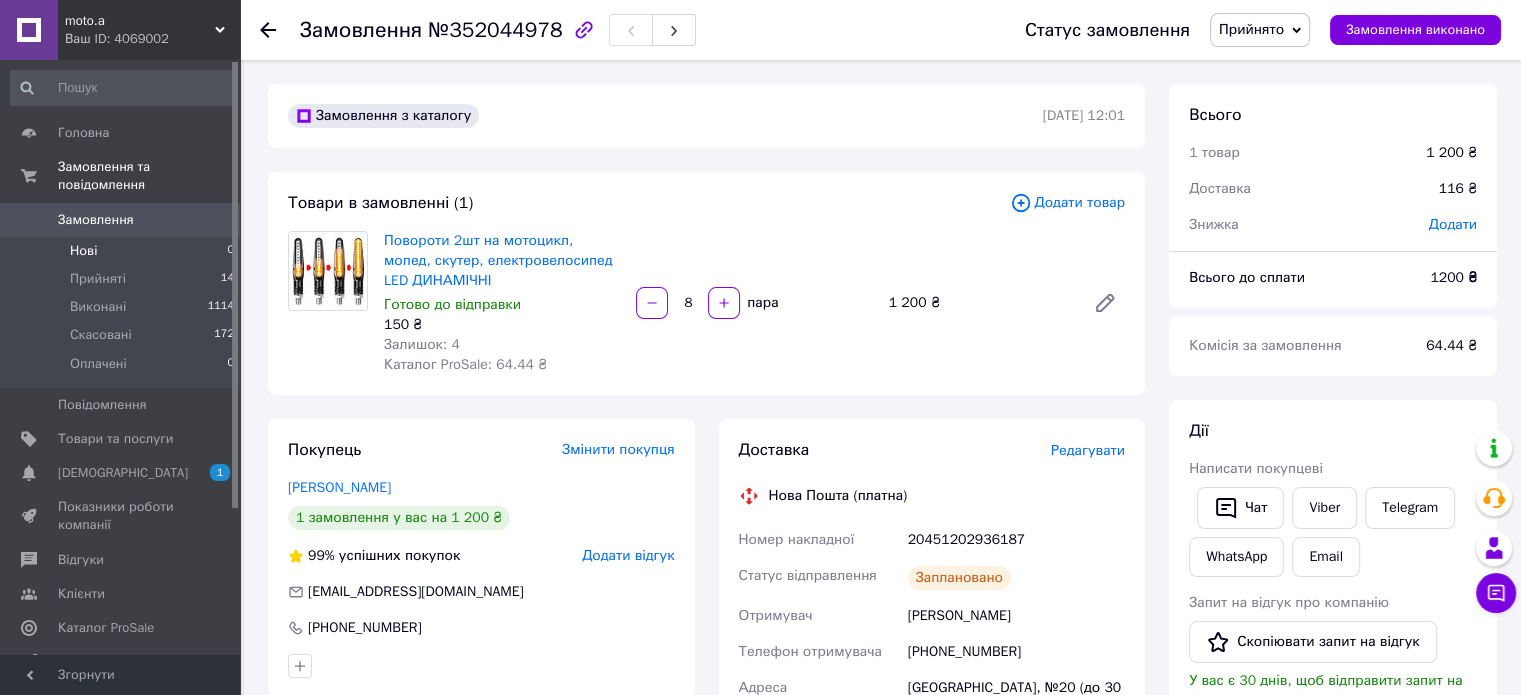 click on "Нові" at bounding box center [83, 251] 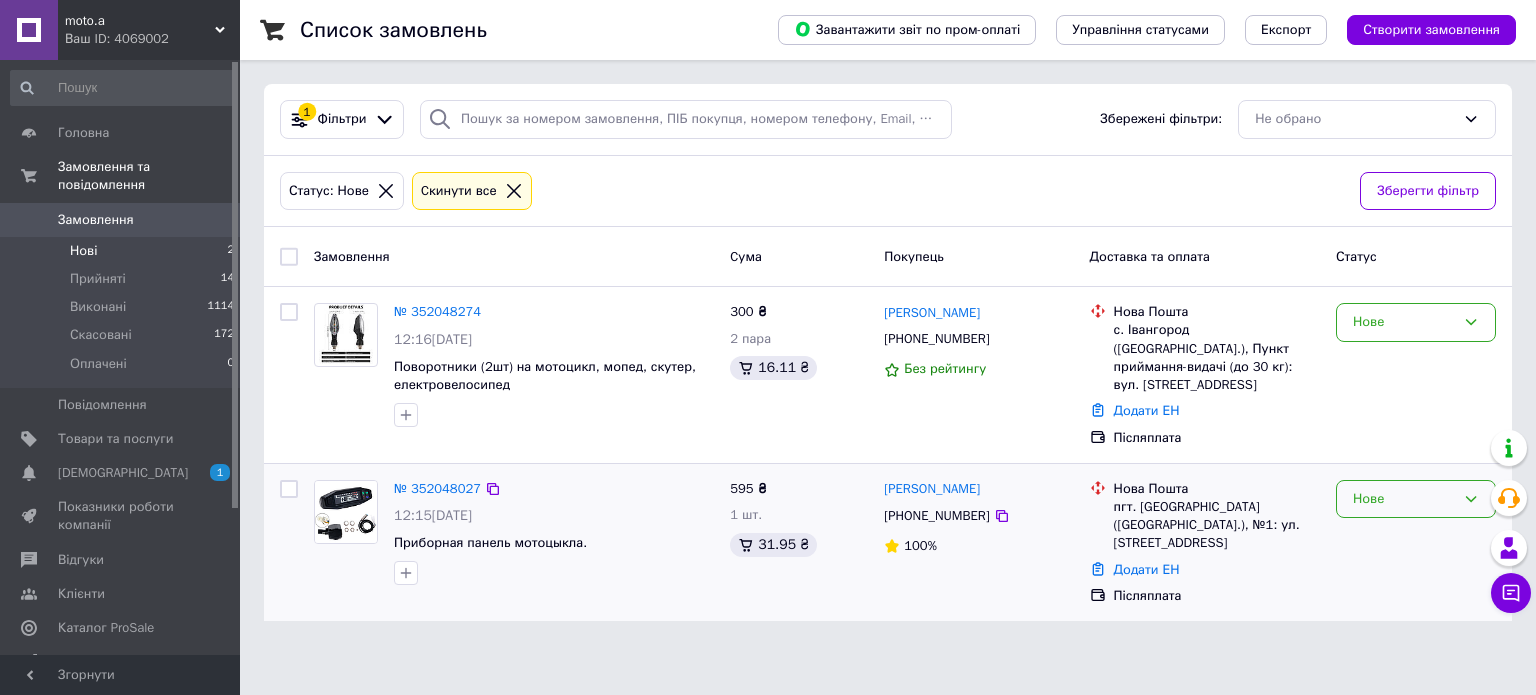 click on "Нове" at bounding box center [1404, 499] 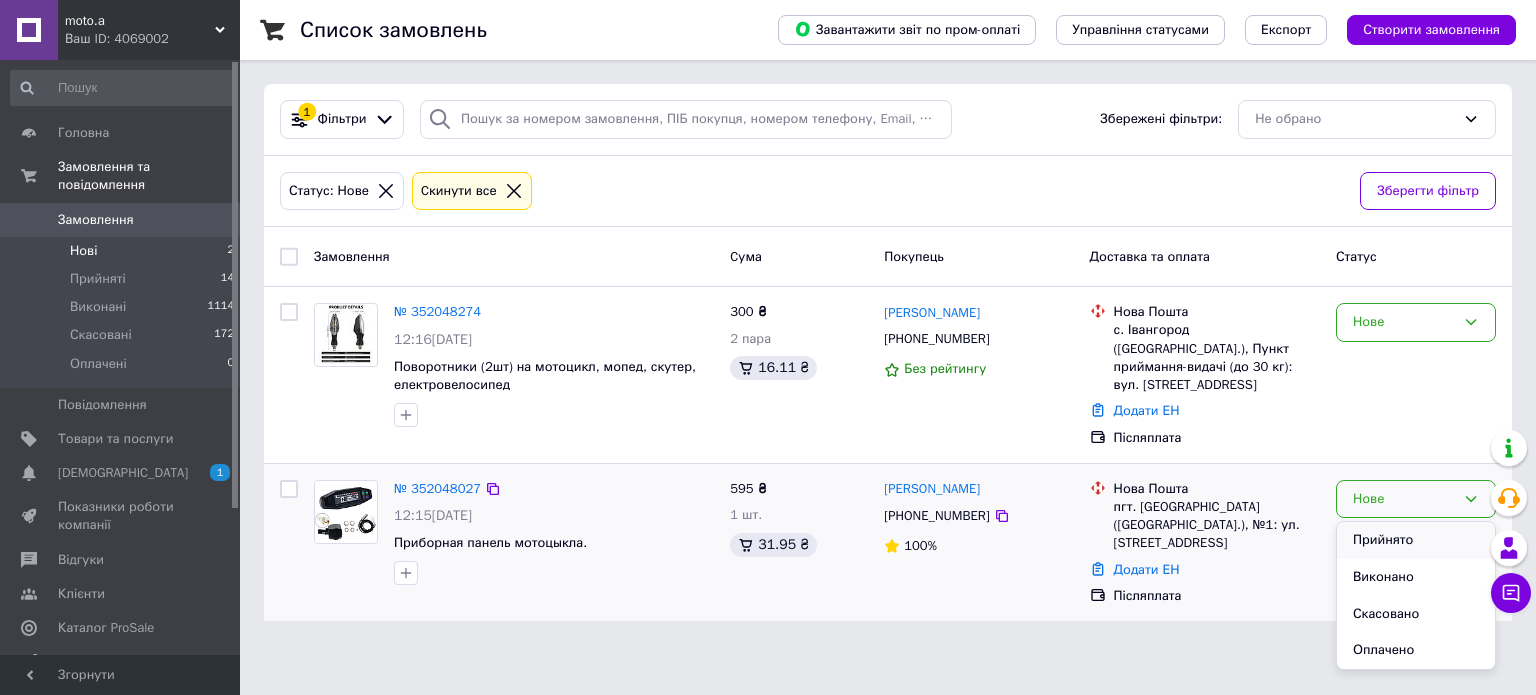 click on "Прийнято" at bounding box center [1416, 540] 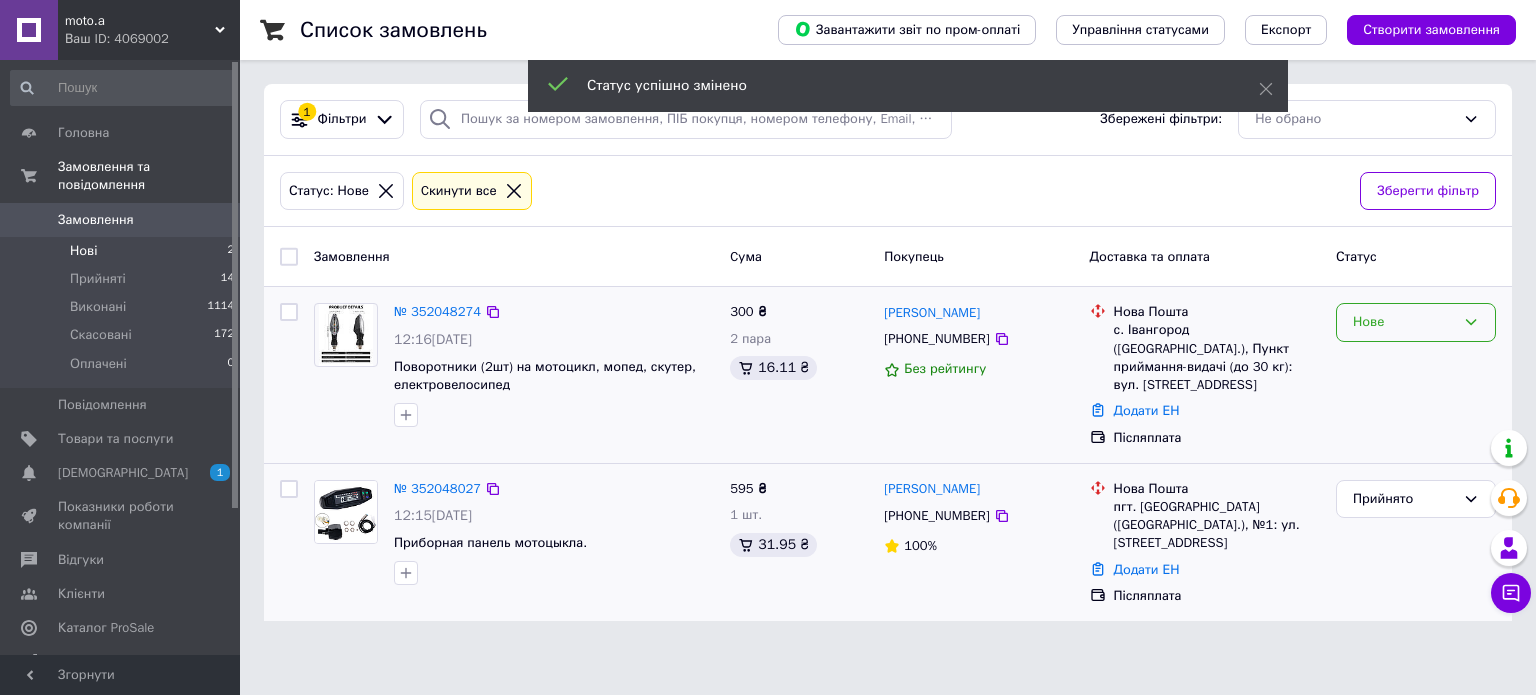 click on "Нове" at bounding box center [1404, 322] 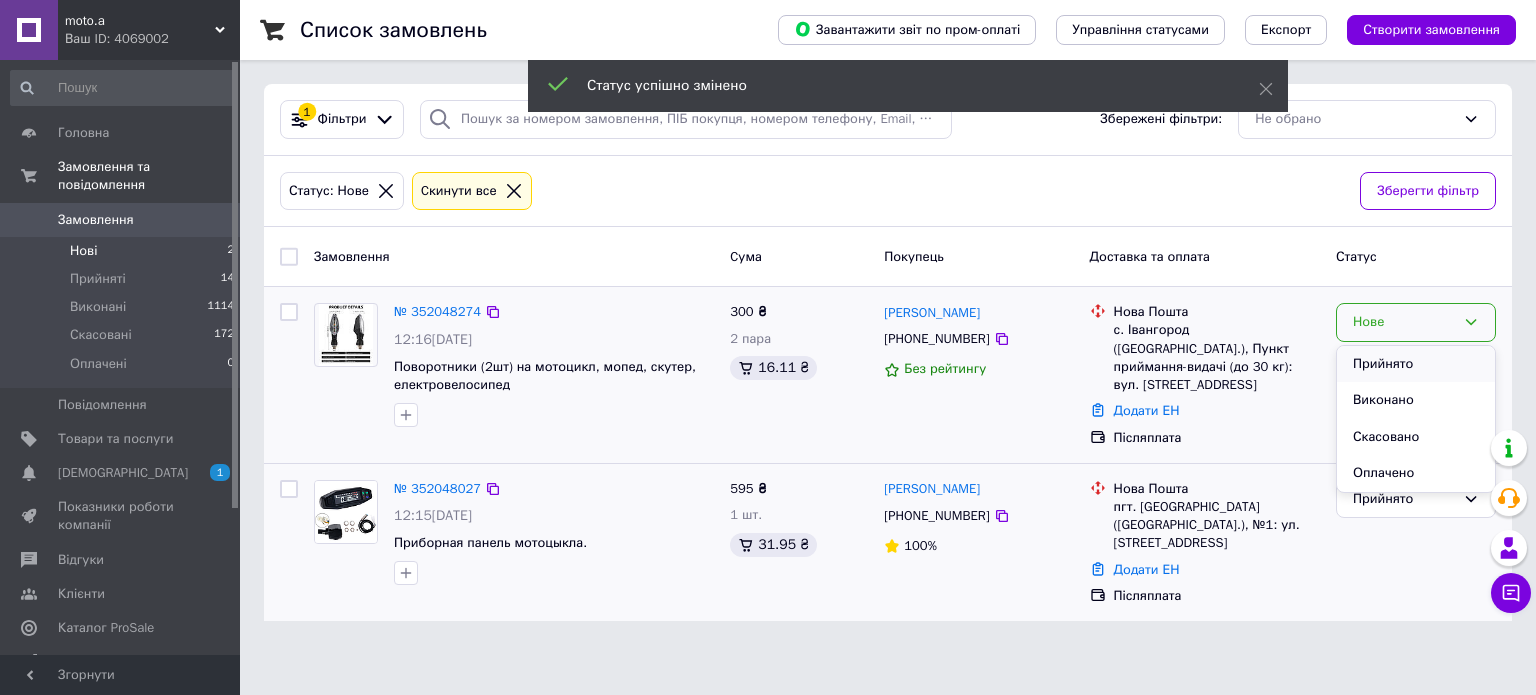 click on "Прийнято" at bounding box center [1416, 364] 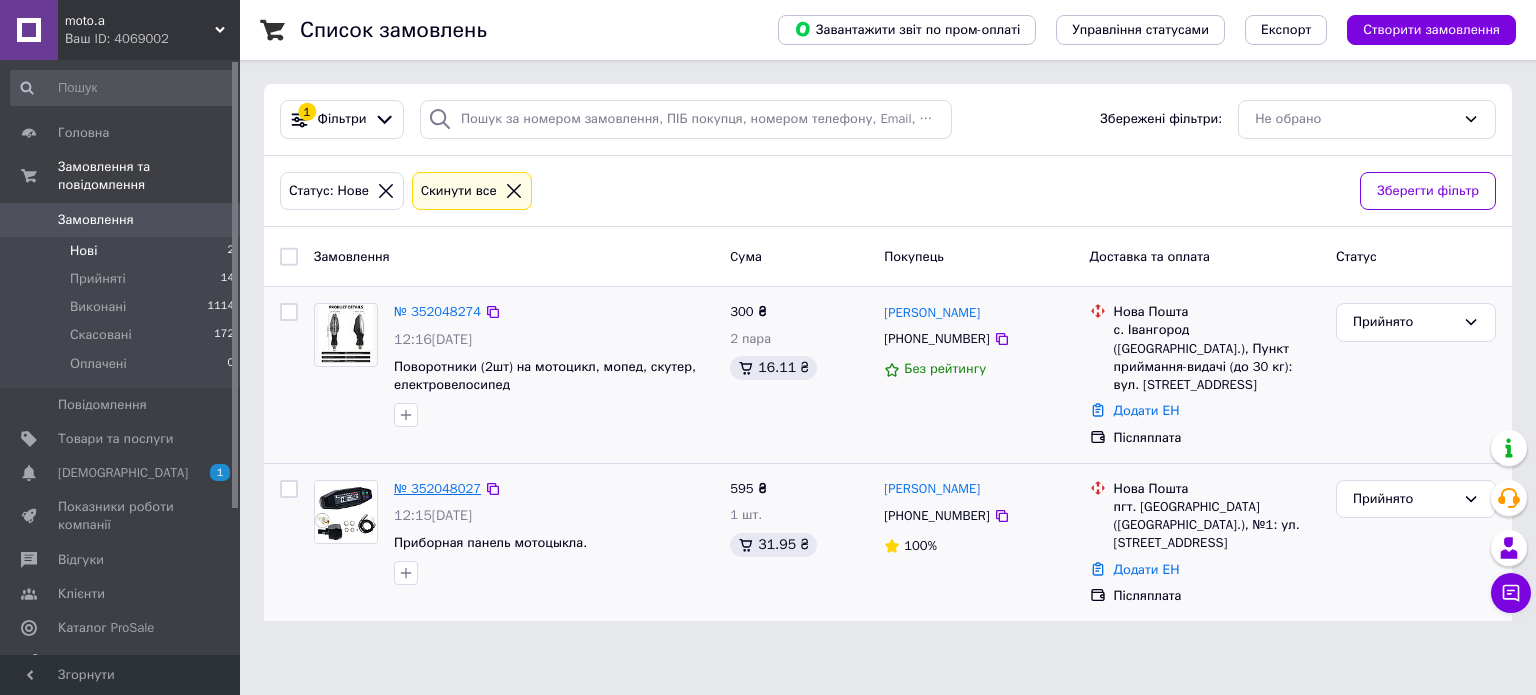 click on "№ 352048027" at bounding box center [437, 488] 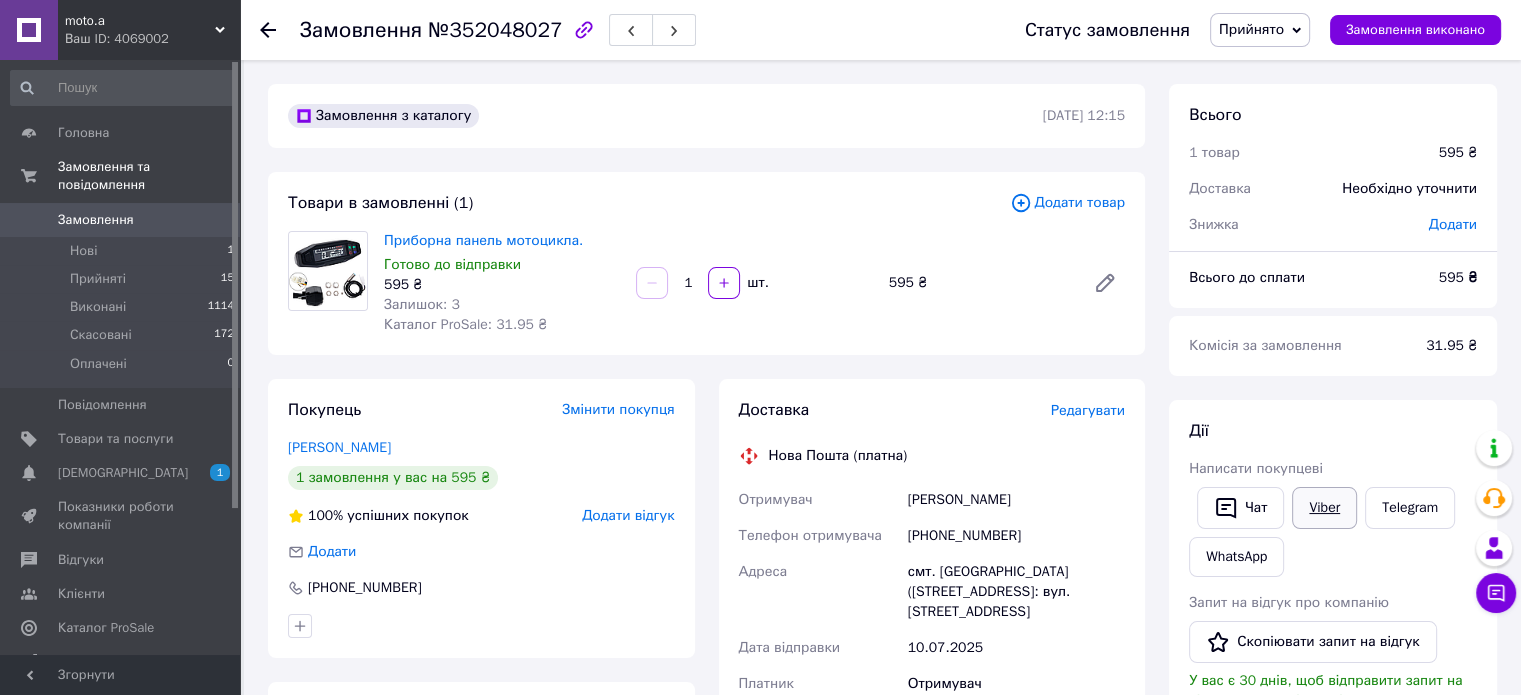 click on "Viber" at bounding box center (1324, 508) 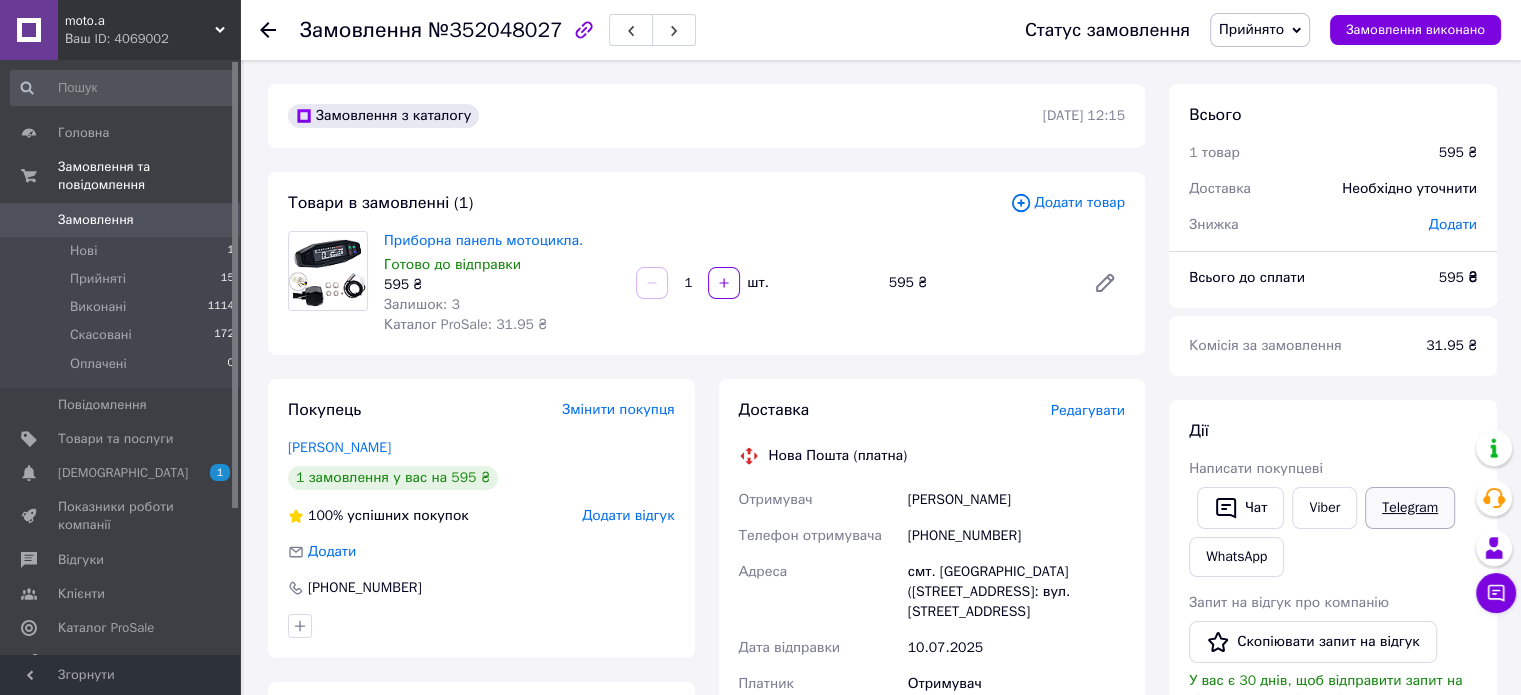 click on "Telegram" at bounding box center (1410, 508) 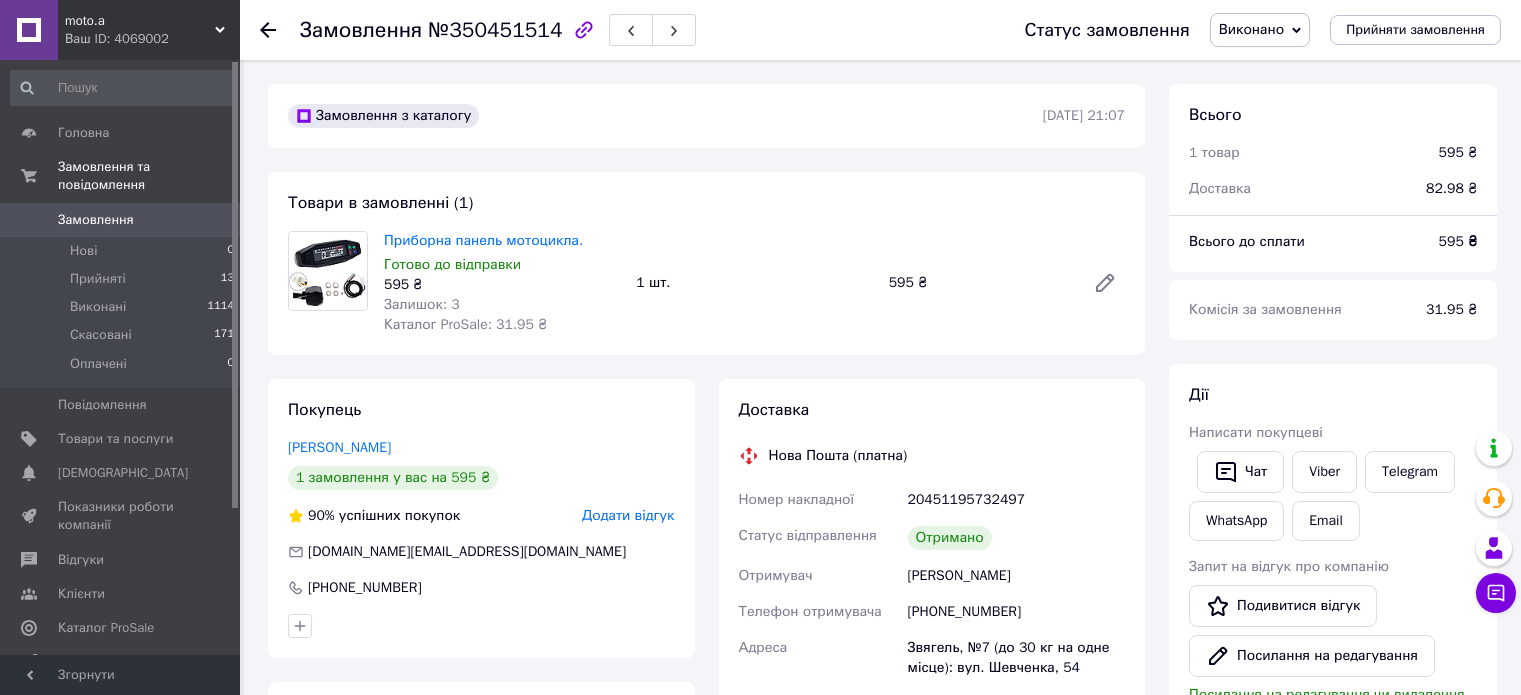 scroll, scrollTop: 100, scrollLeft: 0, axis: vertical 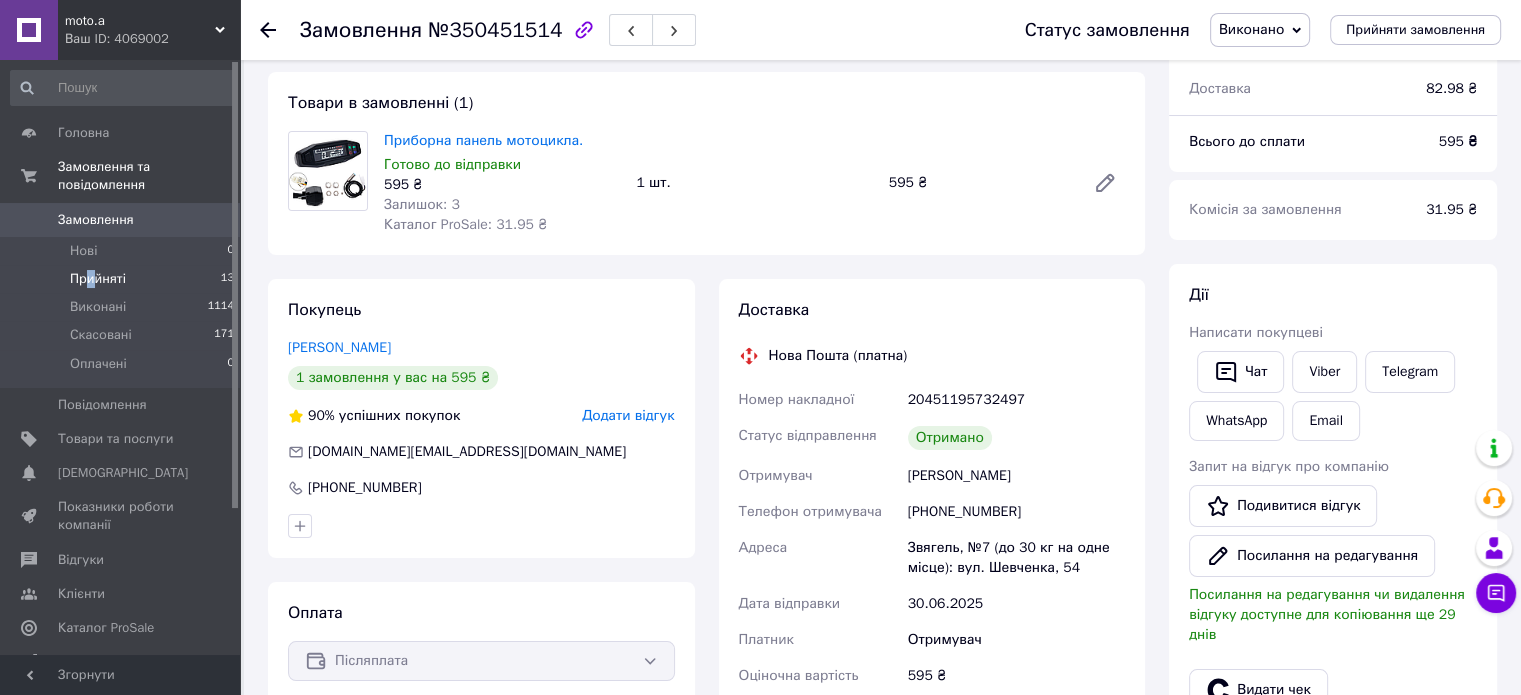 click on "Прийняті" at bounding box center (98, 279) 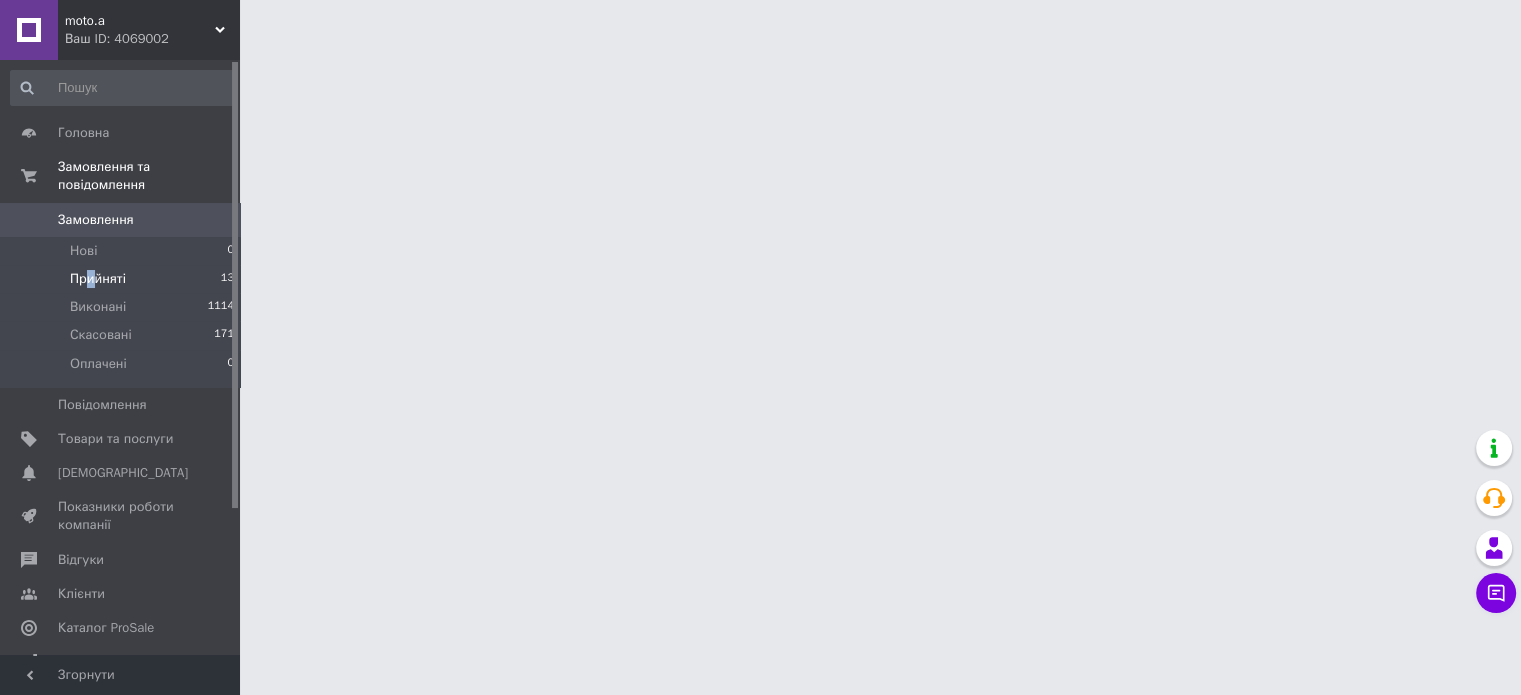 scroll, scrollTop: 0, scrollLeft: 0, axis: both 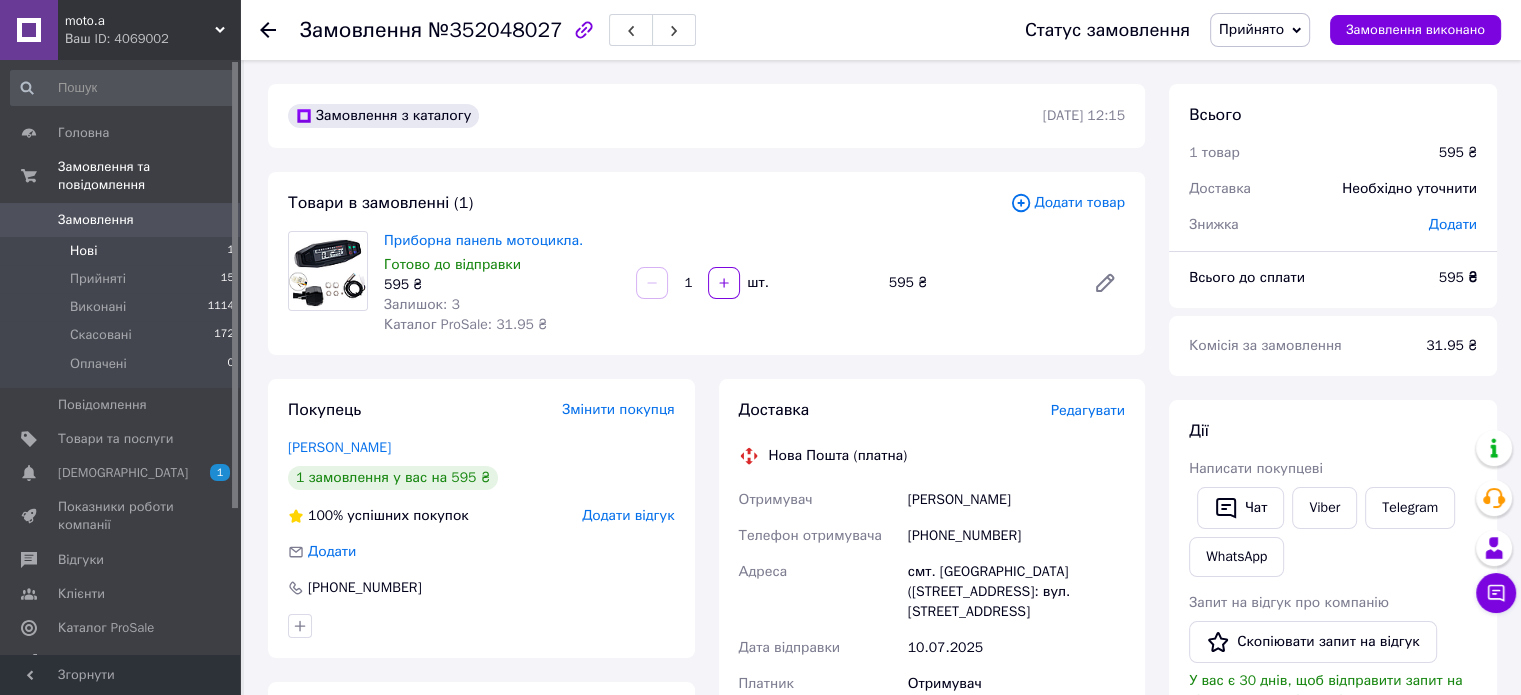 click on "Нові 1" at bounding box center [123, 251] 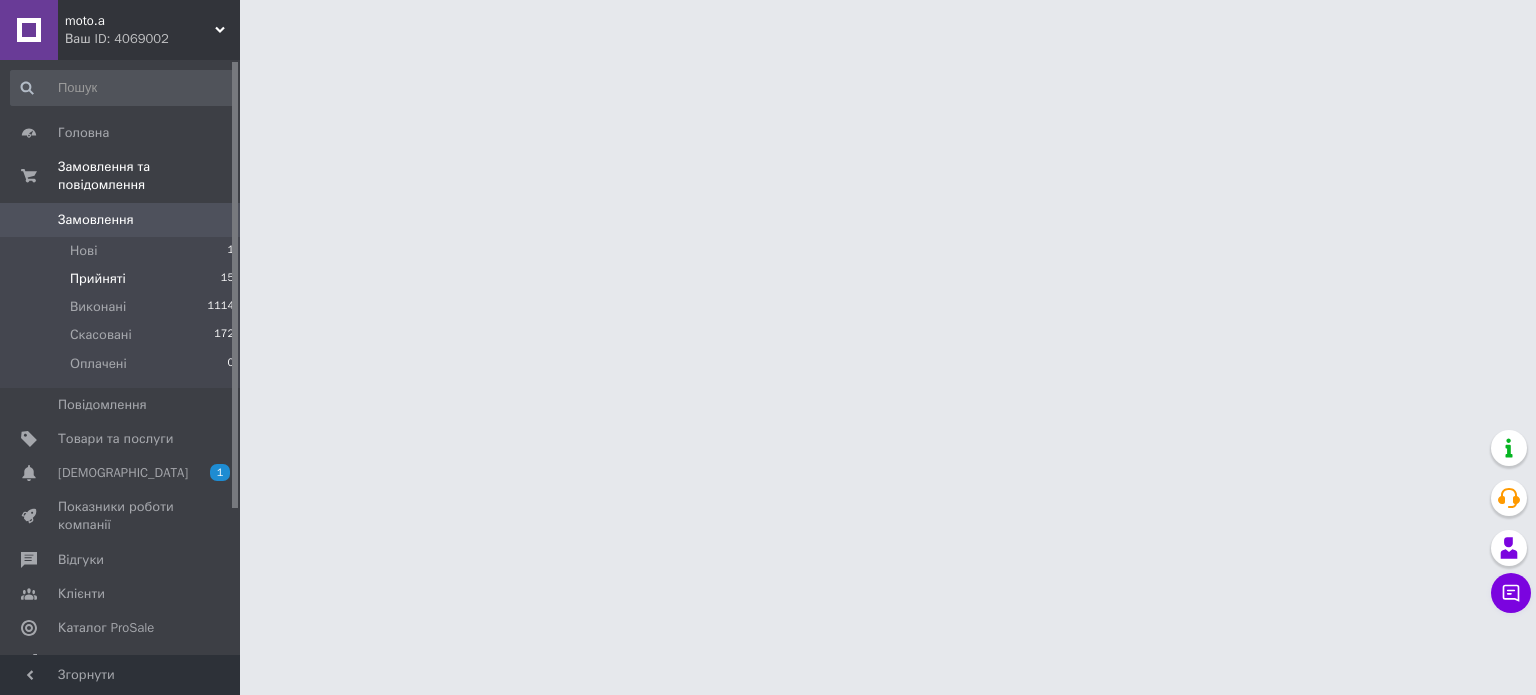 click on "Прийняті" at bounding box center [98, 279] 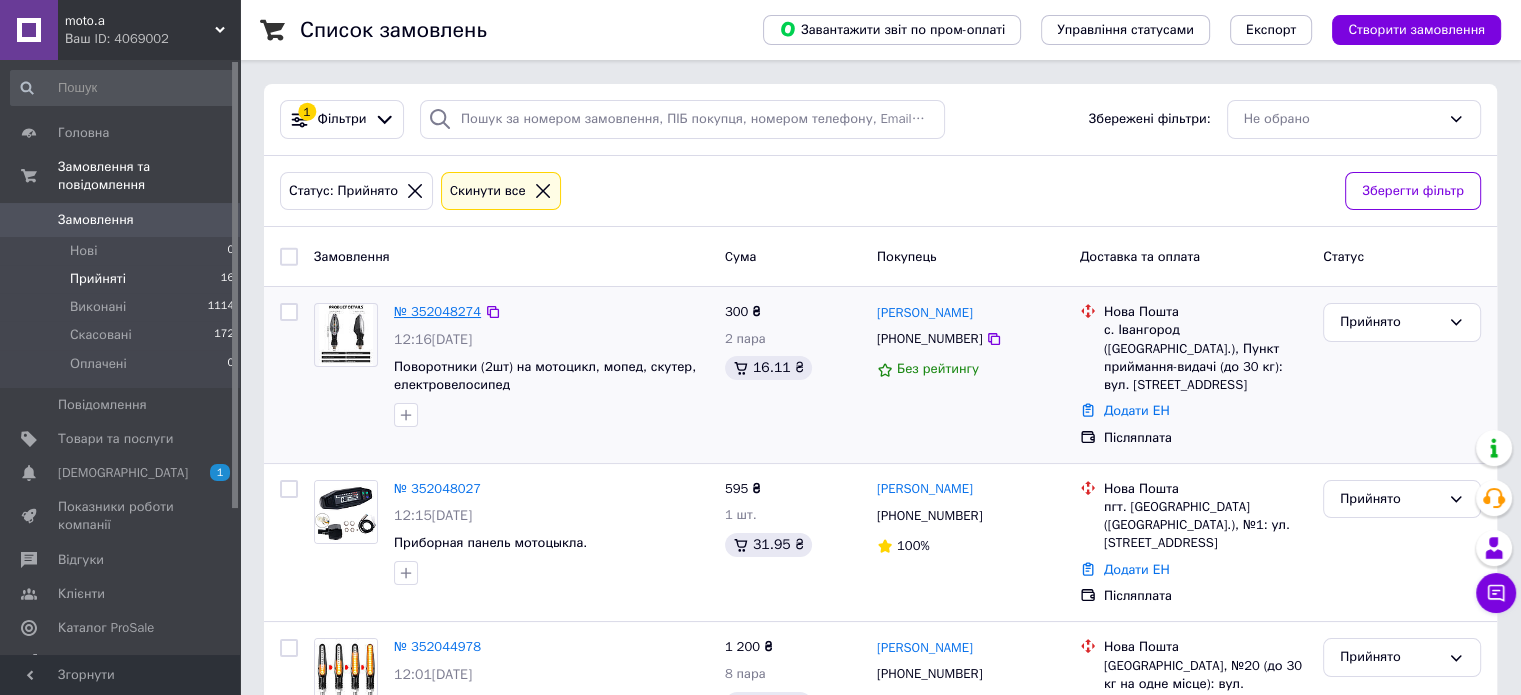 click on "№ 352048274" at bounding box center (437, 311) 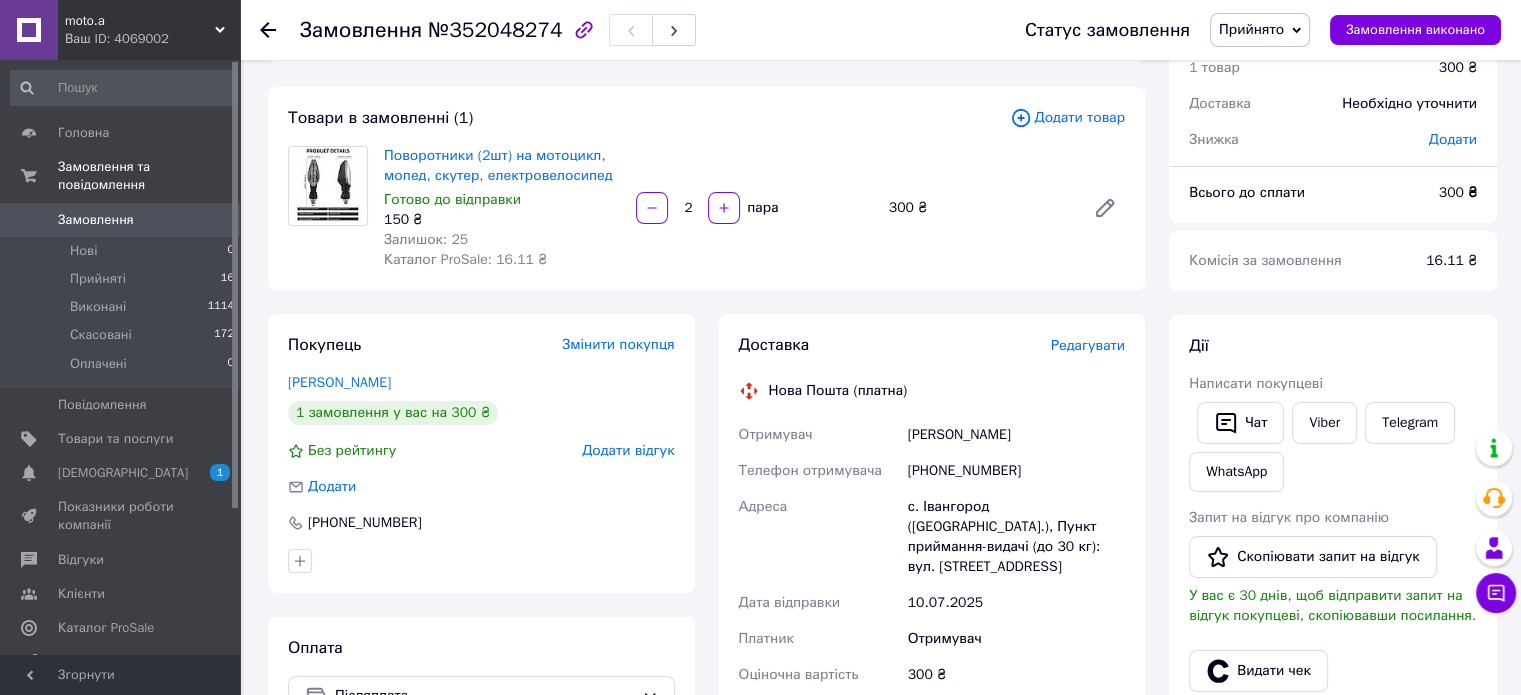 scroll, scrollTop: 200, scrollLeft: 0, axis: vertical 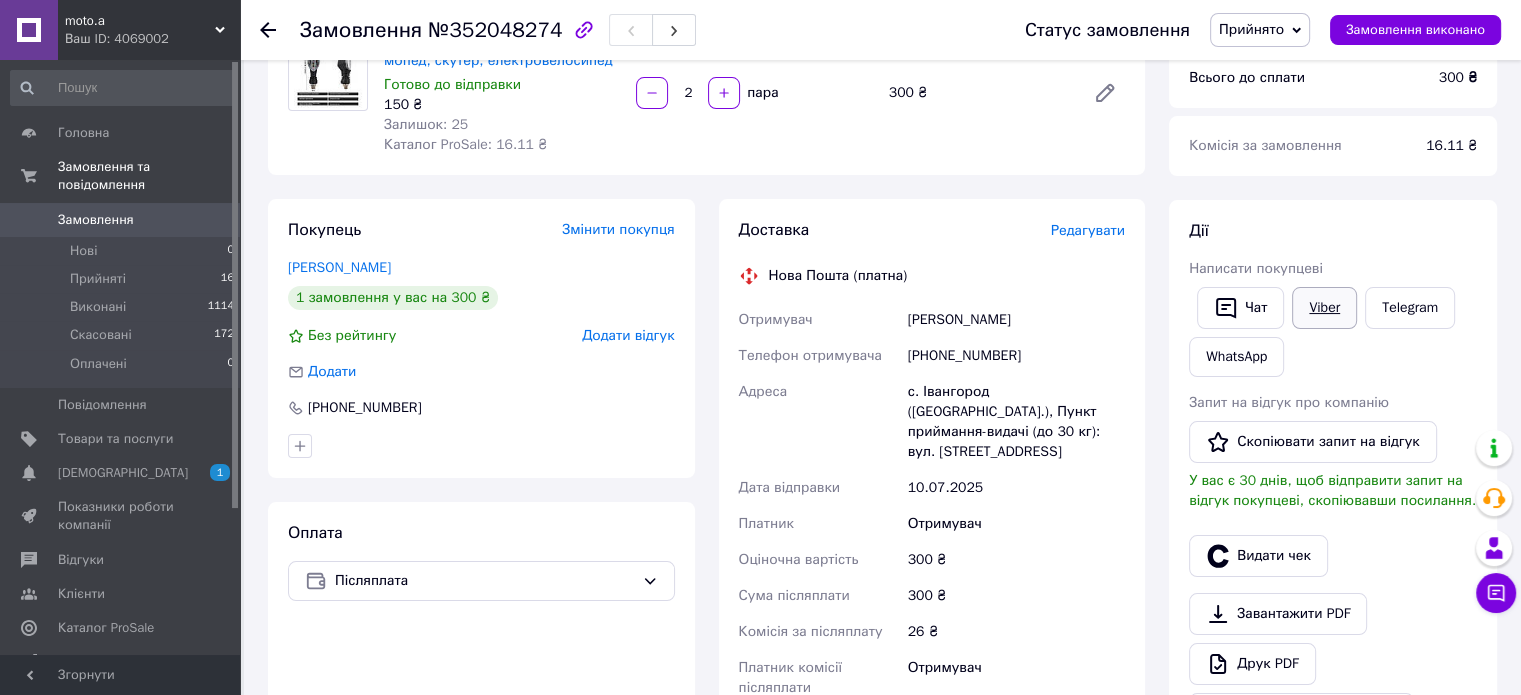 click on "Viber" at bounding box center [1324, 308] 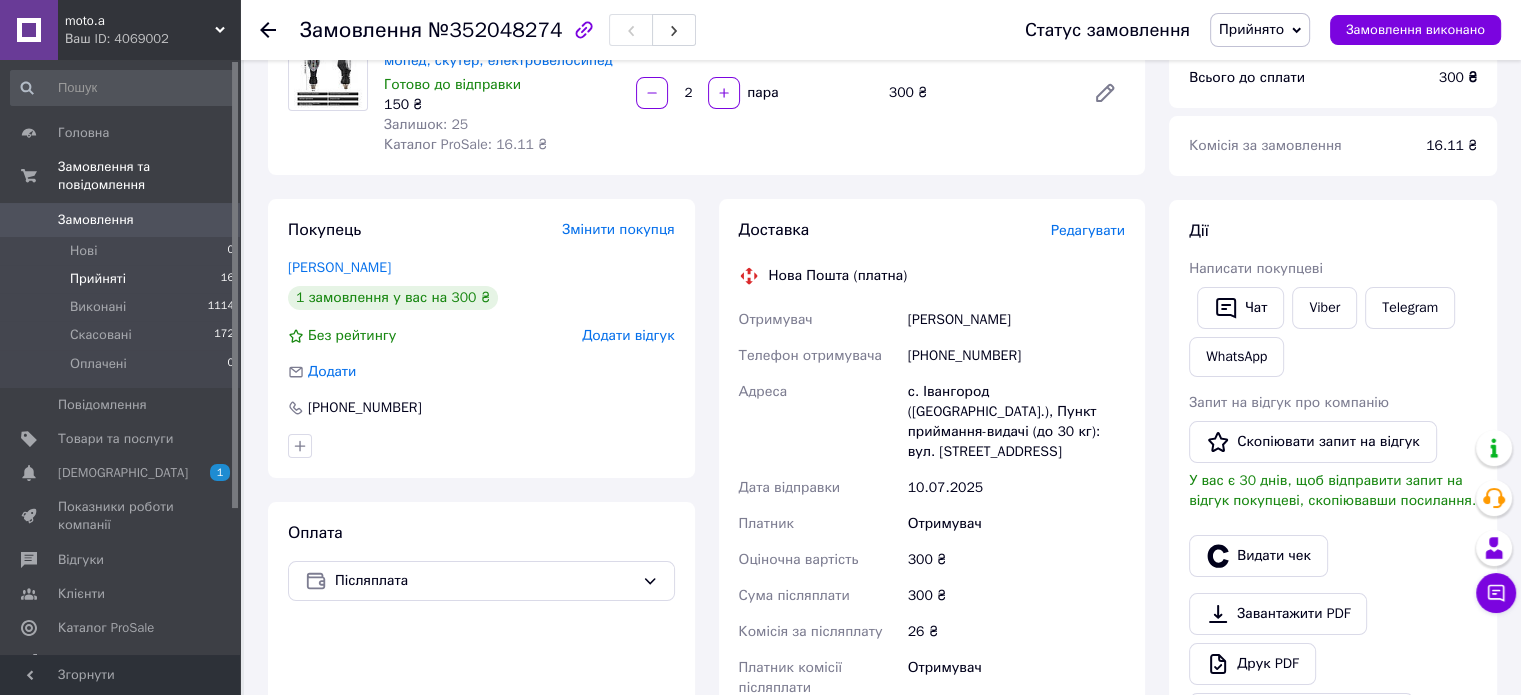 click on "Прийняті" at bounding box center (98, 279) 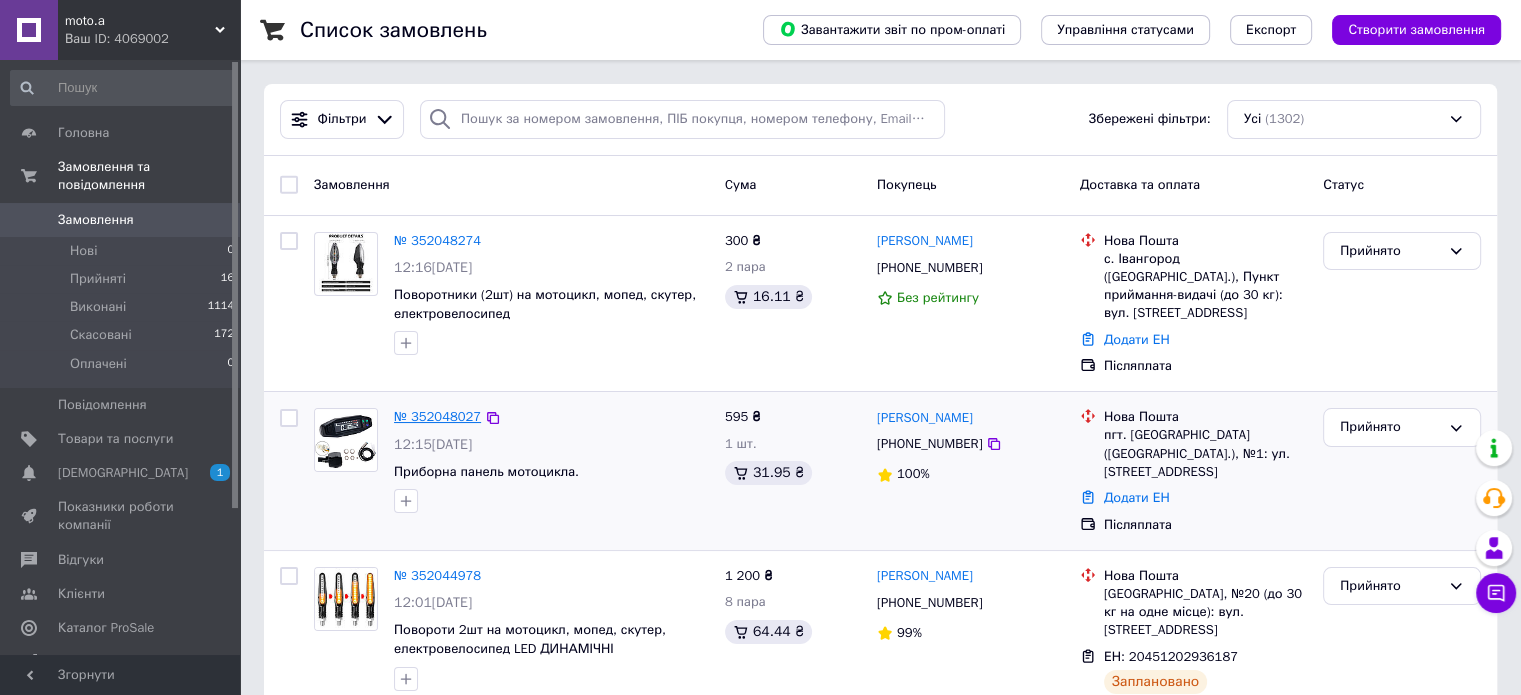 click on "№ 352048027" at bounding box center (437, 416) 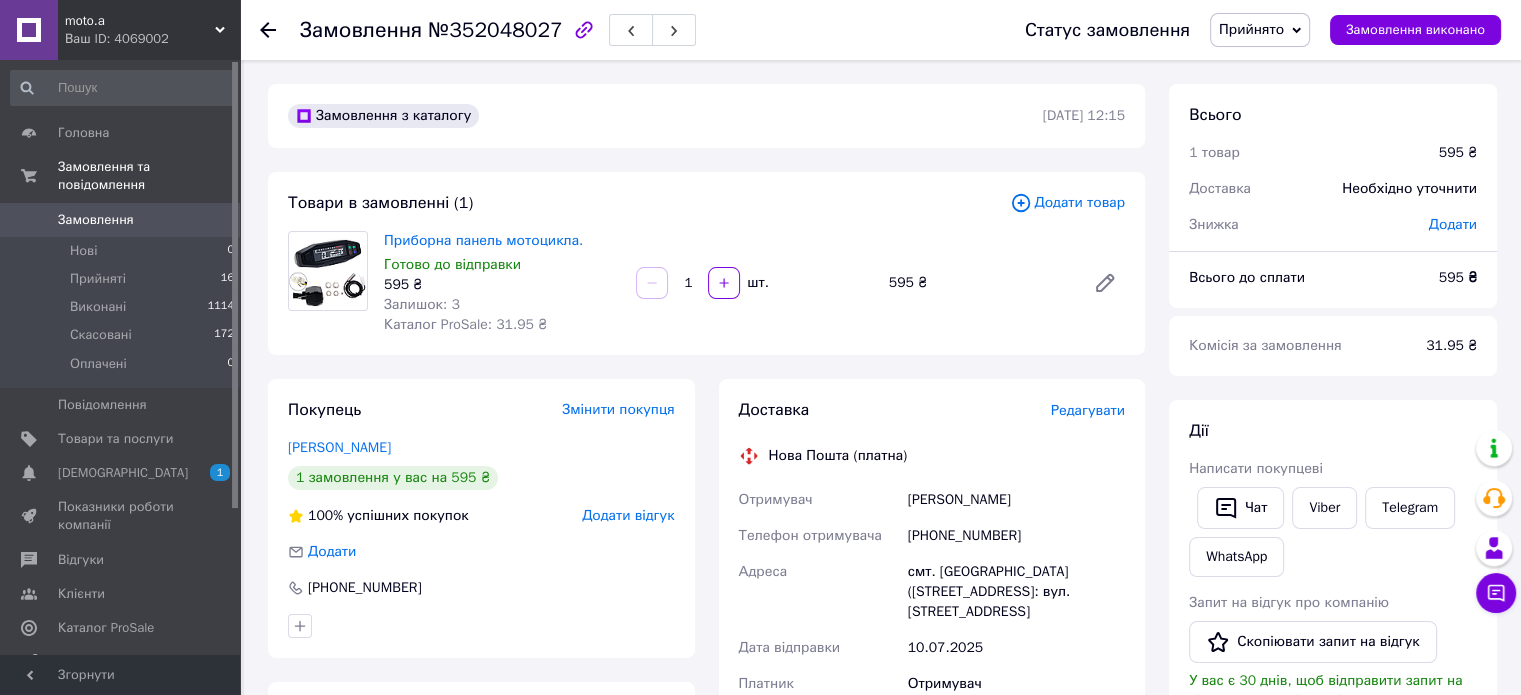 scroll, scrollTop: 400, scrollLeft: 0, axis: vertical 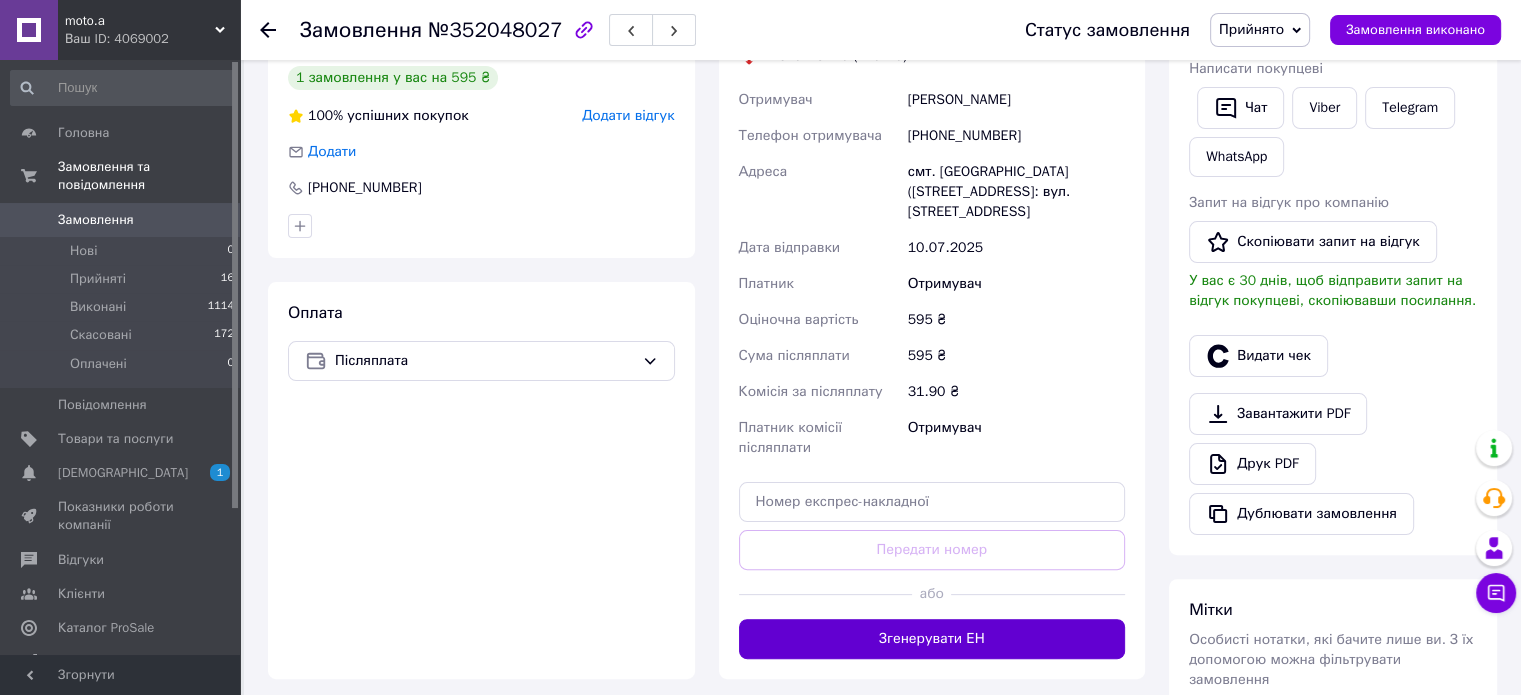 click on "Згенерувати ЕН" at bounding box center [932, 639] 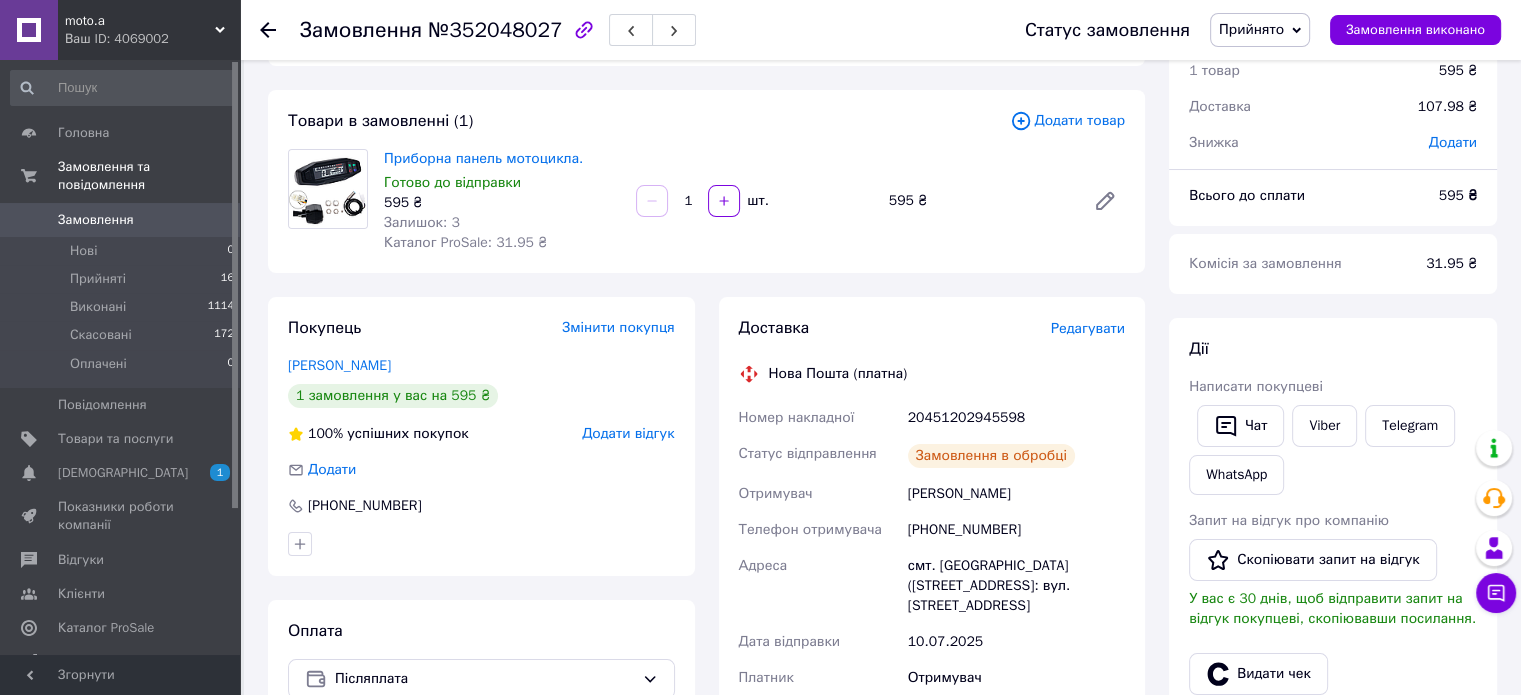 scroll, scrollTop: 0, scrollLeft: 0, axis: both 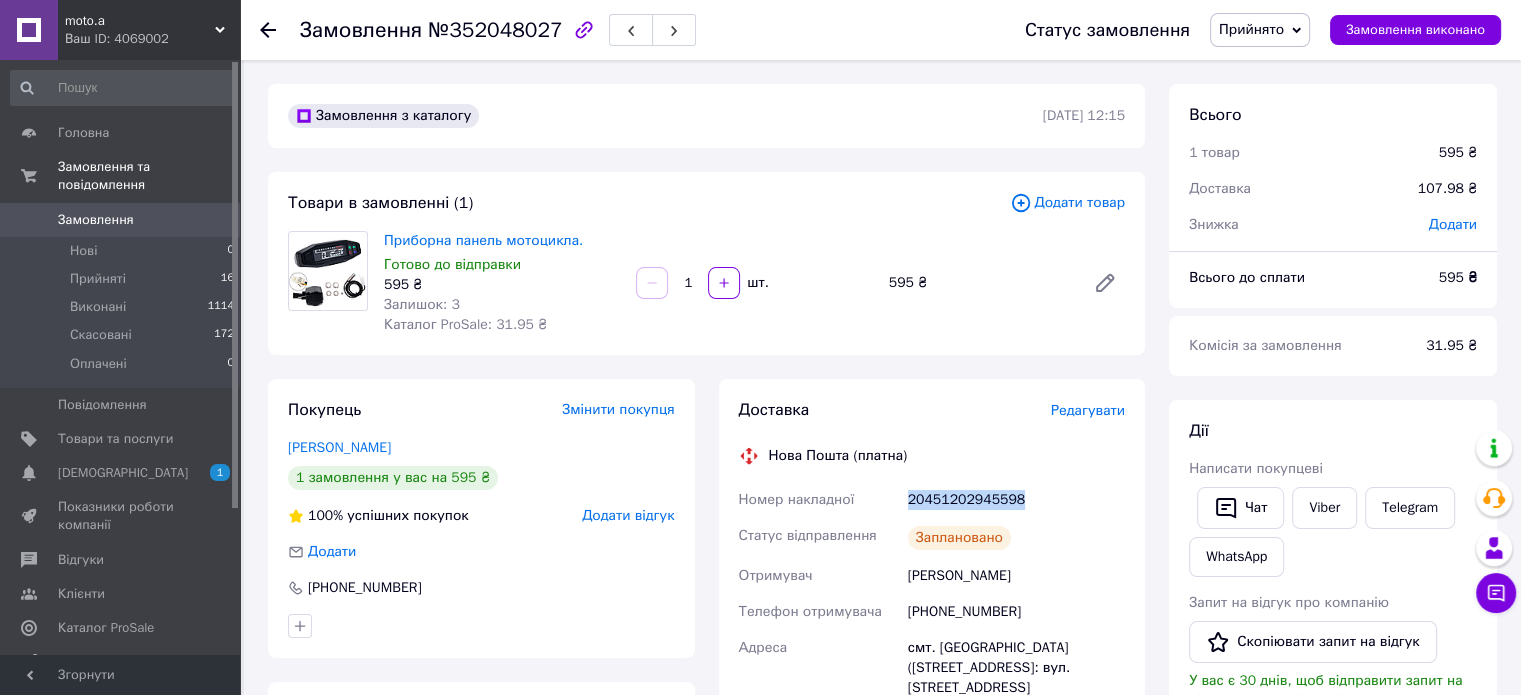 drag, startPoint x: 1025, startPoint y: 491, endPoint x: 889, endPoint y: 494, distance: 136.03308 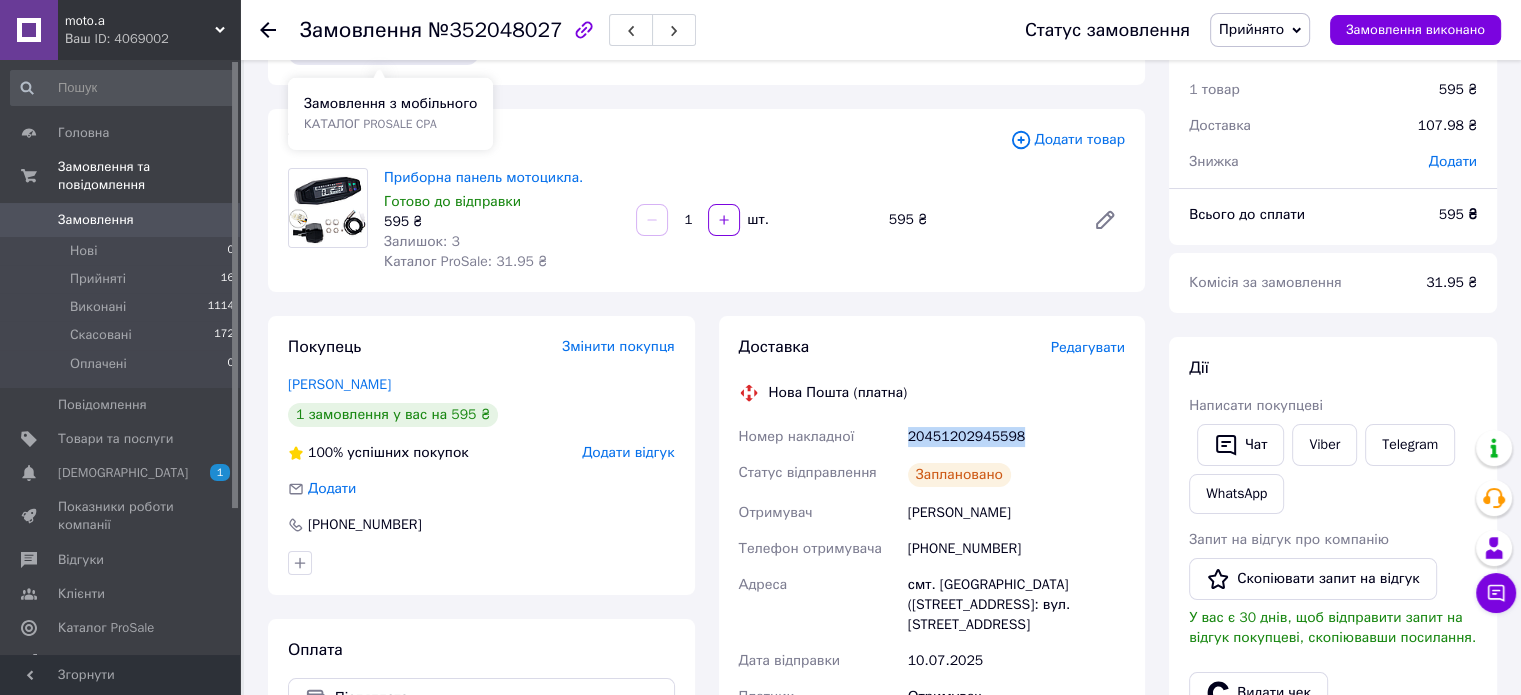 scroll, scrollTop: 0, scrollLeft: 0, axis: both 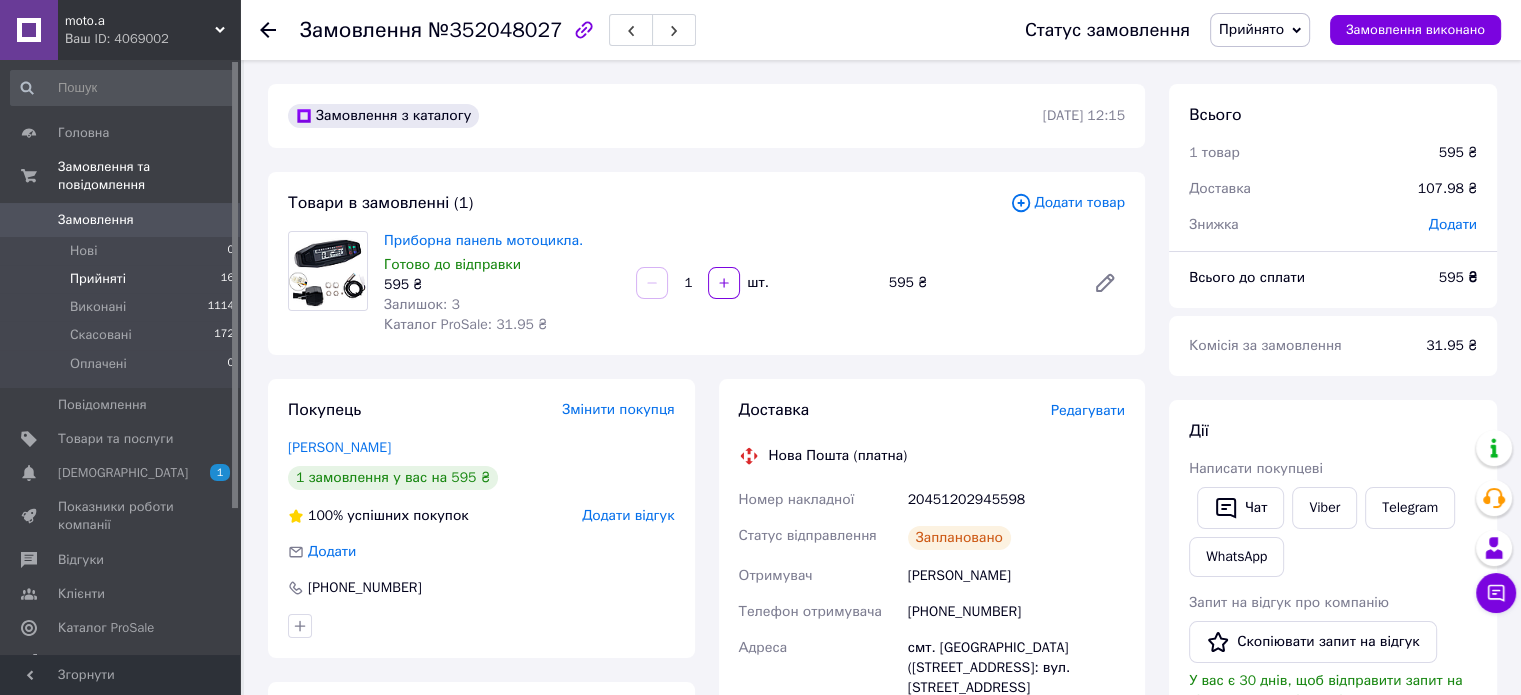 click on "Прийняті 16" at bounding box center [123, 279] 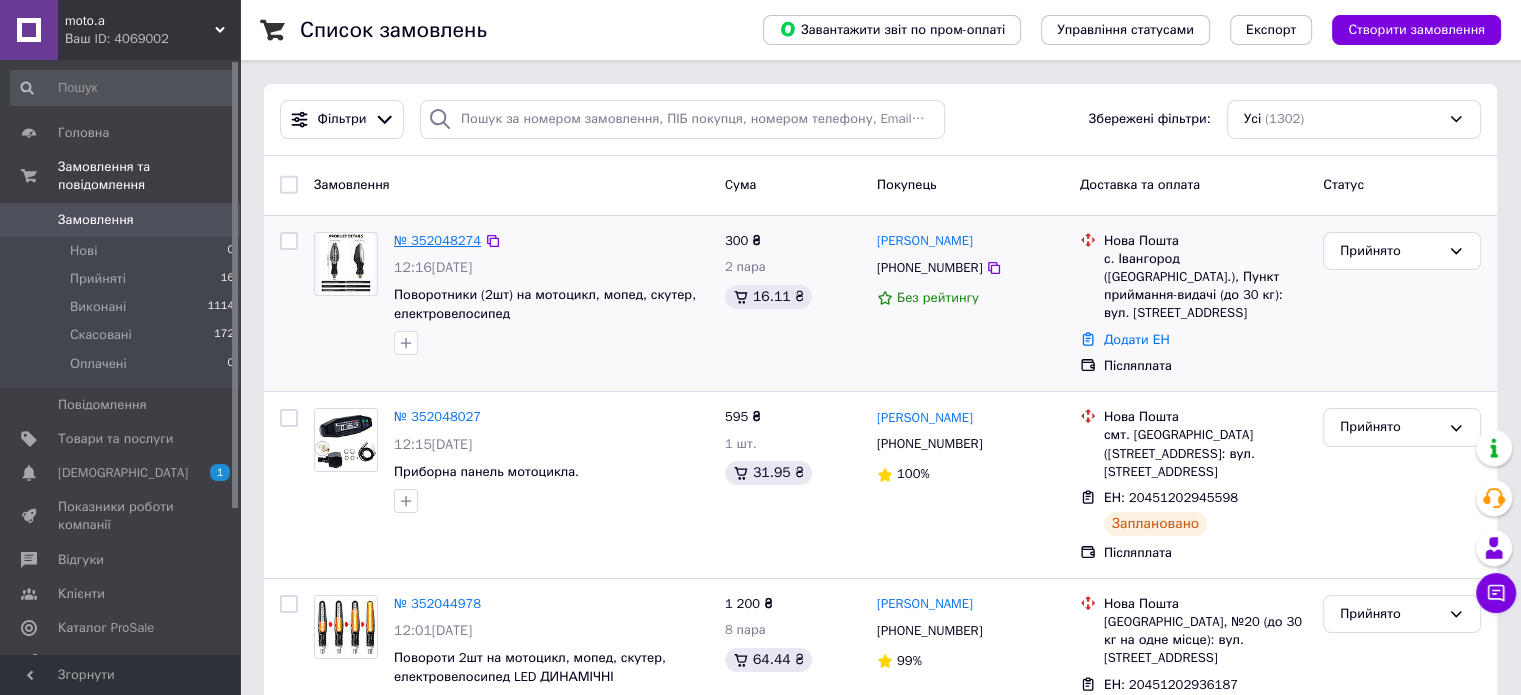 click on "№ 352048274" at bounding box center [437, 240] 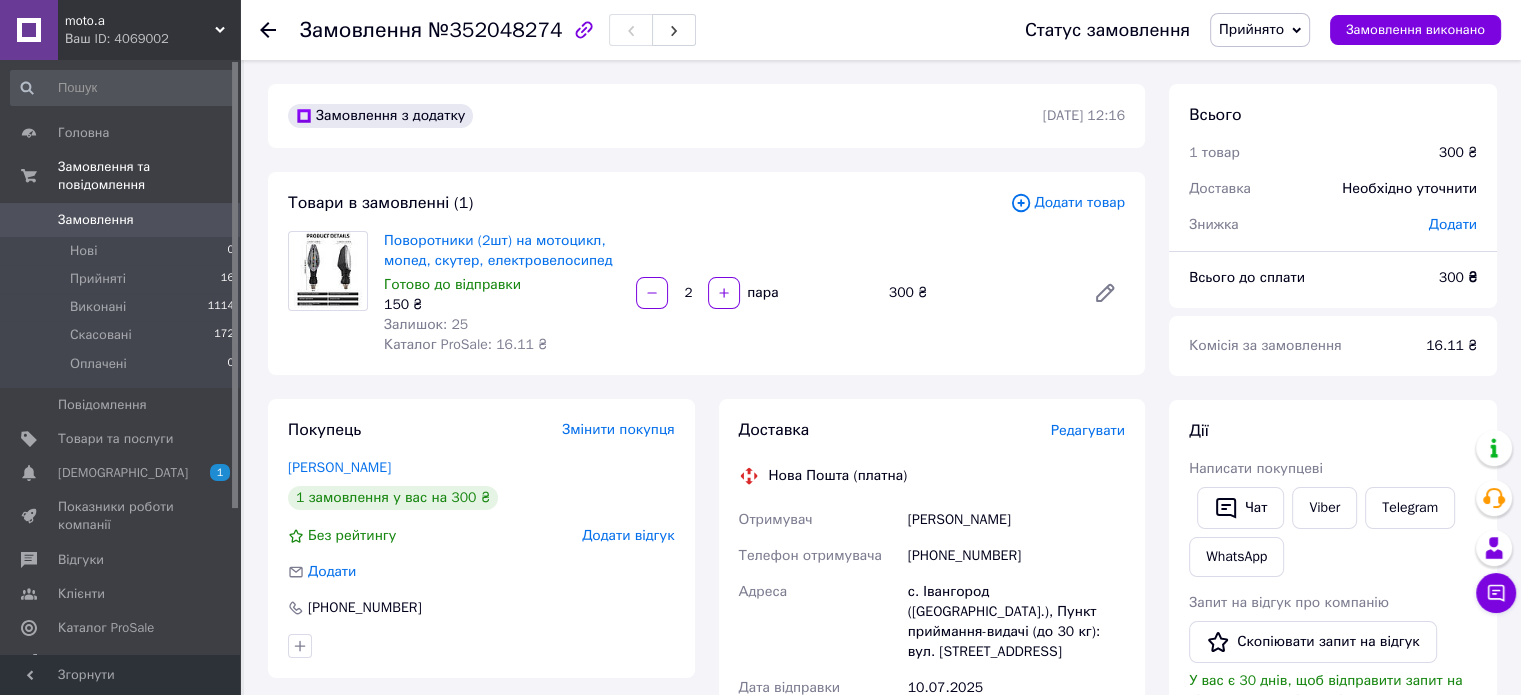 scroll, scrollTop: 400, scrollLeft: 0, axis: vertical 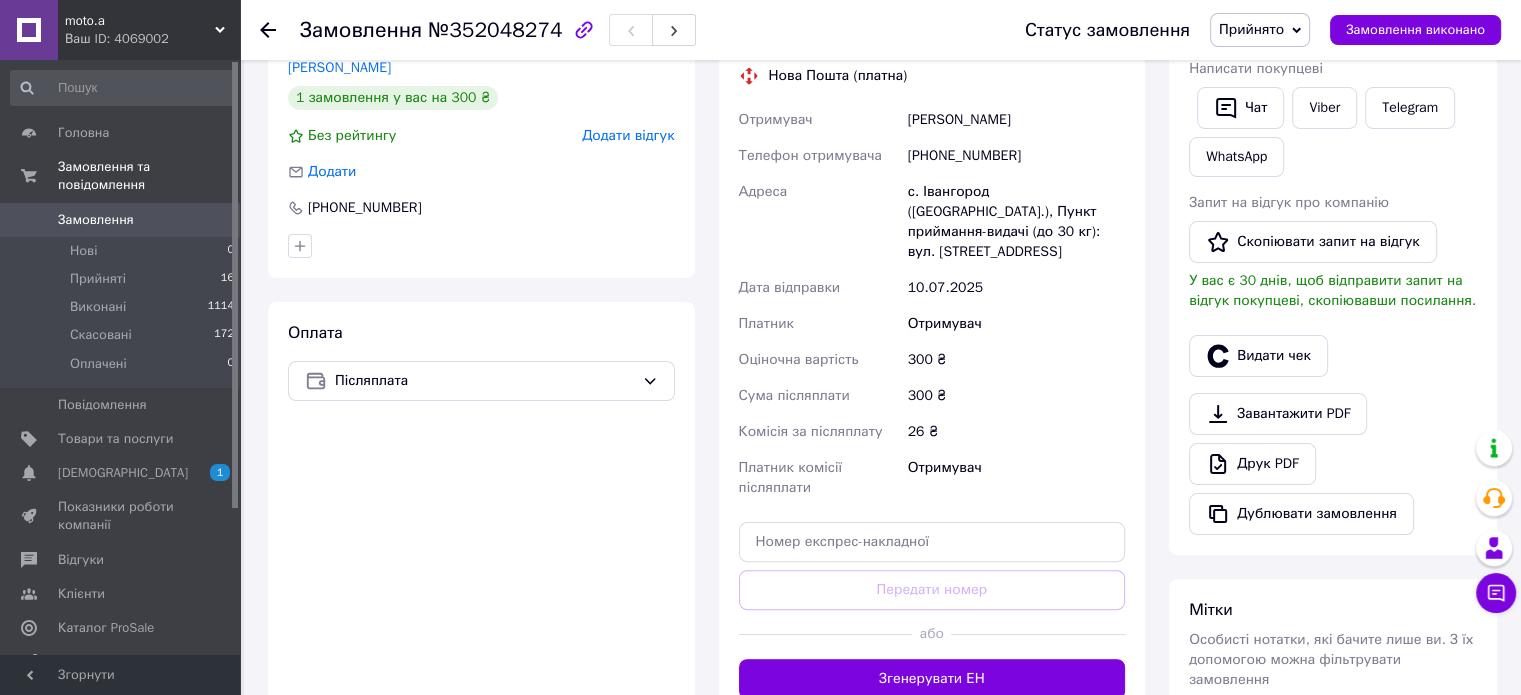click on "Згенерувати ЕН" at bounding box center [932, 679] 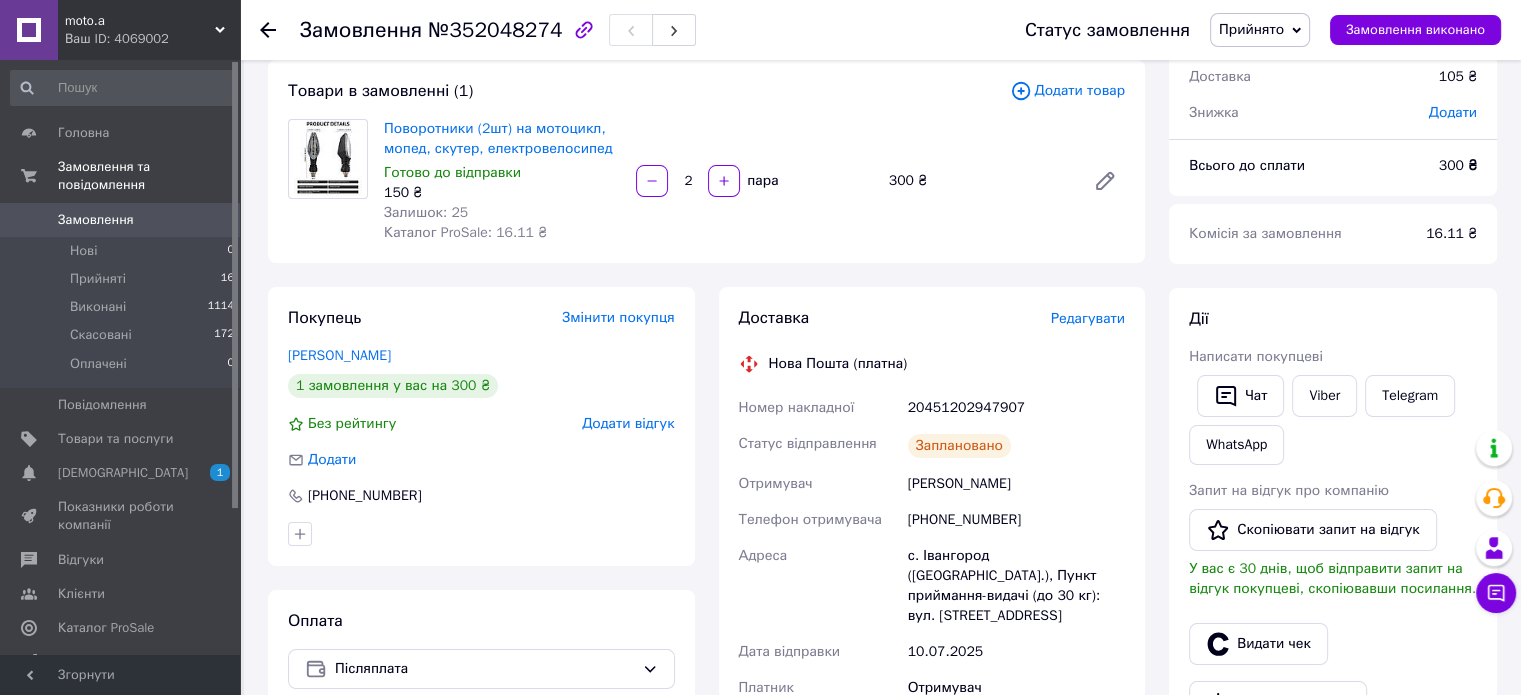 scroll, scrollTop: 100, scrollLeft: 0, axis: vertical 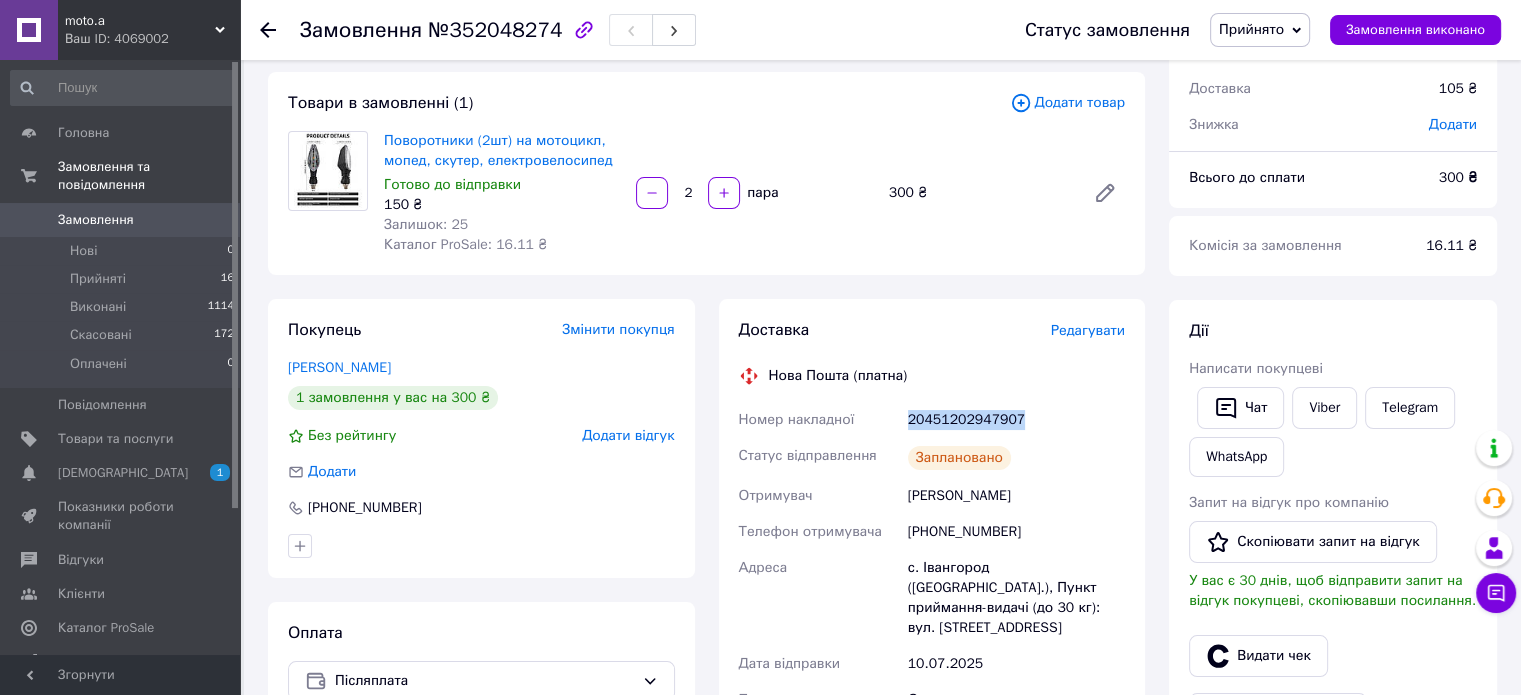 drag, startPoint x: 976, startPoint y: 417, endPoint x: 866, endPoint y: 419, distance: 110.01818 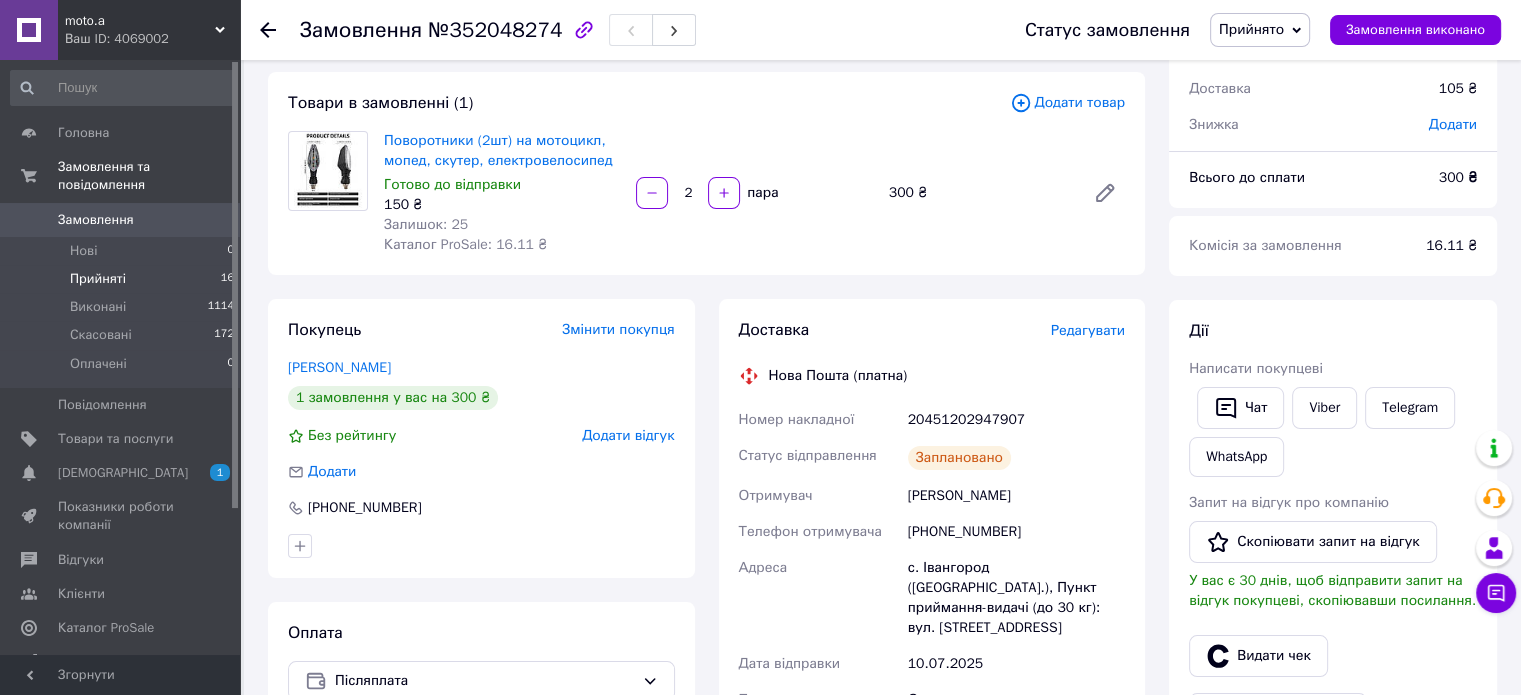 click on "Прийняті" at bounding box center [98, 279] 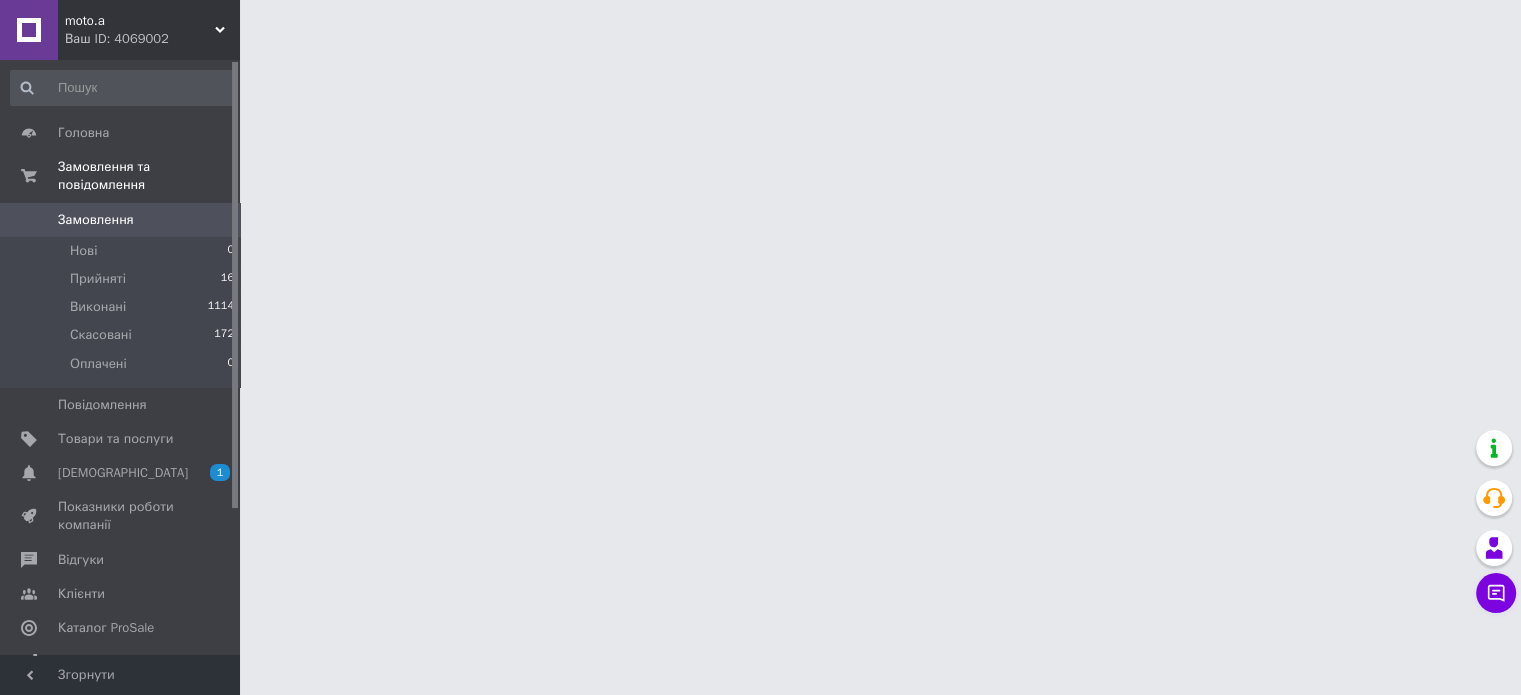 scroll, scrollTop: 0, scrollLeft: 0, axis: both 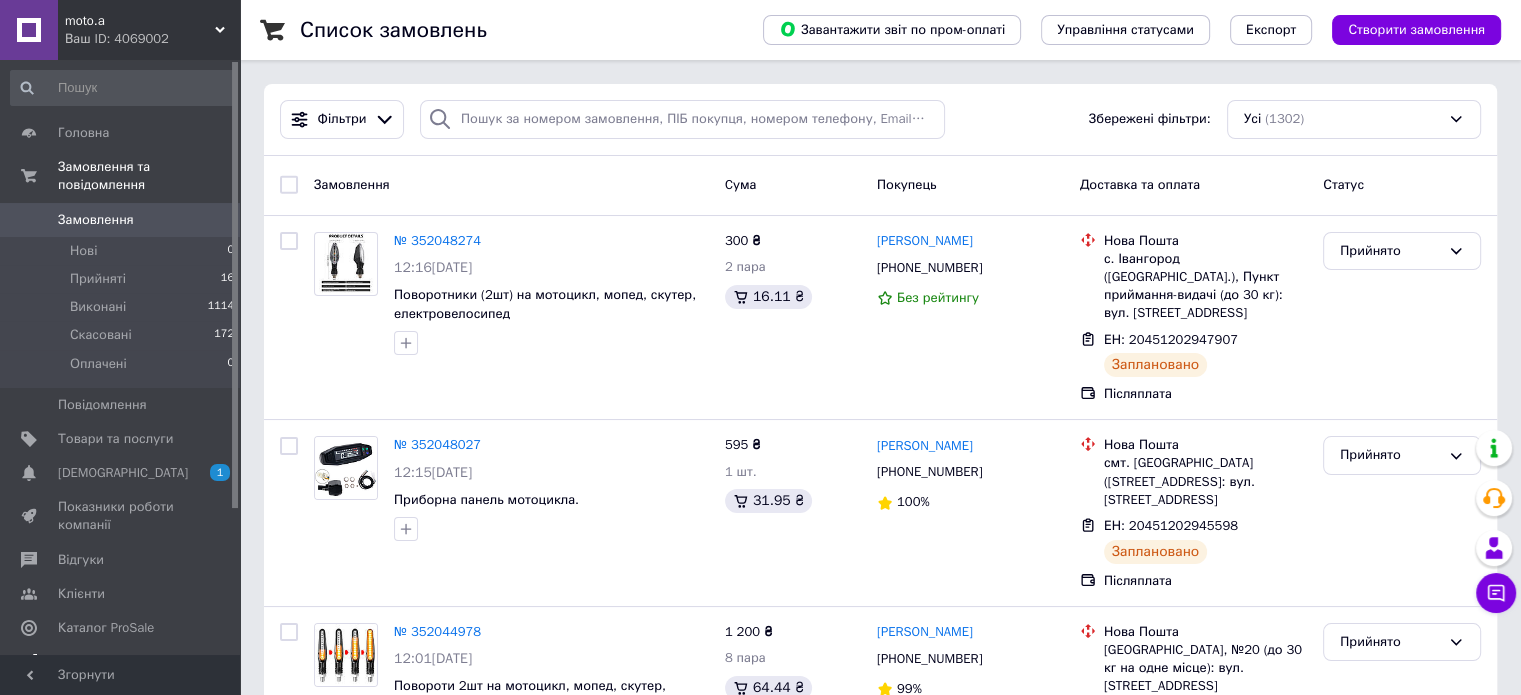 click on "Аналітика" at bounding box center (123, 662) 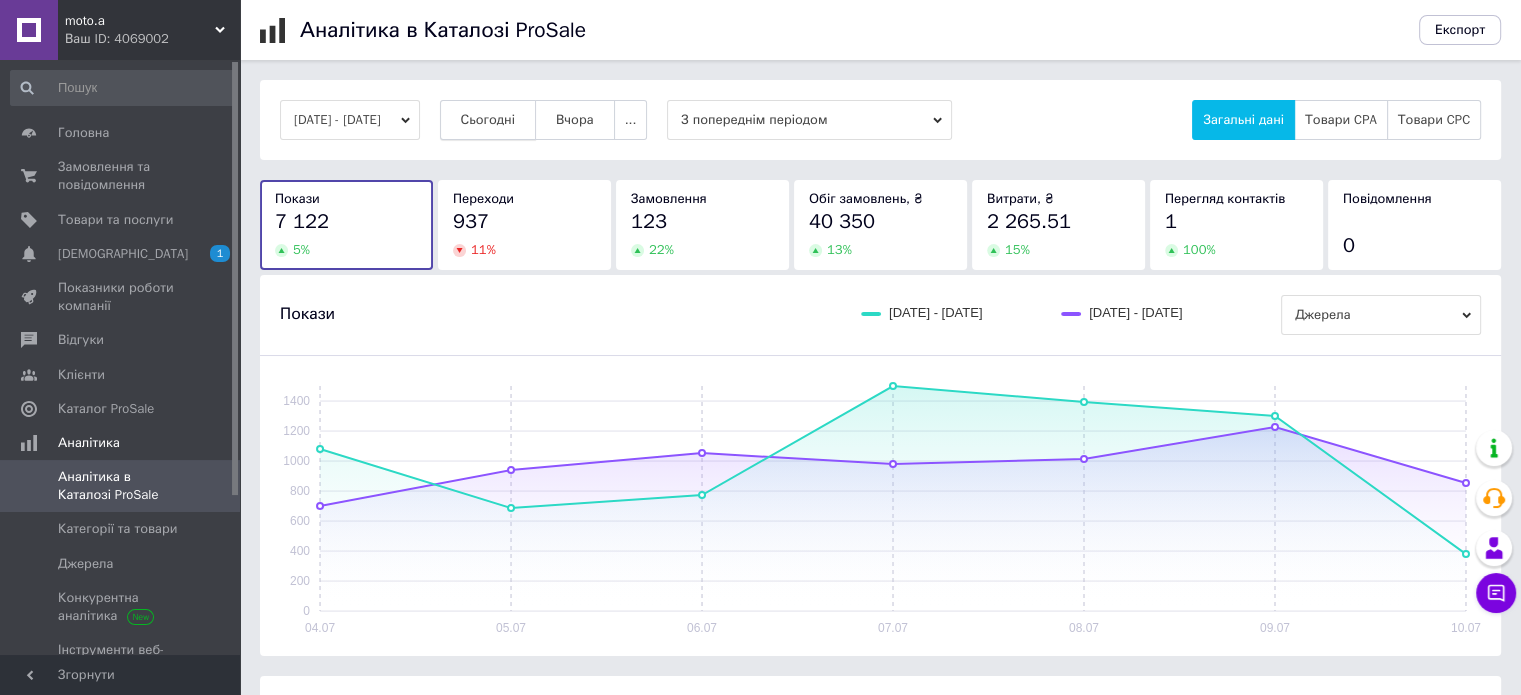 click on "Сьогодні" at bounding box center (488, 120) 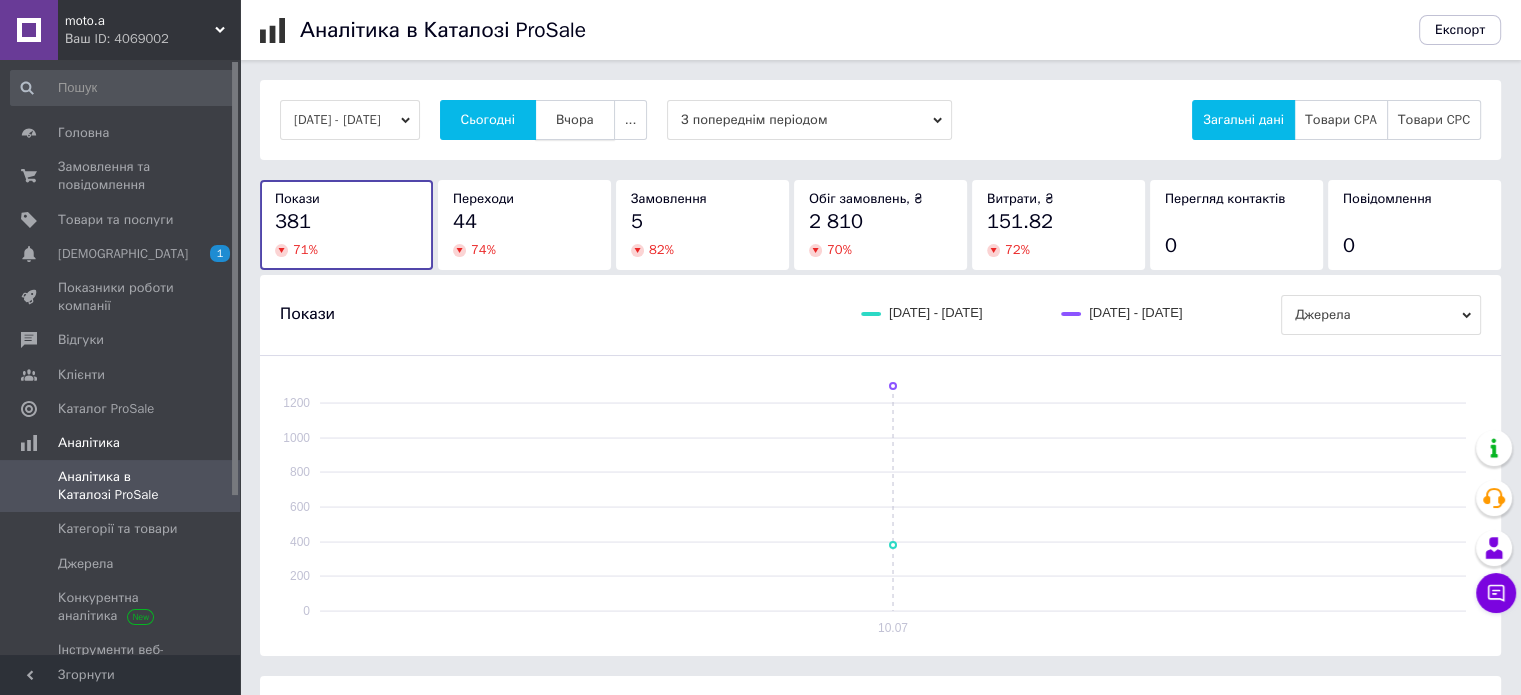 click on "Вчора" at bounding box center (575, 120) 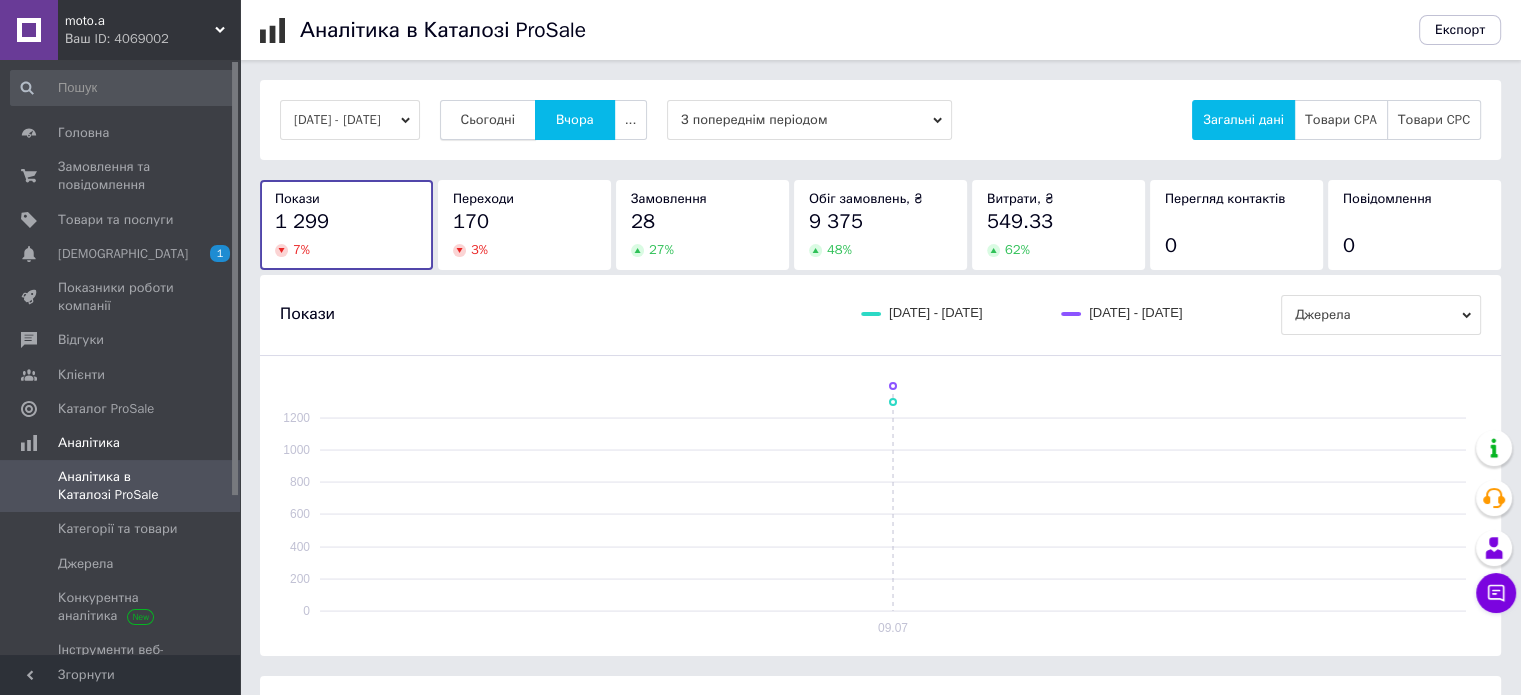 click on "Сьогодні" at bounding box center [488, 120] 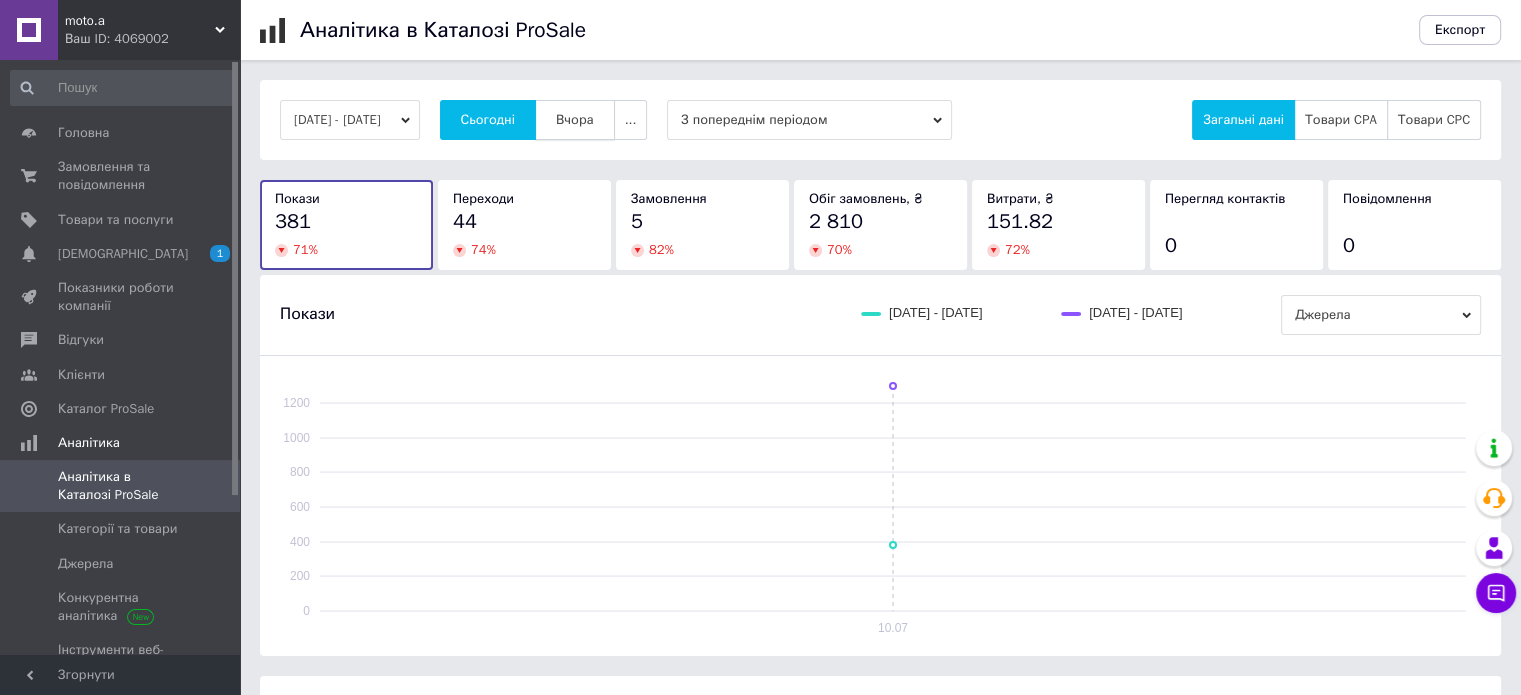 click on "Вчора" at bounding box center [575, 120] 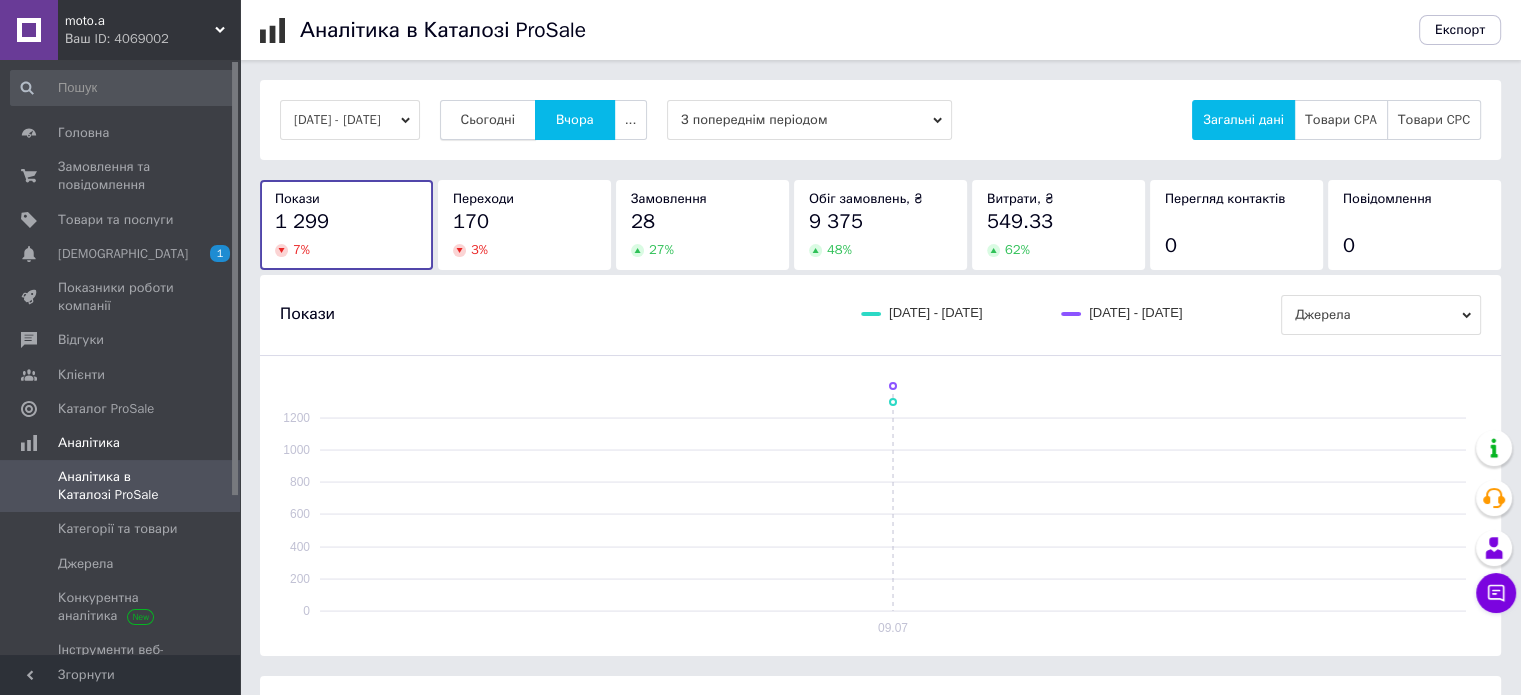 click on "Сьогодні" at bounding box center (488, 120) 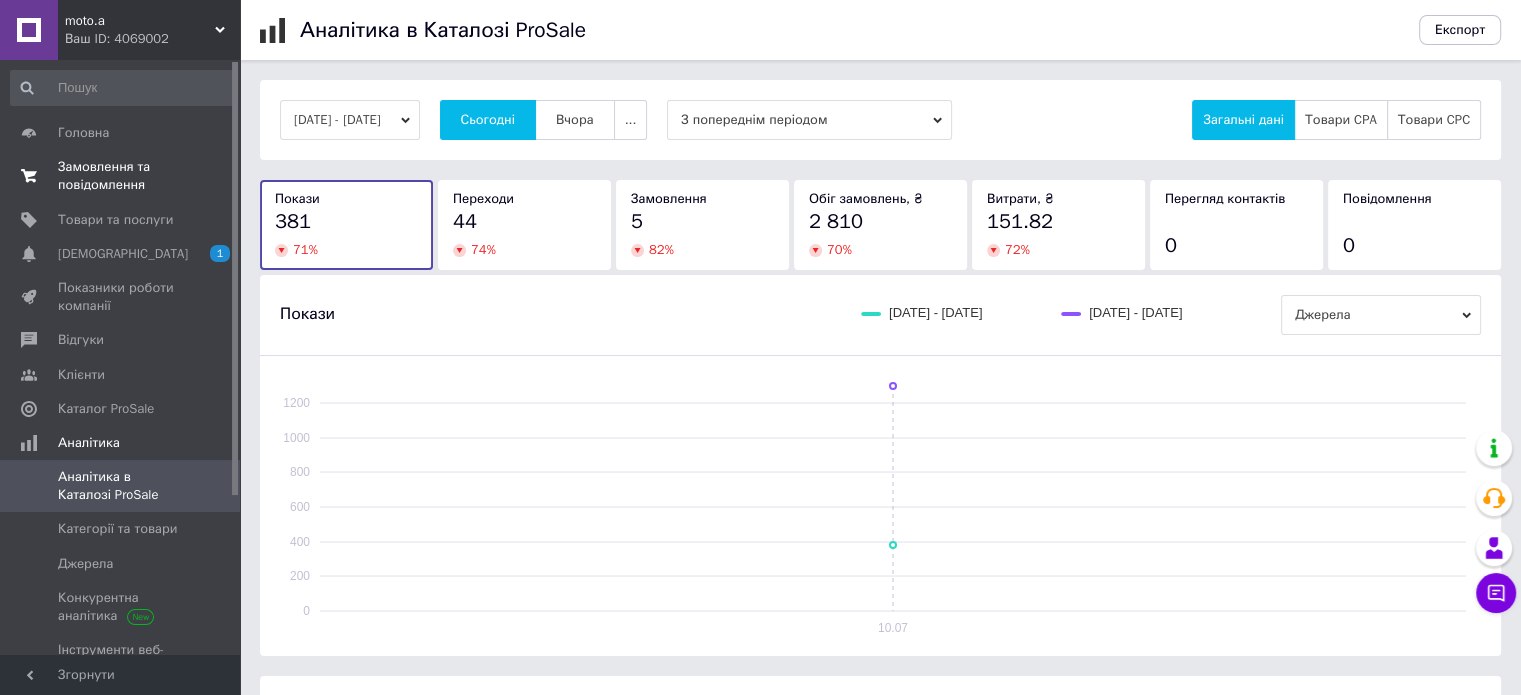 click on "Замовлення та повідомлення" at bounding box center [121, 176] 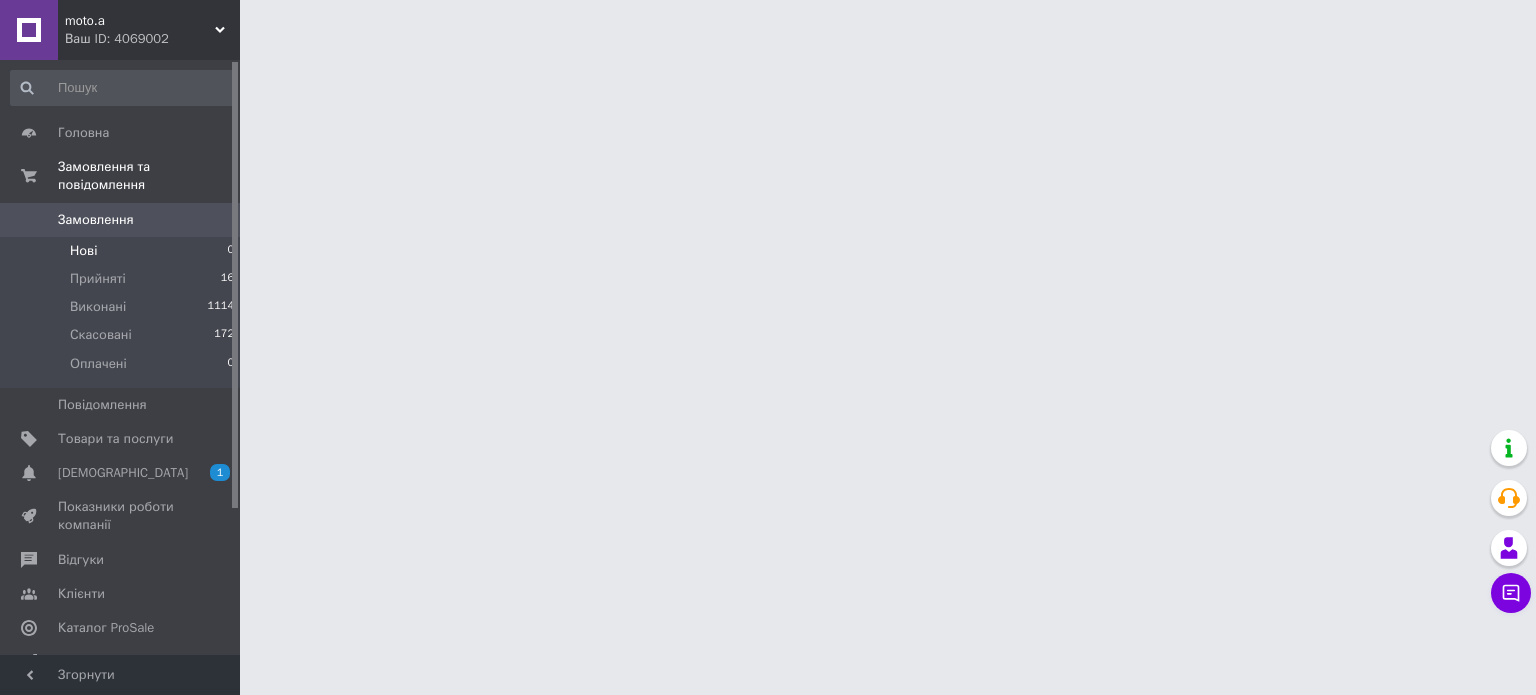 click on "Нові" at bounding box center (83, 251) 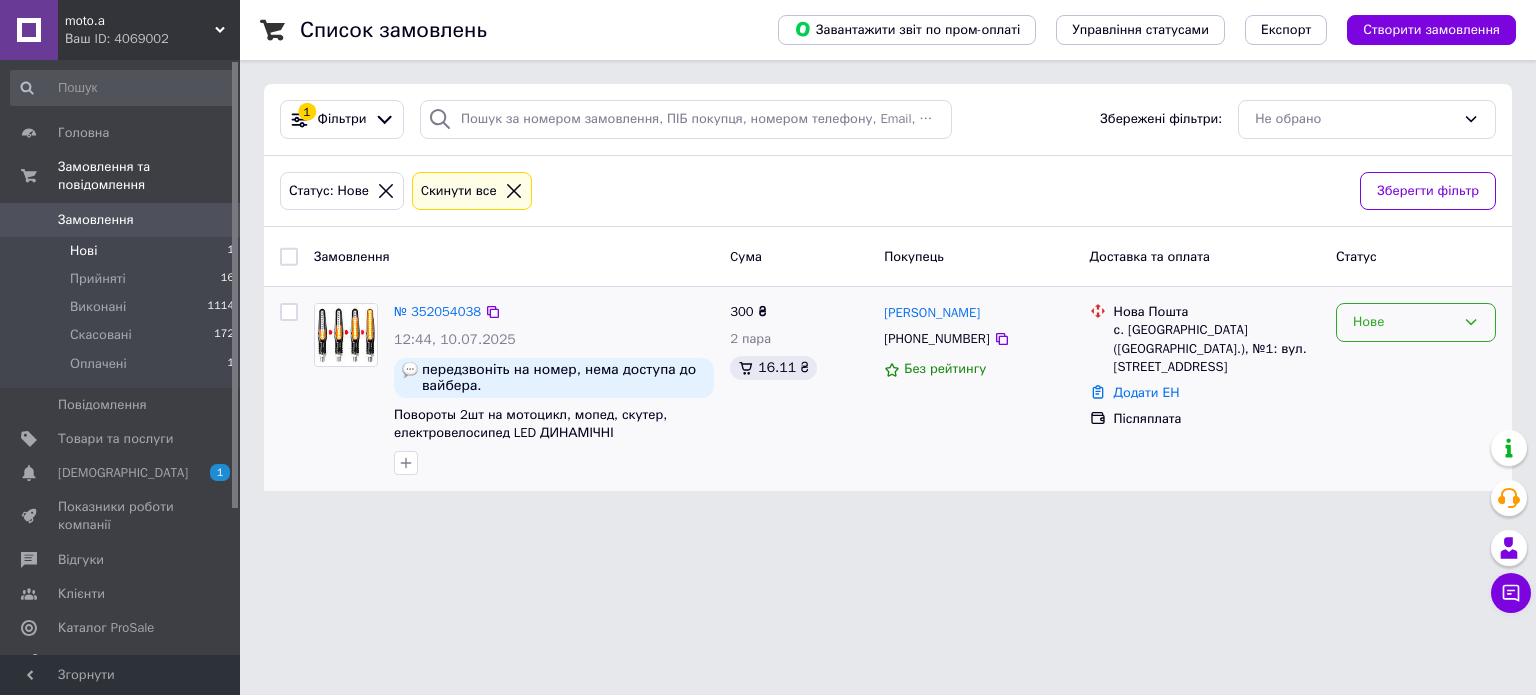 click on "Нове" at bounding box center (1404, 322) 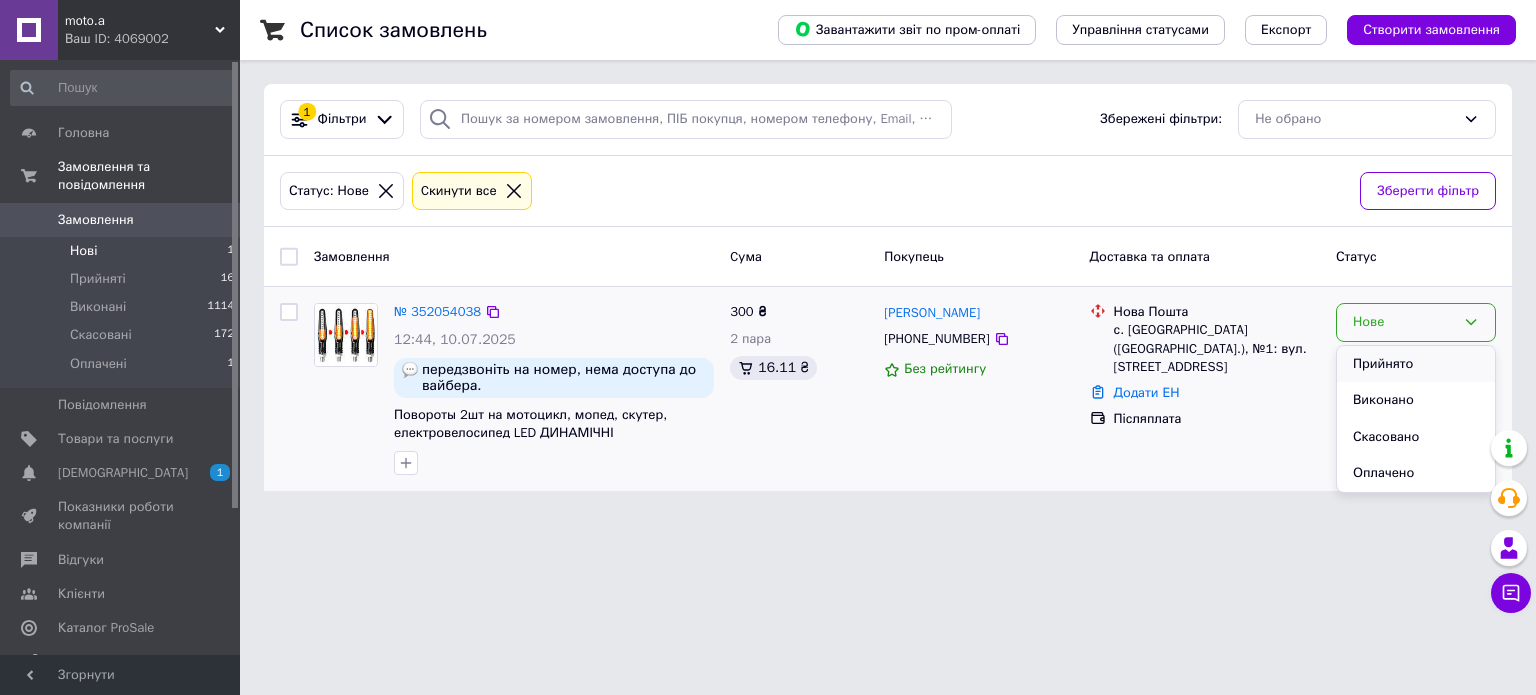 click on "Прийнято" at bounding box center [1416, 364] 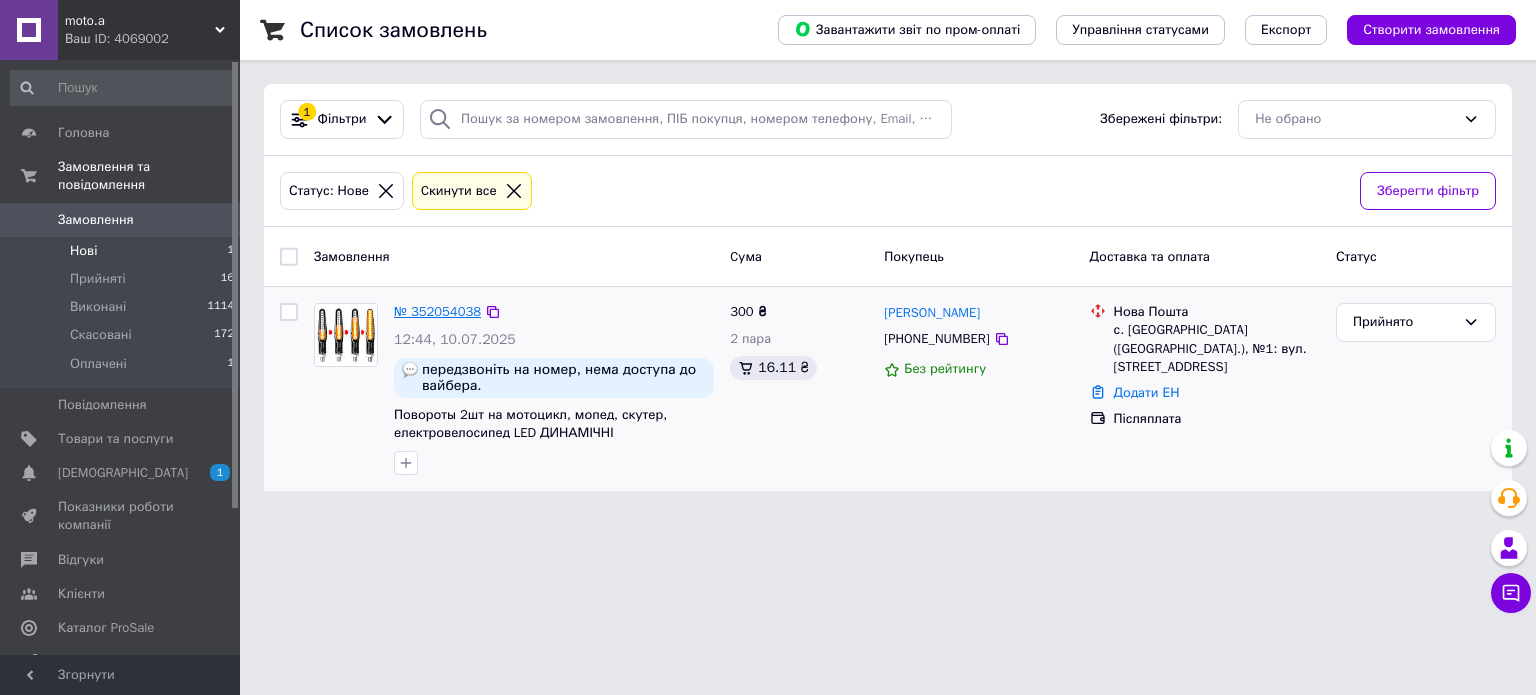click on "№ 352054038" at bounding box center [437, 311] 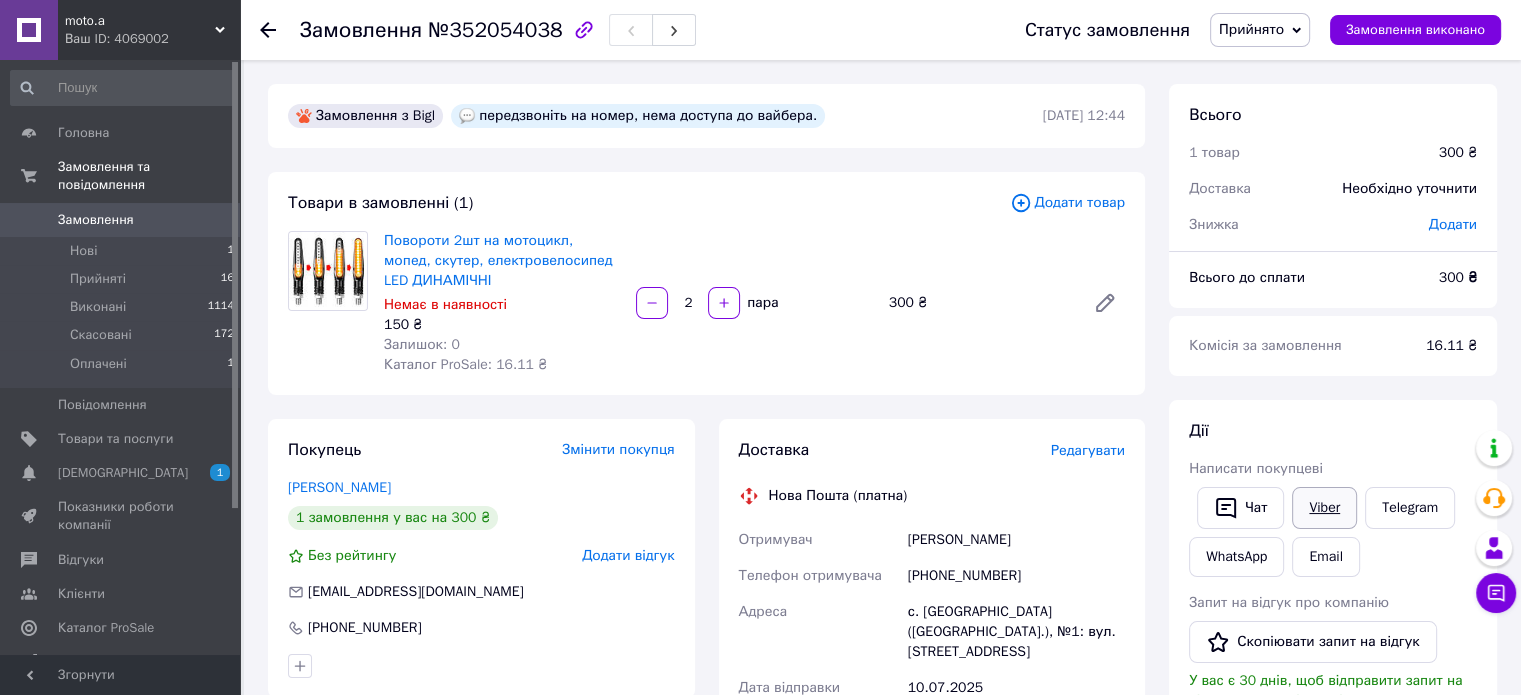 click on "Viber" at bounding box center (1324, 508) 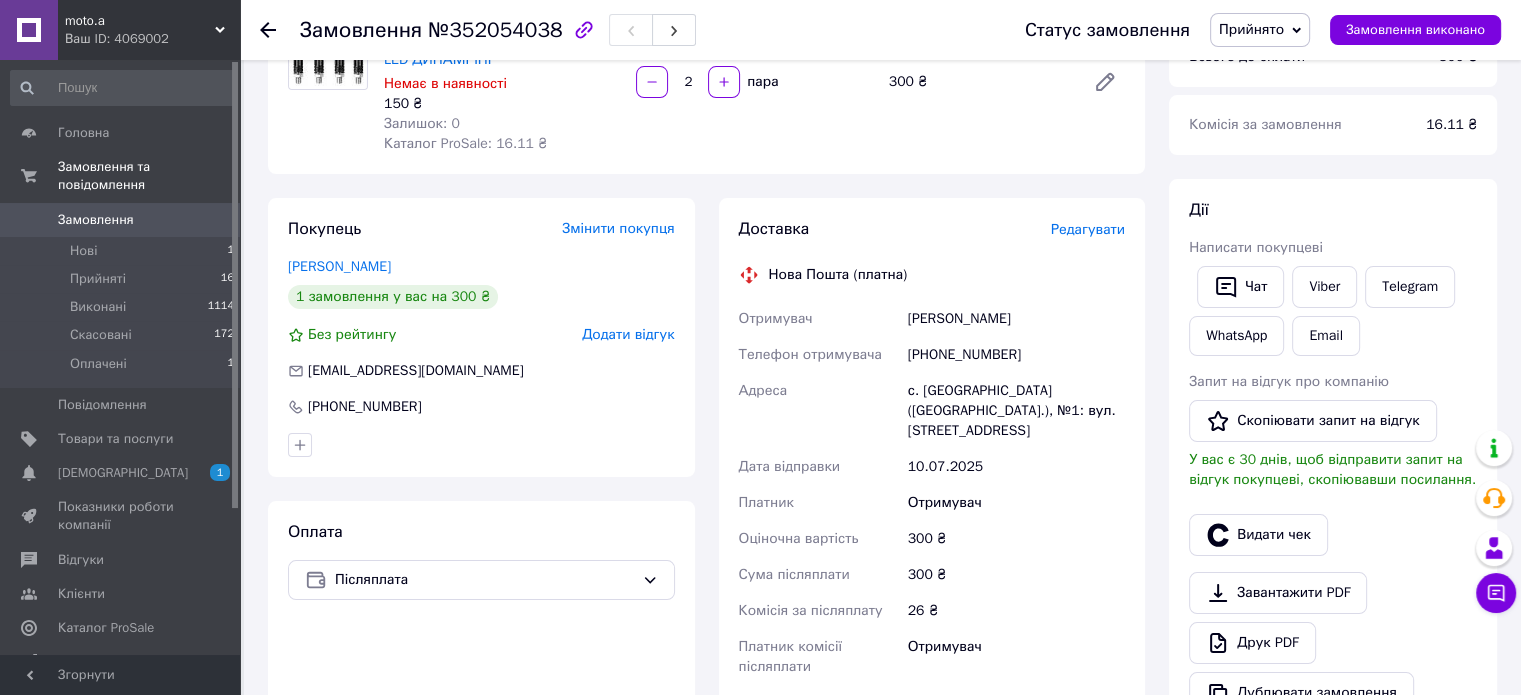 scroll, scrollTop: 100, scrollLeft: 0, axis: vertical 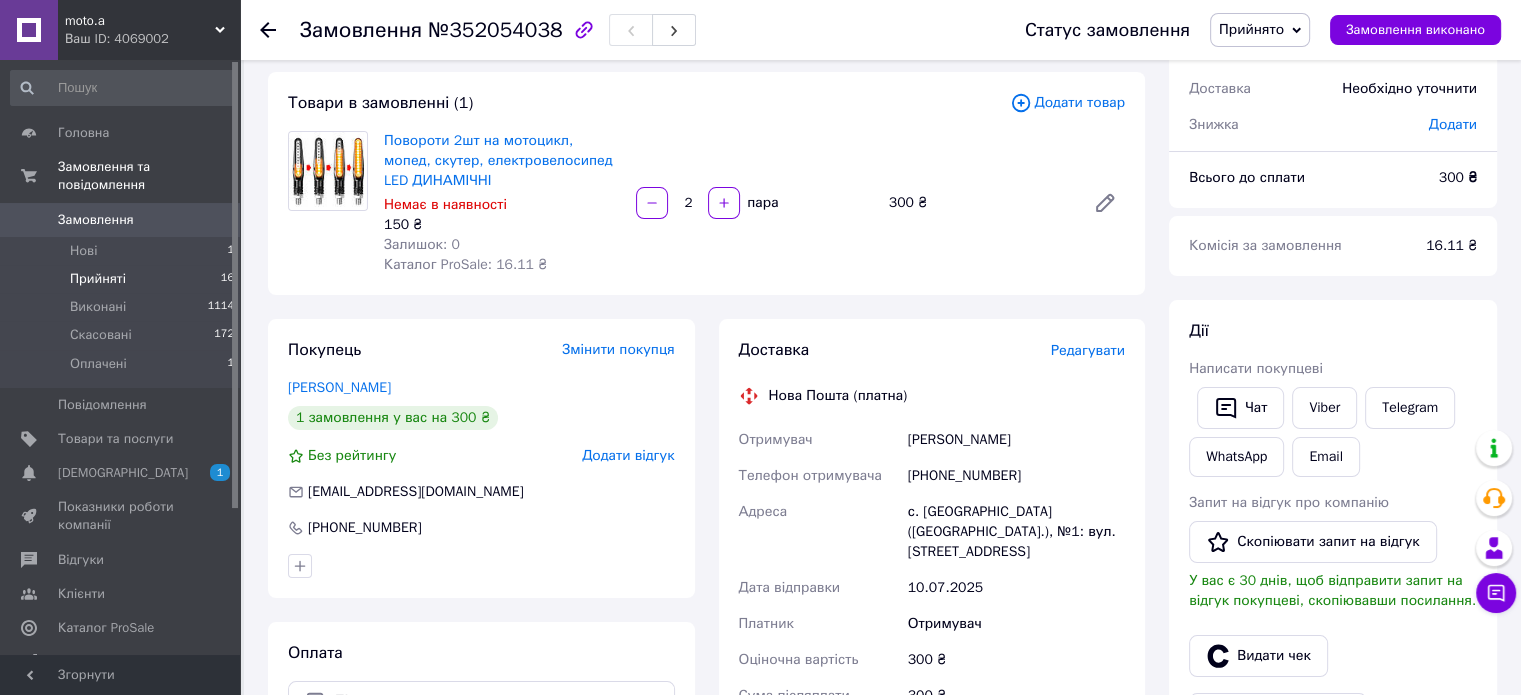 click on "Прийняті" at bounding box center (98, 279) 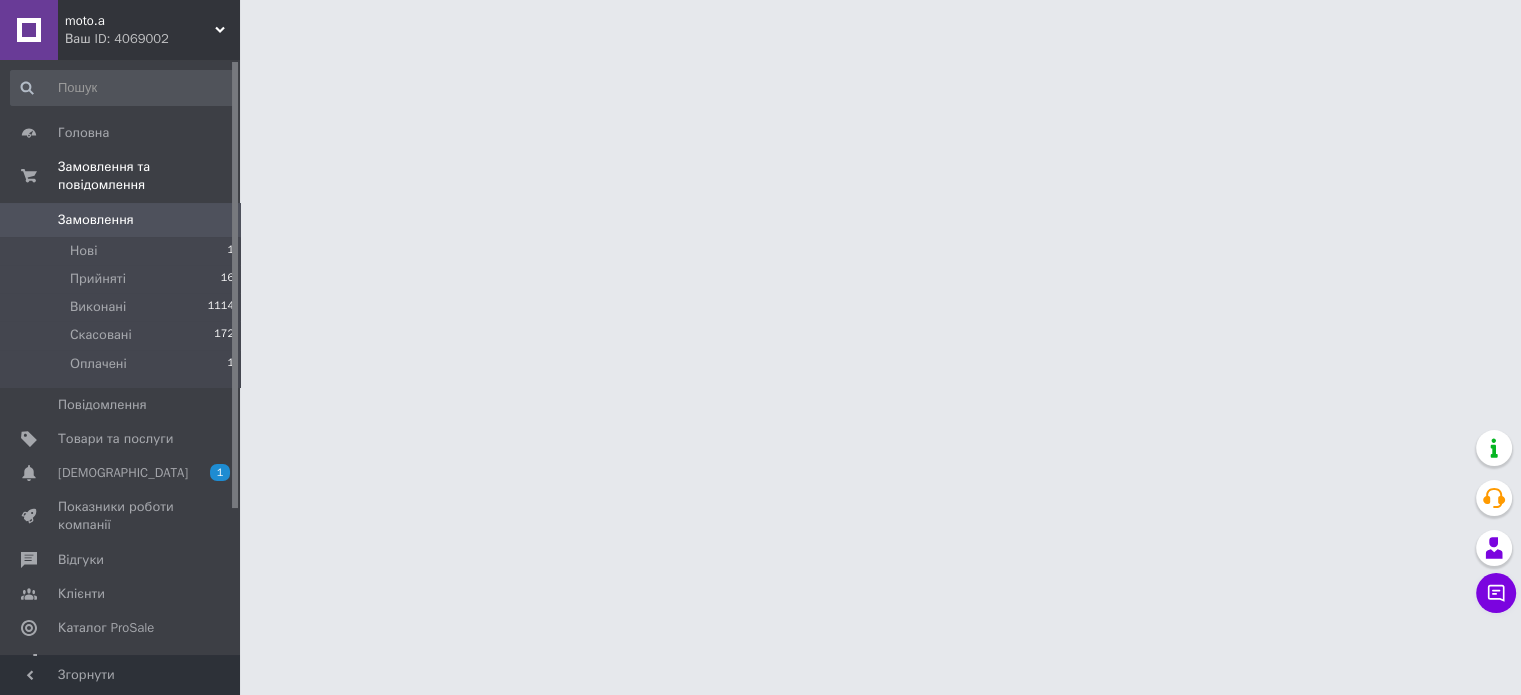 scroll, scrollTop: 0, scrollLeft: 0, axis: both 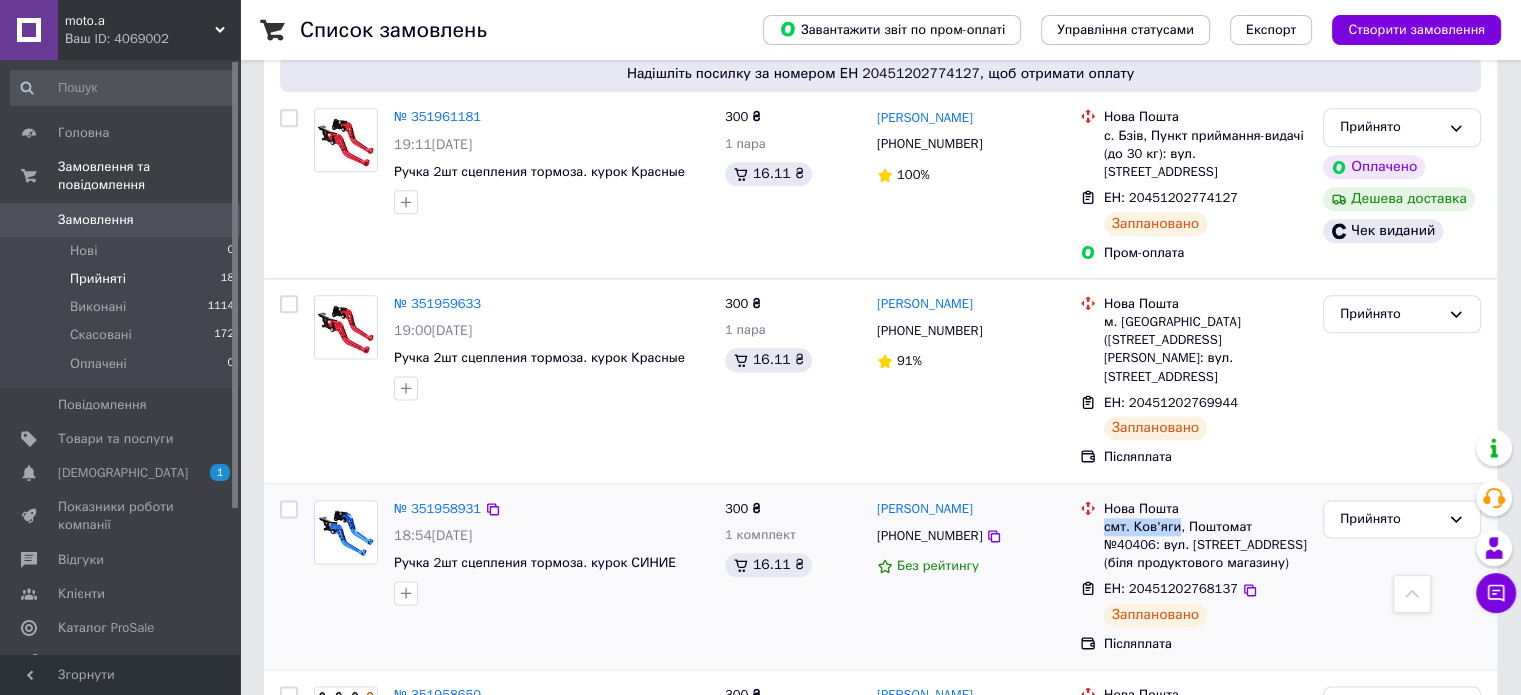drag, startPoint x: 1112, startPoint y: 344, endPoint x: 1167, endPoint y: 341, distance: 55.081757 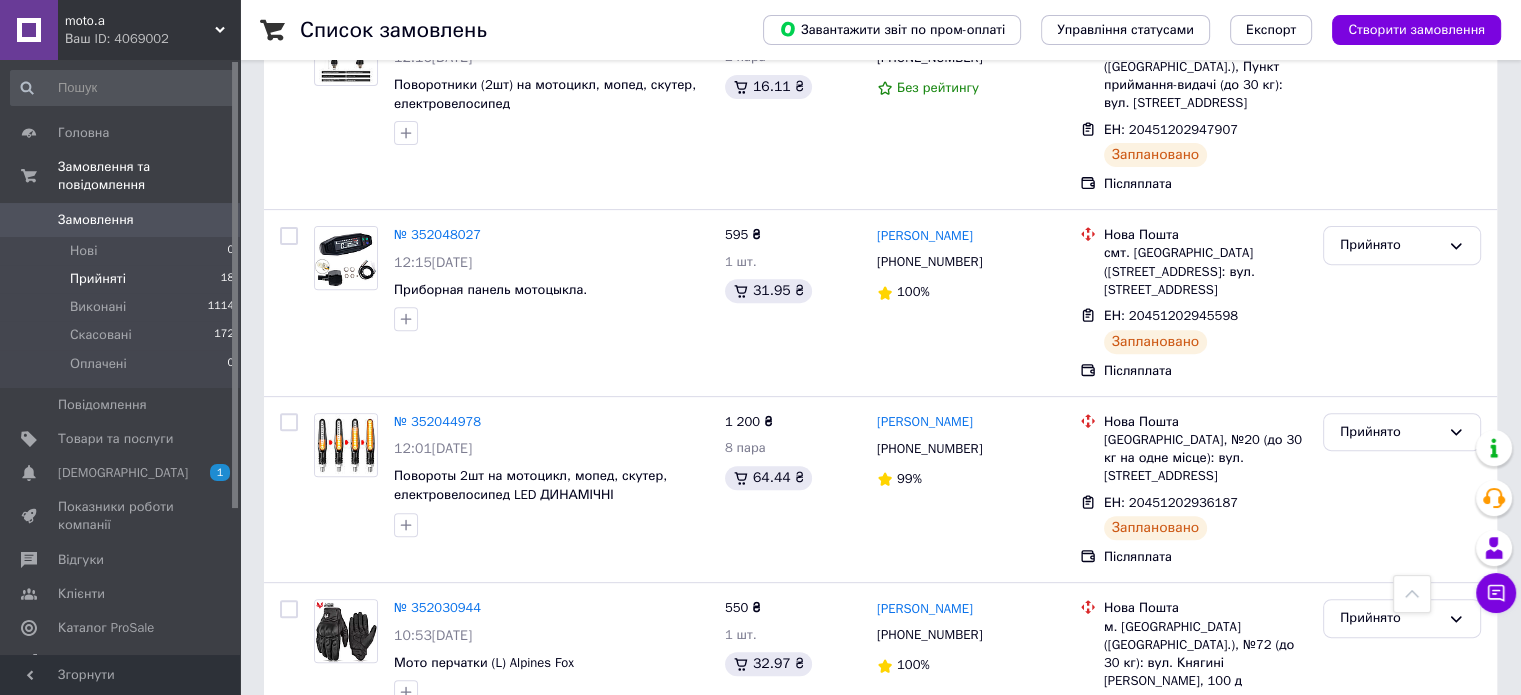 scroll, scrollTop: 500, scrollLeft: 0, axis: vertical 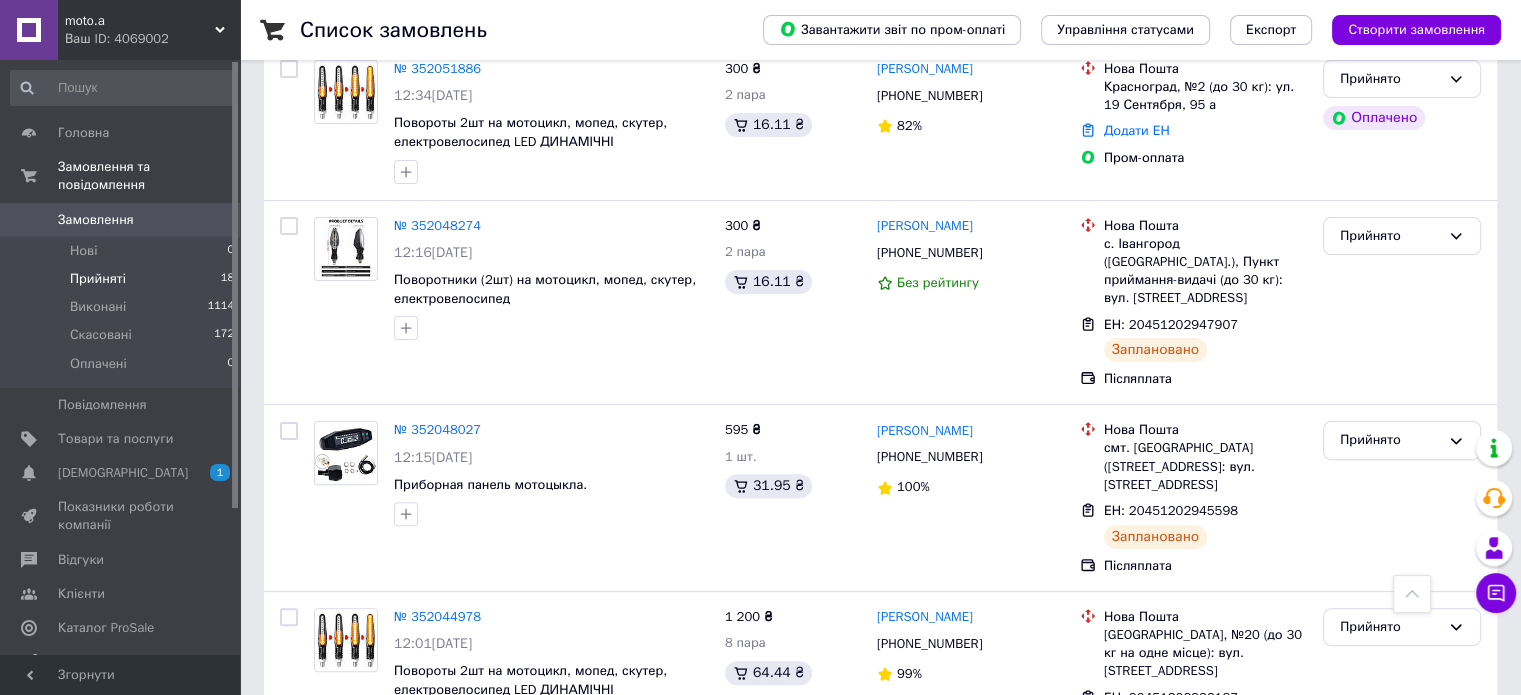click on "Прийняті" at bounding box center [98, 279] 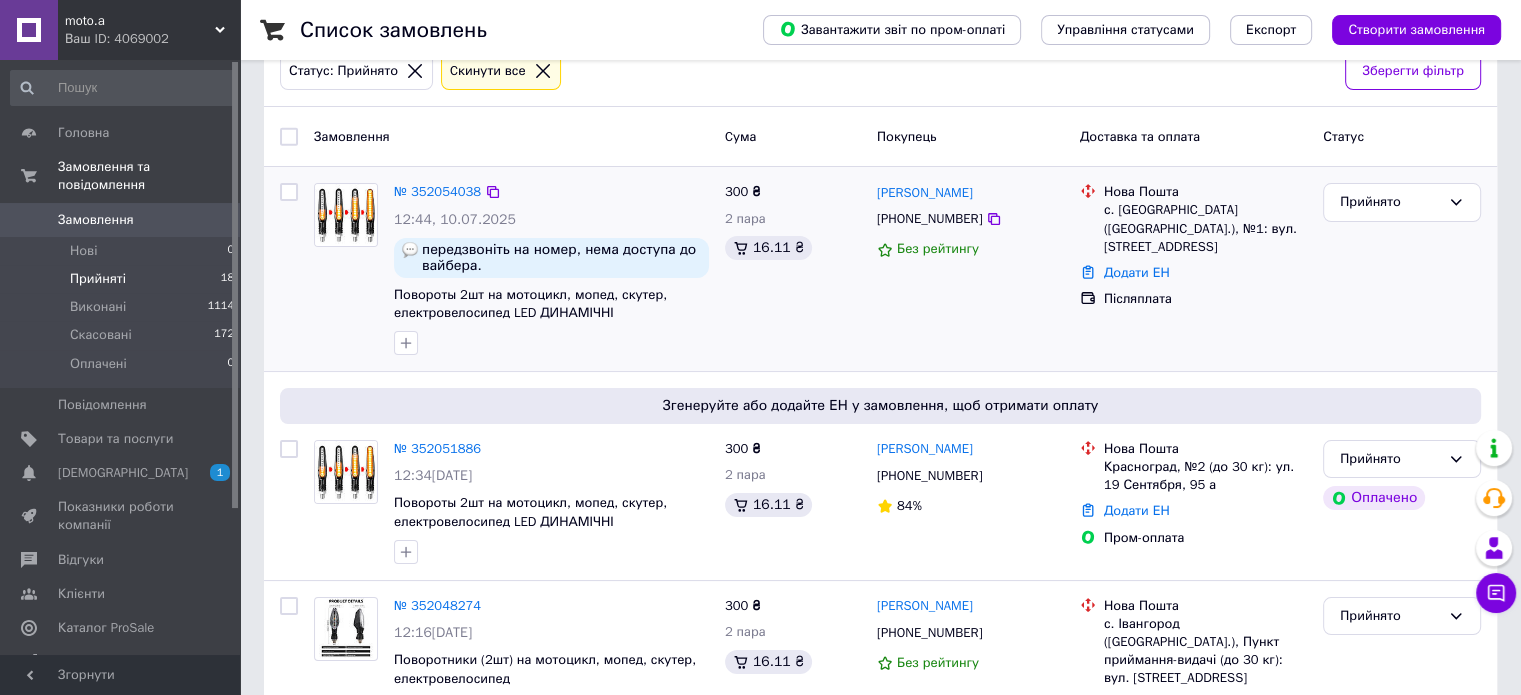 scroll, scrollTop: 200, scrollLeft: 0, axis: vertical 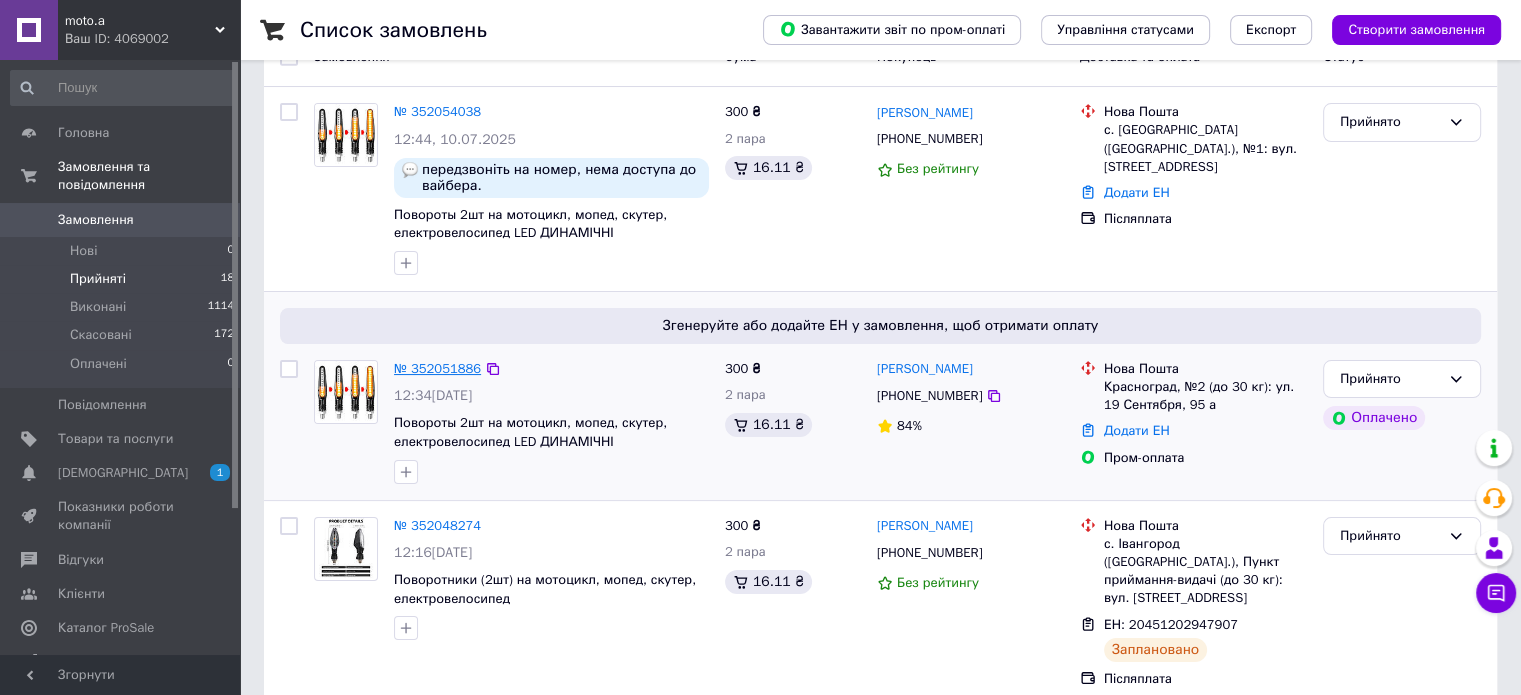 click on "№ 352051886" at bounding box center [437, 368] 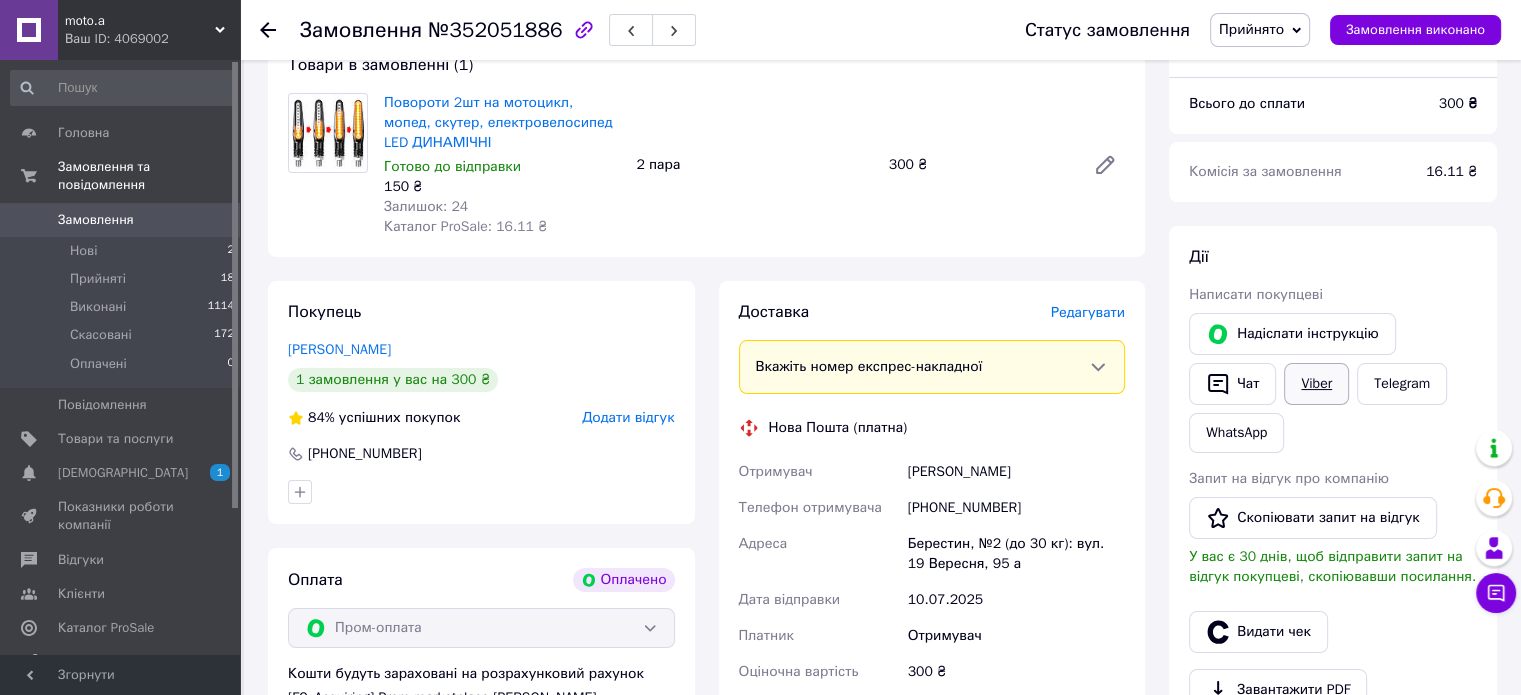 click on "Viber" at bounding box center [1316, 384] 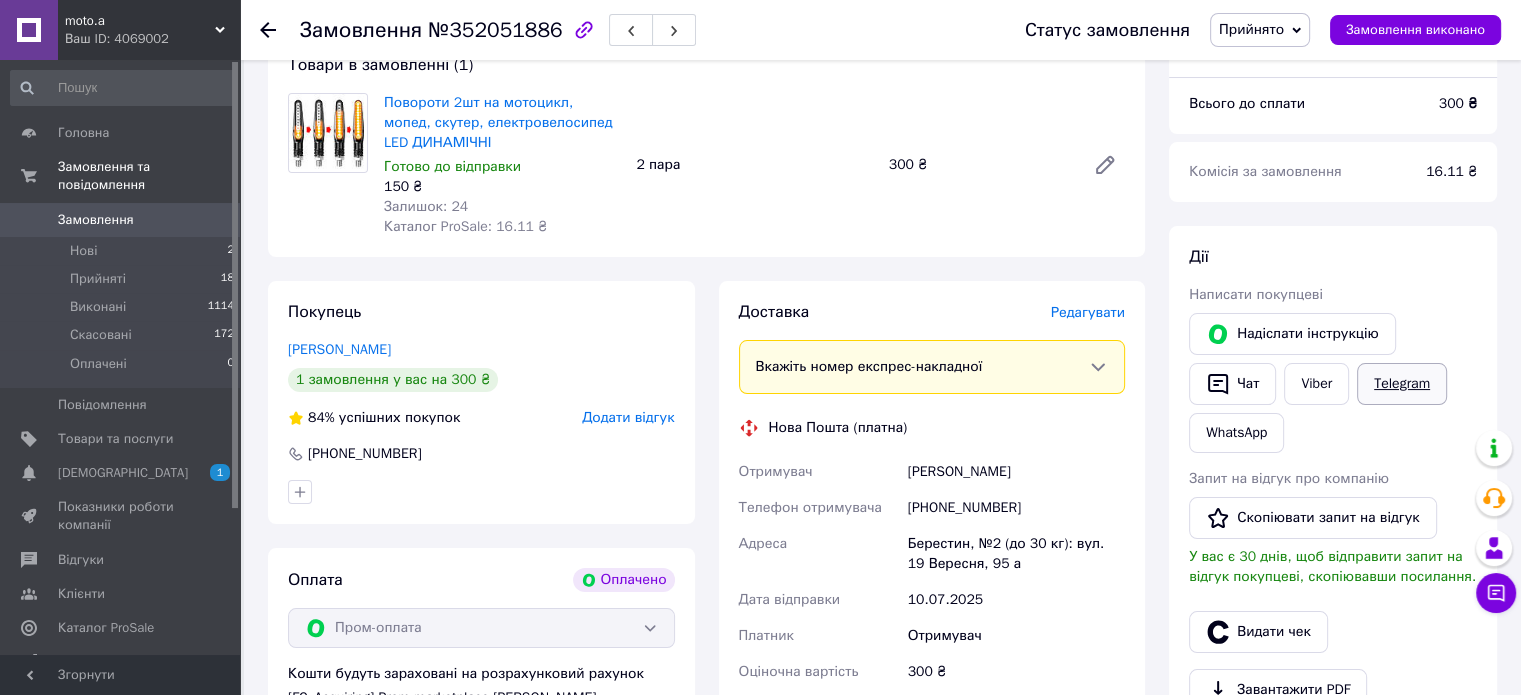 click on "Telegram" at bounding box center (1402, 384) 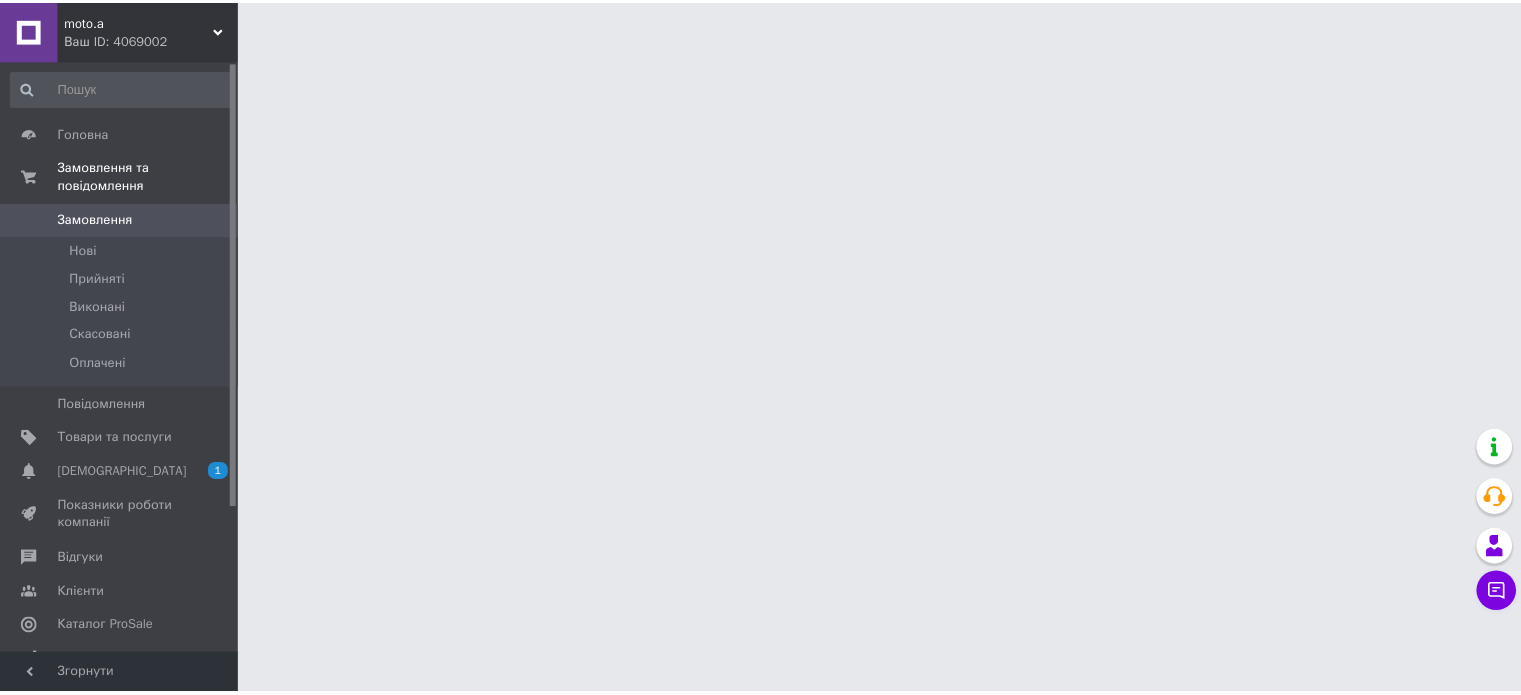 scroll, scrollTop: 0, scrollLeft: 0, axis: both 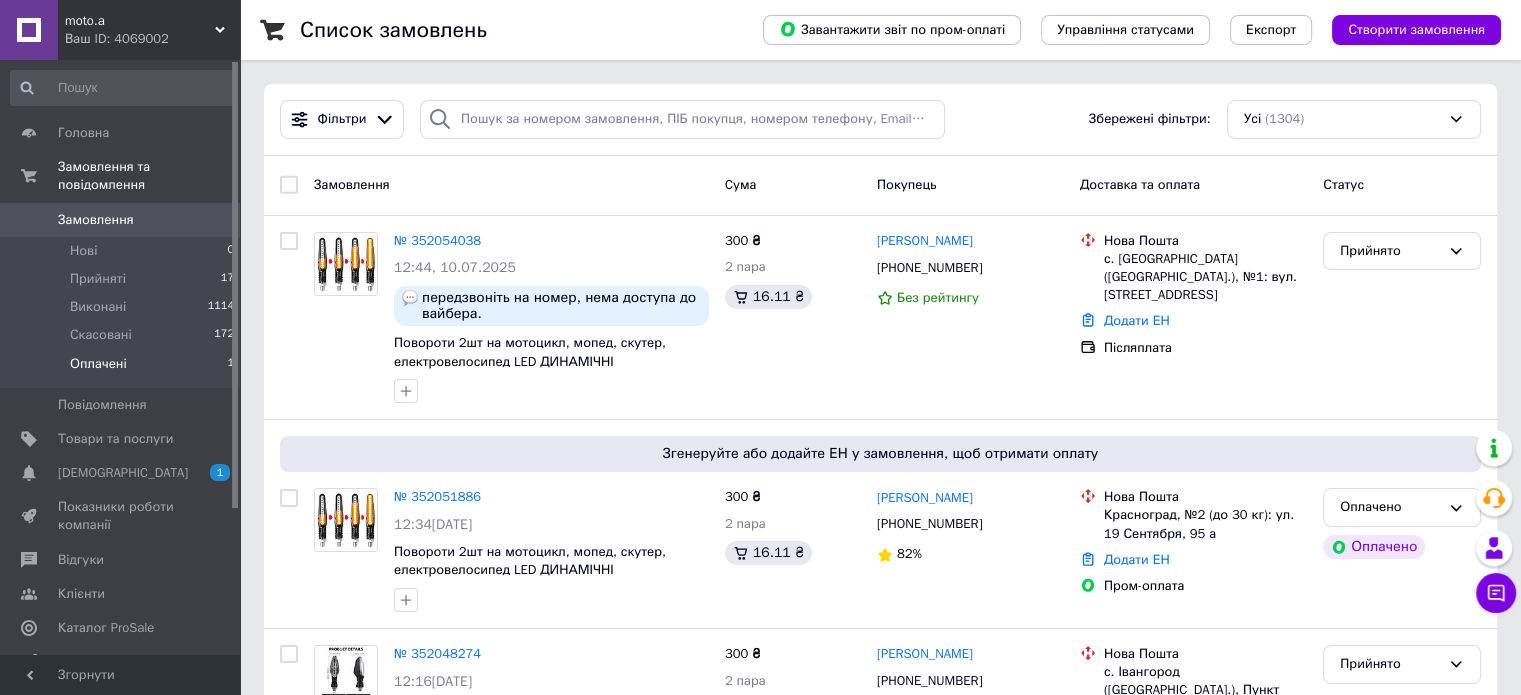 click on "Оплачені" at bounding box center (98, 364) 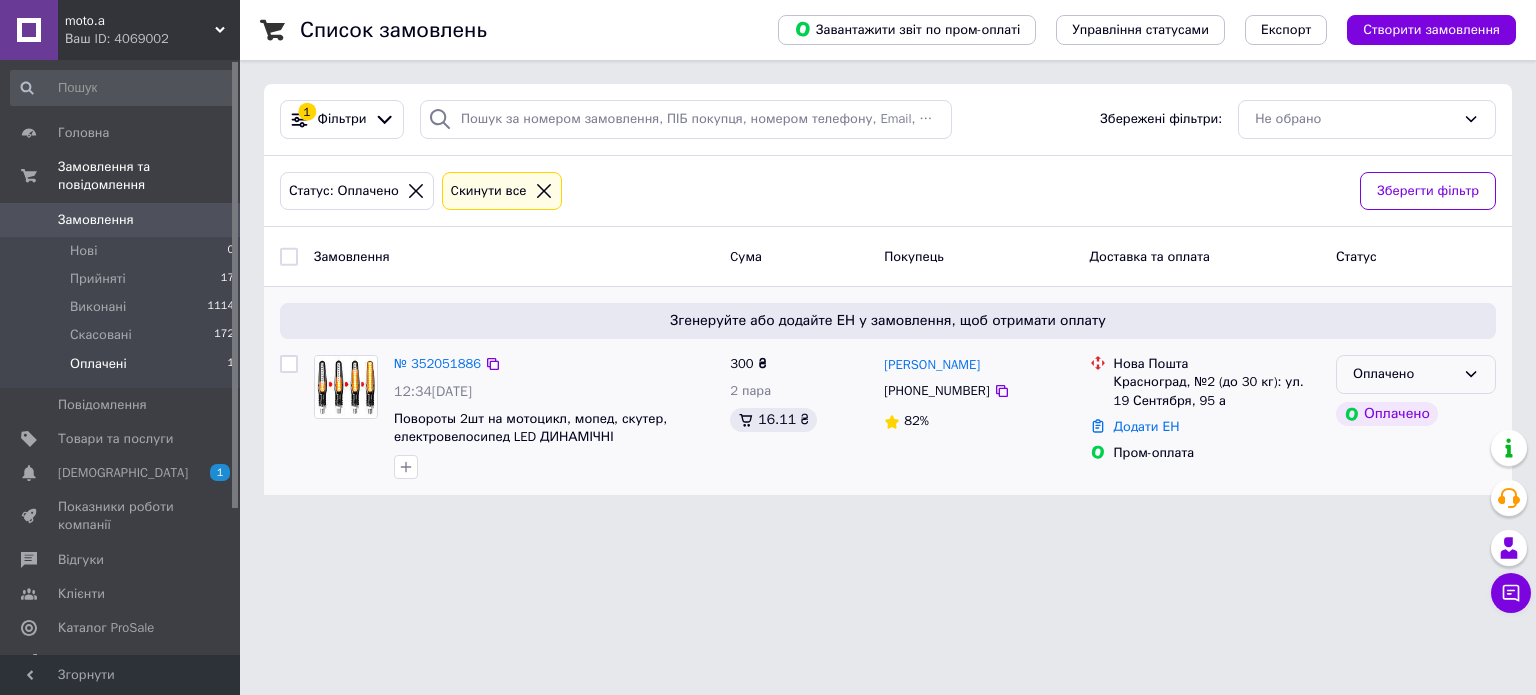 click on "Оплачено" at bounding box center [1404, 374] 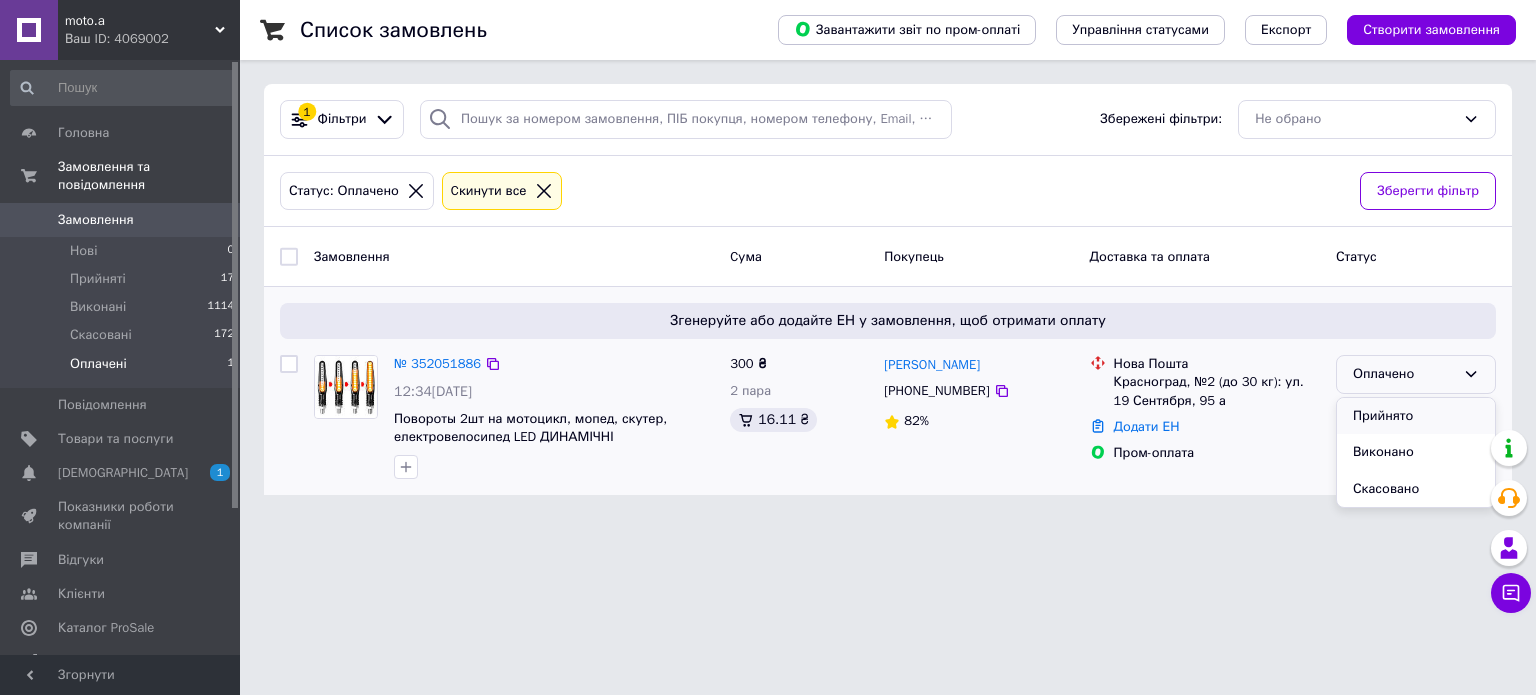 click on "Прийнято" at bounding box center [1416, 416] 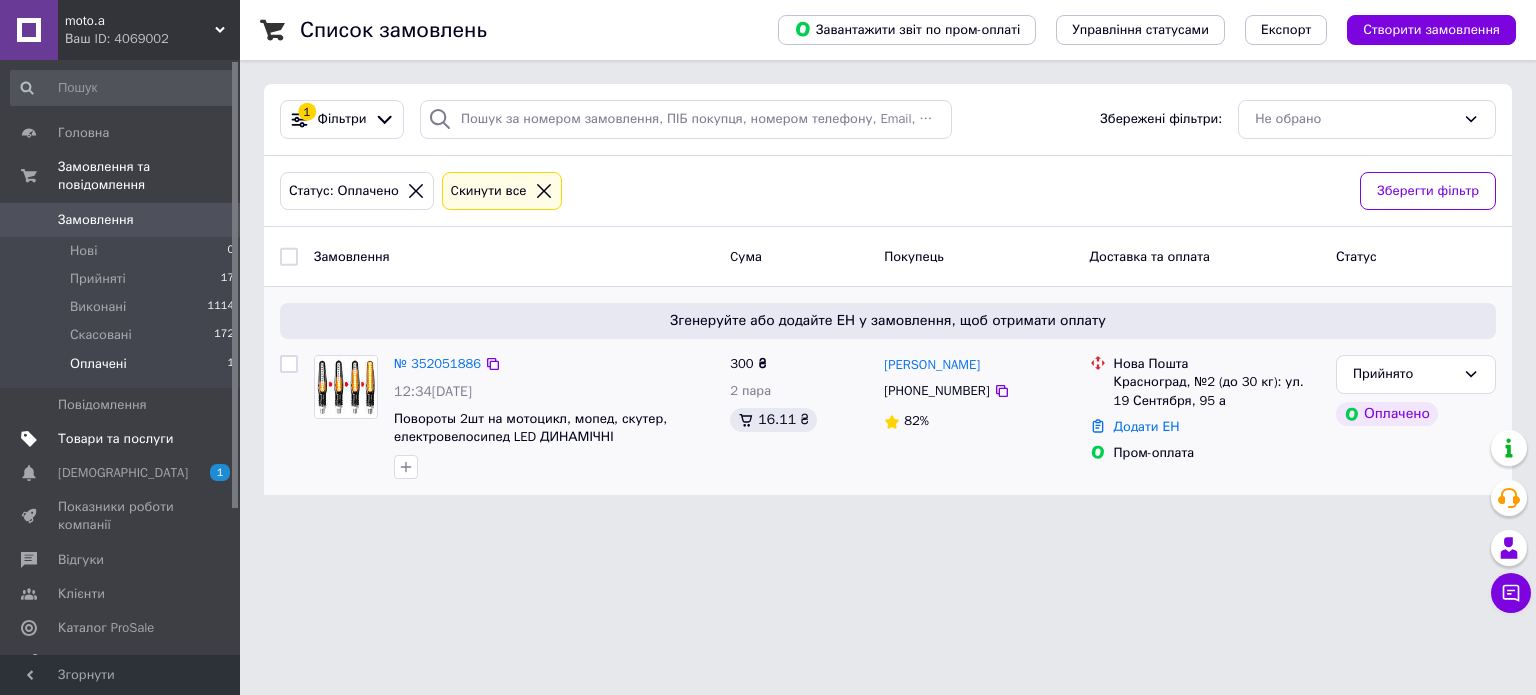 click on "Товари та послуги" at bounding box center [115, 439] 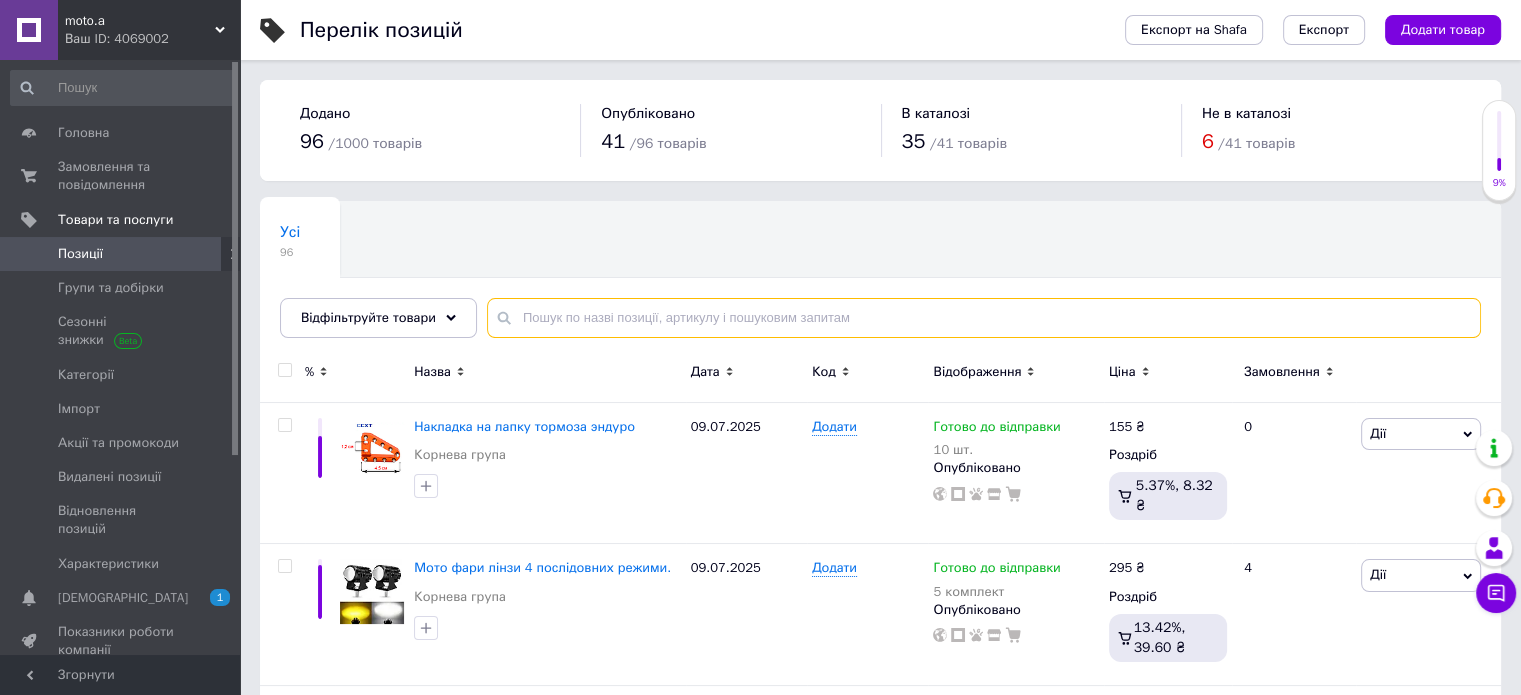 click at bounding box center [984, 318] 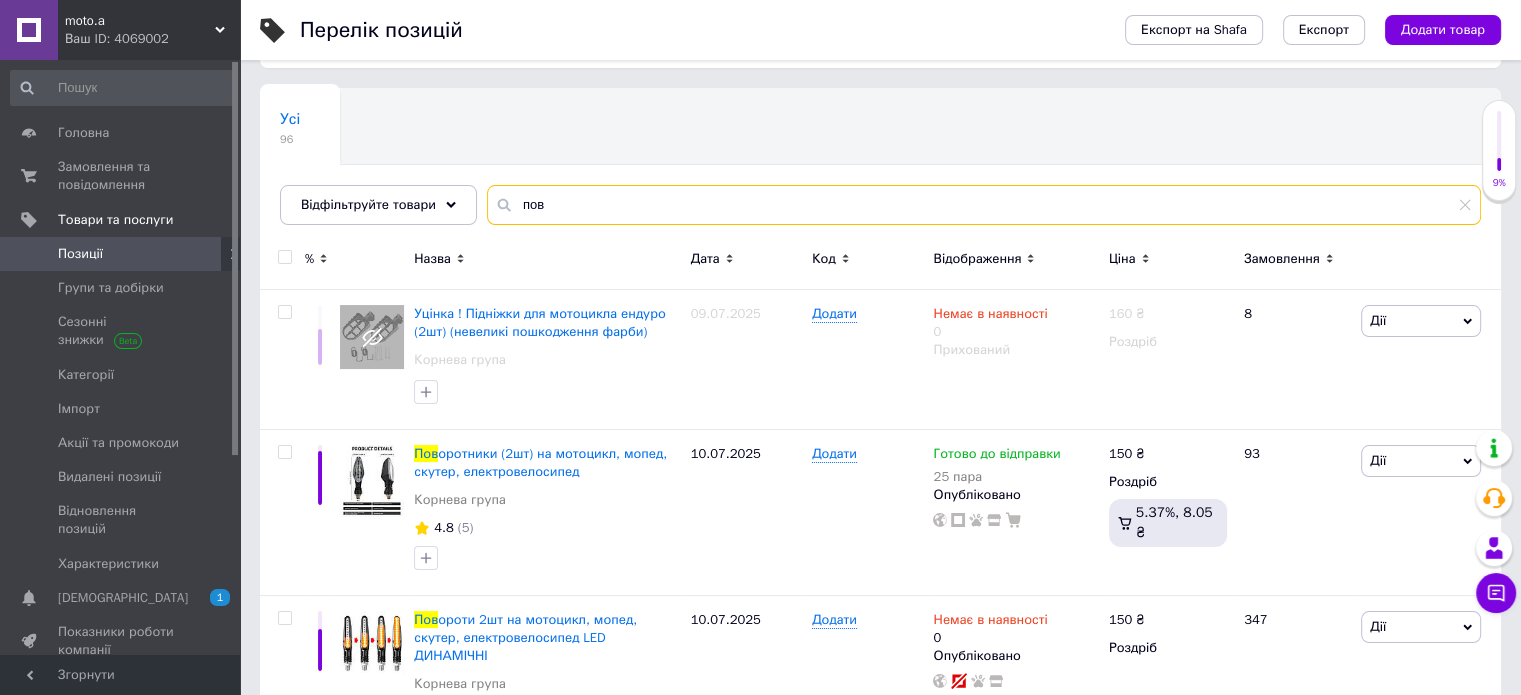 scroll, scrollTop: 197, scrollLeft: 0, axis: vertical 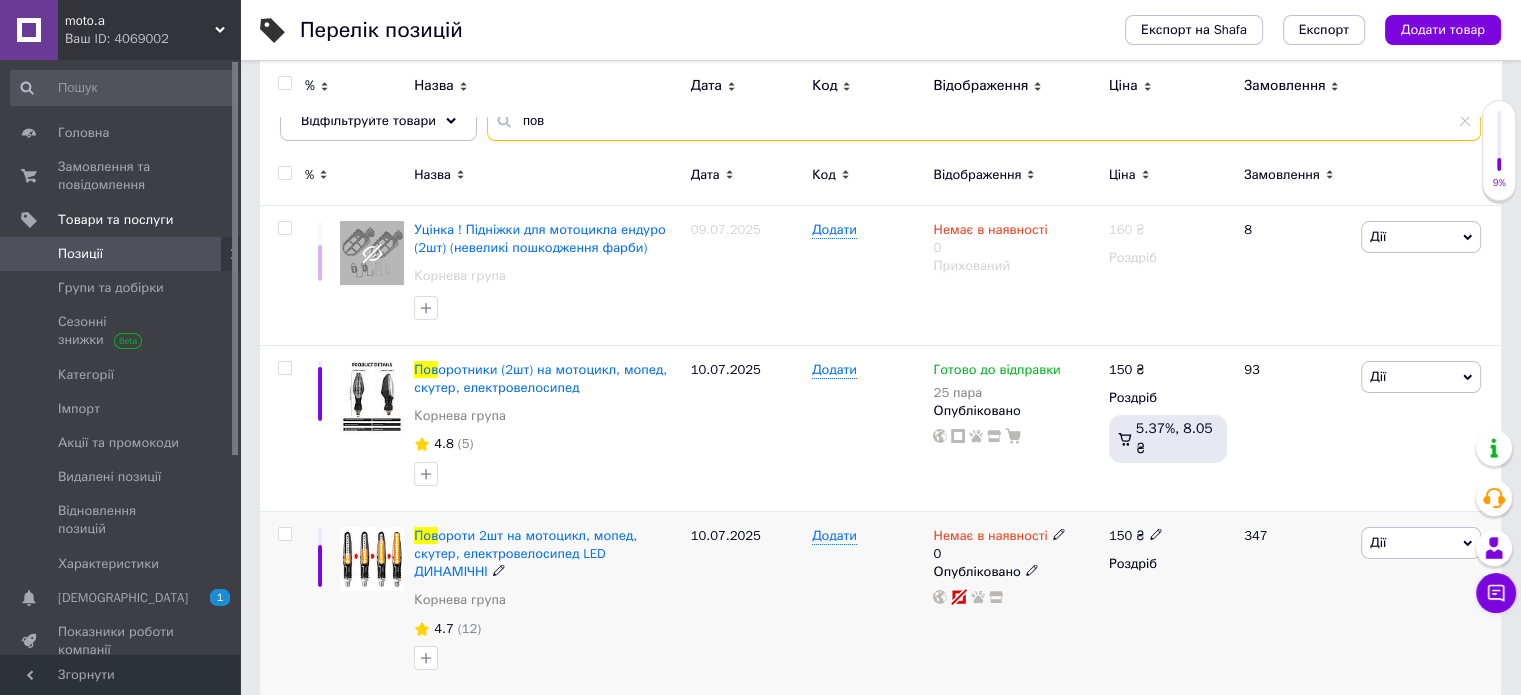 type on "пов" 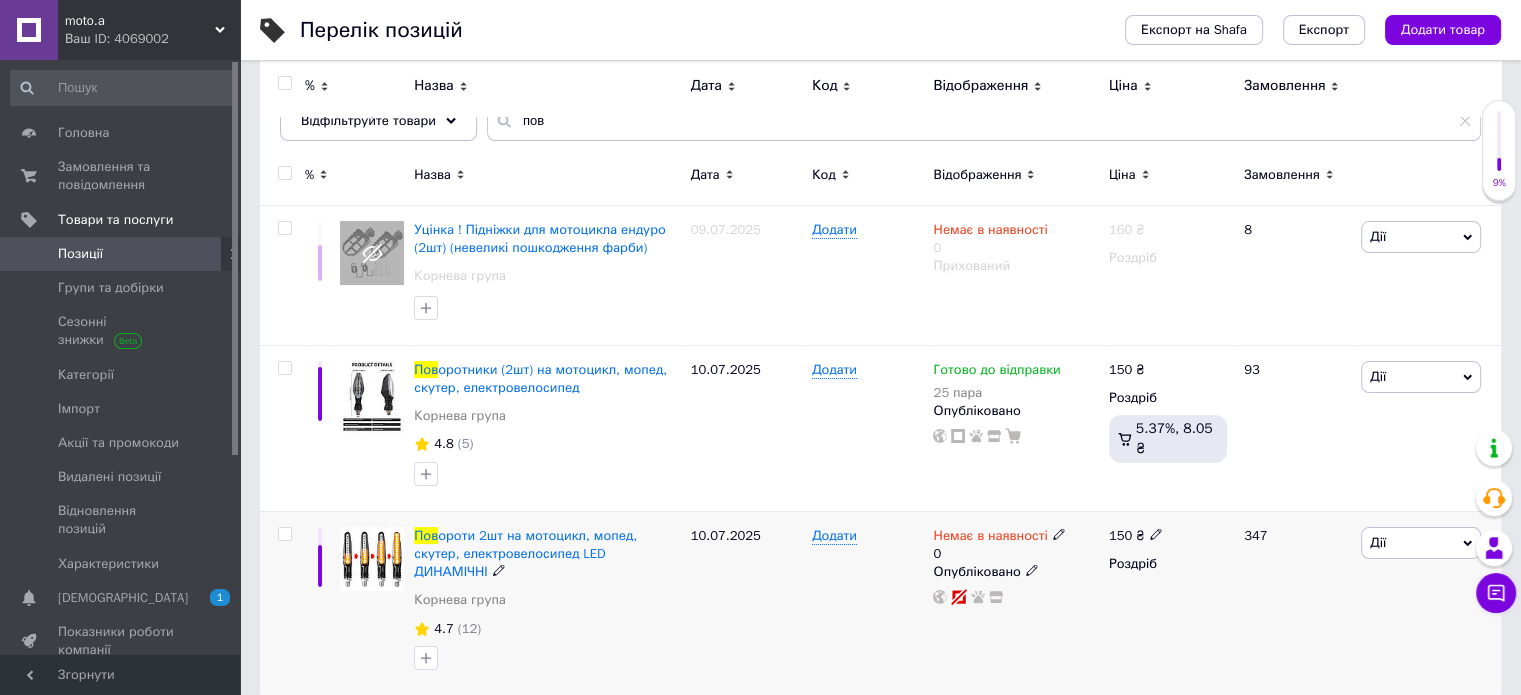 click 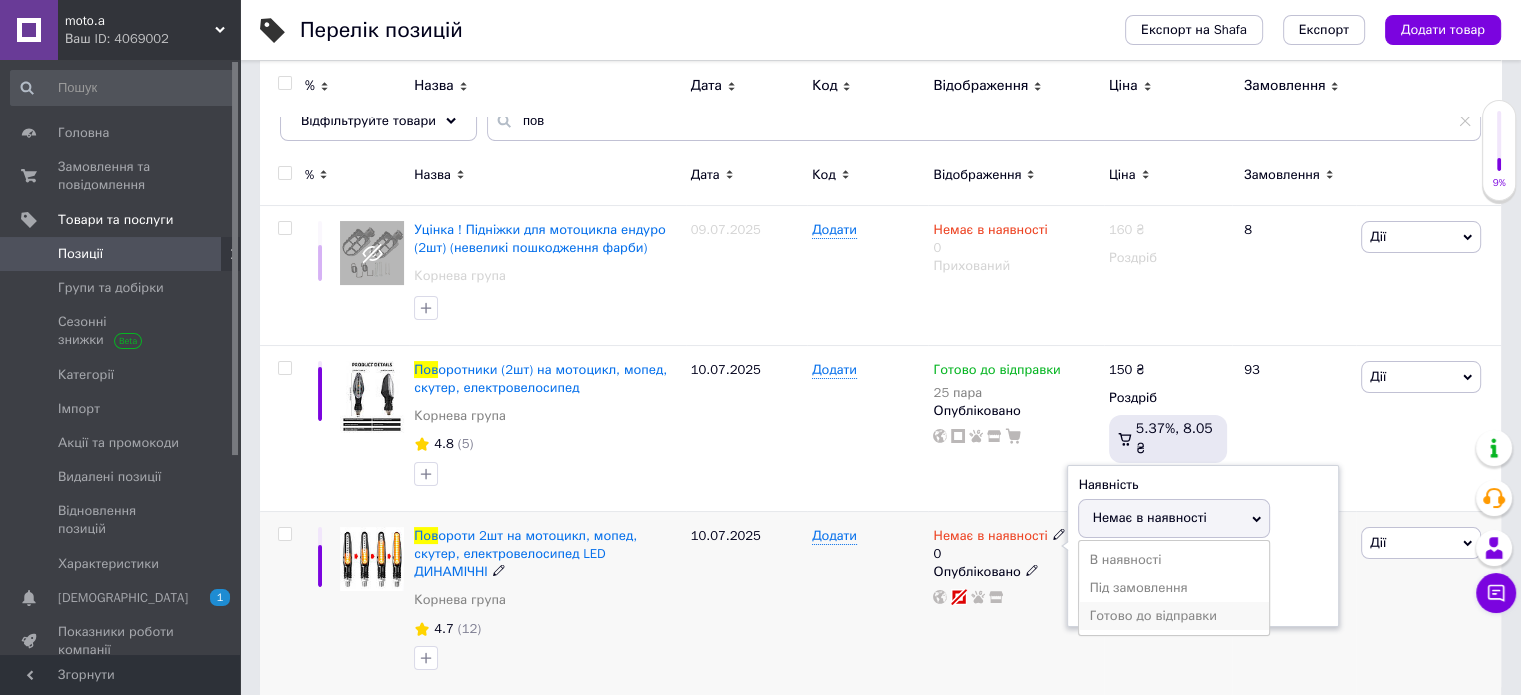 click on "Готово до відправки" at bounding box center [1174, 616] 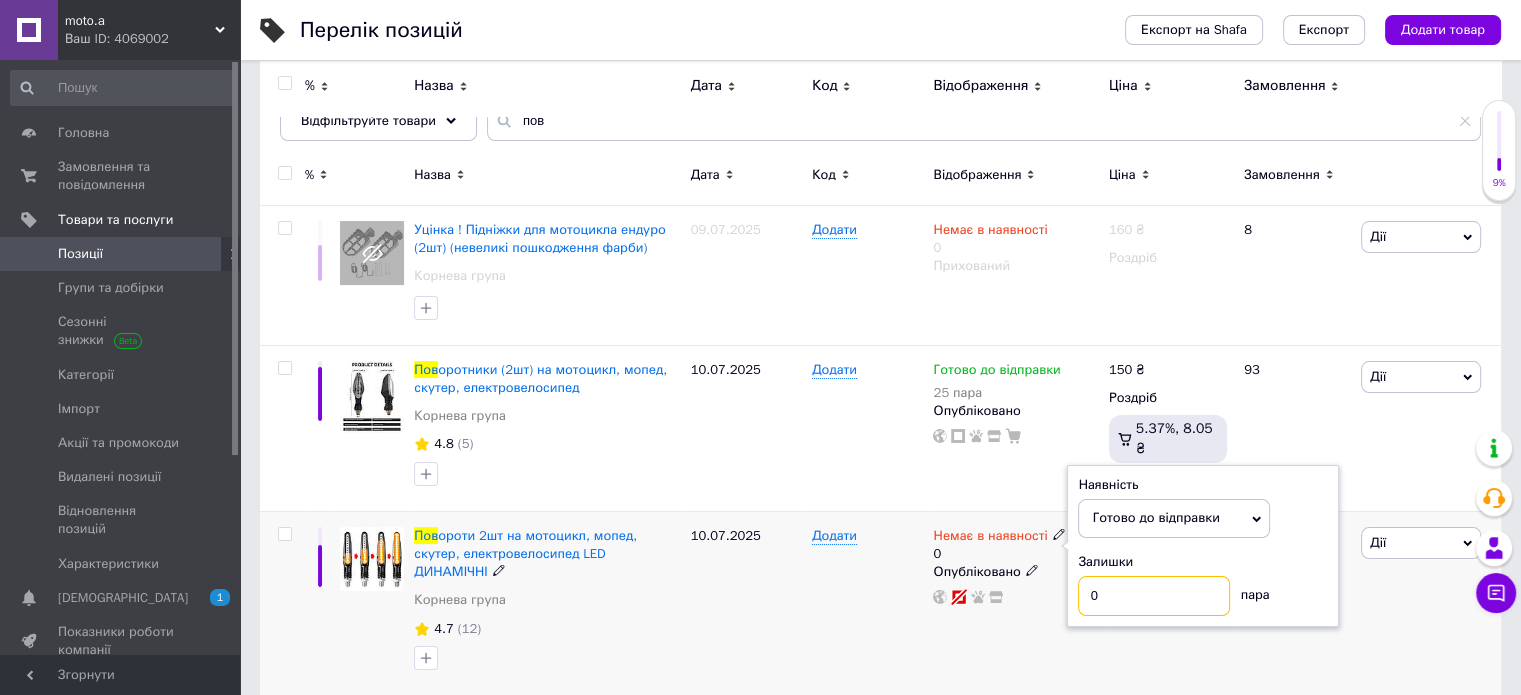 drag, startPoint x: 1107, startPoint y: 594, endPoint x: 1075, endPoint y: 597, distance: 32.140316 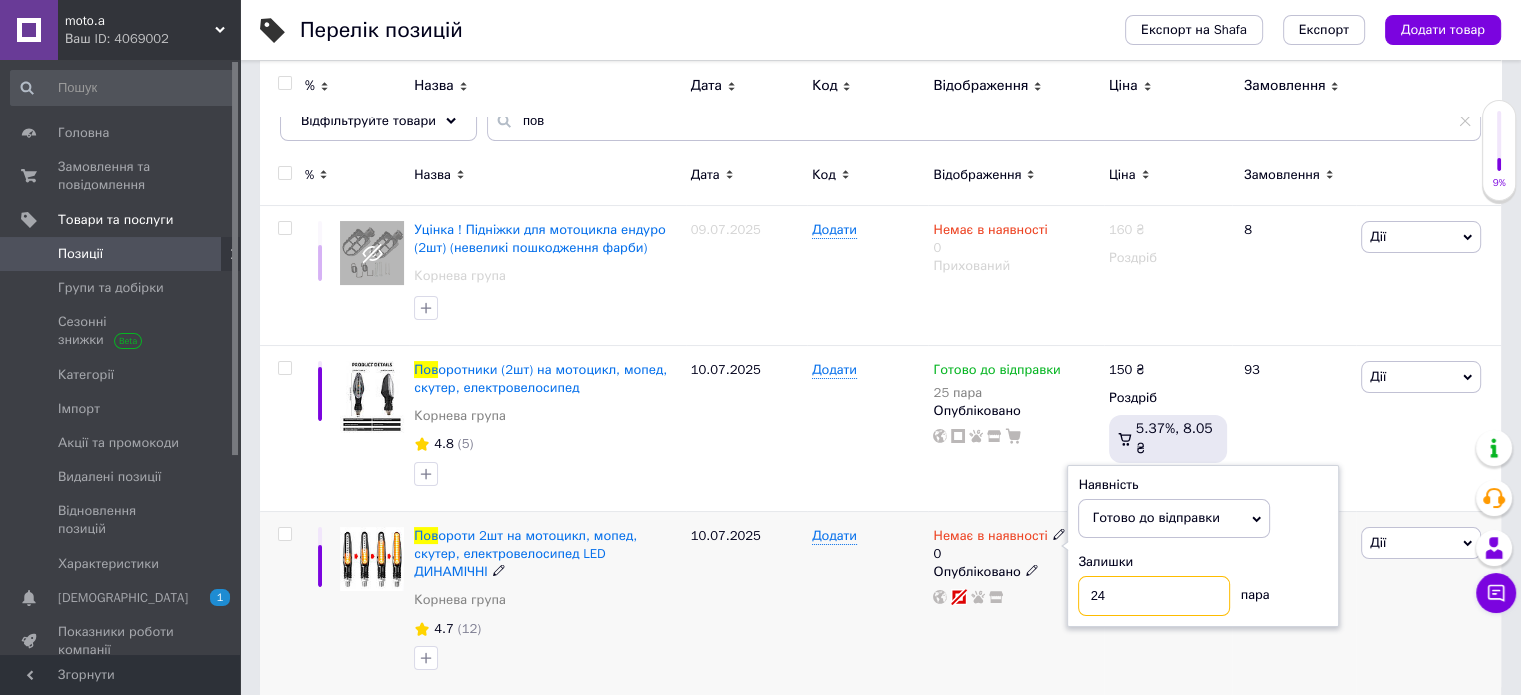 type on "24" 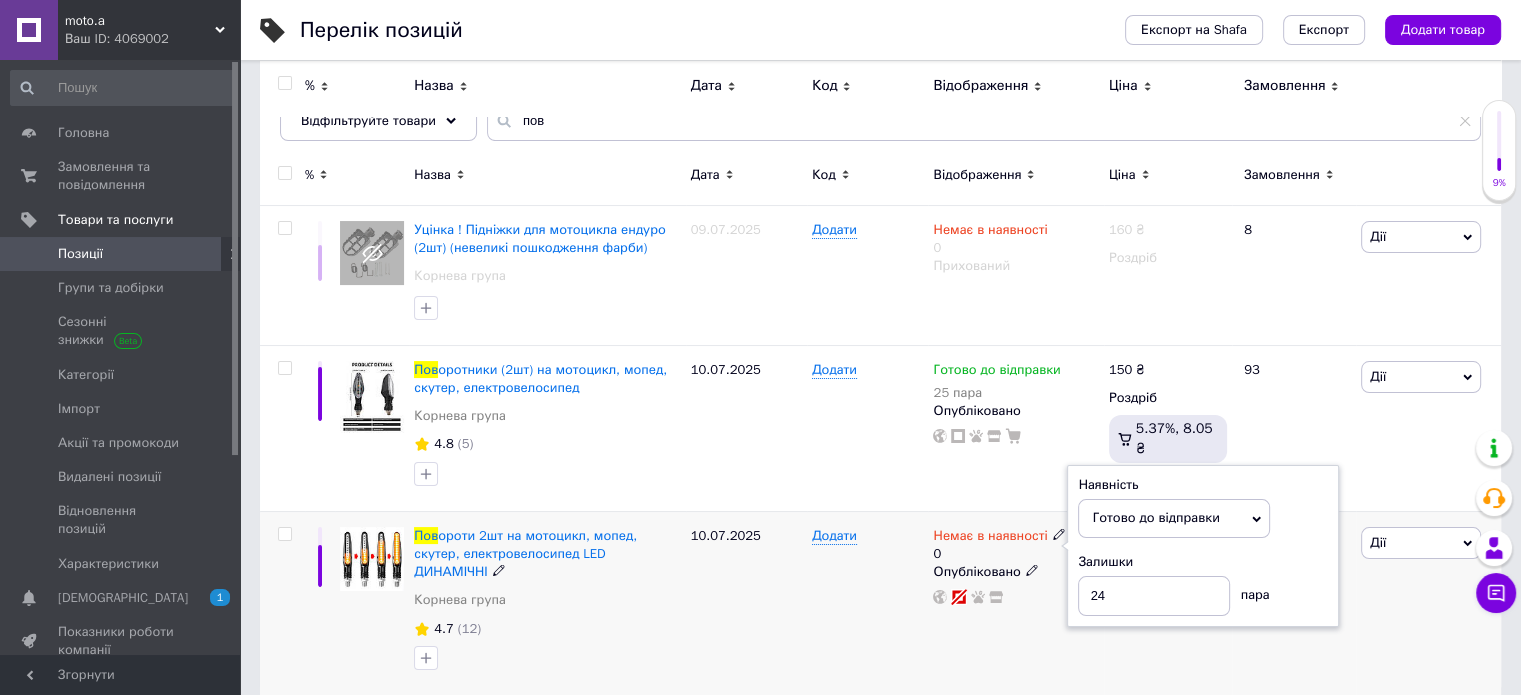 click on "Дії Редагувати Підняти на початок групи Копіювати Знижка Подарунок Супутні Приховати Ярлик Додати на вітрину Додати в кампанію Каталог ProSale Видалити" at bounding box center [1428, 603] 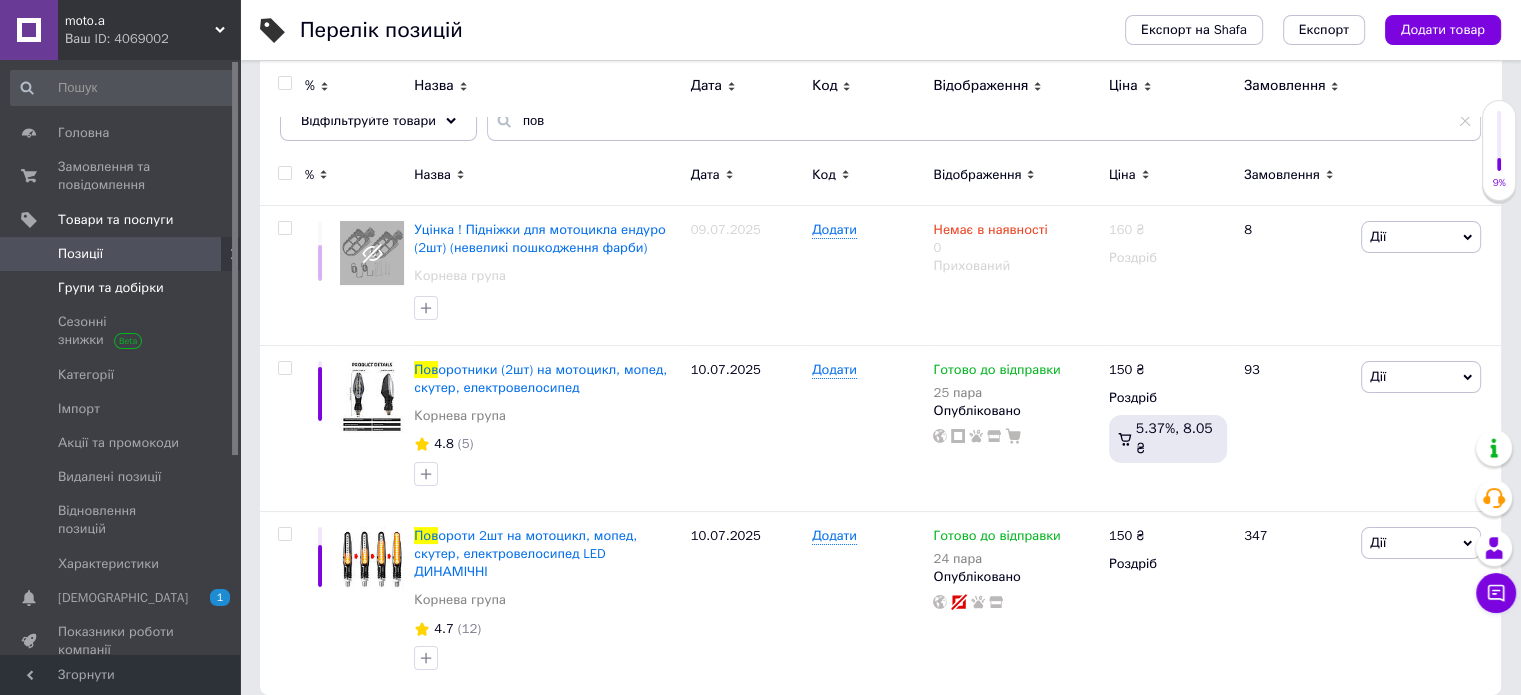 scroll, scrollTop: 0, scrollLeft: 0, axis: both 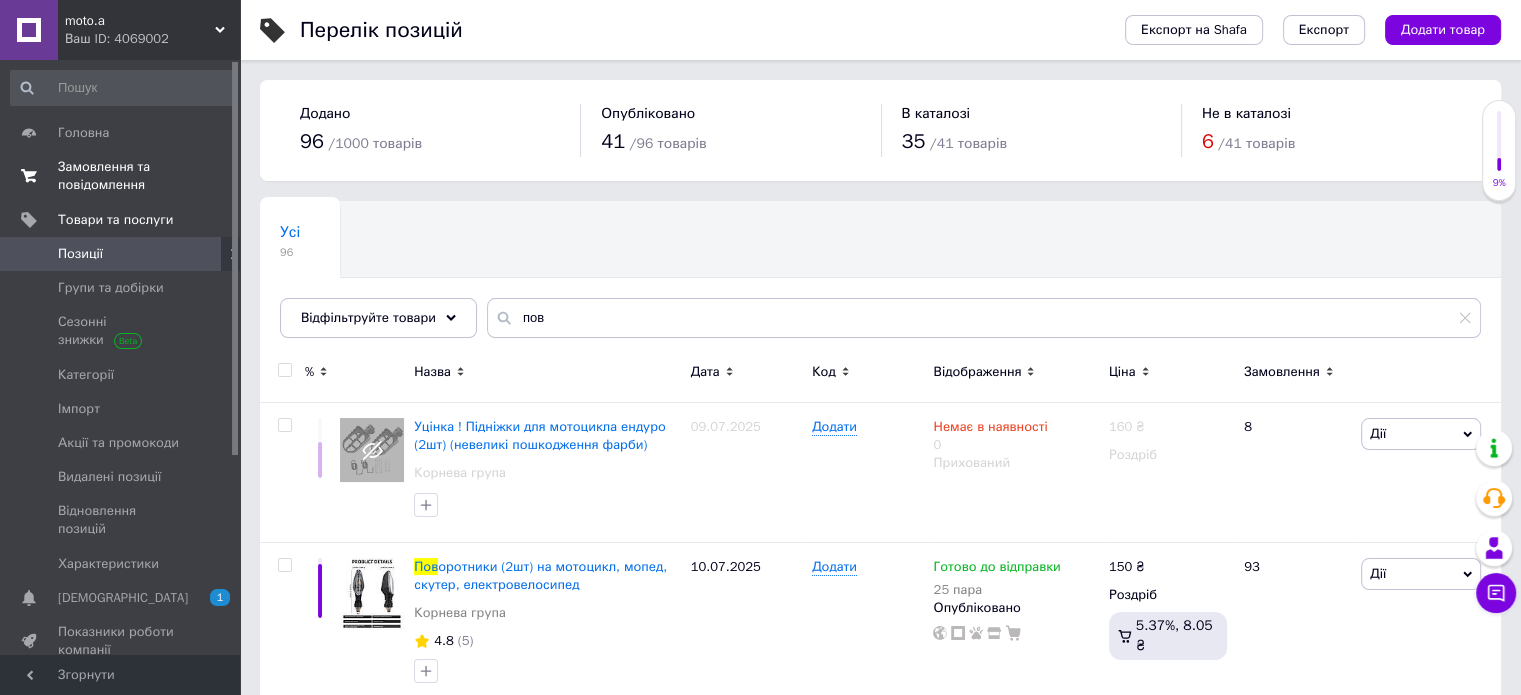 click on "Замовлення та повідомлення" at bounding box center [121, 176] 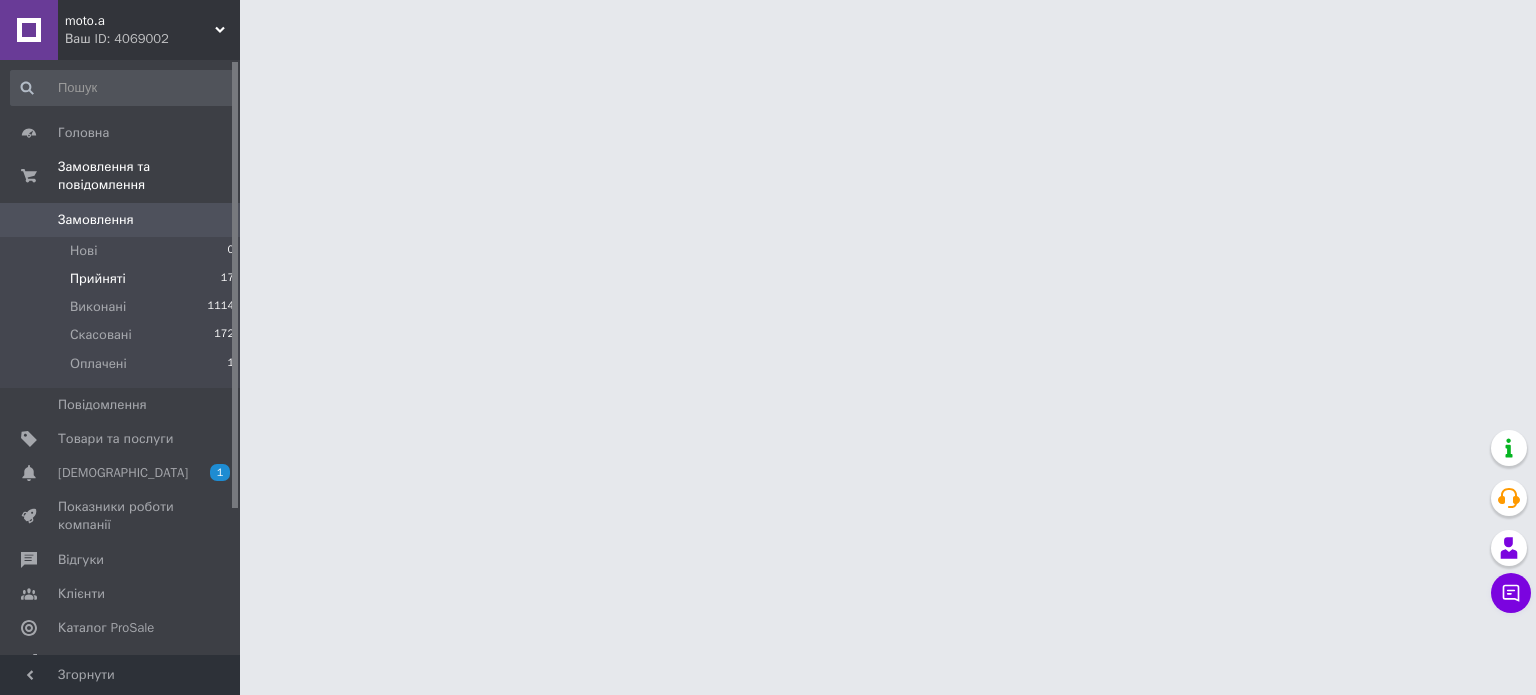 click on "Прийняті" at bounding box center (98, 279) 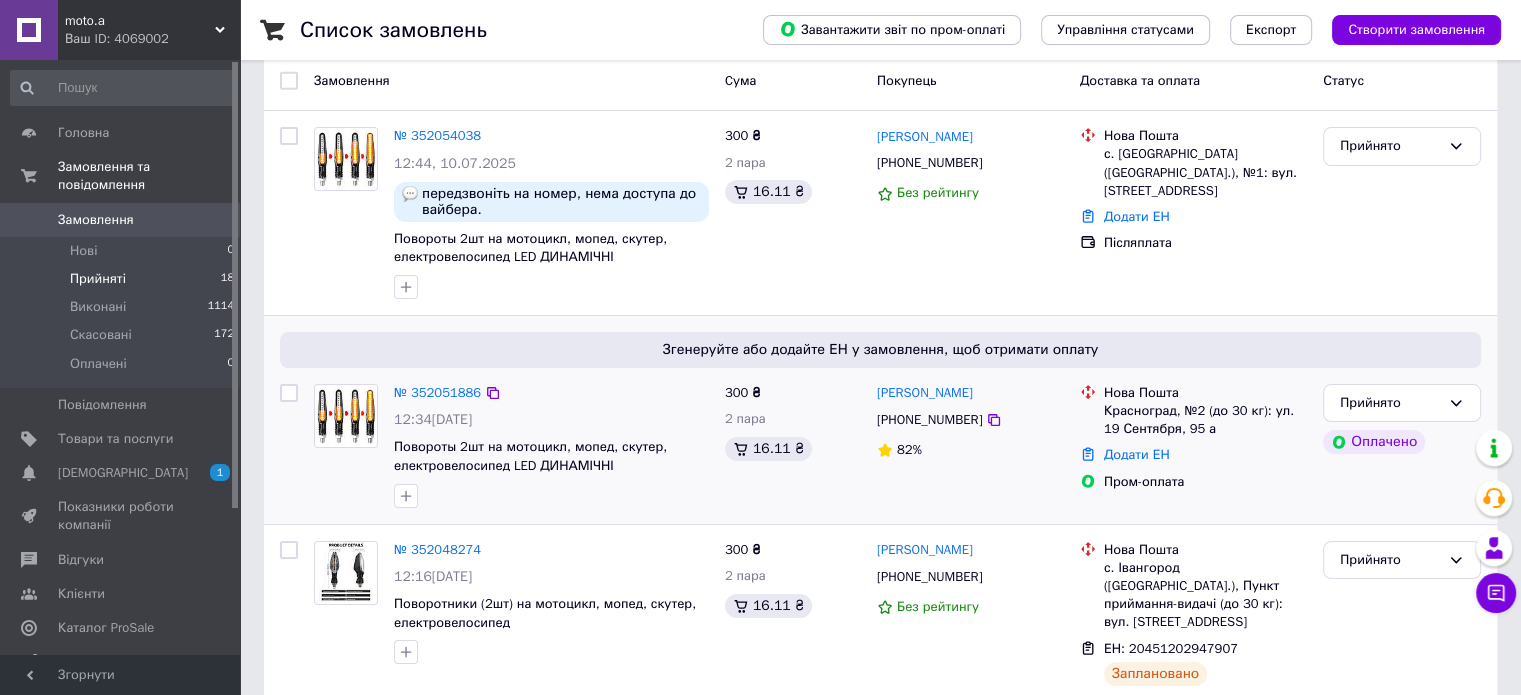 scroll, scrollTop: 200, scrollLeft: 0, axis: vertical 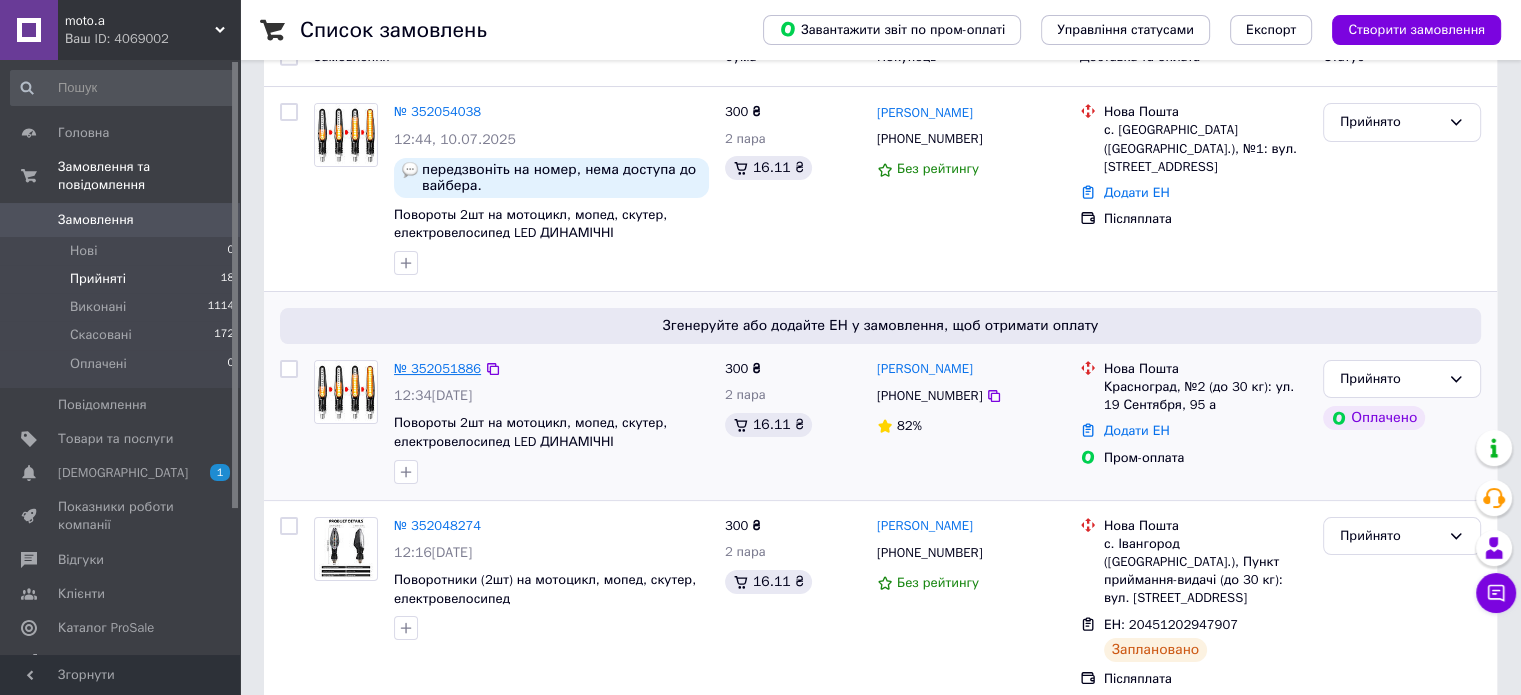 click on "№ 352051886" at bounding box center [437, 368] 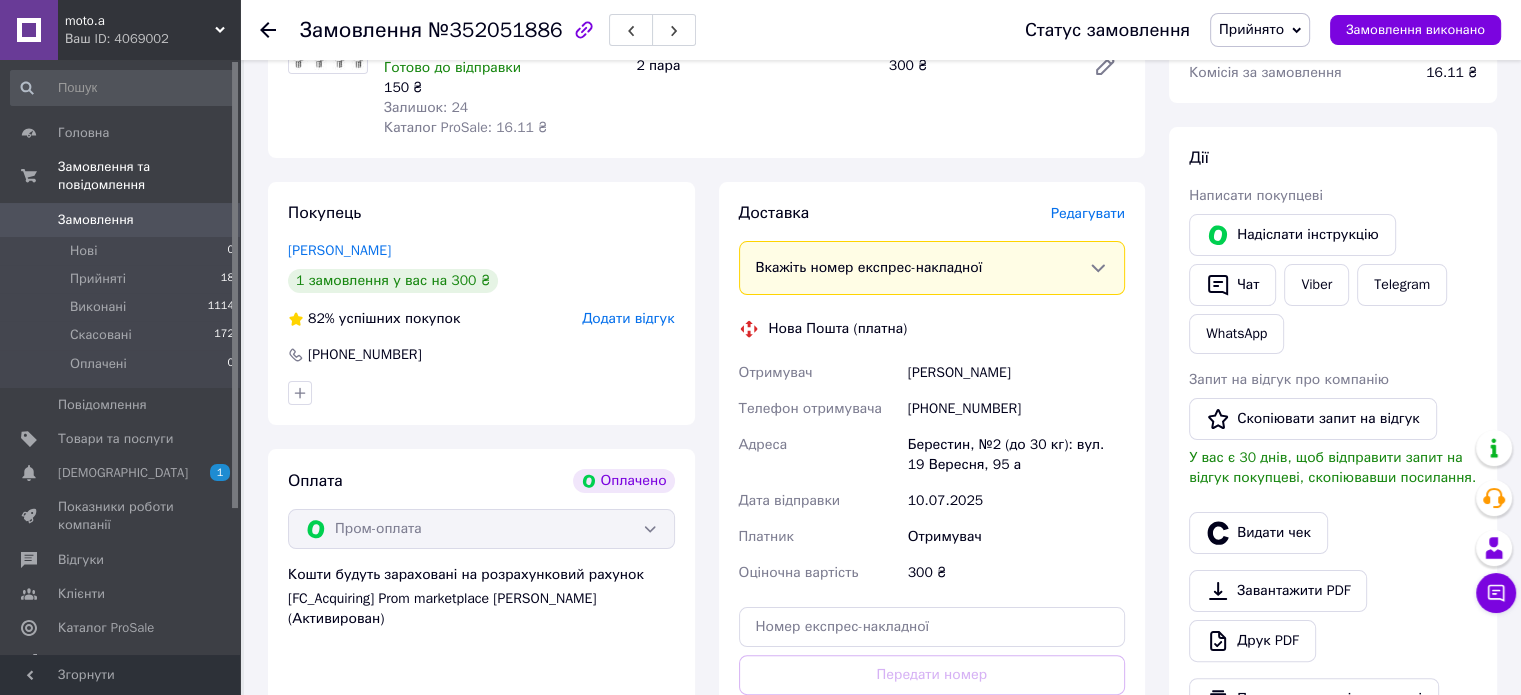 scroll, scrollTop: 300, scrollLeft: 0, axis: vertical 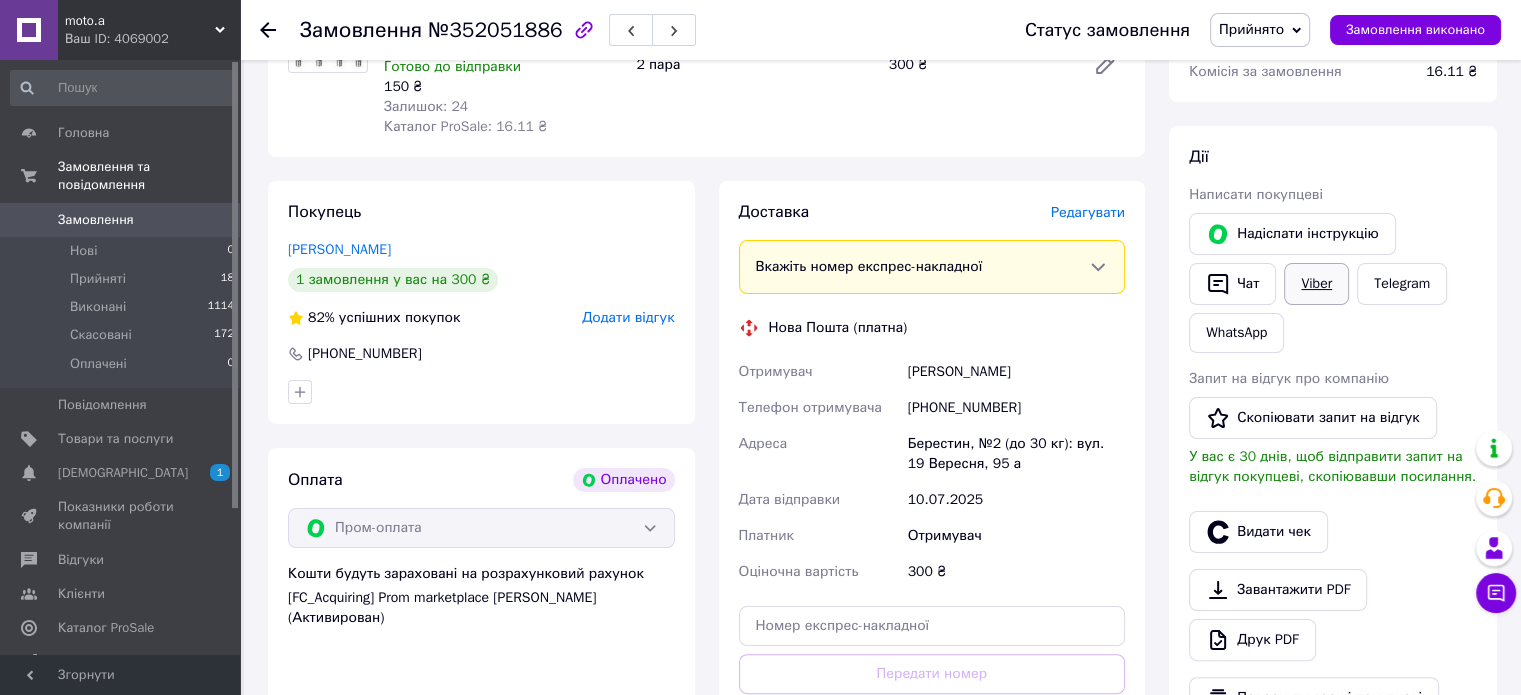 click on "Viber" at bounding box center (1316, 284) 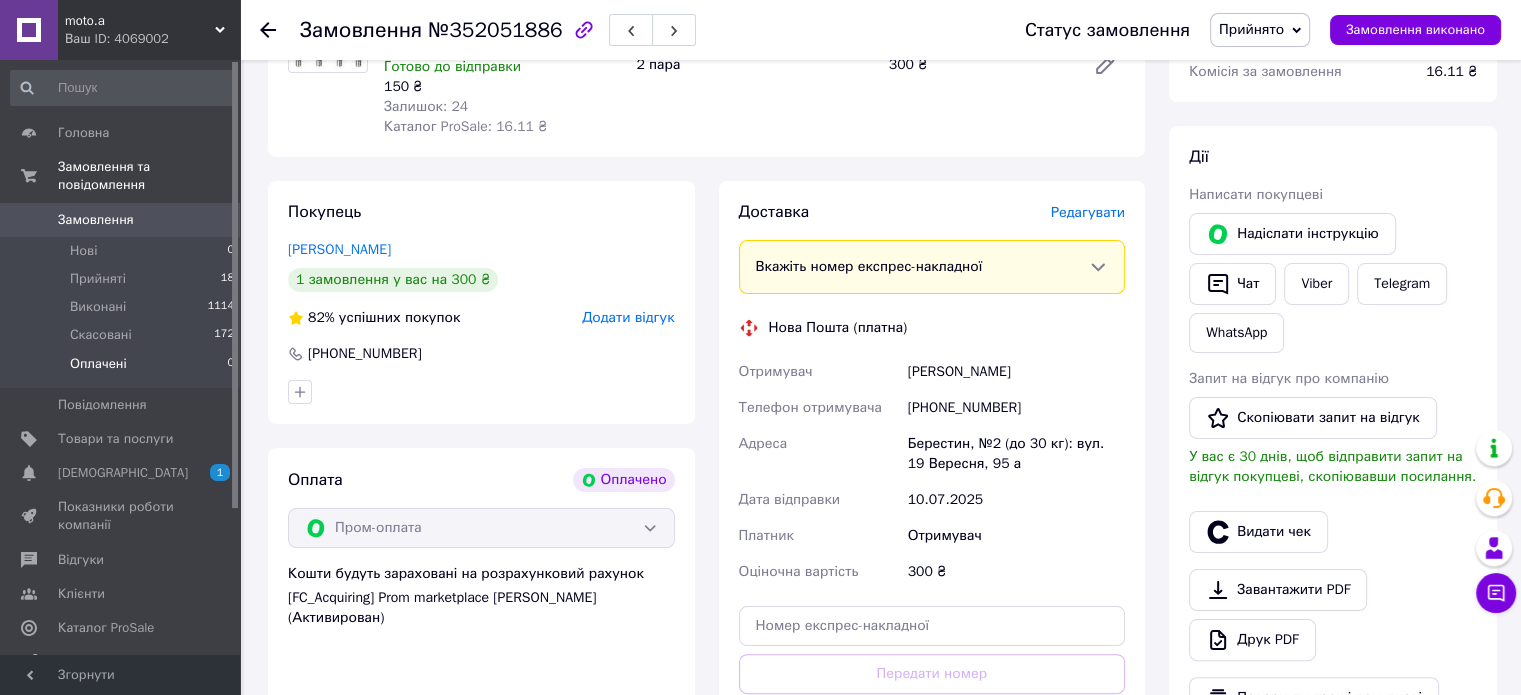click on "Оплачені 0" at bounding box center [123, 369] 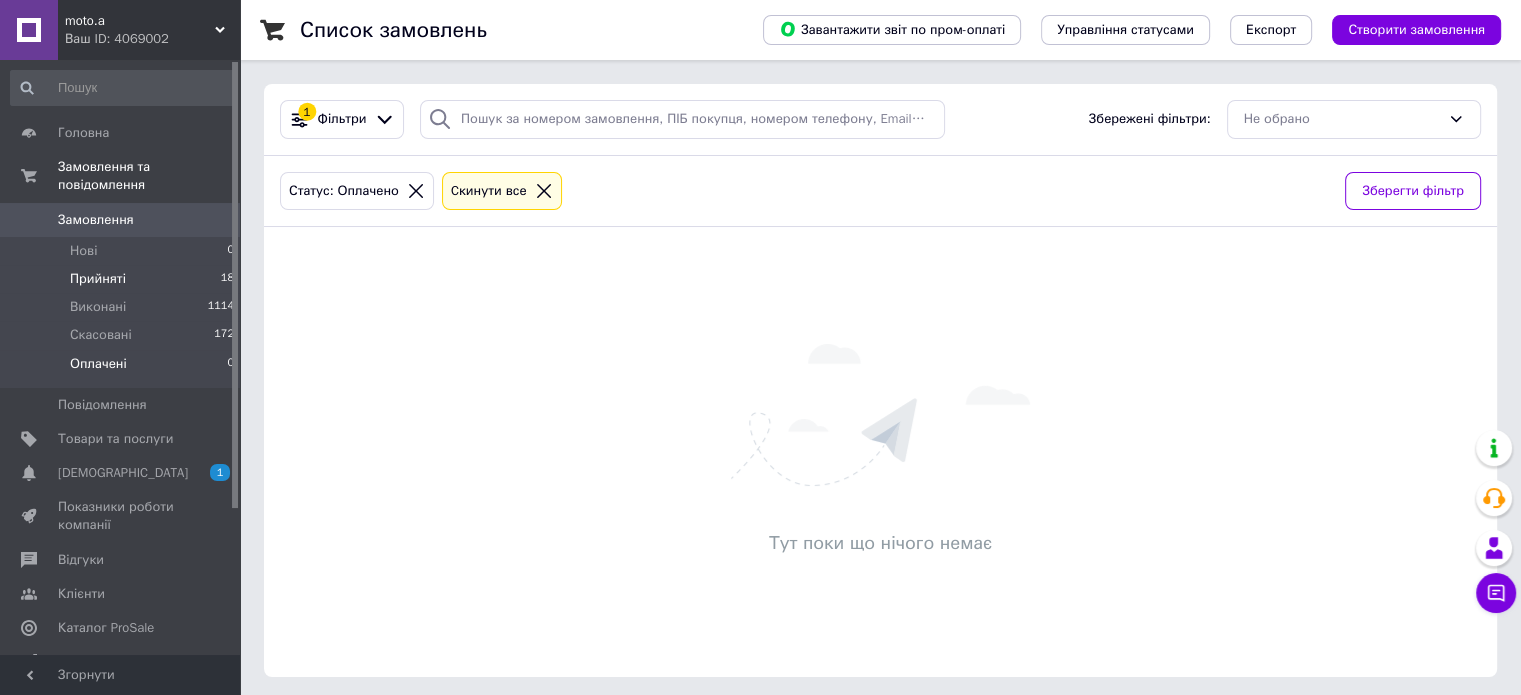 click on "Прийняті" 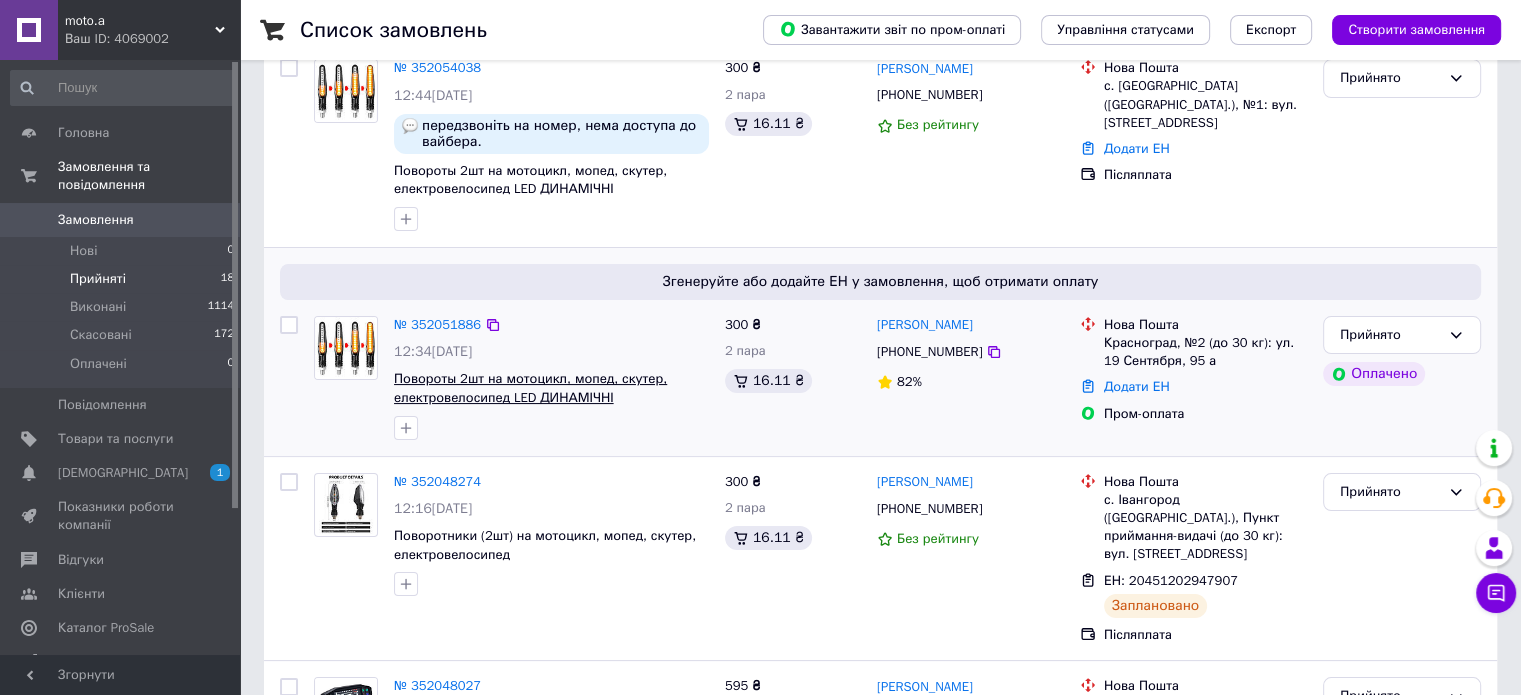 scroll, scrollTop: 400, scrollLeft: 0, axis: vertical 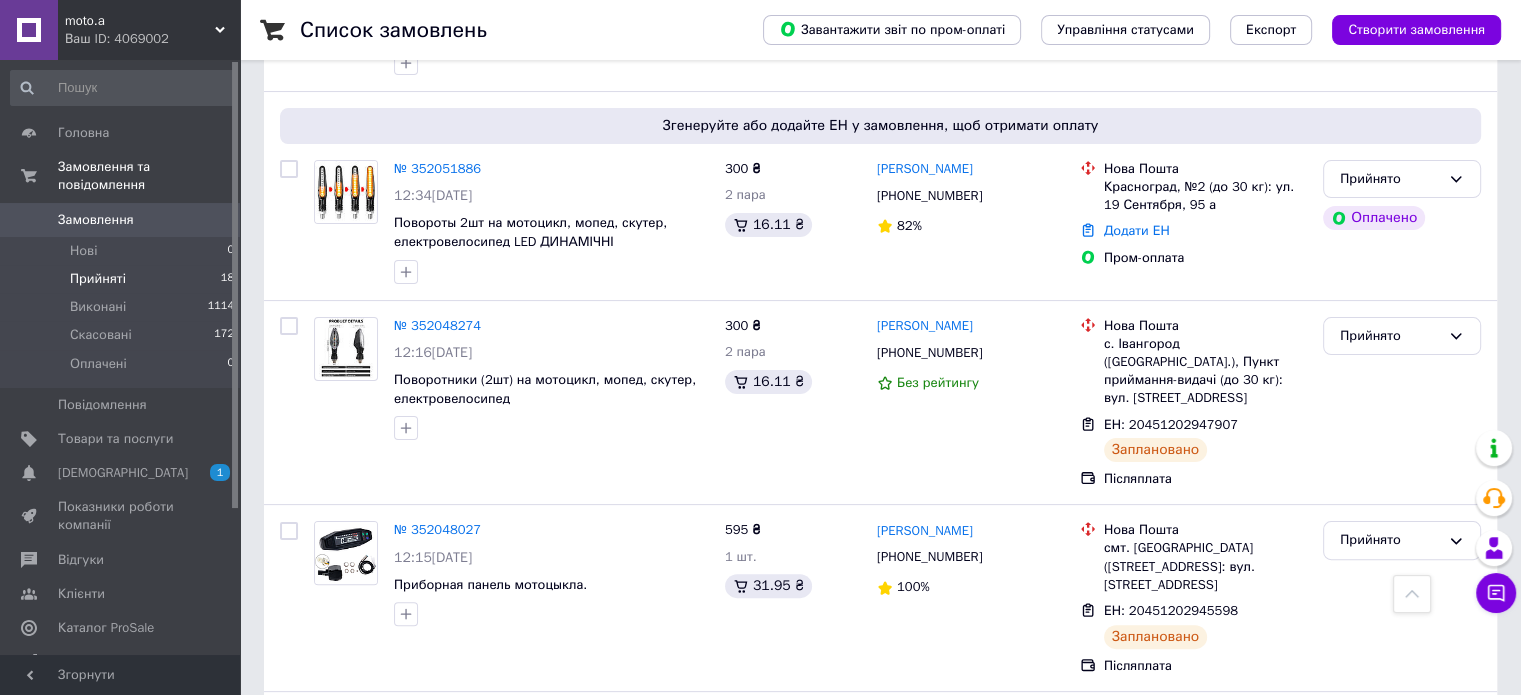 click on "Прийняті" 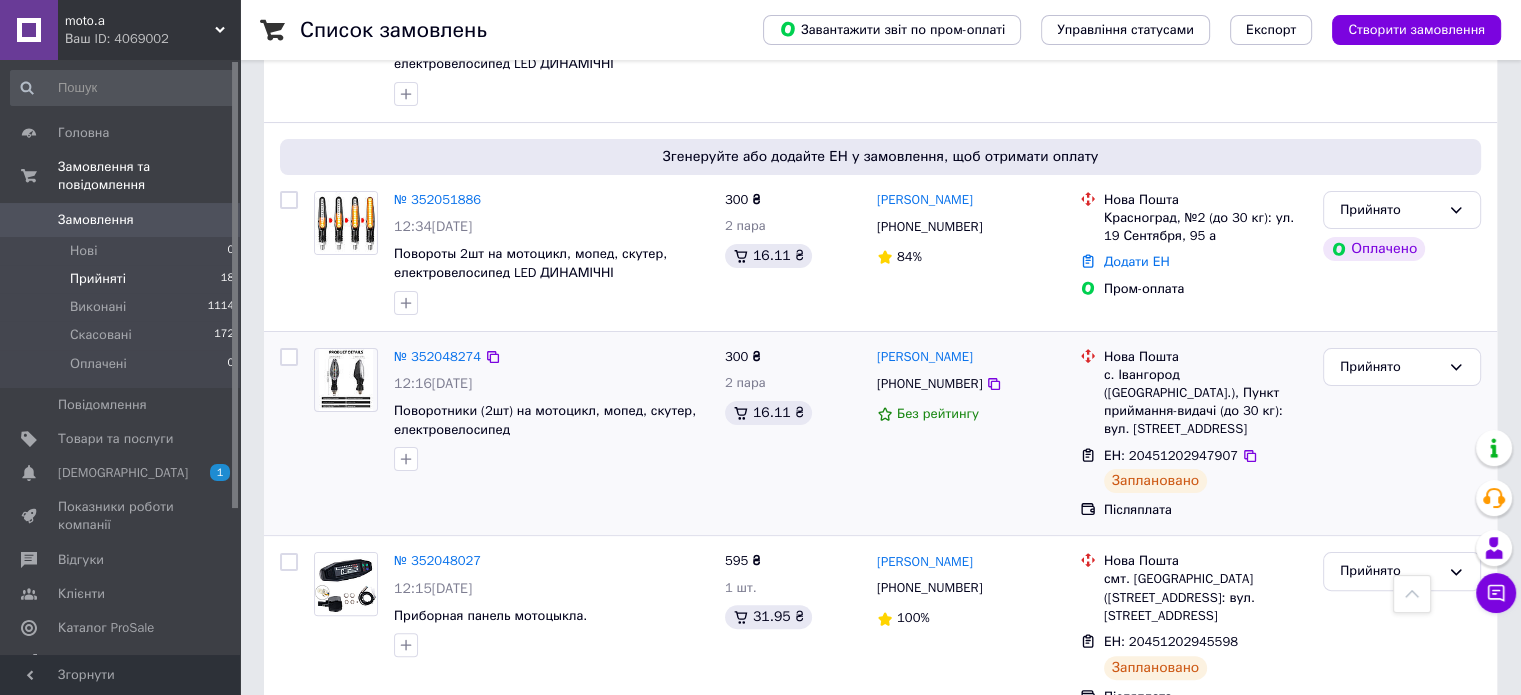 scroll, scrollTop: 300, scrollLeft: 0, axis: vertical 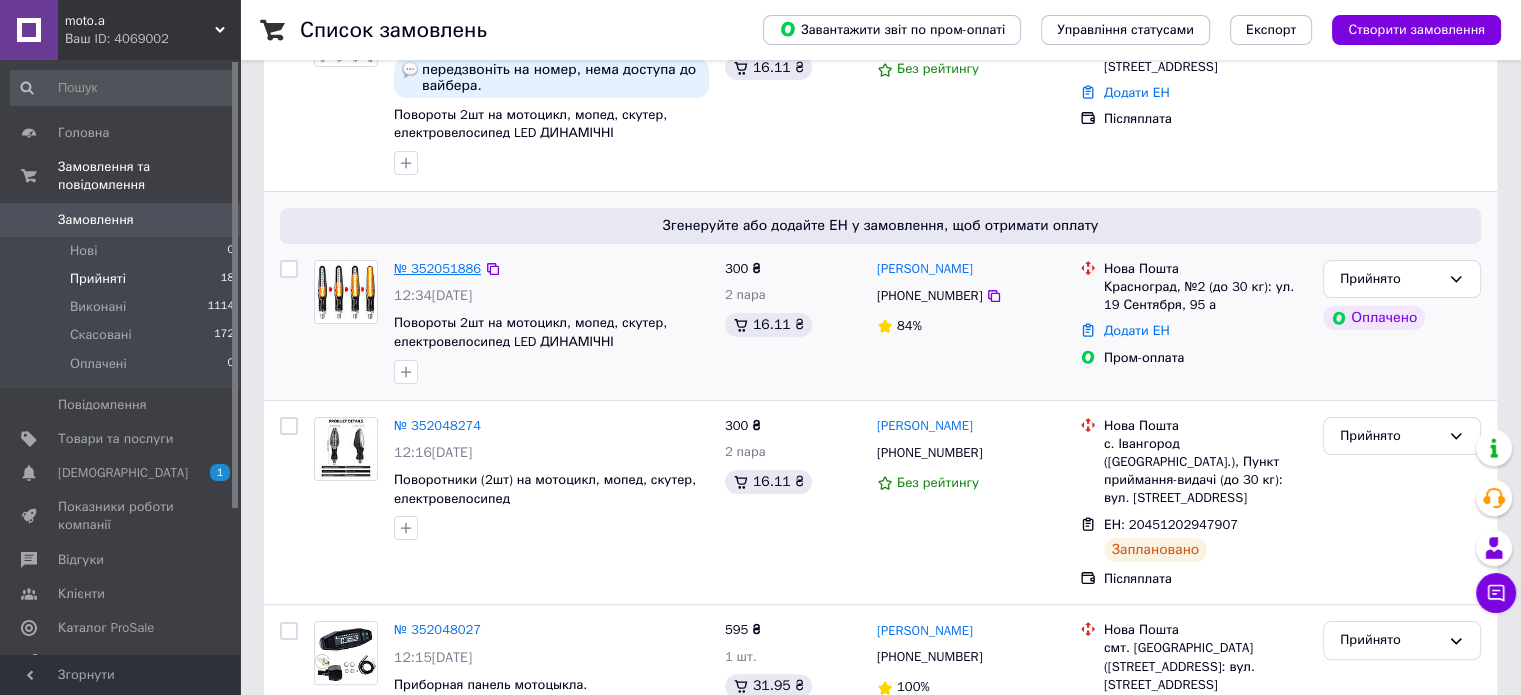 click on "№ 352051886" 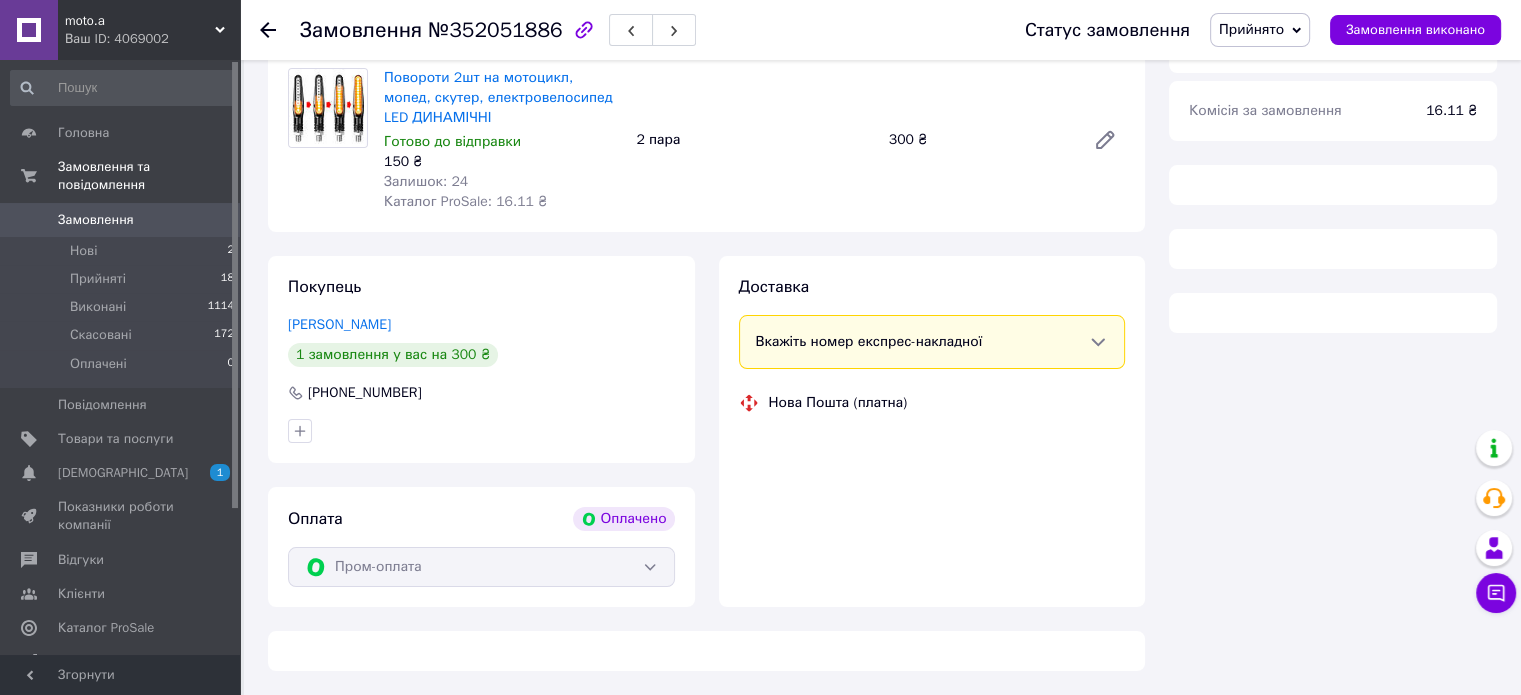 scroll, scrollTop: 300, scrollLeft: 0, axis: vertical 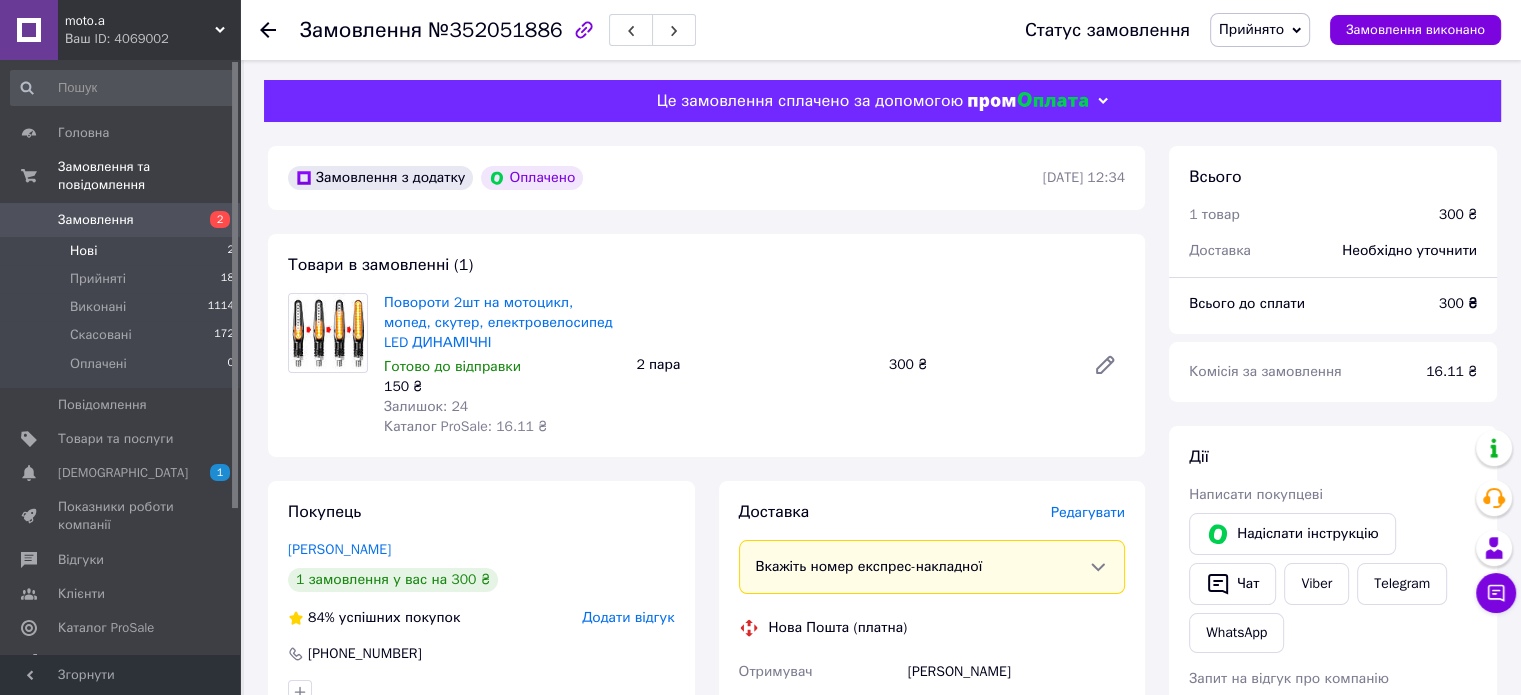 click on "Нові" at bounding box center (83, 251) 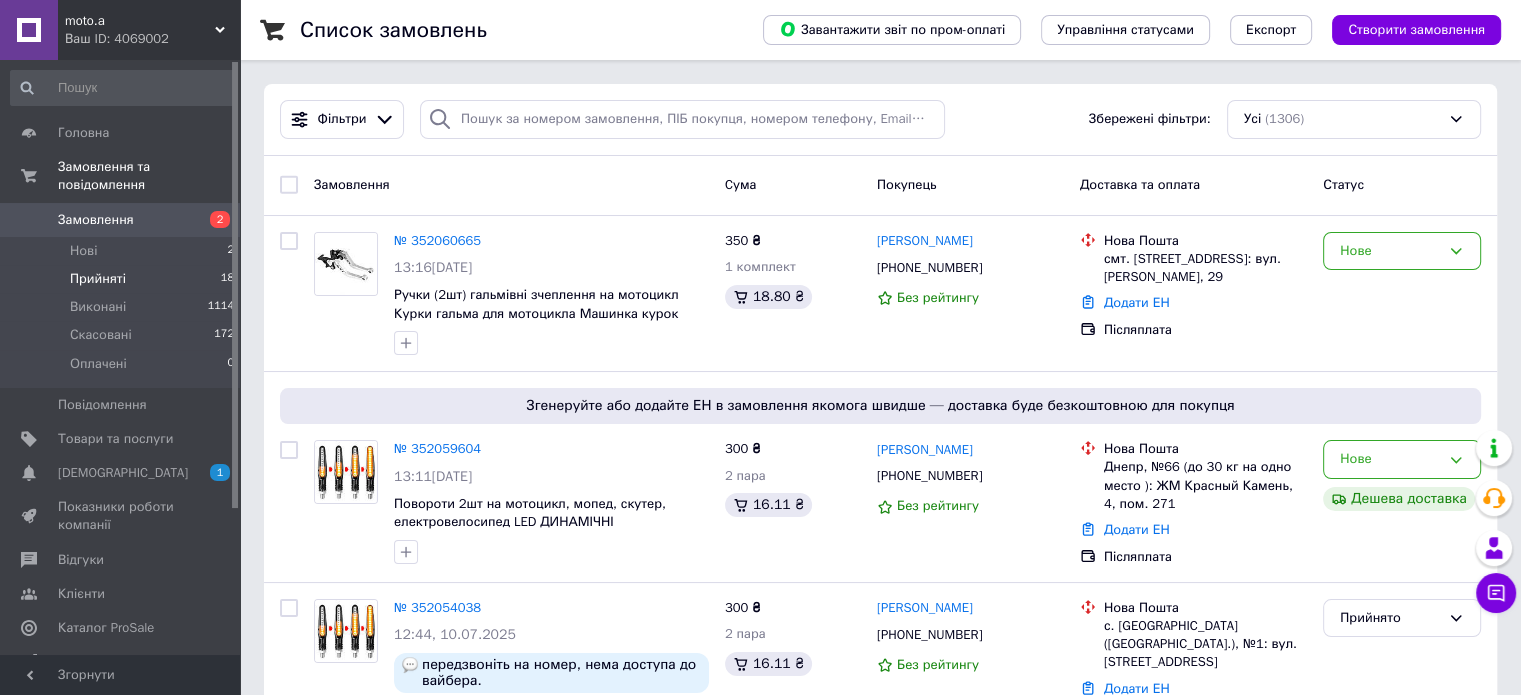 click on "Прийняті" at bounding box center [98, 279] 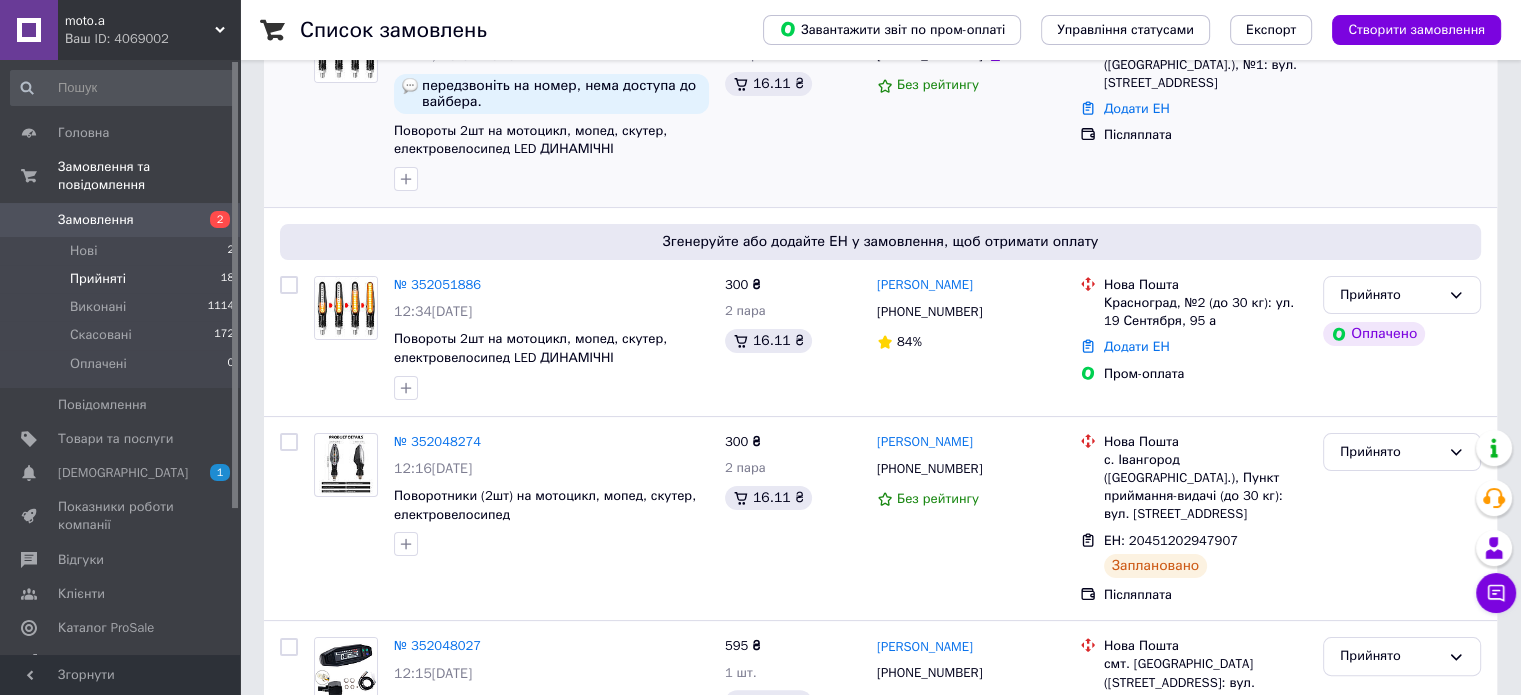 scroll, scrollTop: 300, scrollLeft: 0, axis: vertical 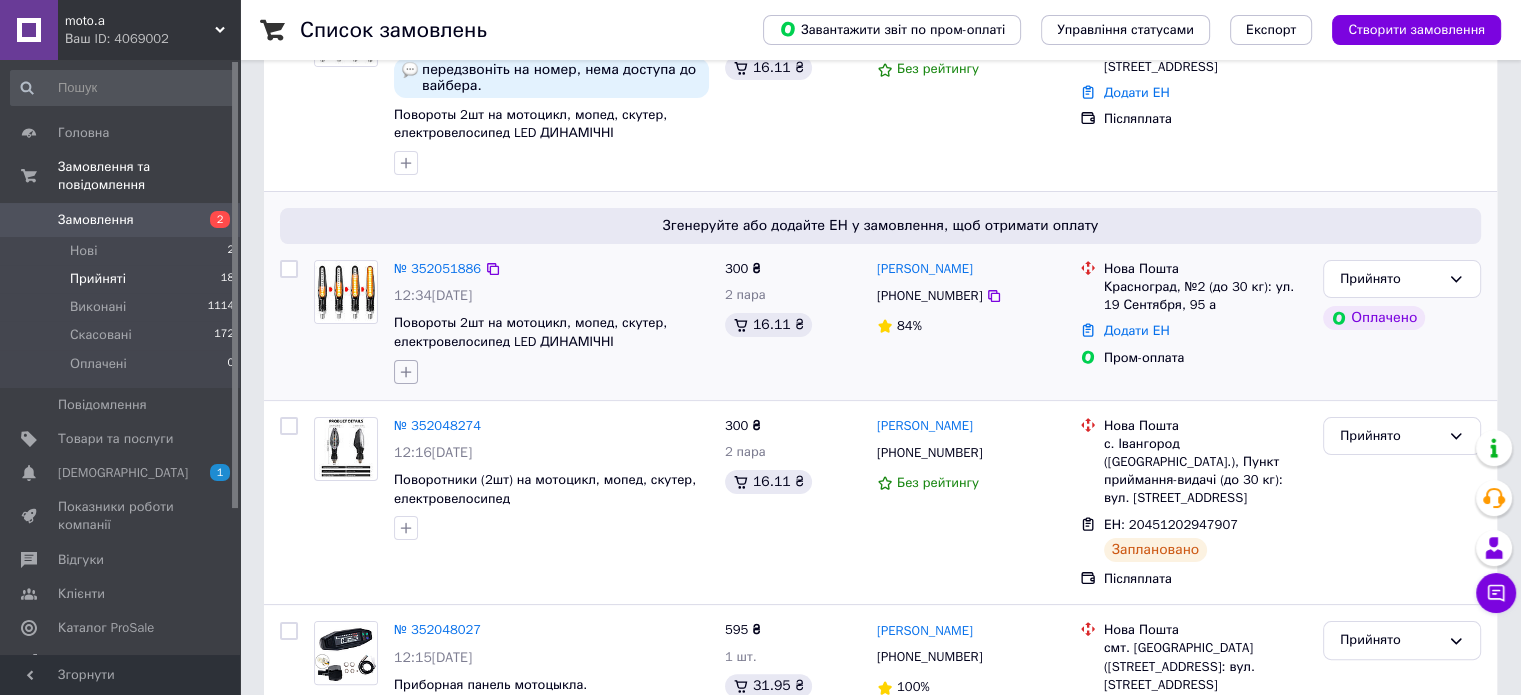 click 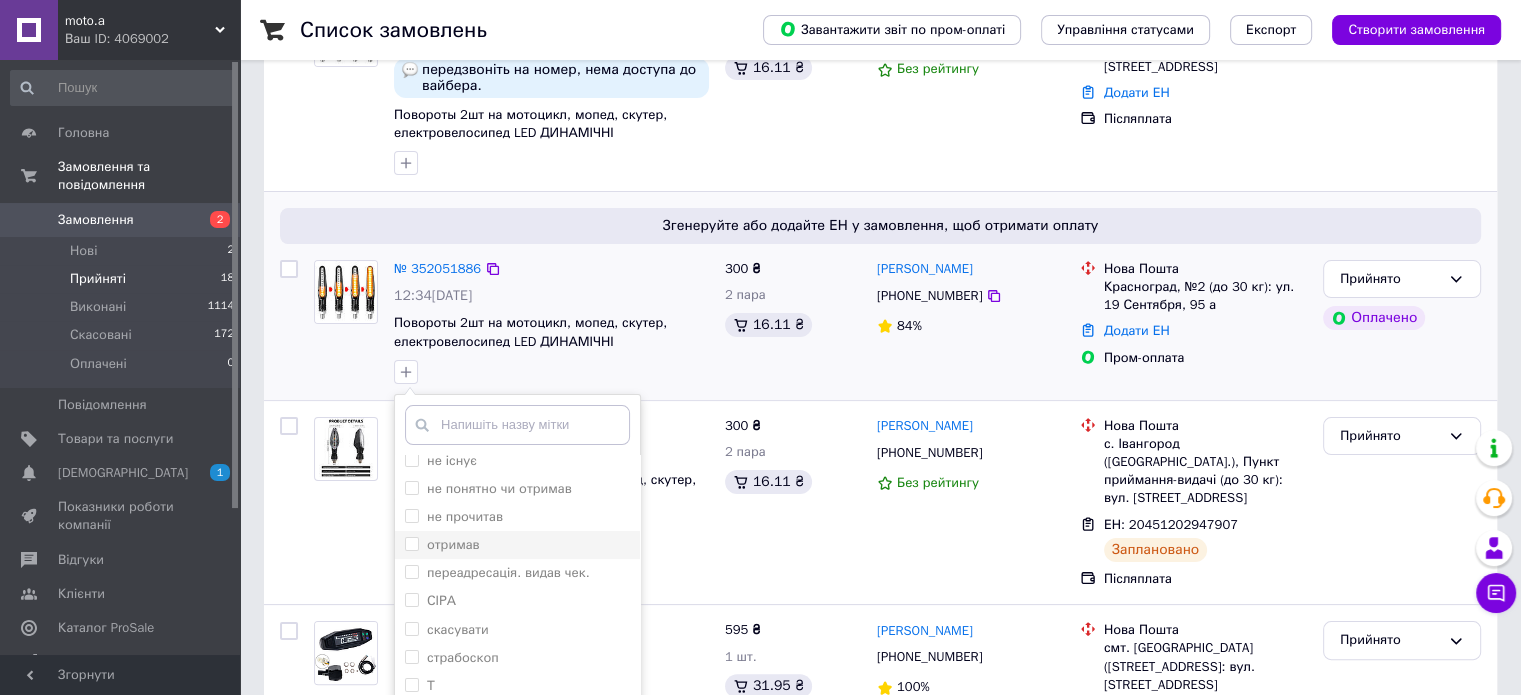 scroll, scrollTop: 630, scrollLeft: 0, axis: vertical 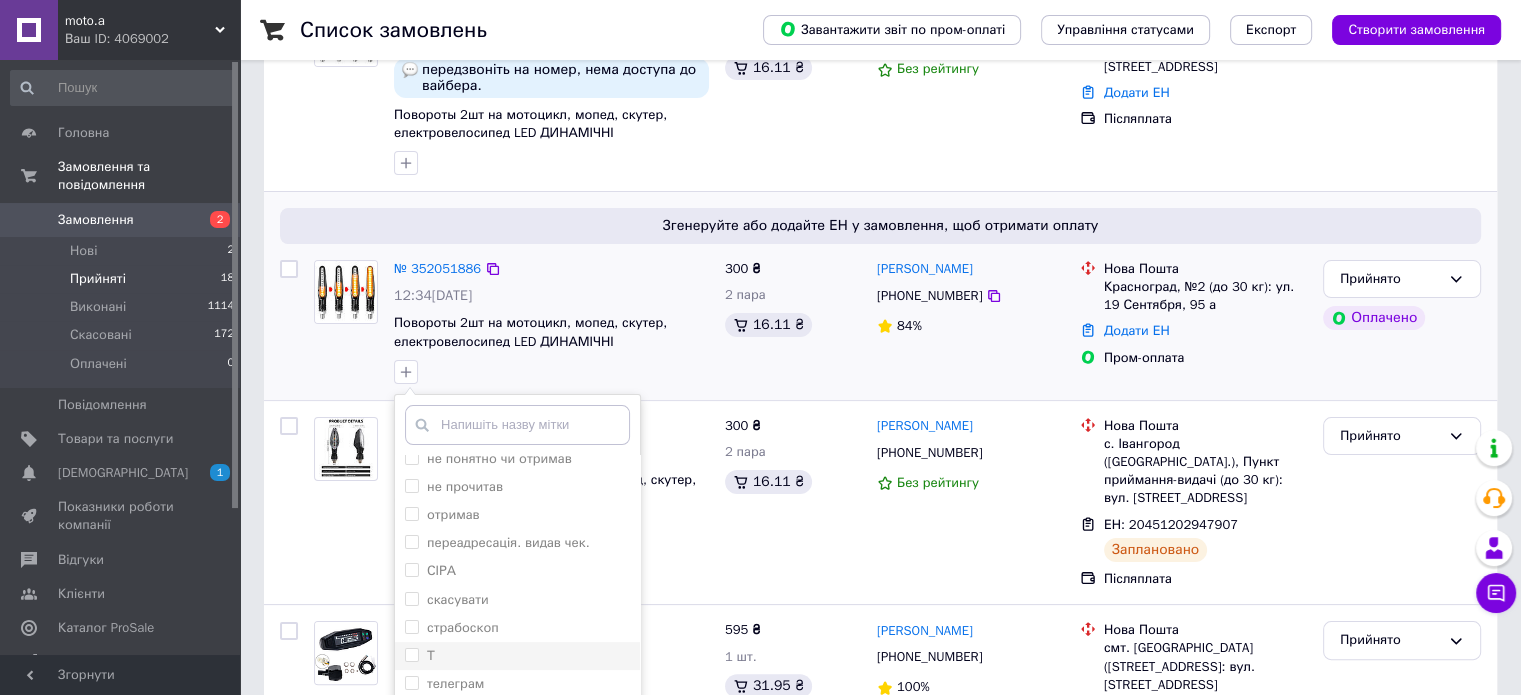 click on "Т" at bounding box center [420, 656] 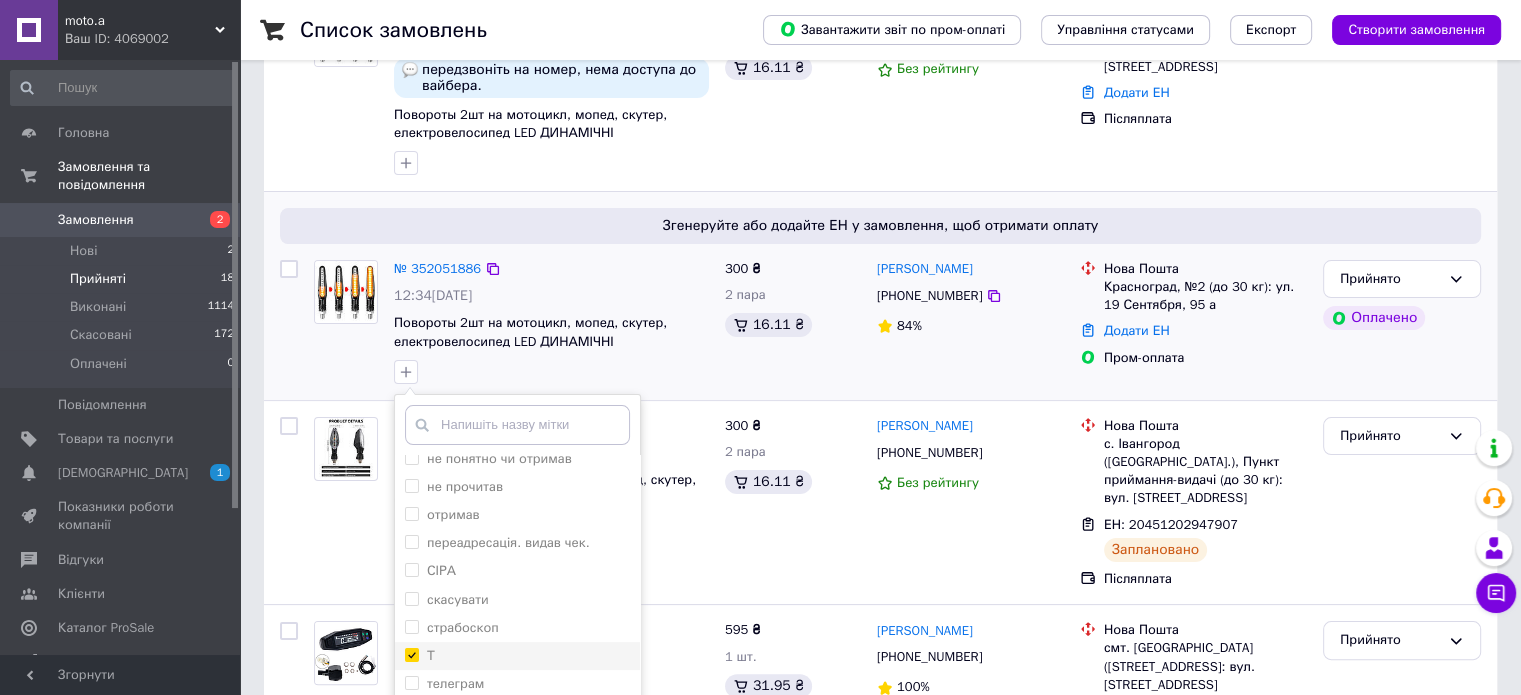 click on "Т" at bounding box center [411, 654] 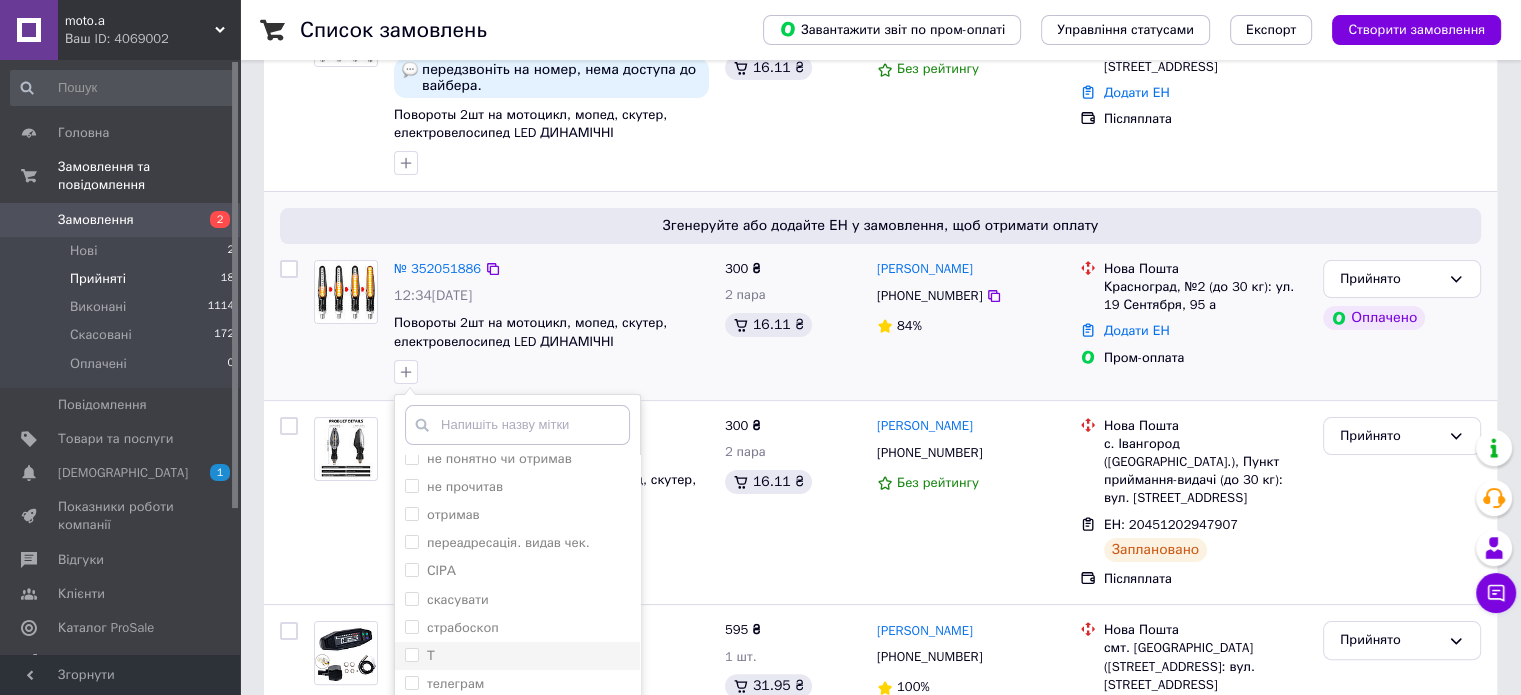 click on "Т" at bounding box center [411, 654] 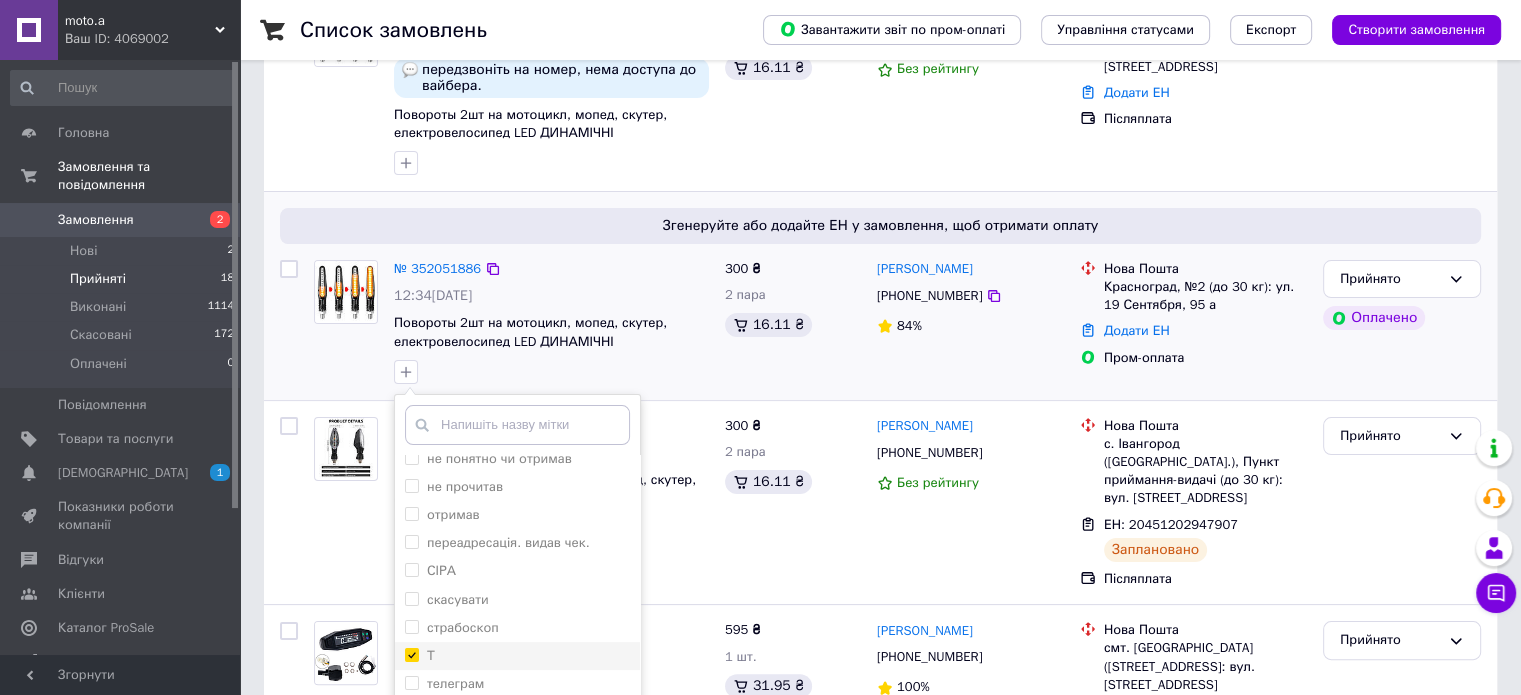 checkbox on "true" 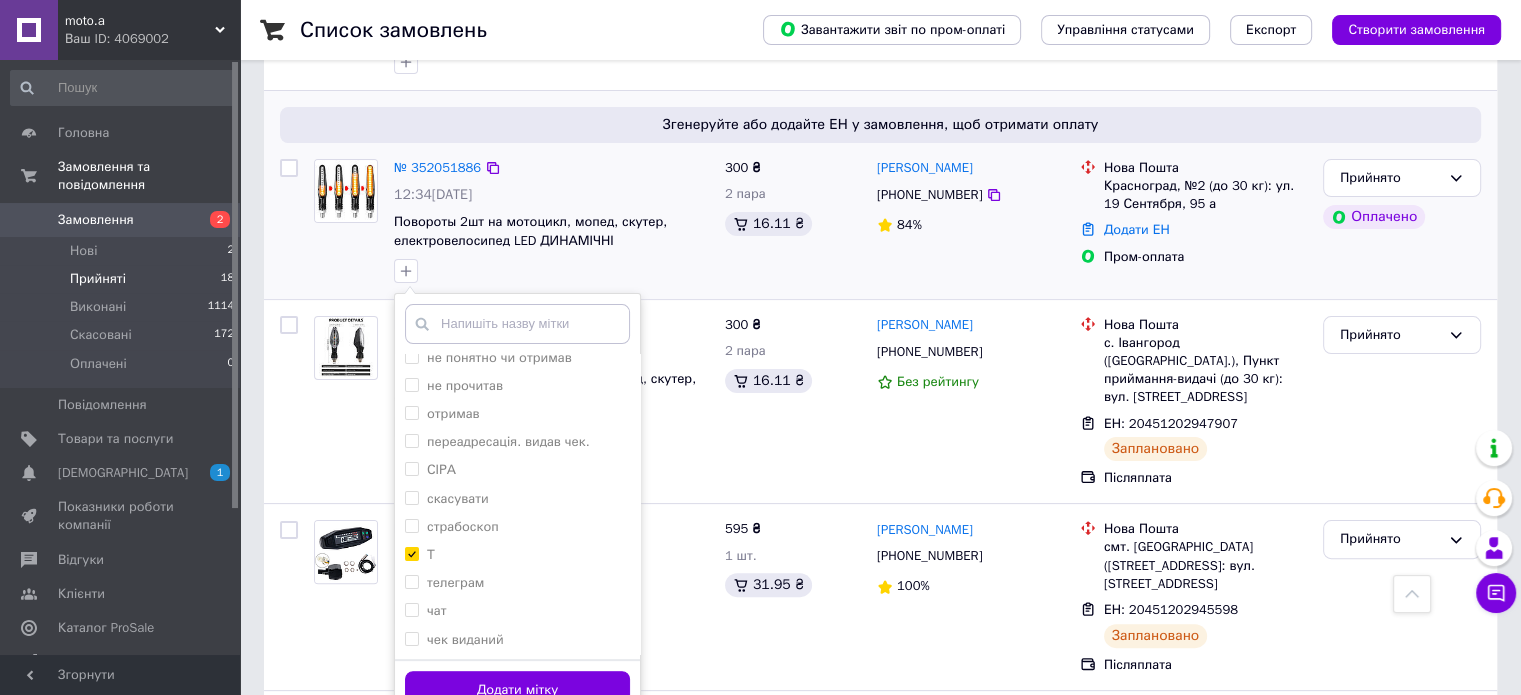 scroll, scrollTop: 400, scrollLeft: 0, axis: vertical 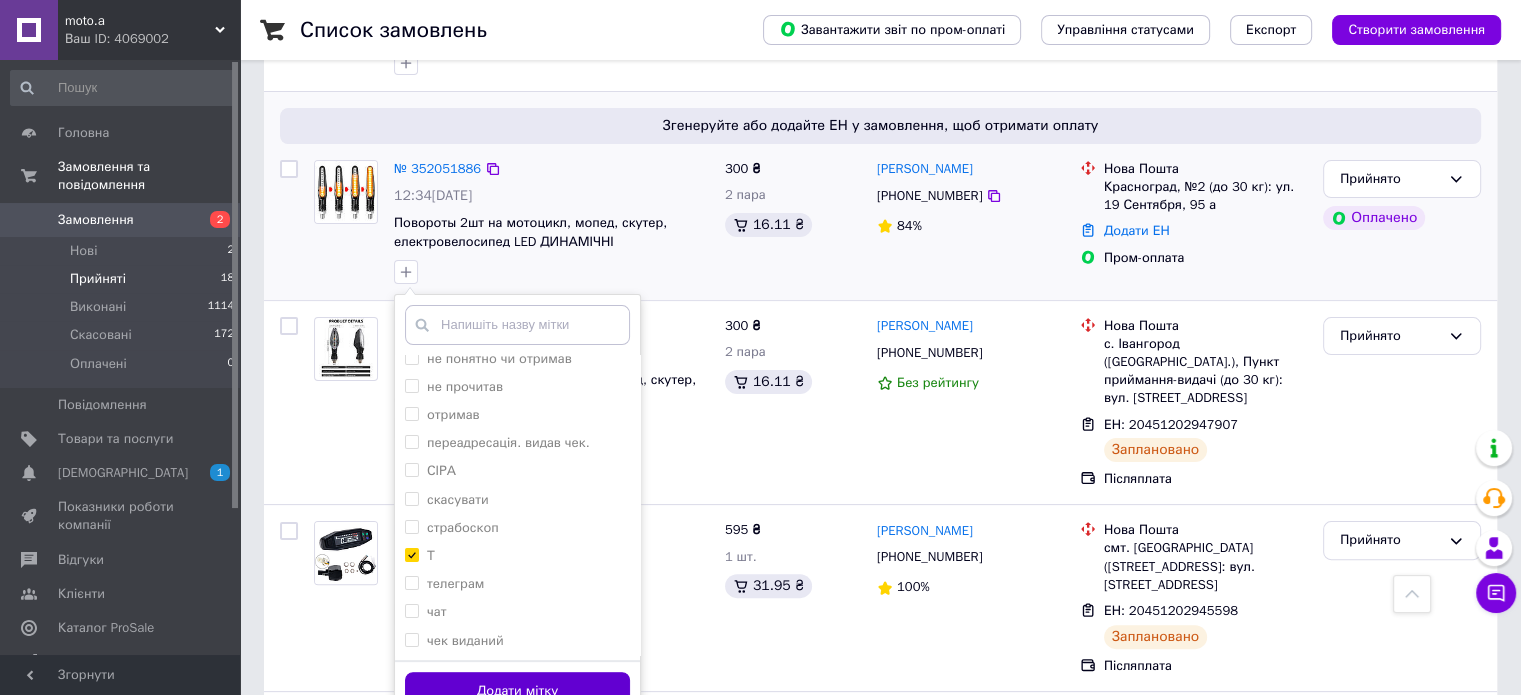 click on "Додати мітку" at bounding box center [517, 691] 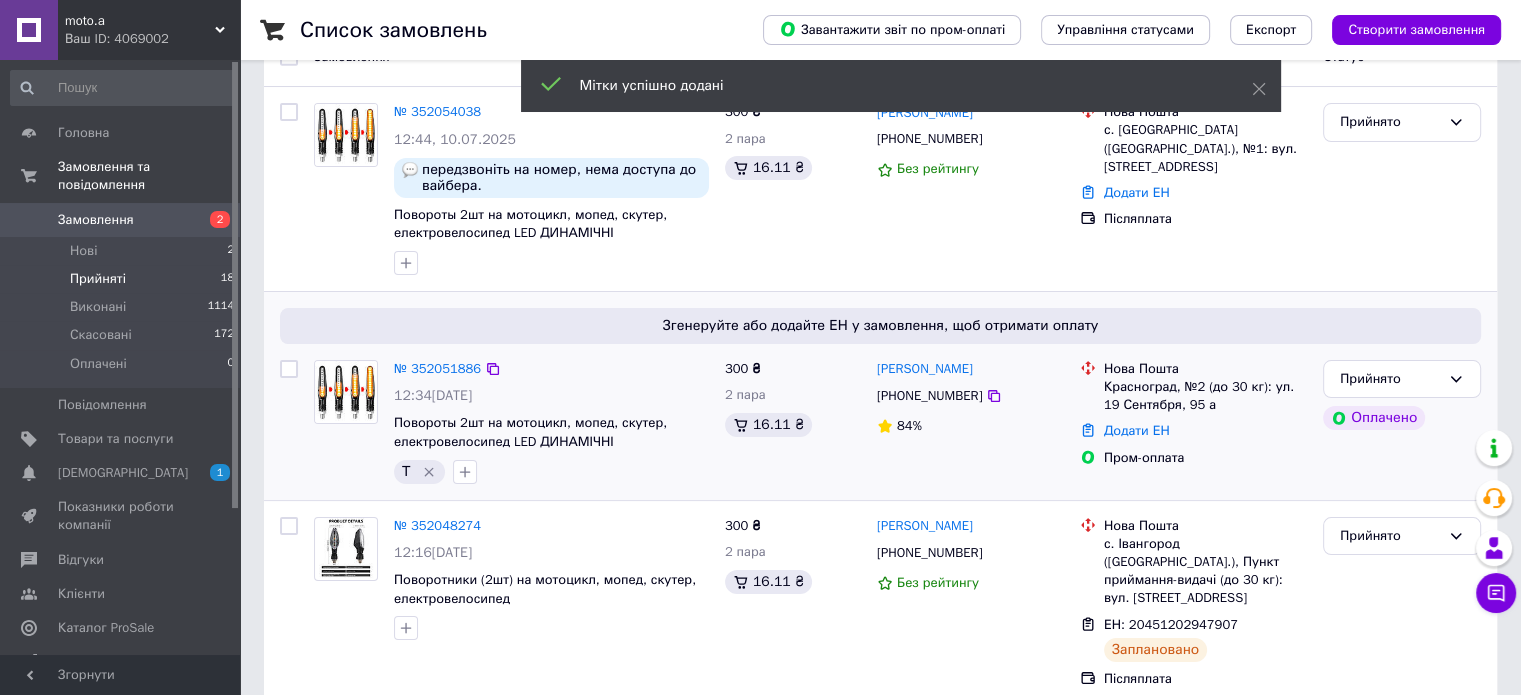 scroll, scrollTop: 100, scrollLeft: 0, axis: vertical 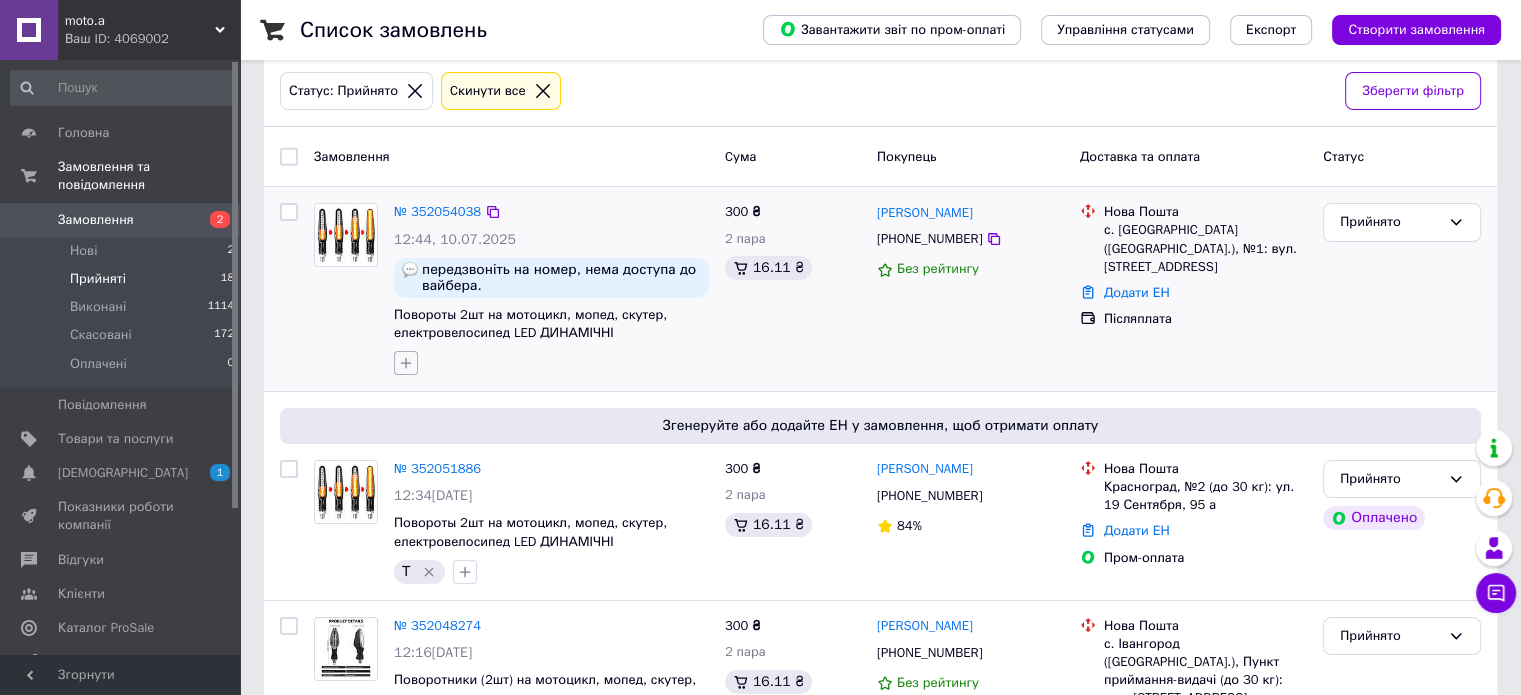 click 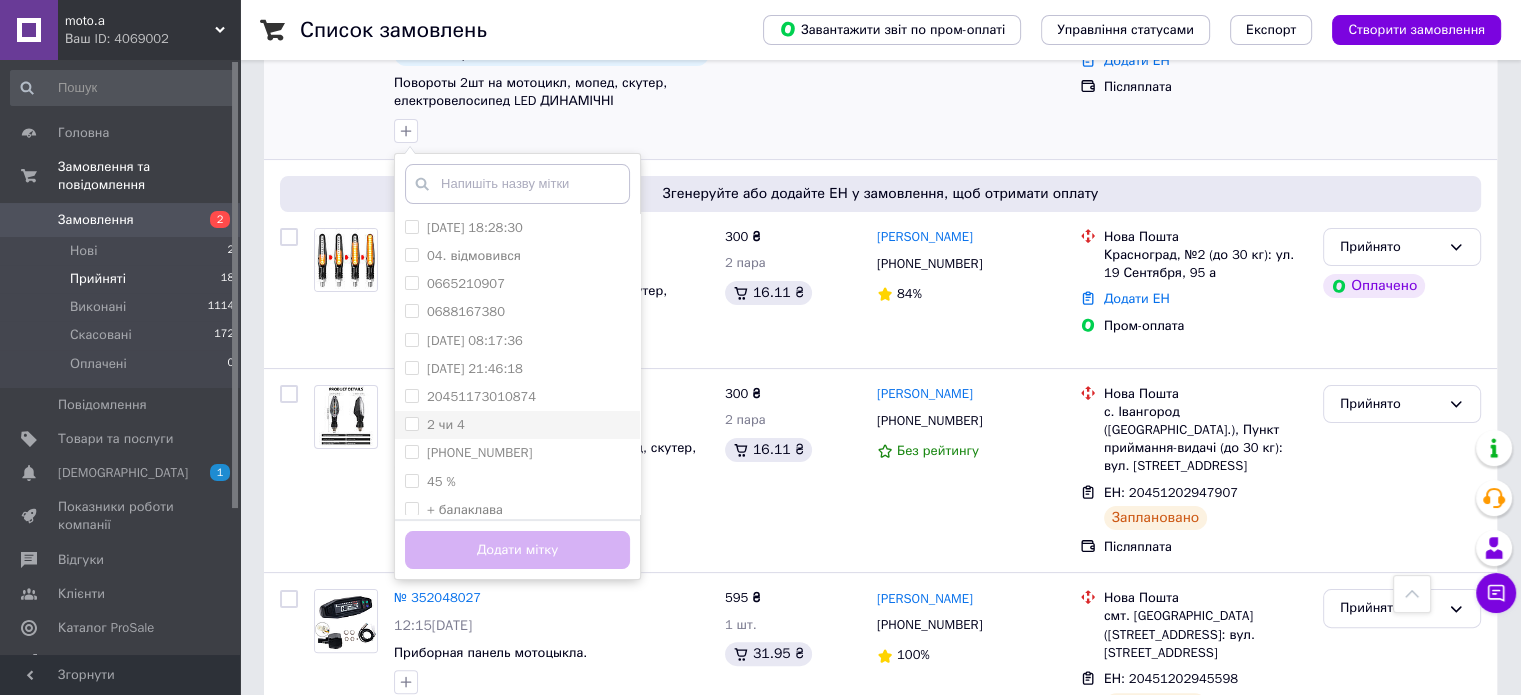 scroll, scrollTop: 300, scrollLeft: 0, axis: vertical 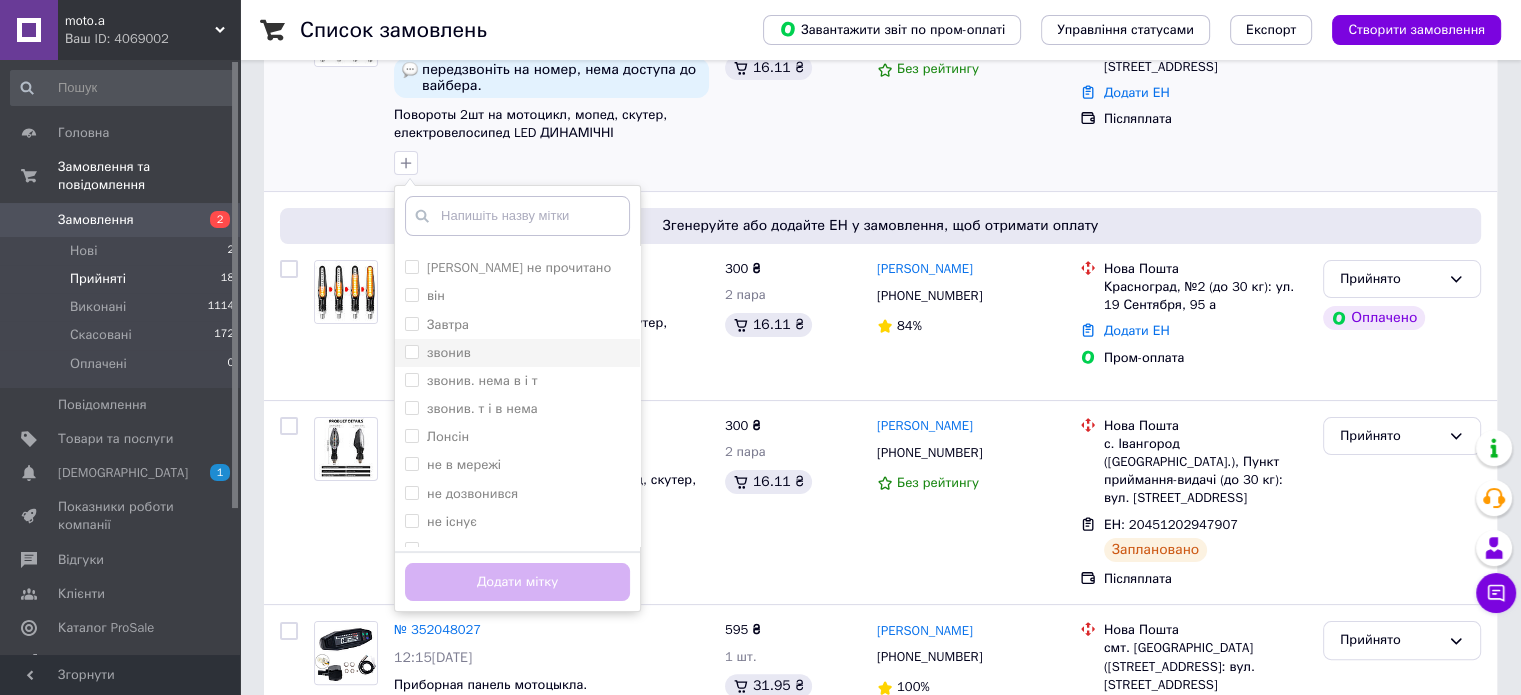 click on "звонив" at bounding box center [449, 352] 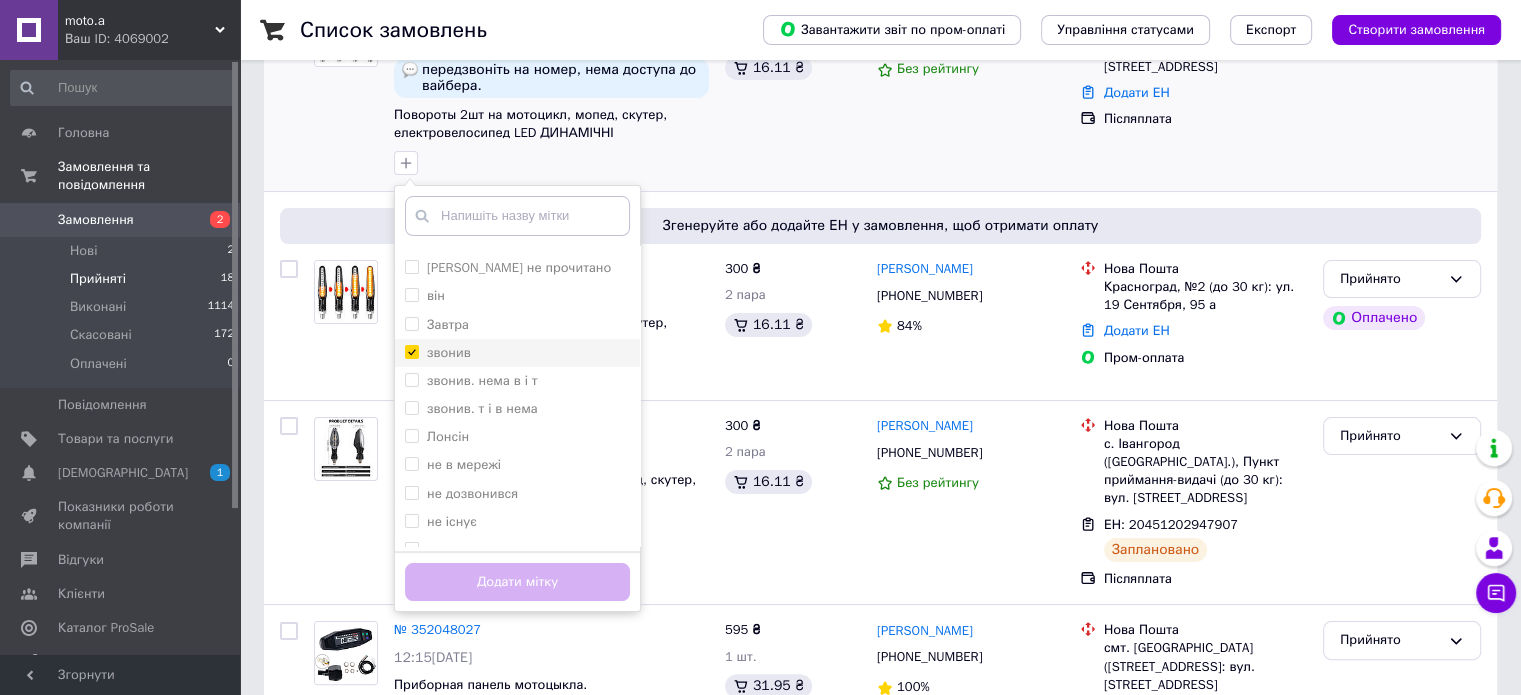 checkbox on "true" 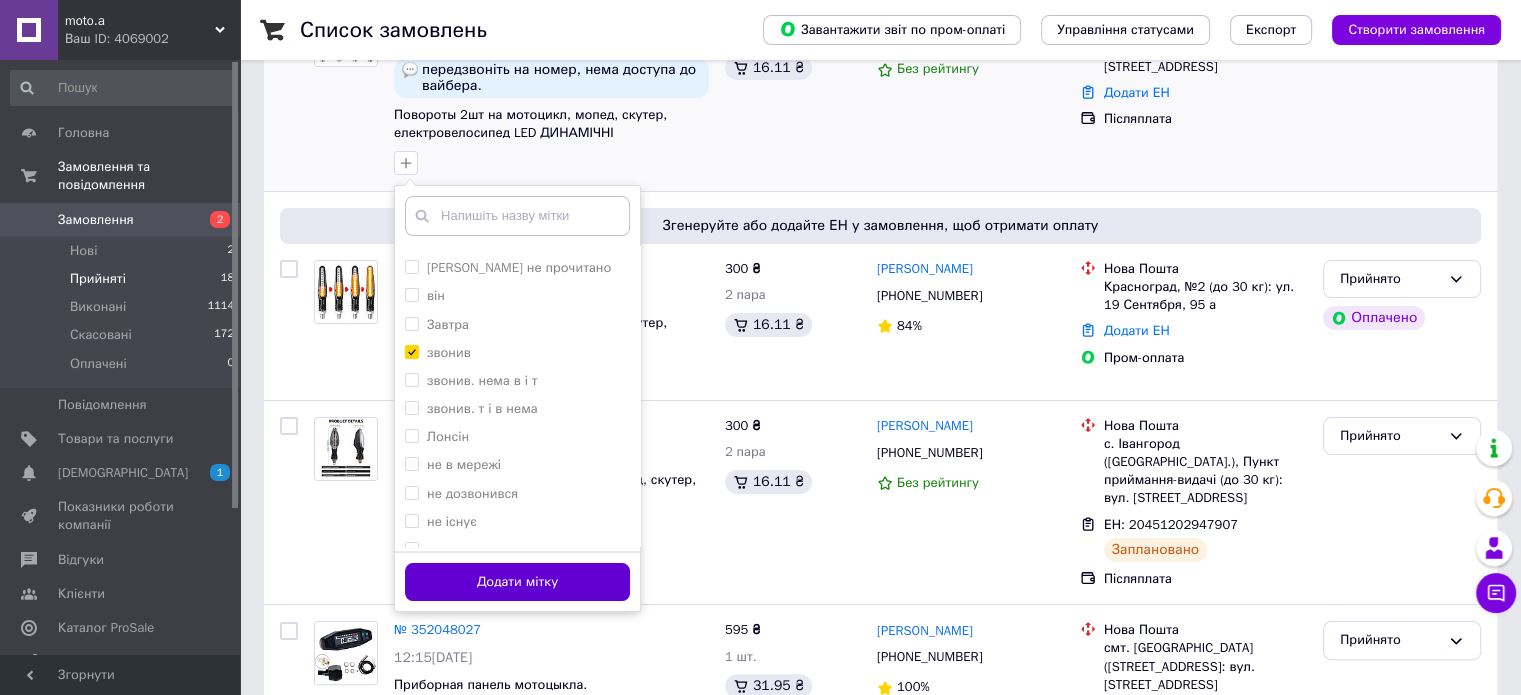 click on "Додати мітку" at bounding box center (517, 582) 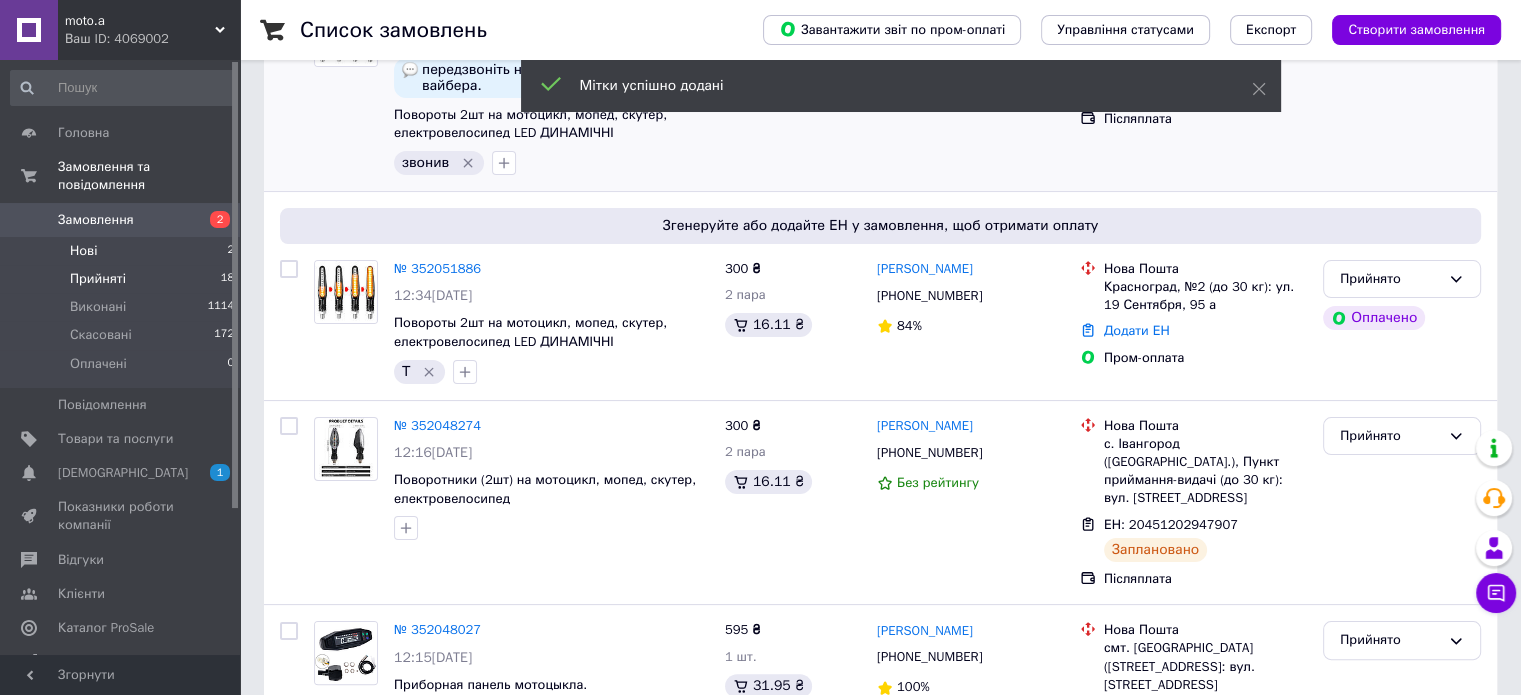 click on "Нові" at bounding box center [83, 251] 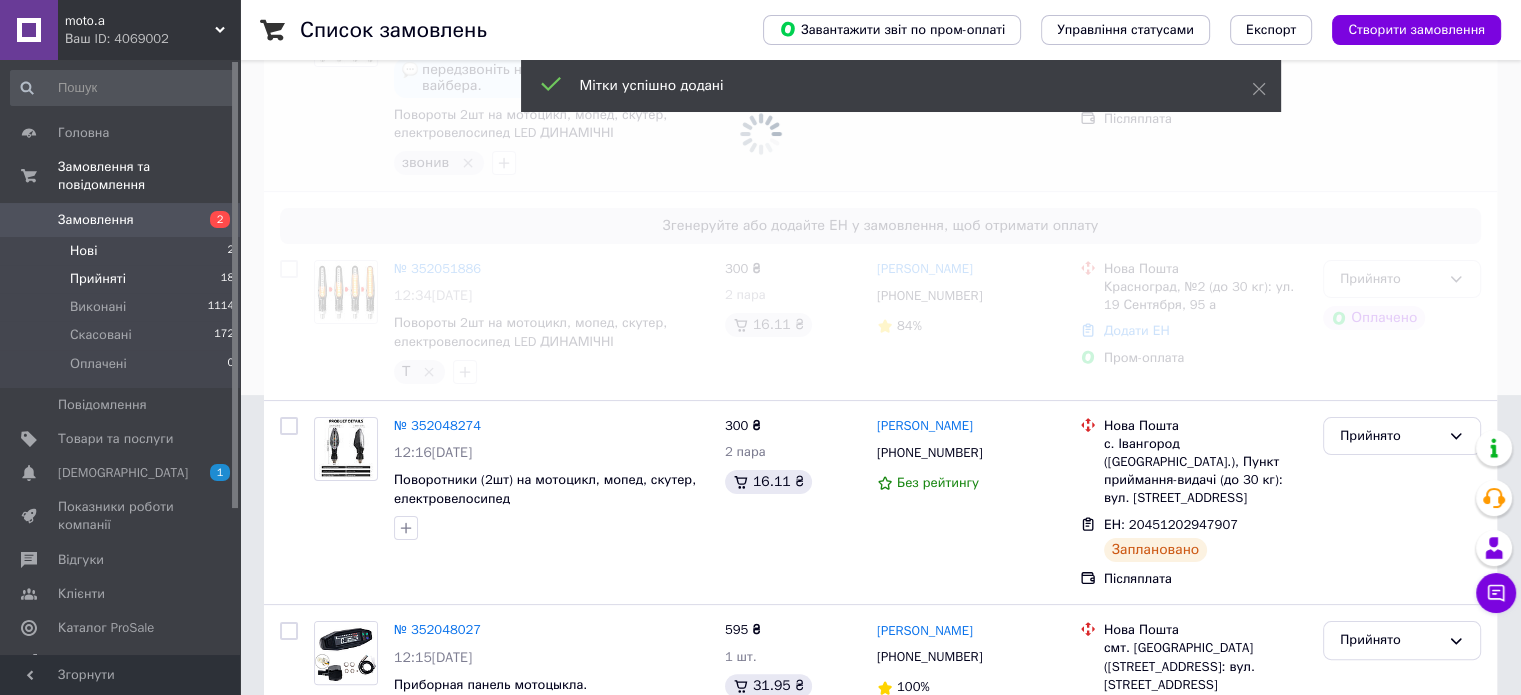 scroll, scrollTop: 0, scrollLeft: 0, axis: both 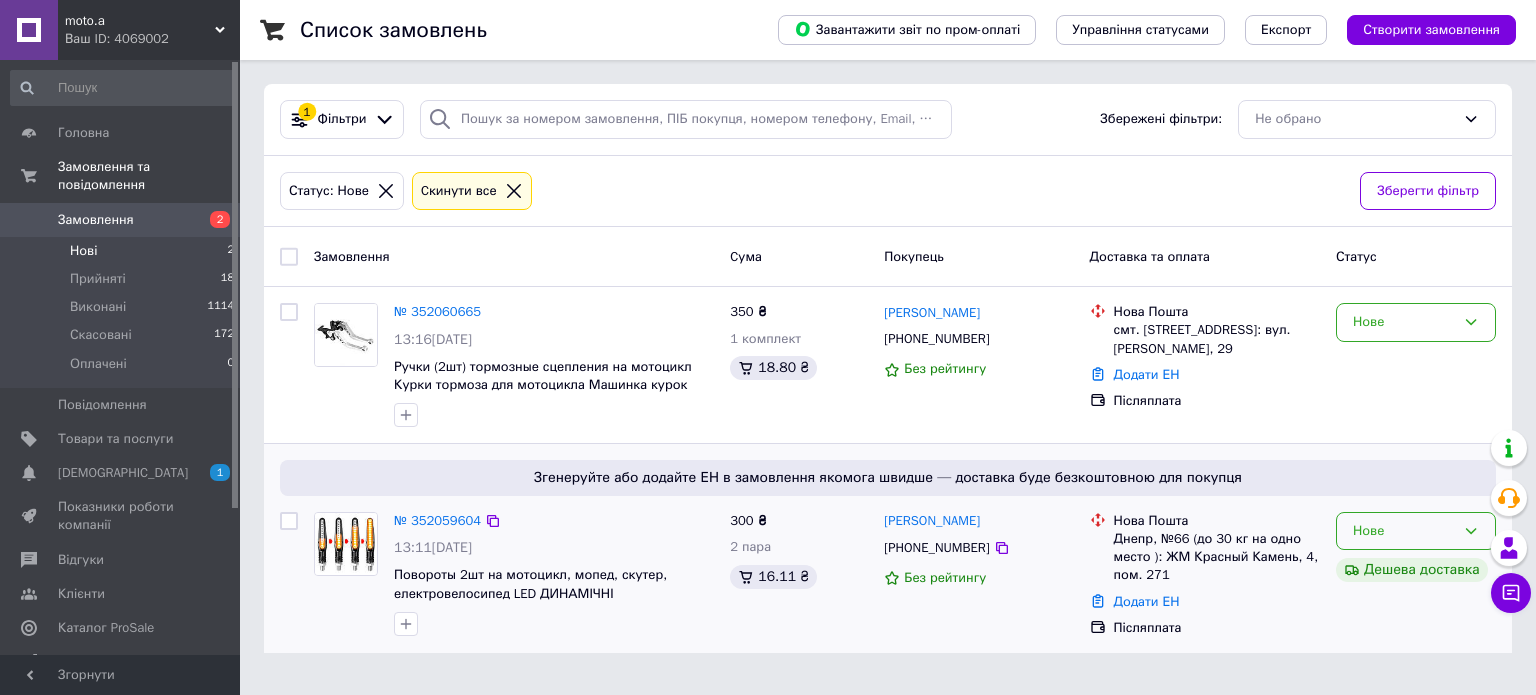 click on "Нове" at bounding box center (1404, 531) 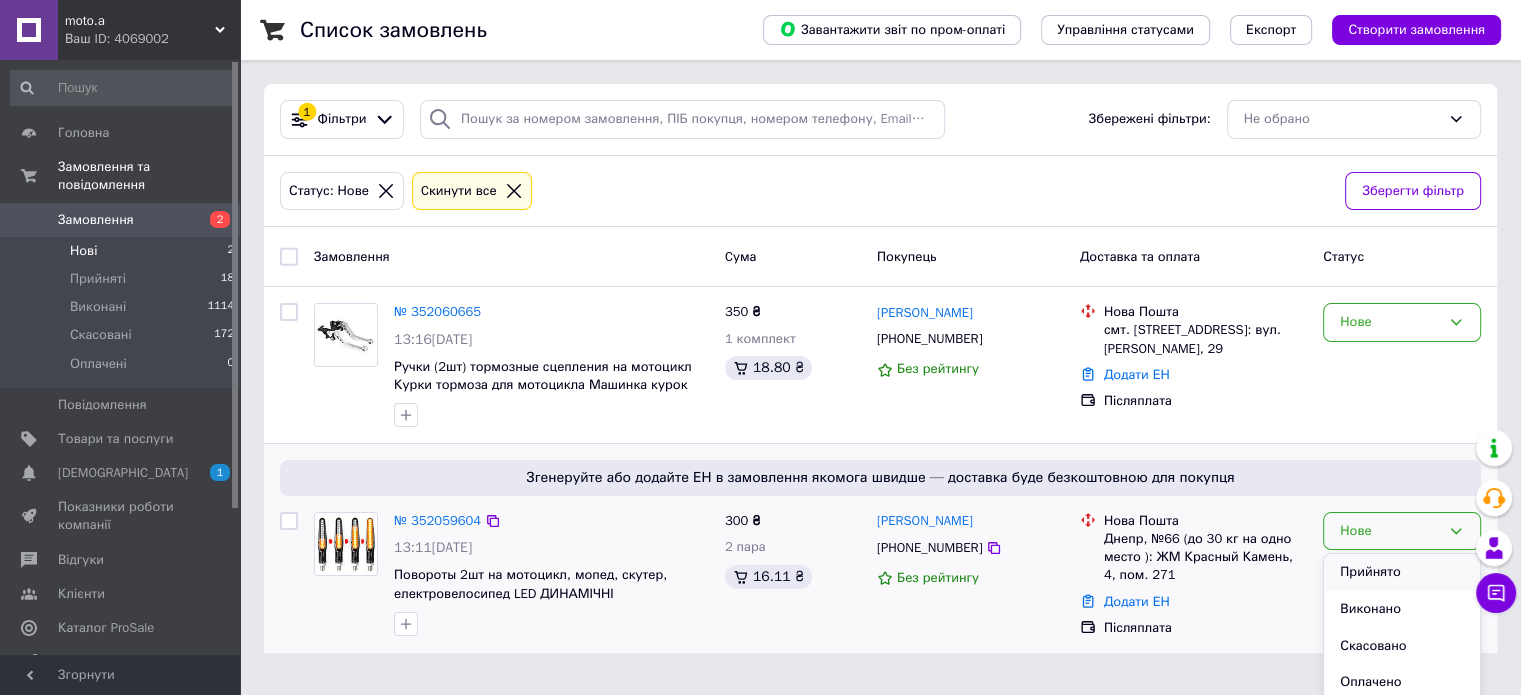 click on "Прийнято" at bounding box center (1402, 572) 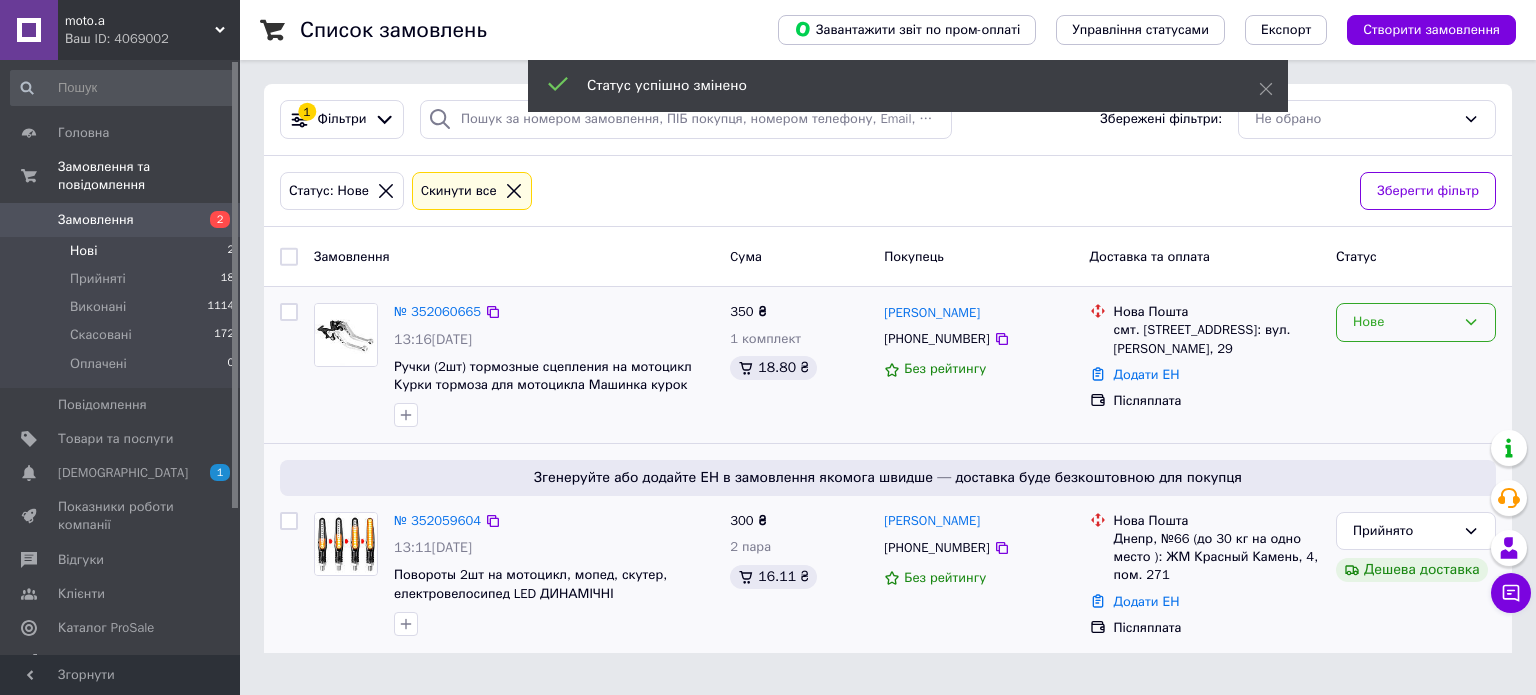 click on "Нове" at bounding box center (1404, 322) 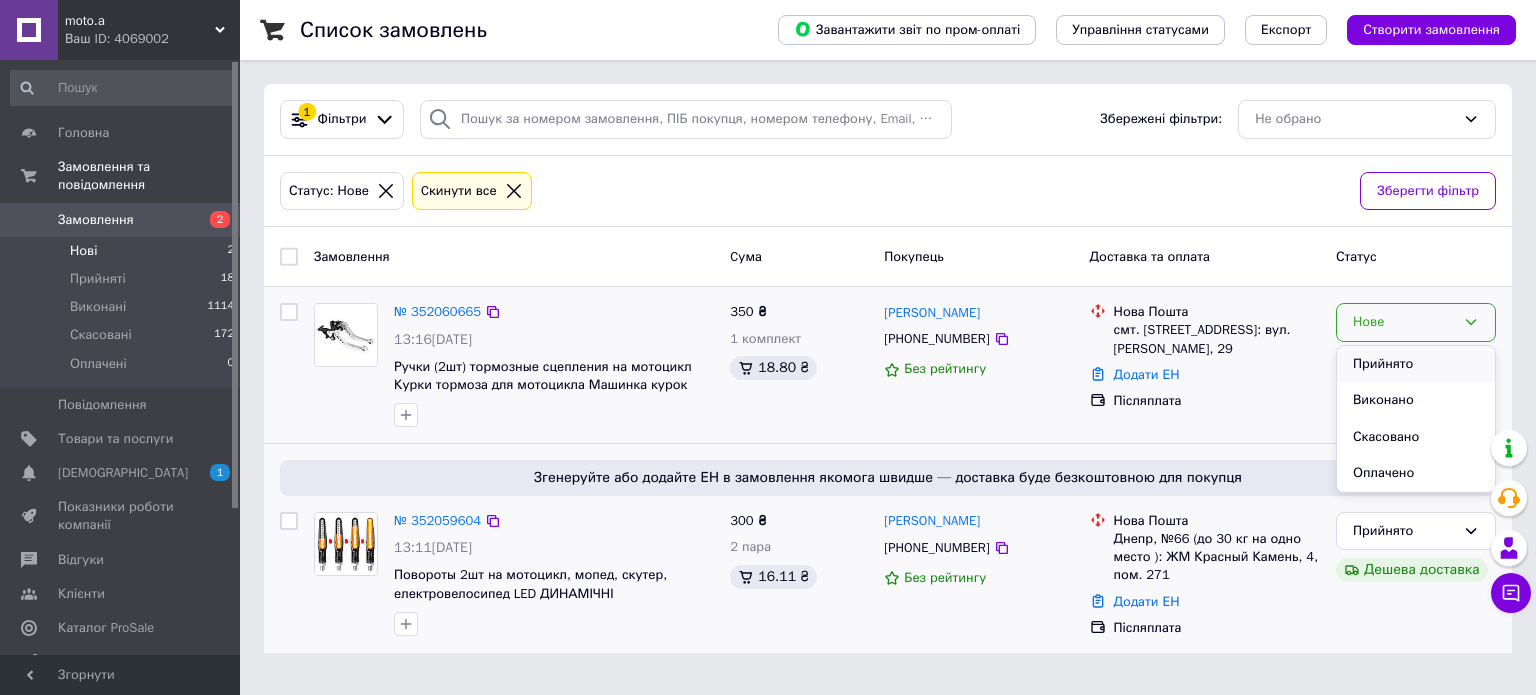 click on "Прийнято" at bounding box center [1416, 364] 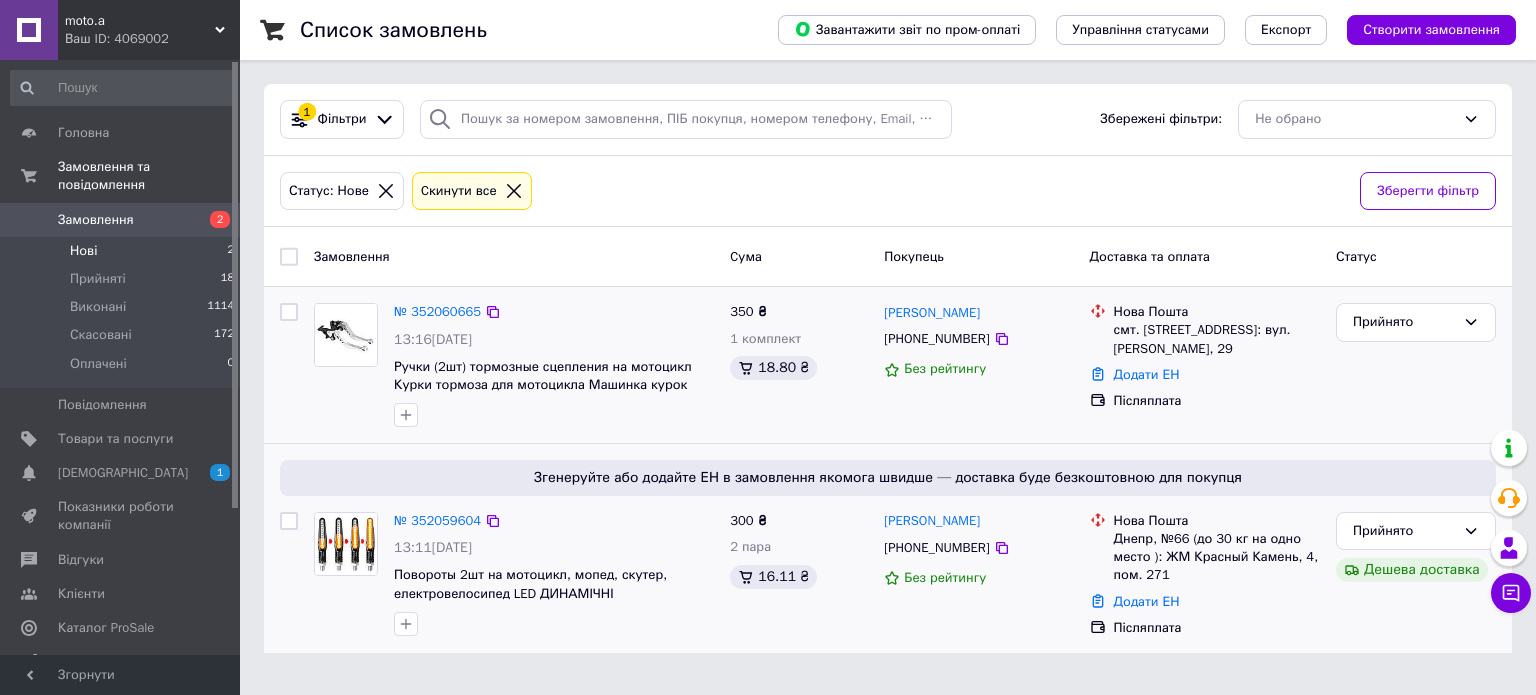 click on "№ 352059604 13:11, 10.07.2025 Повороты 2шт на мотоцикл, мопед, скутер, електровелосипед LED ДИНАМІЧНІ" at bounding box center [554, 574] 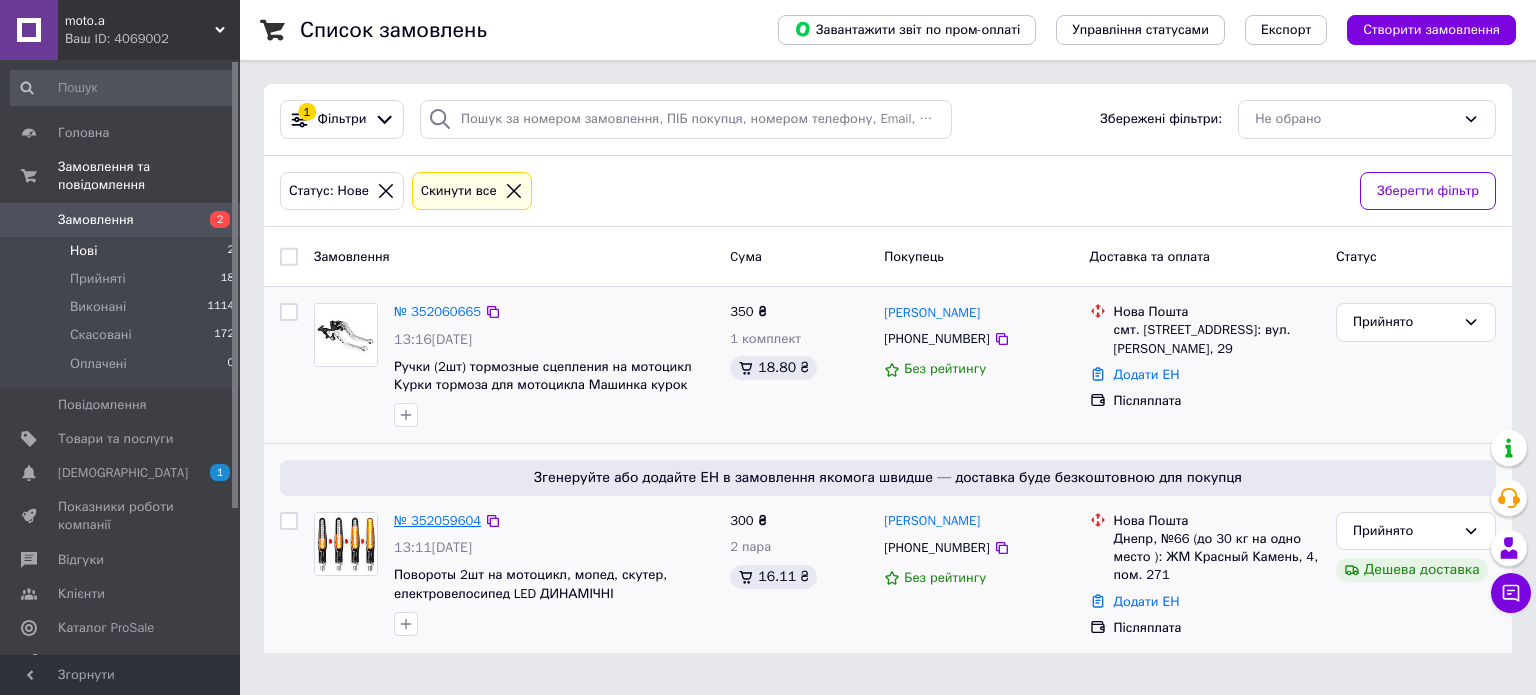 click on "№ 352059604" at bounding box center [437, 520] 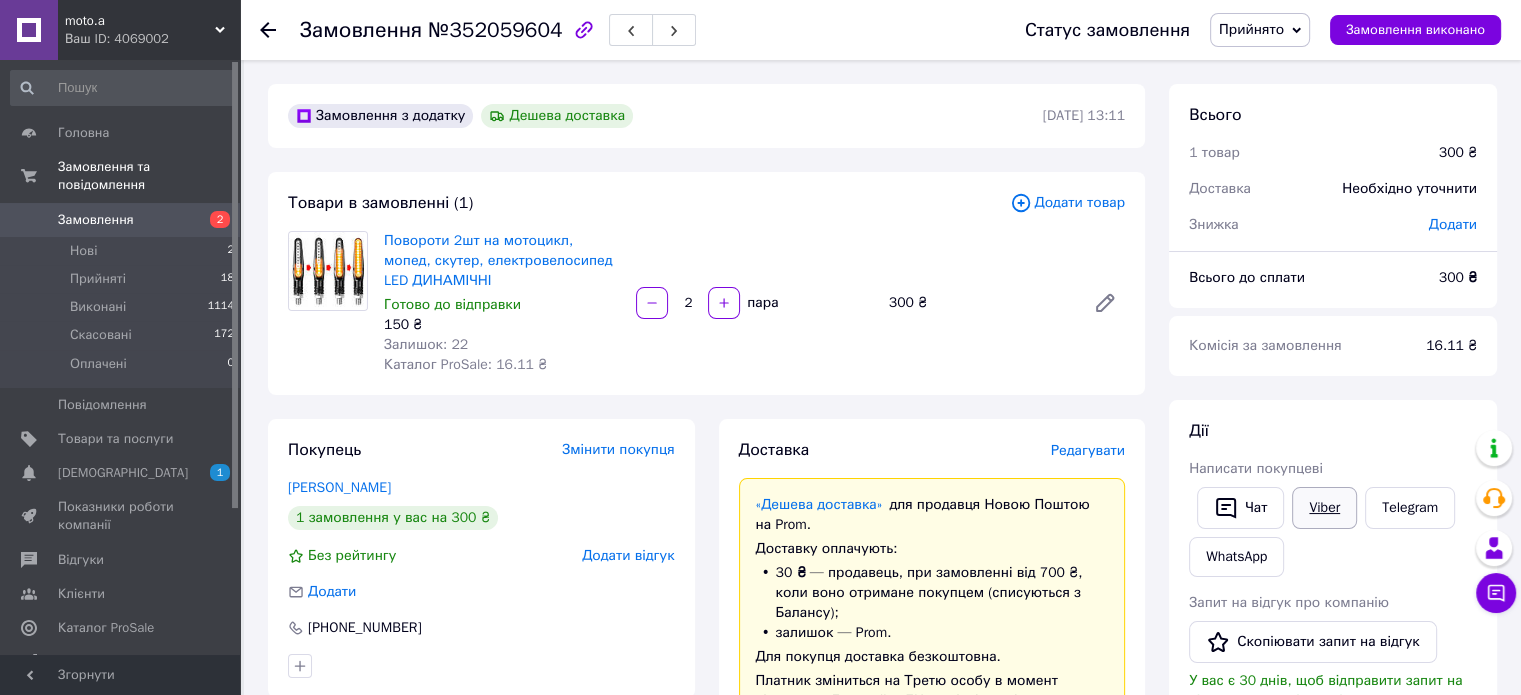 click on "Viber" at bounding box center [1324, 508] 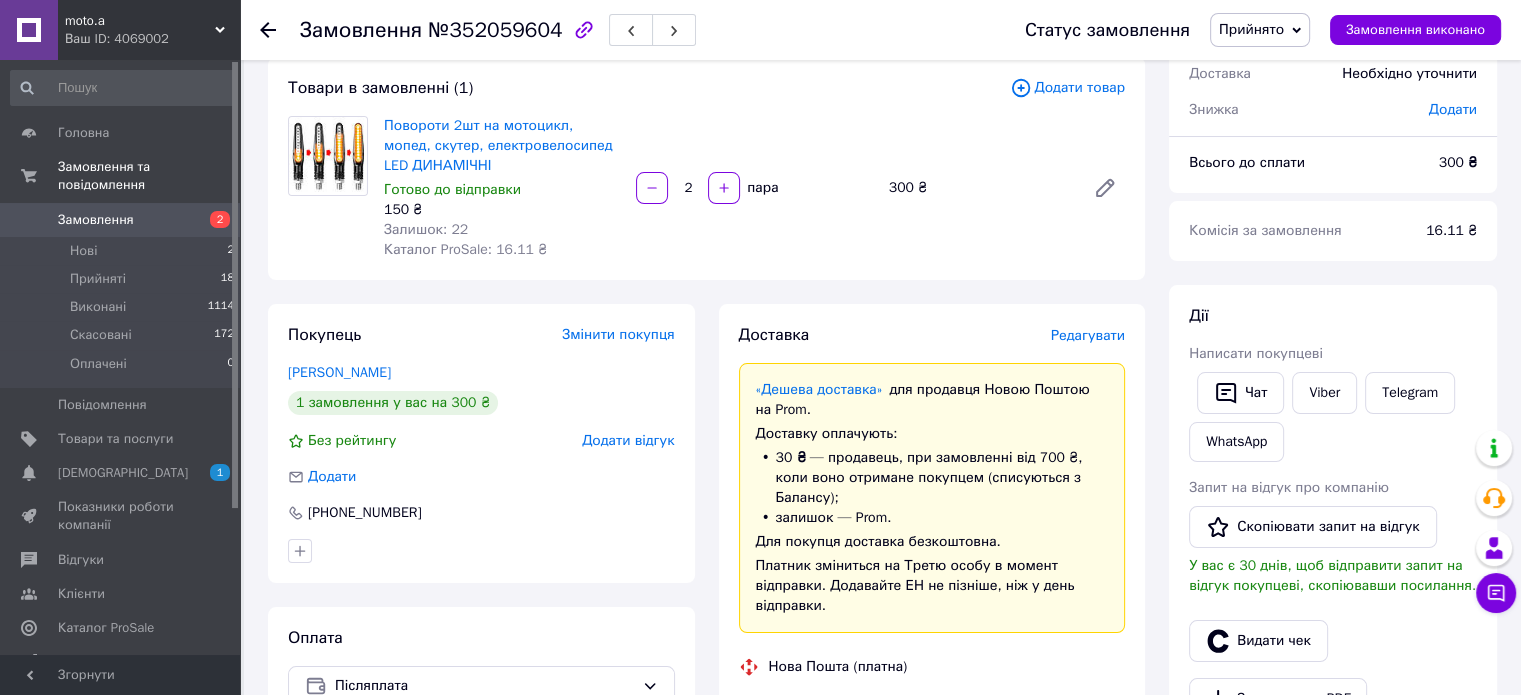 scroll, scrollTop: 200, scrollLeft: 0, axis: vertical 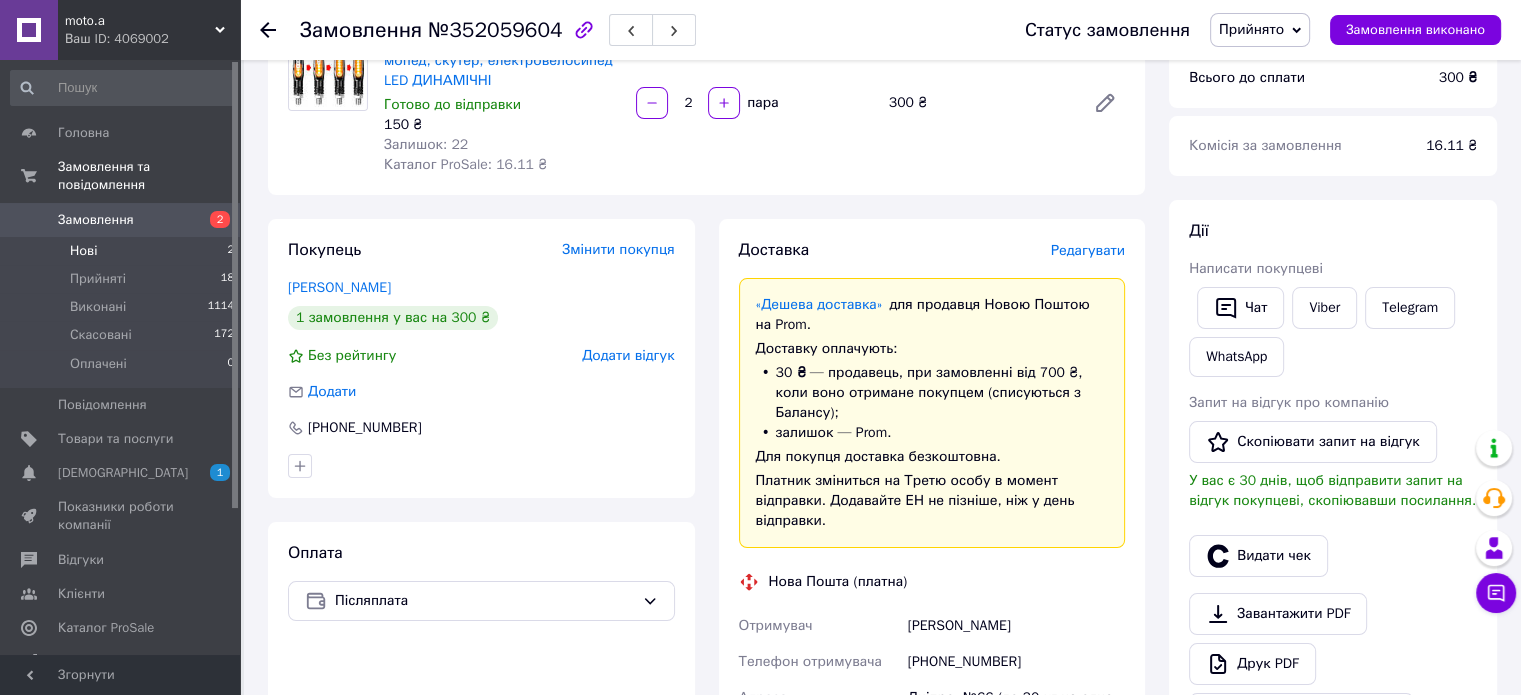 click on "Нові" at bounding box center [83, 251] 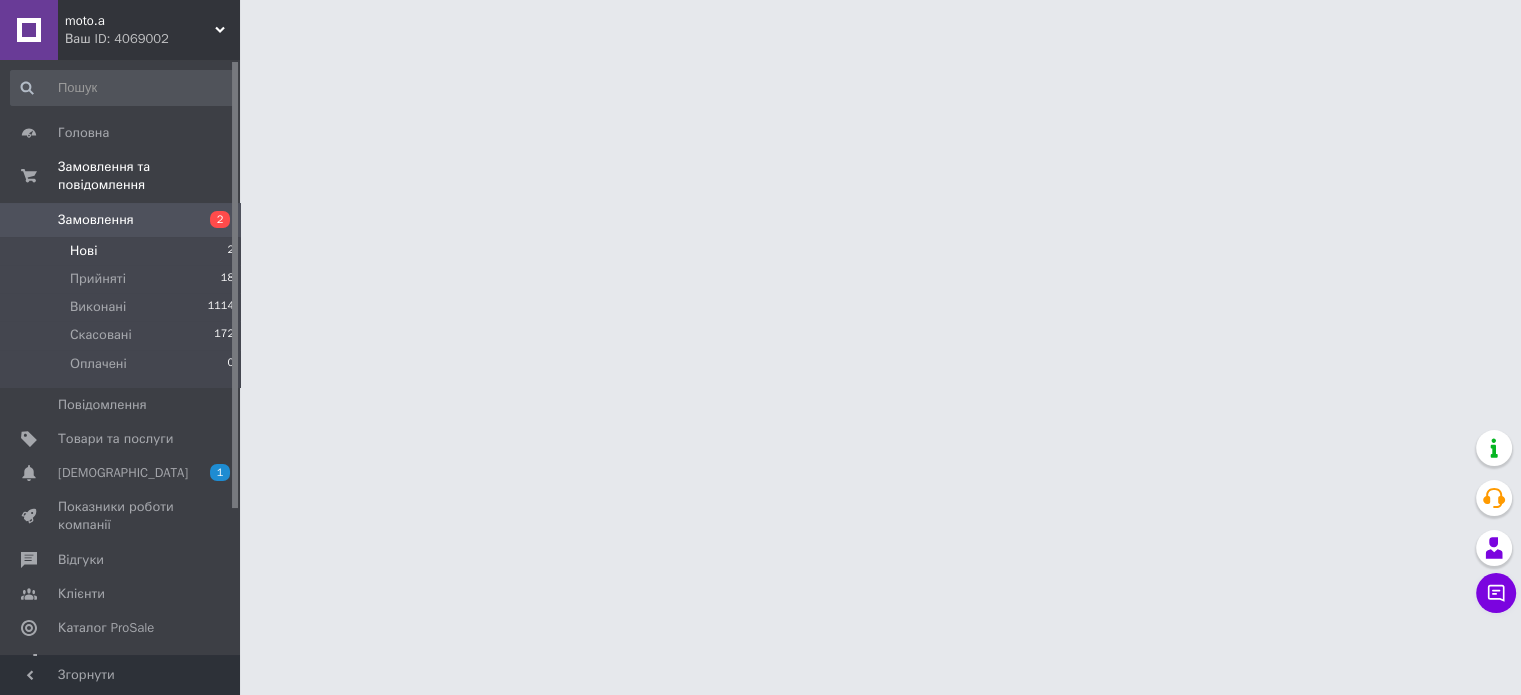 scroll, scrollTop: 0, scrollLeft: 0, axis: both 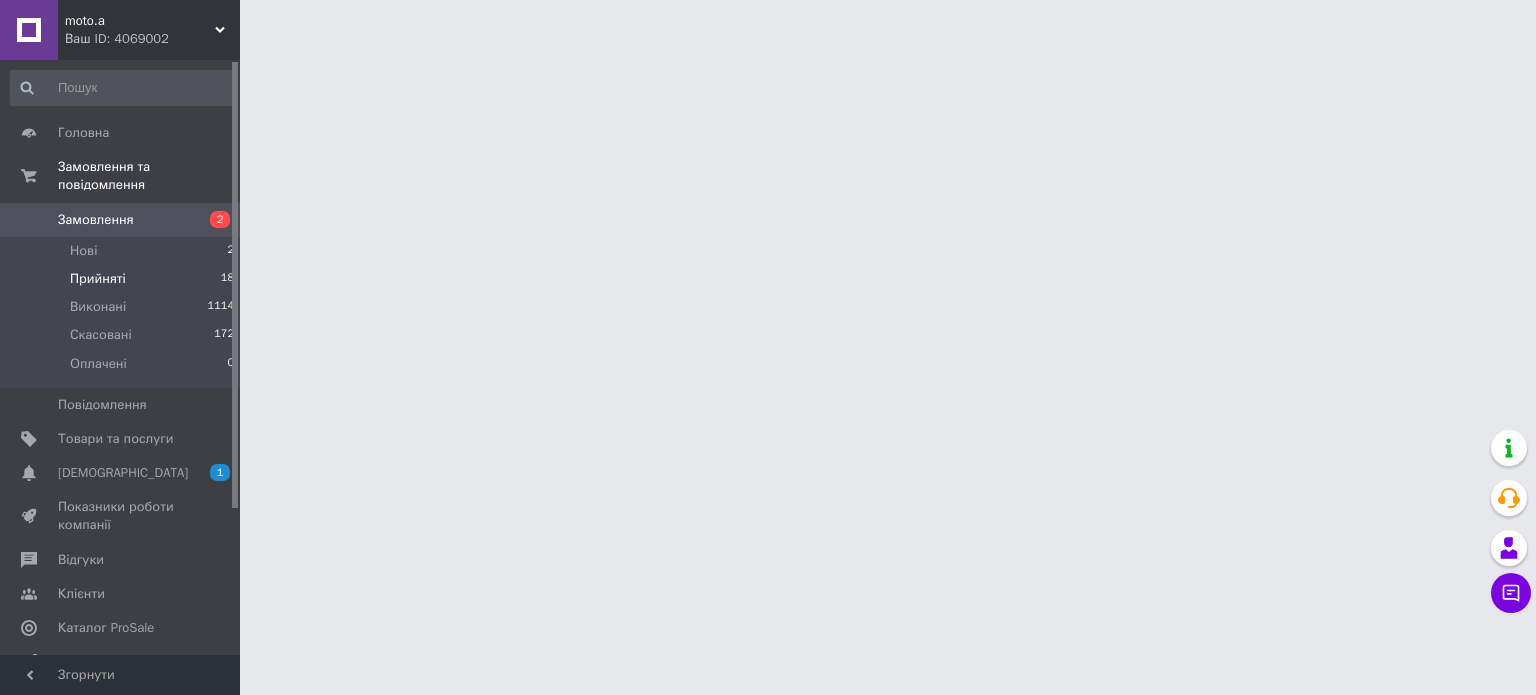 click on "Прийняті" at bounding box center (98, 279) 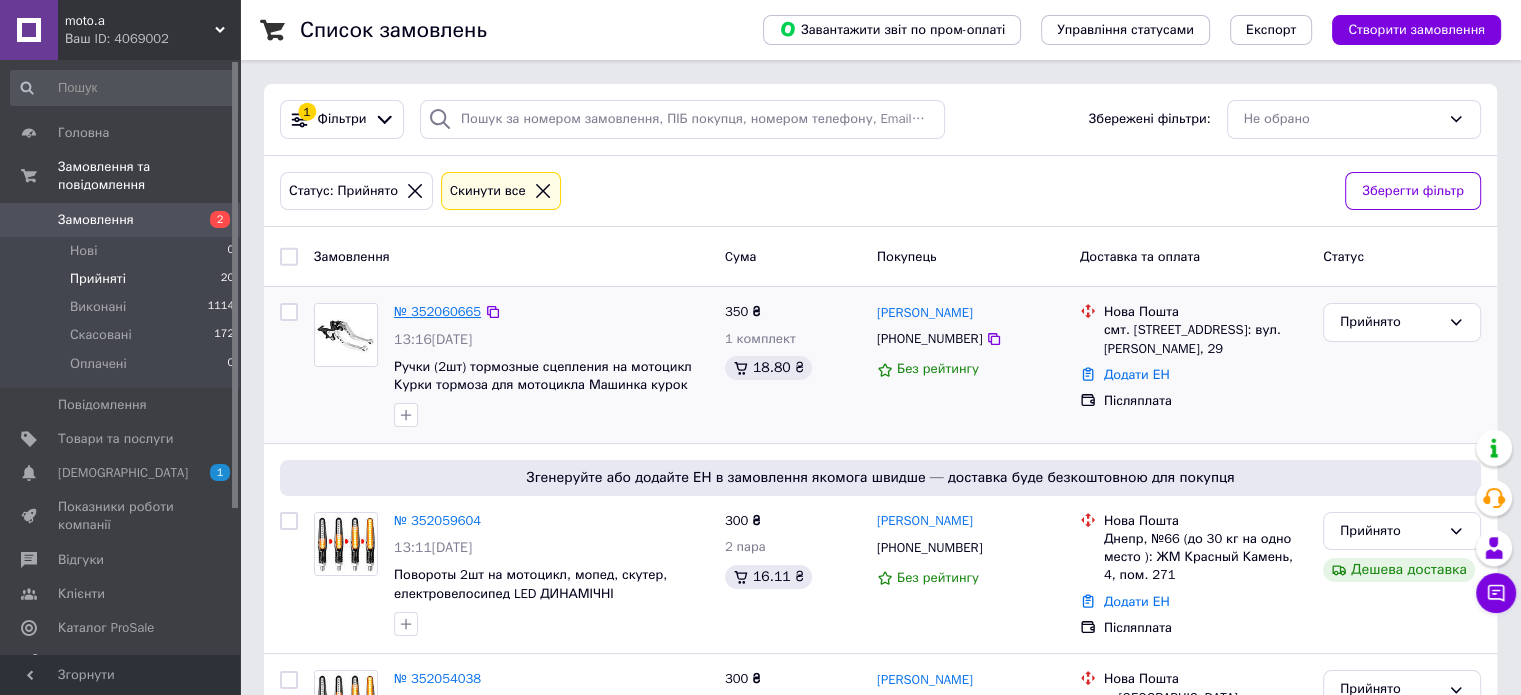 click on "№ 352060665" at bounding box center (437, 311) 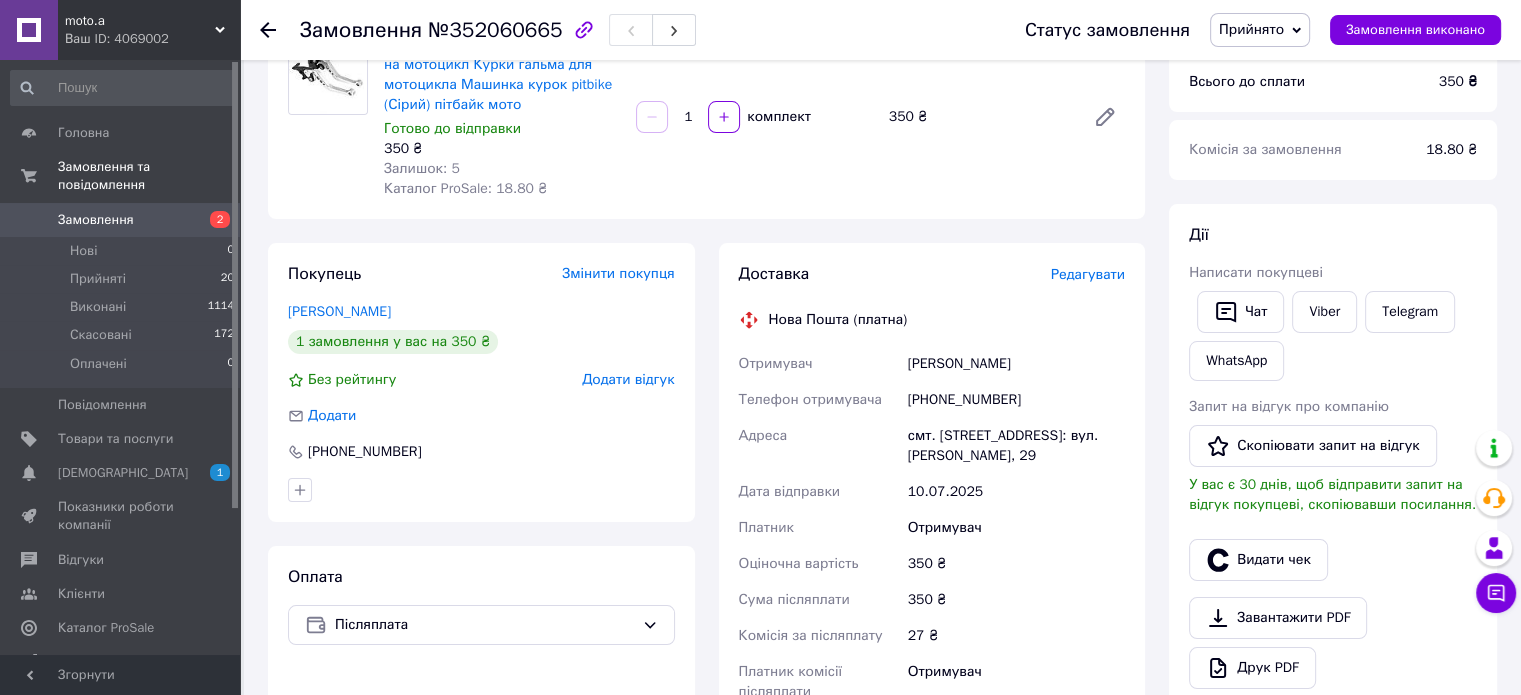 scroll, scrollTop: 200, scrollLeft: 0, axis: vertical 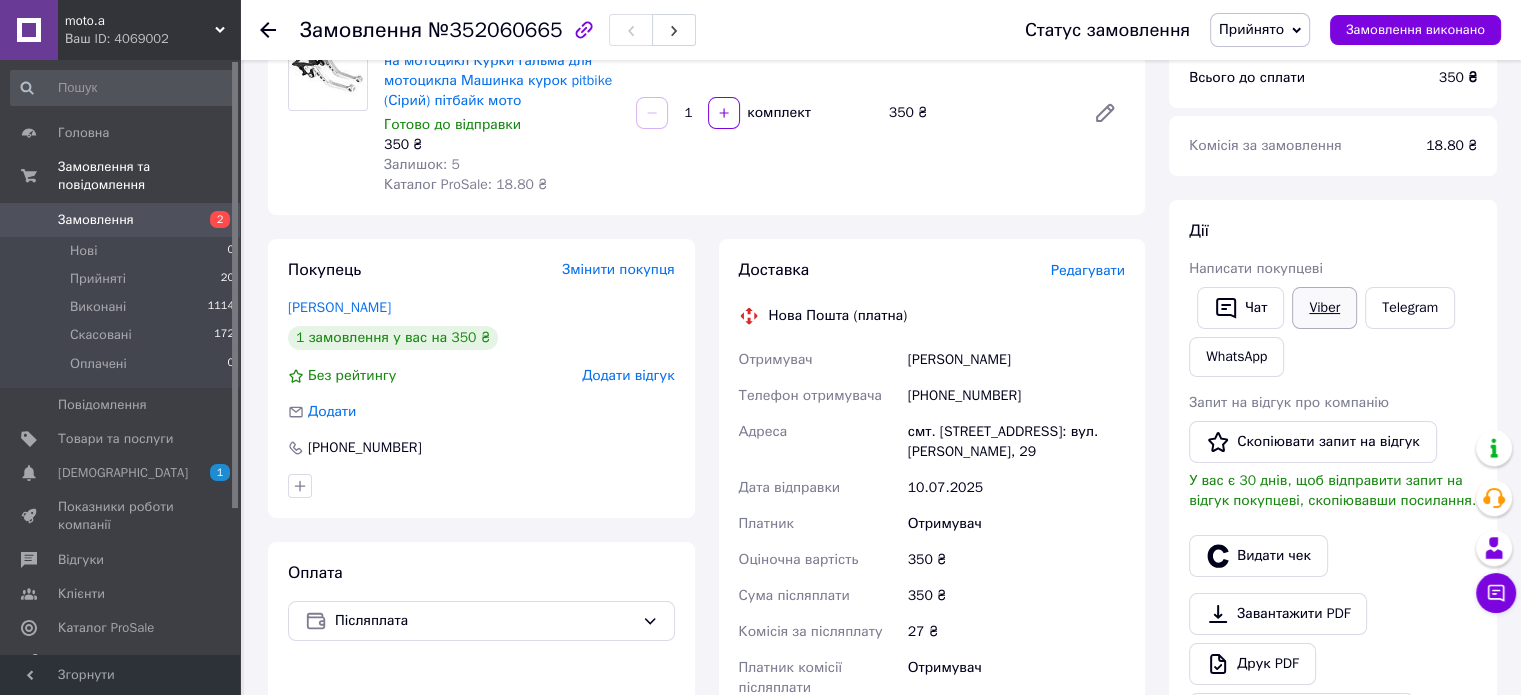 click on "Viber" at bounding box center [1324, 308] 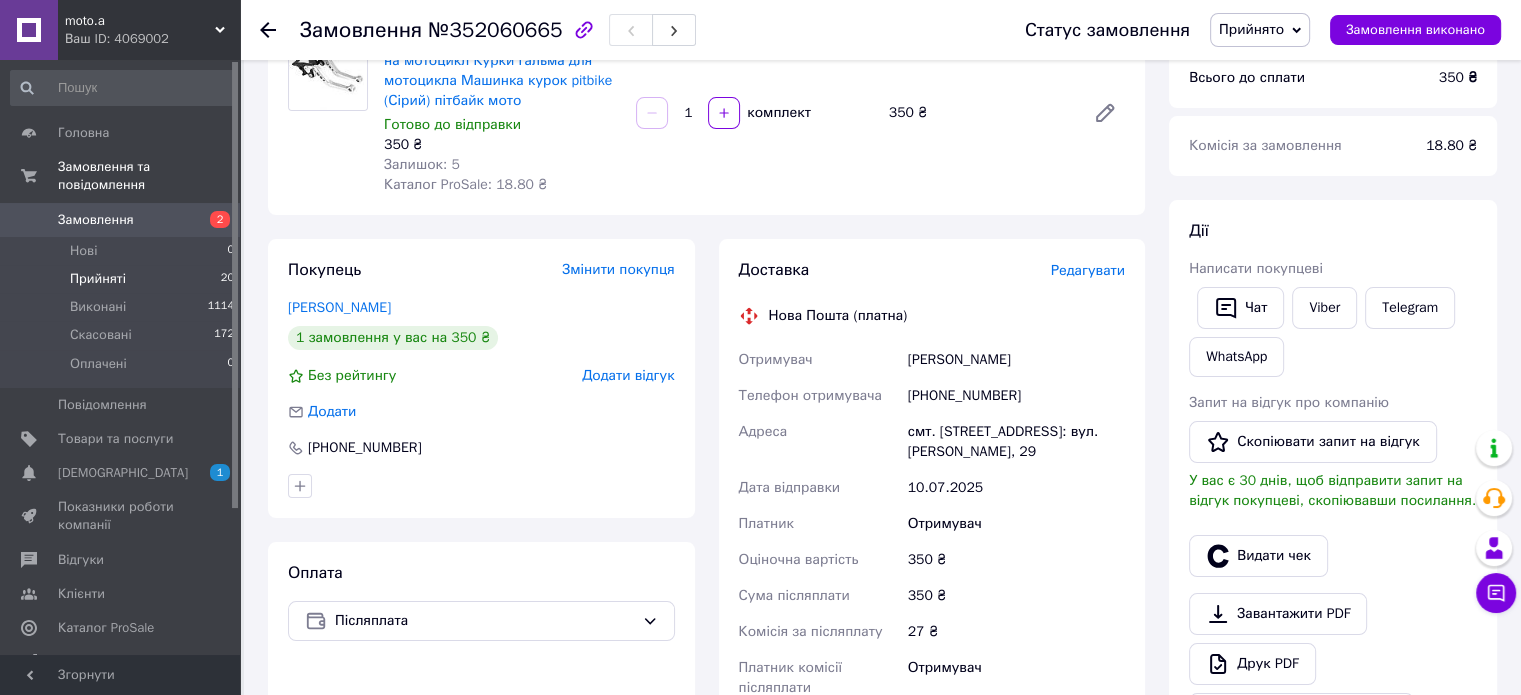 click on "Прийняті" at bounding box center (98, 279) 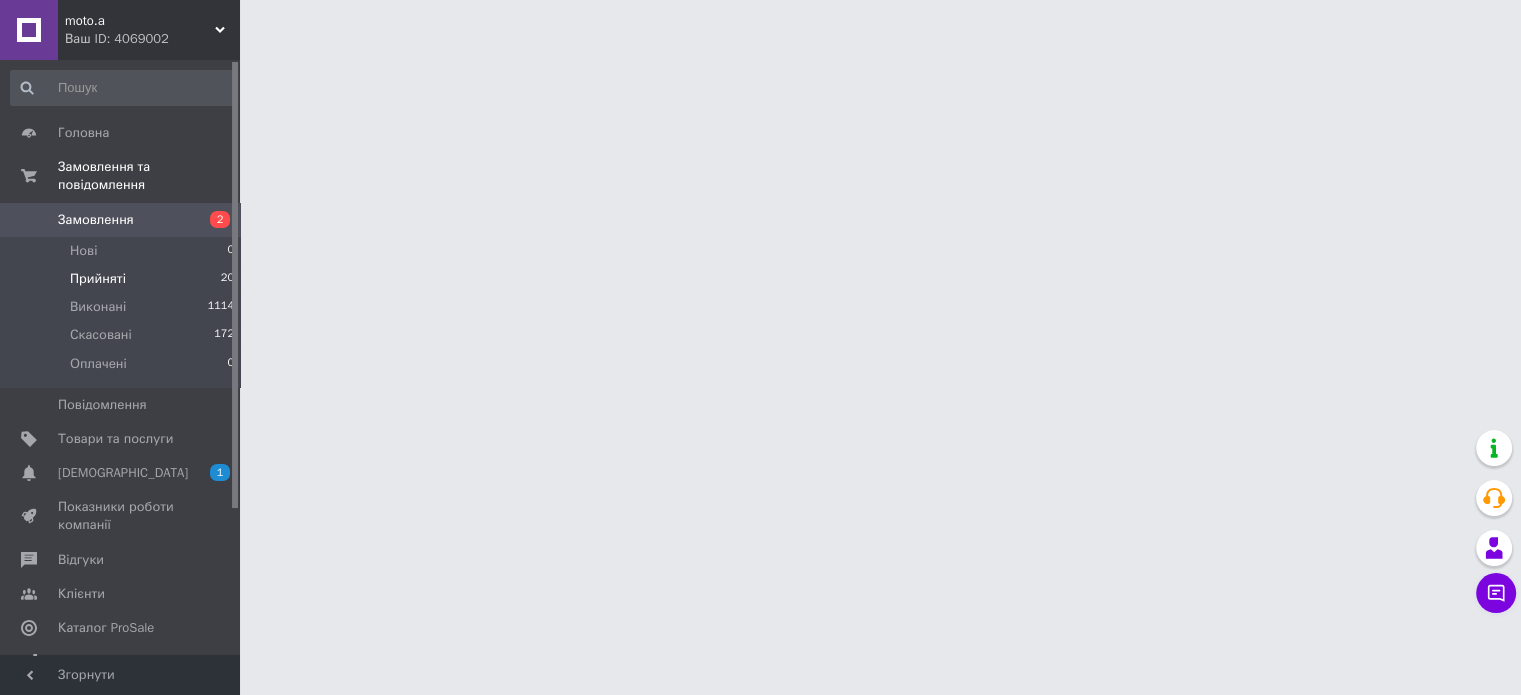 scroll, scrollTop: 0, scrollLeft: 0, axis: both 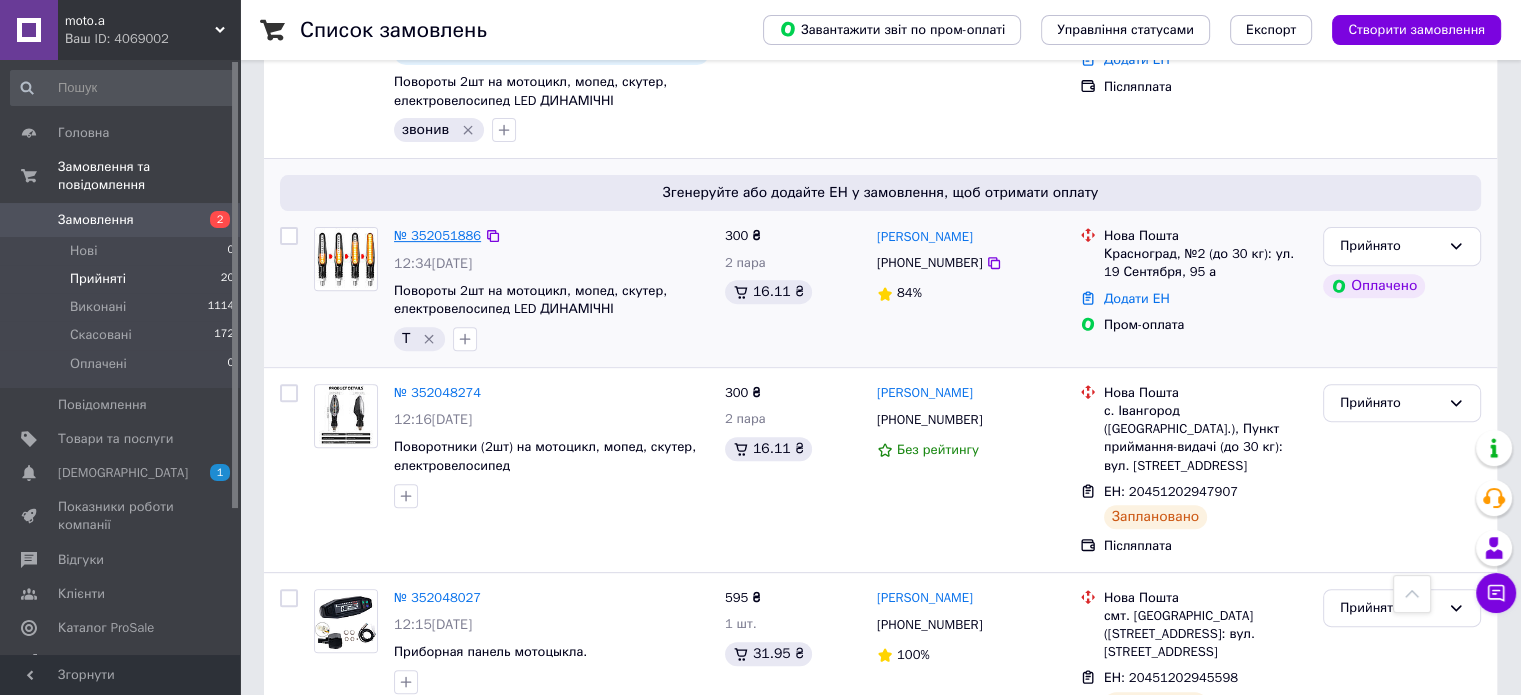 click on "№ 352051886" at bounding box center [437, 235] 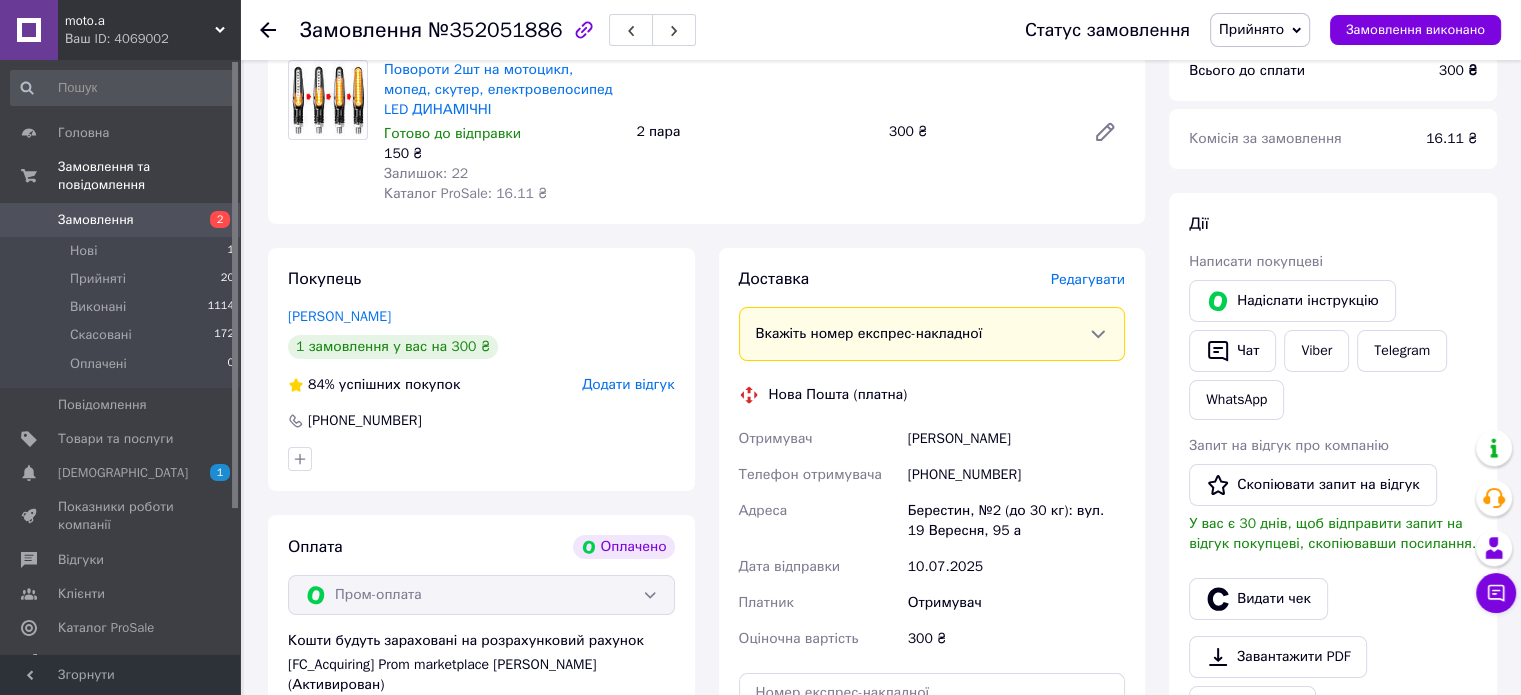 scroll, scrollTop: 200, scrollLeft: 0, axis: vertical 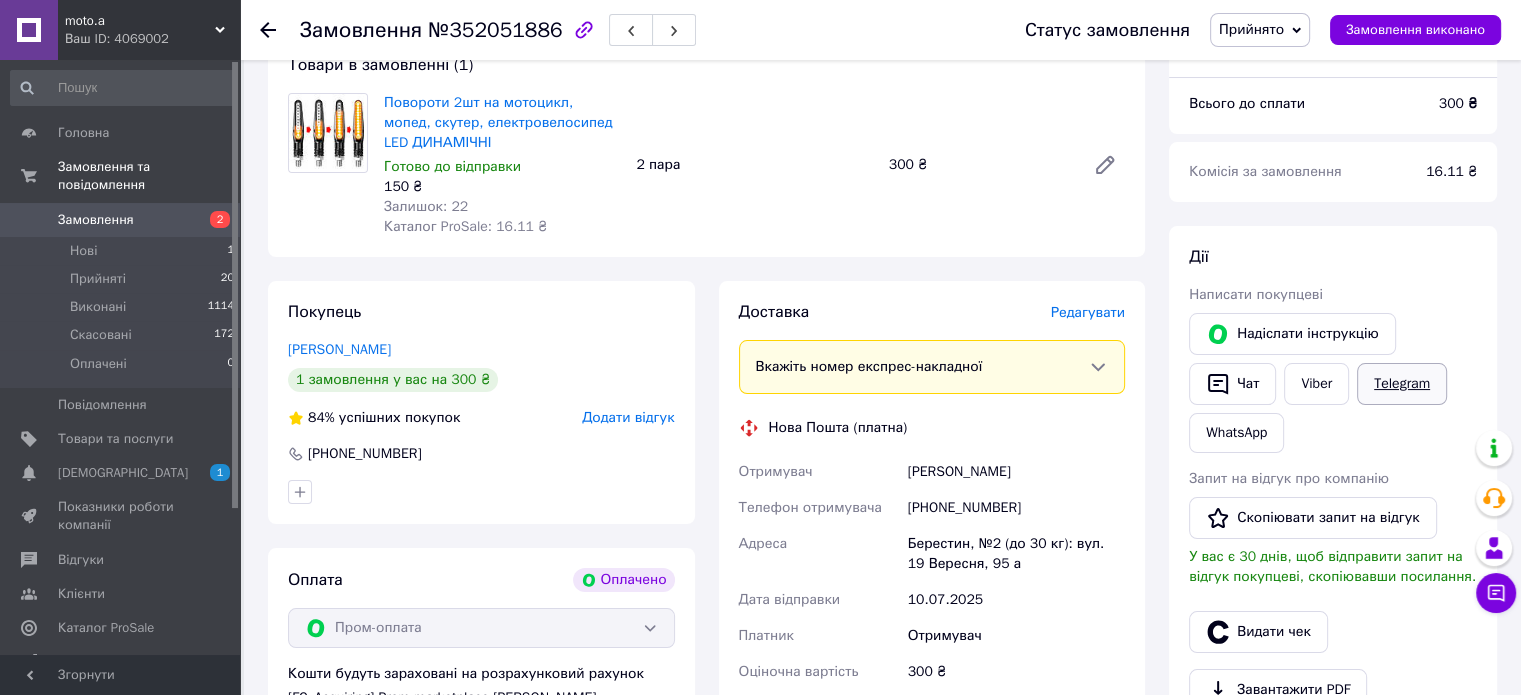 click on "Telegram" at bounding box center (1402, 384) 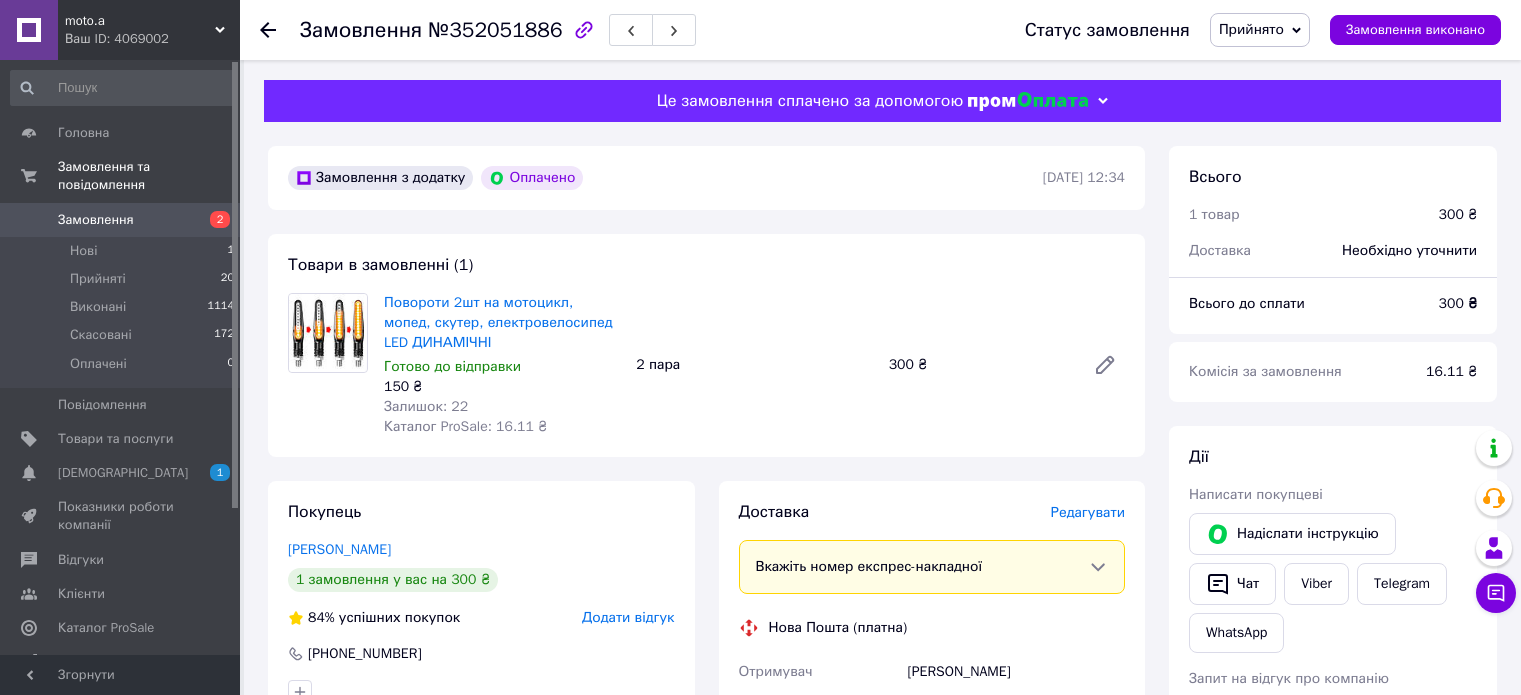 scroll, scrollTop: 200, scrollLeft: 0, axis: vertical 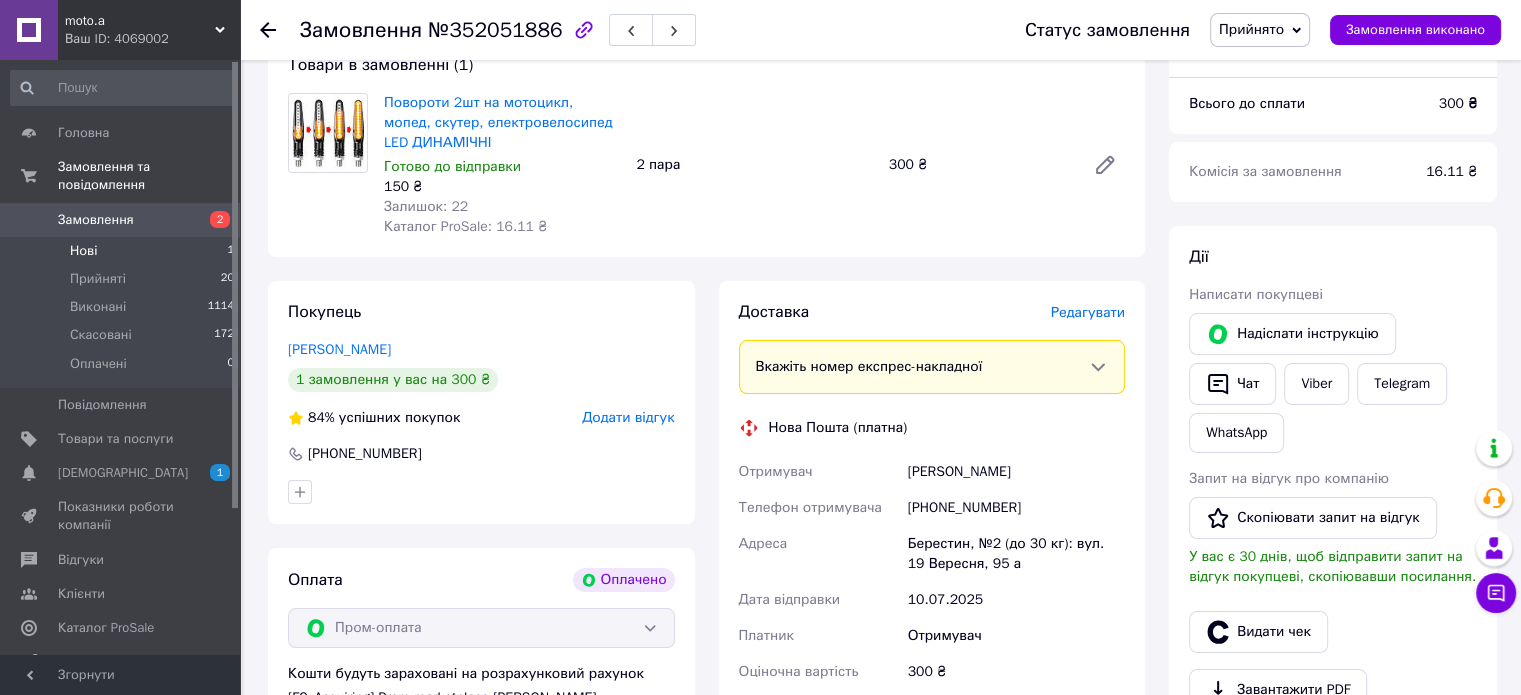 click on "Нові" at bounding box center [83, 251] 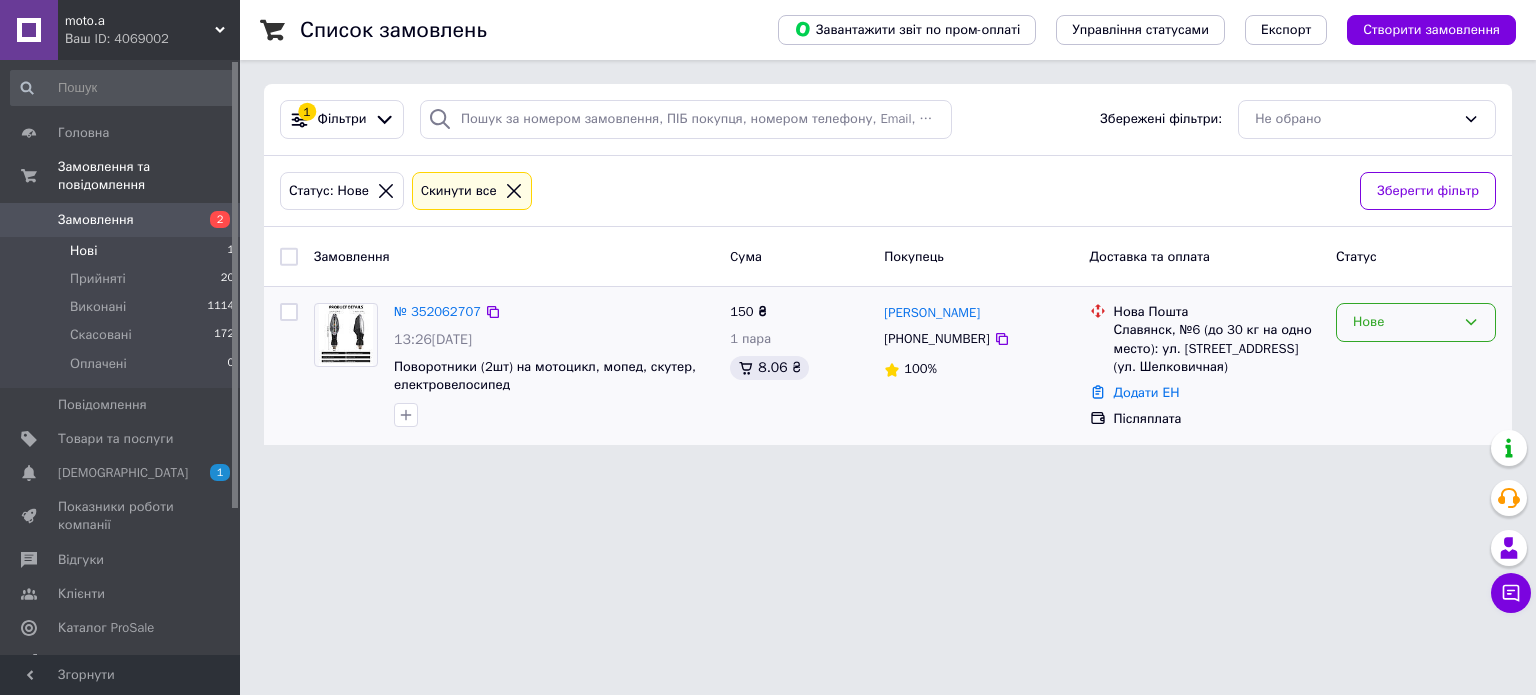 click on "Нове" at bounding box center (1404, 322) 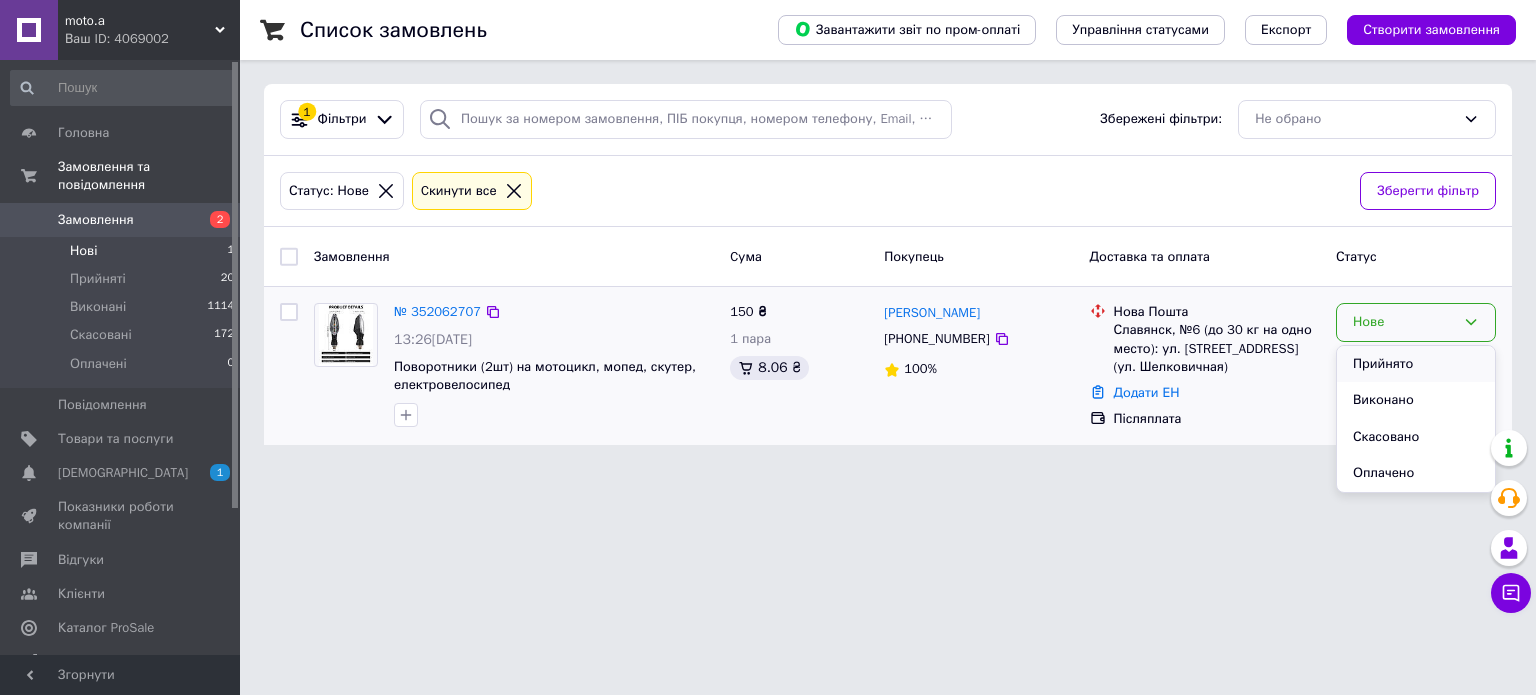 click on "Прийнято" at bounding box center (1416, 364) 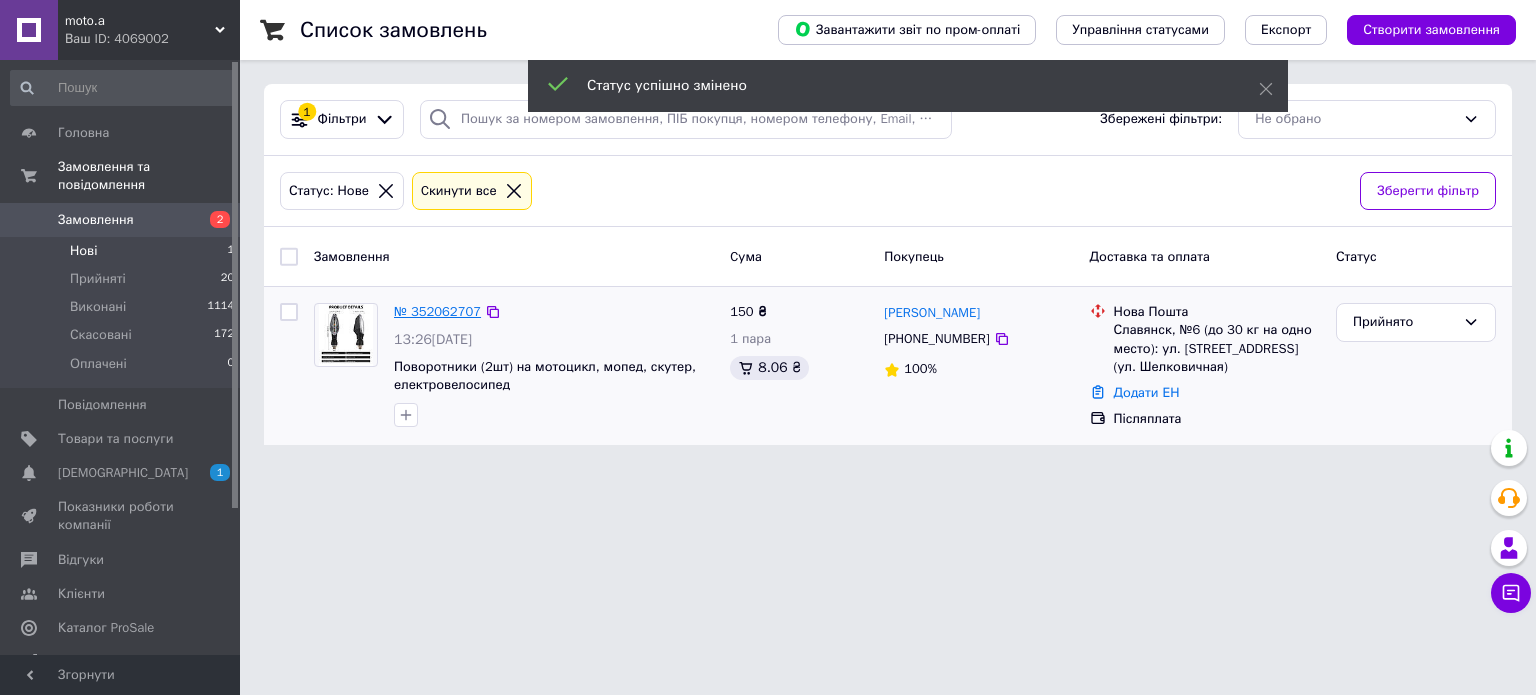 click on "№ 352062707" at bounding box center (437, 311) 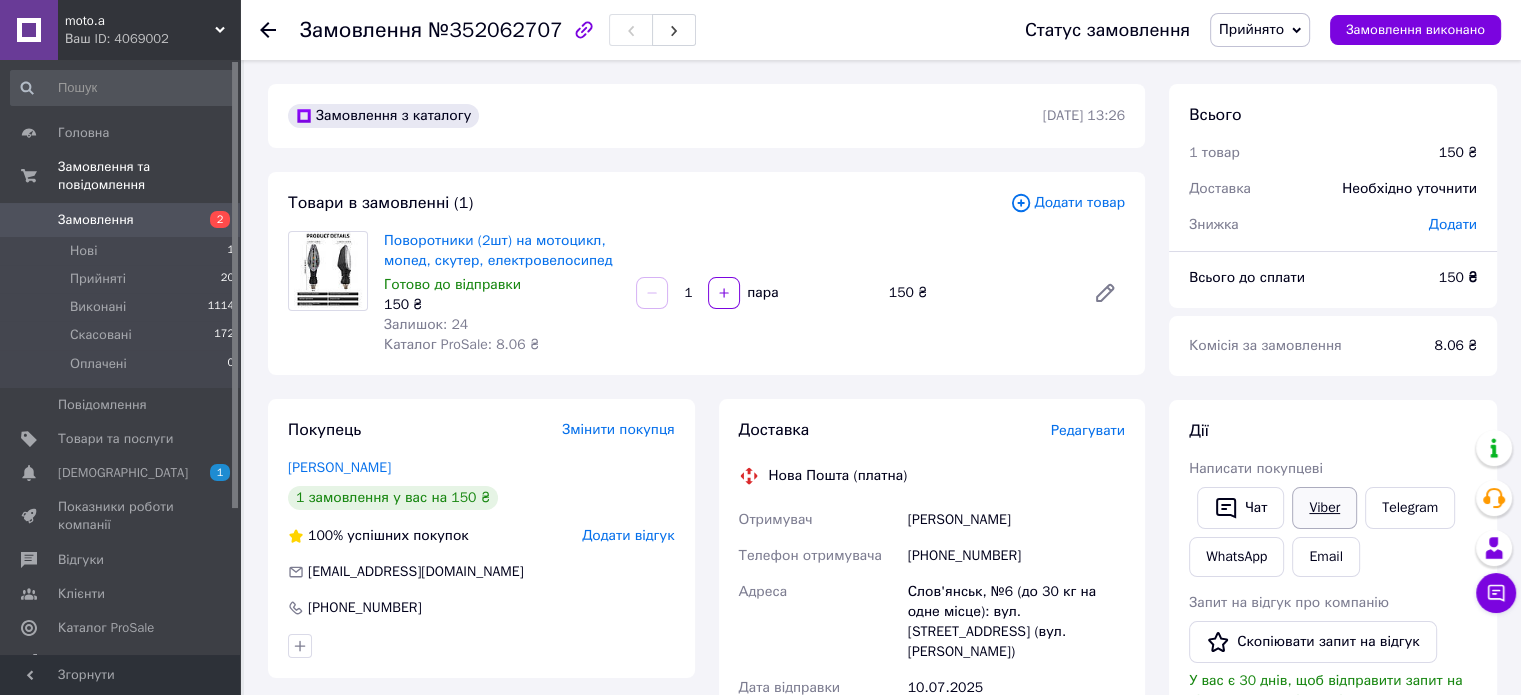 click on "Viber" at bounding box center [1324, 508] 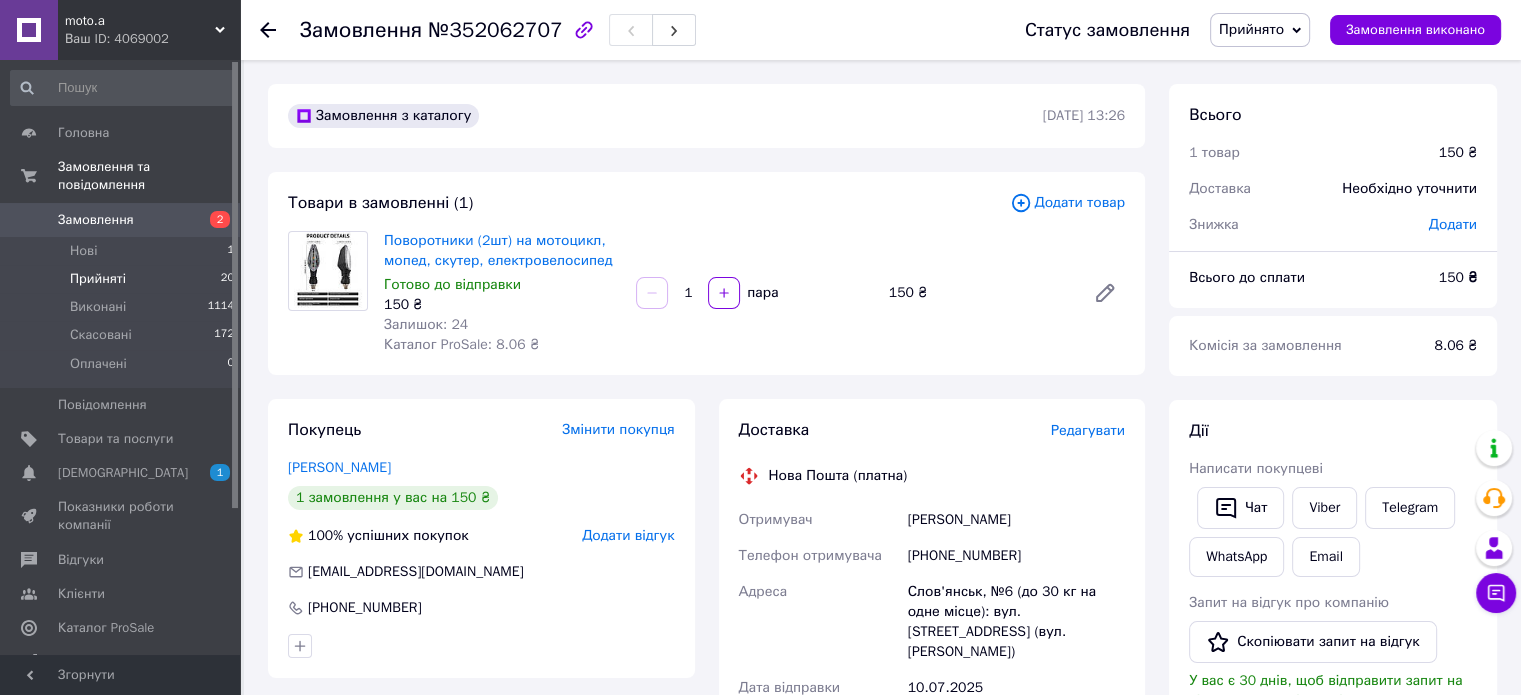 click on "Прийняті" at bounding box center [98, 279] 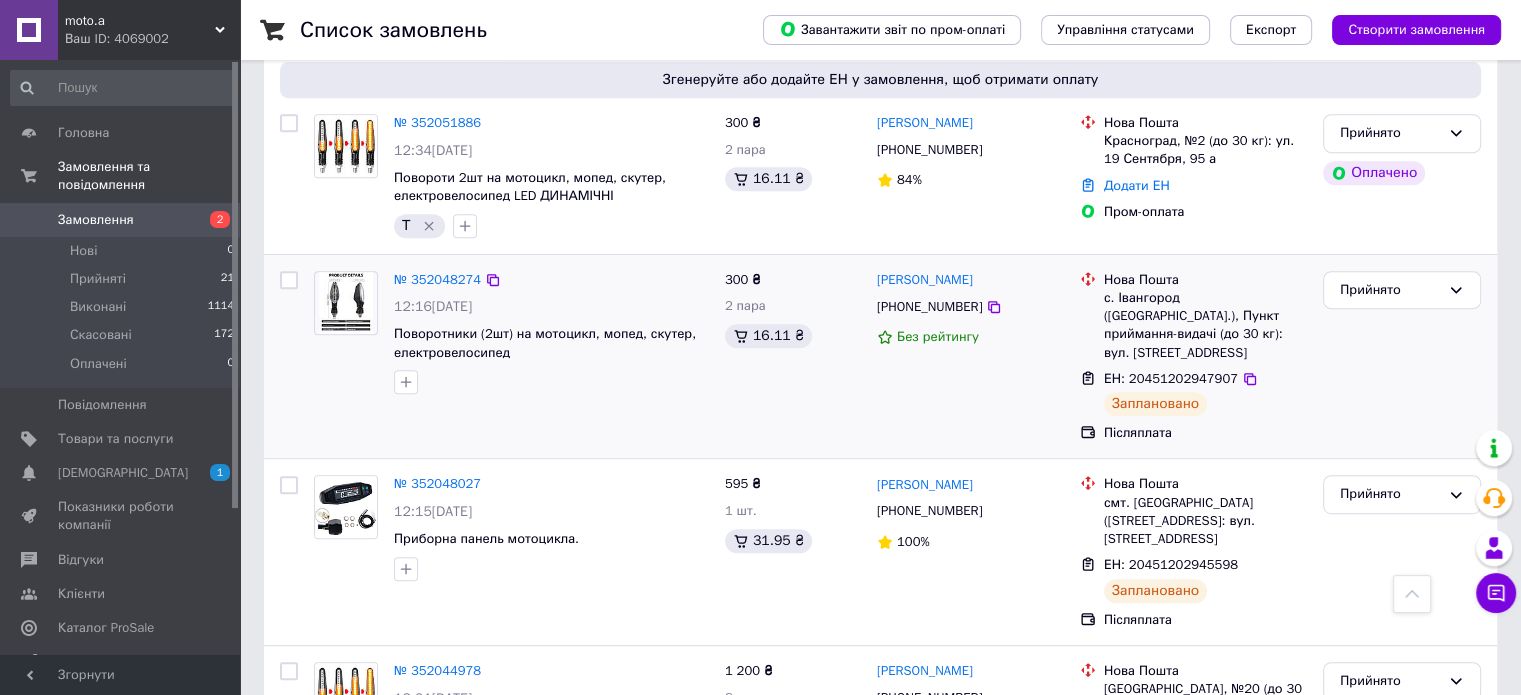 scroll, scrollTop: 800, scrollLeft: 0, axis: vertical 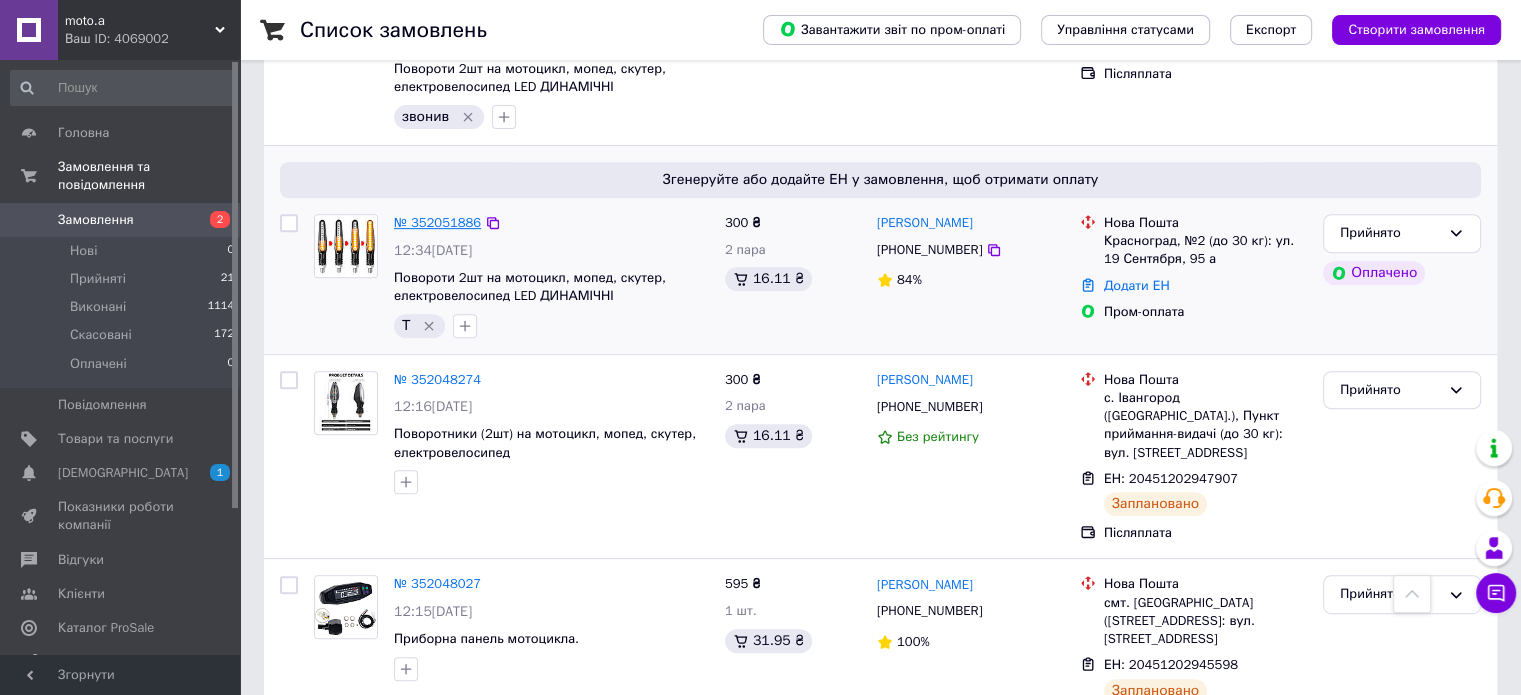 click on "№ 352051886" at bounding box center (437, 222) 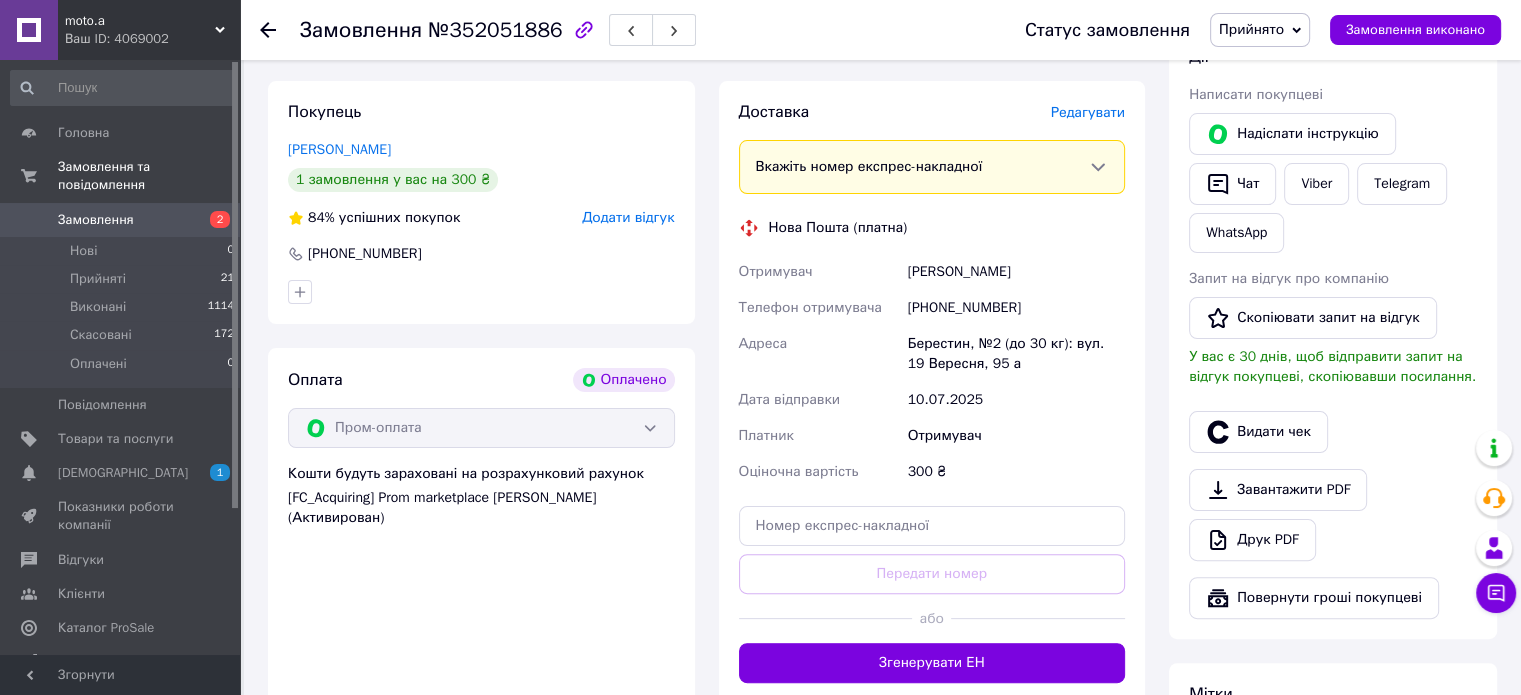 scroll, scrollTop: 200, scrollLeft: 0, axis: vertical 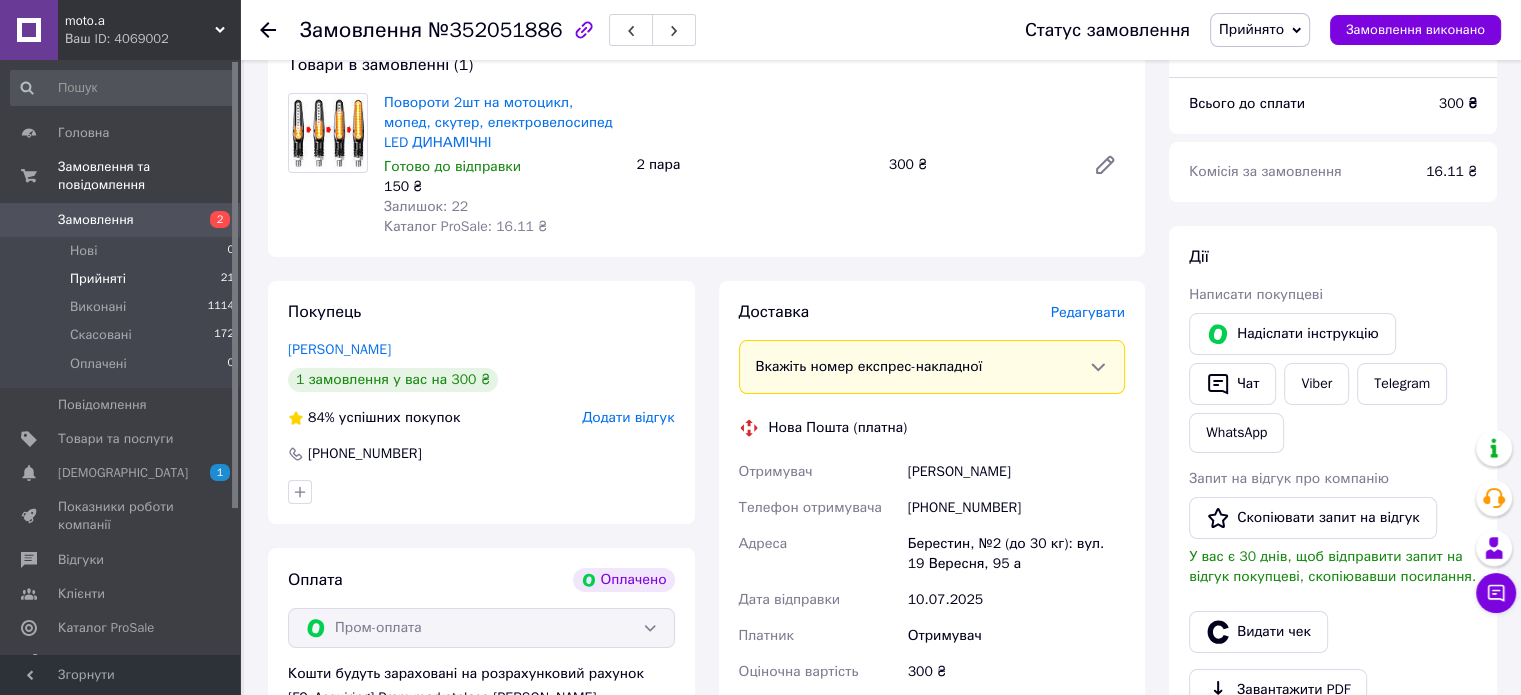 click on "Прийняті" at bounding box center (98, 279) 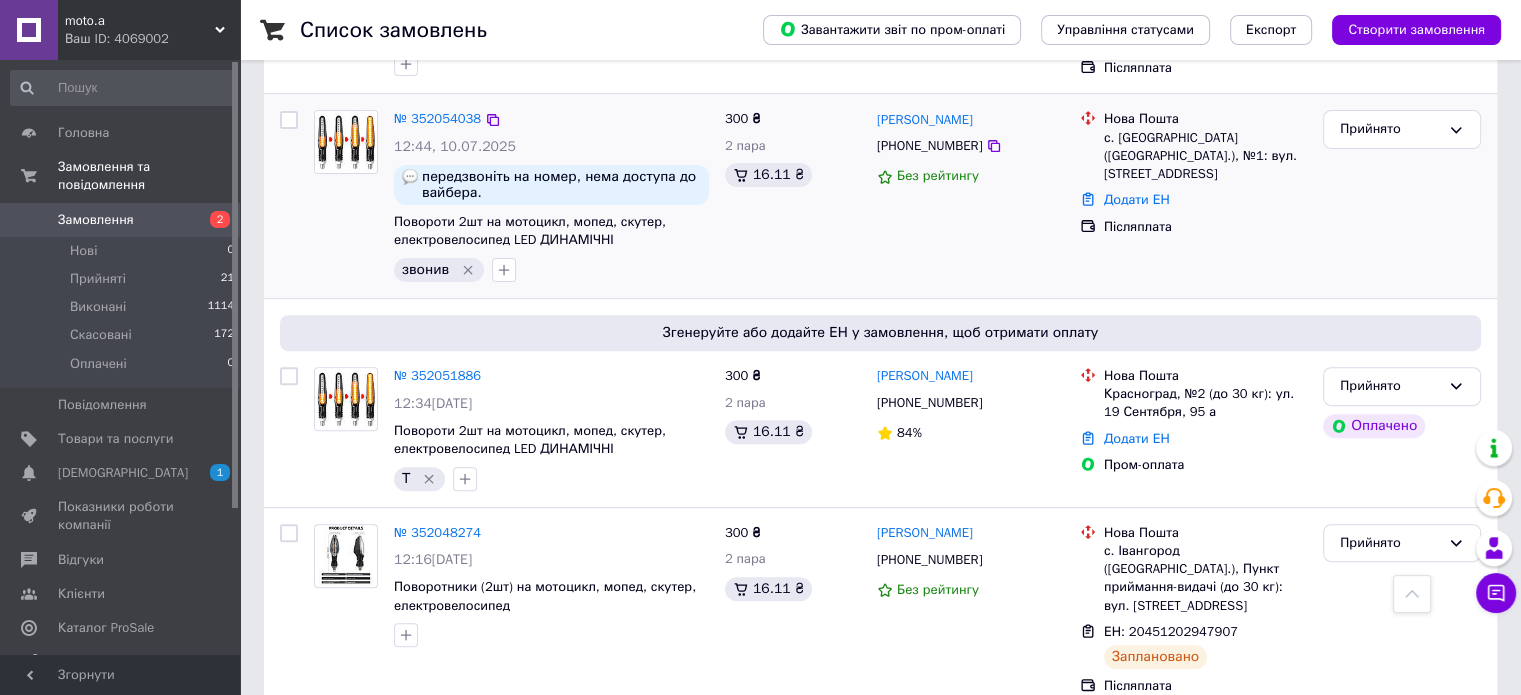 scroll, scrollTop: 700, scrollLeft: 0, axis: vertical 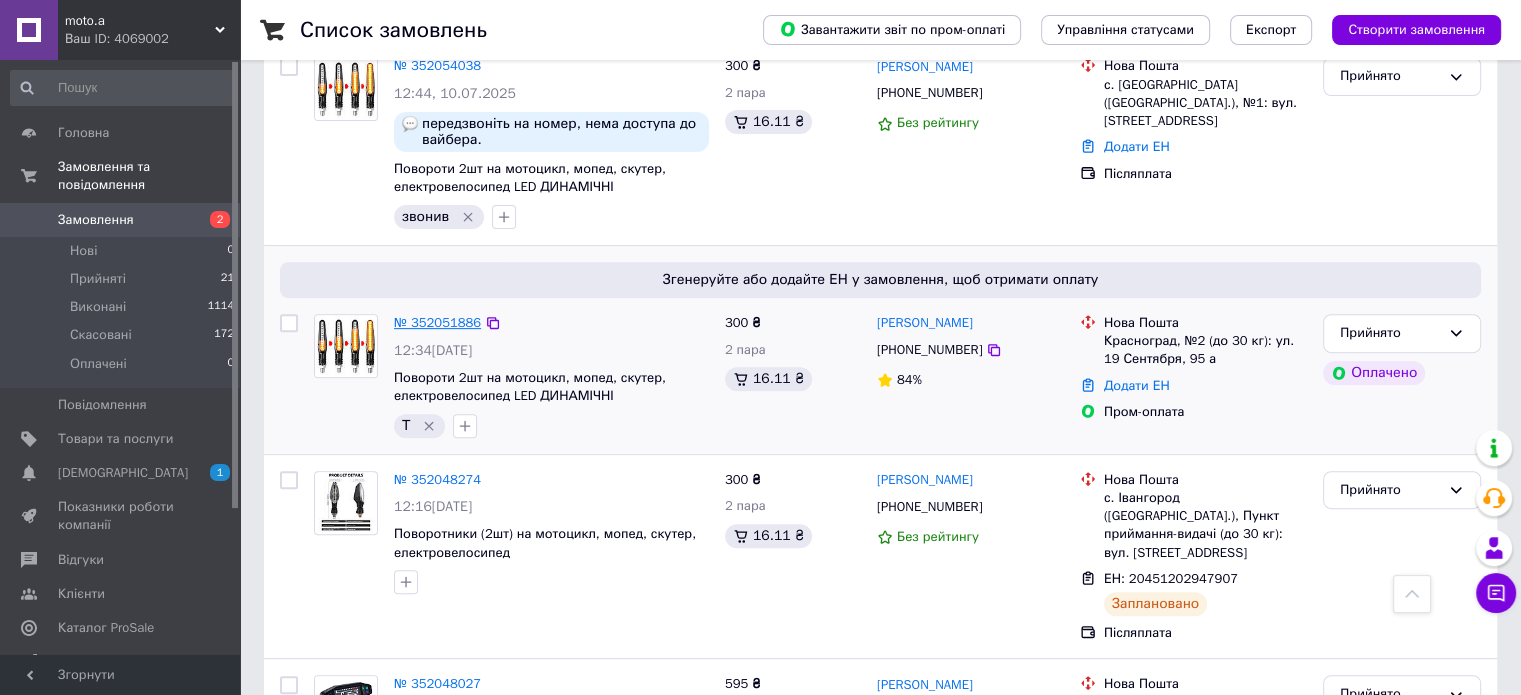 click on "№ 352051886" at bounding box center [437, 322] 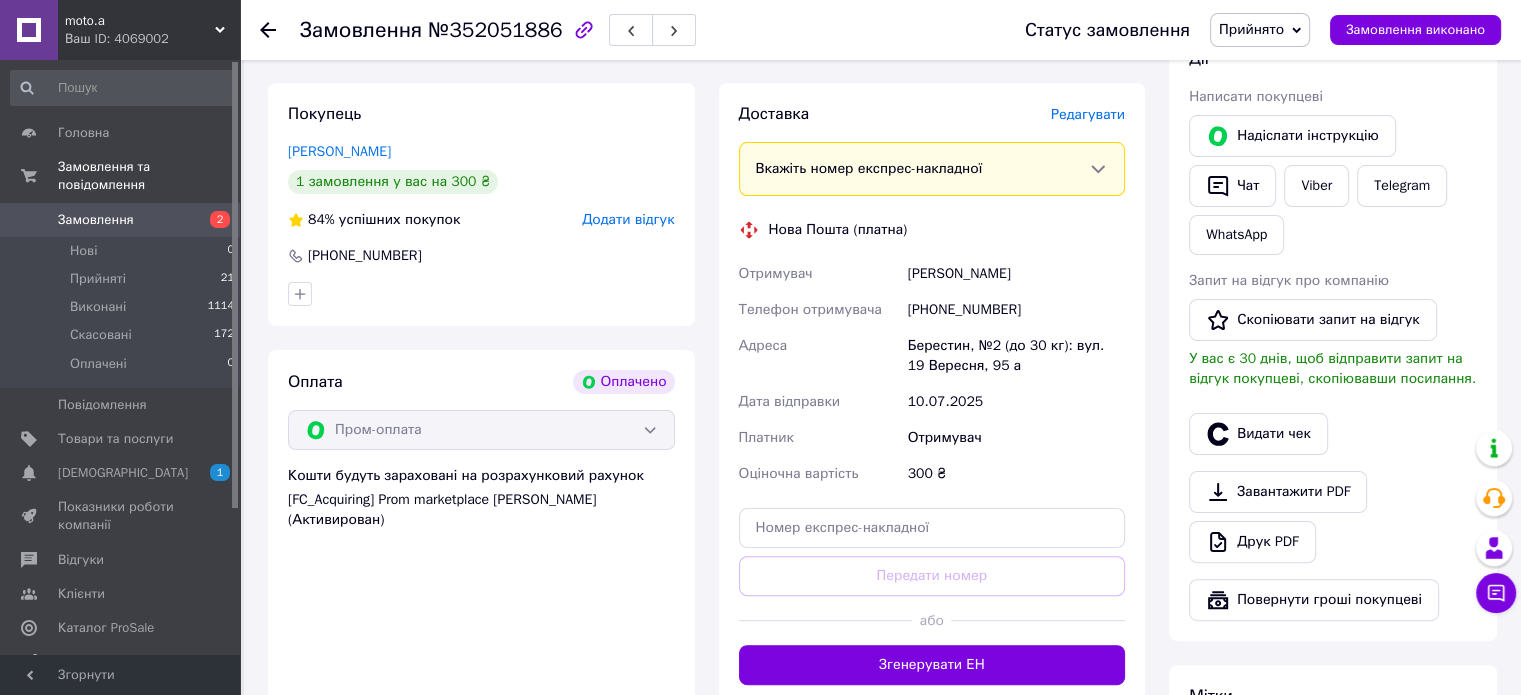 scroll, scrollTop: 400, scrollLeft: 0, axis: vertical 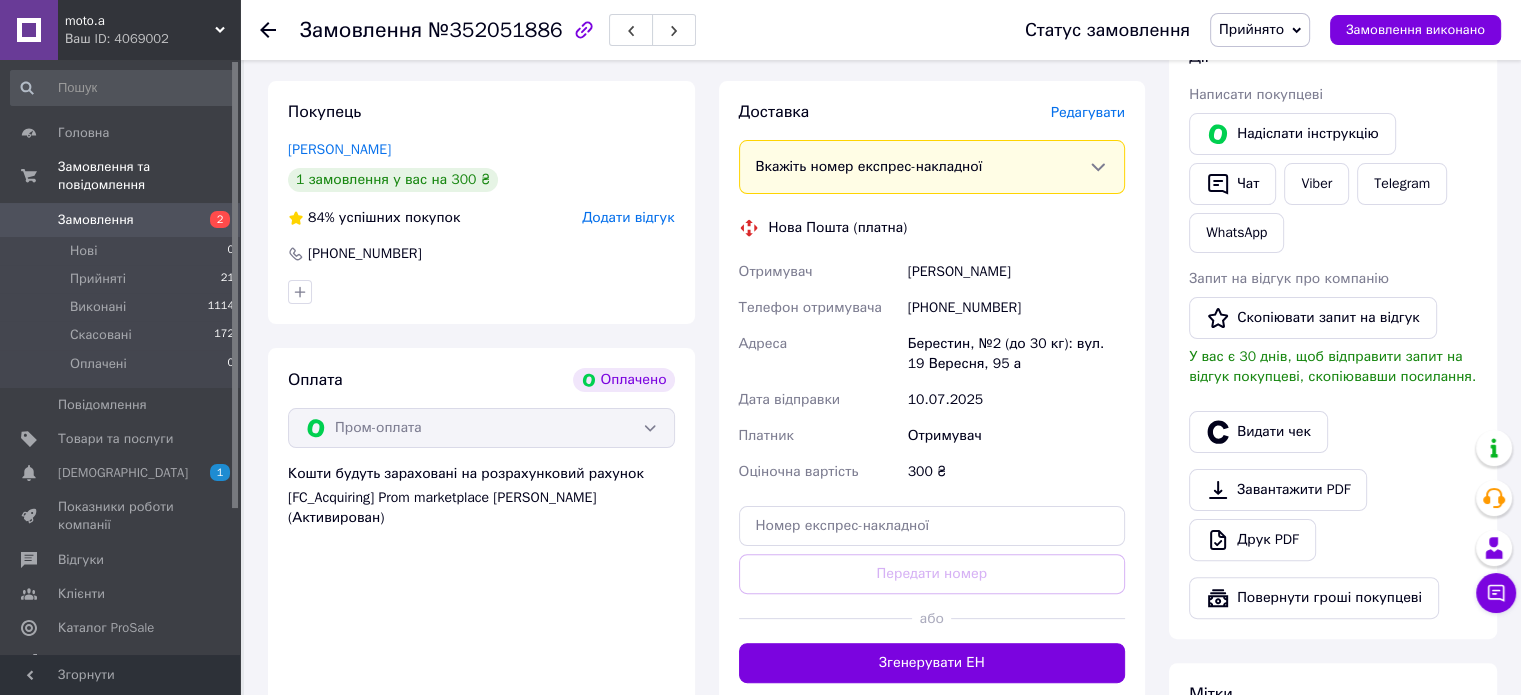 click on "Згенерувати ЕН" at bounding box center (932, 663) 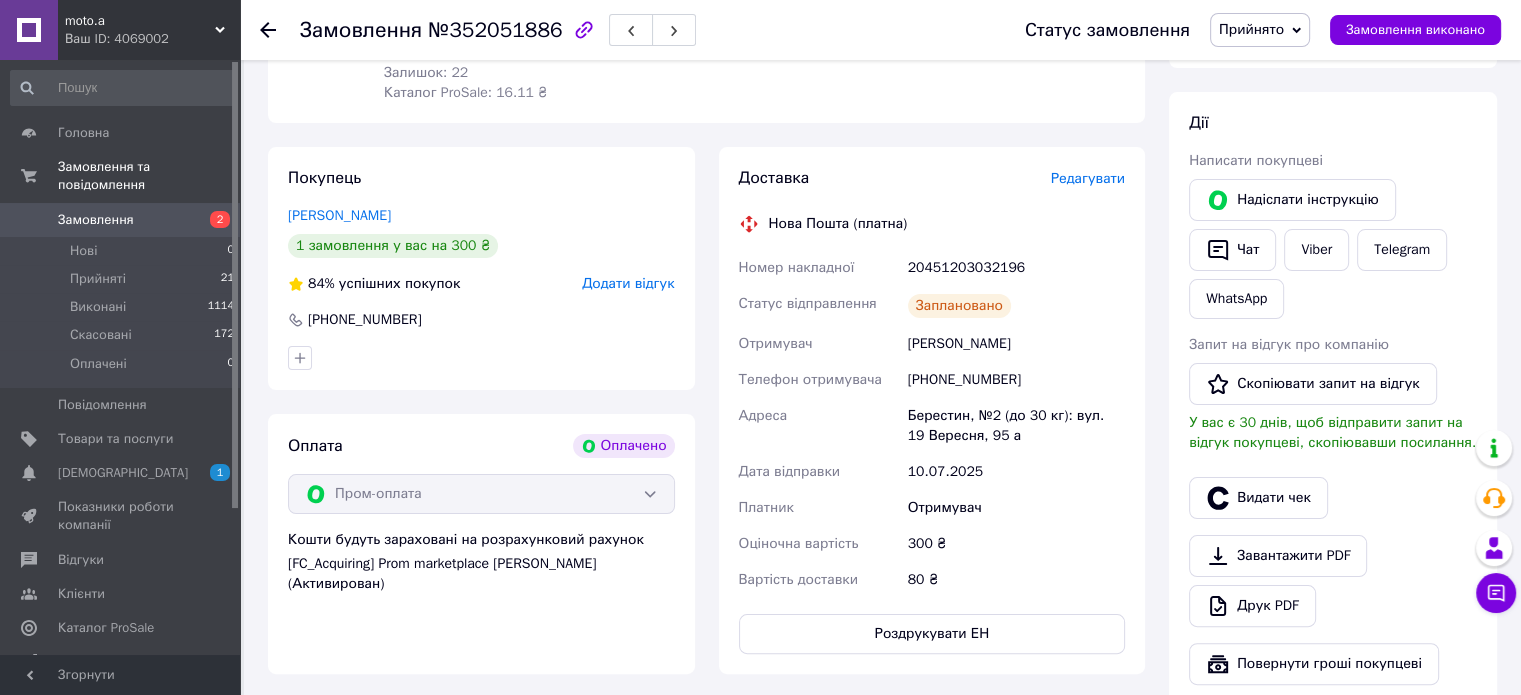 scroll, scrollTop: 200, scrollLeft: 0, axis: vertical 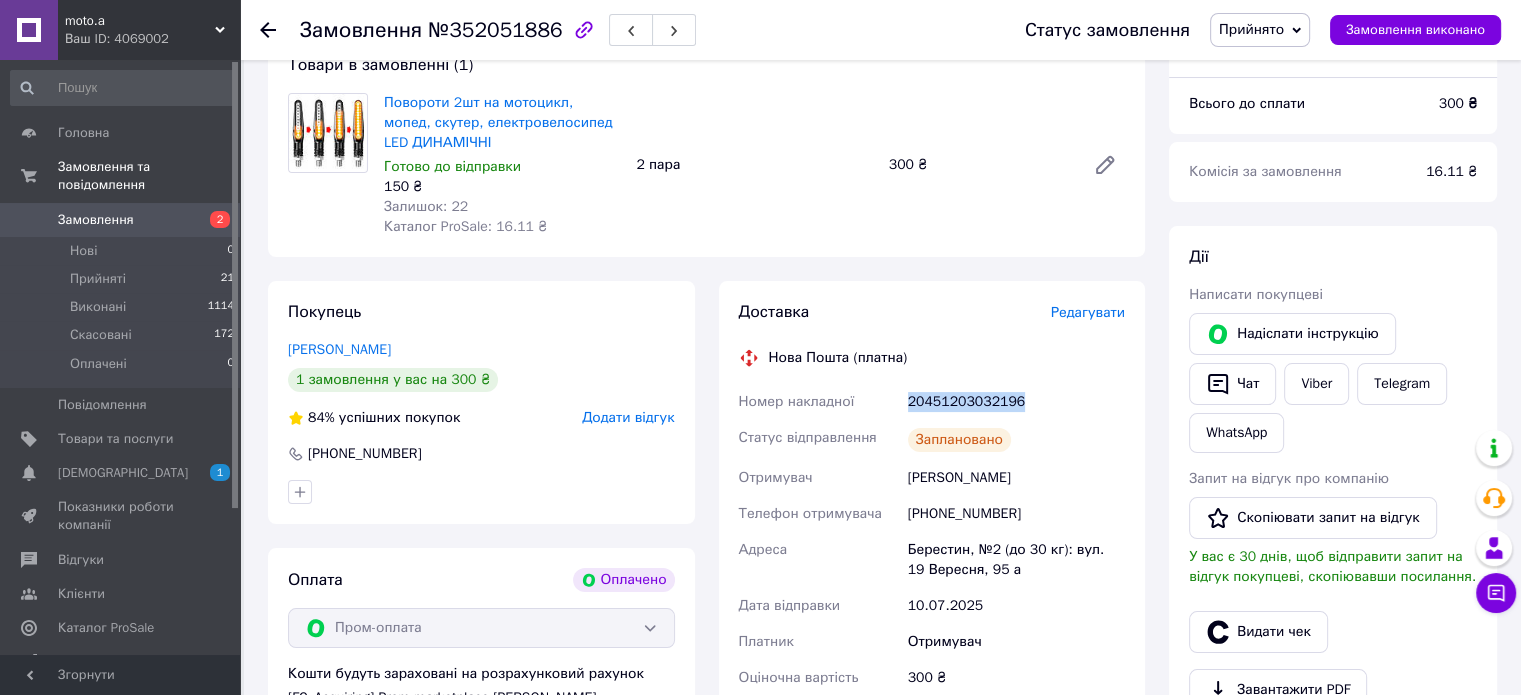 drag, startPoint x: 1014, startPoint y: 398, endPoint x: 888, endPoint y: 410, distance: 126.57014 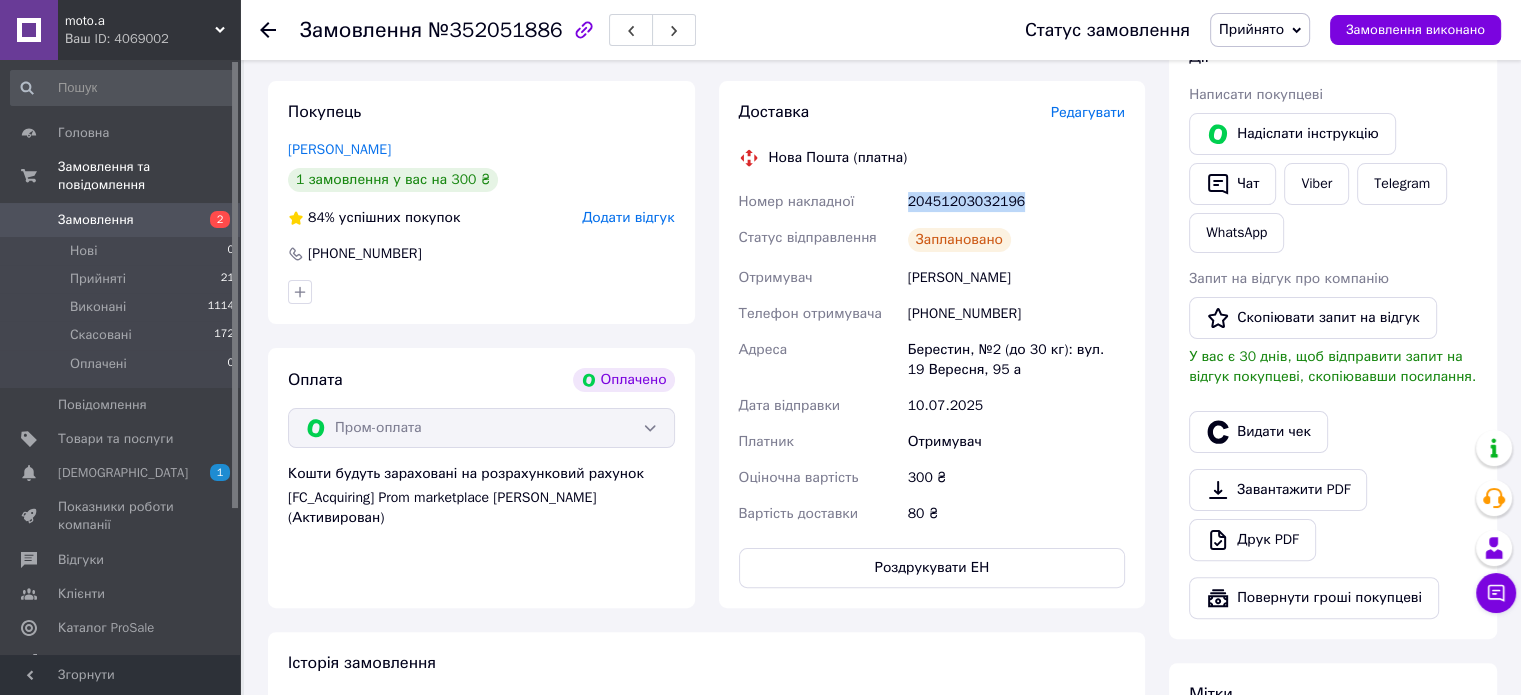 scroll, scrollTop: 100, scrollLeft: 0, axis: vertical 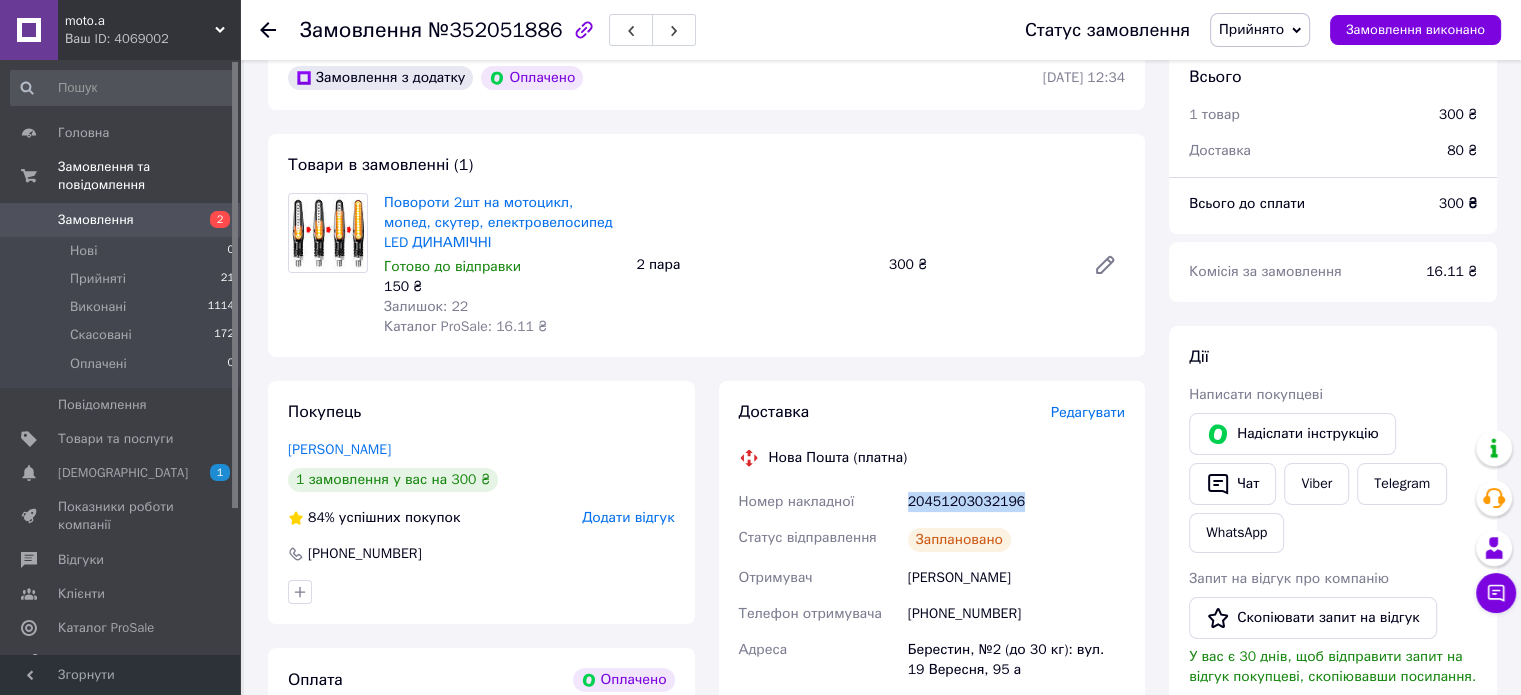 copy on "Номер накладної 20451203032196" 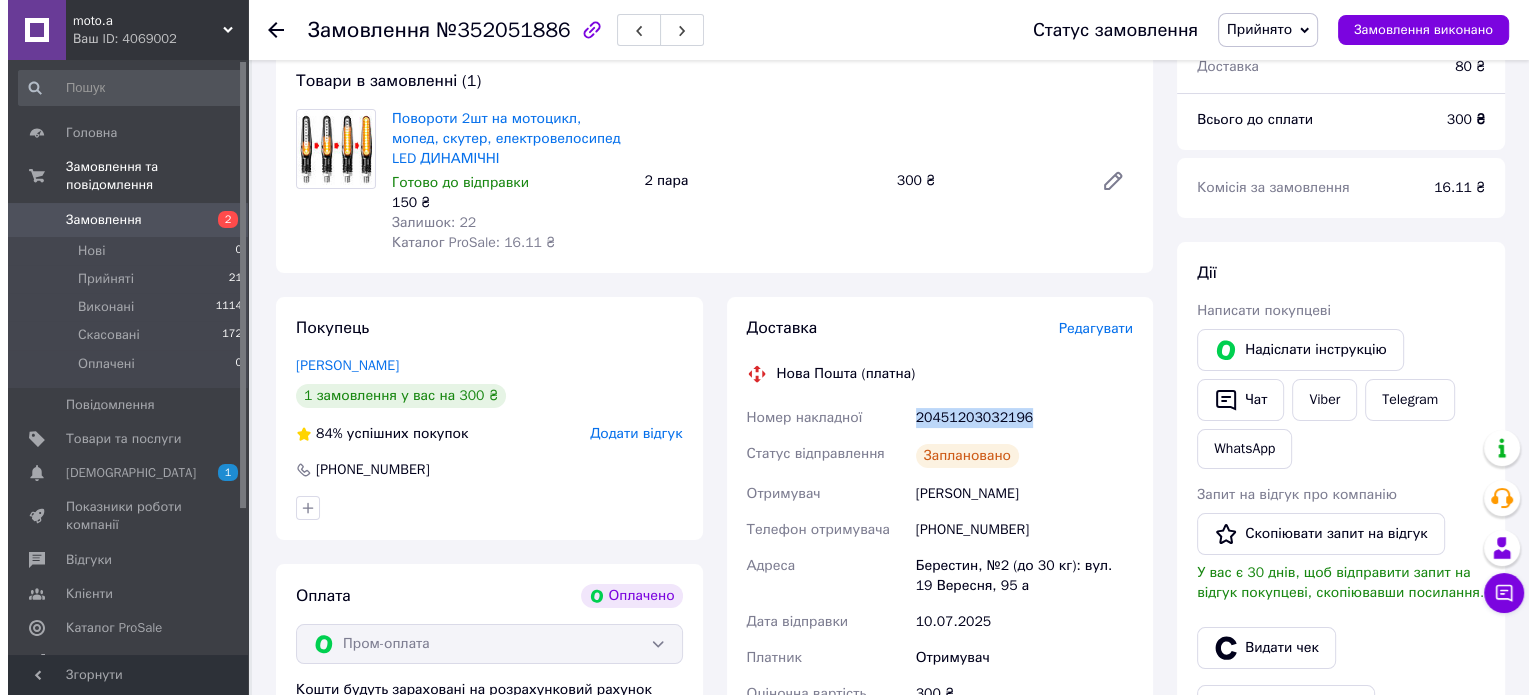 scroll, scrollTop: 300, scrollLeft: 0, axis: vertical 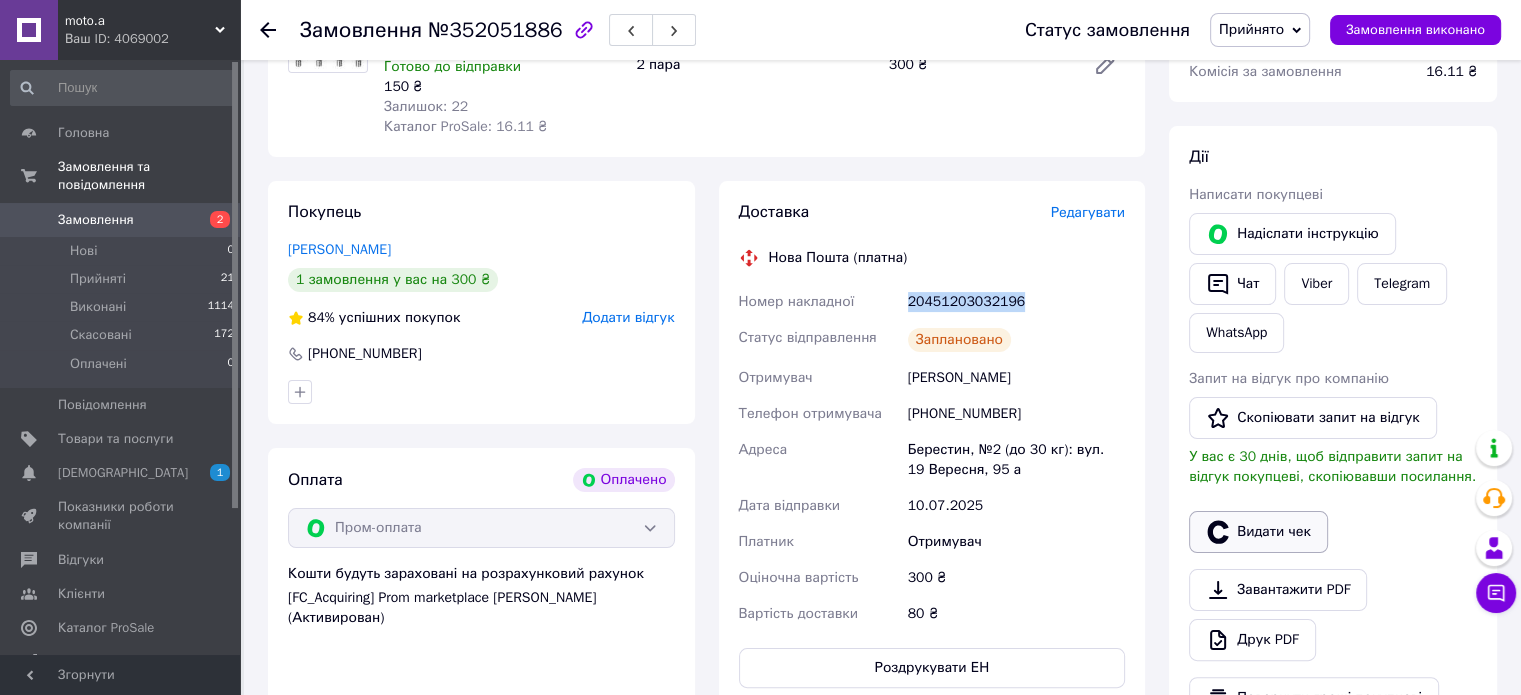 click on "Видати чек" at bounding box center [1258, 532] 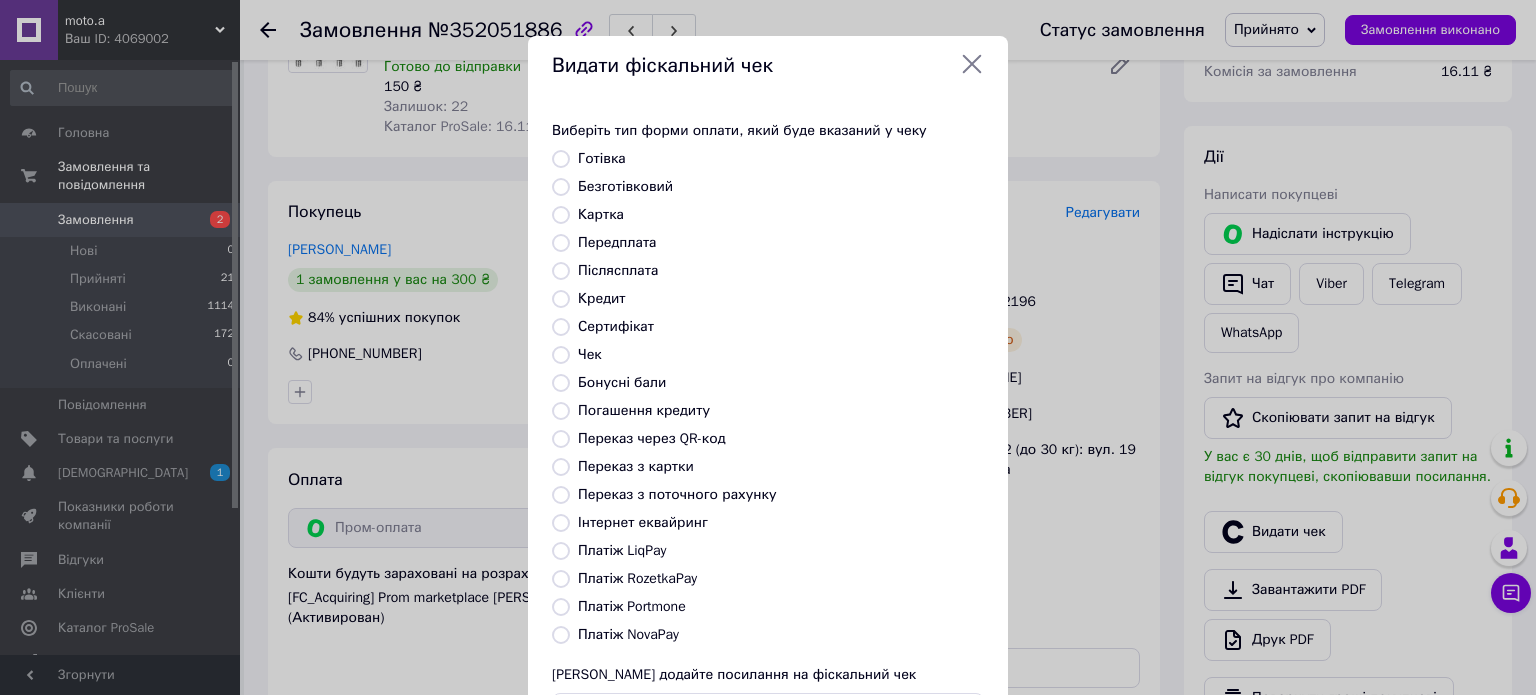 click on "Платіж RozetkaPay" at bounding box center [637, 578] 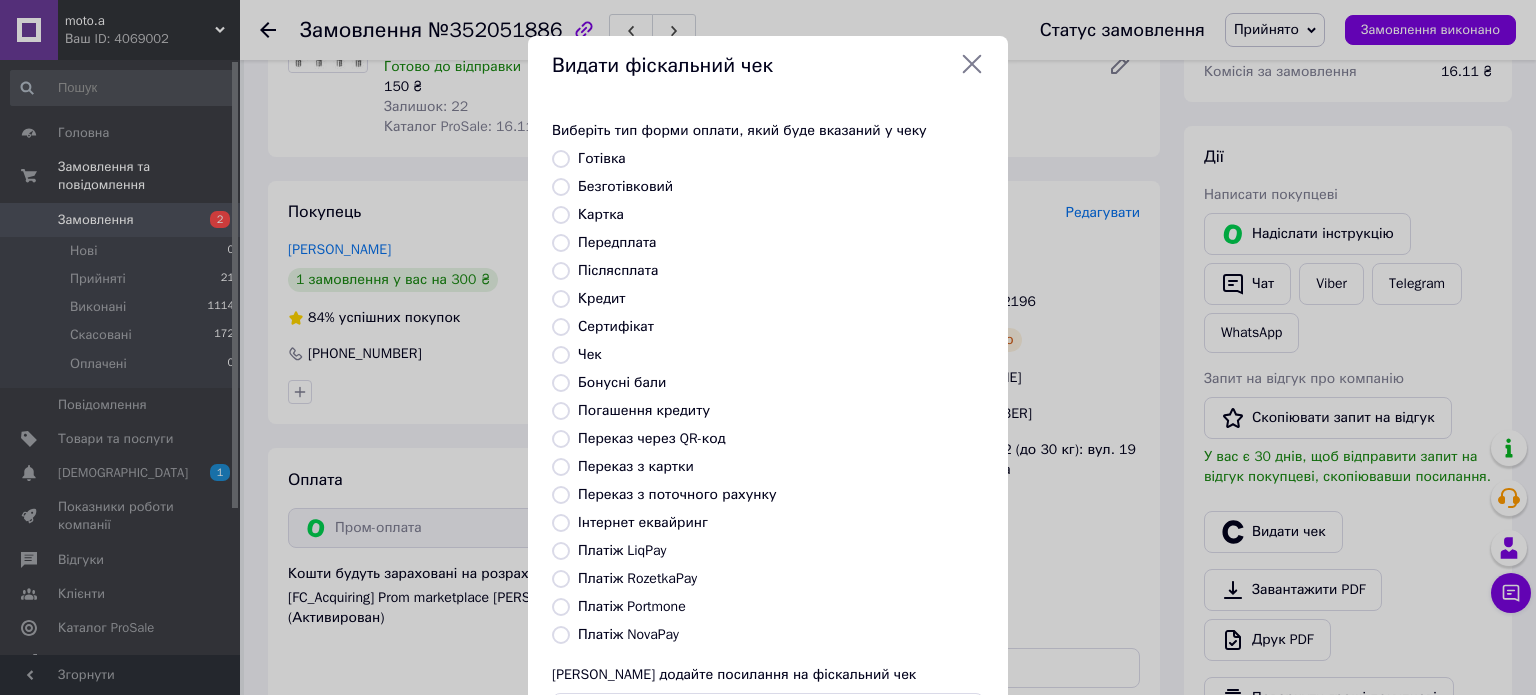 radio on "true" 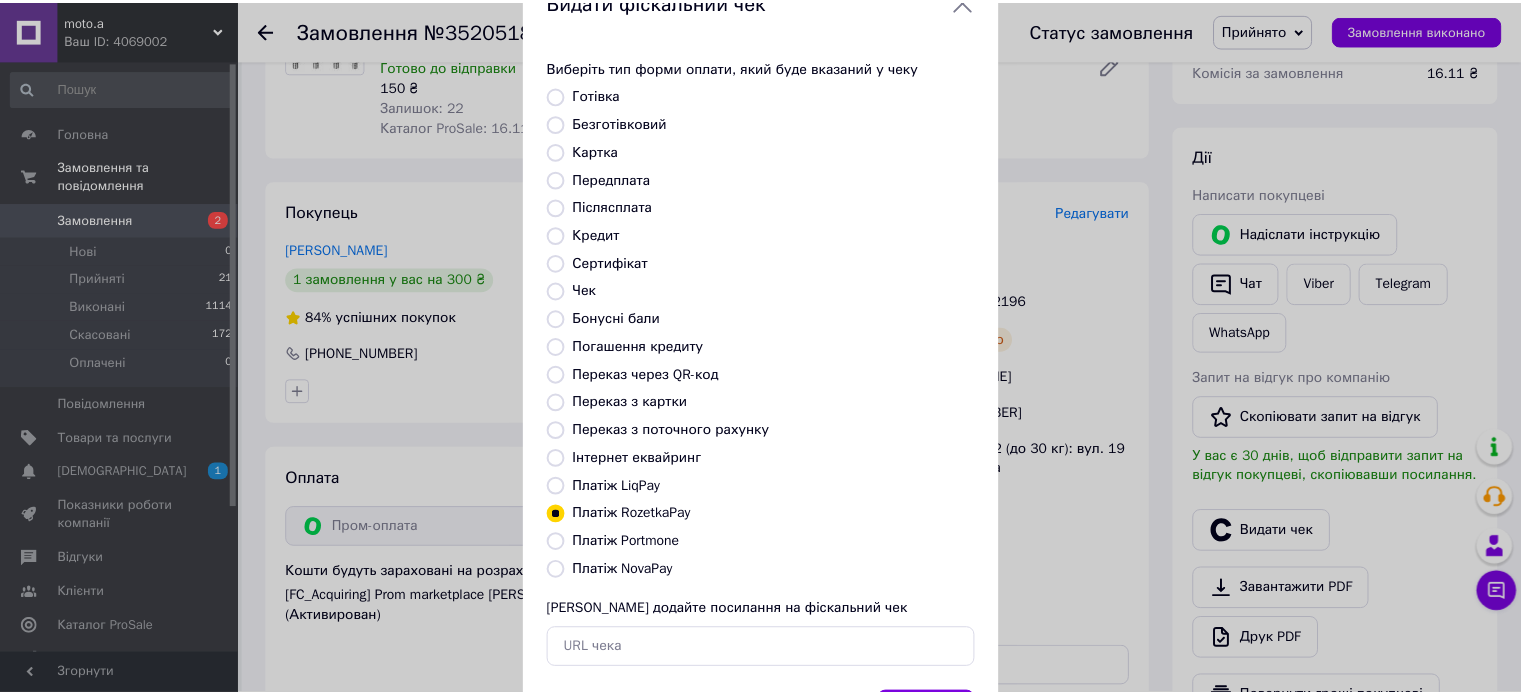 scroll, scrollTop: 163, scrollLeft: 0, axis: vertical 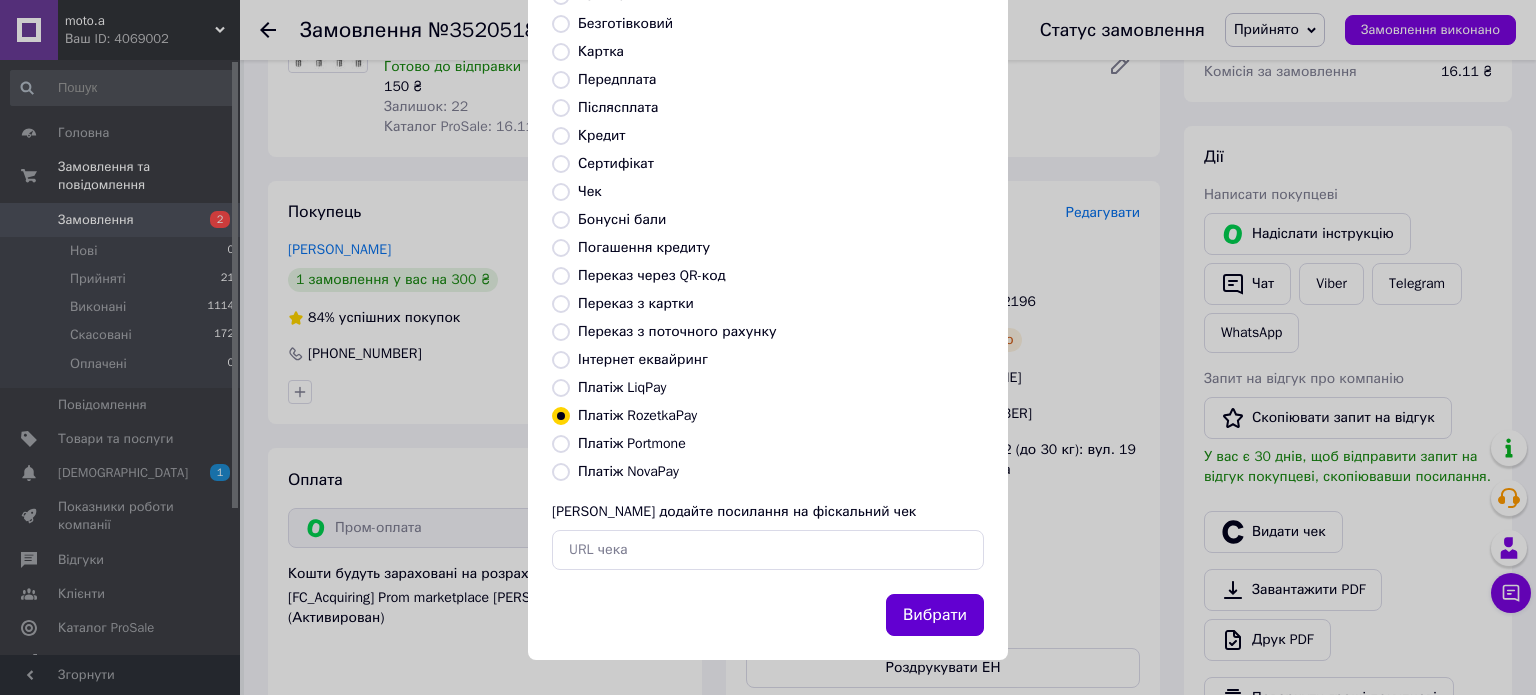 click on "Вибрати" at bounding box center (935, 615) 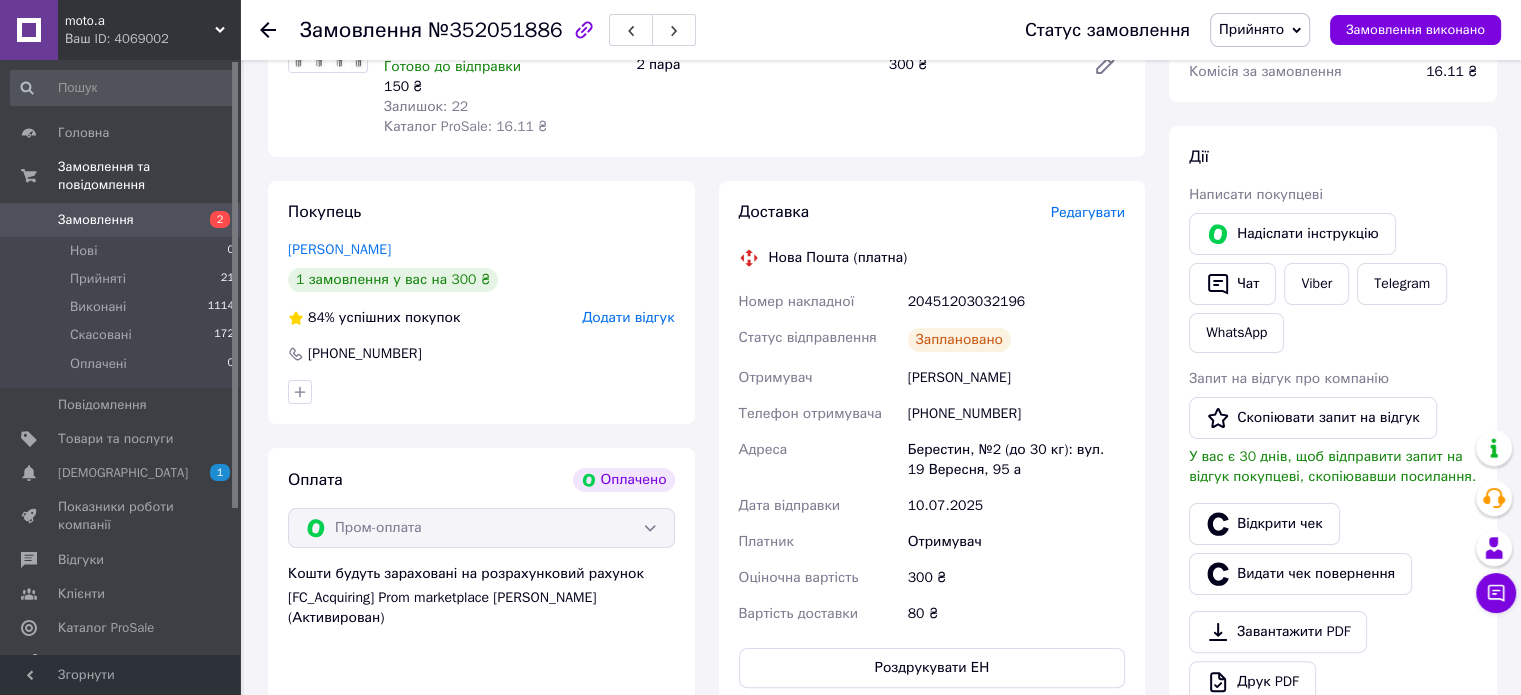 scroll, scrollTop: 300, scrollLeft: 0, axis: vertical 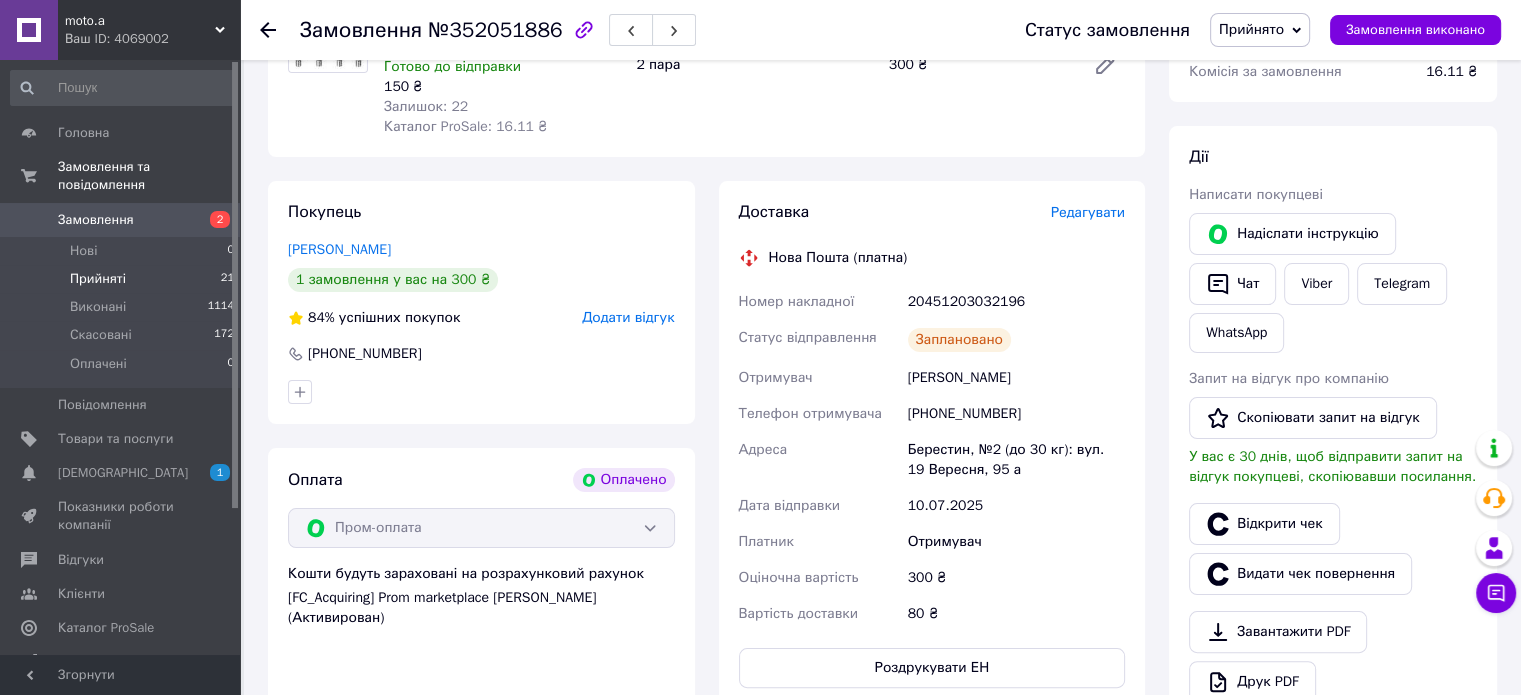 click on "Прийняті" at bounding box center [98, 279] 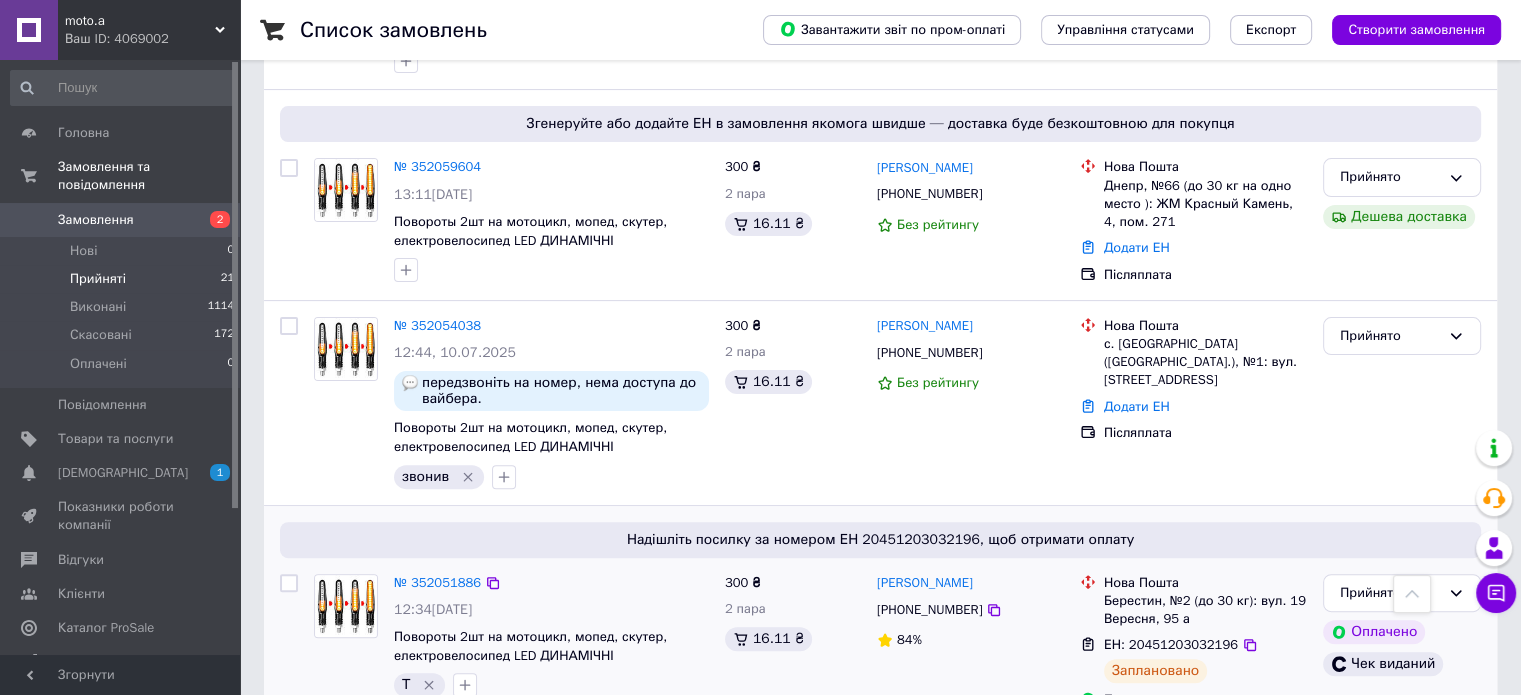 scroll, scrollTop: 500, scrollLeft: 0, axis: vertical 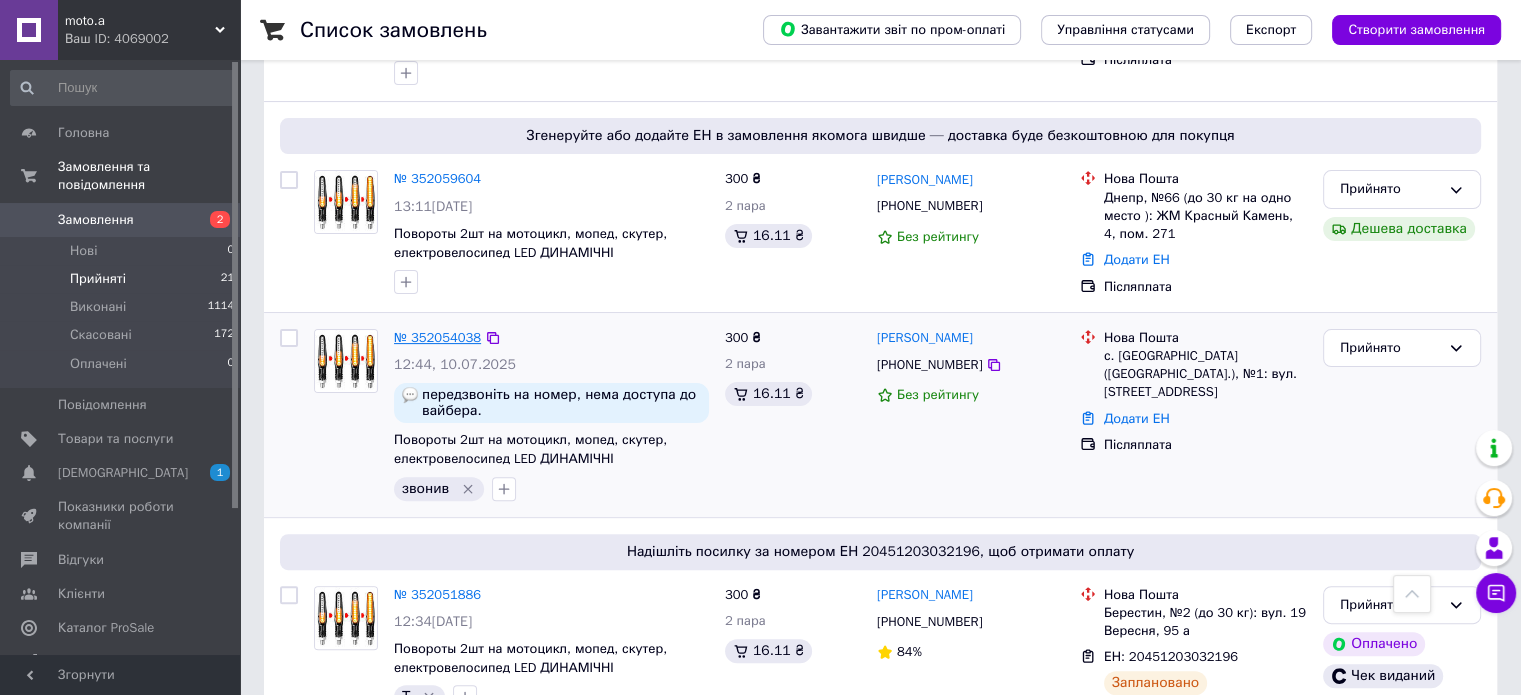 click on "№ 352054038" at bounding box center (437, 337) 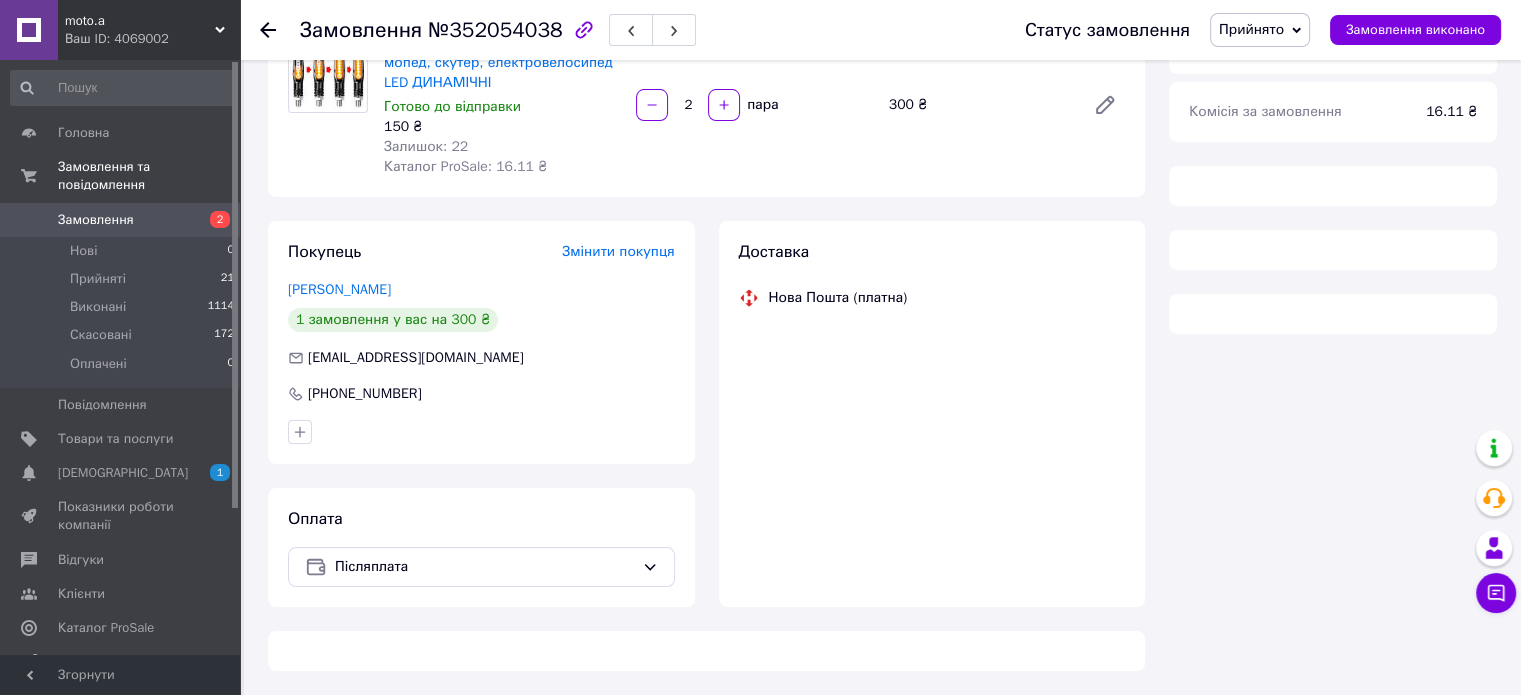 scroll, scrollTop: 500, scrollLeft: 0, axis: vertical 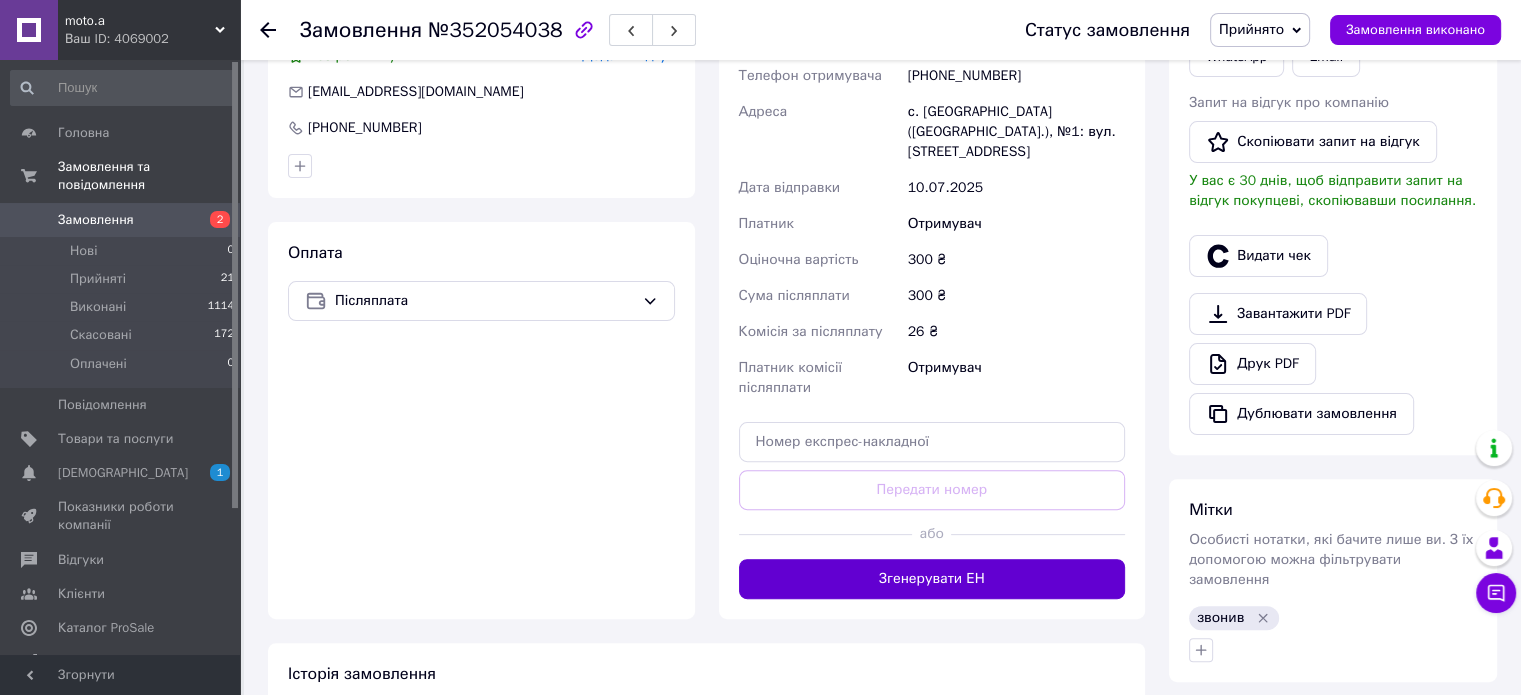 click on "Згенерувати ЕН" at bounding box center (932, 579) 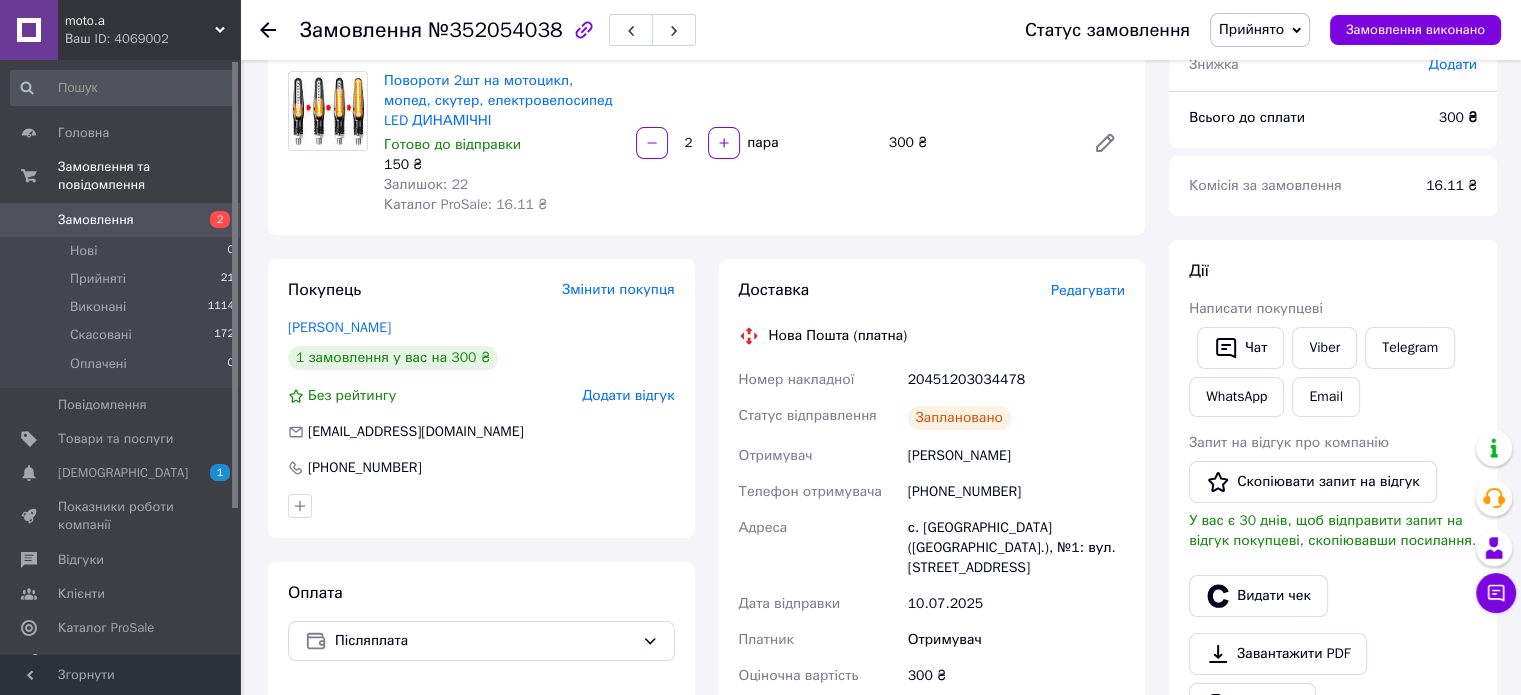 scroll, scrollTop: 0, scrollLeft: 0, axis: both 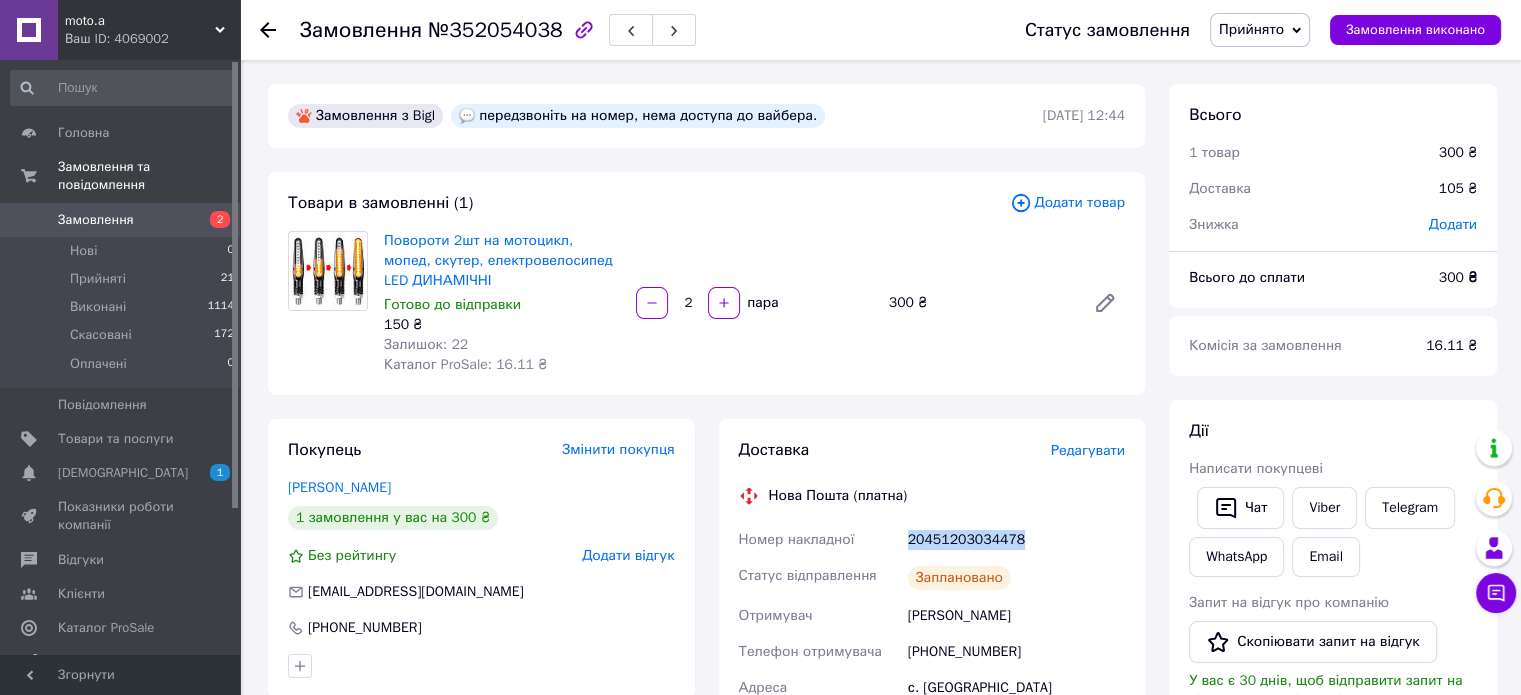 drag, startPoint x: 1024, startPoint y: 531, endPoint x: 896, endPoint y: 527, distance: 128.06248 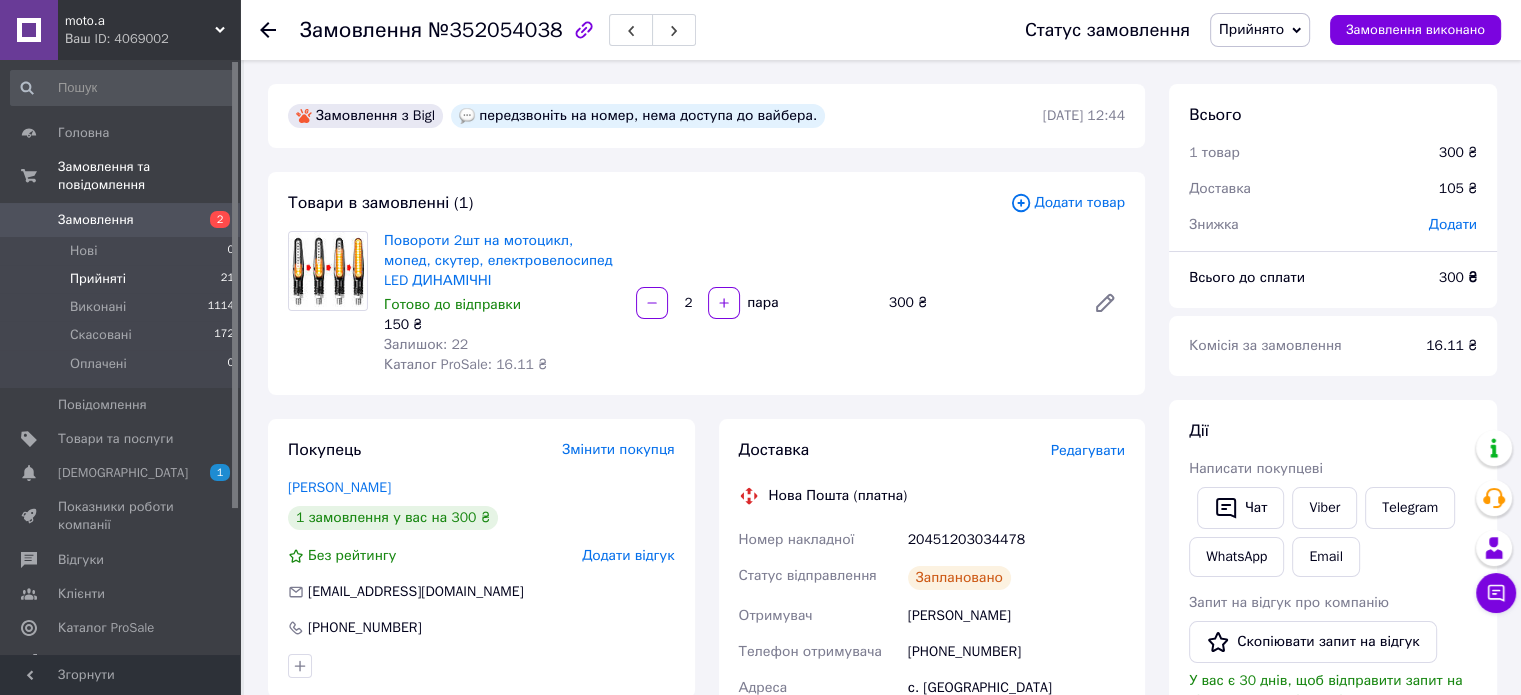 click on "Прийняті" at bounding box center (98, 279) 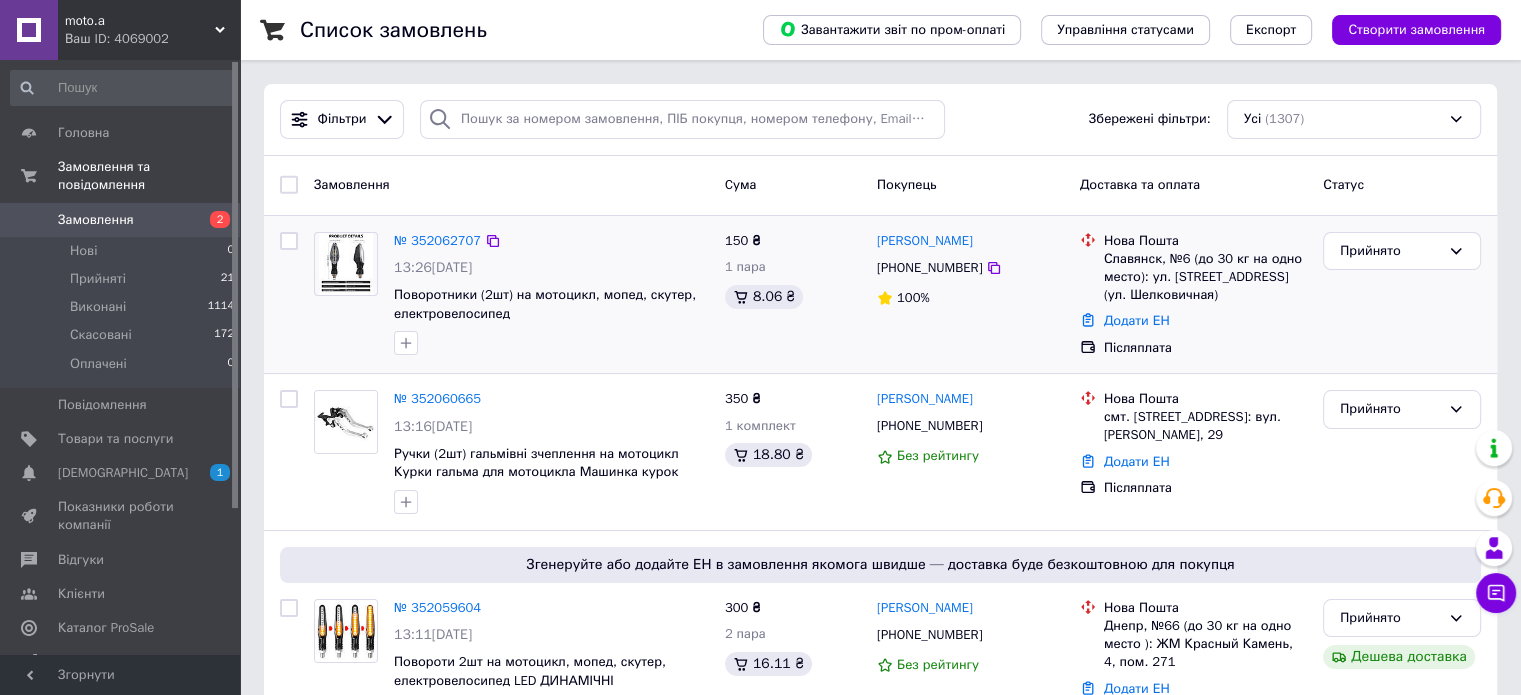 scroll, scrollTop: 300, scrollLeft: 0, axis: vertical 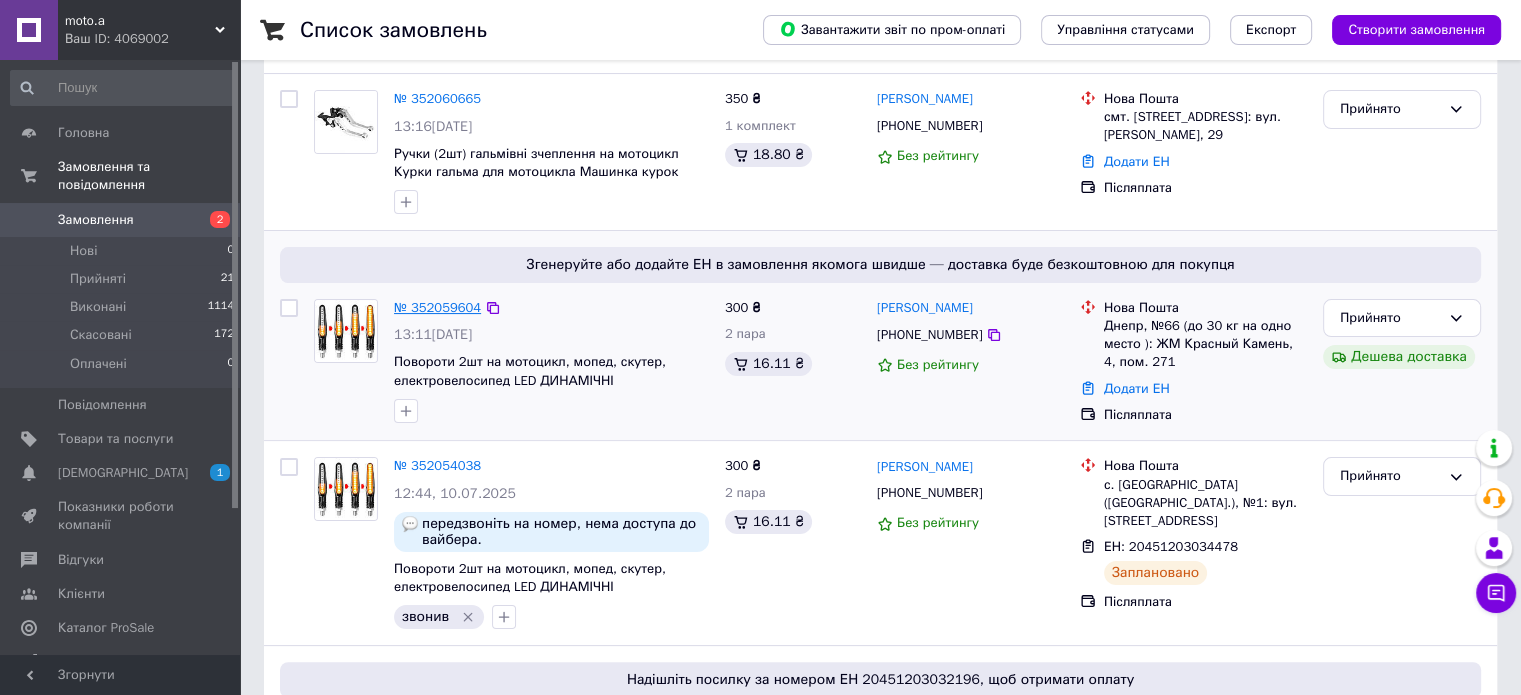 click on "№ 352059604" at bounding box center (437, 307) 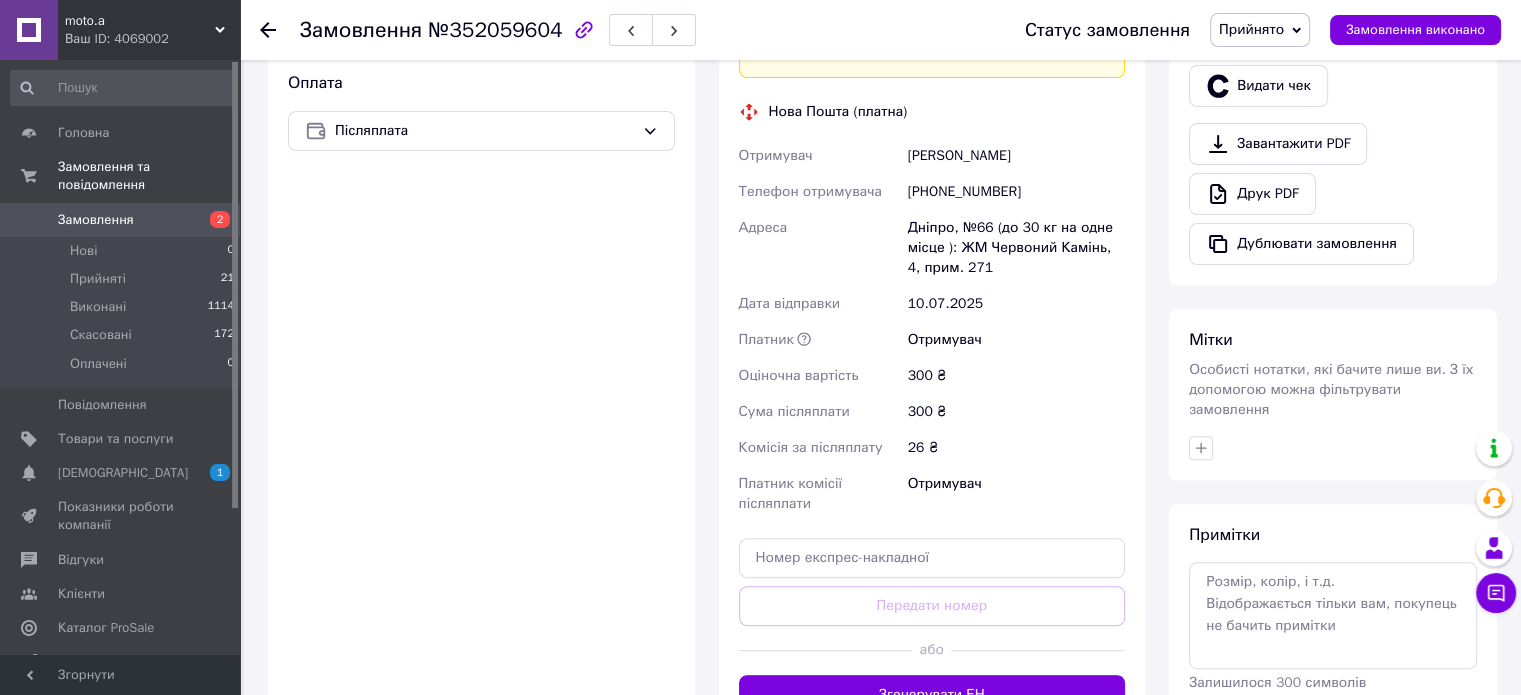 scroll, scrollTop: 800, scrollLeft: 0, axis: vertical 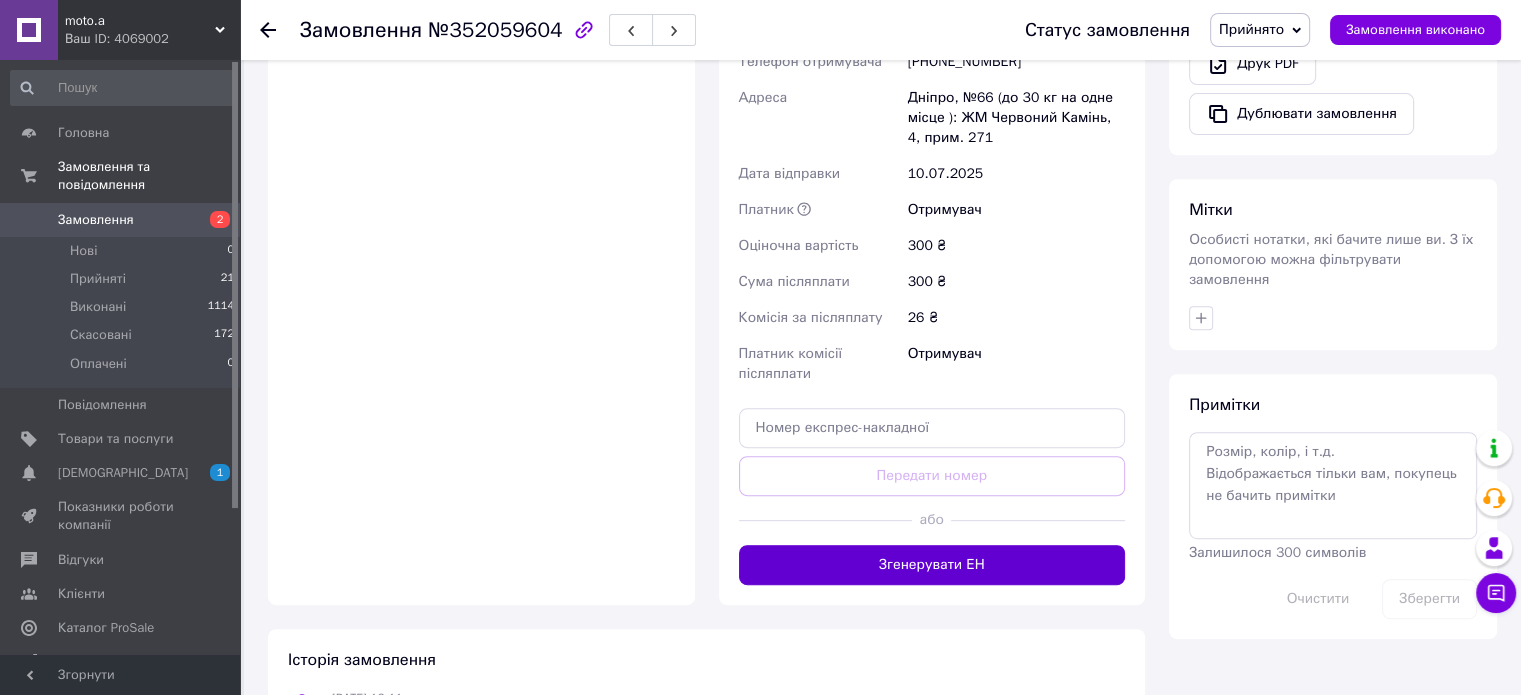 click on "Згенерувати ЕН" at bounding box center [932, 565] 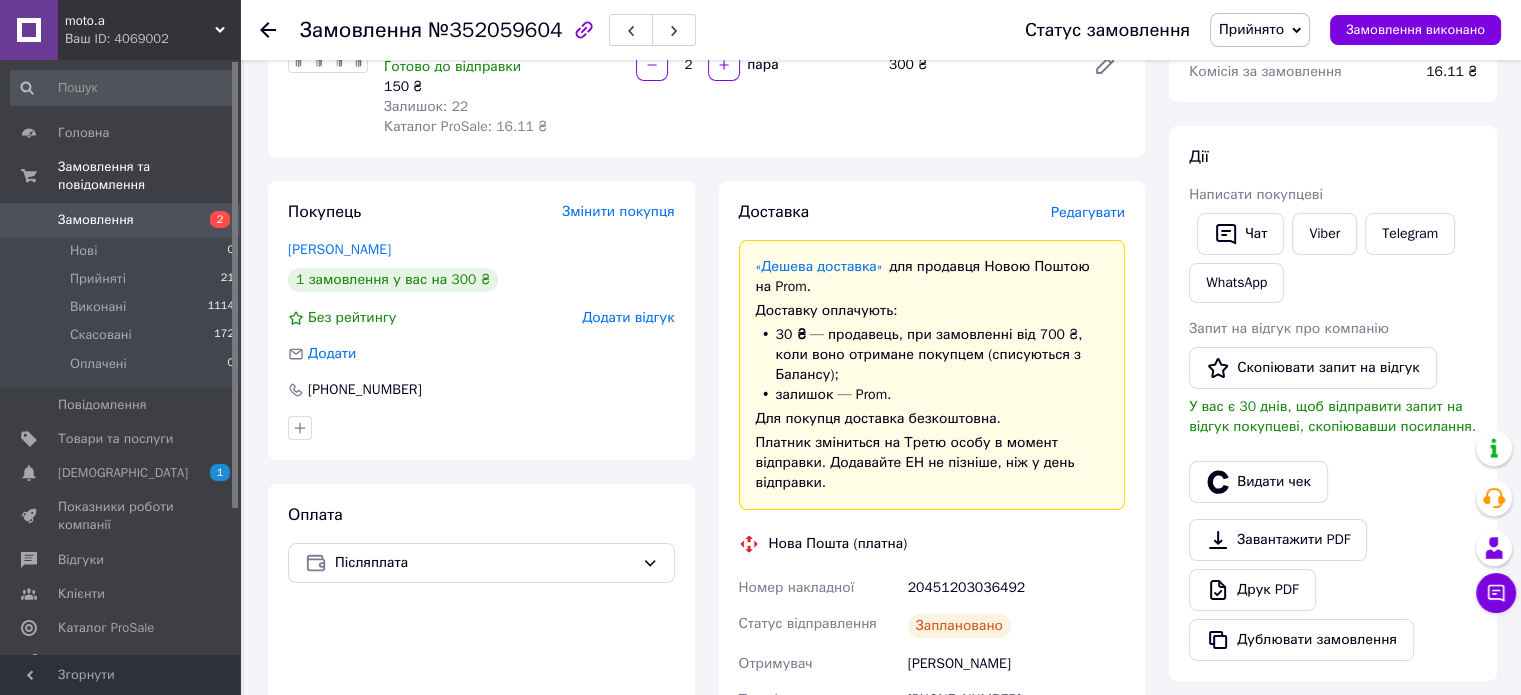 scroll, scrollTop: 300, scrollLeft: 0, axis: vertical 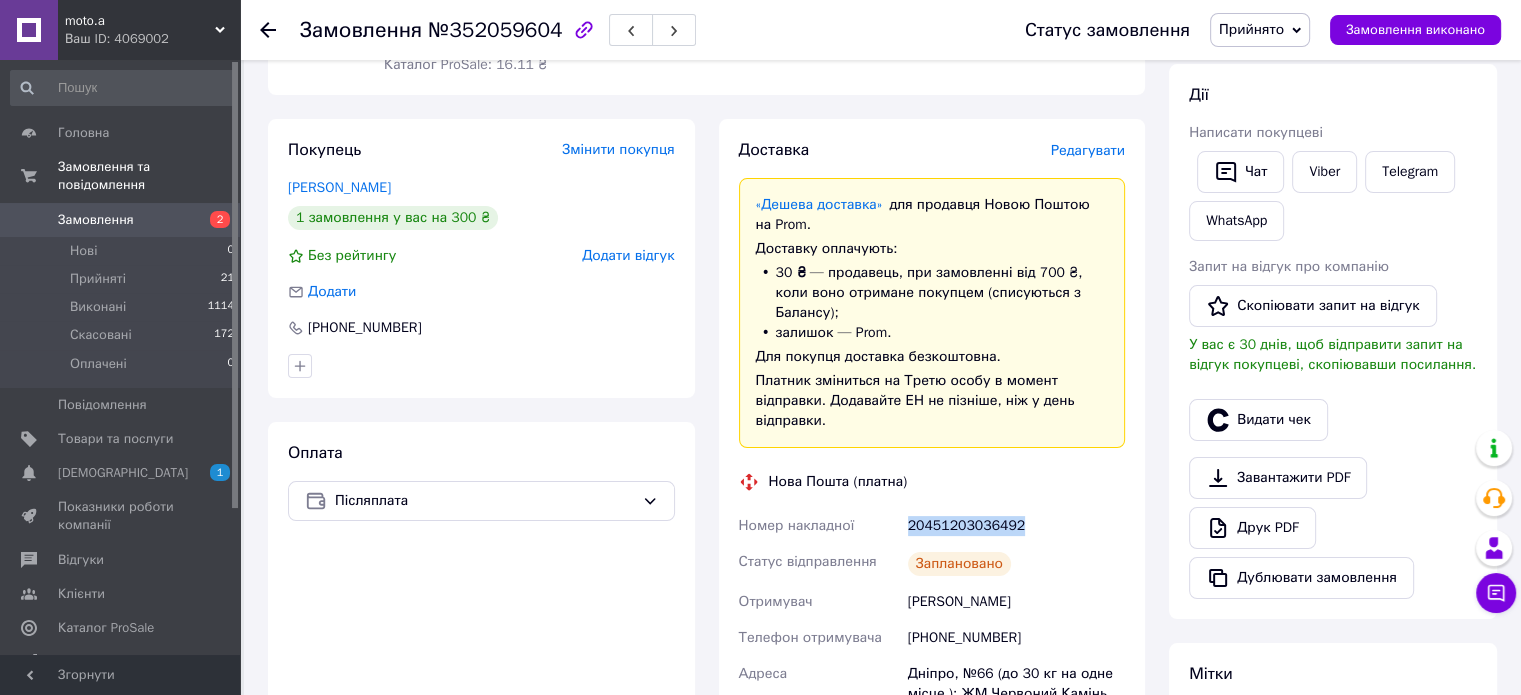 drag, startPoint x: 985, startPoint y: 500, endPoint x: 898, endPoint y: 501, distance: 87.005745 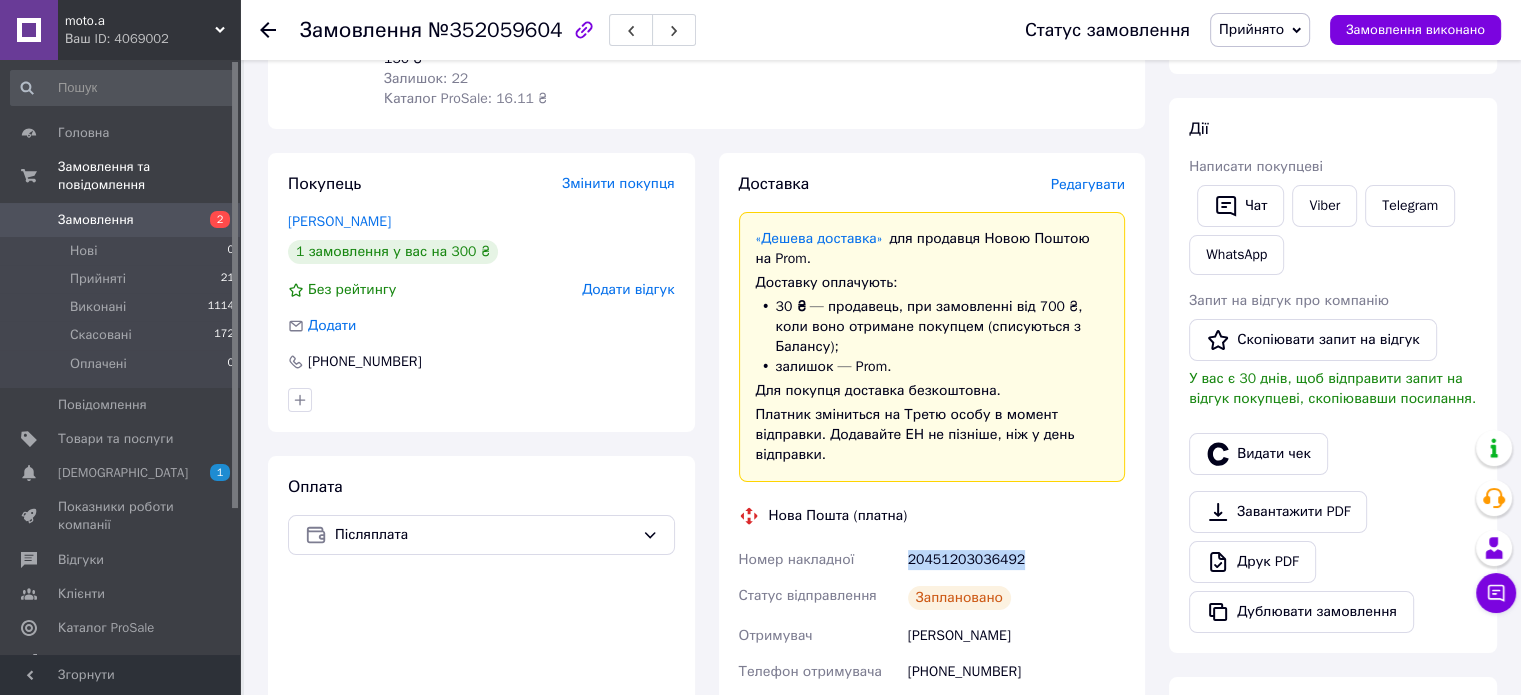 scroll, scrollTop: 300, scrollLeft: 0, axis: vertical 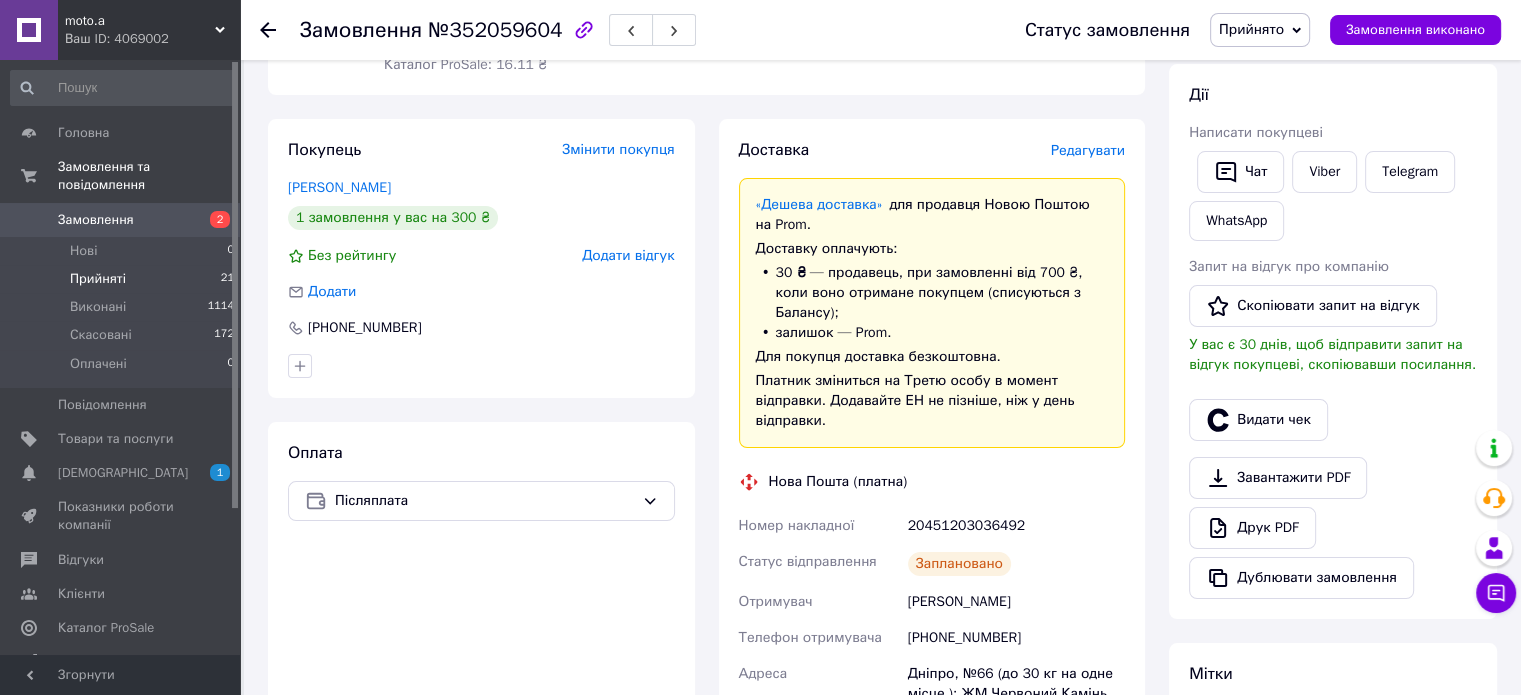 click on "Прийняті" at bounding box center [98, 279] 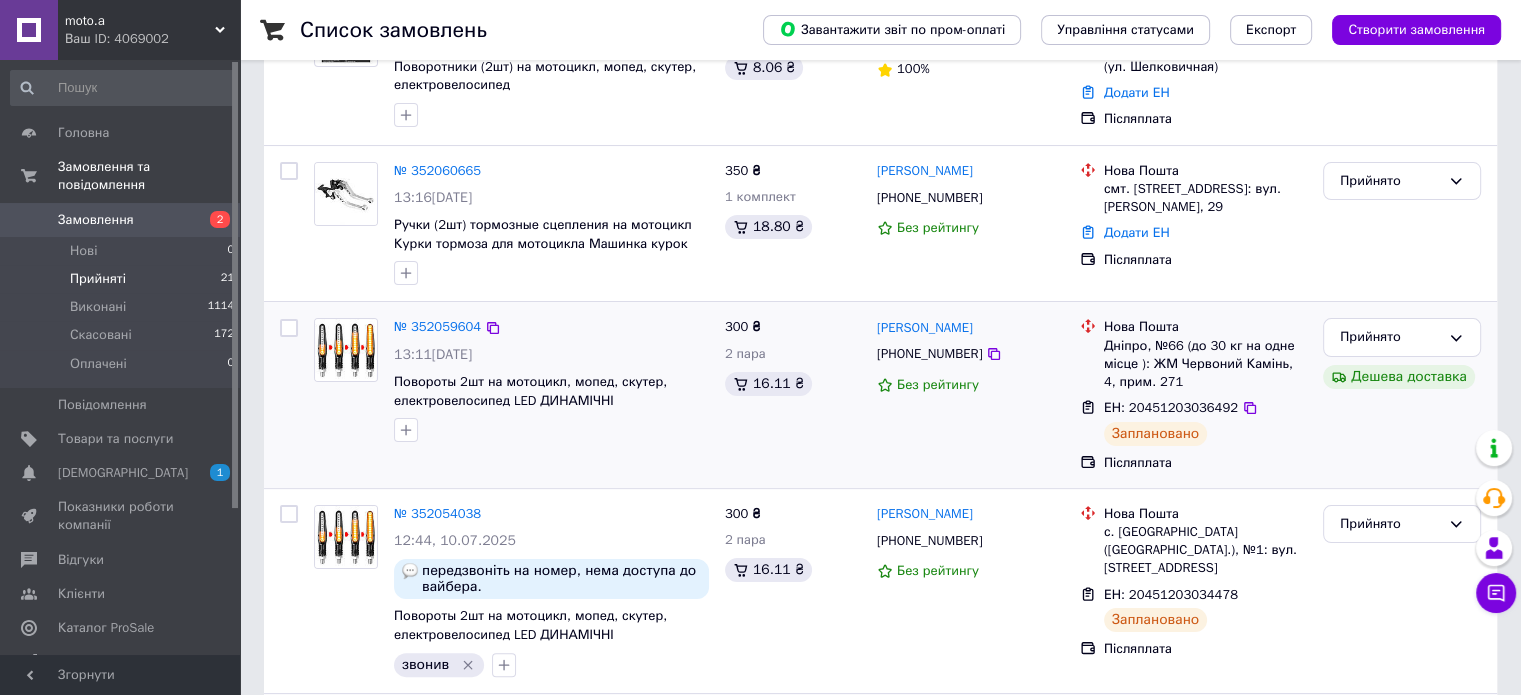 scroll, scrollTop: 100, scrollLeft: 0, axis: vertical 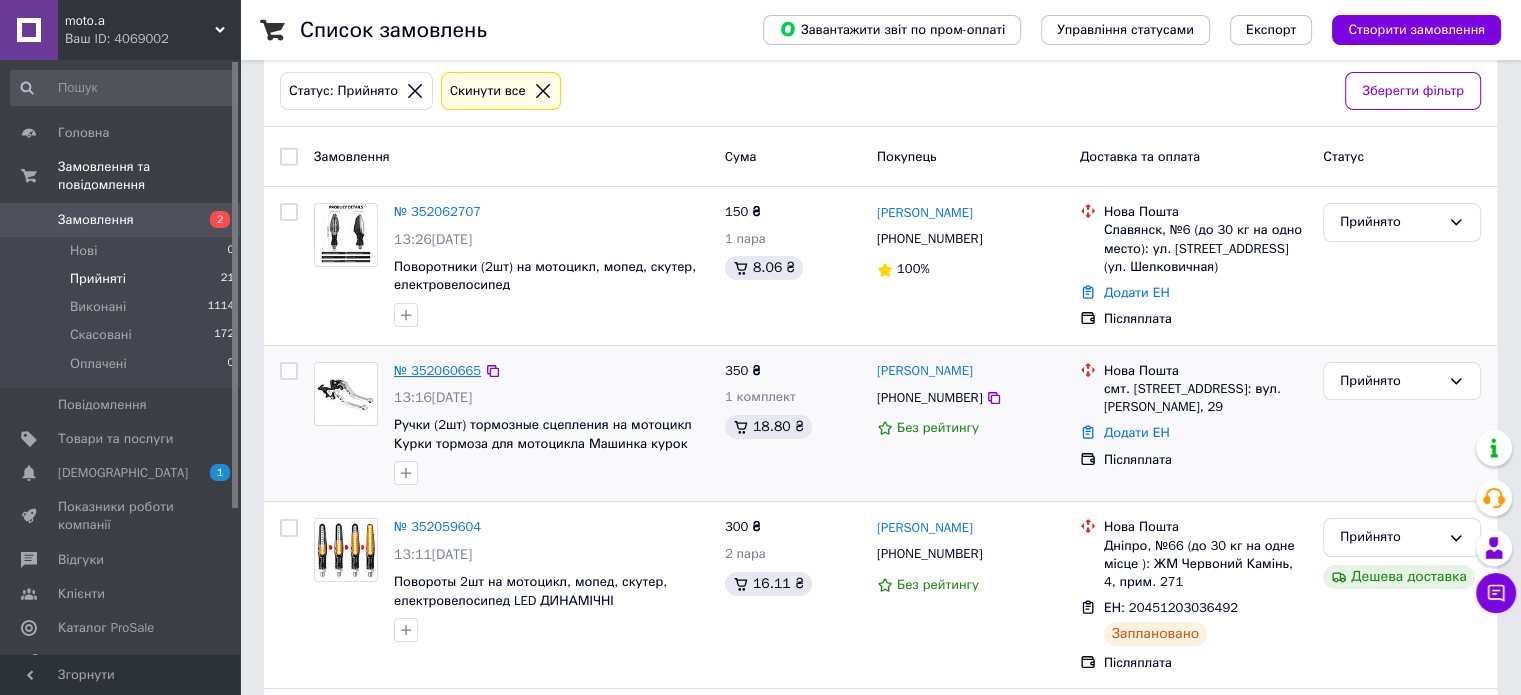 click on "№ 352060665" at bounding box center [437, 370] 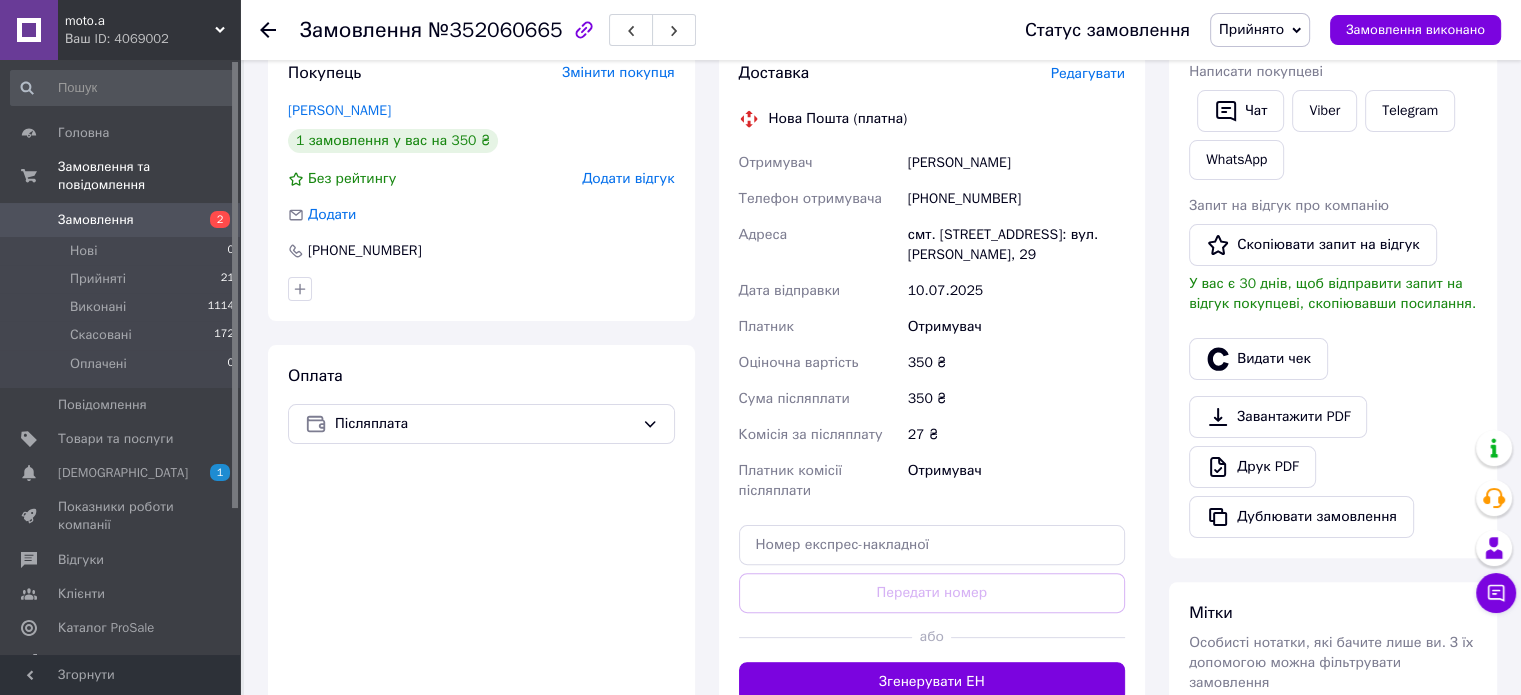 scroll, scrollTop: 400, scrollLeft: 0, axis: vertical 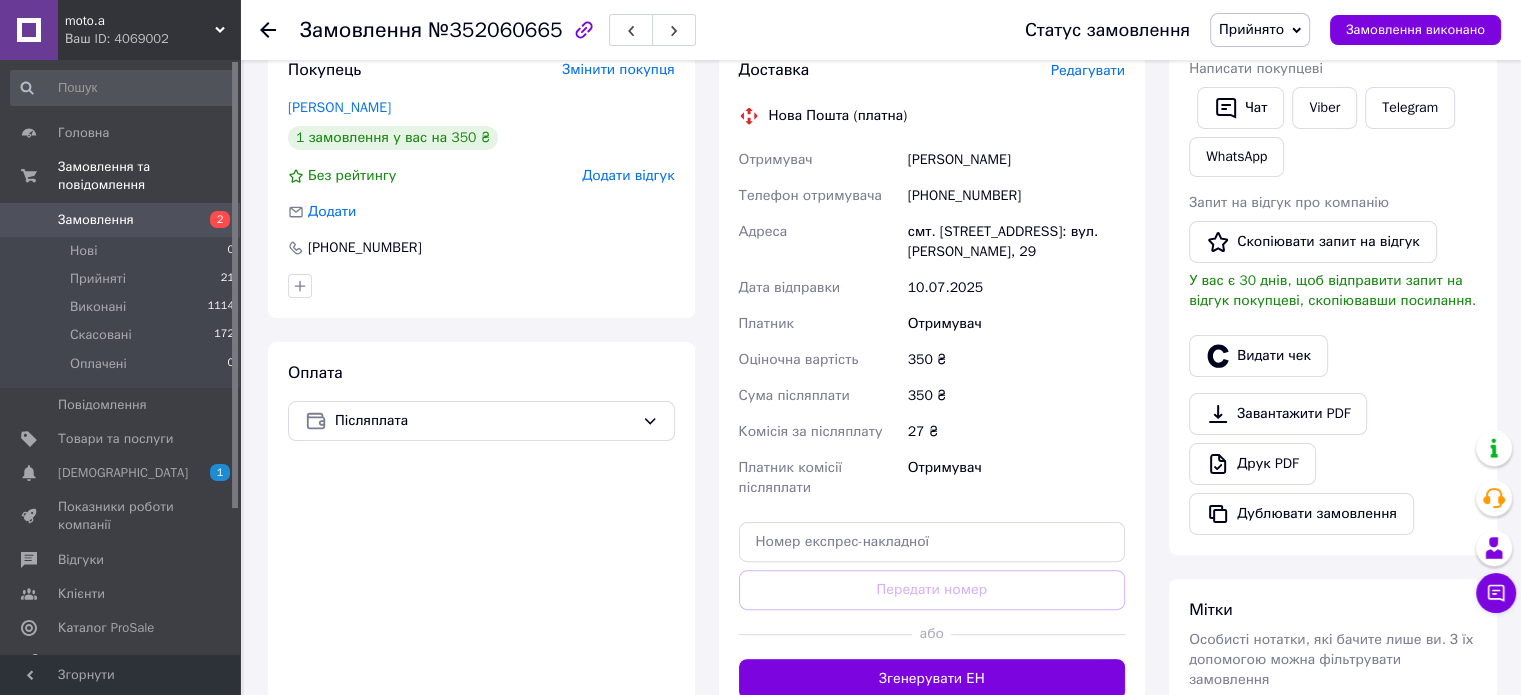 click on "Згенерувати ЕН" at bounding box center (932, 679) 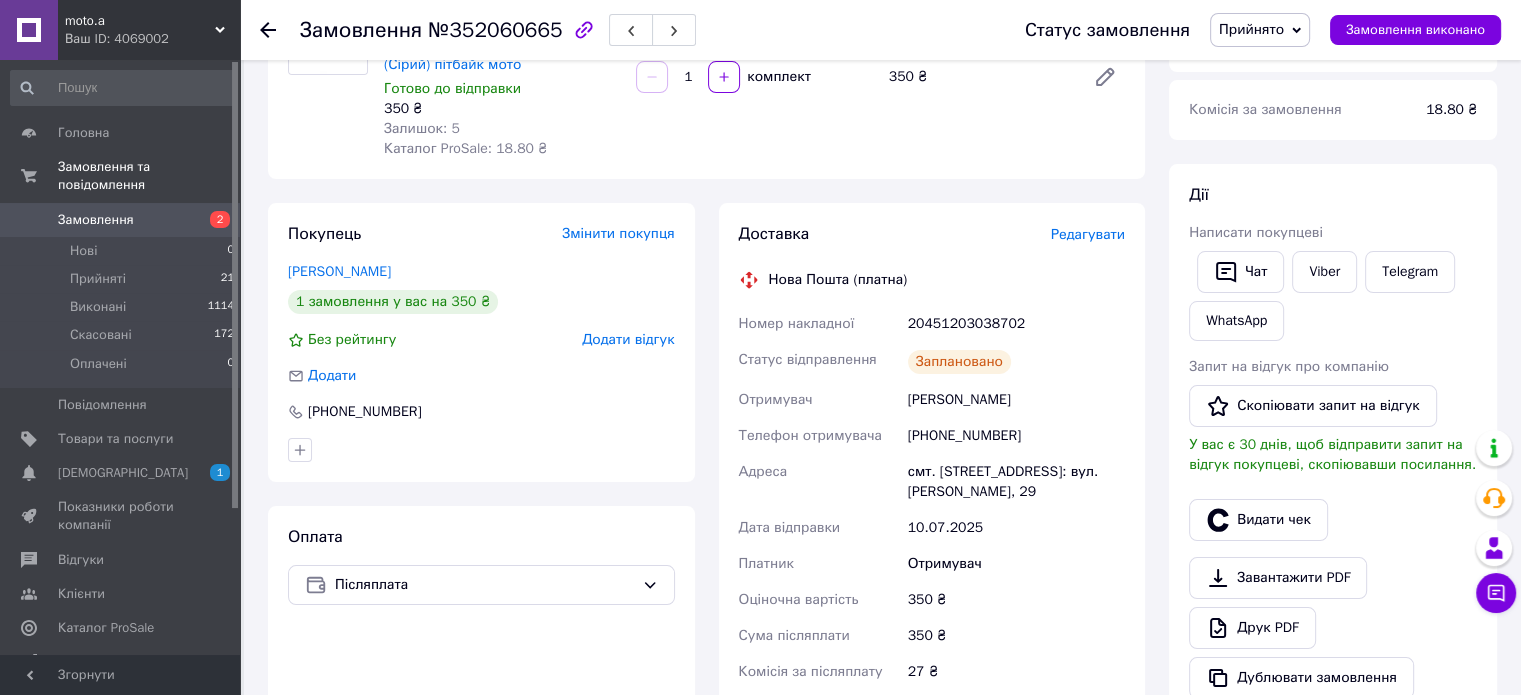 scroll, scrollTop: 0, scrollLeft: 0, axis: both 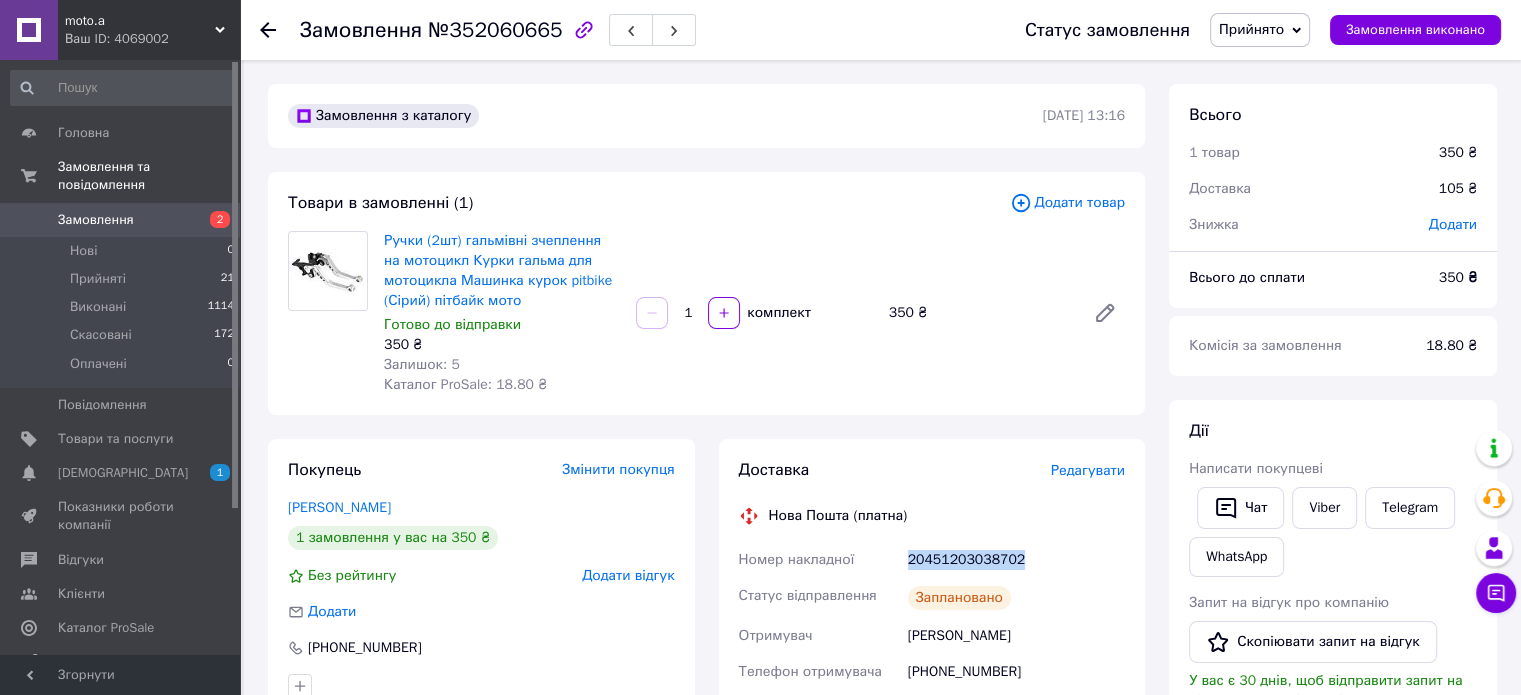drag, startPoint x: 997, startPoint y: 556, endPoint x: 904, endPoint y: 553, distance: 93.04838 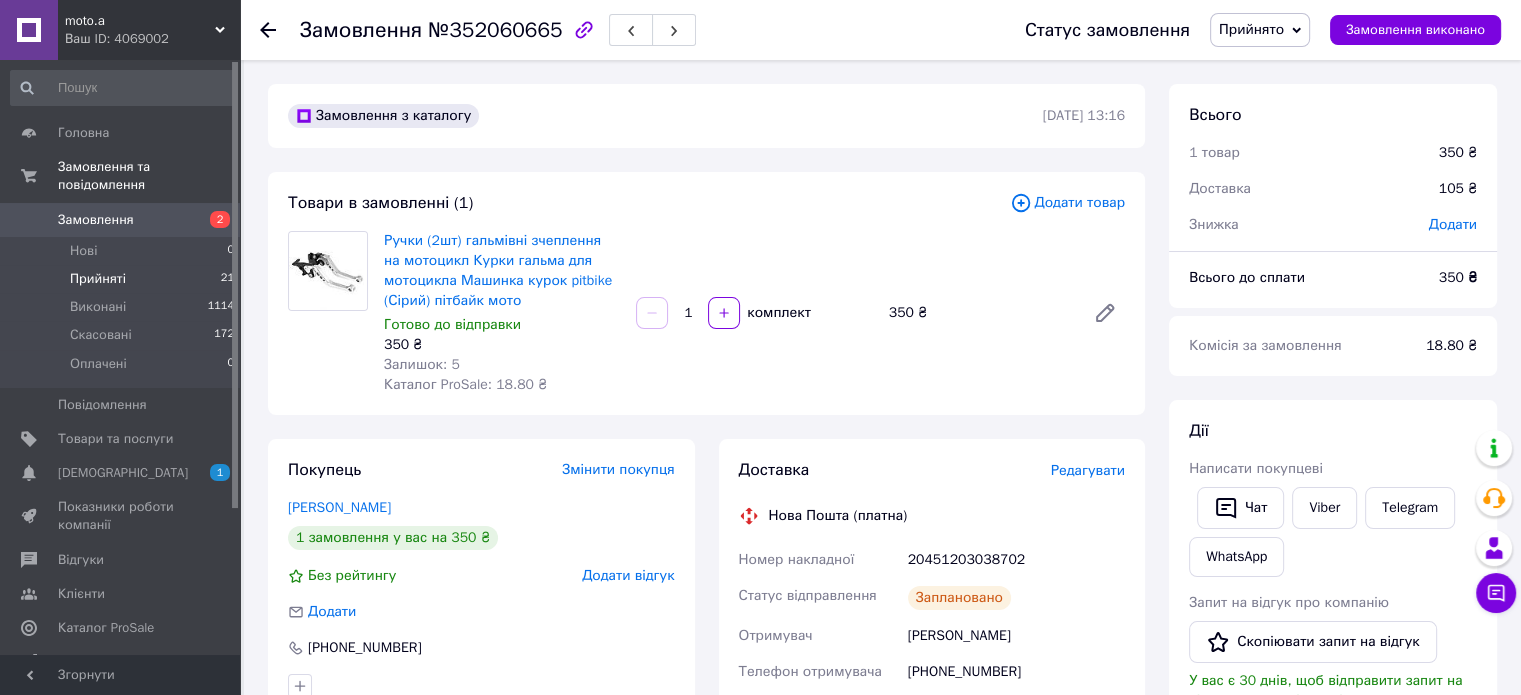 click on "Прийняті" at bounding box center (98, 279) 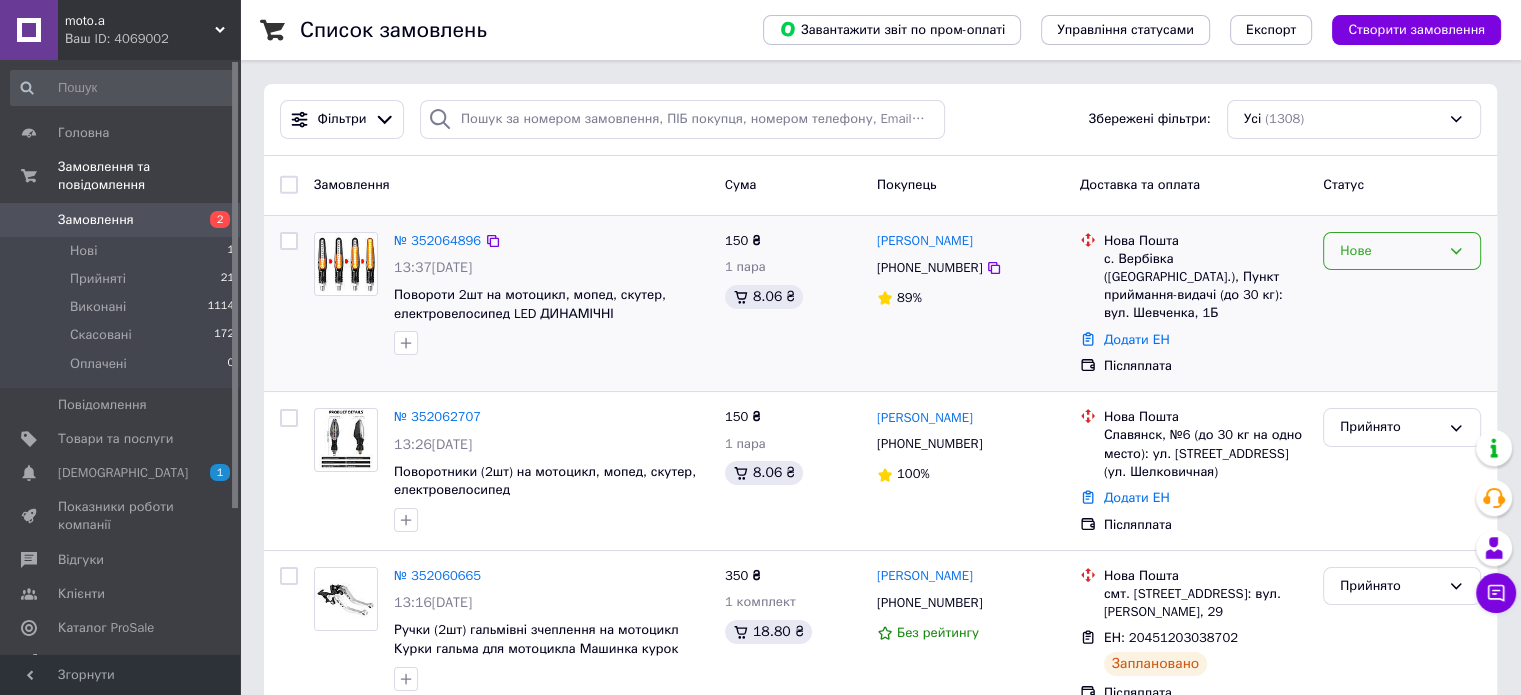 click on "Нове" at bounding box center [1390, 251] 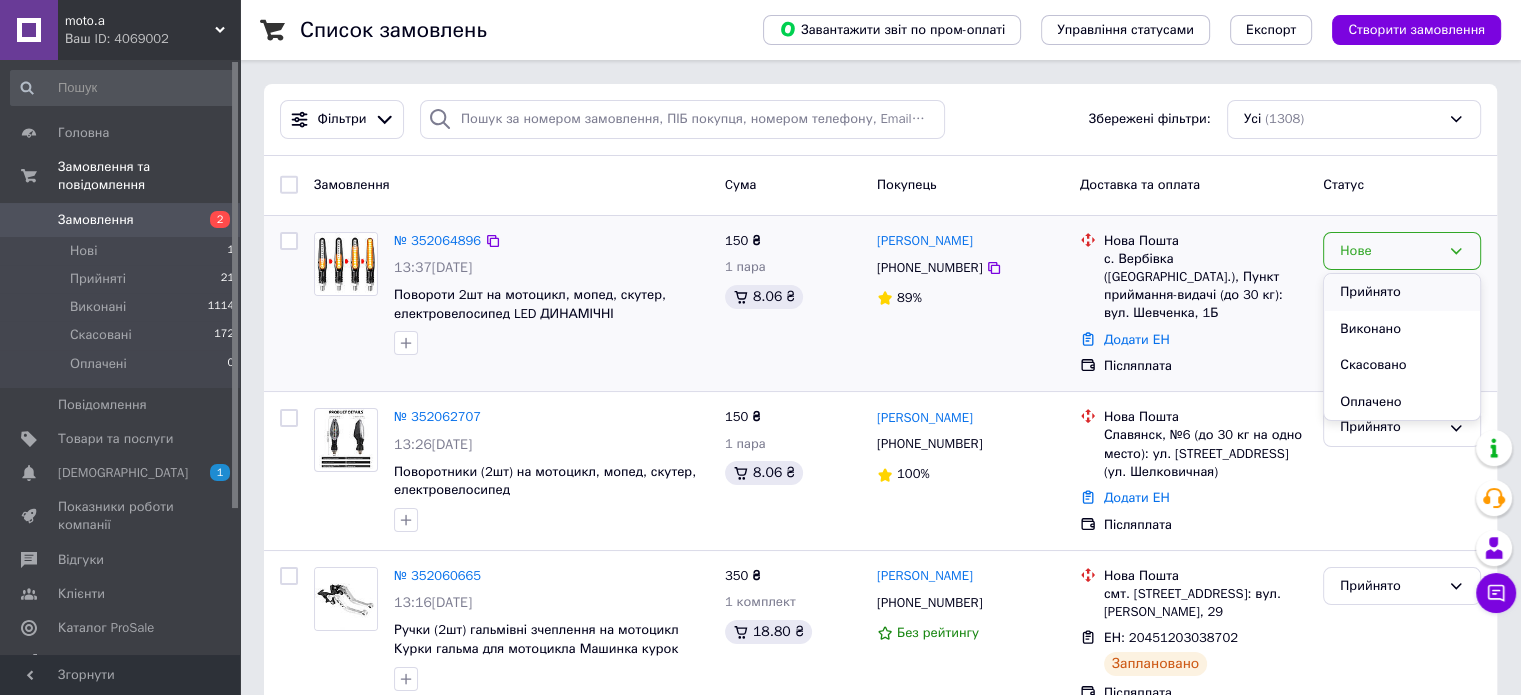 click on "Прийнято" at bounding box center (1402, 292) 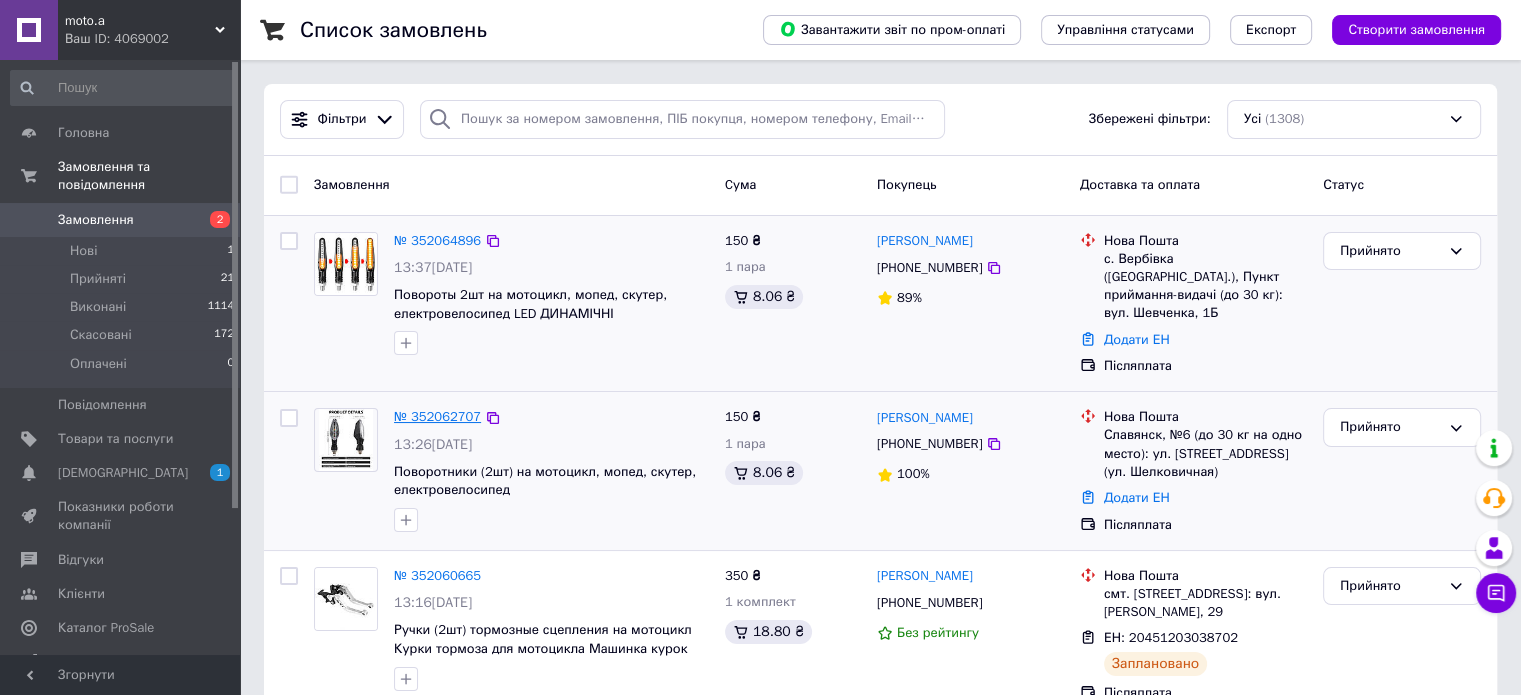 click on "№ 352062707" at bounding box center (437, 416) 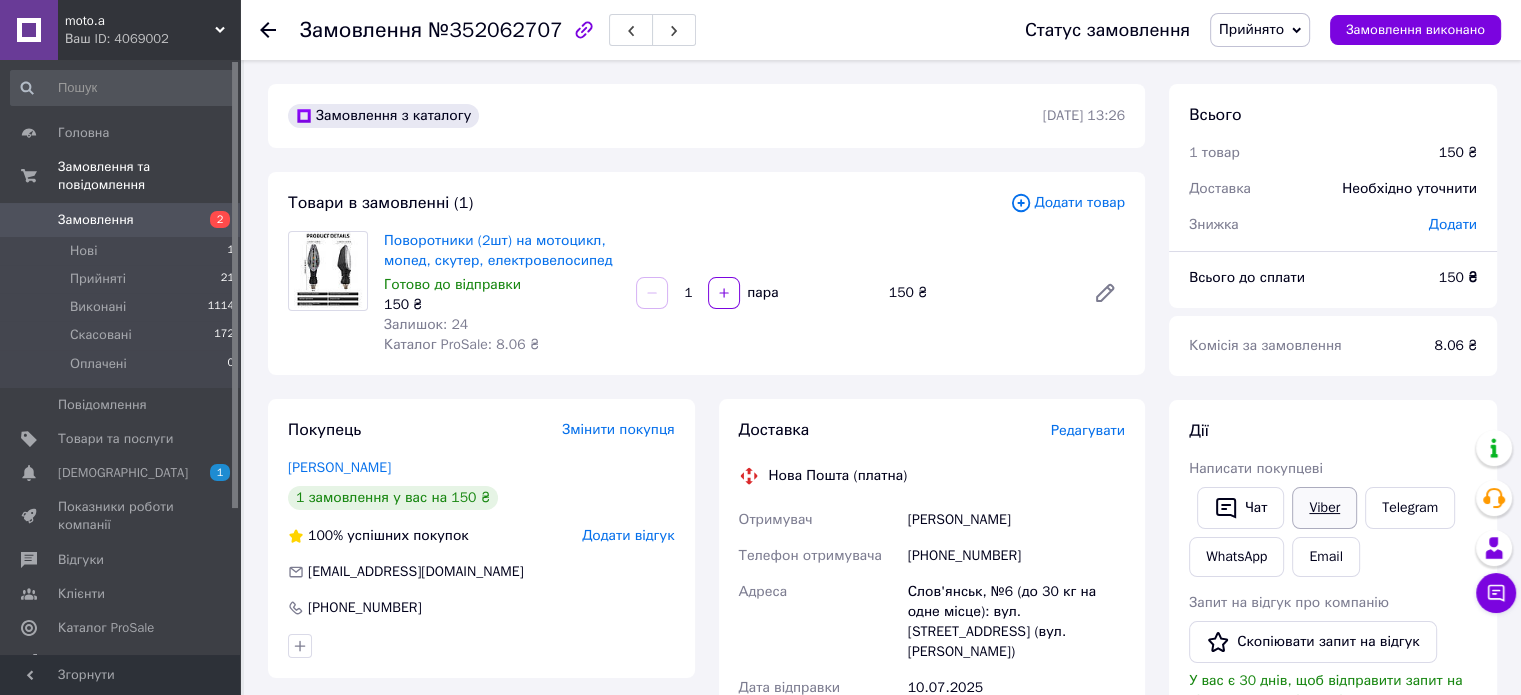 click on "Viber" at bounding box center [1324, 508] 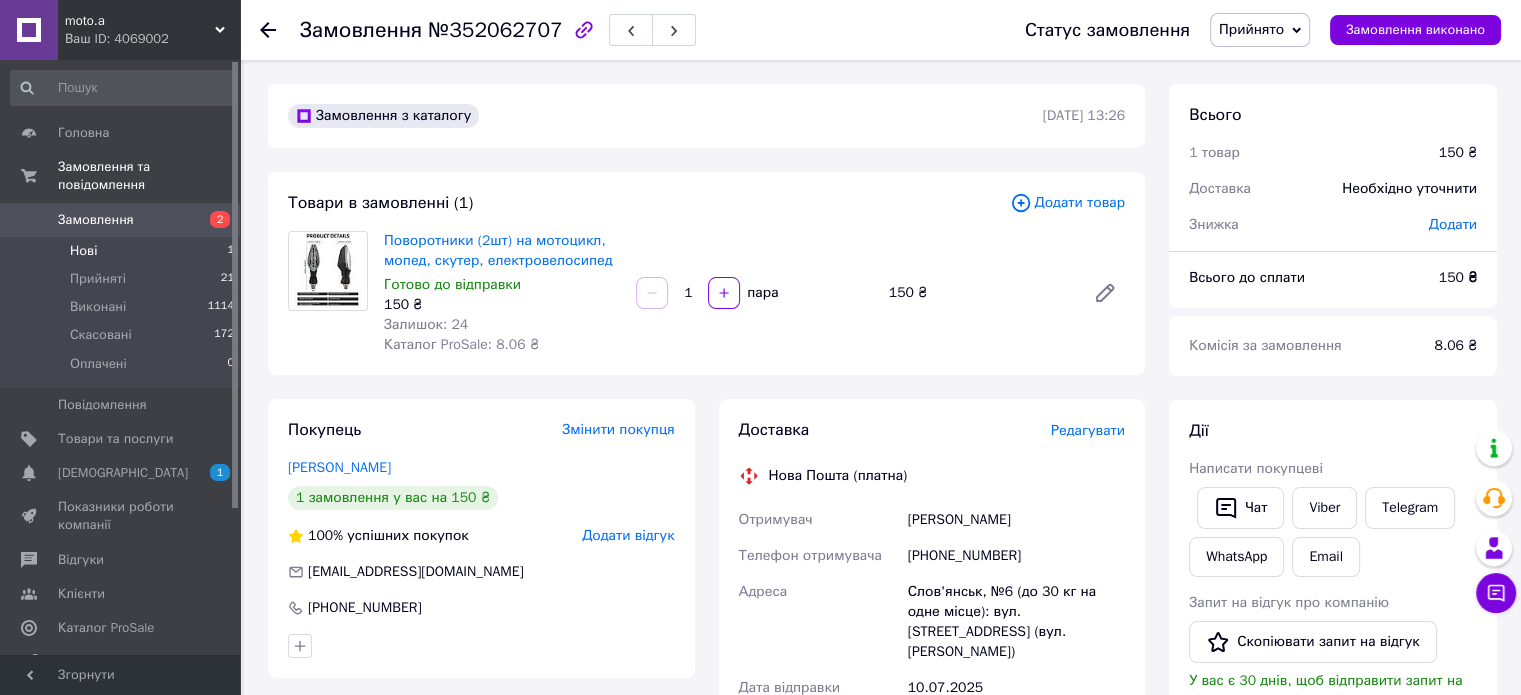 click on "Нові" at bounding box center [83, 251] 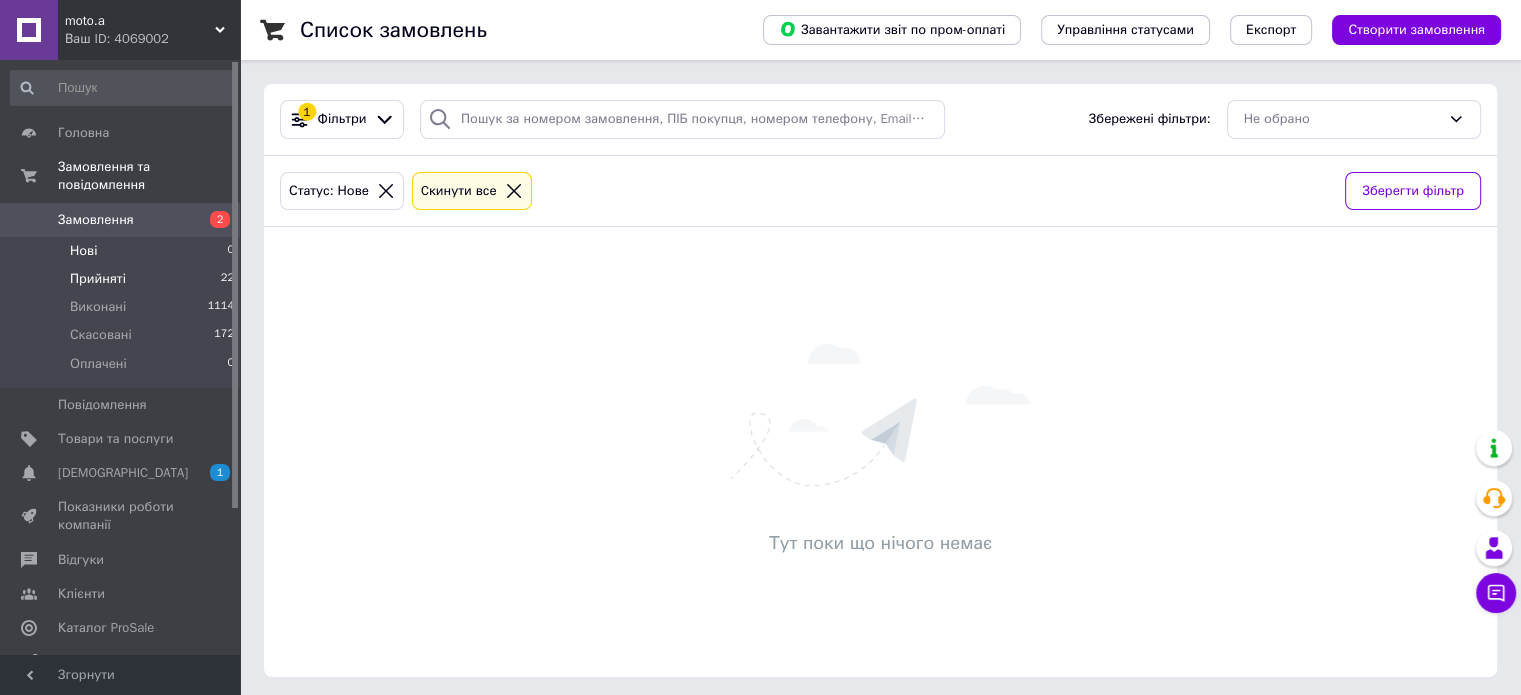 click on "Прийняті" at bounding box center (98, 279) 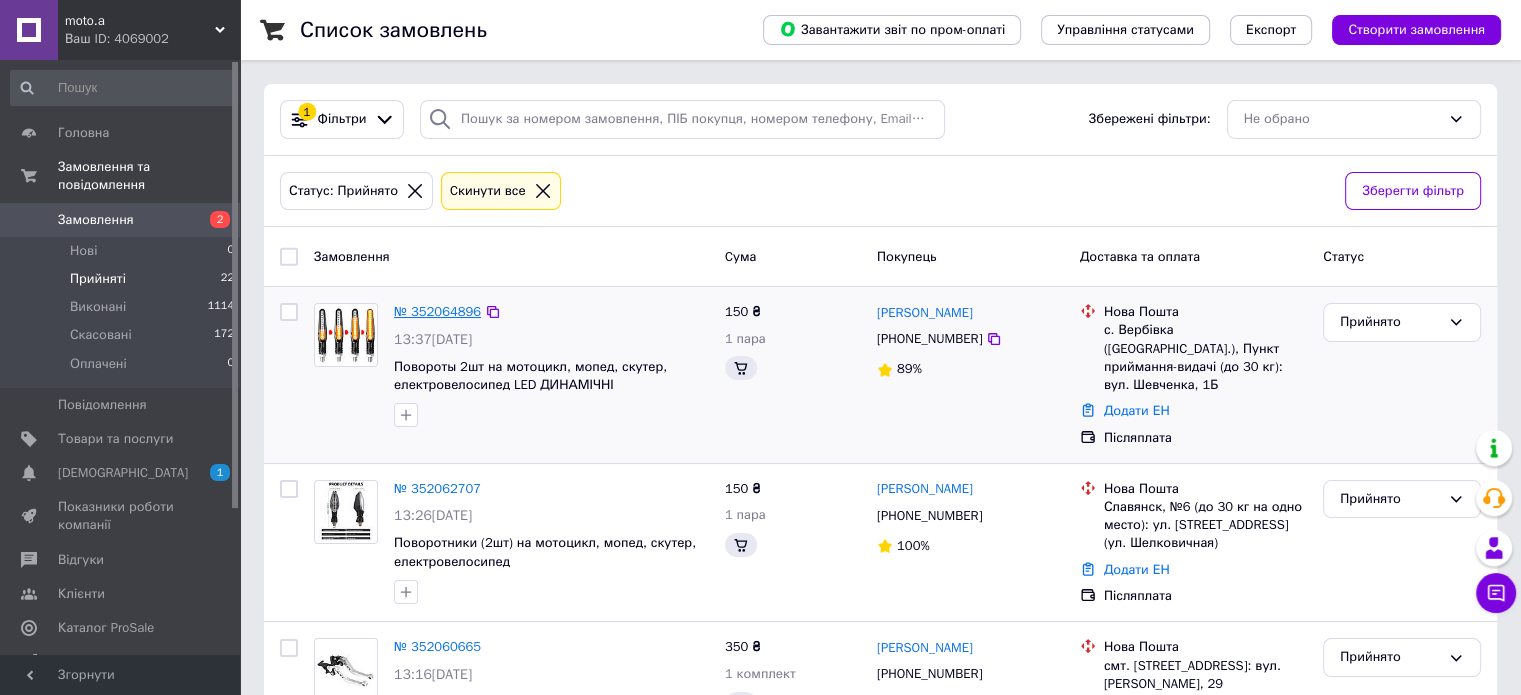 click on "№ 352064896" at bounding box center [437, 311] 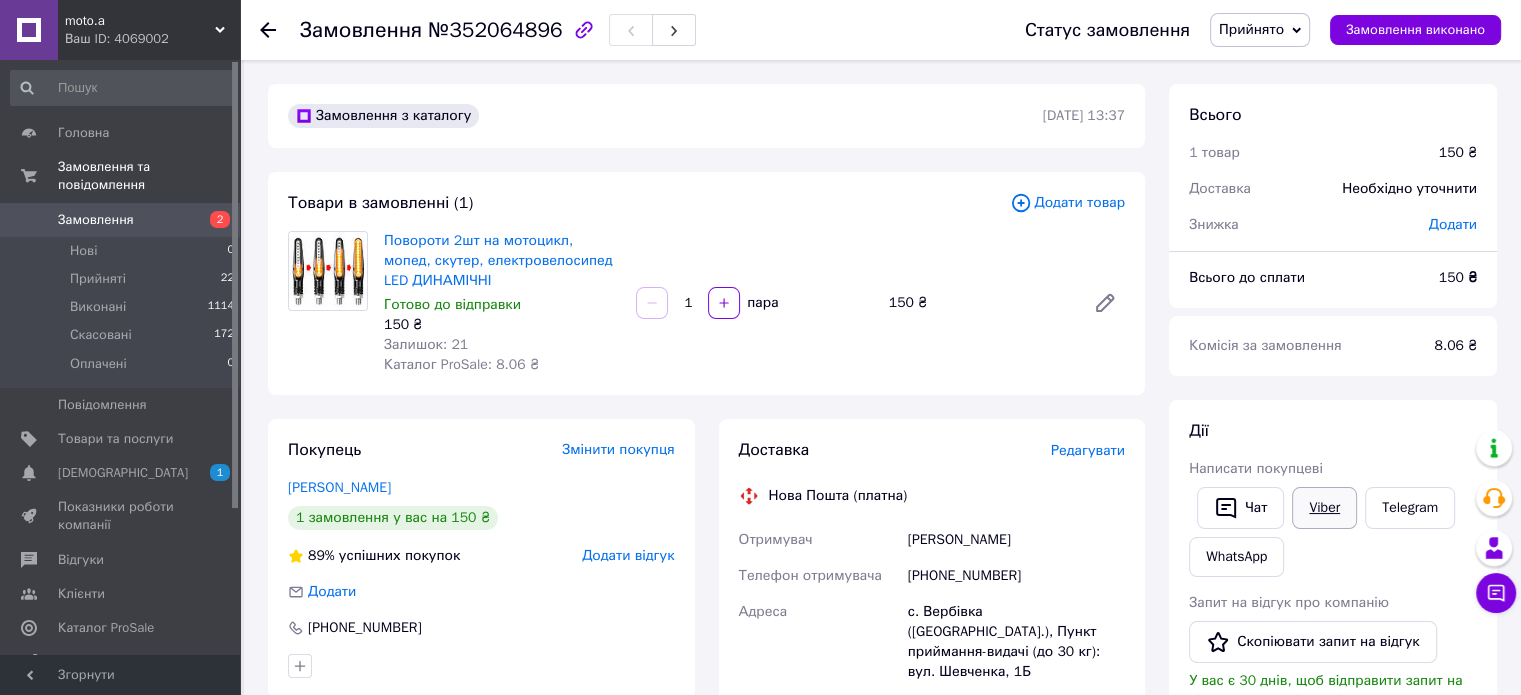 click on "Viber" at bounding box center [1324, 508] 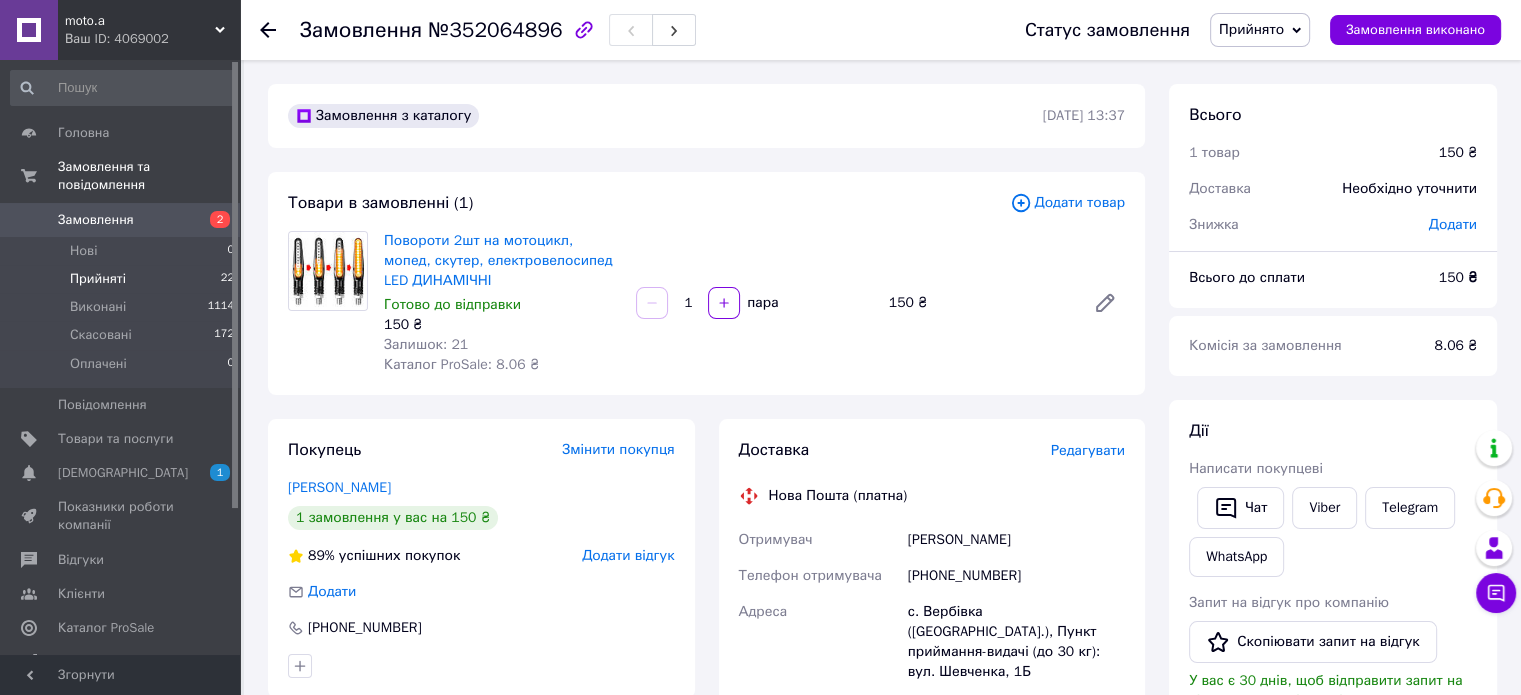 click on "Прийняті" at bounding box center (98, 279) 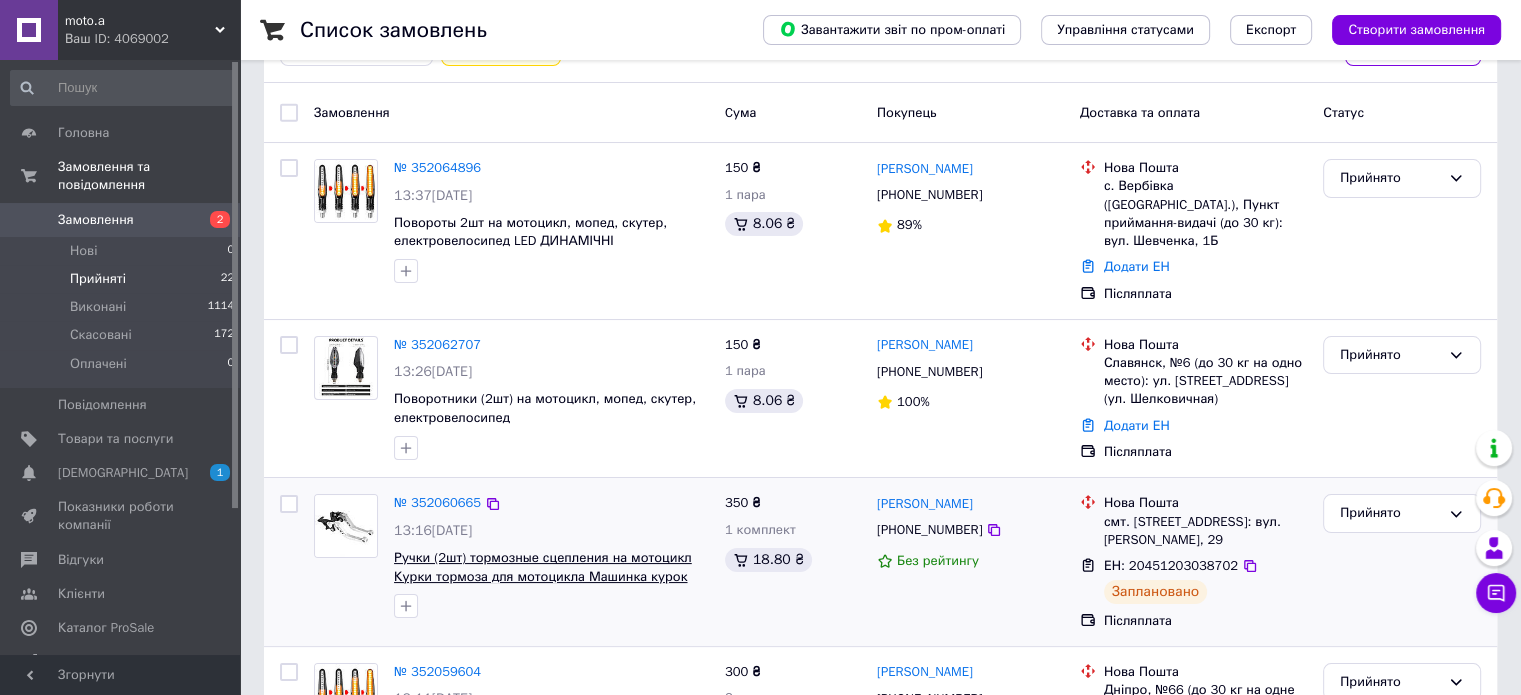 scroll, scrollTop: 100, scrollLeft: 0, axis: vertical 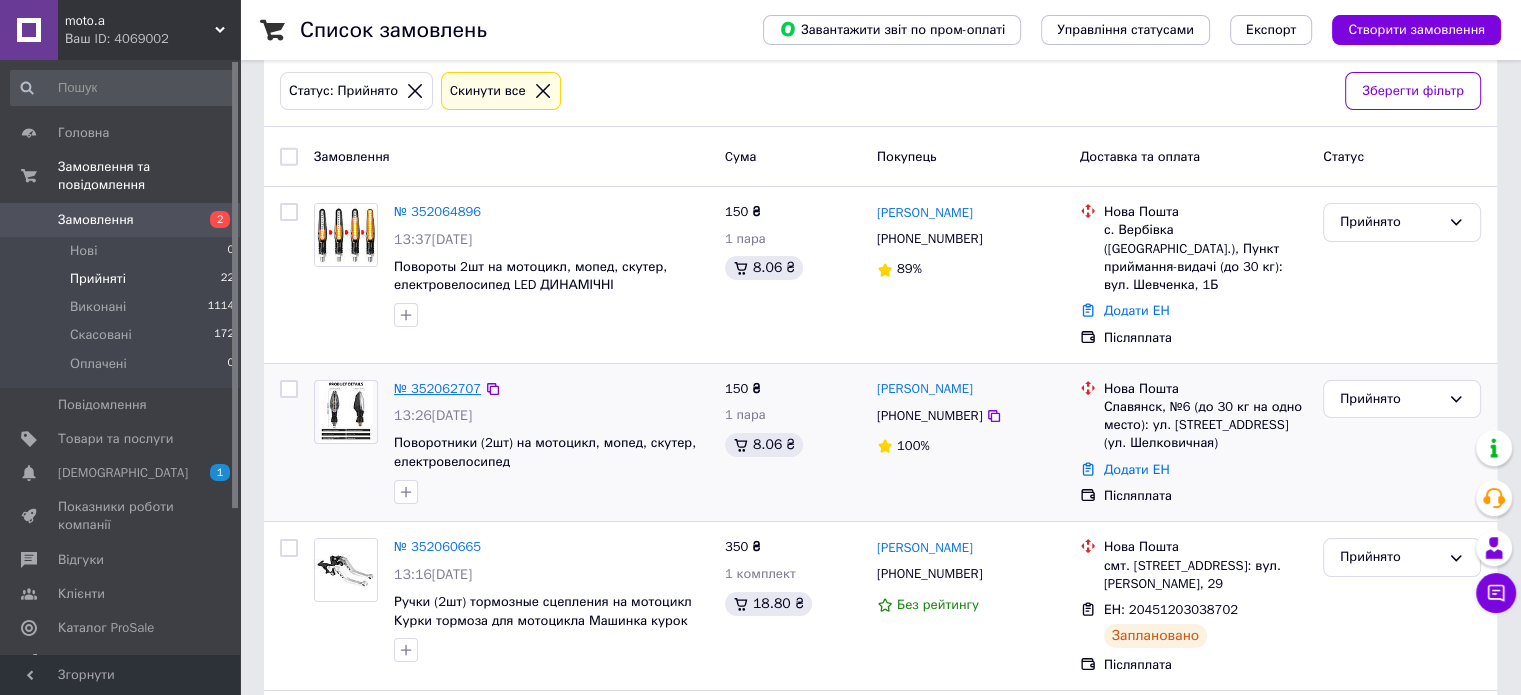 click on "№ 352062707" at bounding box center [437, 388] 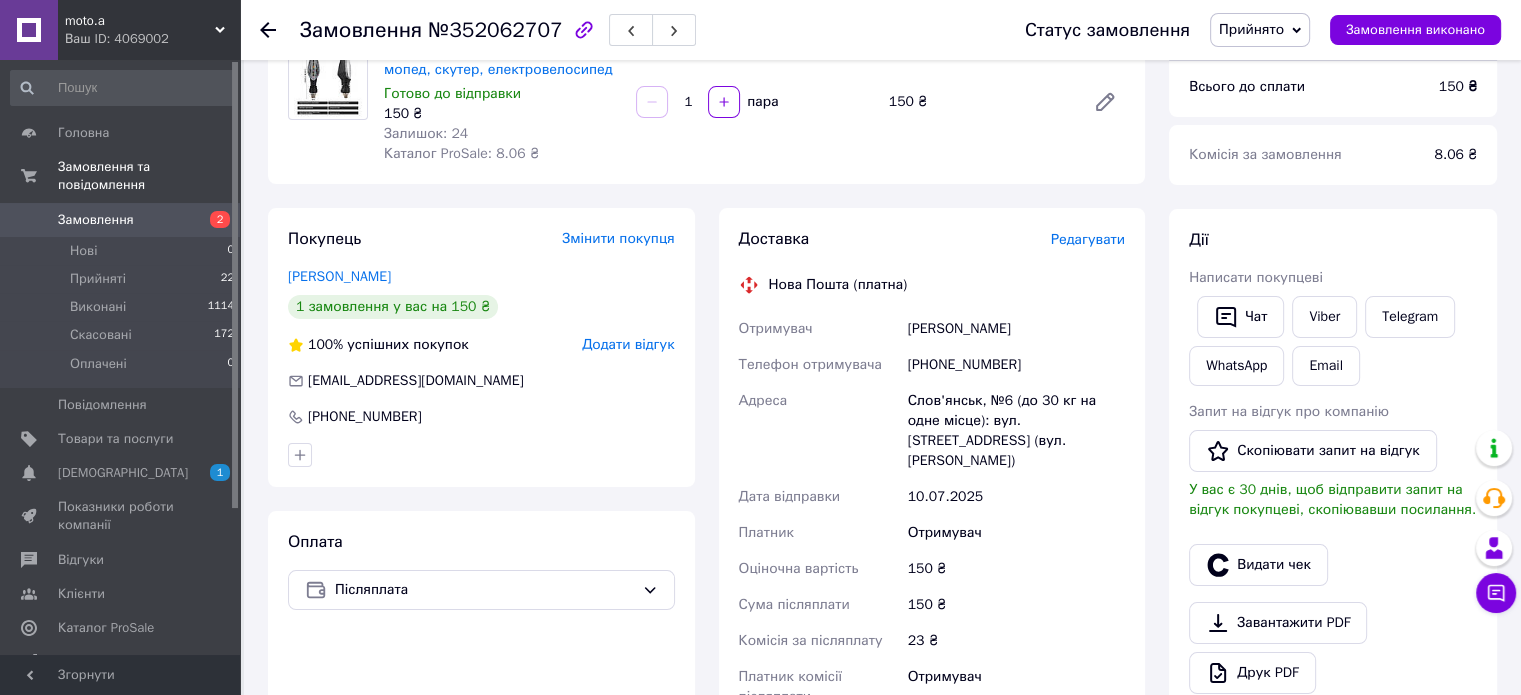 scroll, scrollTop: 400, scrollLeft: 0, axis: vertical 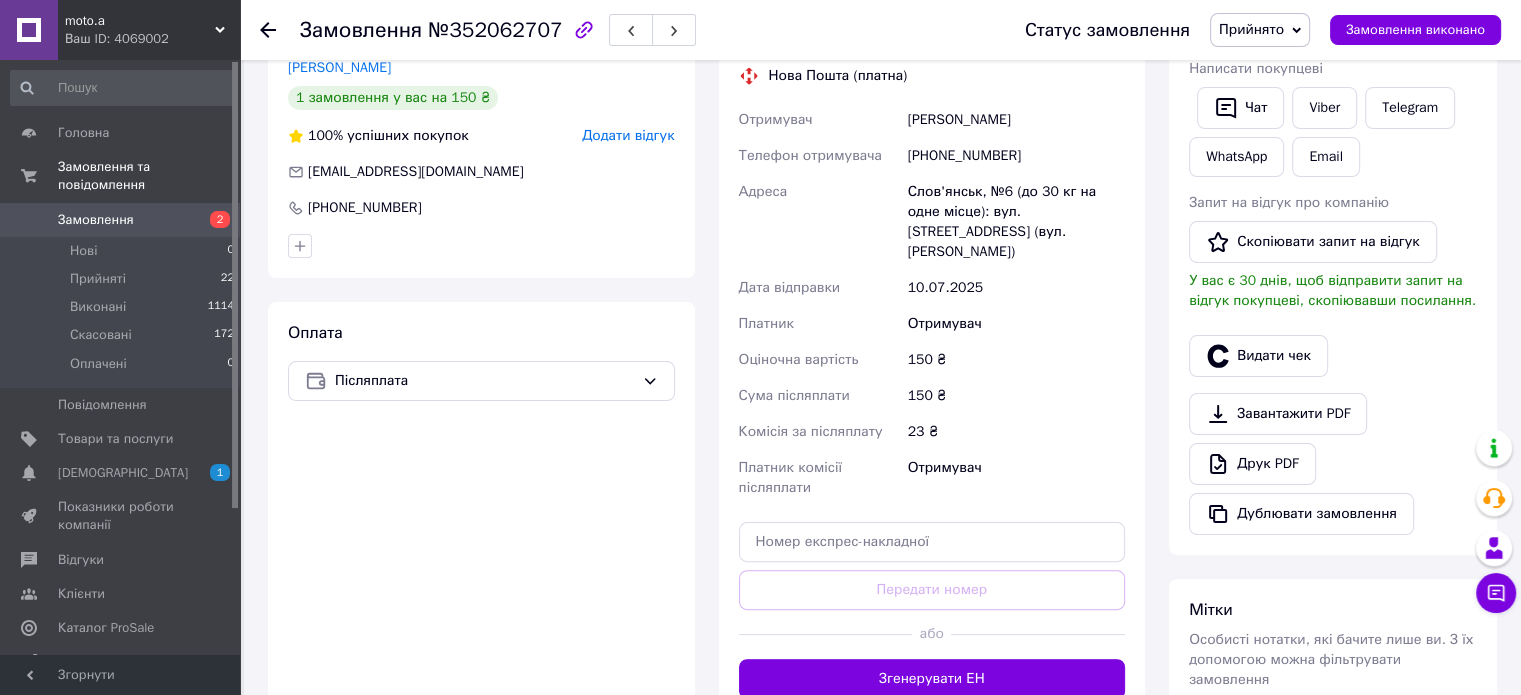 click on "Згенерувати ЕН" at bounding box center (932, 679) 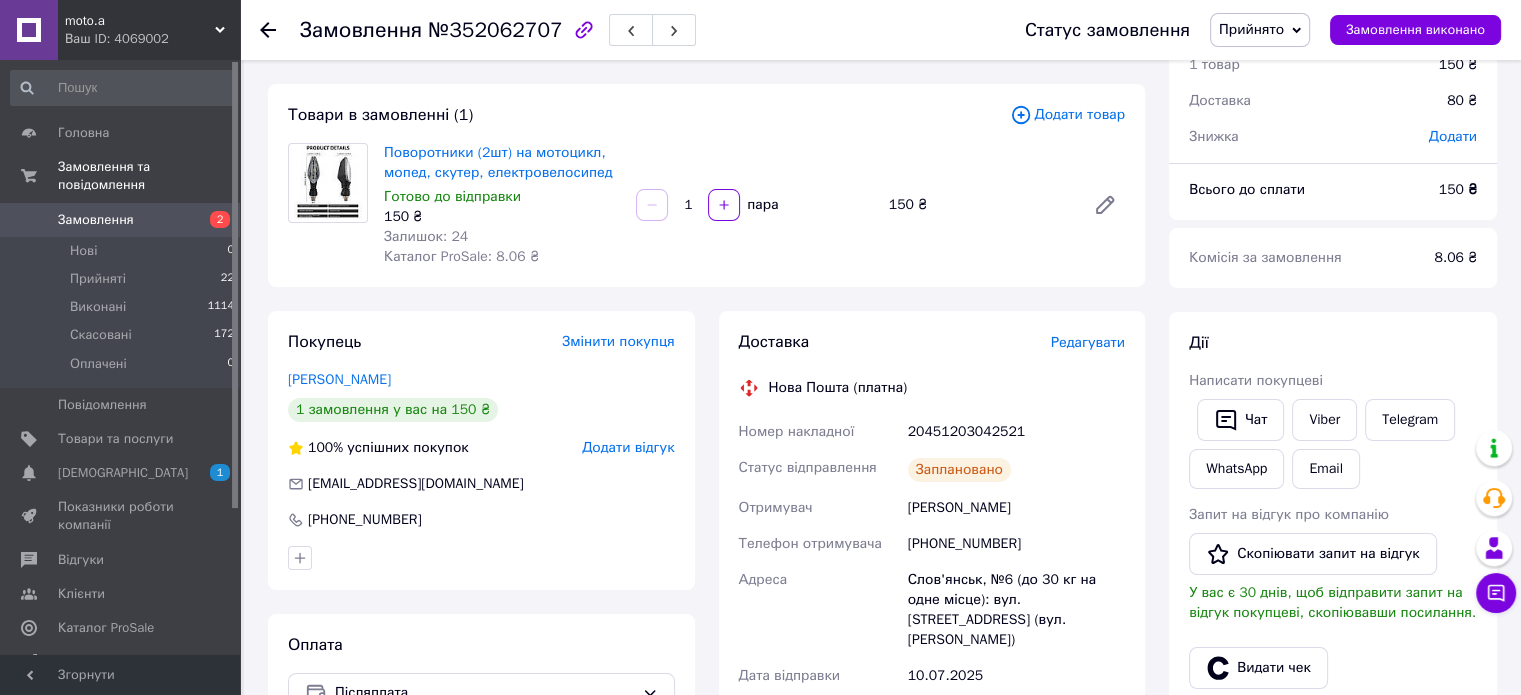 scroll, scrollTop: 0, scrollLeft: 0, axis: both 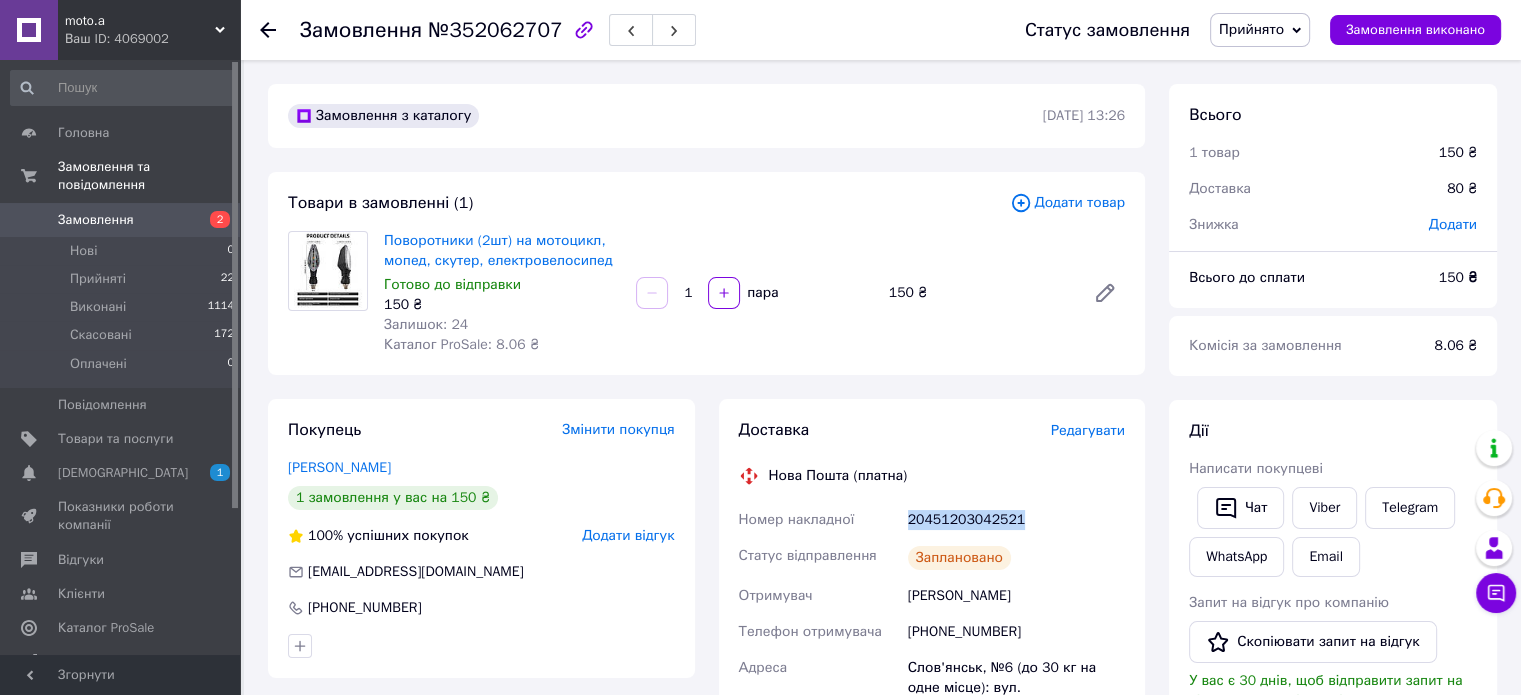 drag, startPoint x: 1028, startPoint y: 518, endPoint x: 874, endPoint y: 521, distance: 154.02922 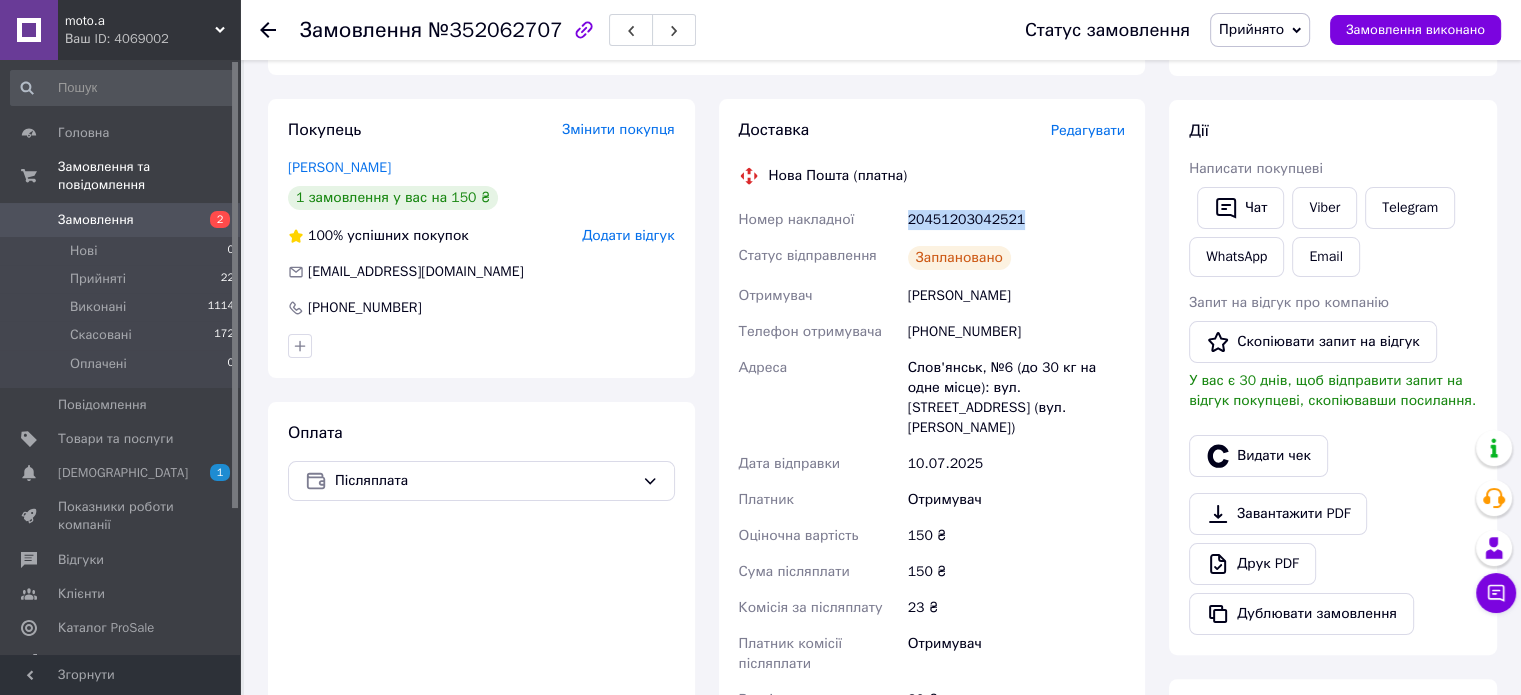 scroll, scrollTop: 0, scrollLeft: 0, axis: both 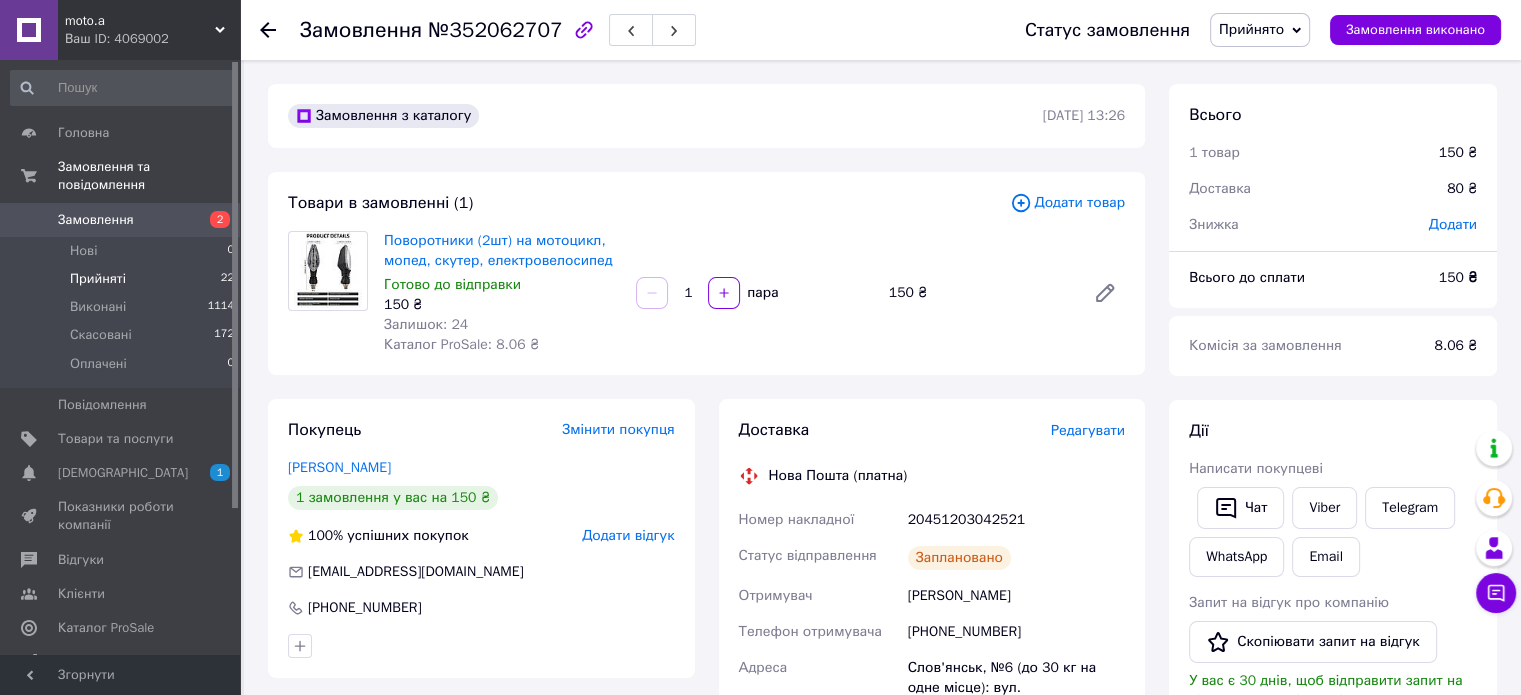 click on "Прийняті" at bounding box center [98, 279] 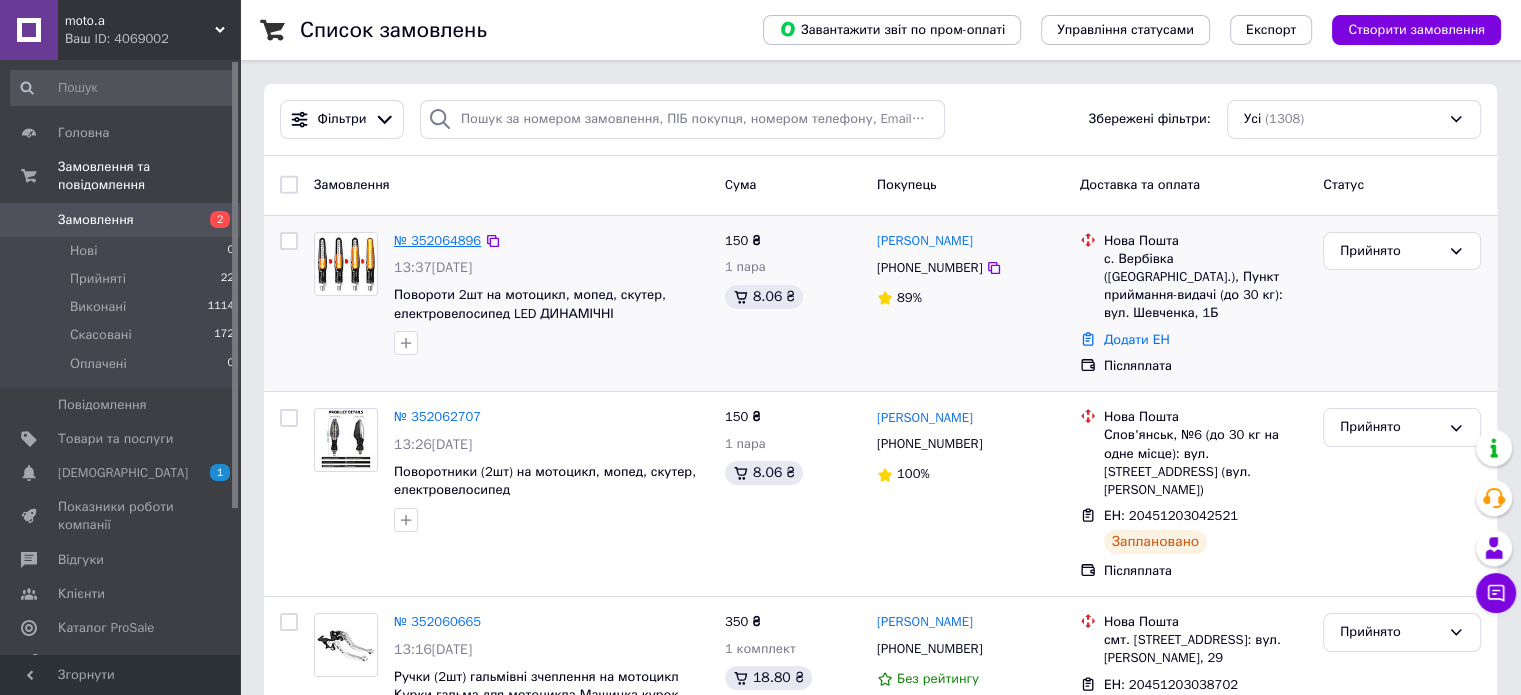 click on "№ 352064896" at bounding box center [437, 240] 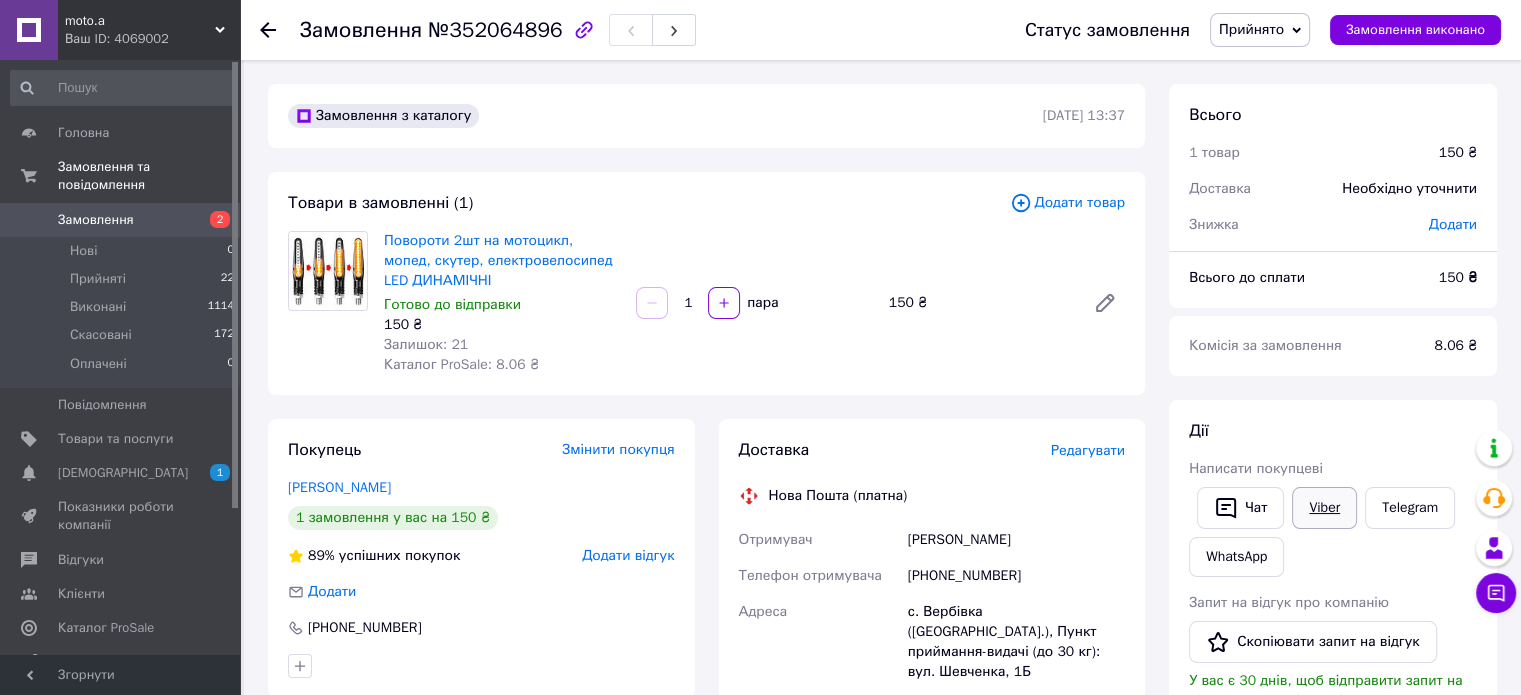click on "Viber" at bounding box center (1324, 508) 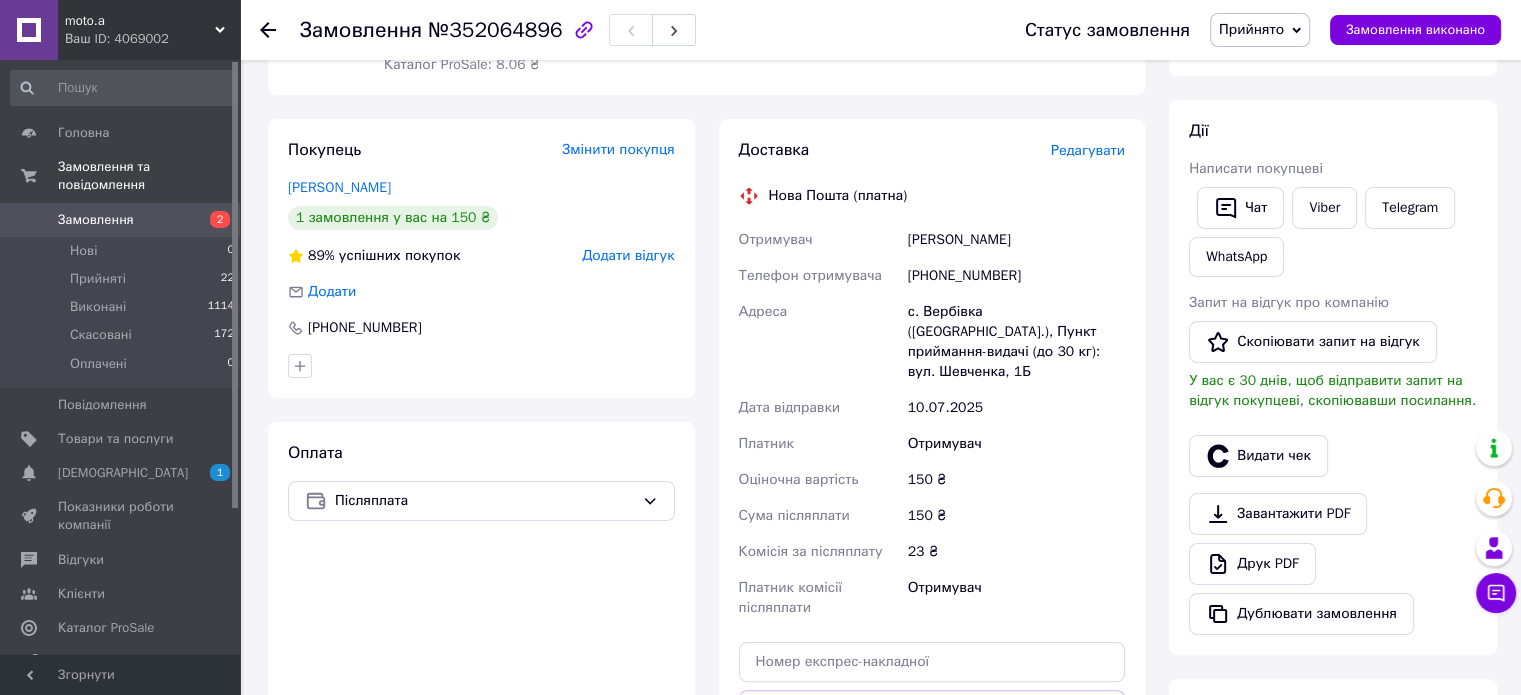 scroll, scrollTop: 700, scrollLeft: 0, axis: vertical 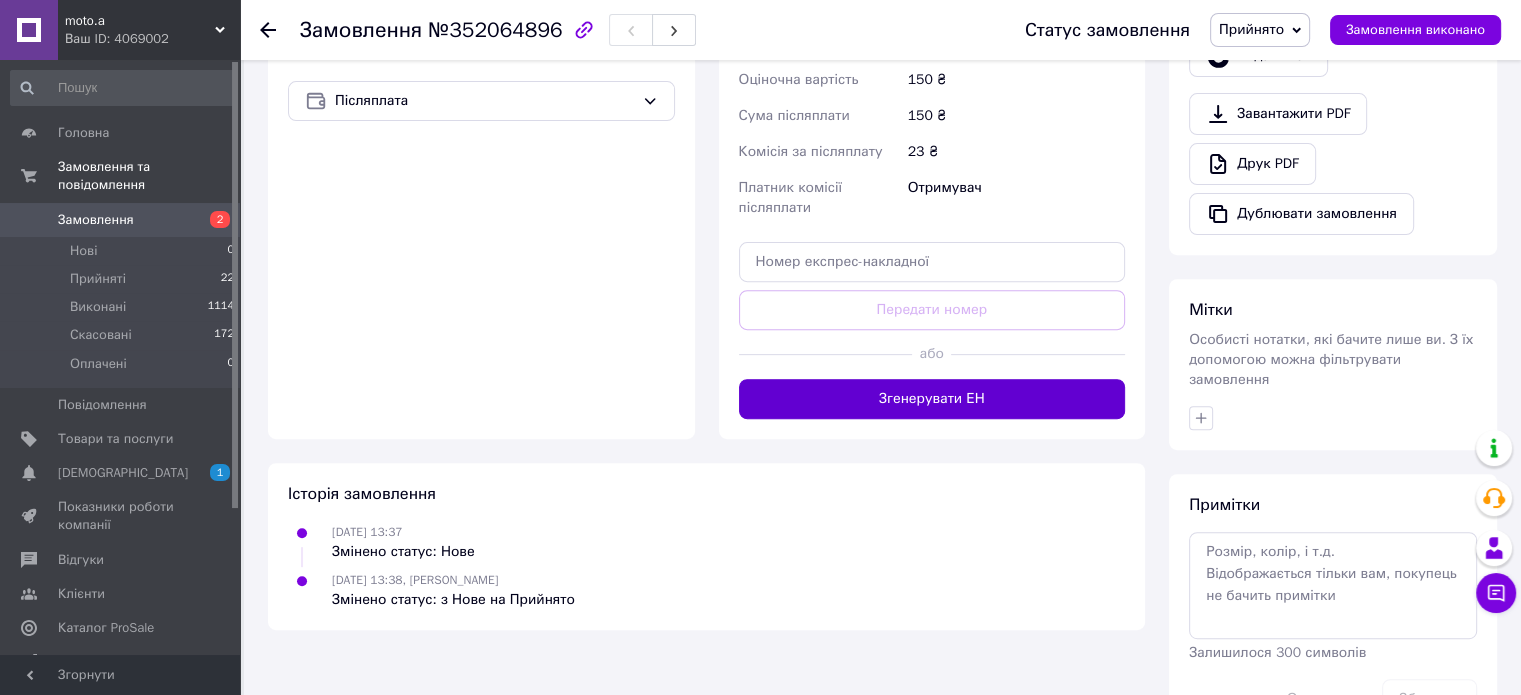 click on "Згенерувати ЕН" at bounding box center (932, 399) 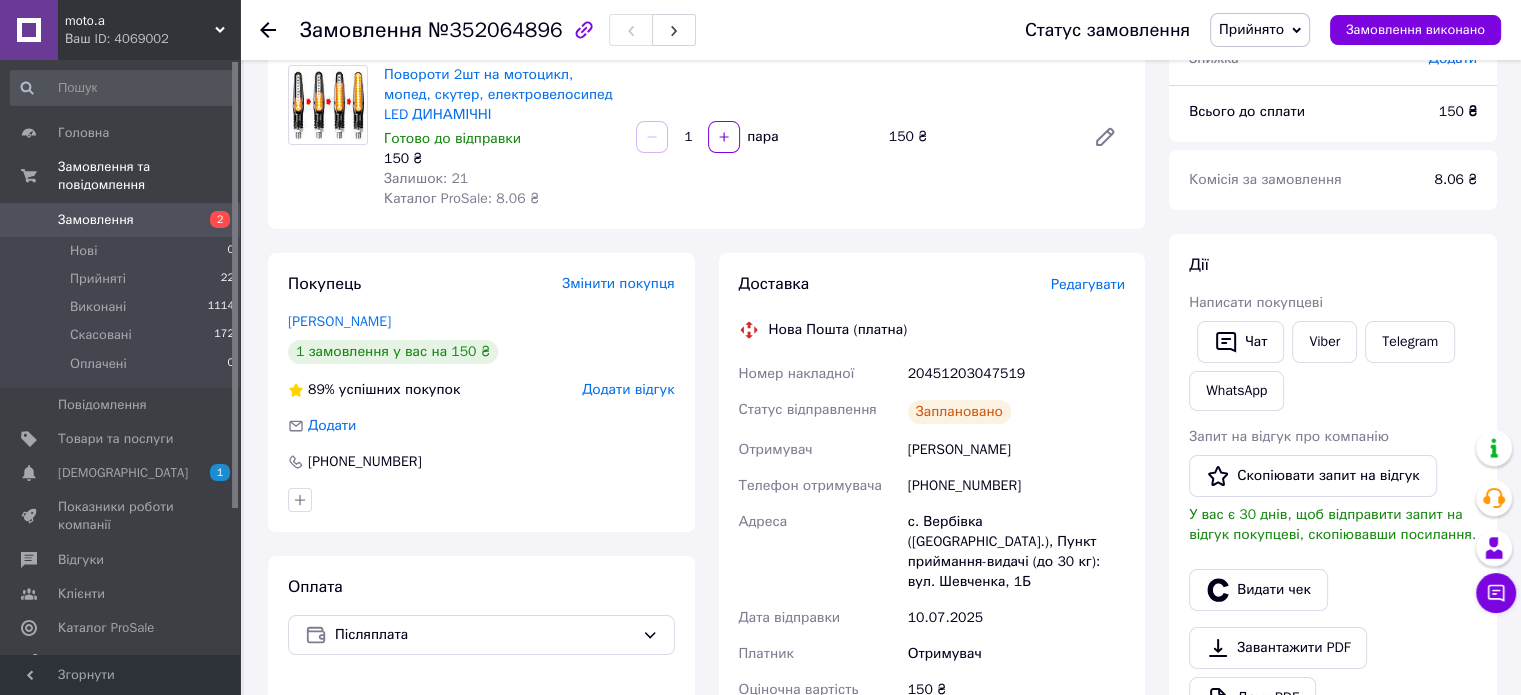 scroll, scrollTop: 0, scrollLeft: 0, axis: both 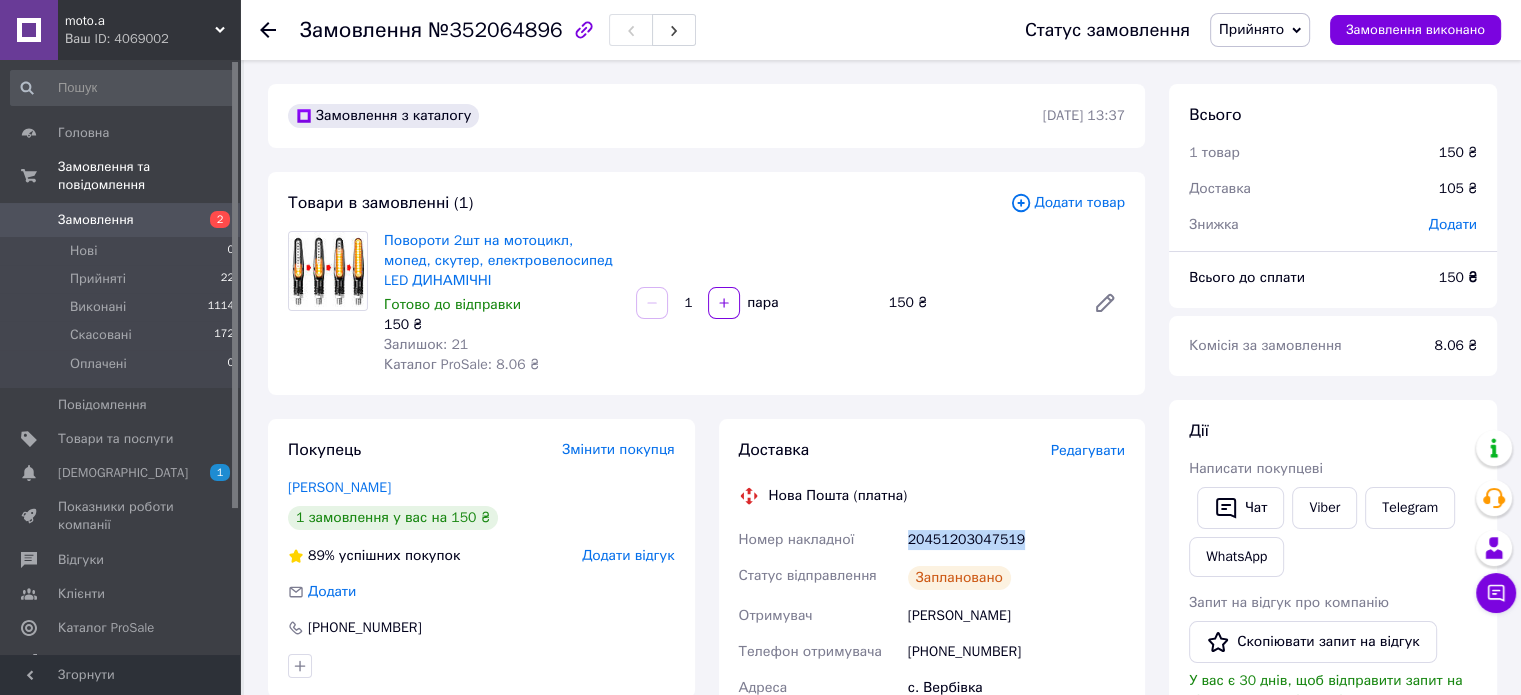 drag, startPoint x: 1025, startPoint y: 541, endPoint x: 871, endPoint y: 547, distance: 154.11684 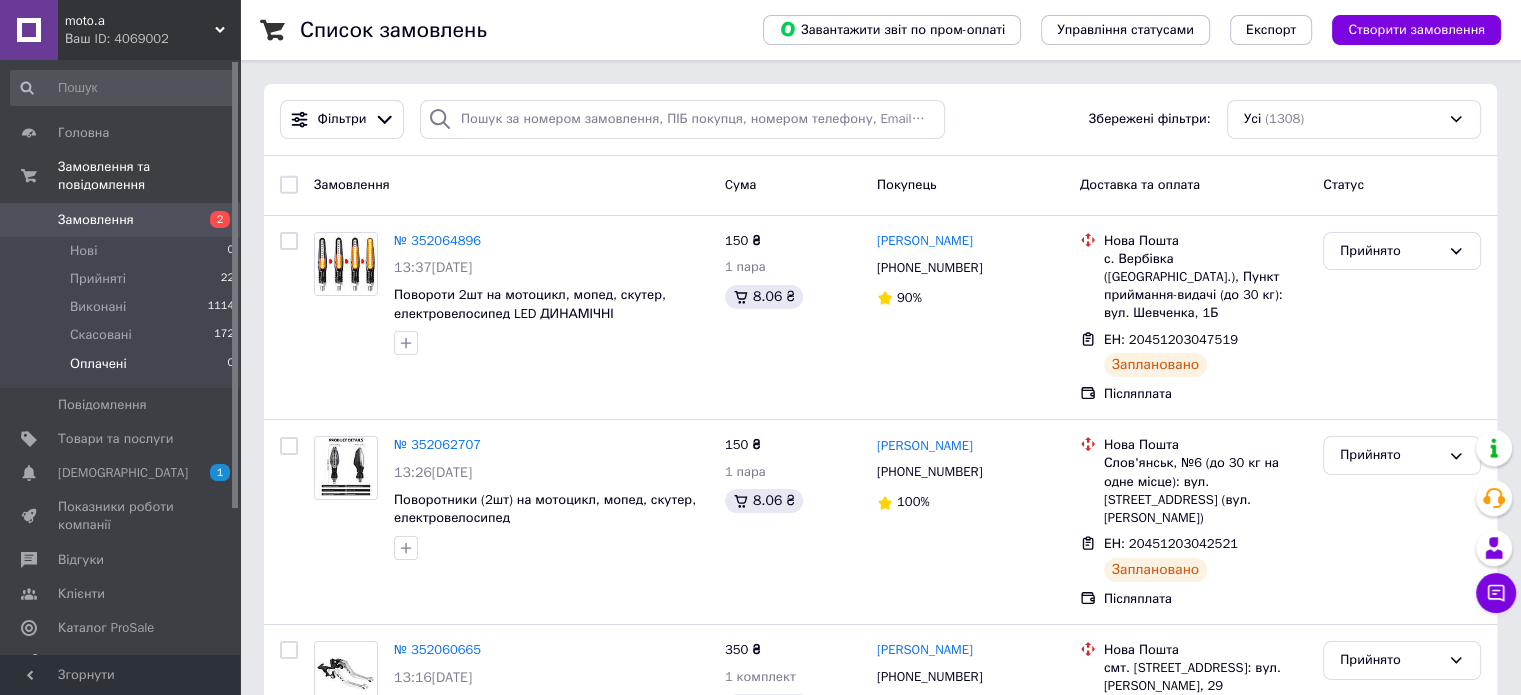 click on "Оплачені 0" at bounding box center [123, 369] 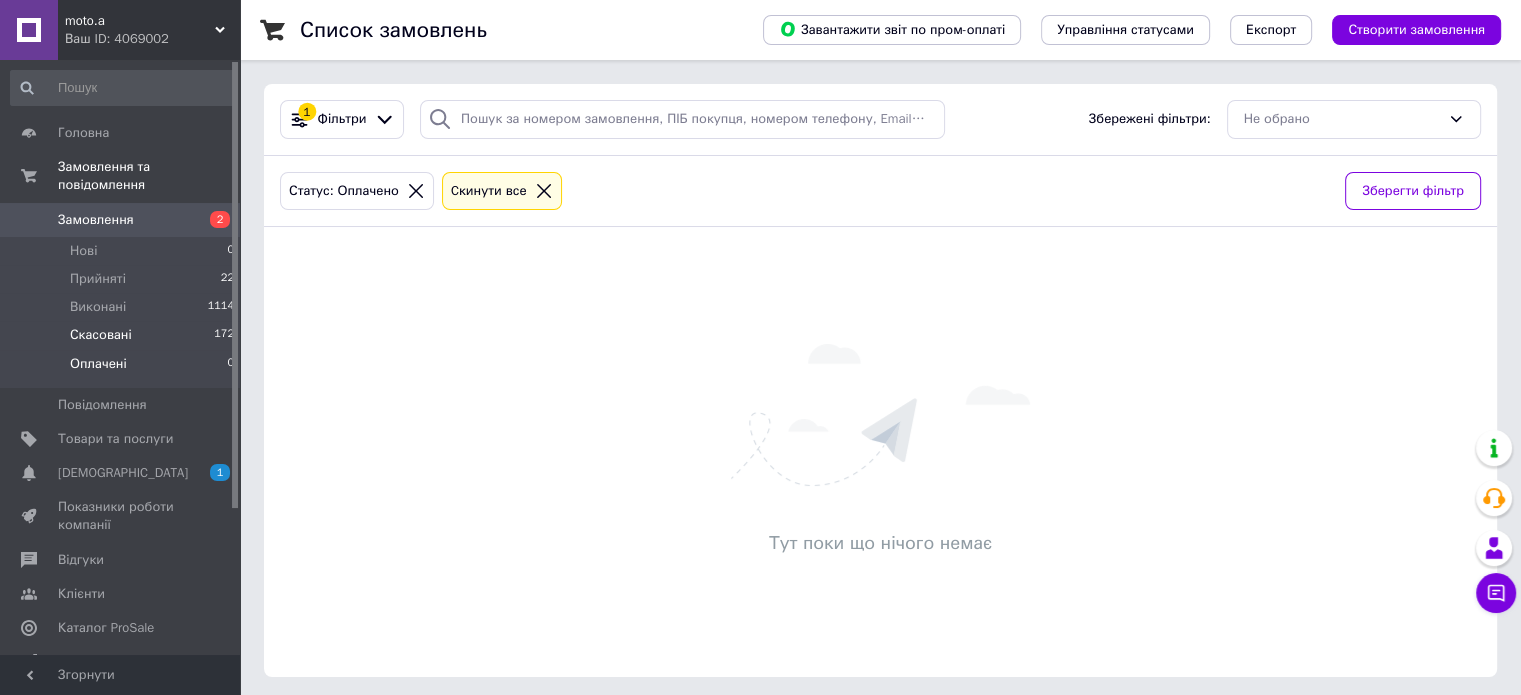 click on "Скасовані 172" at bounding box center (123, 335) 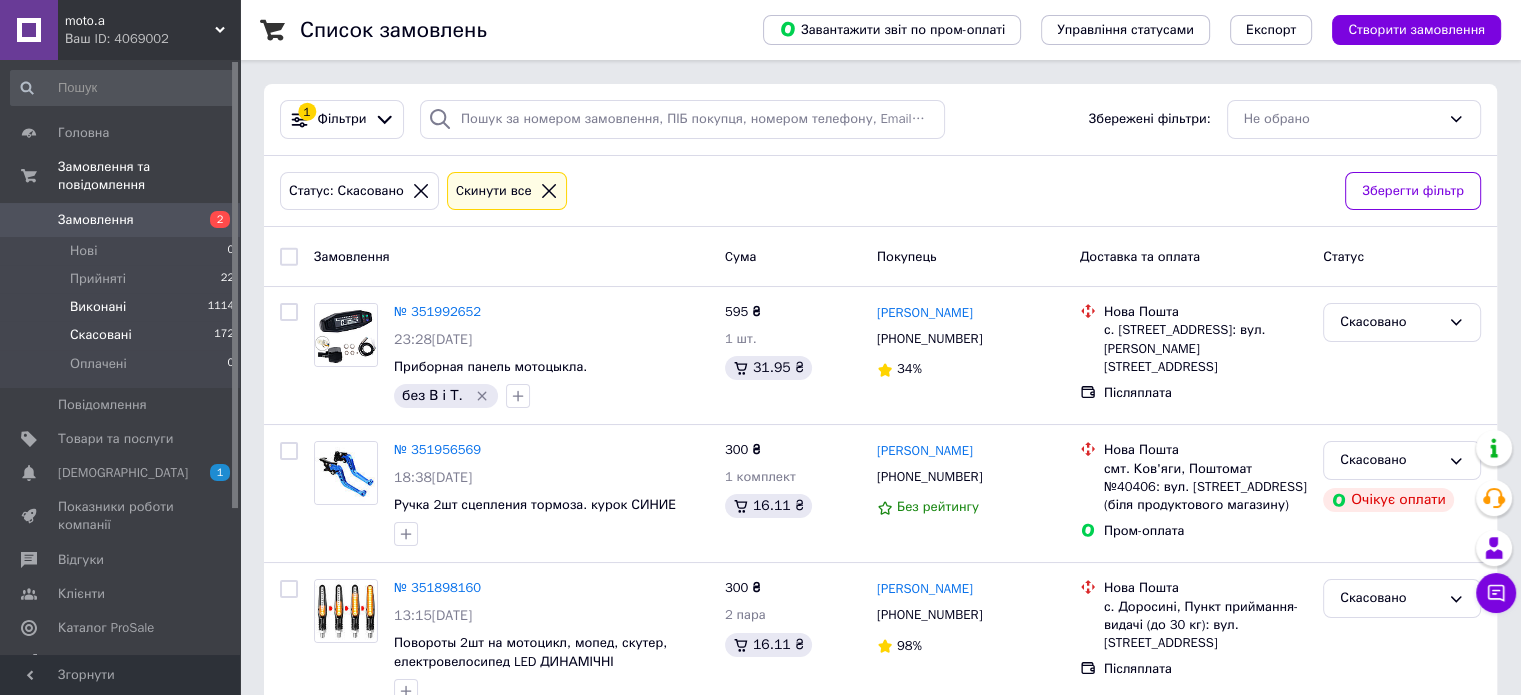 click on "Виконані" at bounding box center (98, 307) 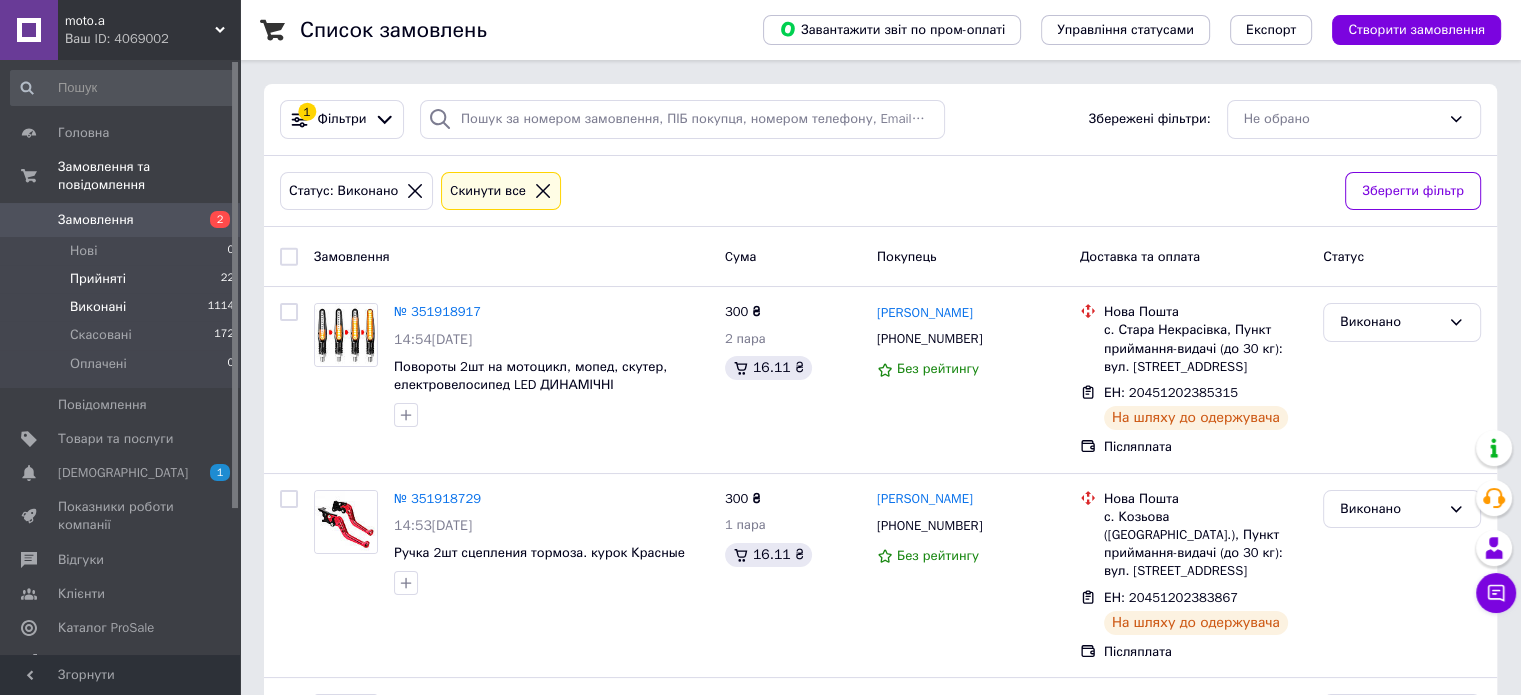click on "Прийняті 22" at bounding box center (123, 279) 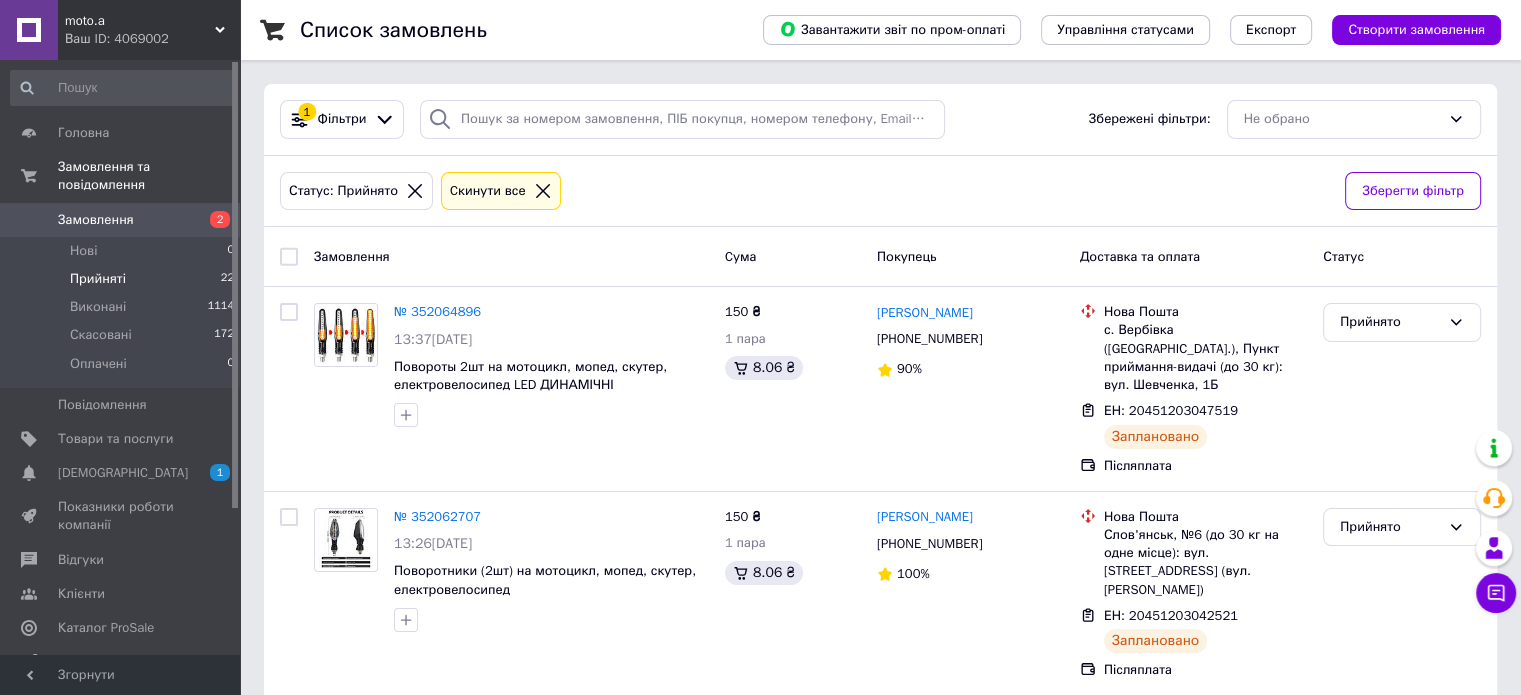 click on "Замовлення" at bounding box center (96, 220) 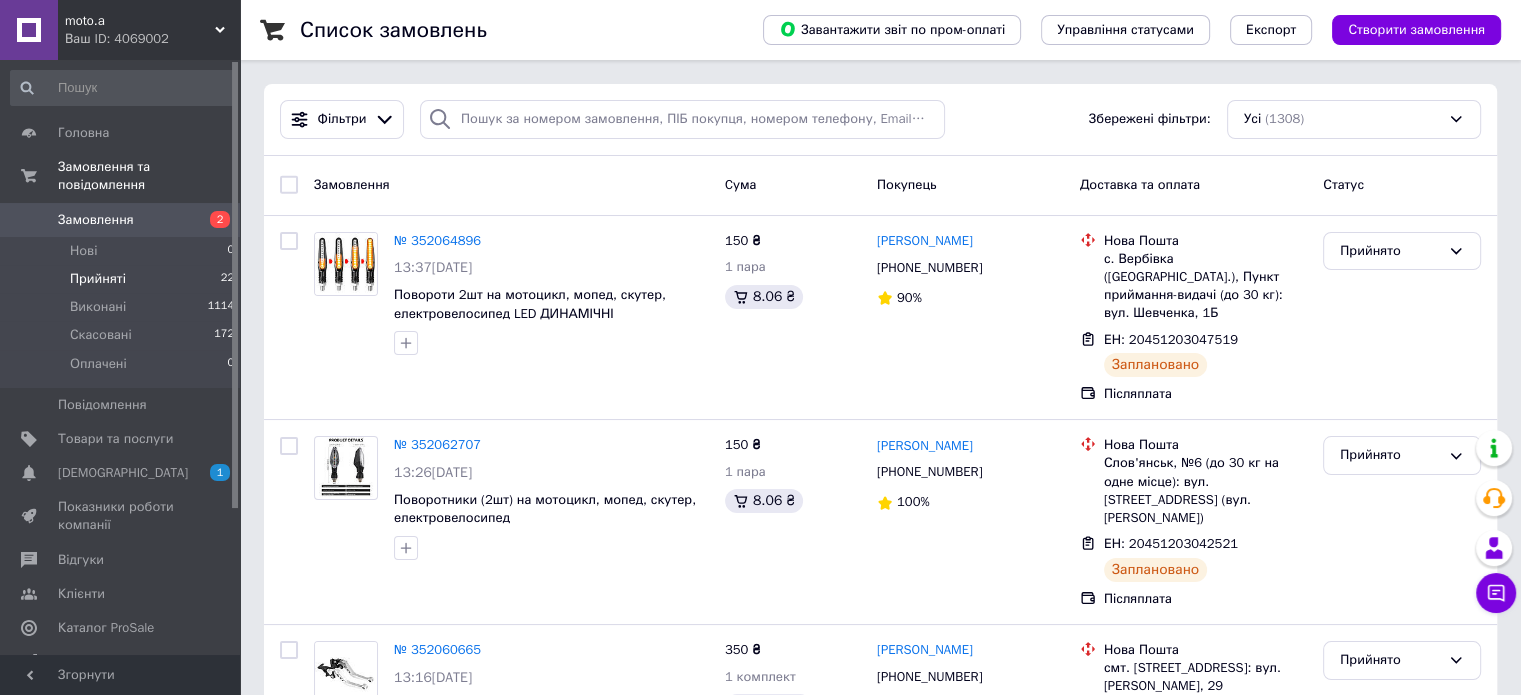 click on "Прийняті" at bounding box center [98, 279] 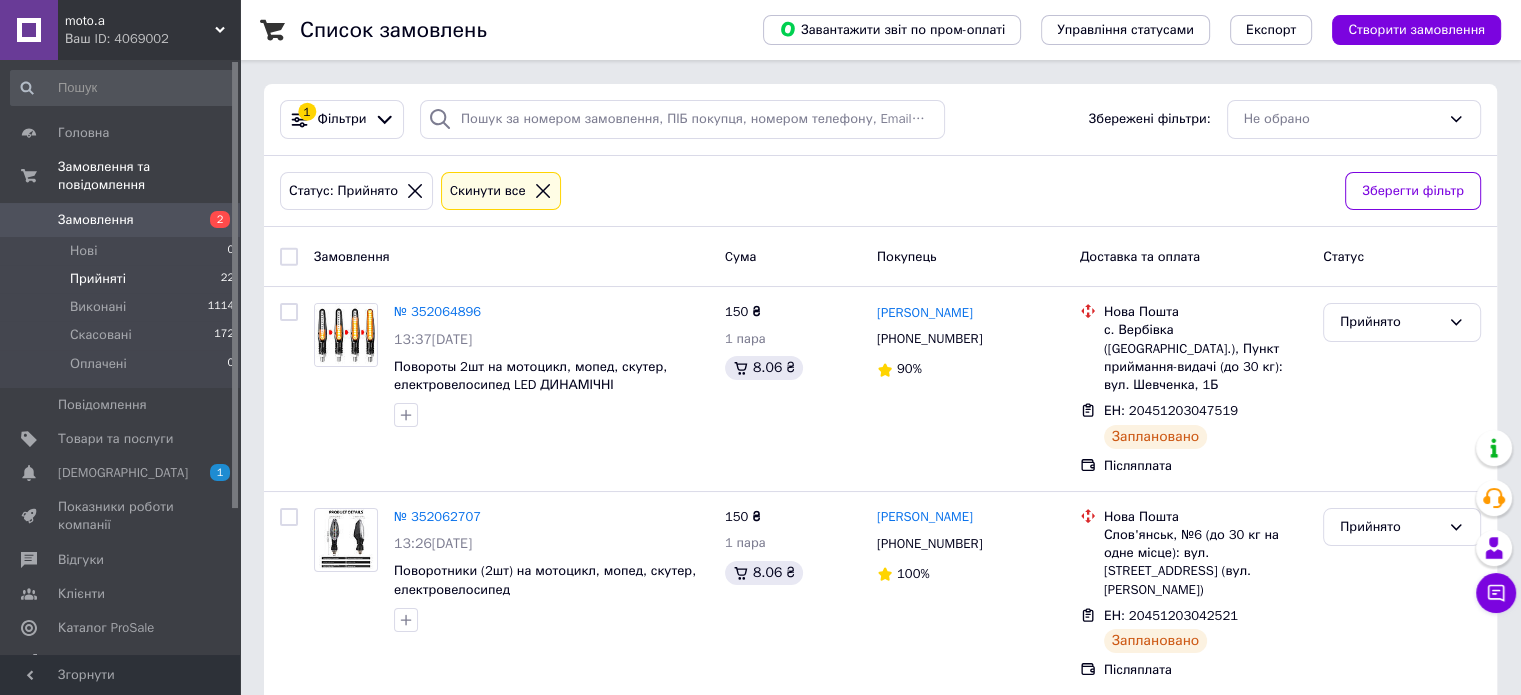 click on "Замовлення" at bounding box center (96, 220) 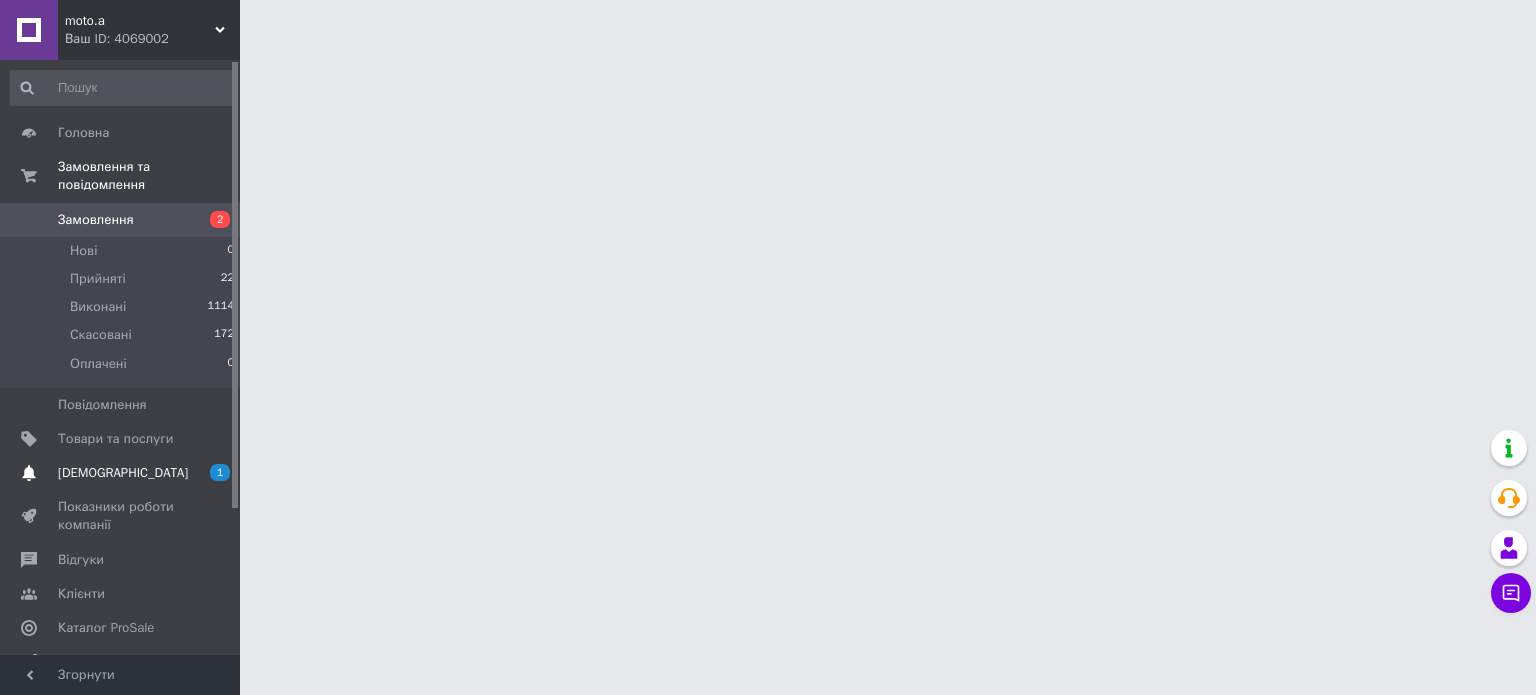 click on "[DEMOGRAPHIC_DATA] 1 0" at bounding box center (123, 473) 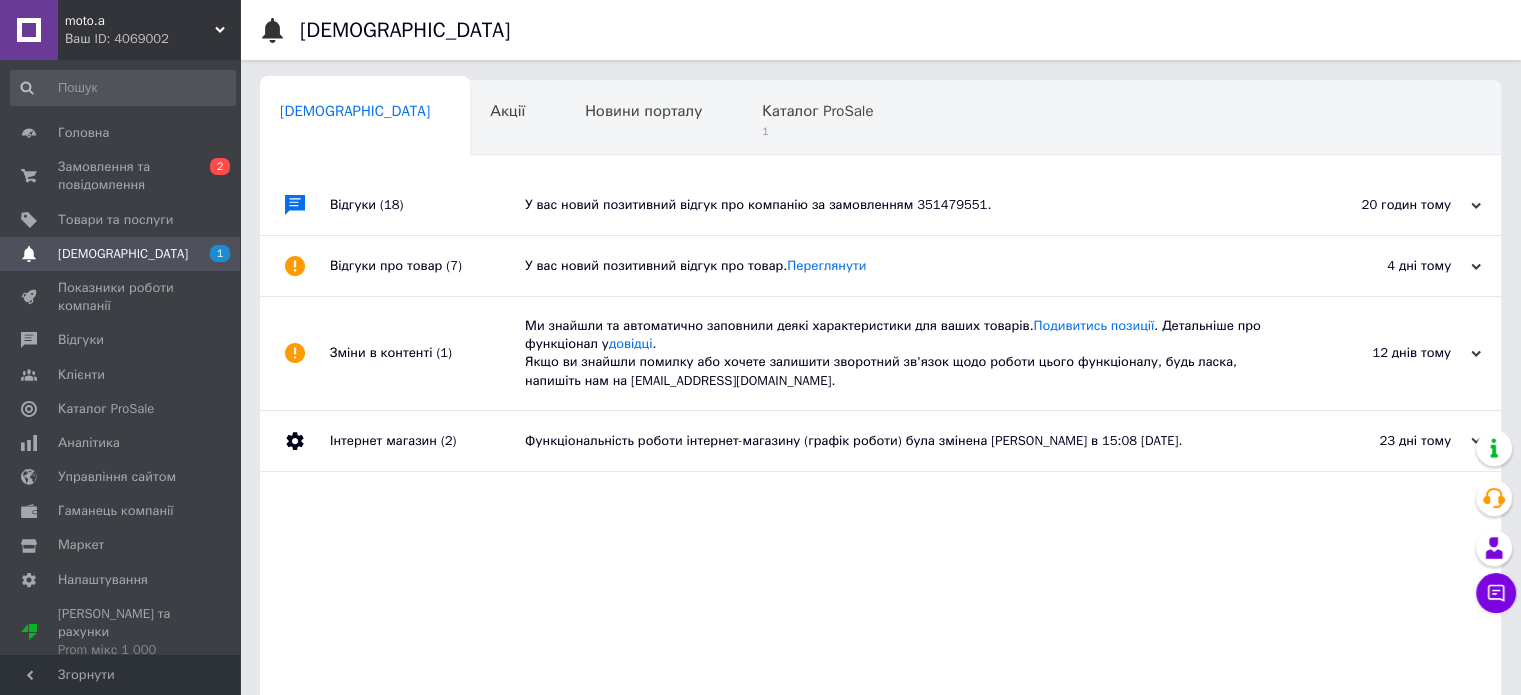 click on "У вас новий позитивний відгук про компанію за замовленням 351479551." at bounding box center (903, 205) 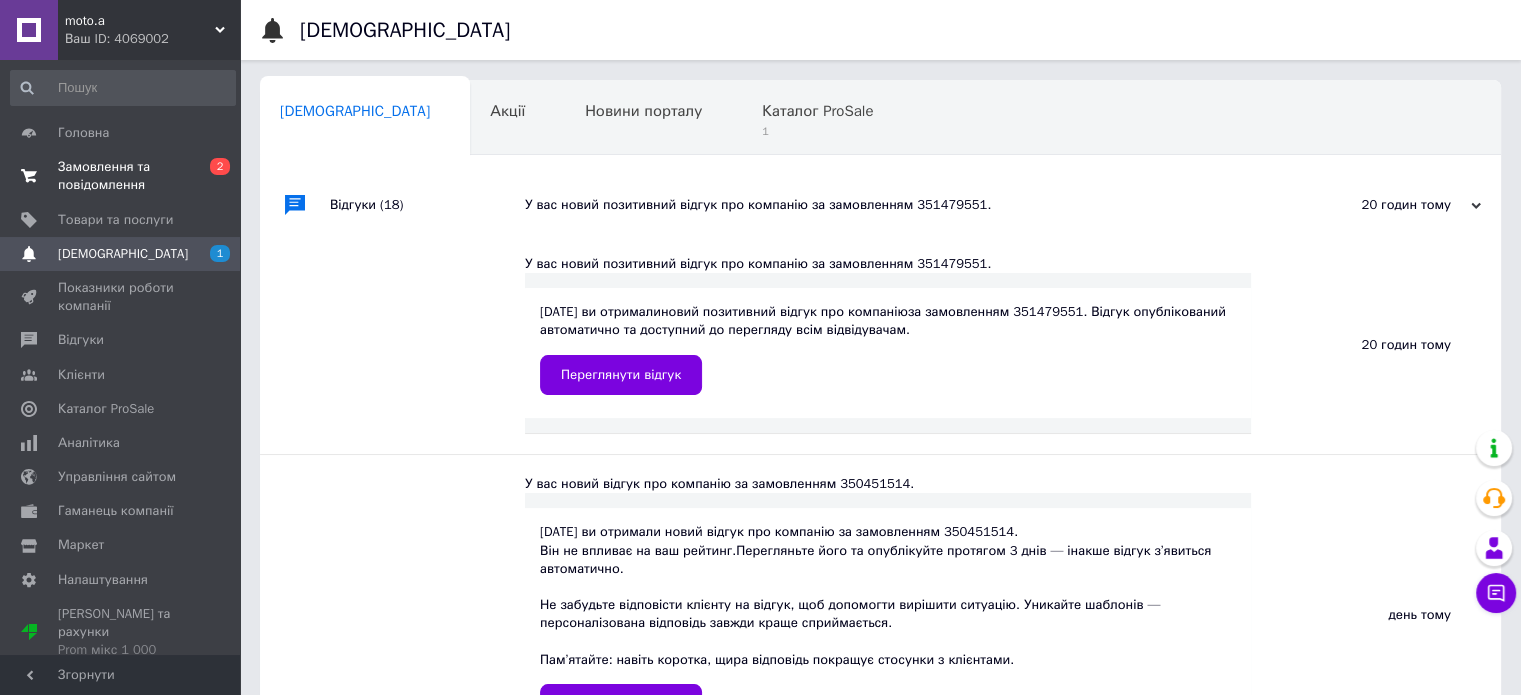 click on "Замовлення та повідомлення" at bounding box center (121, 176) 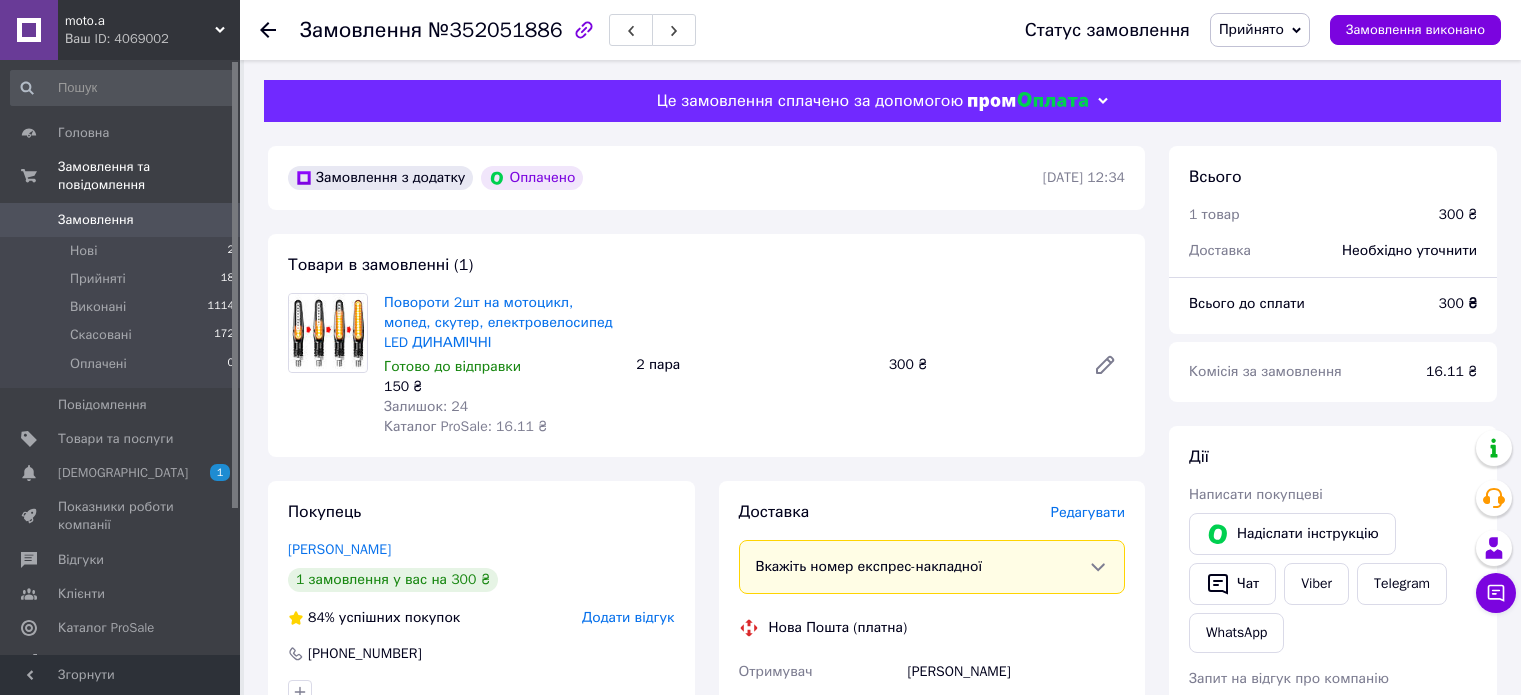 scroll, scrollTop: 300, scrollLeft: 0, axis: vertical 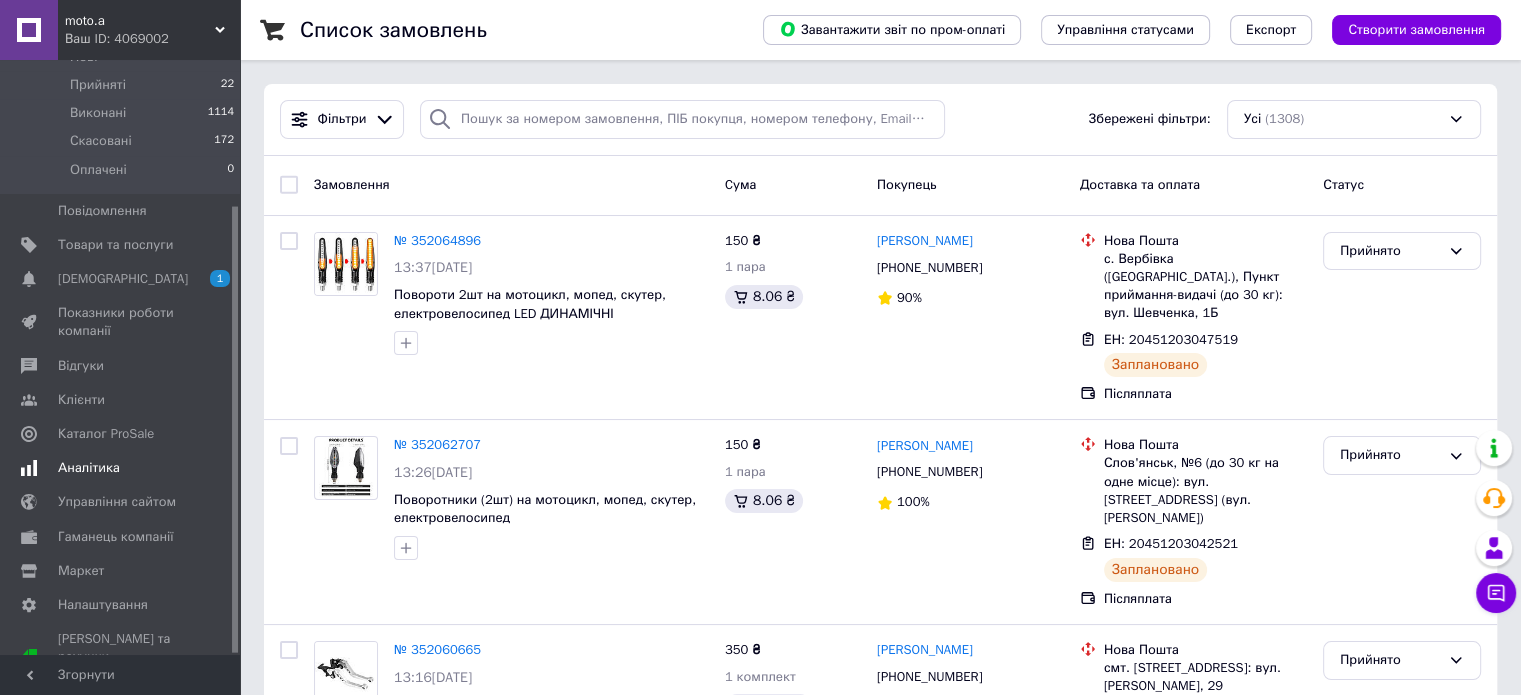 click on "Аналітика" at bounding box center [123, 468] 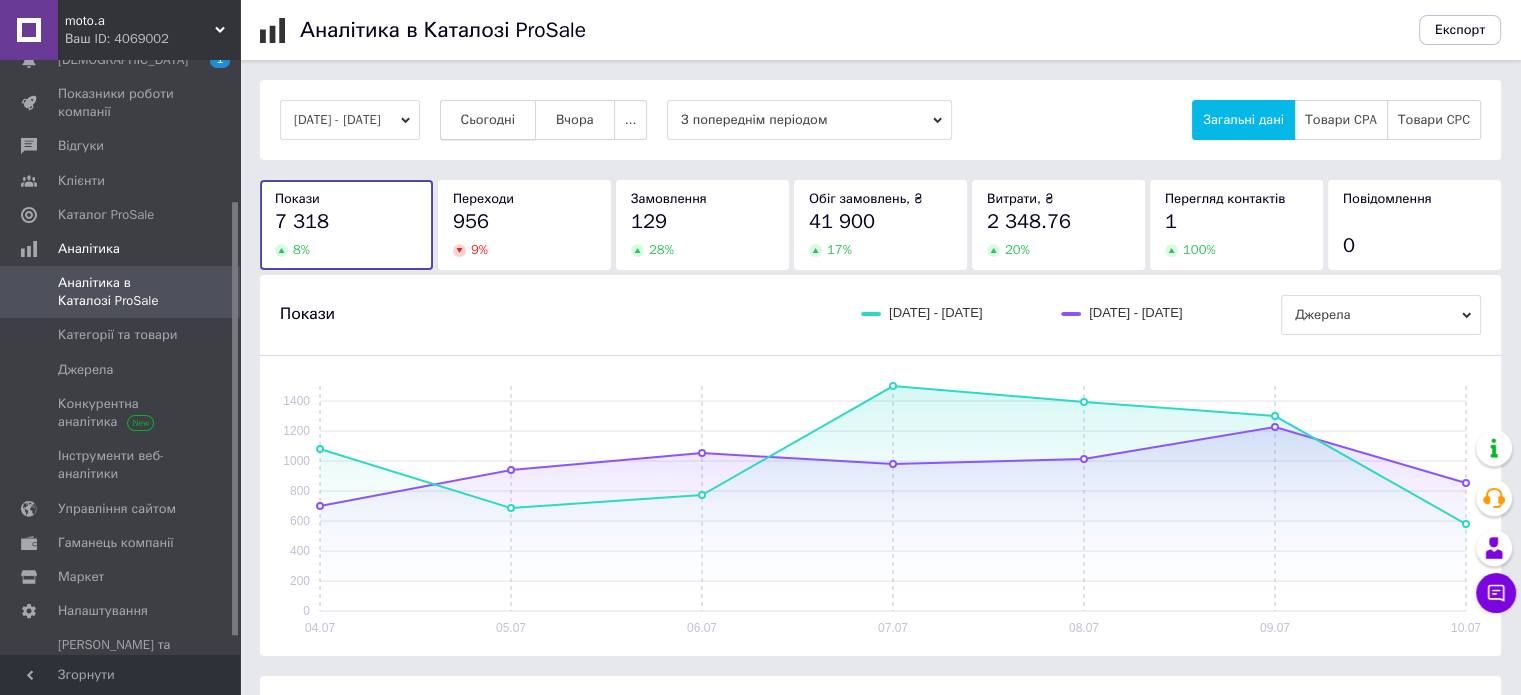 click on "Сьогодні" at bounding box center (488, 120) 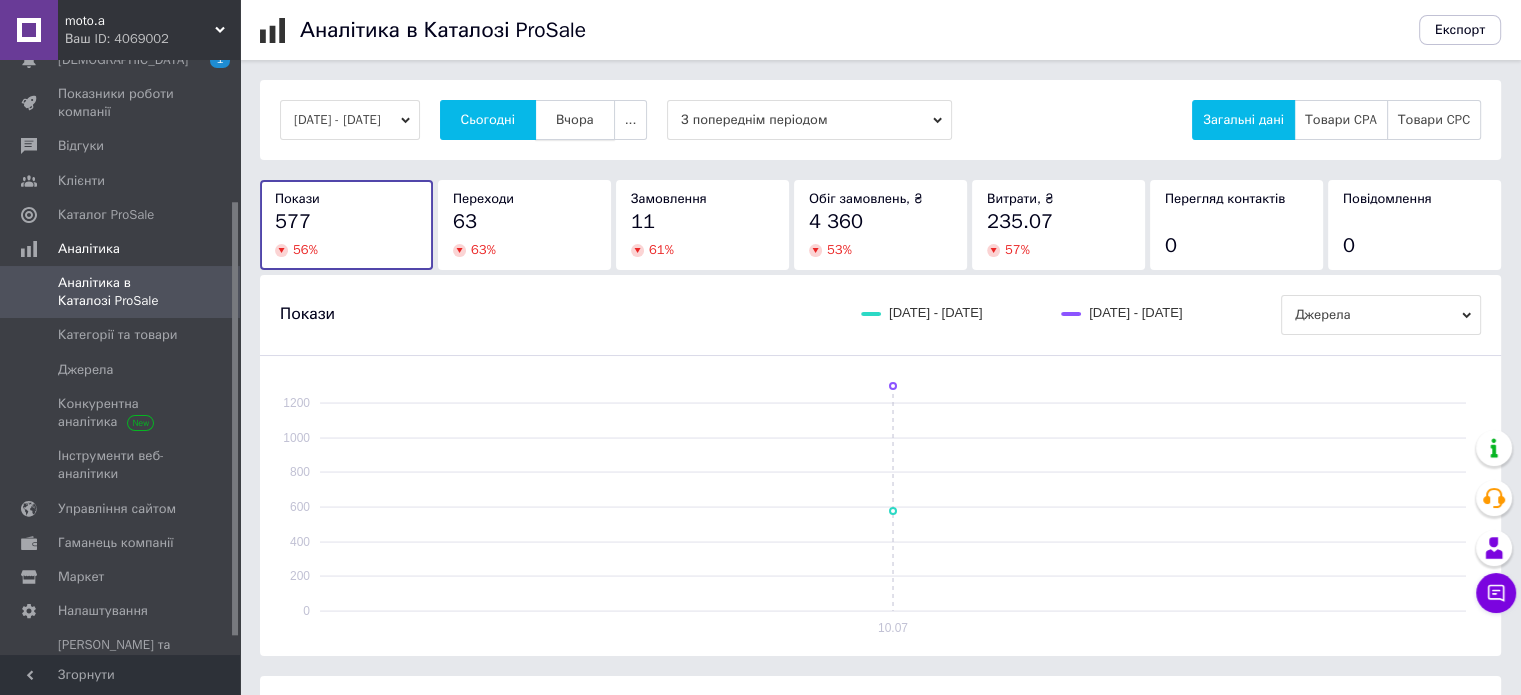click on "Вчора" at bounding box center (575, 120) 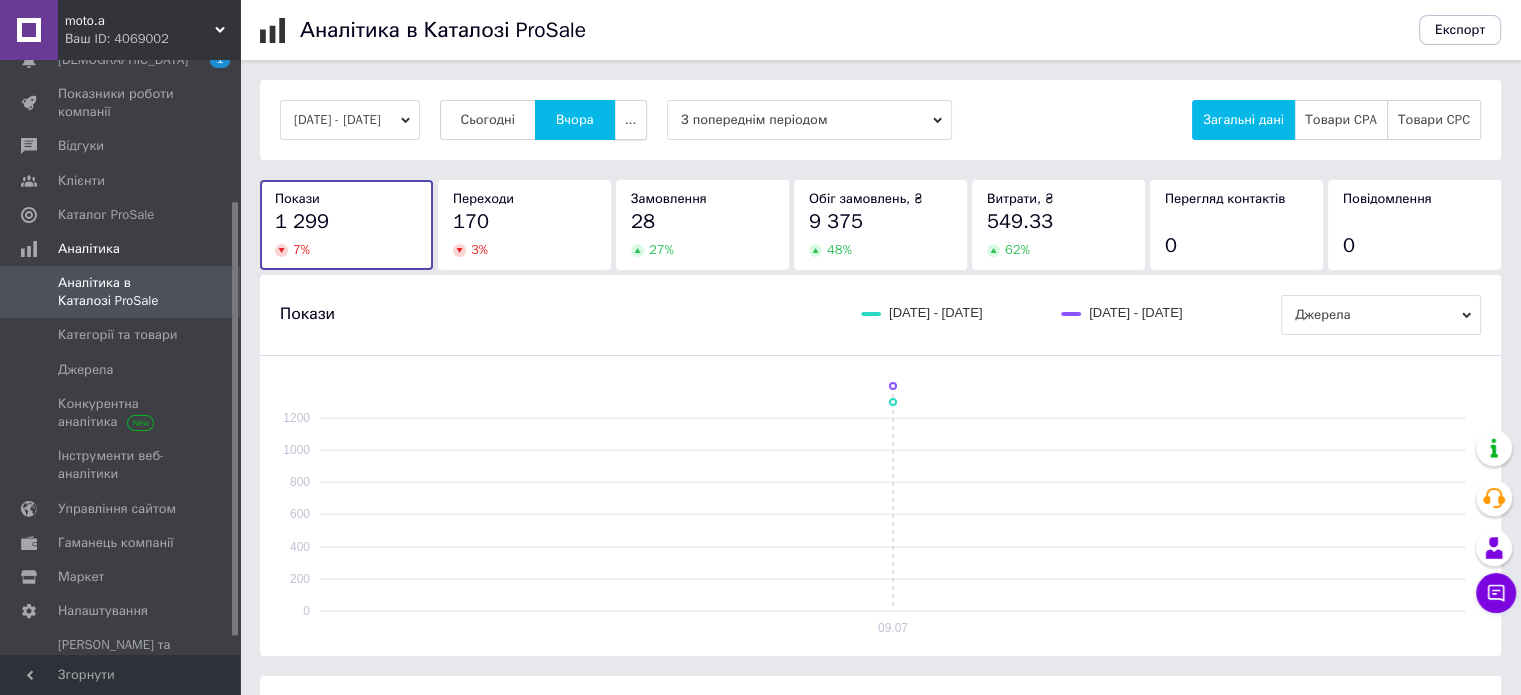 click on "..." at bounding box center [631, 120] 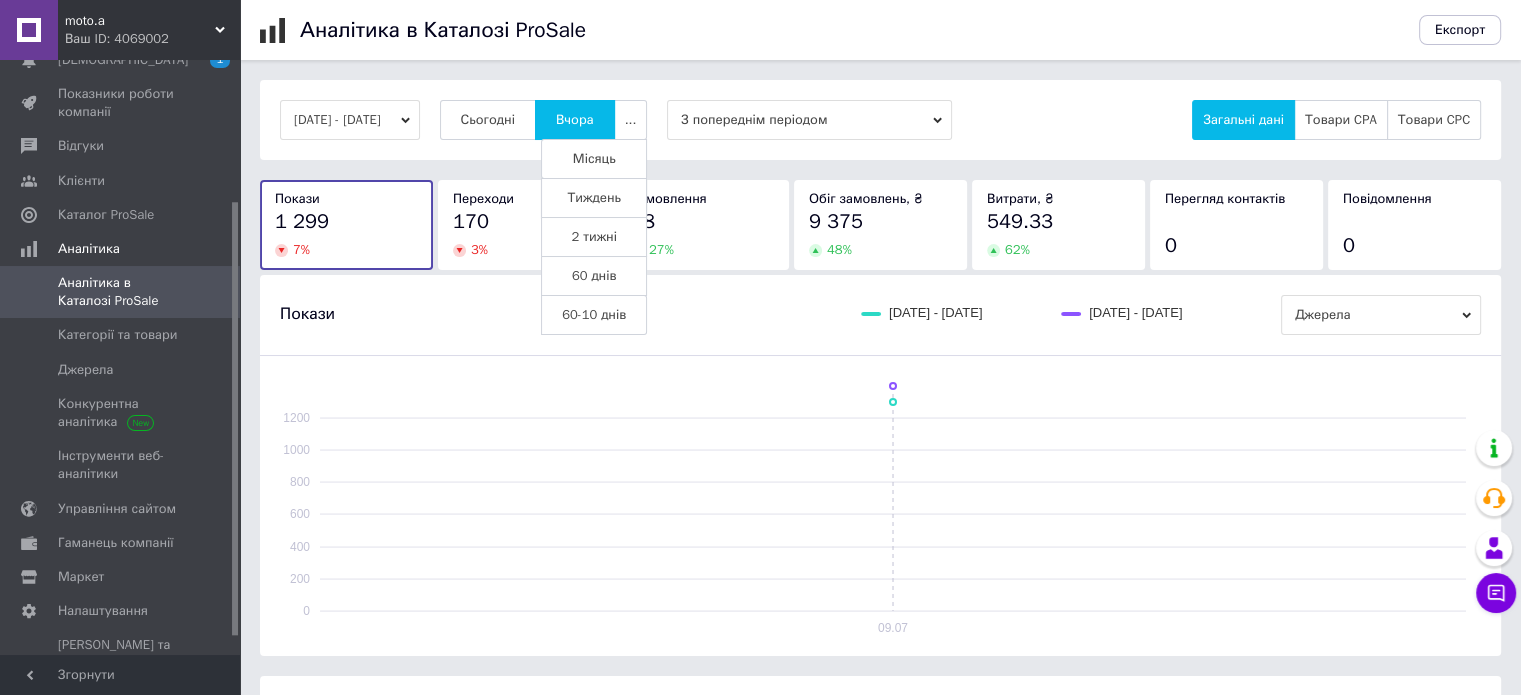 click on "Тиждень" at bounding box center [594, 198] 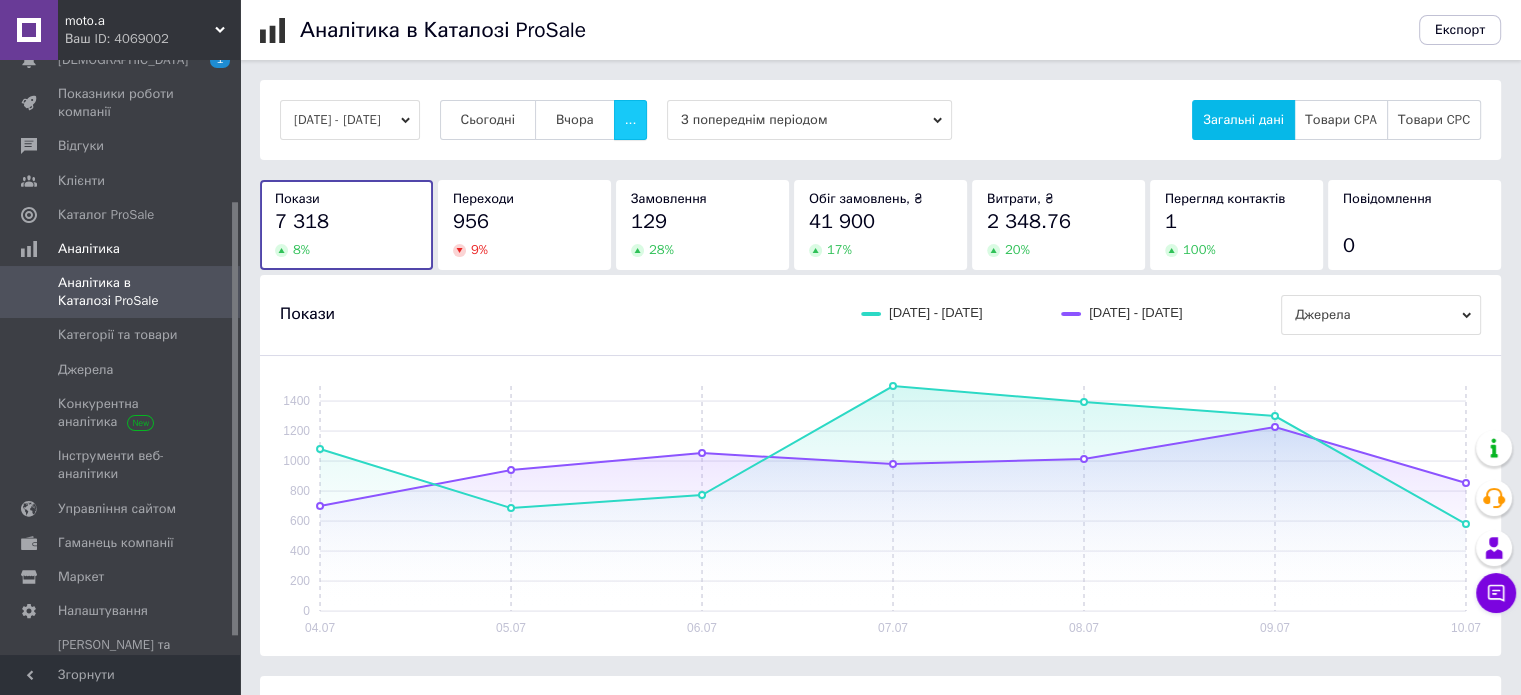 click on "..." at bounding box center [631, 120] 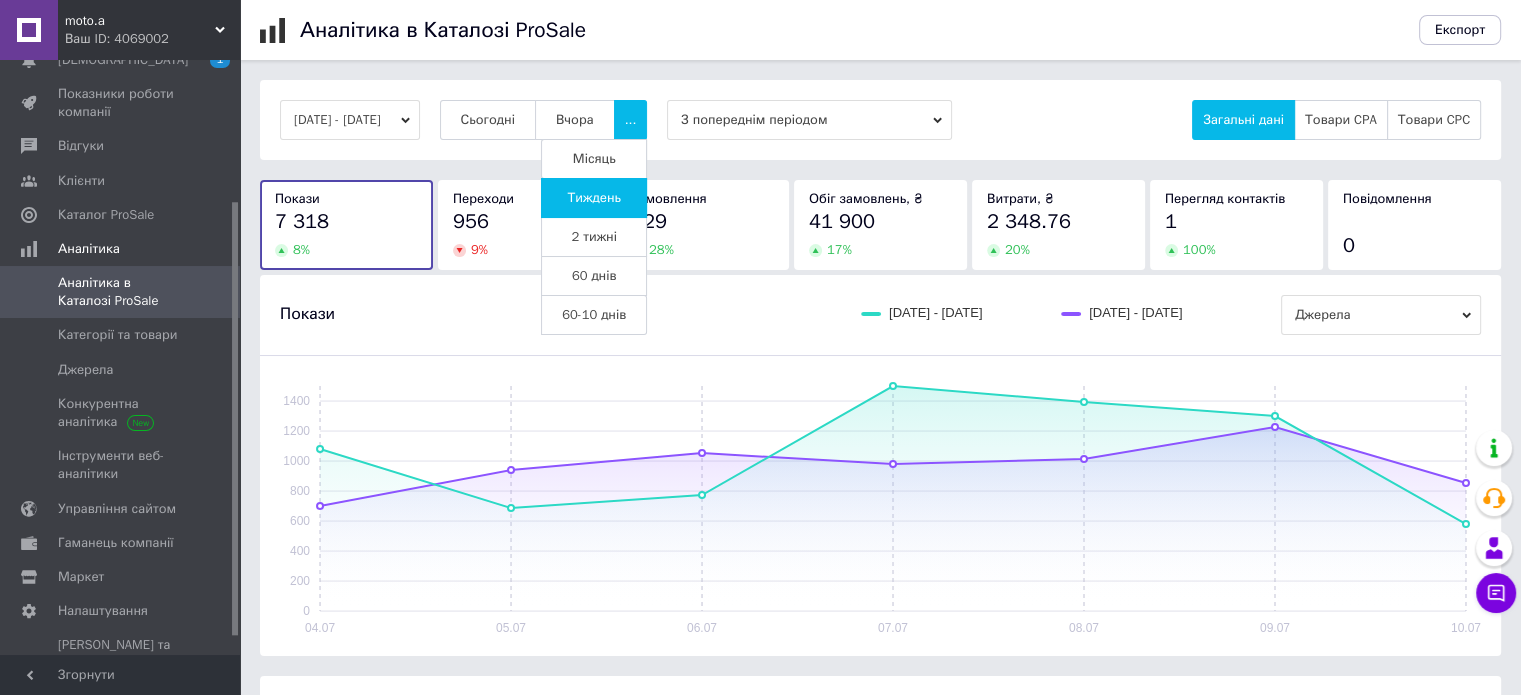 click on "Місяць" at bounding box center (594, 159) 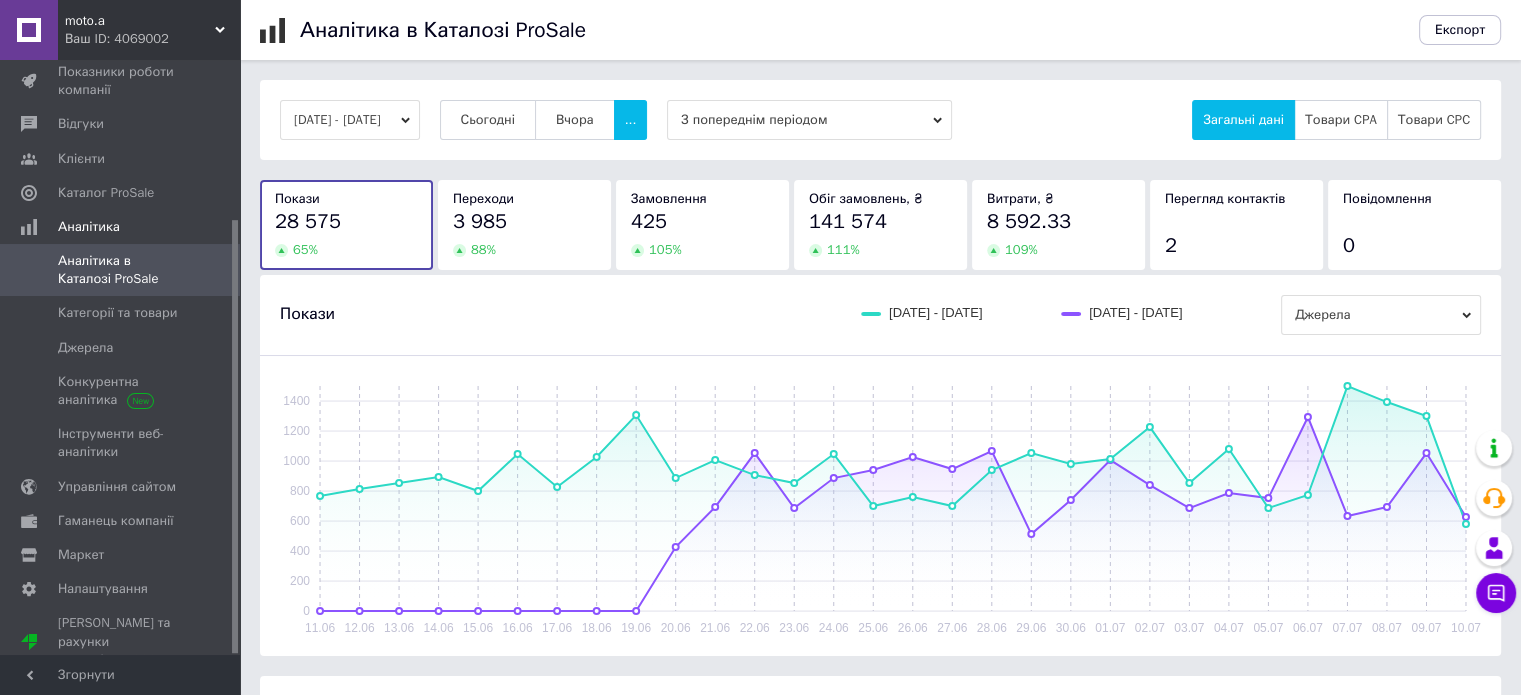 scroll, scrollTop: 219, scrollLeft: 0, axis: vertical 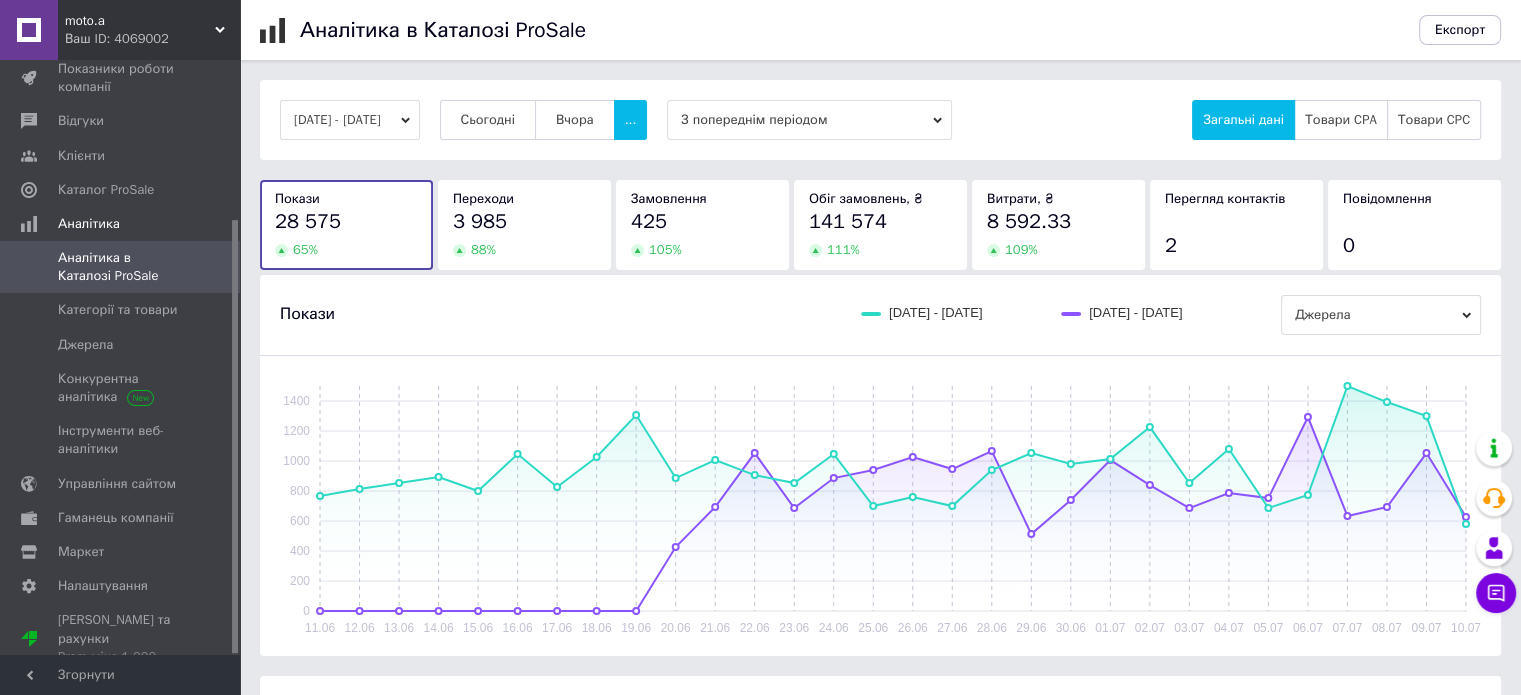 click 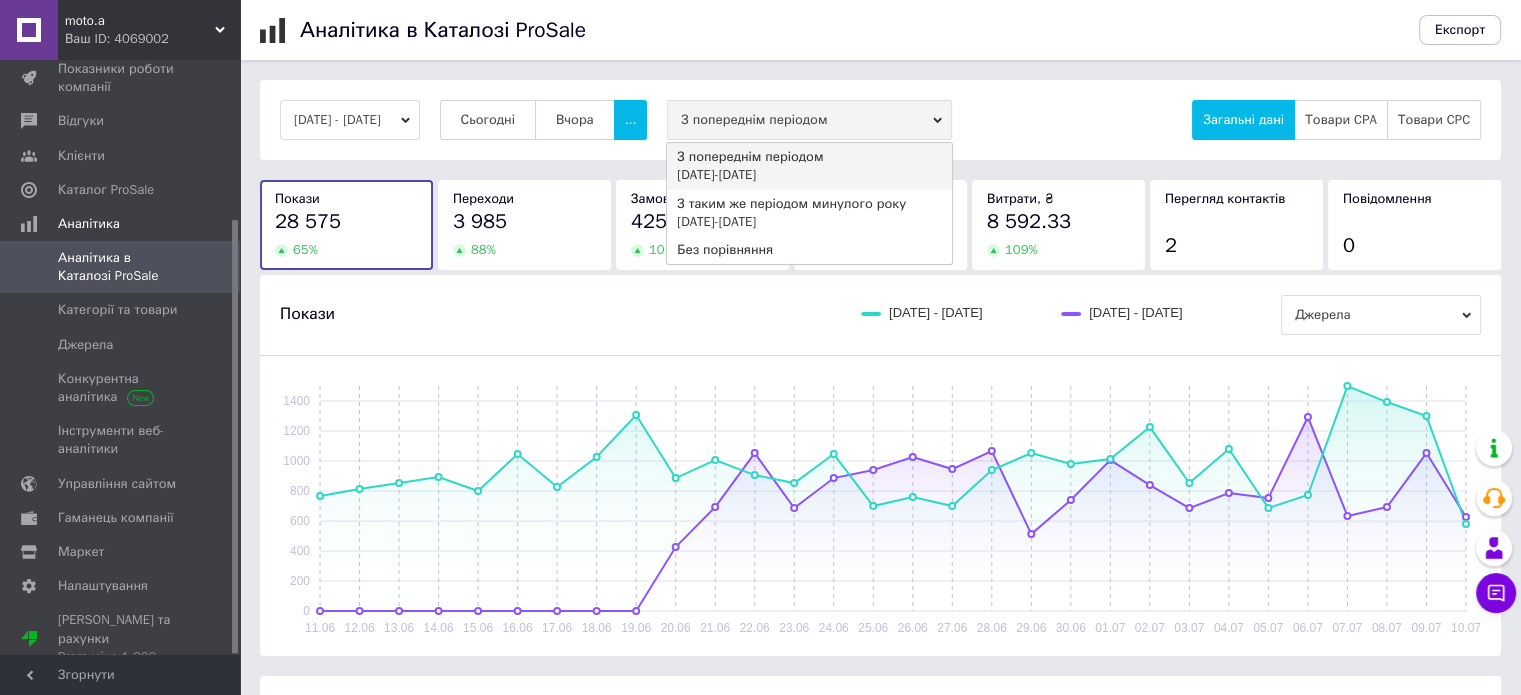 click on "З попереднім періодом" at bounding box center [809, 120] 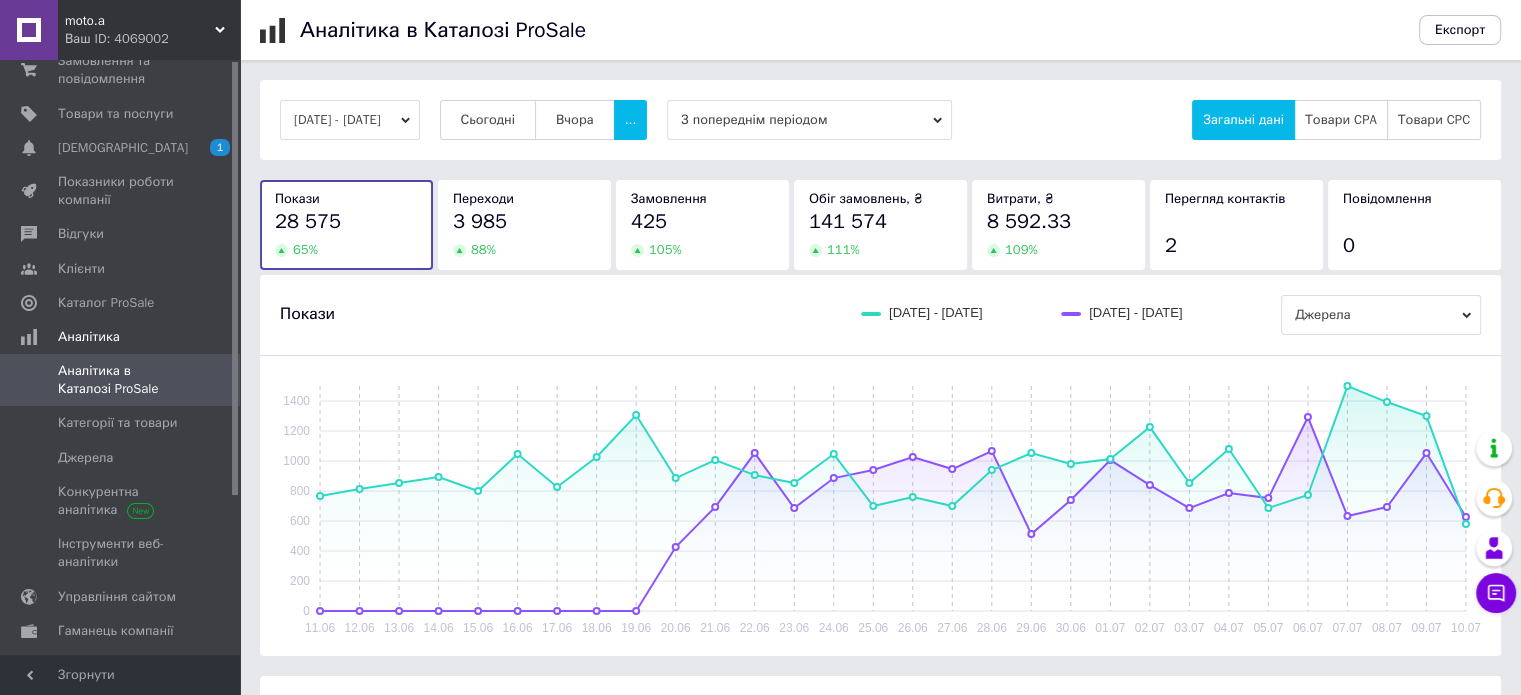 scroll, scrollTop: 0, scrollLeft: 0, axis: both 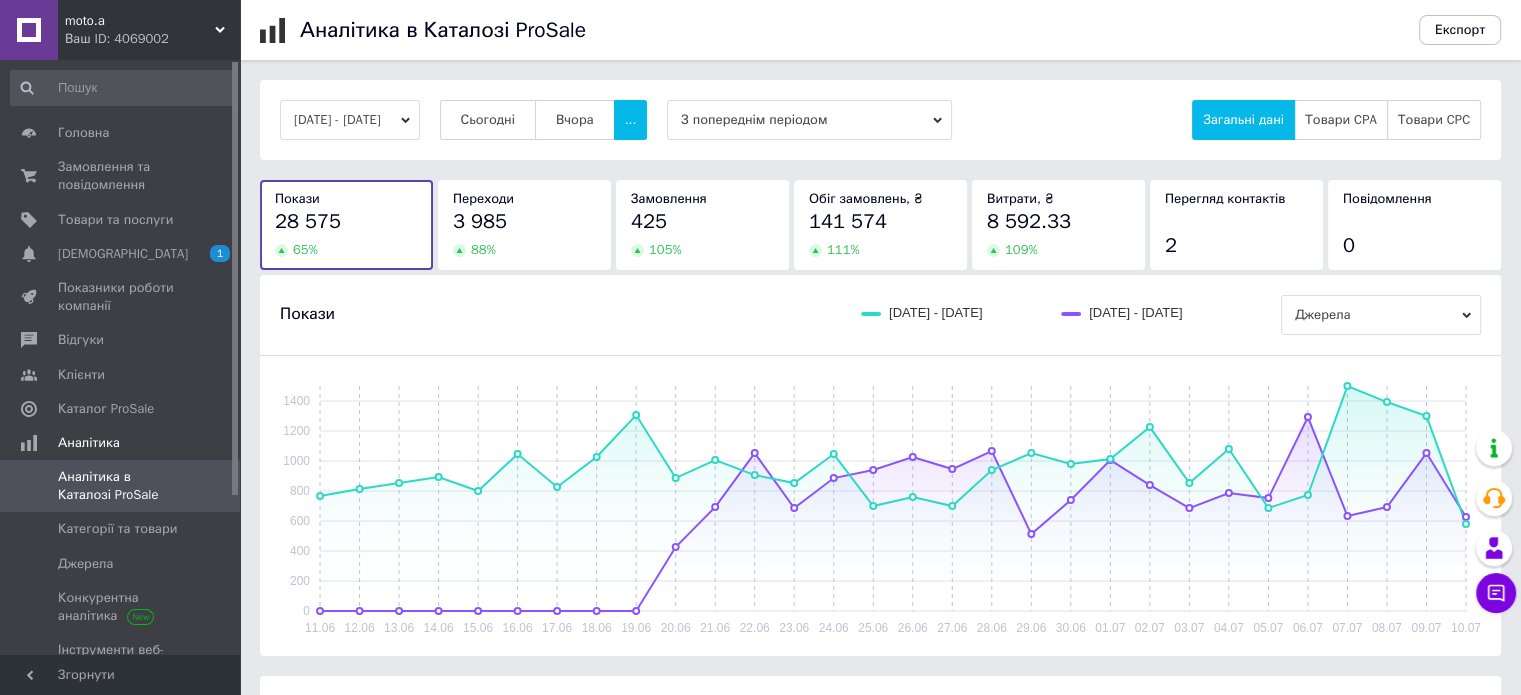 click on "11.06.2025 - 10.07.2025" at bounding box center (350, 120) 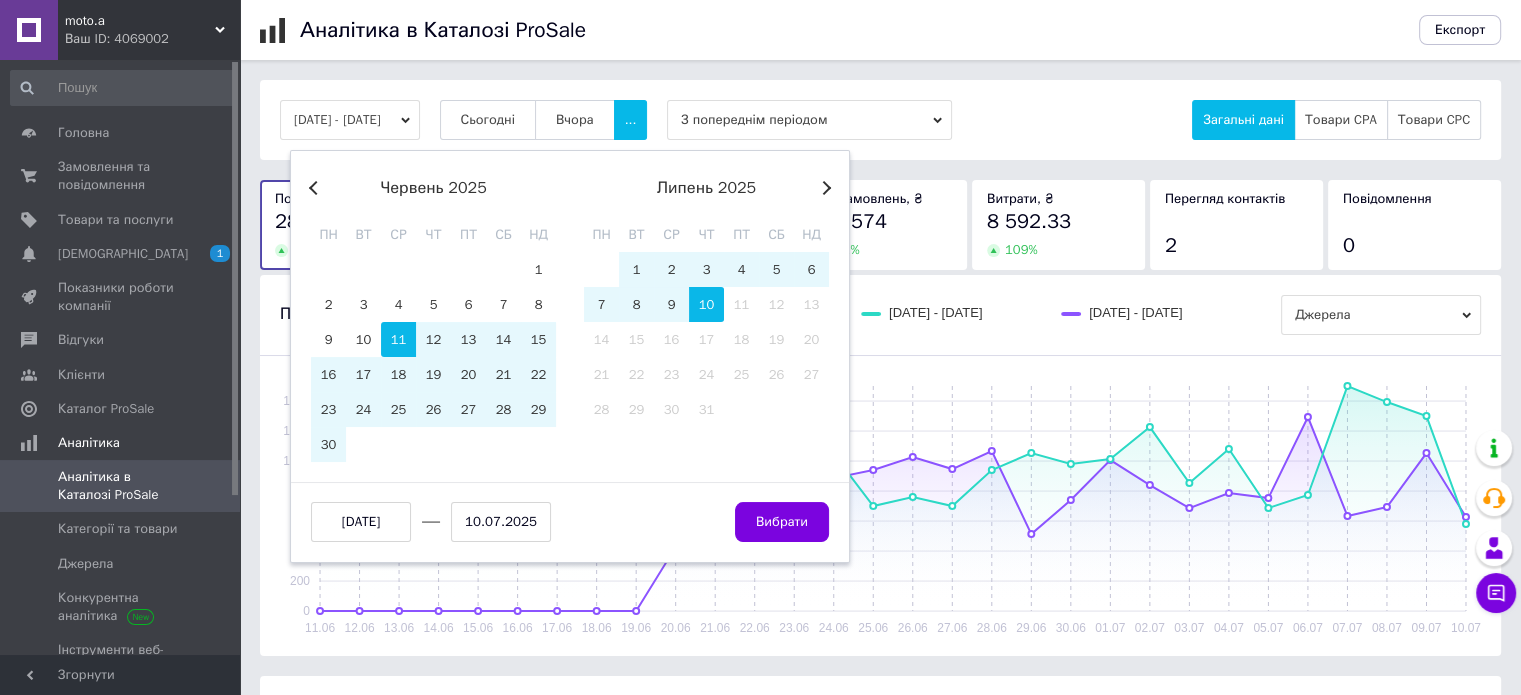 click on "11.06.2025 - 10.07.2025" at bounding box center (350, 120) 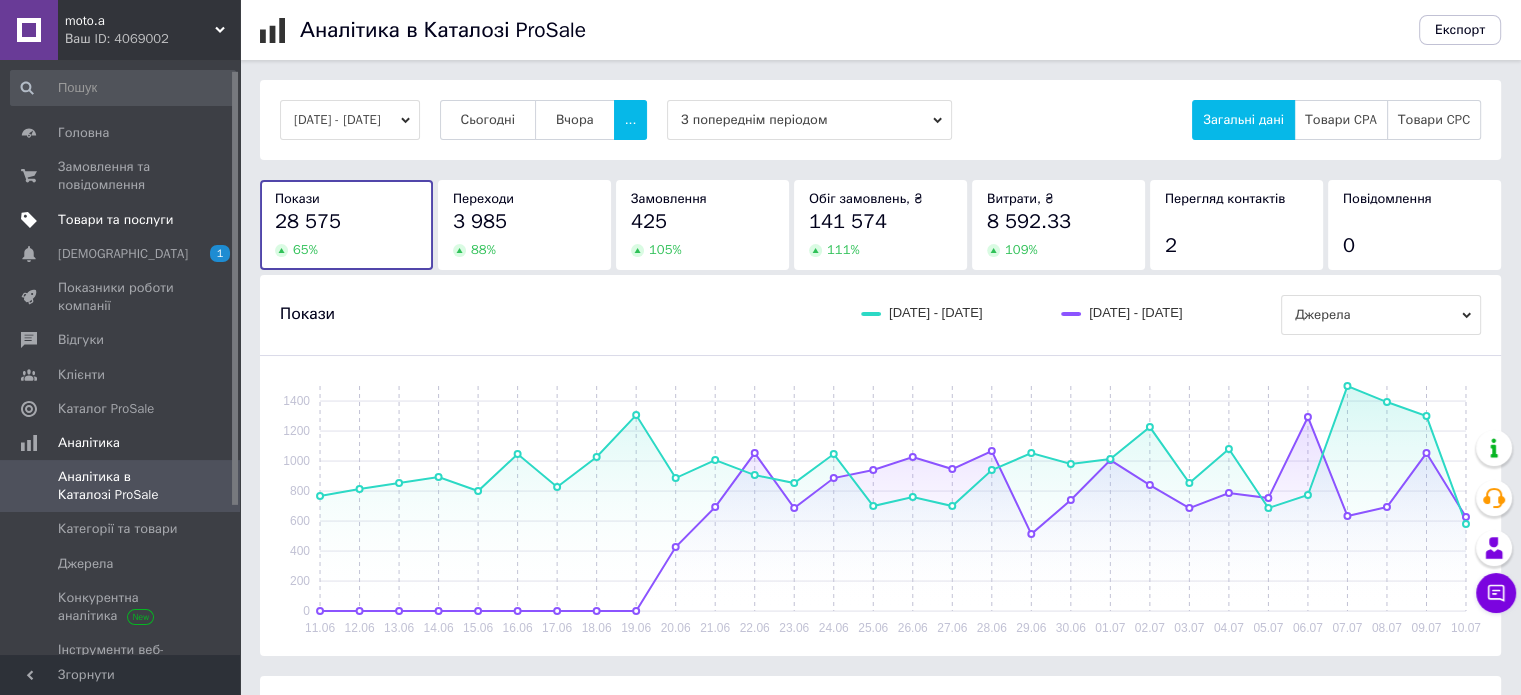 scroll, scrollTop: 0, scrollLeft: 0, axis: both 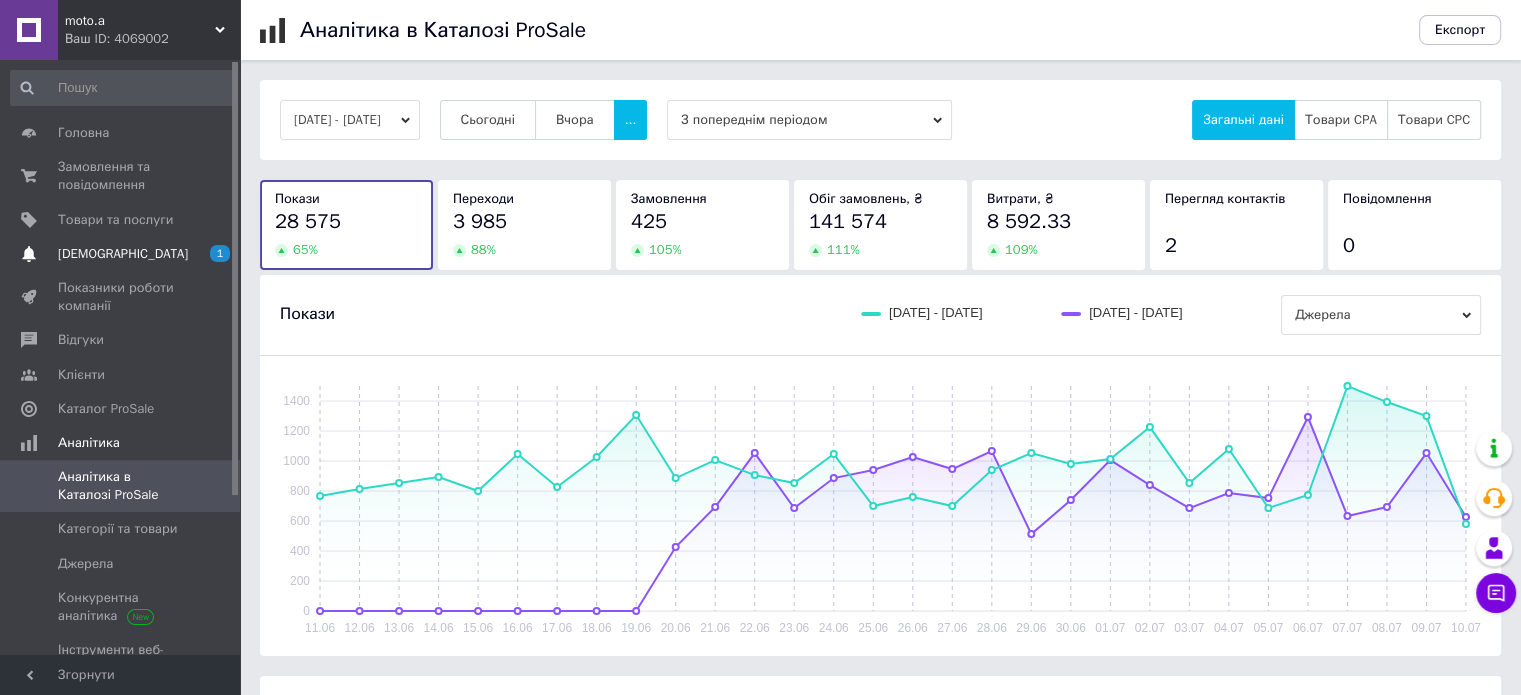 click on "[DEMOGRAPHIC_DATA]" at bounding box center (123, 254) 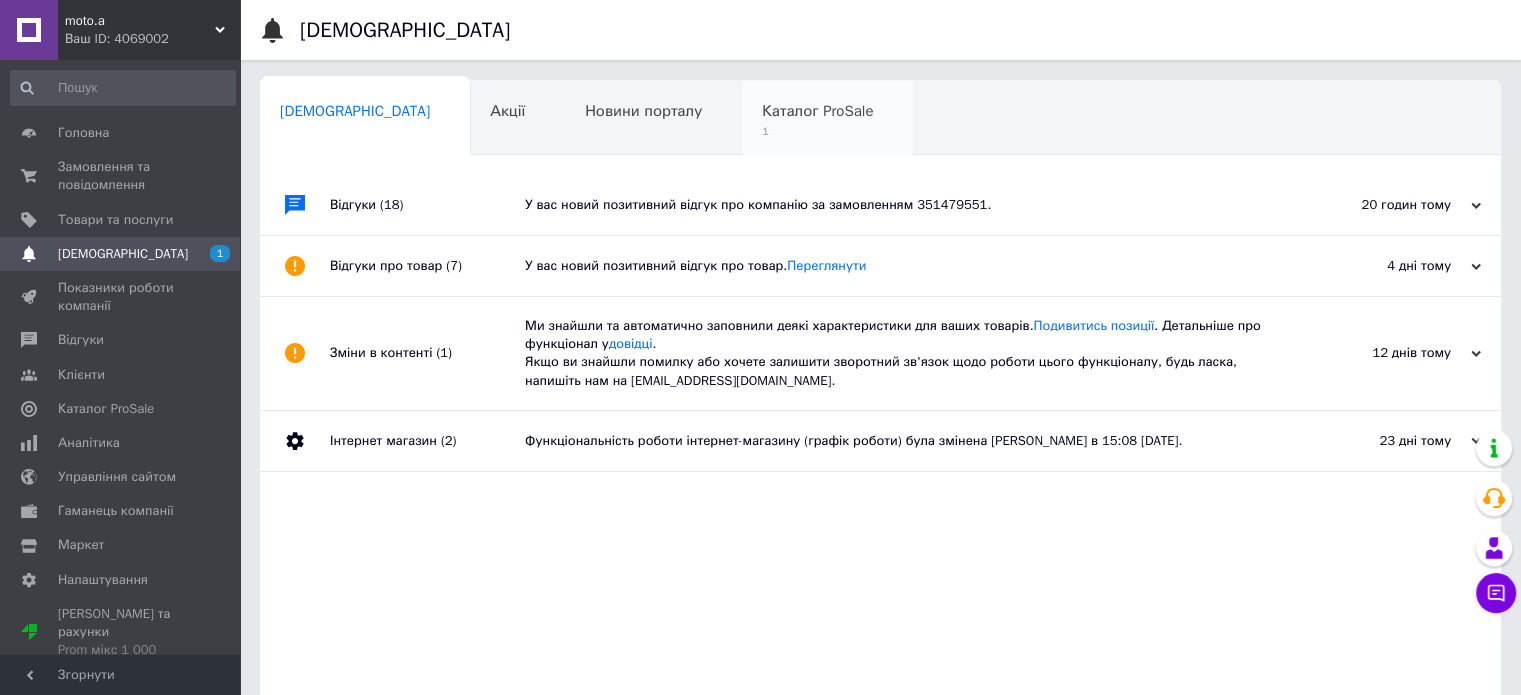 click on "Каталог ProSale" at bounding box center (817, 111) 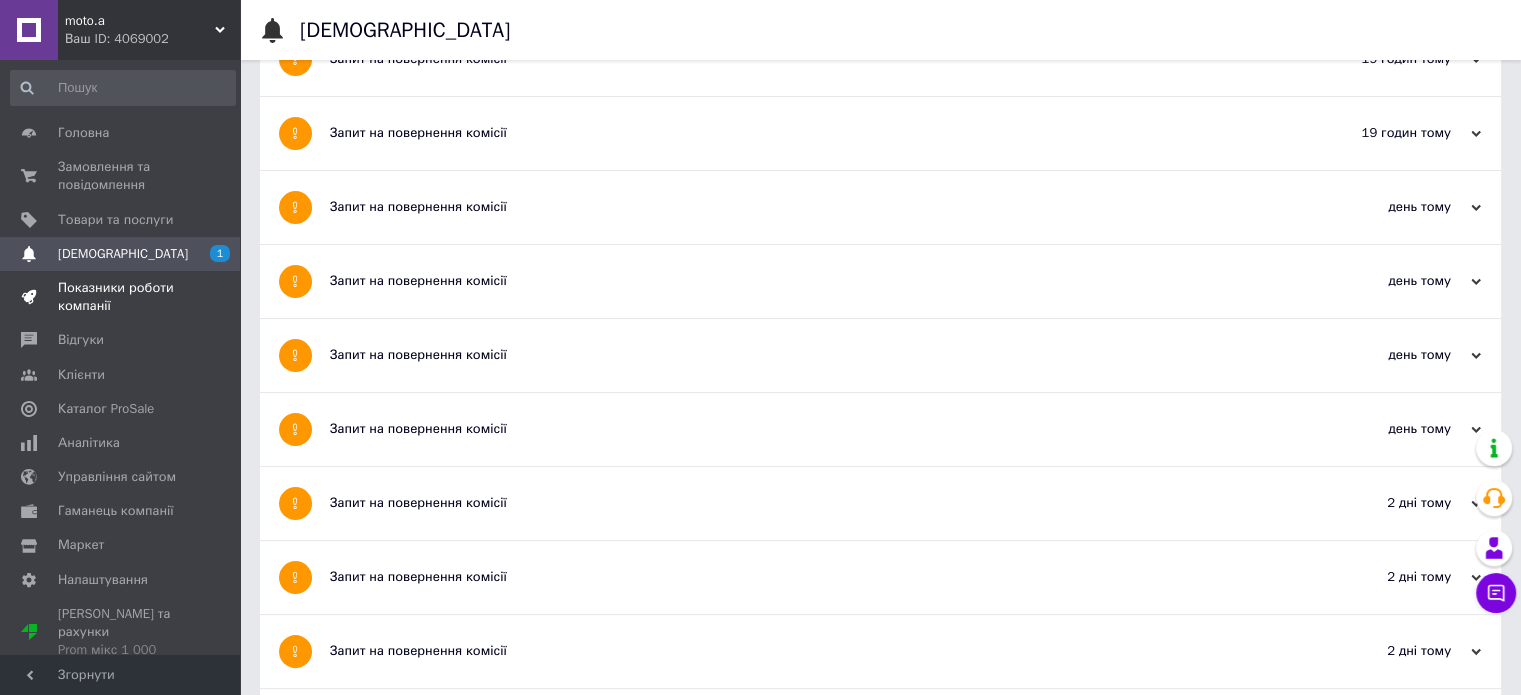 scroll, scrollTop: 0, scrollLeft: 0, axis: both 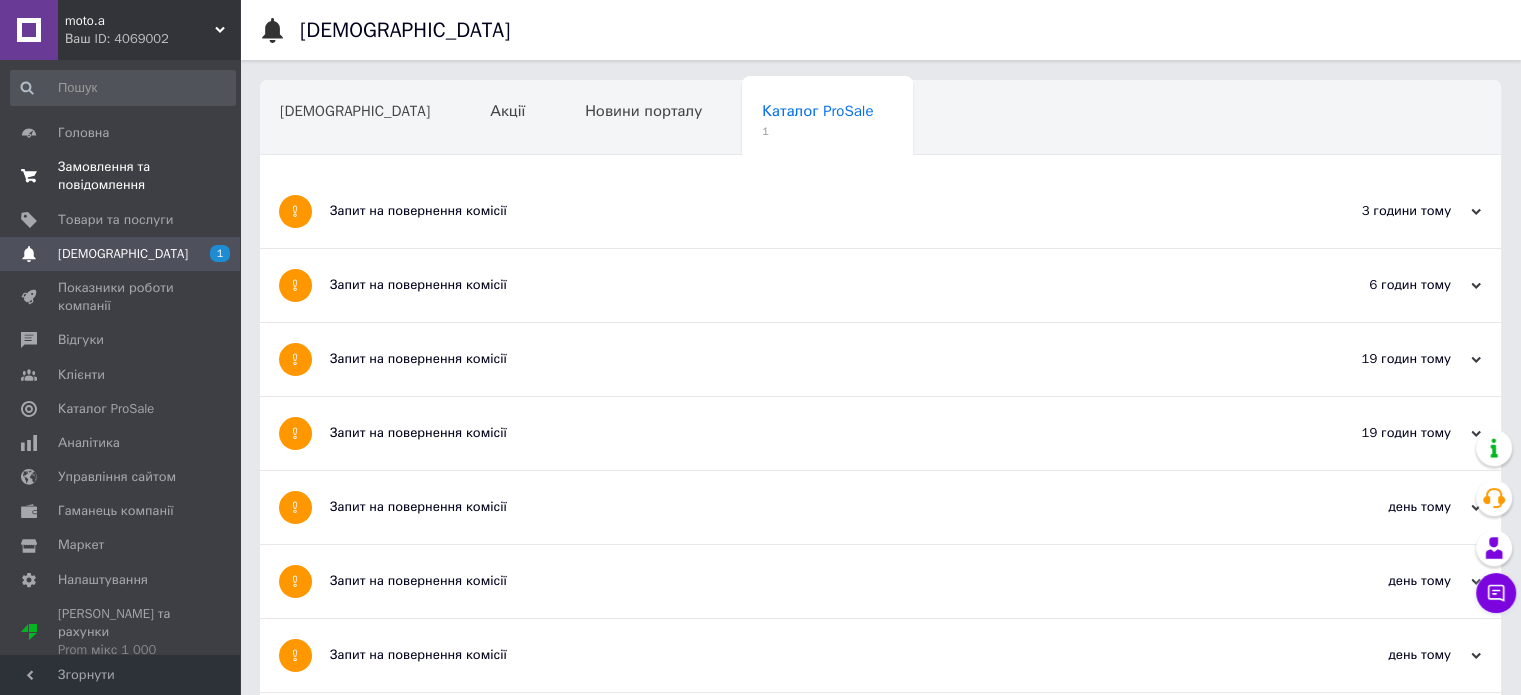 click on "Замовлення та повідомлення" at bounding box center (121, 176) 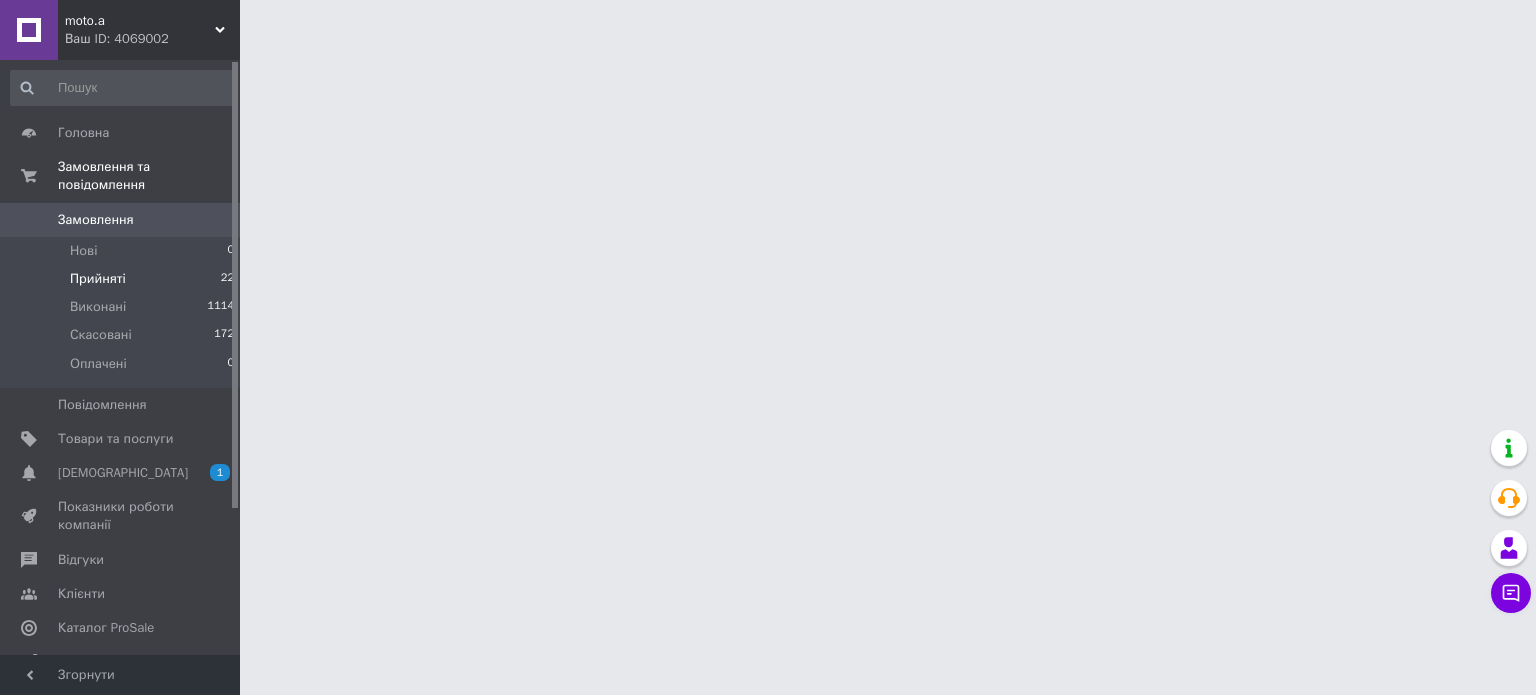 click on "Прийняті" at bounding box center (98, 279) 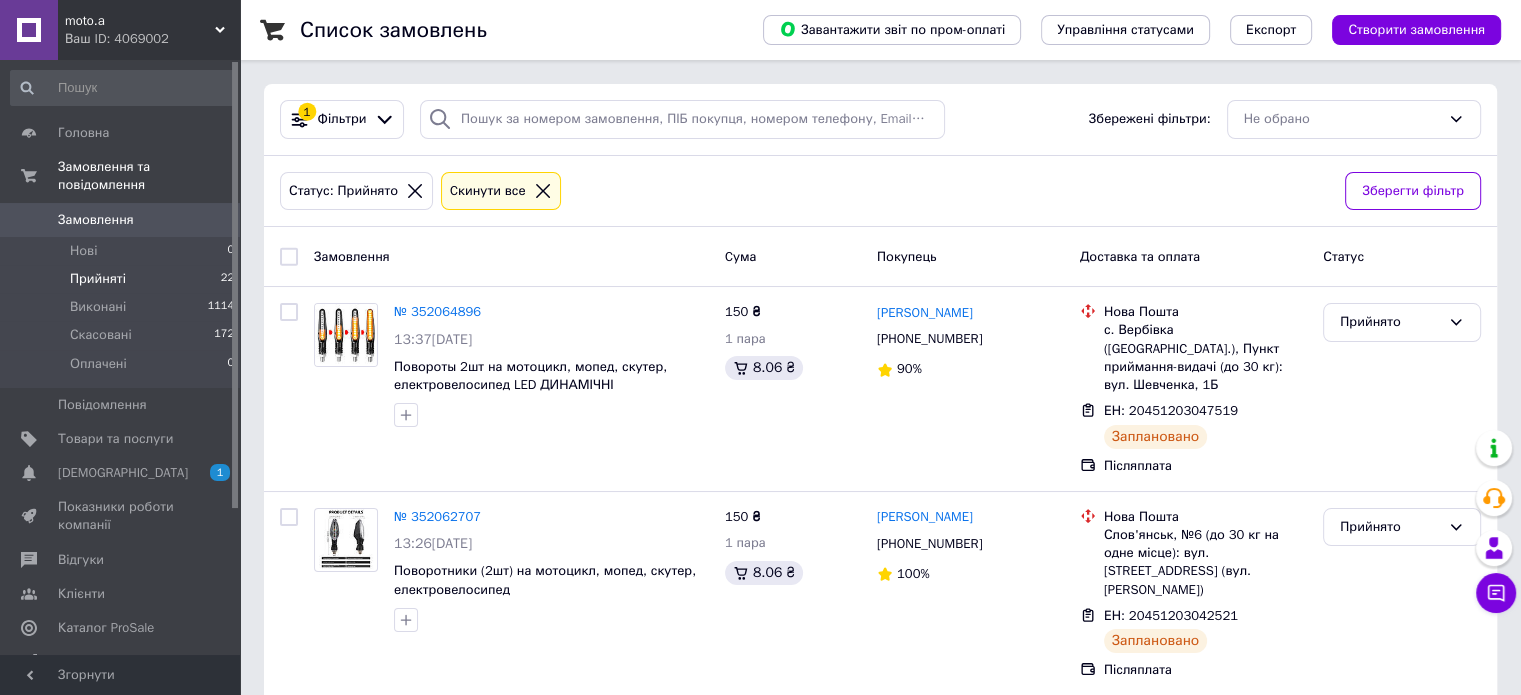 click on "Прийняті" at bounding box center (98, 279) 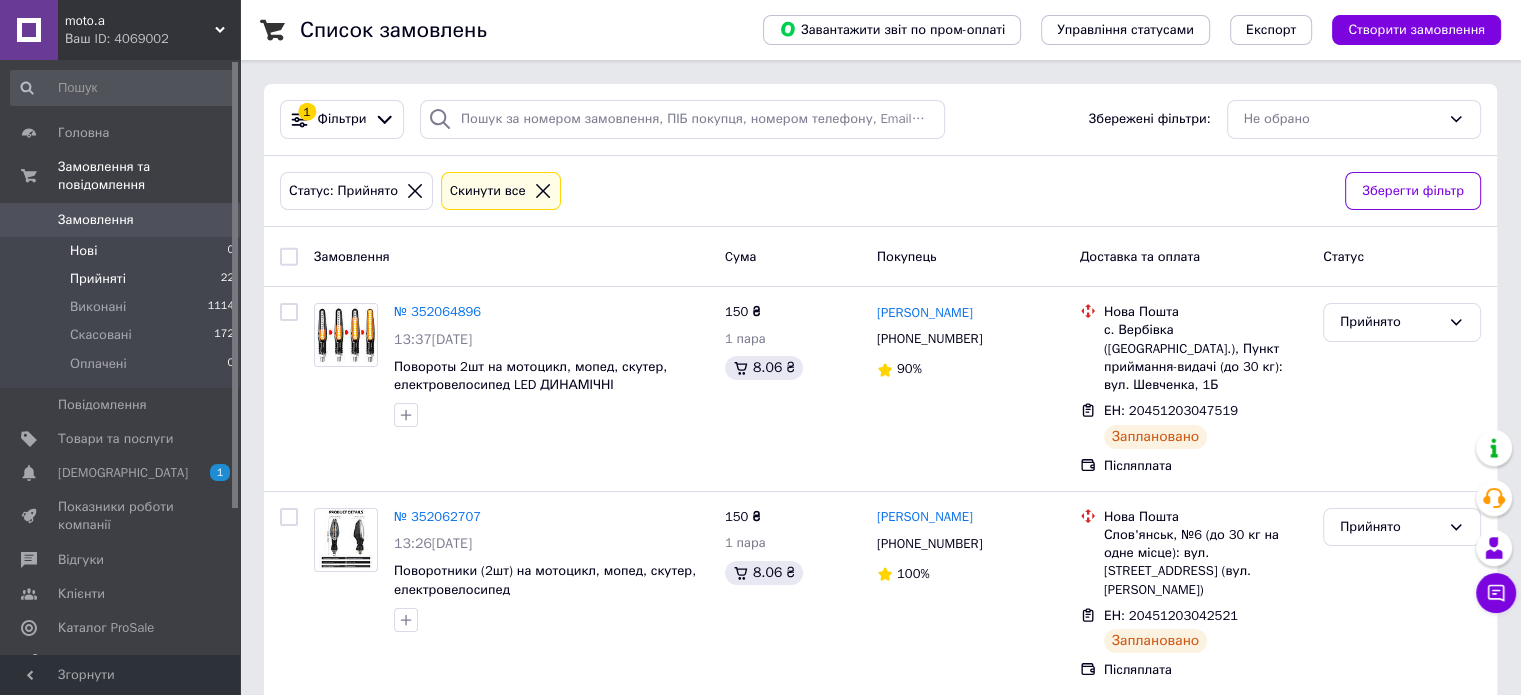 click on "Нові 0" at bounding box center [123, 251] 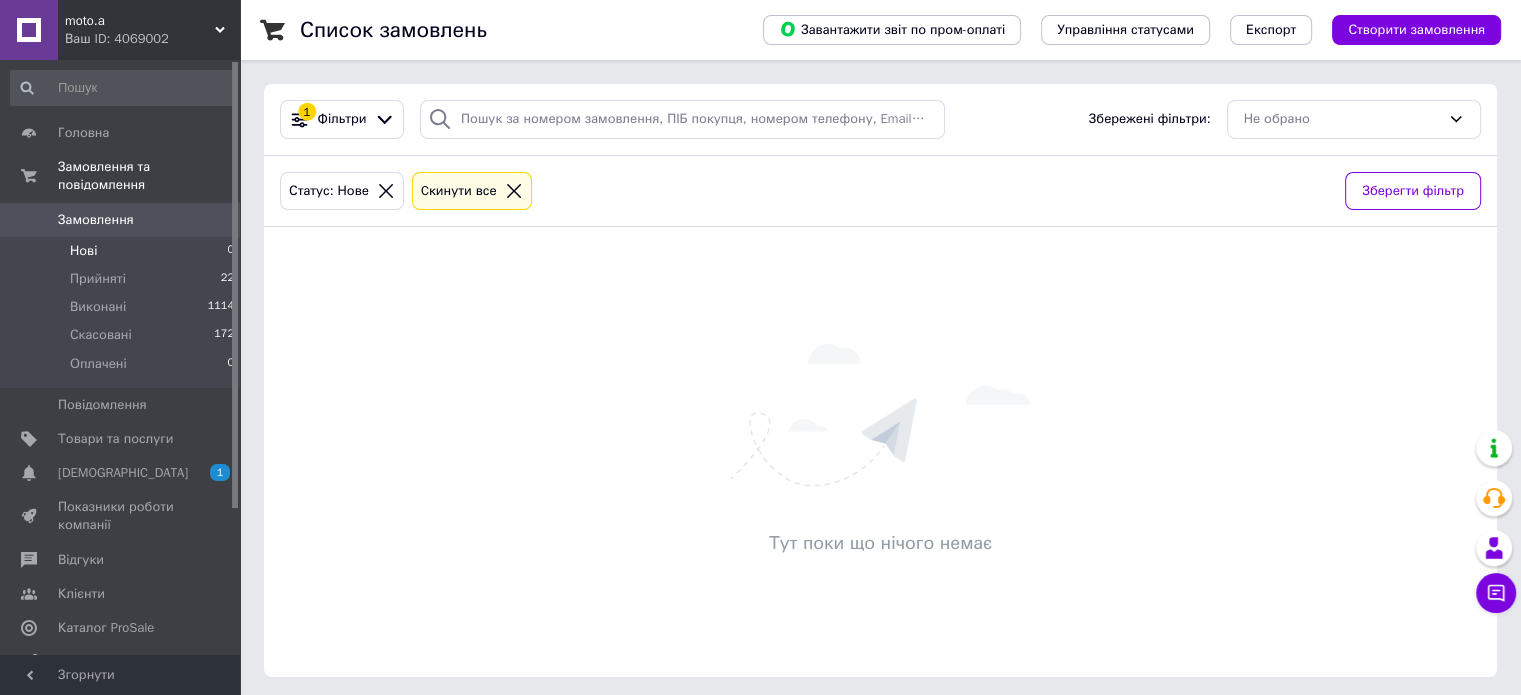 click on "Нові" at bounding box center [83, 251] 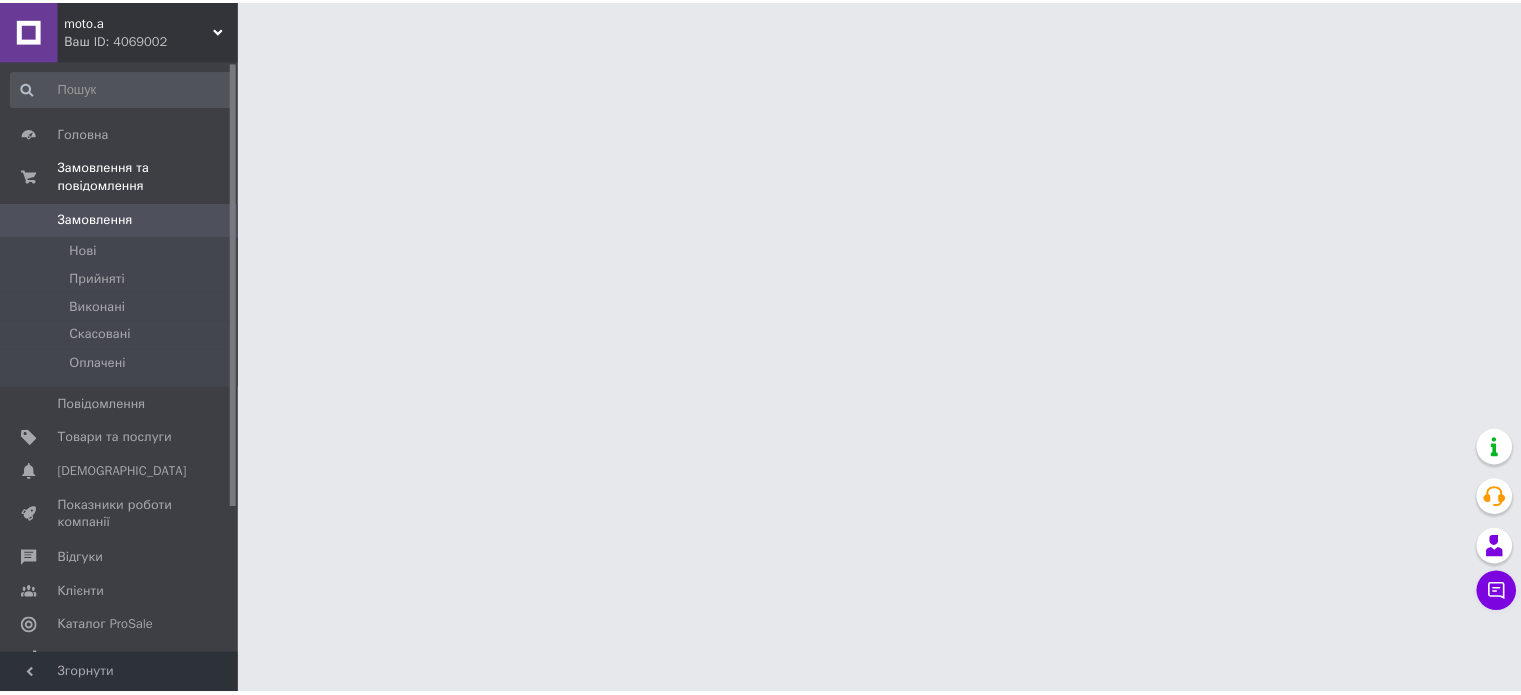 scroll, scrollTop: 0, scrollLeft: 0, axis: both 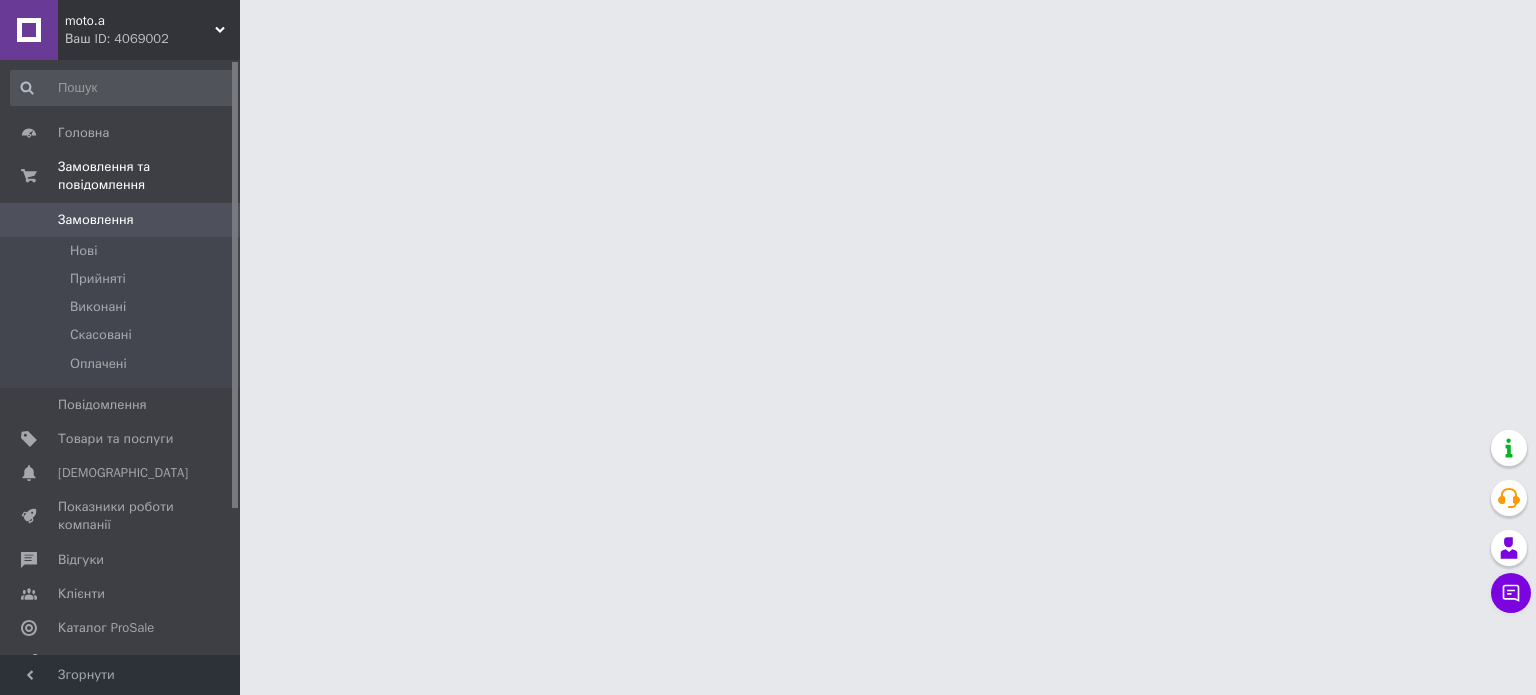 click on "Замовлення" at bounding box center (96, 220) 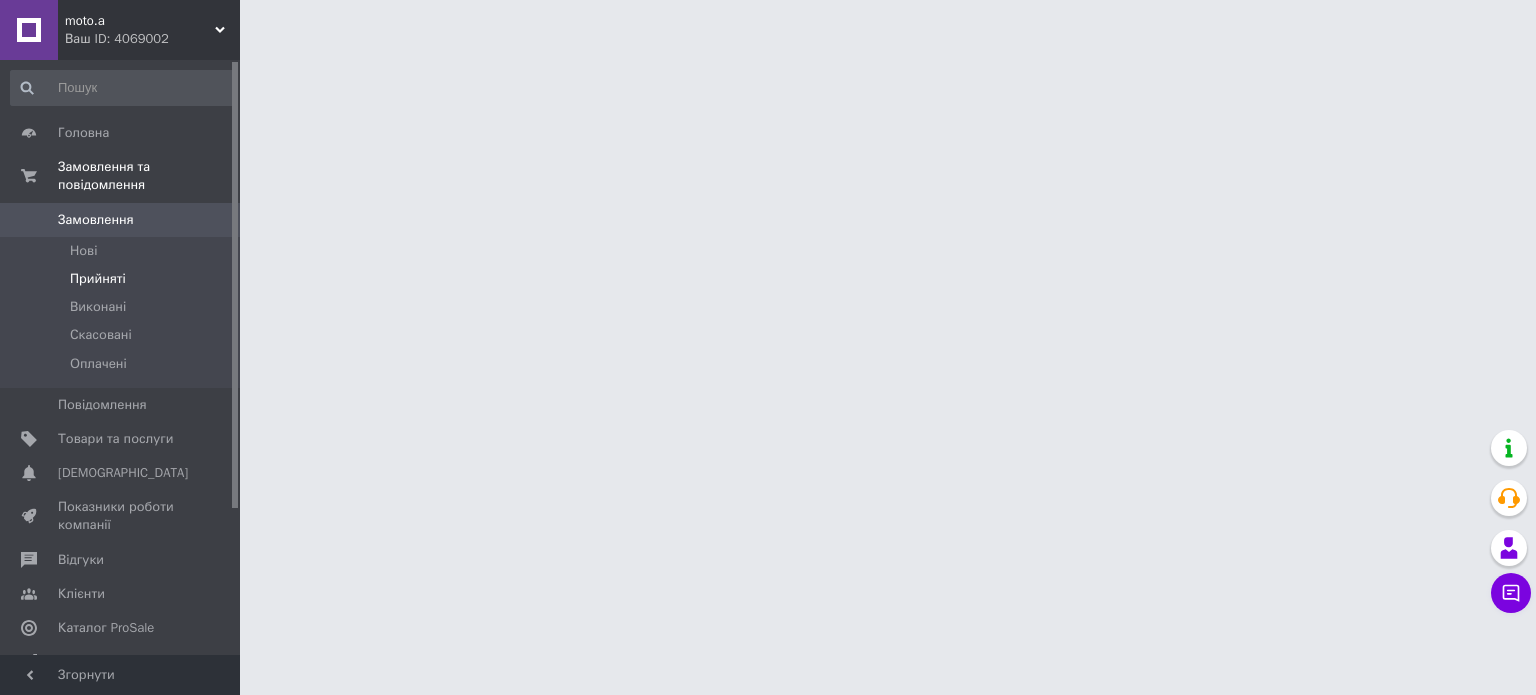 click on "Прийняті" at bounding box center (98, 279) 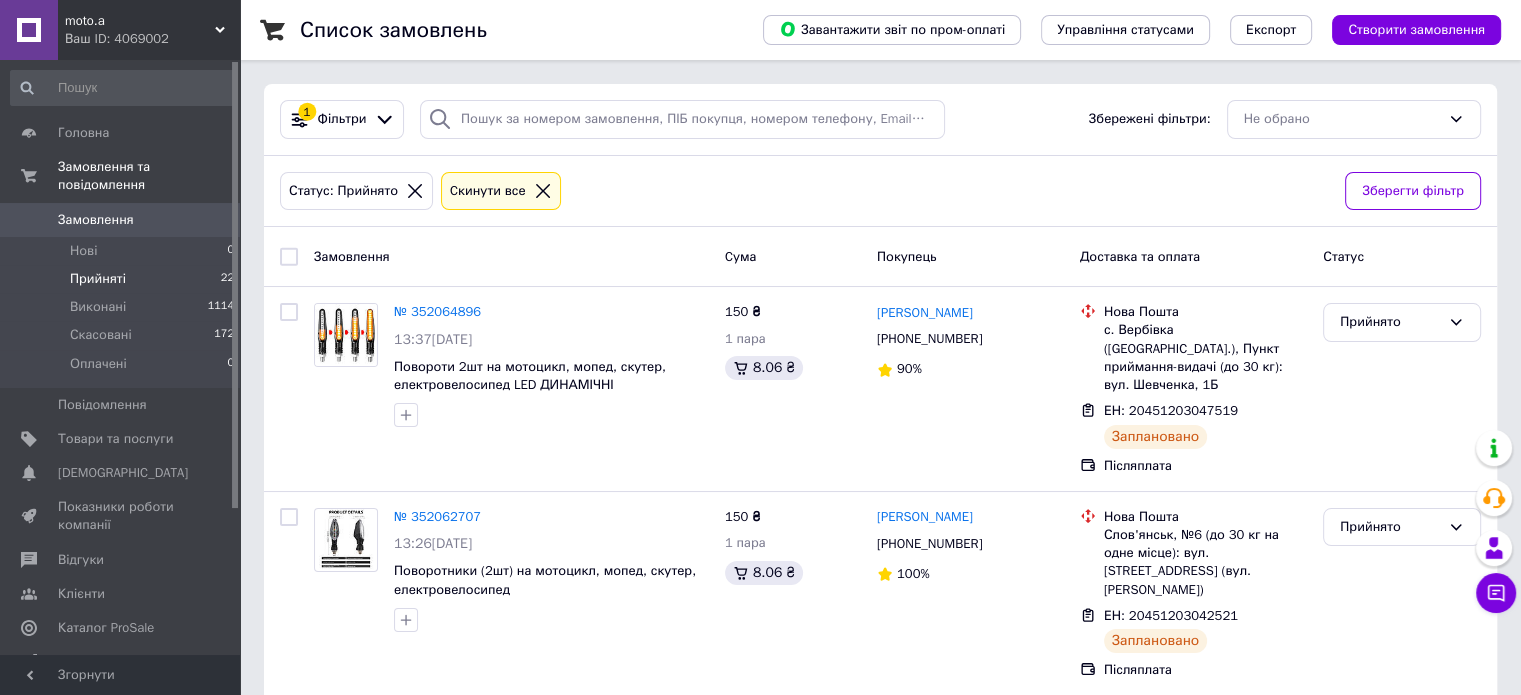 click on "Прийняті" at bounding box center [98, 279] 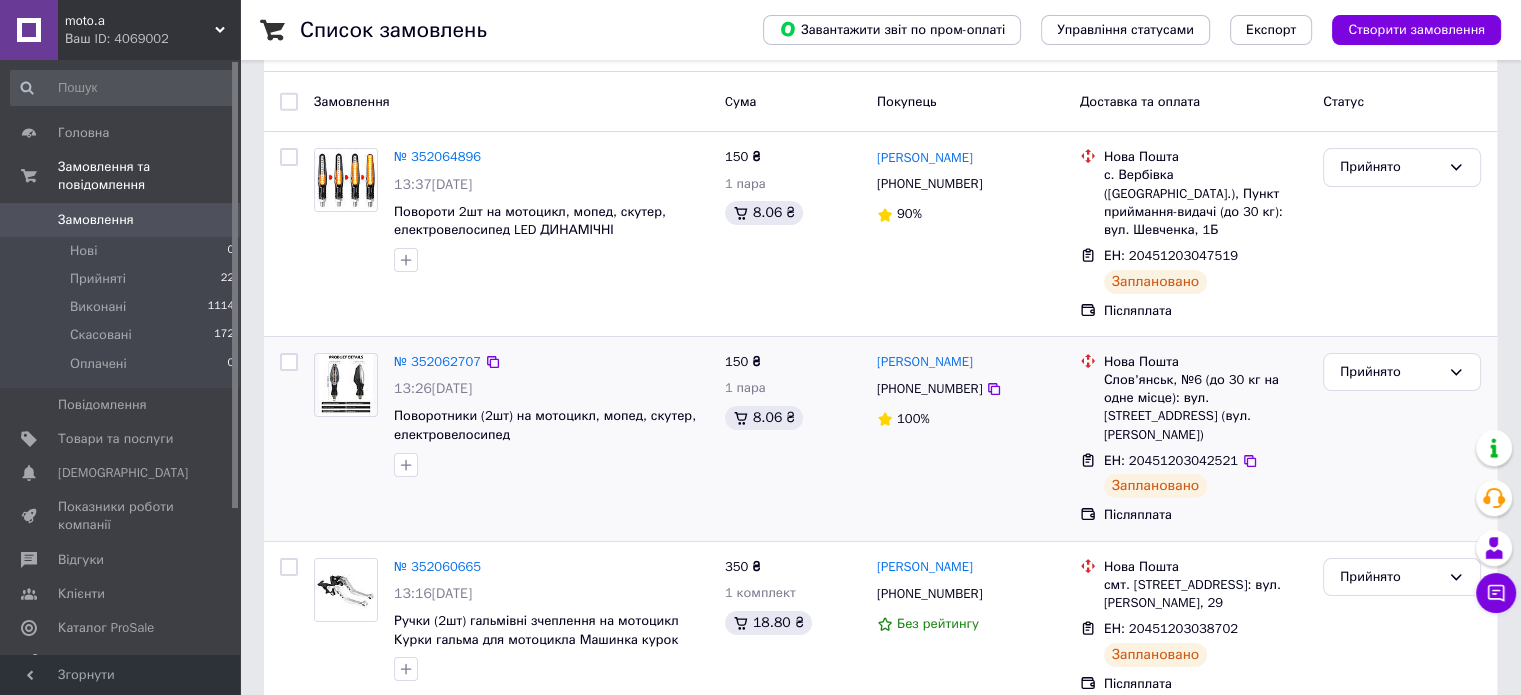 scroll, scrollTop: 200, scrollLeft: 0, axis: vertical 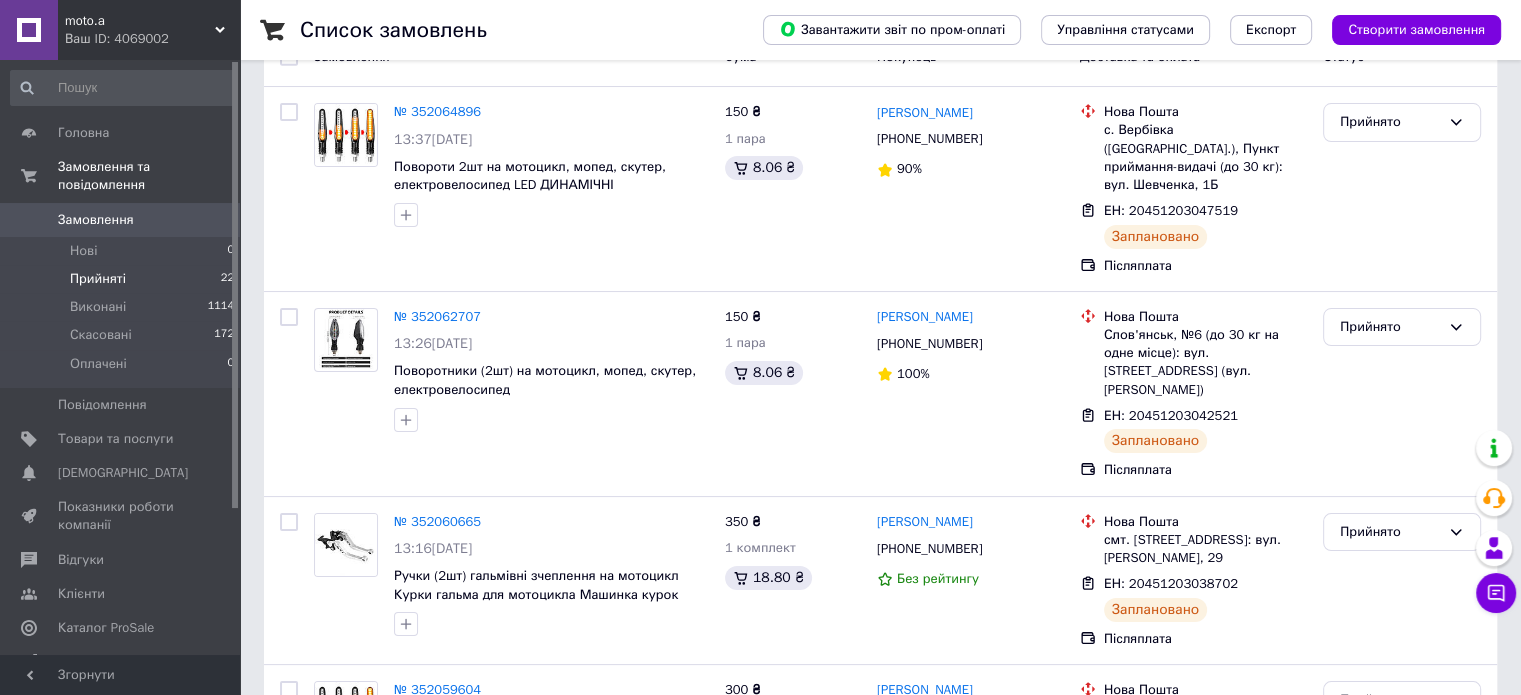 click on "Прийняті" at bounding box center [98, 279] 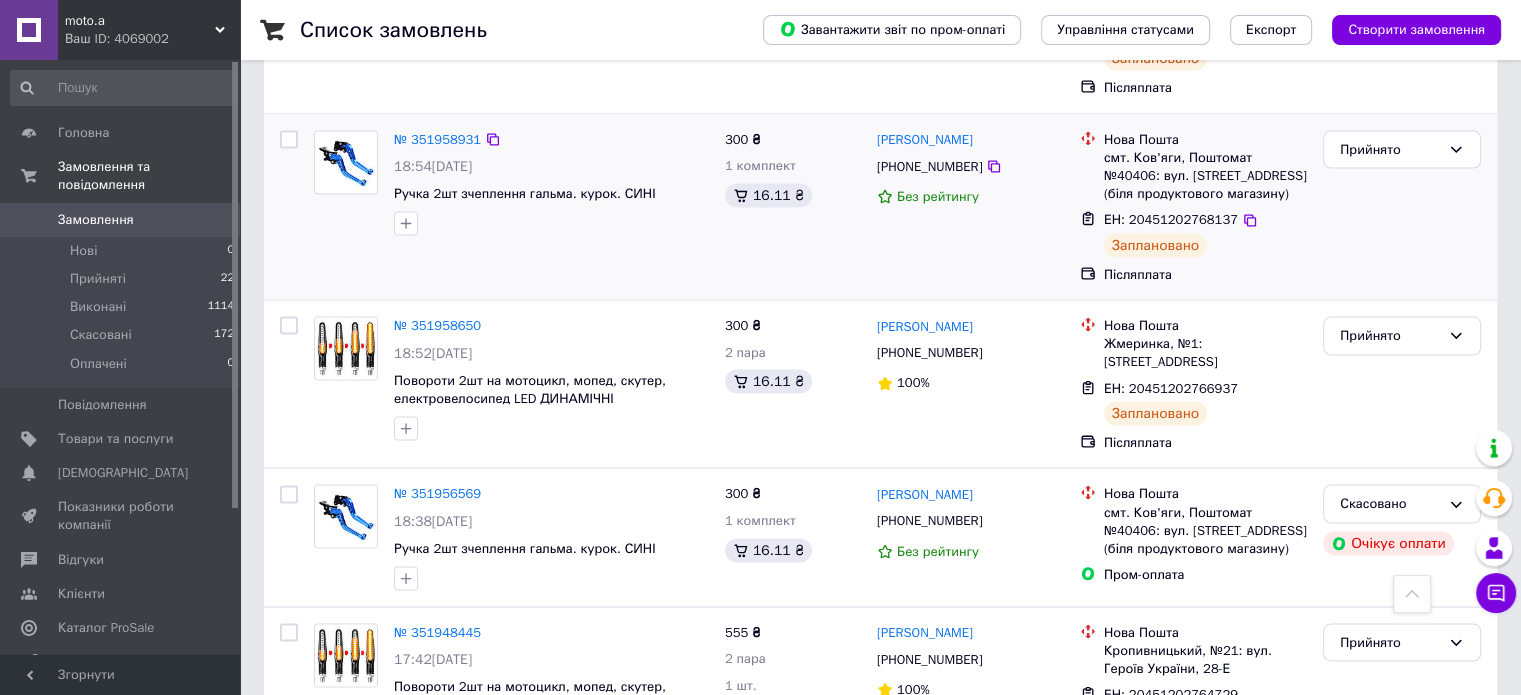 scroll, scrollTop: 3900, scrollLeft: 0, axis: vertical 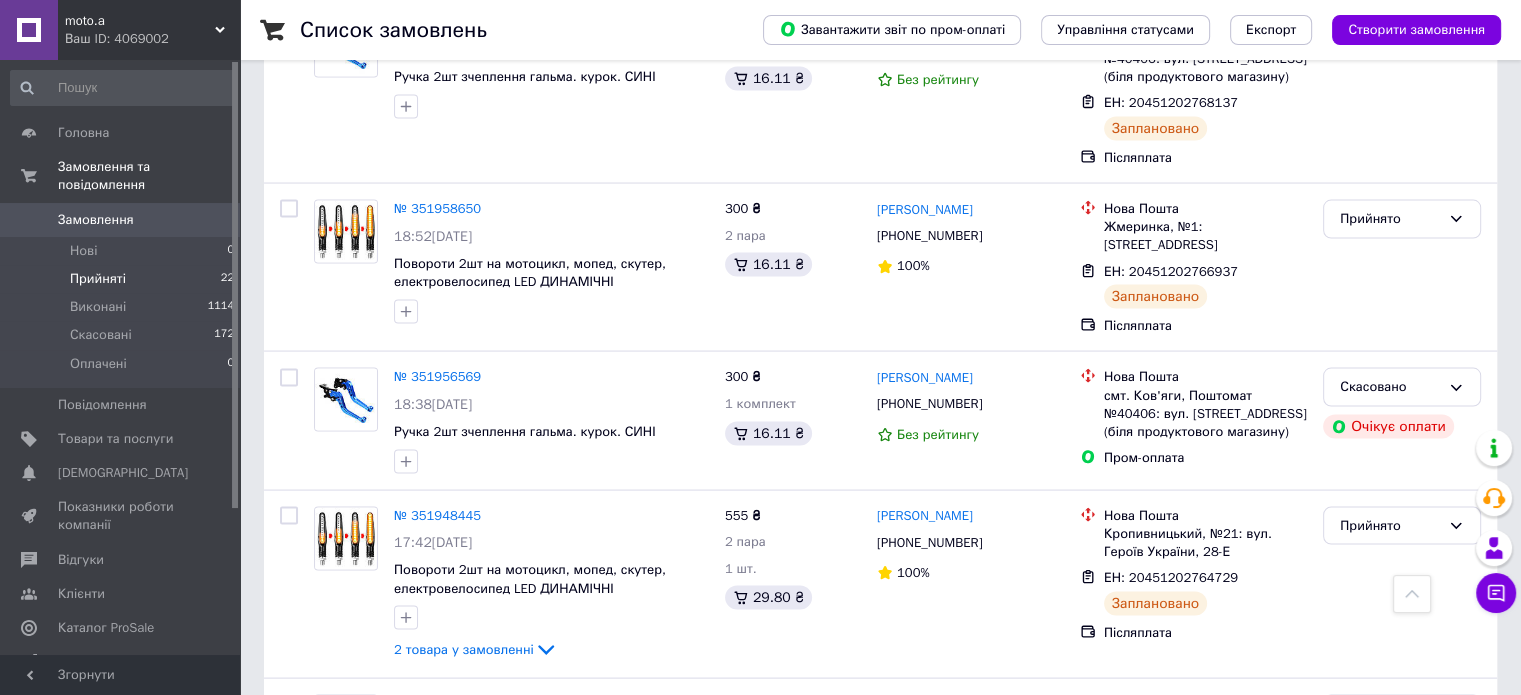 click on "Прийняті" at bounding box center [98, 279] 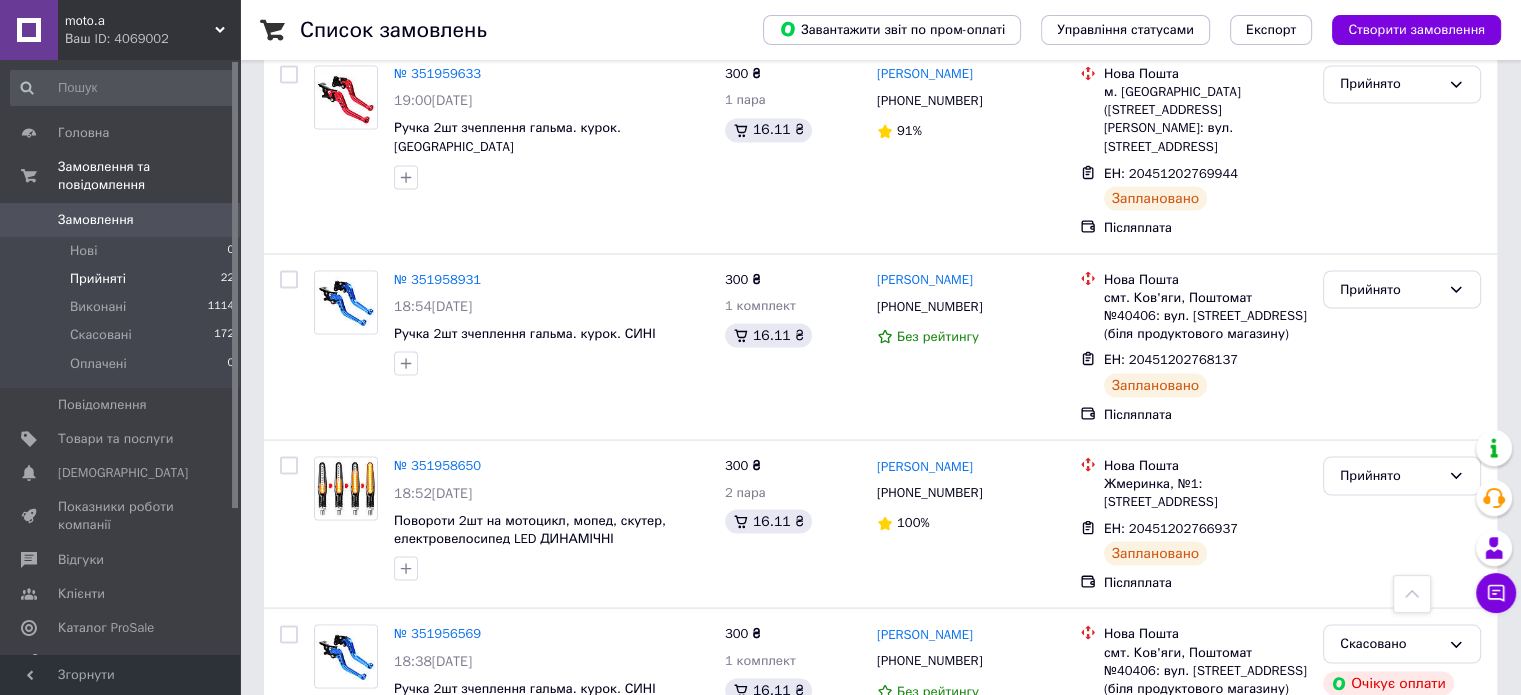 scroll, scrollTop: 3600, scrollLeft: 0, axis: vertical 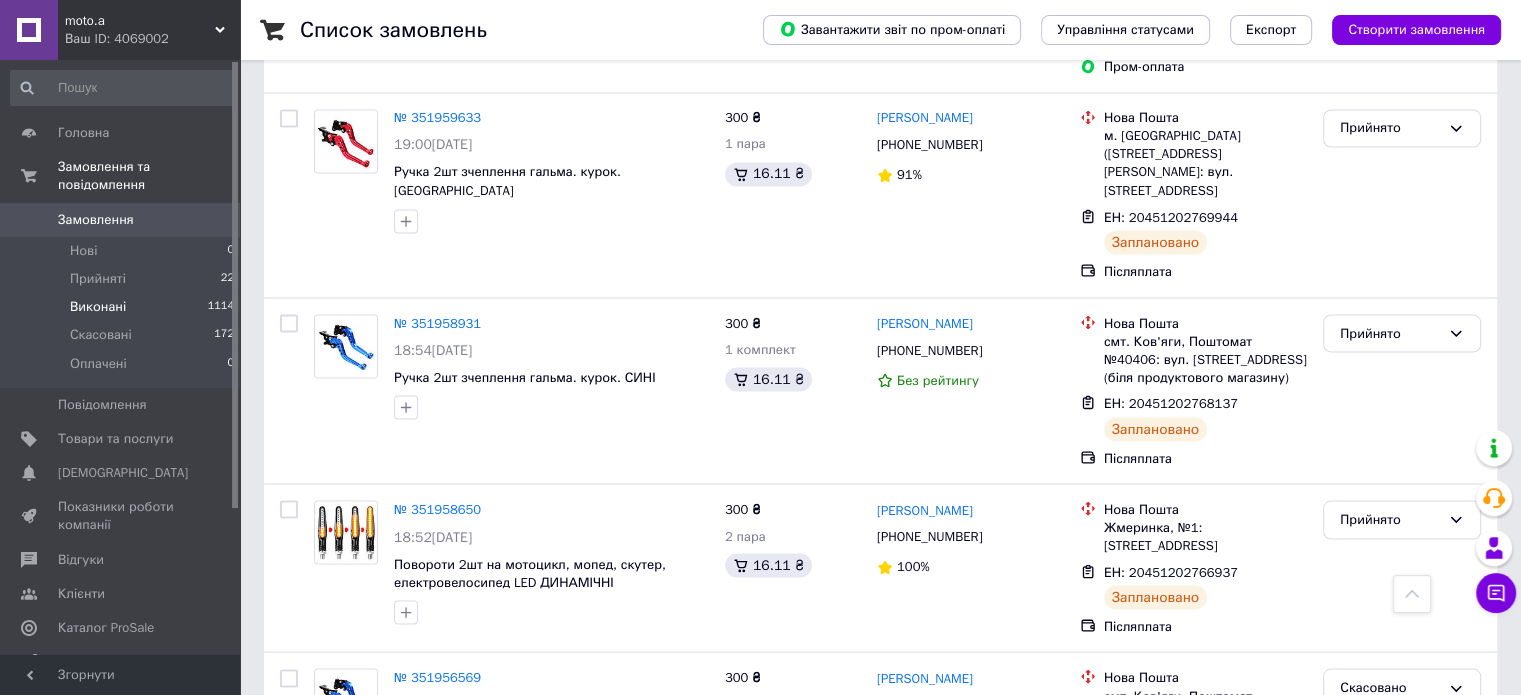 click on "Виконані 1114" at bounding box center [123, 307] 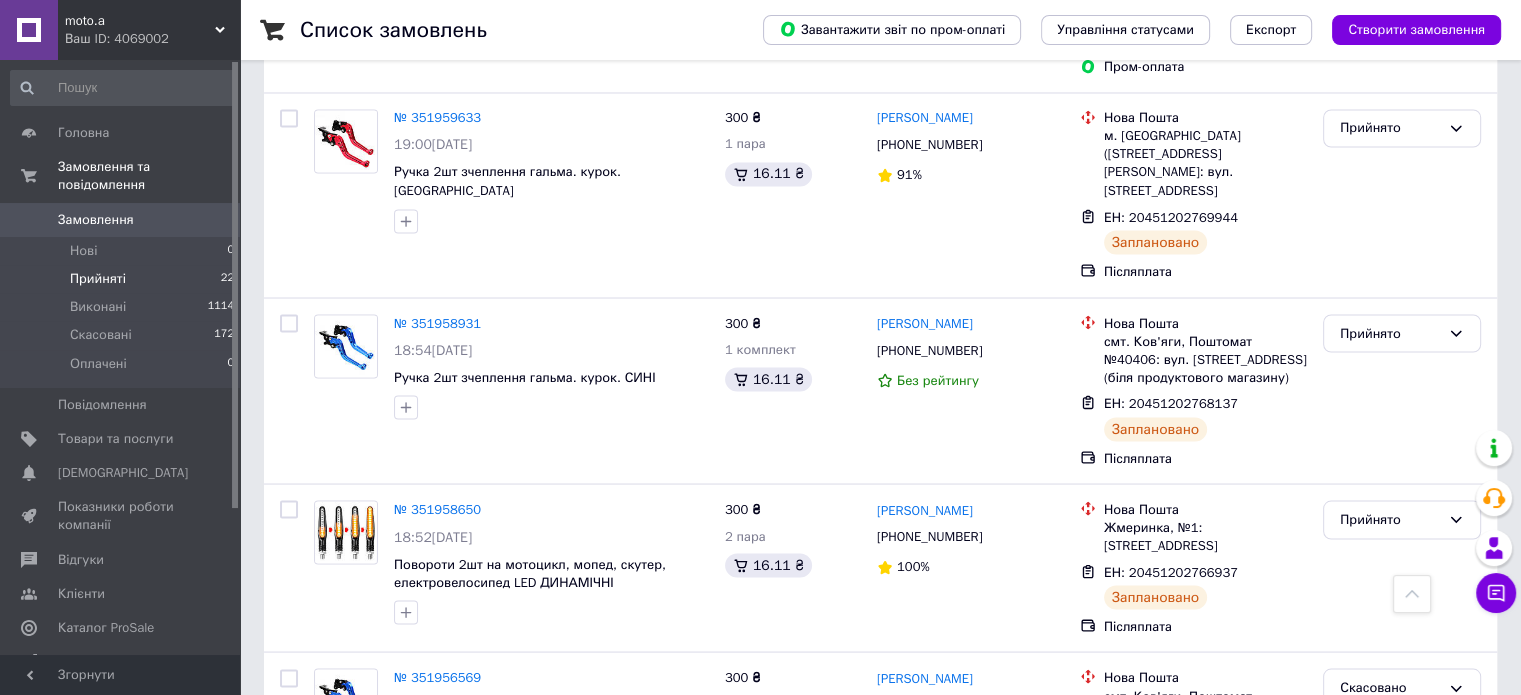 click on "Прийняті" at bounding box center (98, 279) 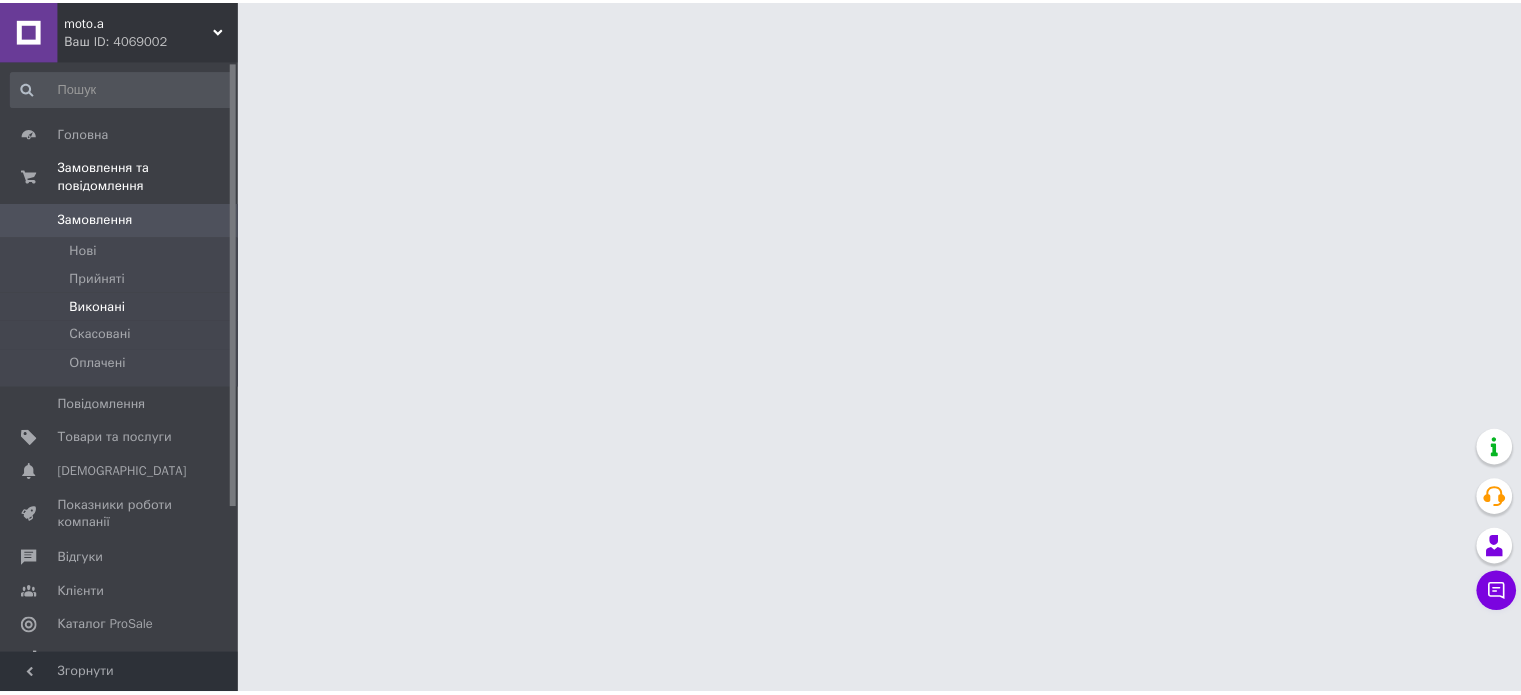 scroll, scrollTop: 0, scrollLeft: 0, axis: both 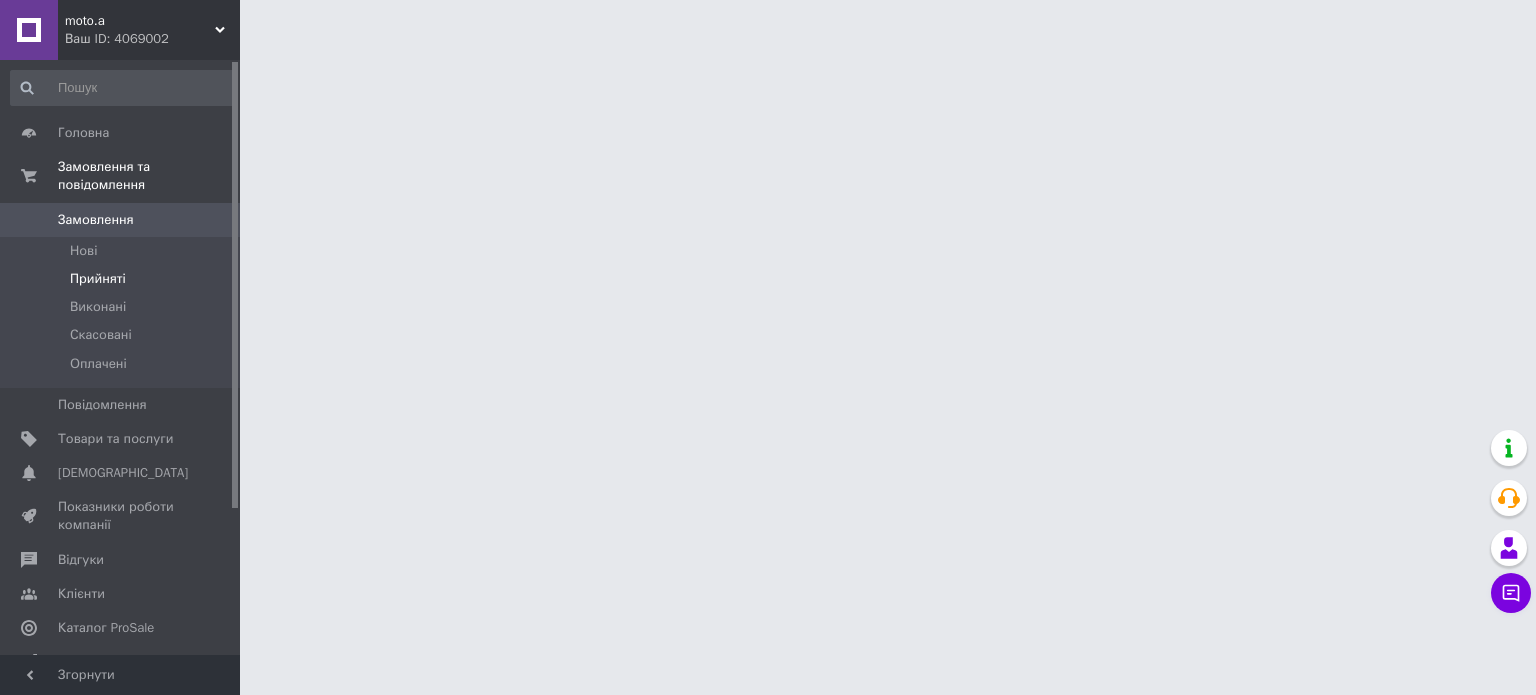 click on "Прийняті" at bounding box center (98, 279) 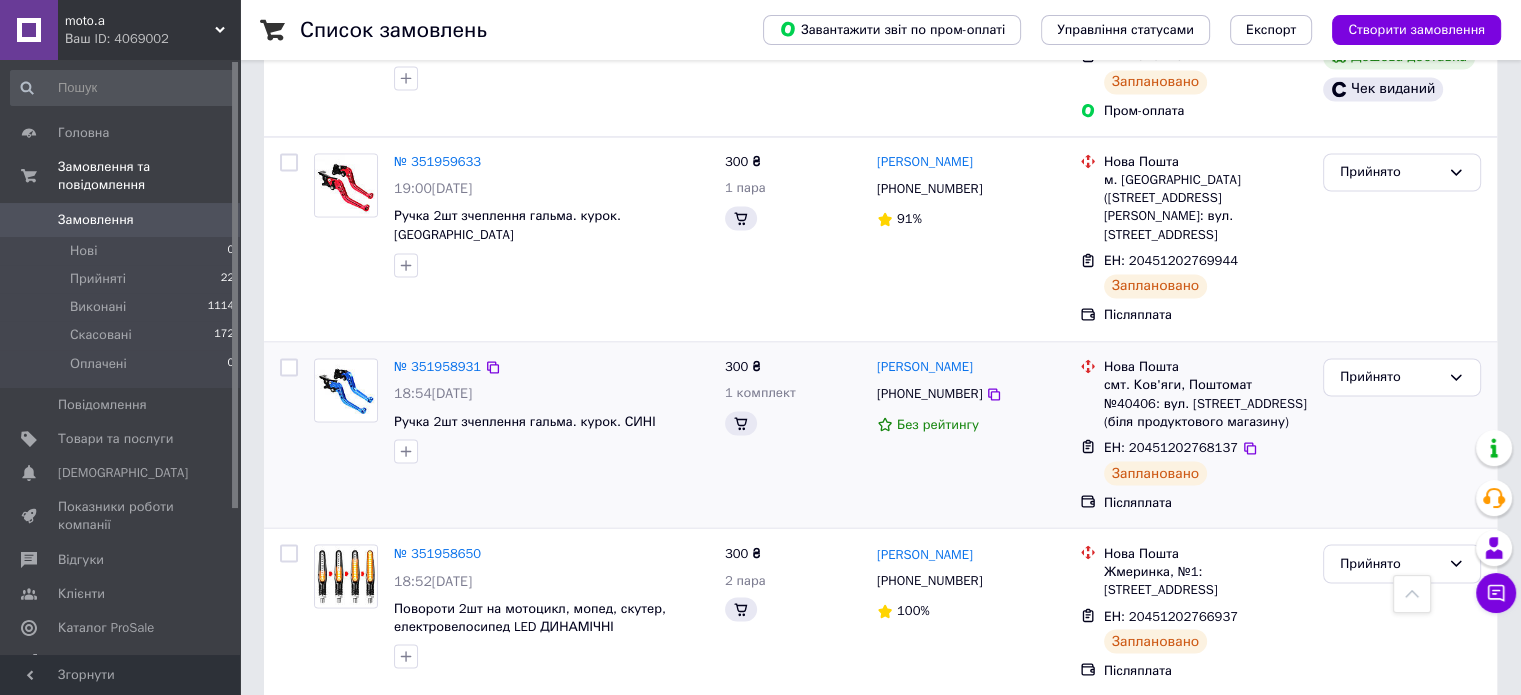 scroll, scrollTop: 3600, scrollLeft: 0, axis: vertical 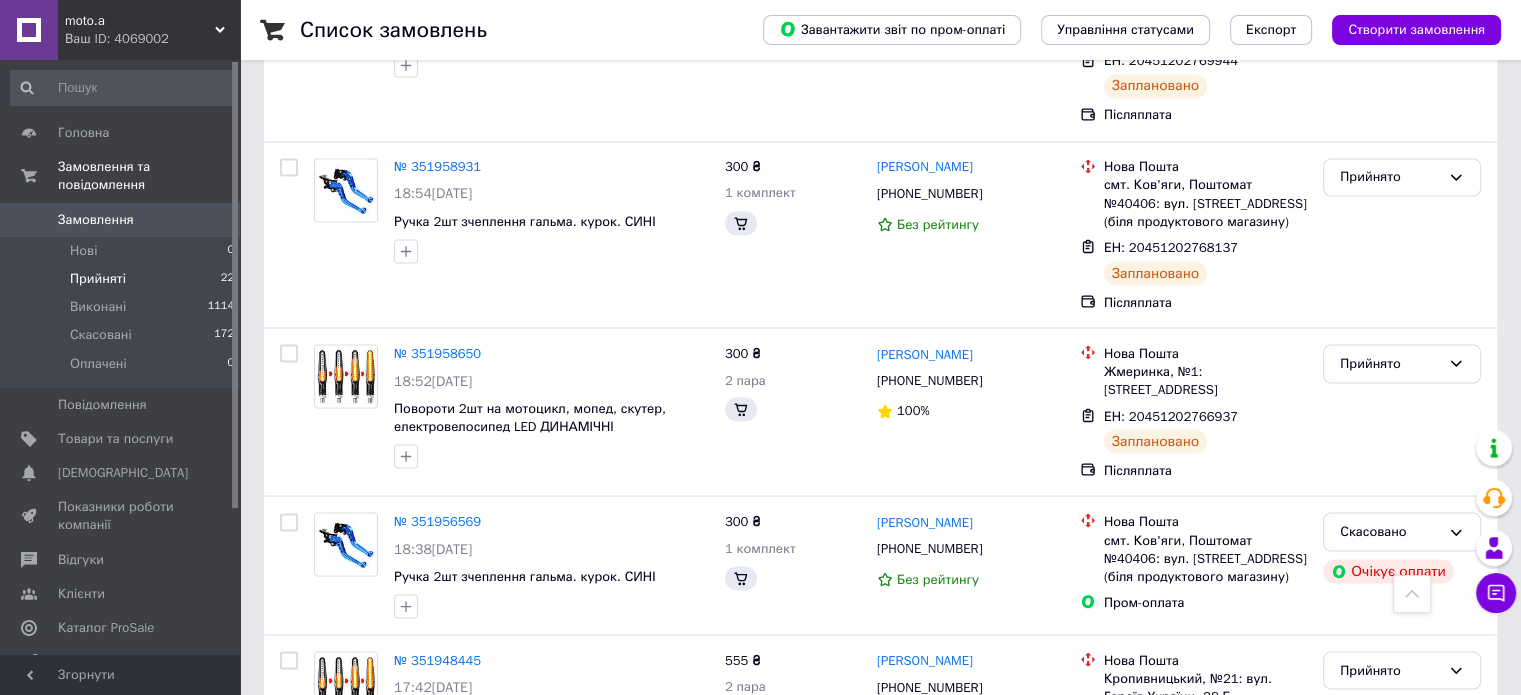 click on "Прийняті" at bounding box center (98, 279) 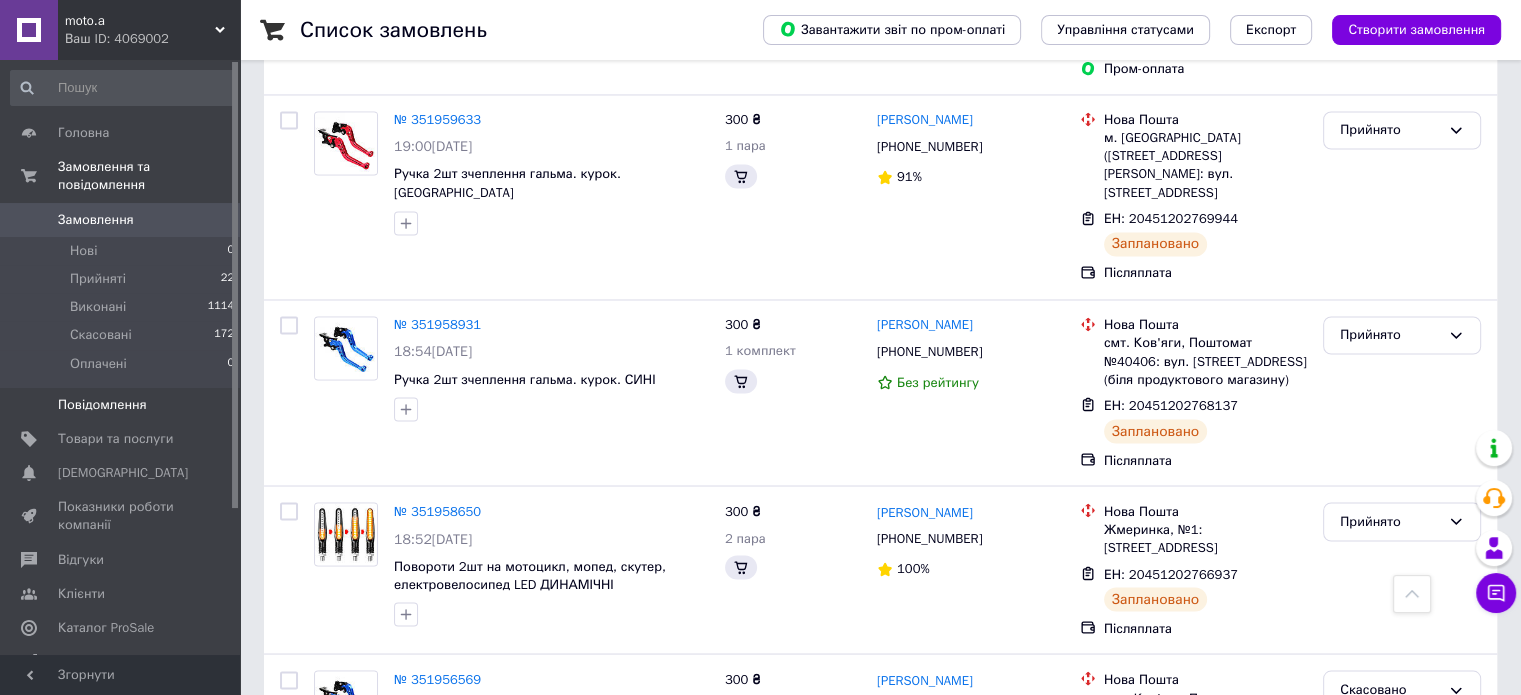 scroll, scrollTop: 3200, scrollLeft: 0, axis: vertical 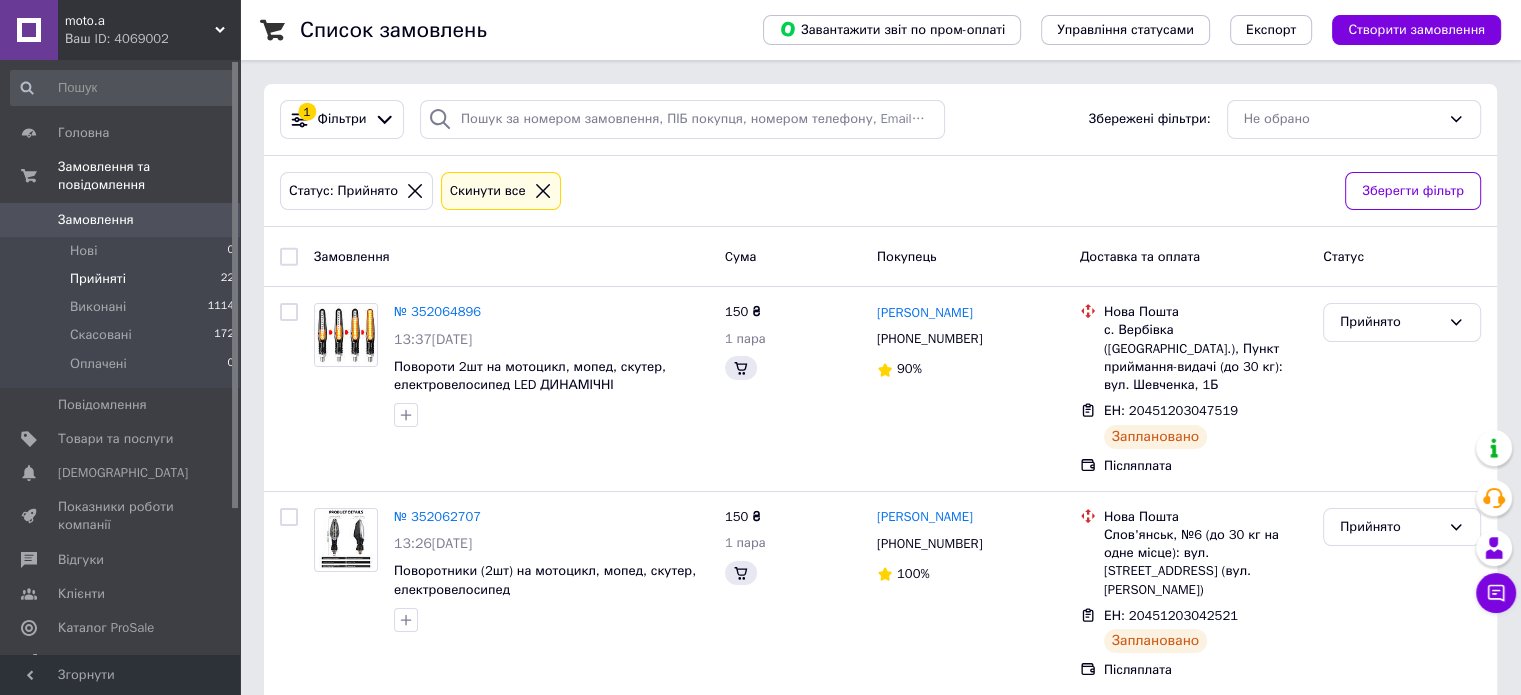 click on "Прийняті" at bounding box center (98, 279) 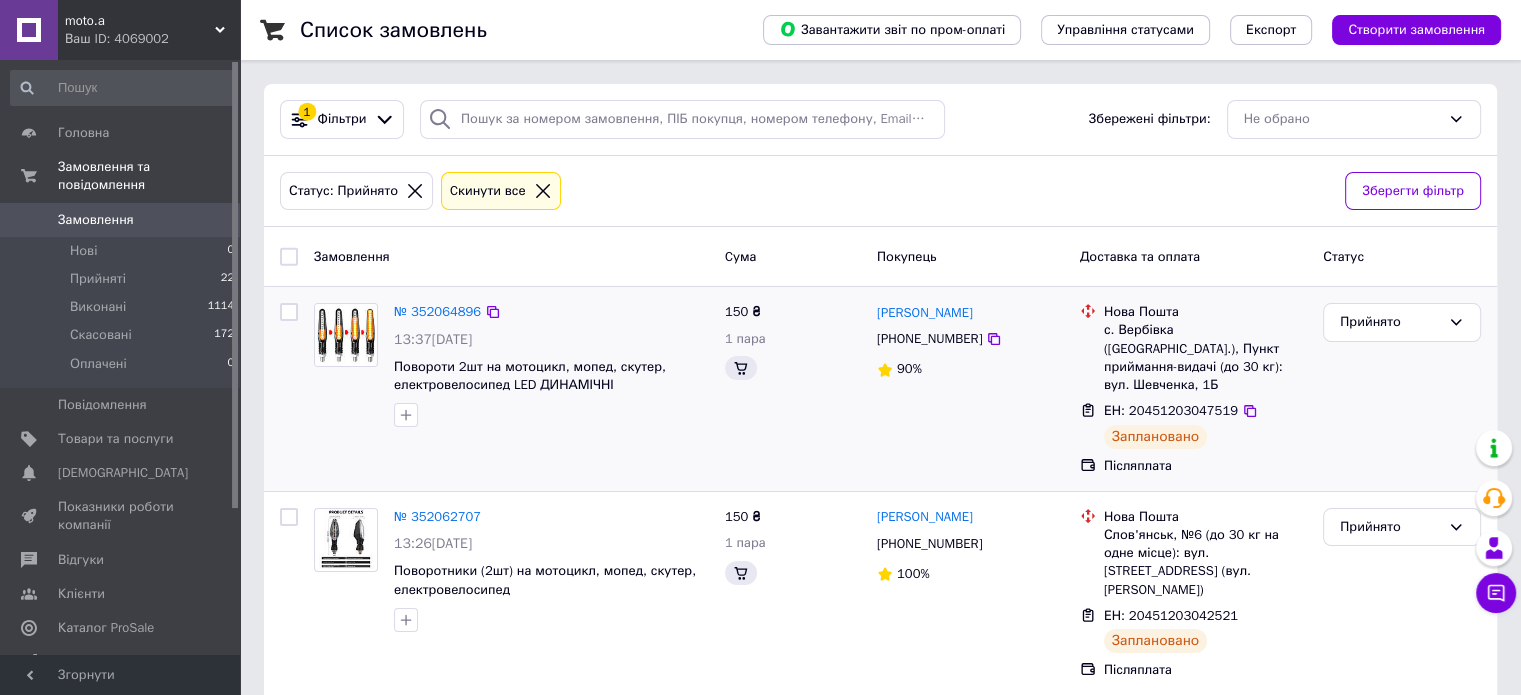 scroll, scrollTop: 0, scrollLeft: 0, axis: both 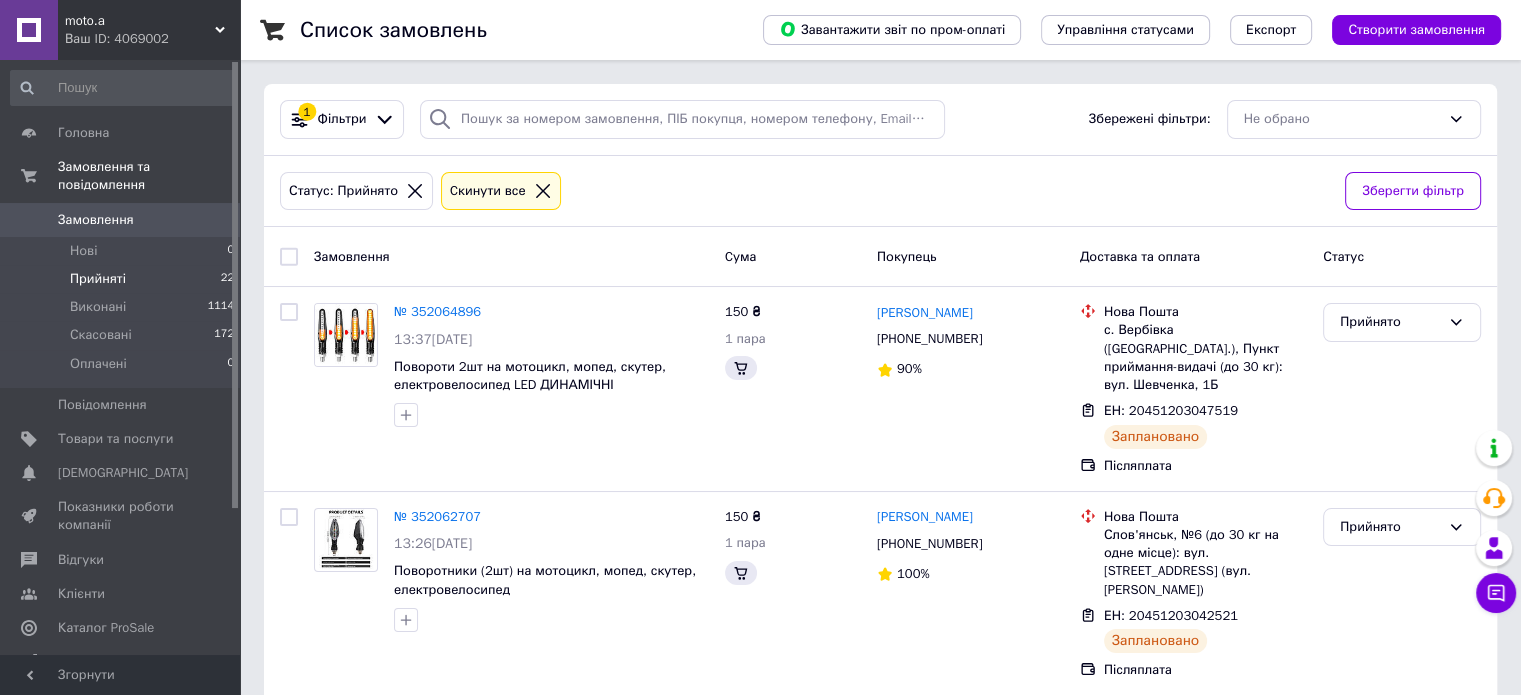 click on "Прийняті" at bounding box center [98, 279] 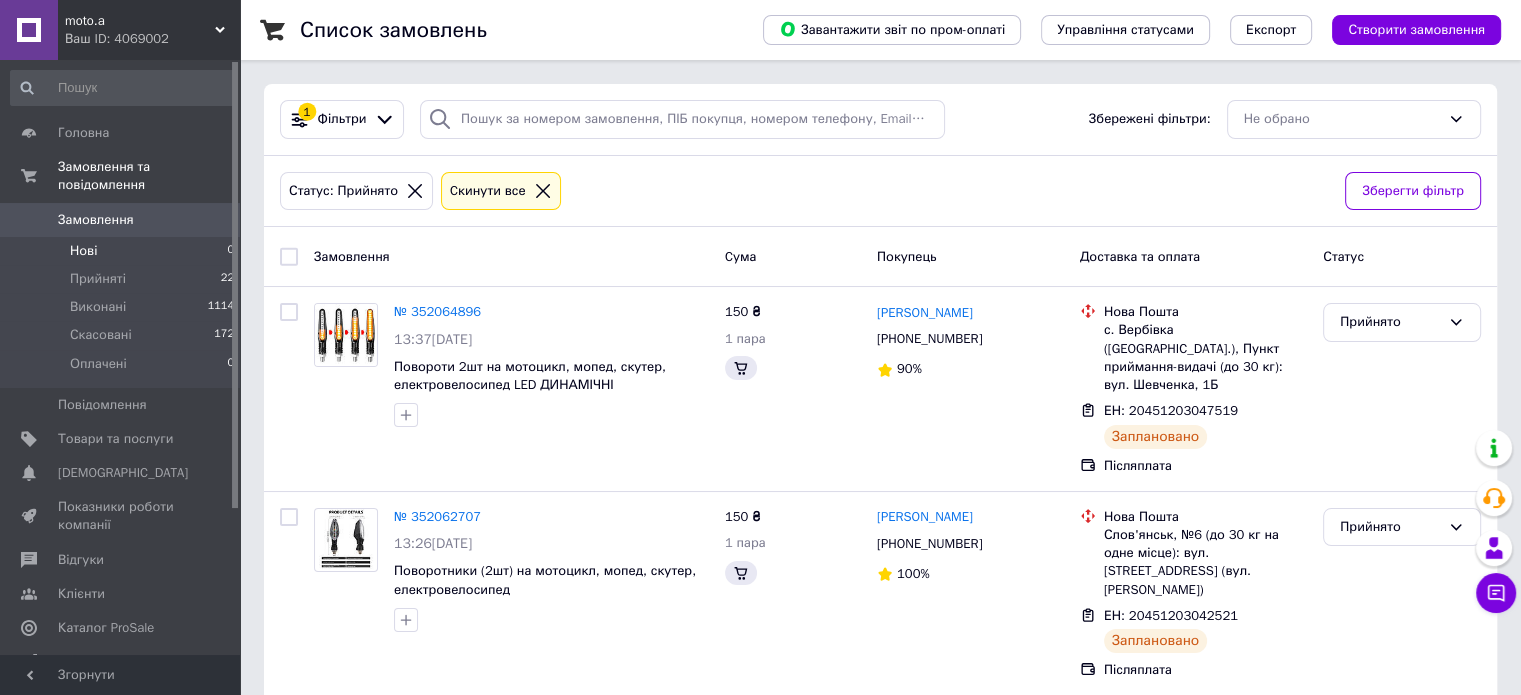 click on "Нові" at bounding box center [83, 251] 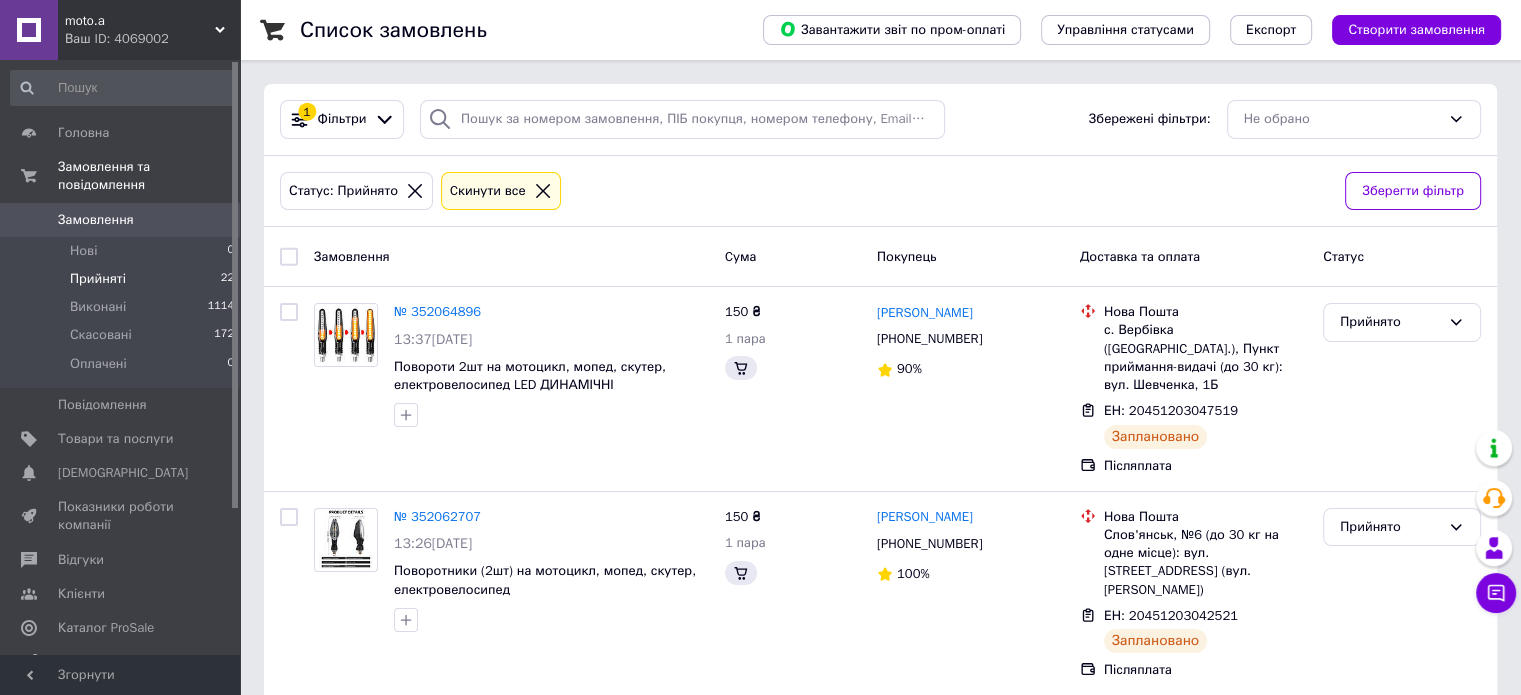 click on "Прийняті" at bounding box center [98, 279] 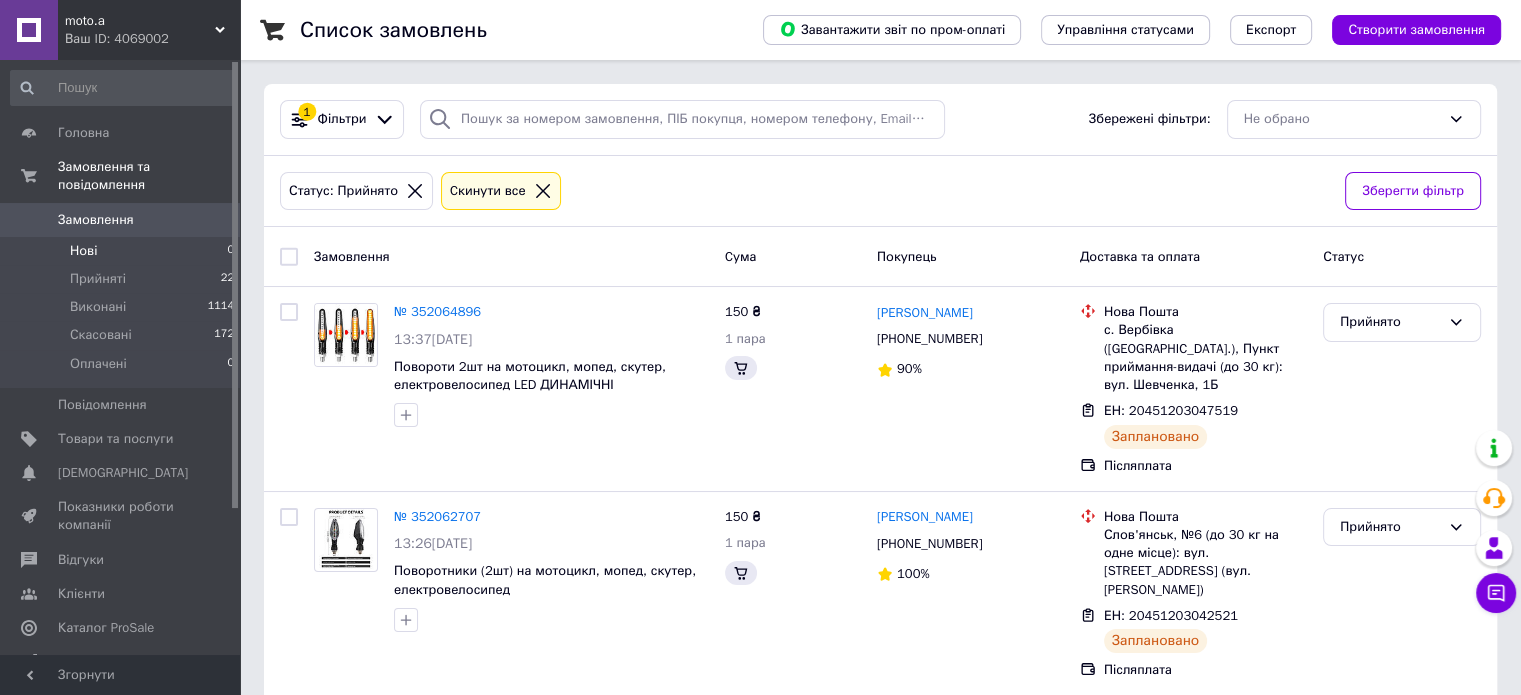 click on "Нові 0" at bounding box center (123, 251) 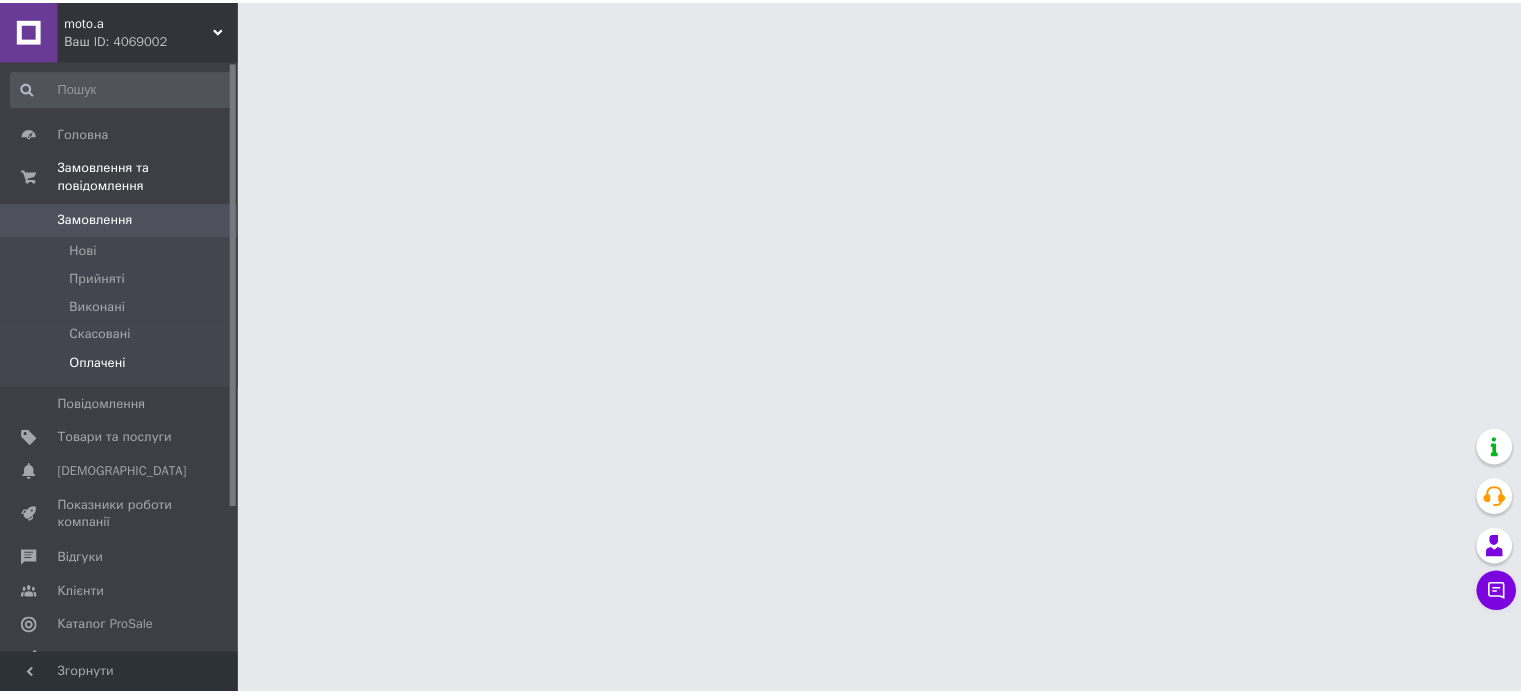 scroll, scrollTop: 0, scrollLeft: 0, axis: both 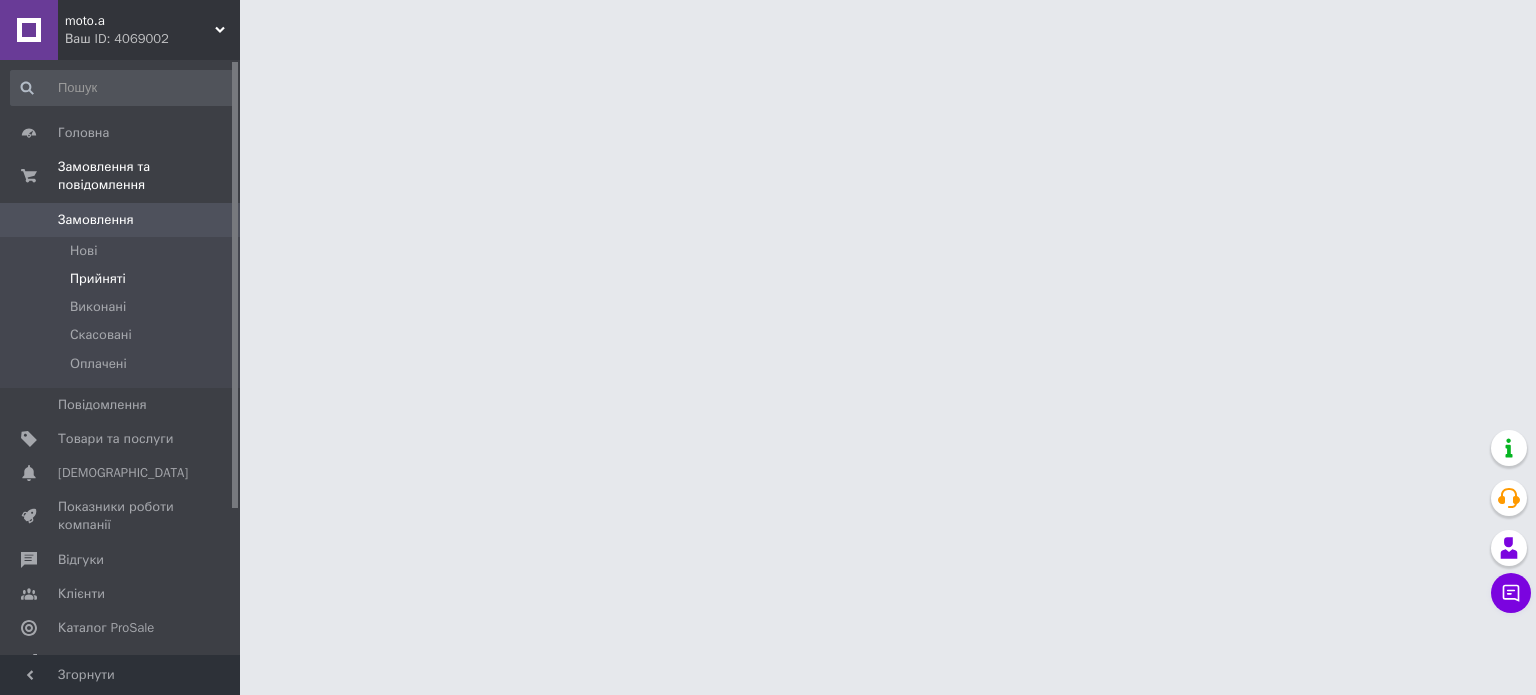 click on "Прийняті" at bounding box center [98, 279] 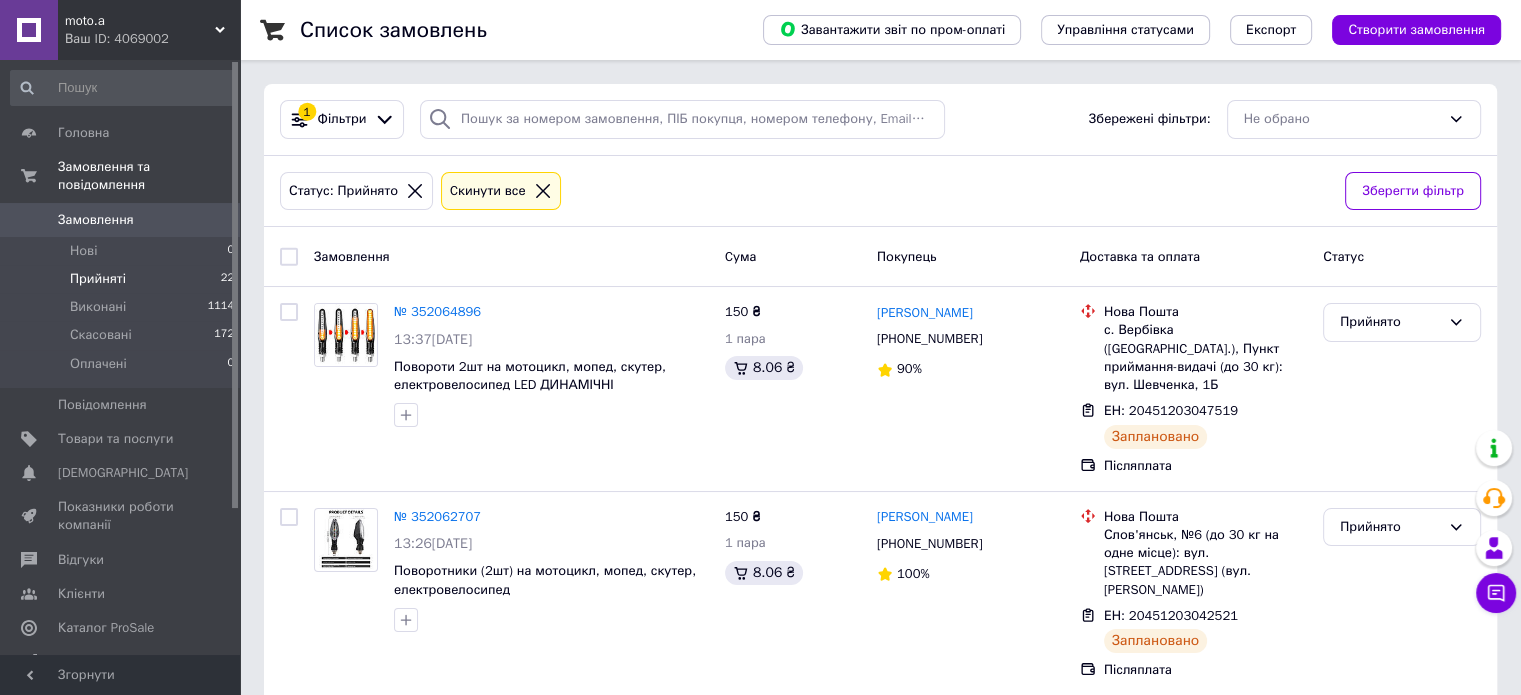 click on "Прийняті 22" at bounding box center (123, 279) 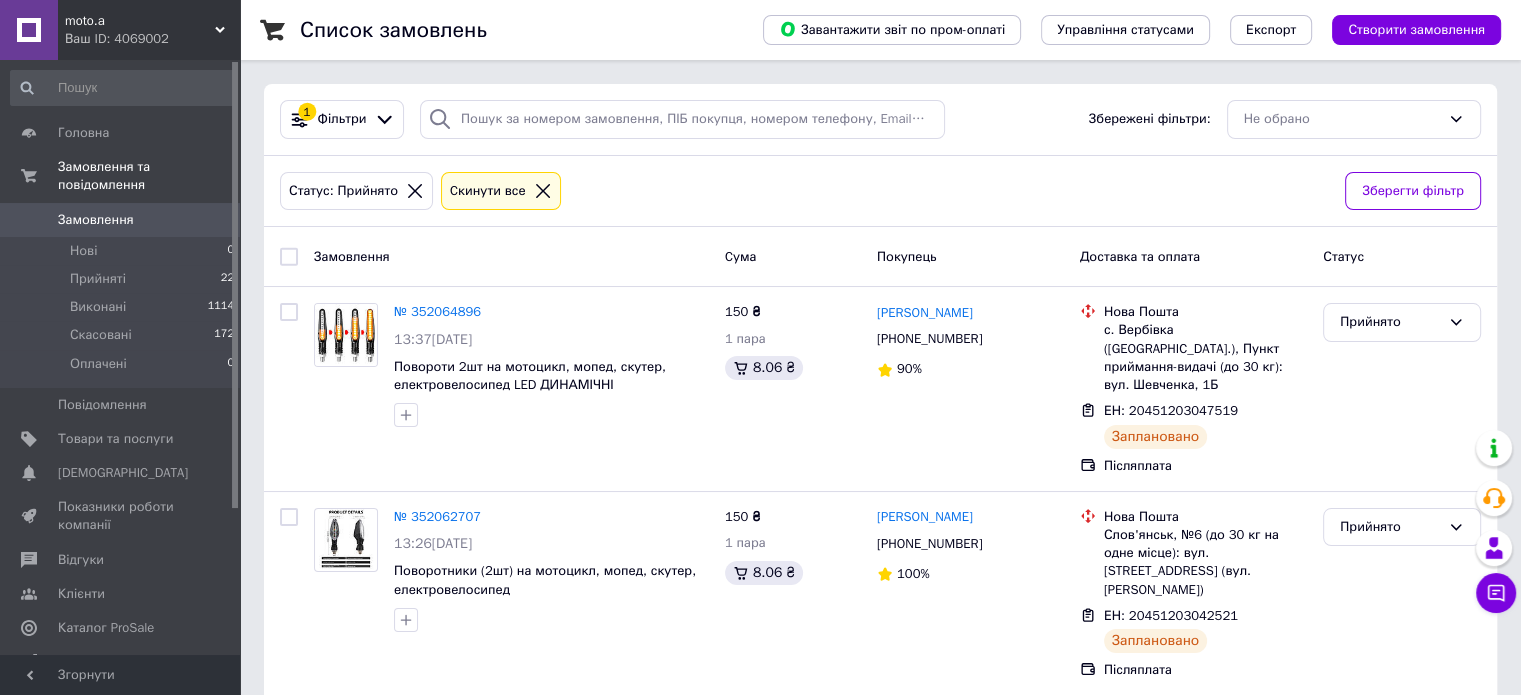 click 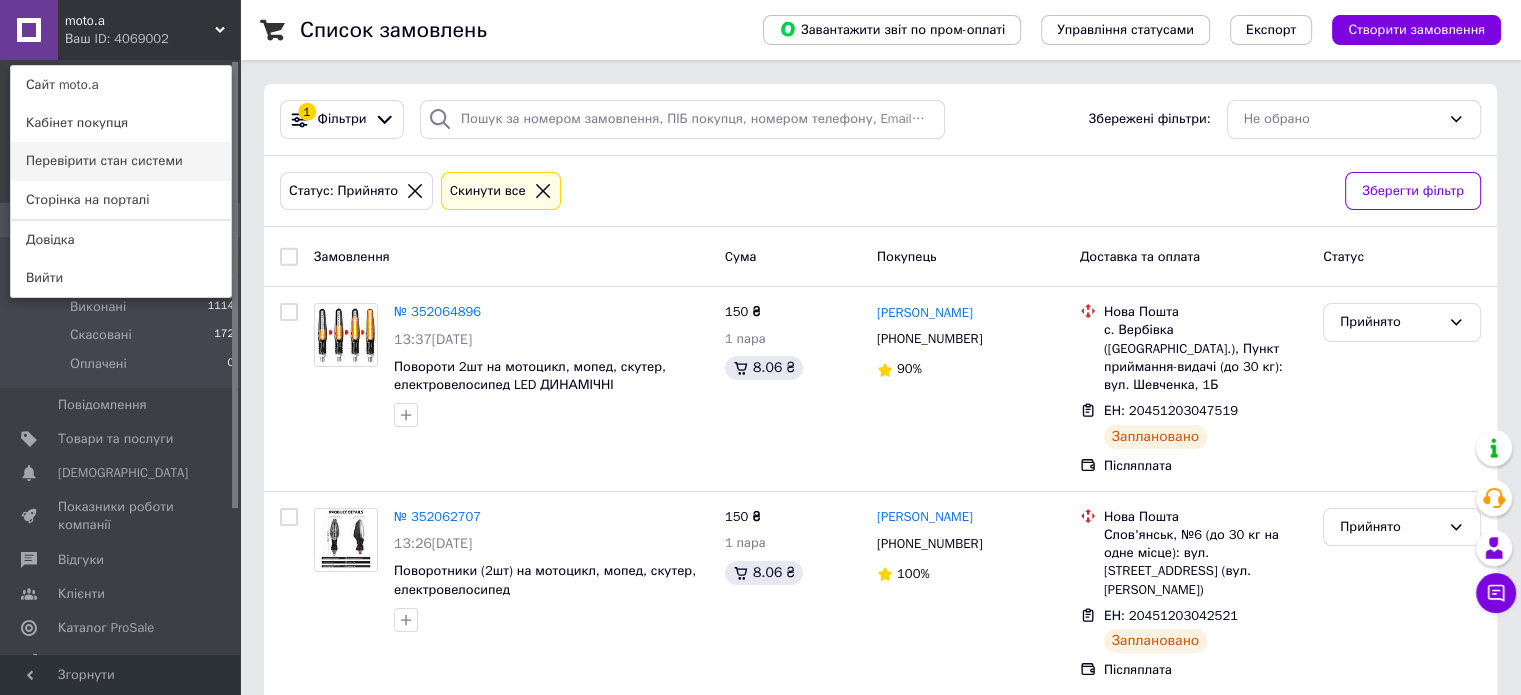 click on "Перевірити стан системи" at bounding box center (121, 161) 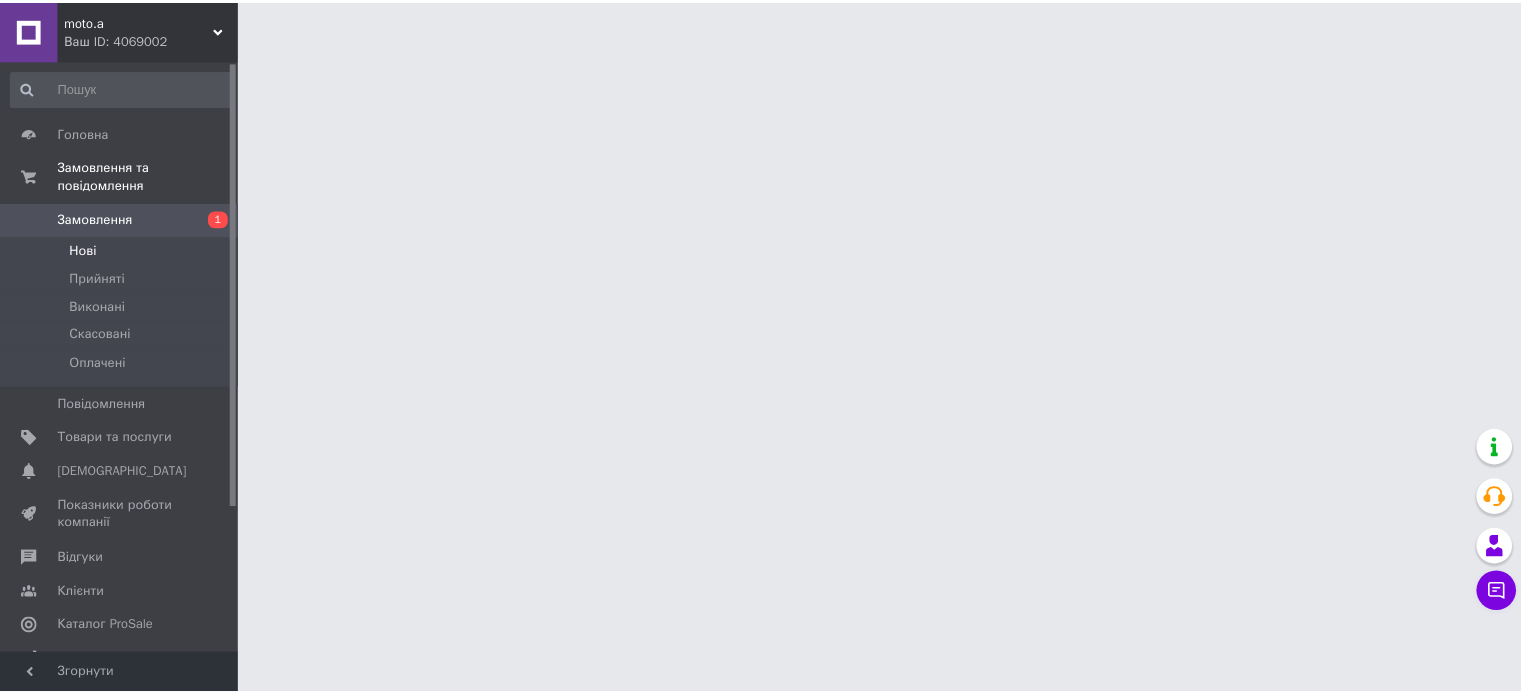 scroll, scrollTop: 0, scrollLeft: 0, axis: both 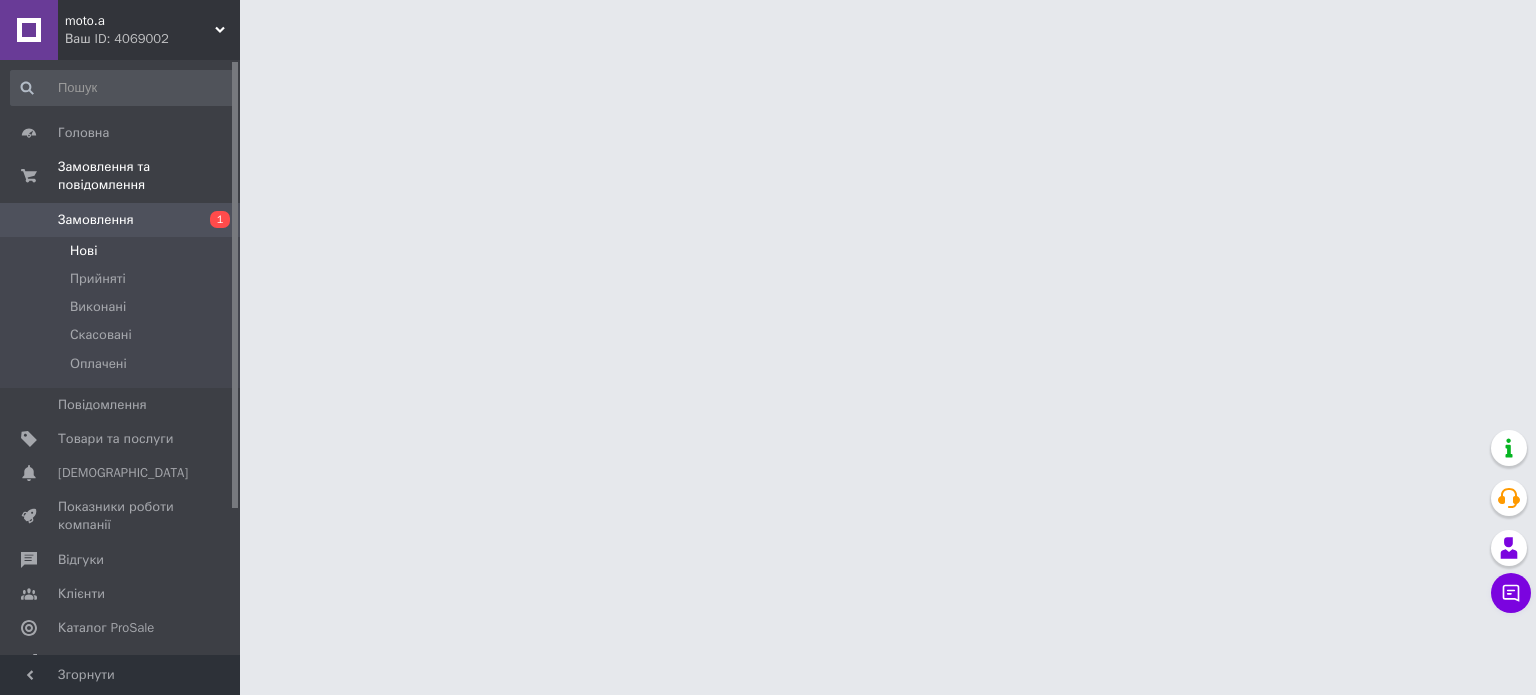 click on "Нові" at bounding box center [83, 251] 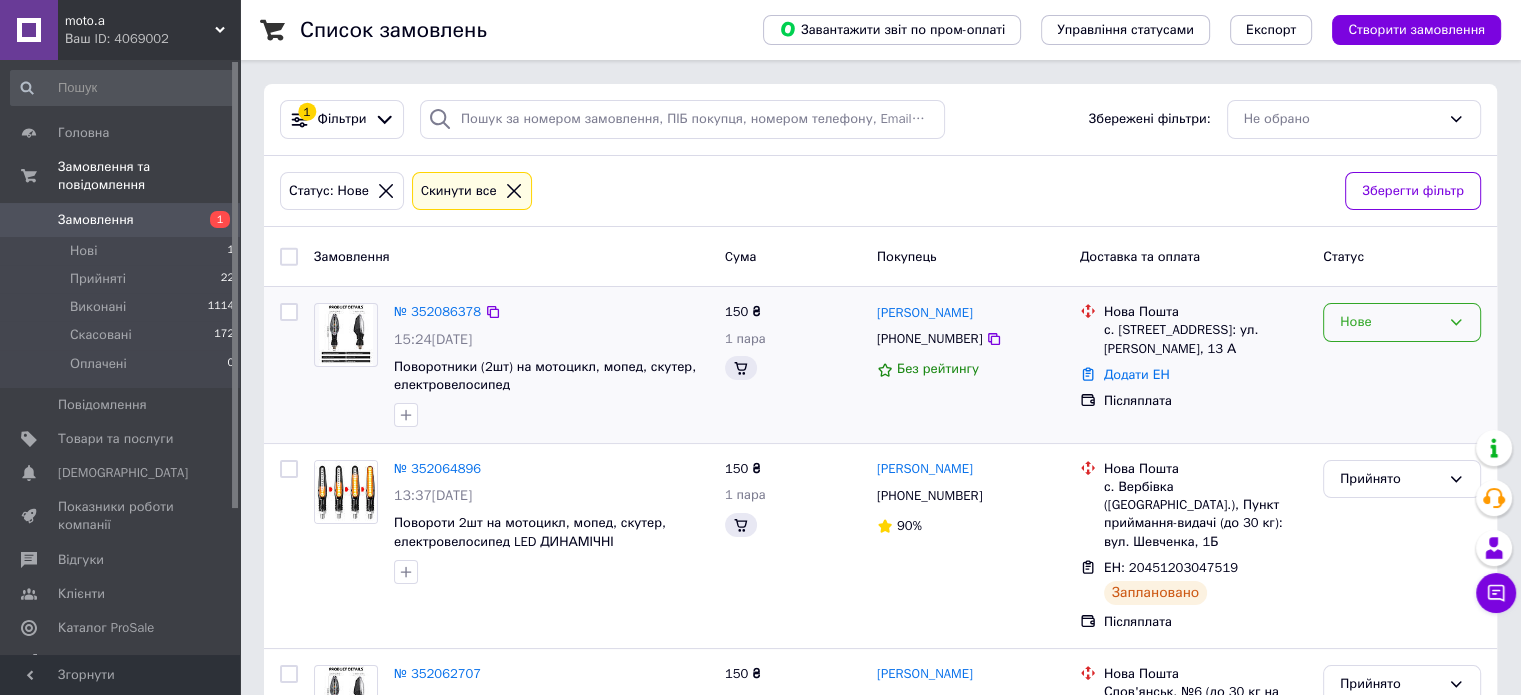 click on "Нове" at bounding box center [1390, 322] 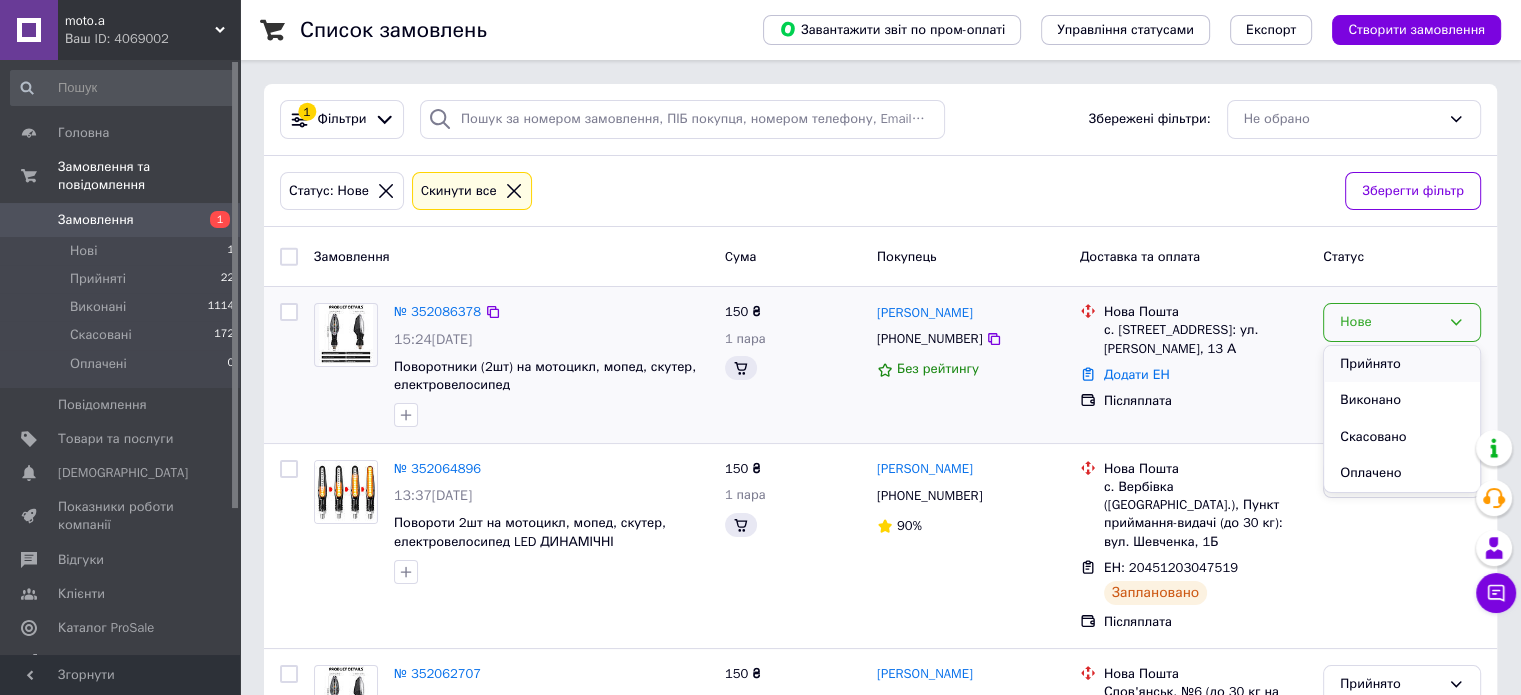 click on "Прийнято" at bounding box center (1402, 364) 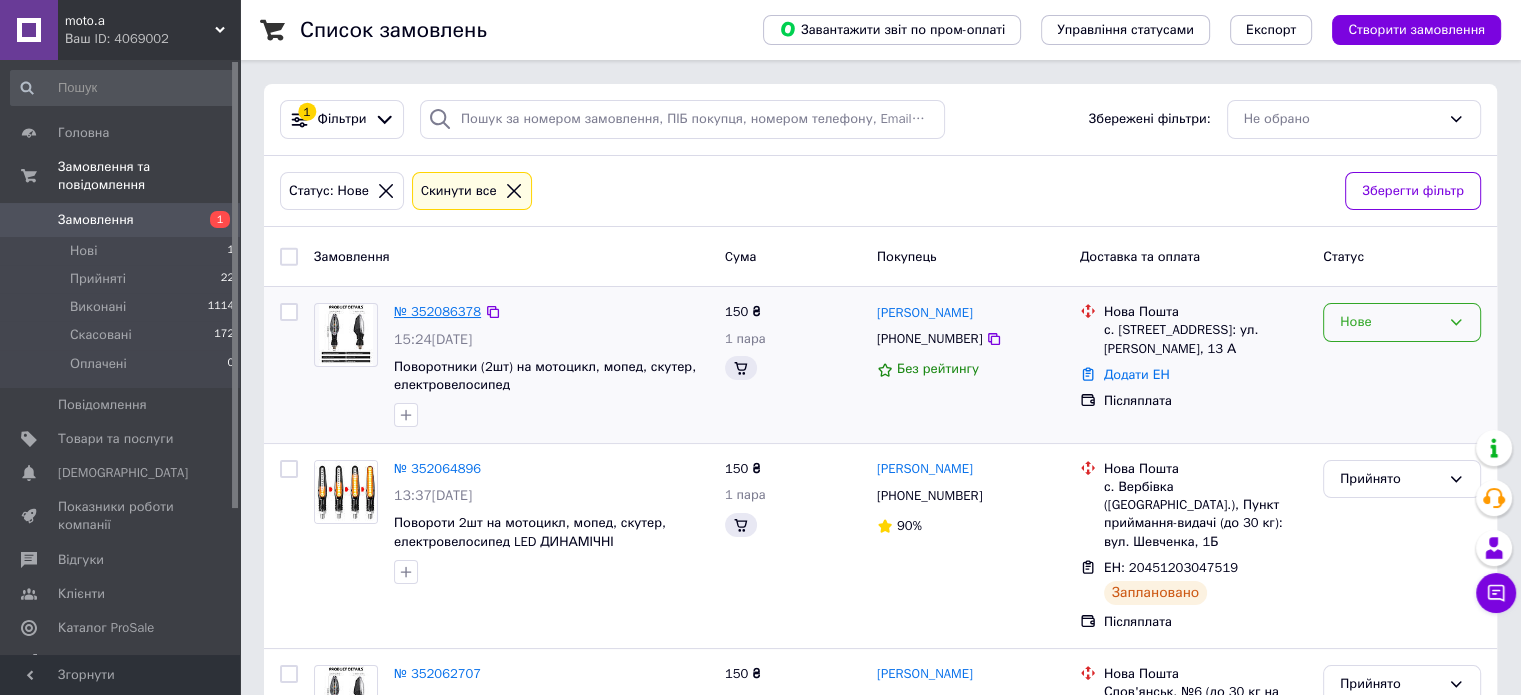 click on "№ 352086378" at bounding box center [437, 311] 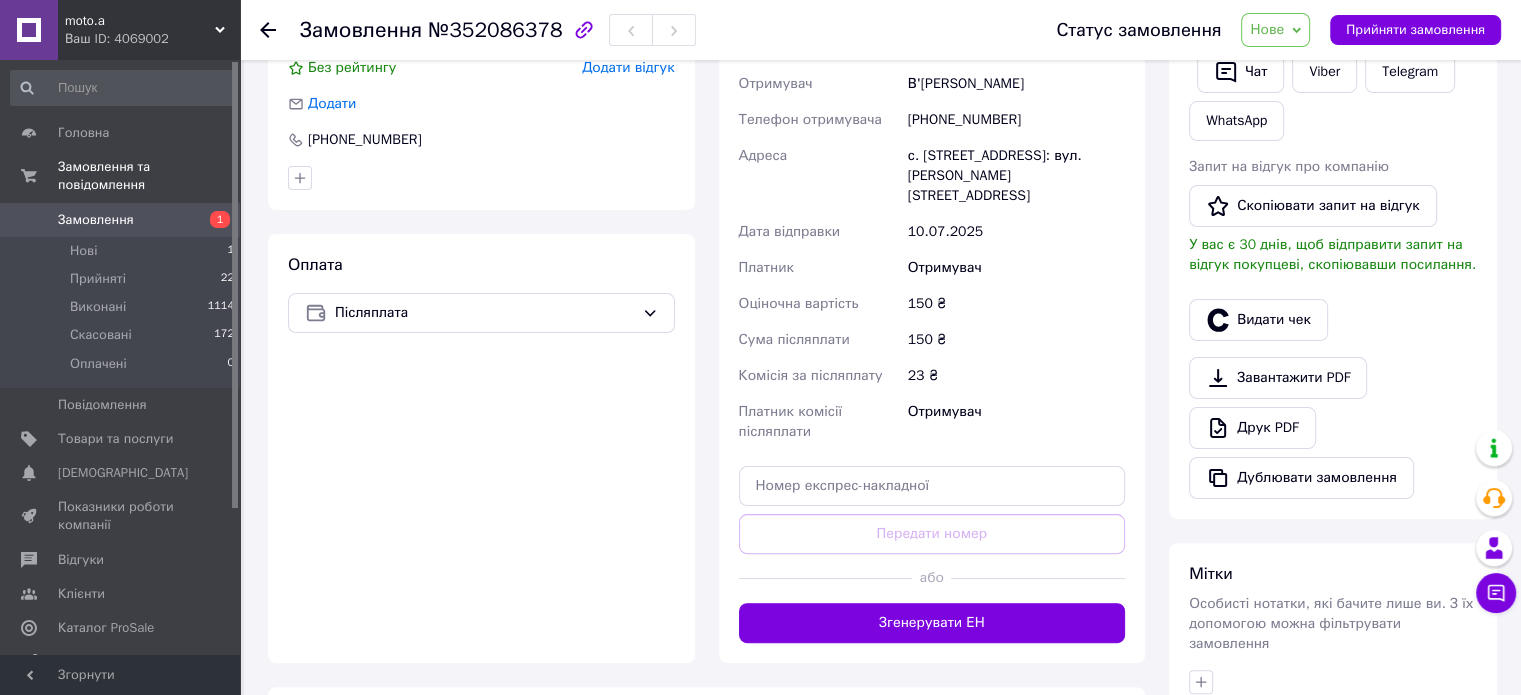 scroll, scrollTop: 600, scrollLeft: 0, axis: vertical 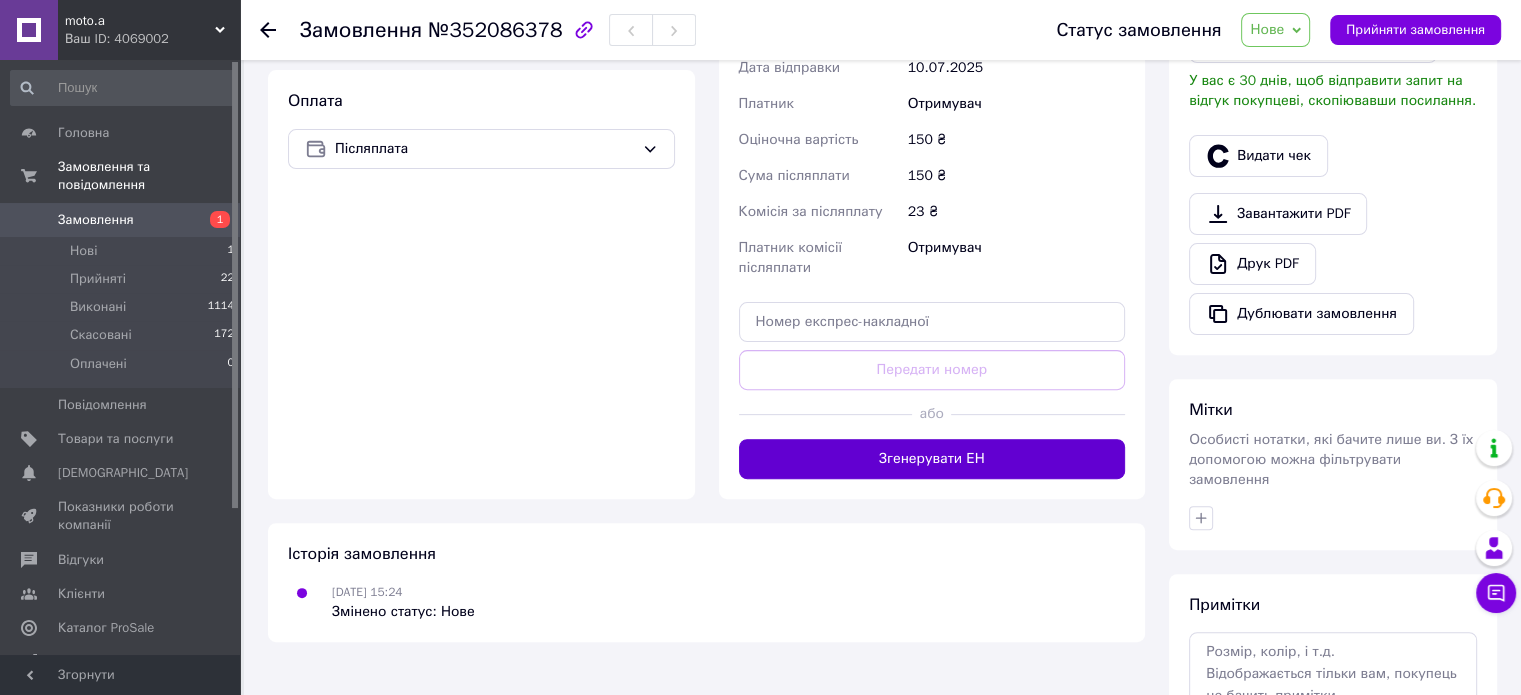 click on "Згенерувати ЕН" at bounding box center (932, 459) 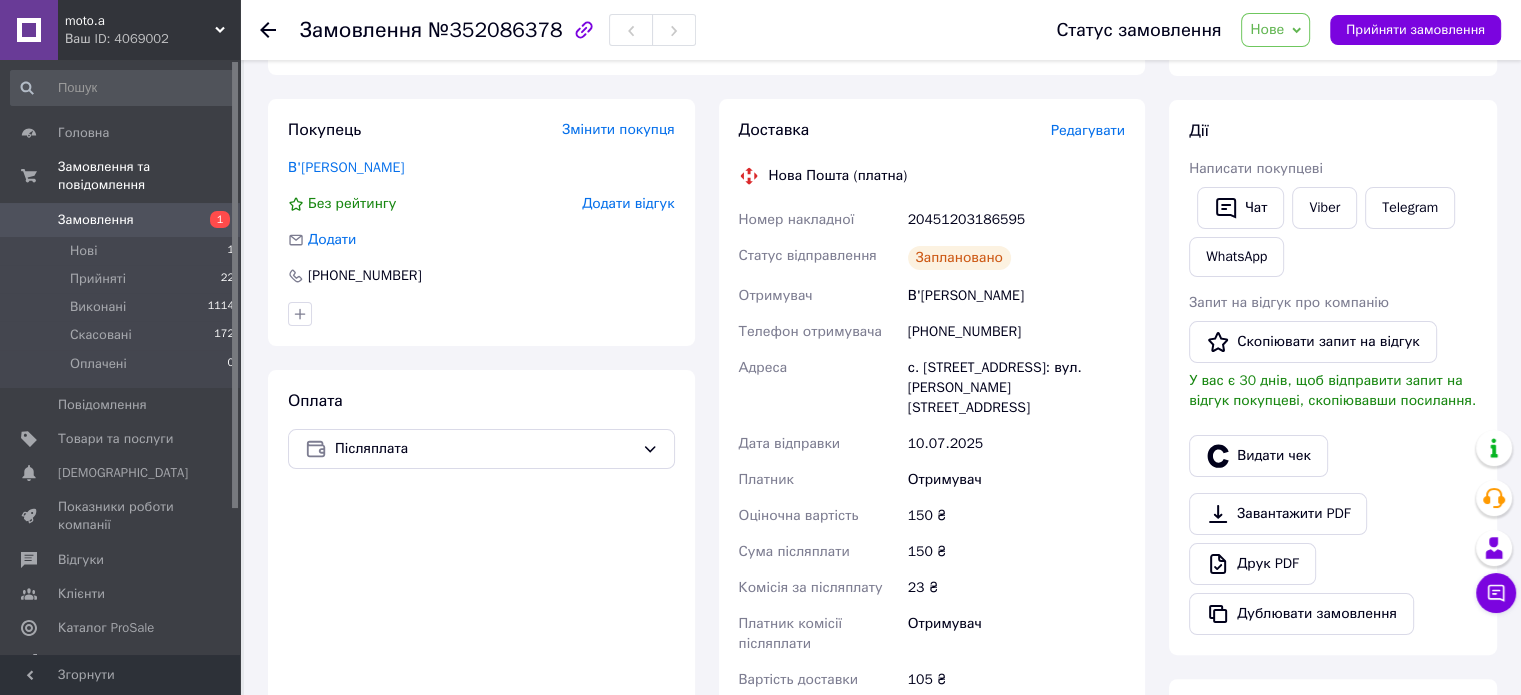 scroll, scrollTop: 0, scrollLeft: 0, axis: both 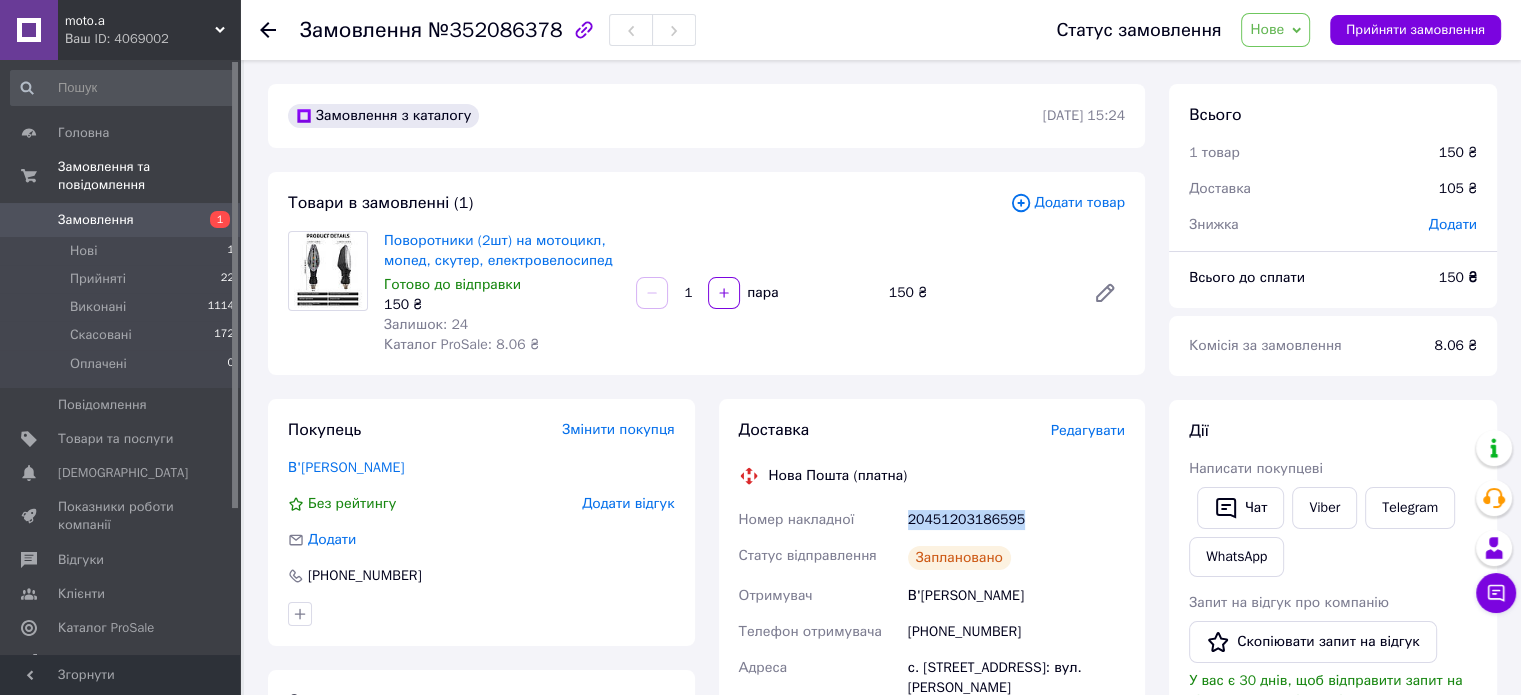 drag, startPoint x: 1024, startPoint y: 510, endPoint x: 863, endPoint y: 517, distance: 161.1521 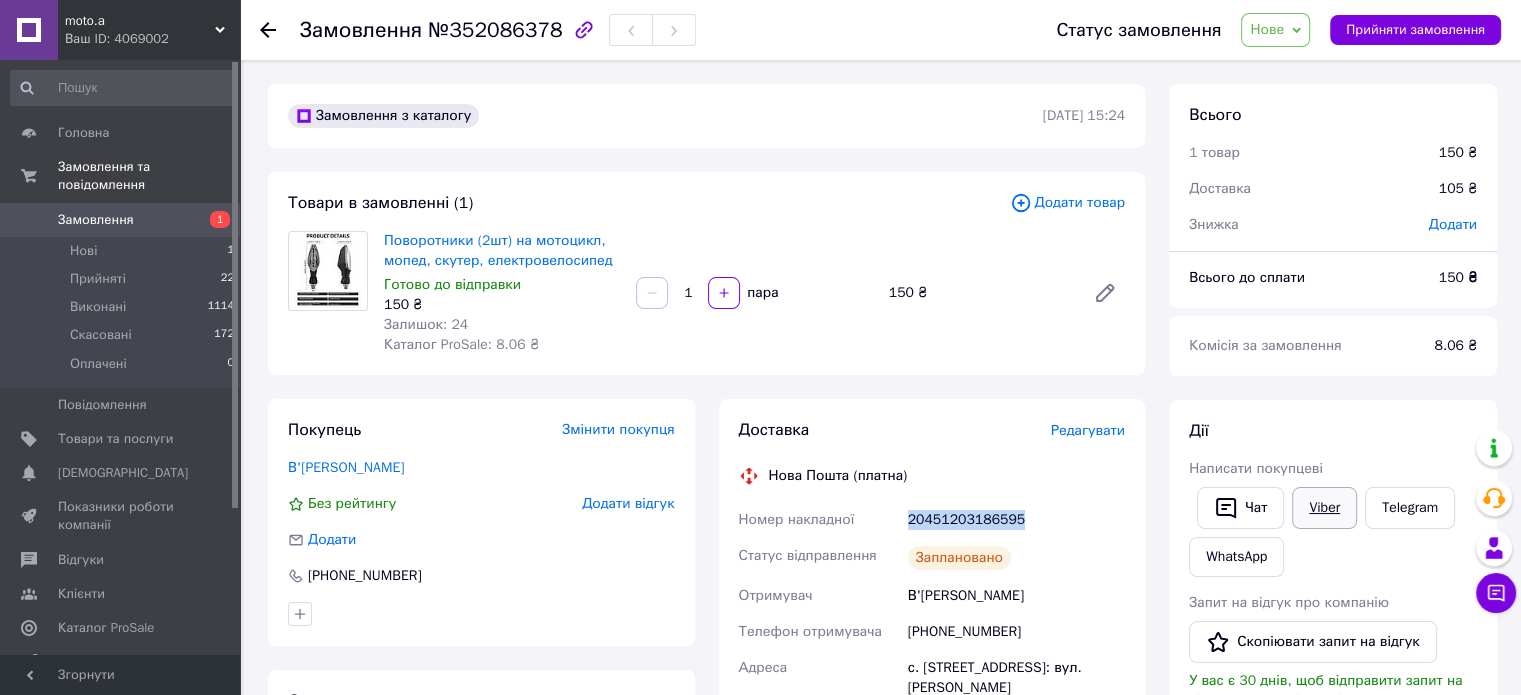 click on "Viber" at bounding box center [1324, 508] 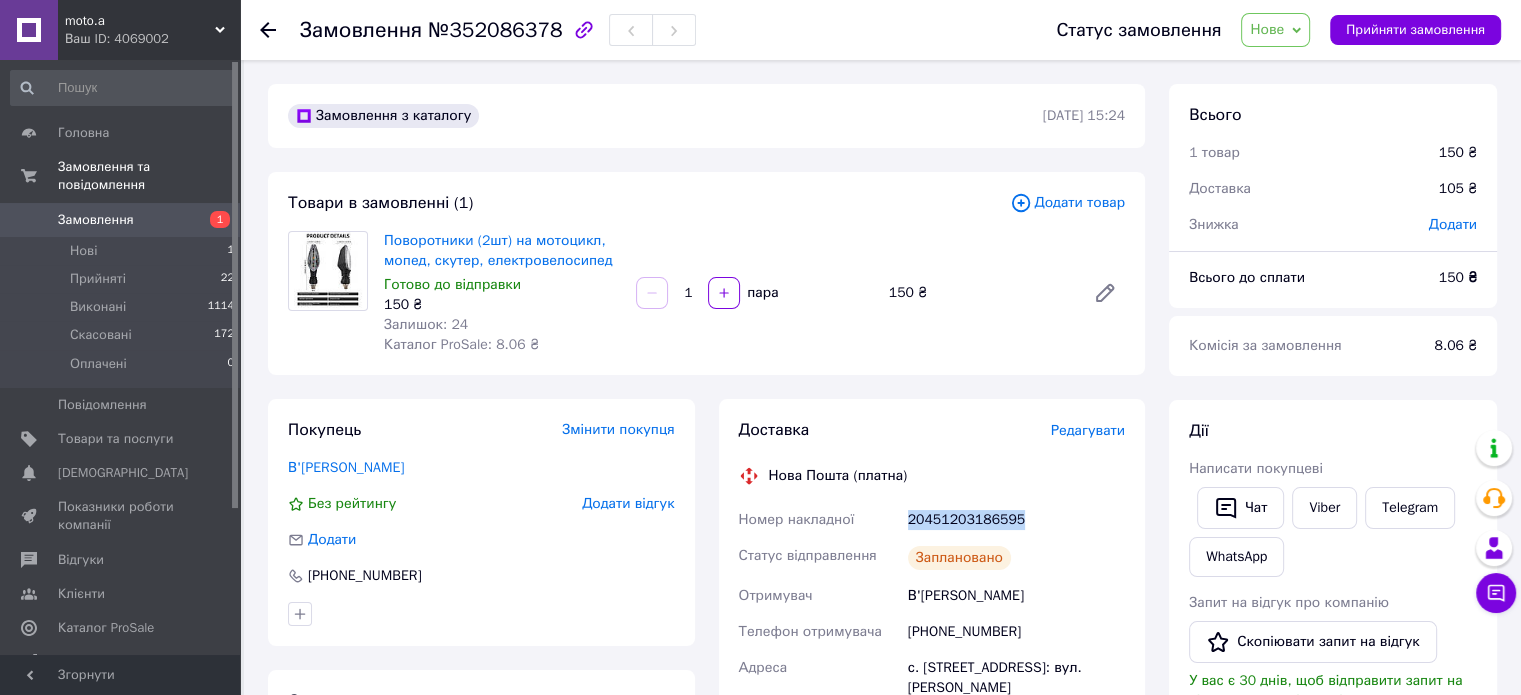 copy on "Номер накладної 20451203186595" 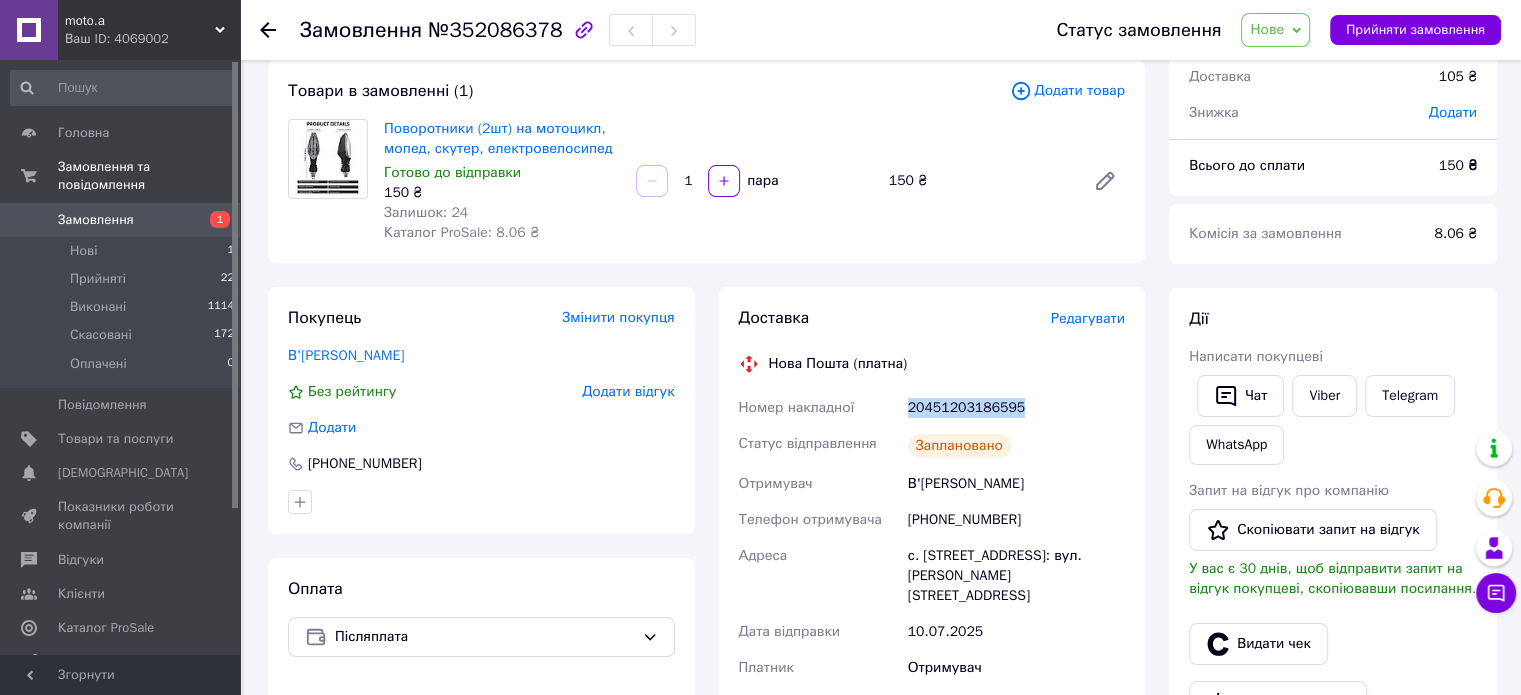 scroll, scrollTop: 0, scrollLeft: 0, axis: both 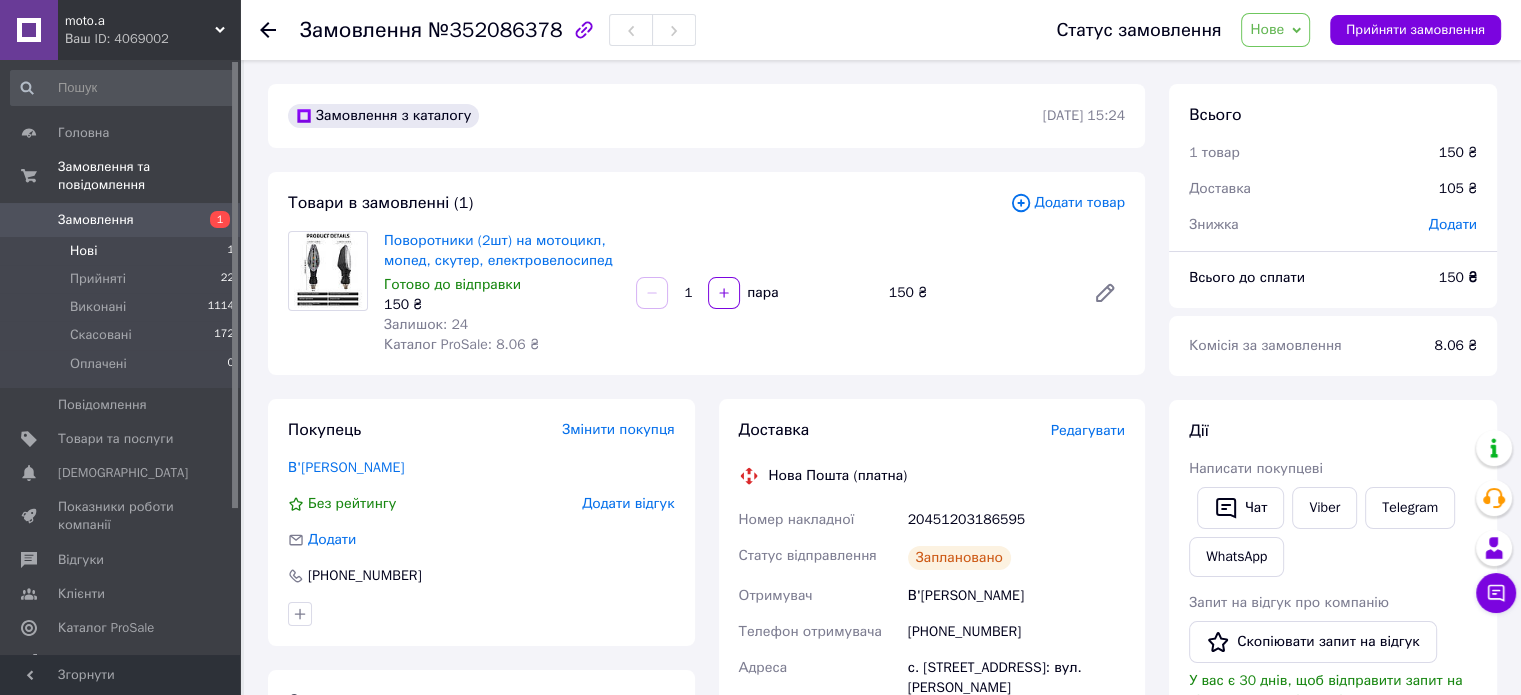 click on "Нові" at bounding box center [83, 251] 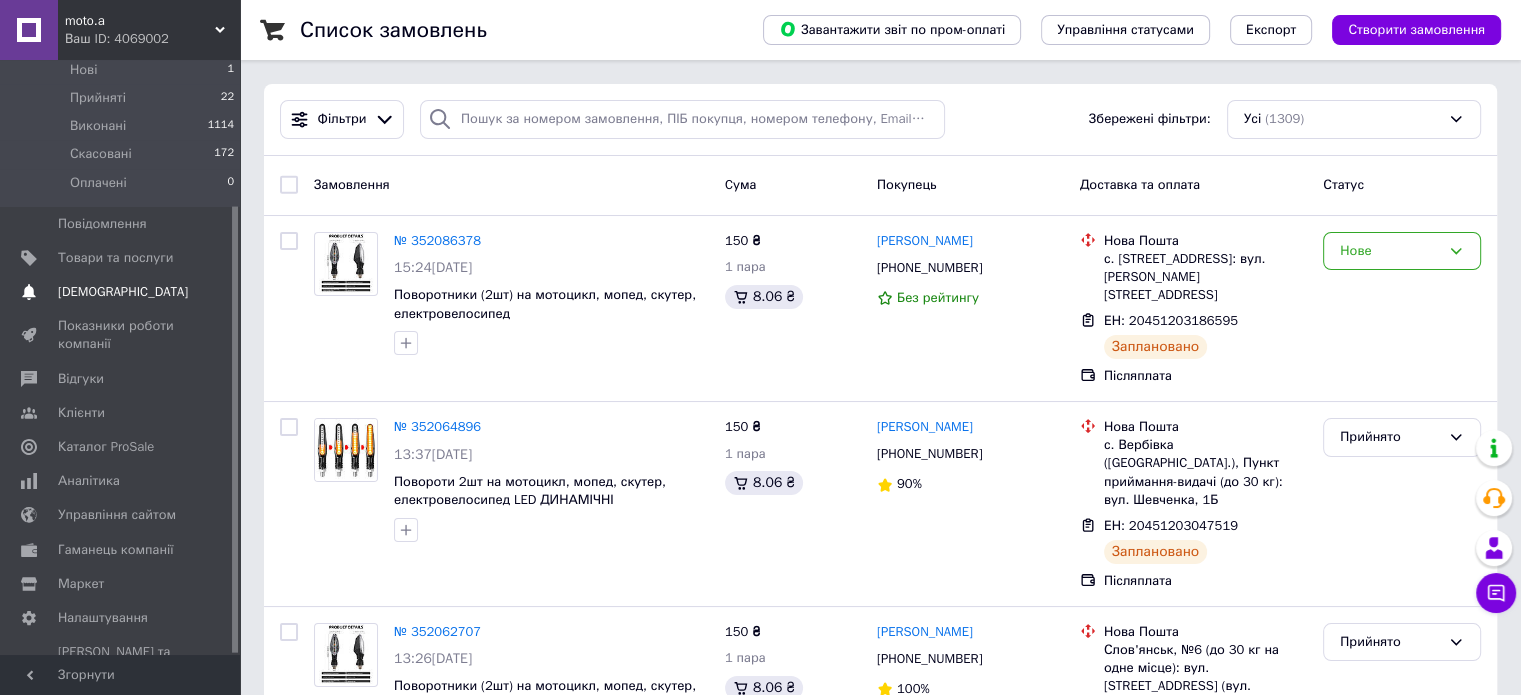 scroll, scrollTop: 194, scrollLeft: 0, axis: vertical 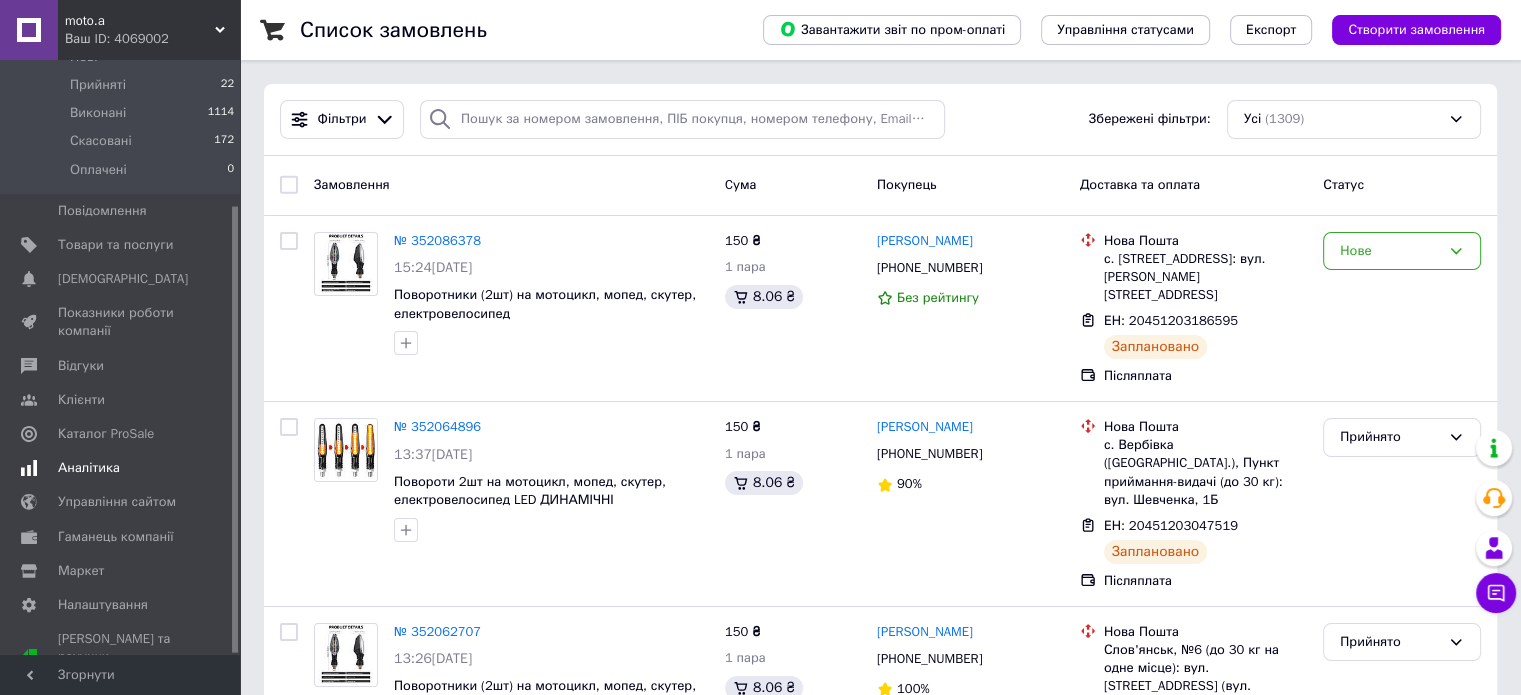 click on "Аналітика" at bounding box center (89, 468) 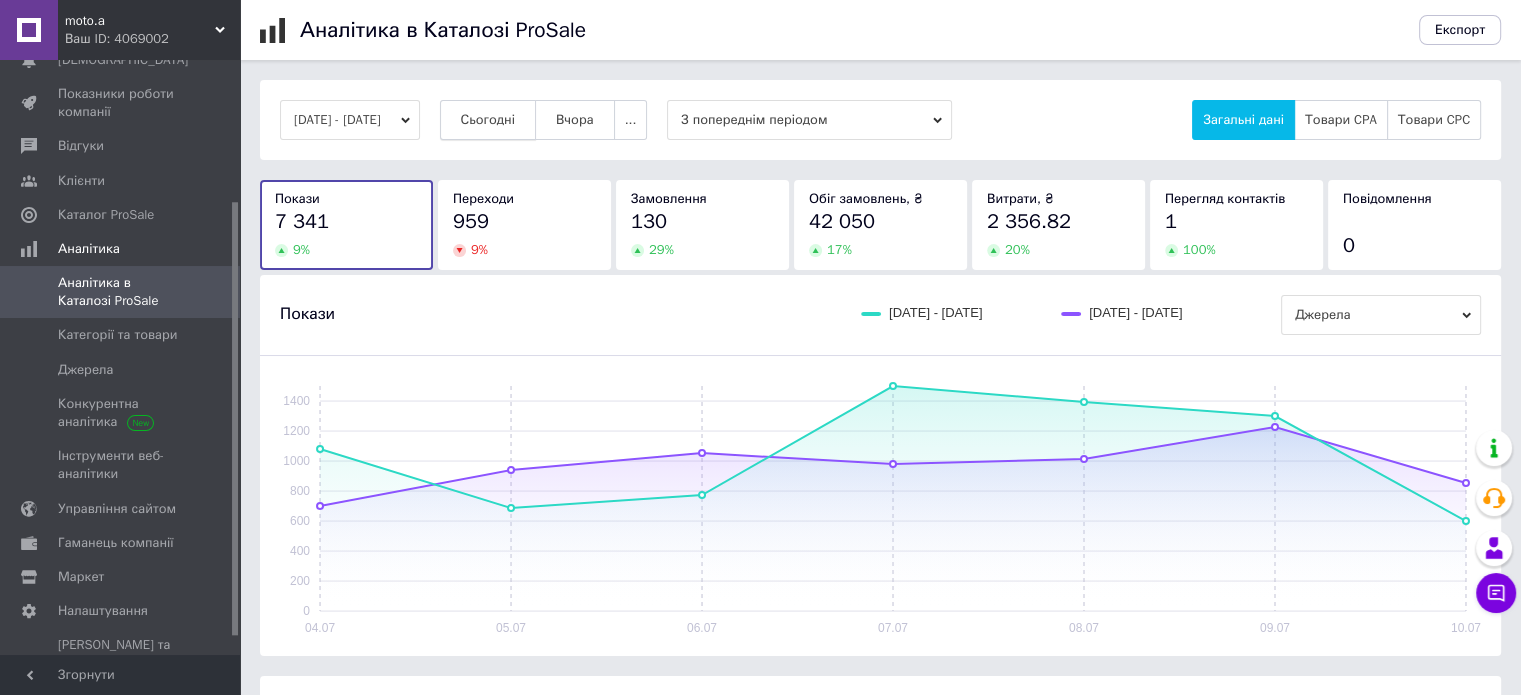 click on "Сьогодні" at bounding box center (488, 120) 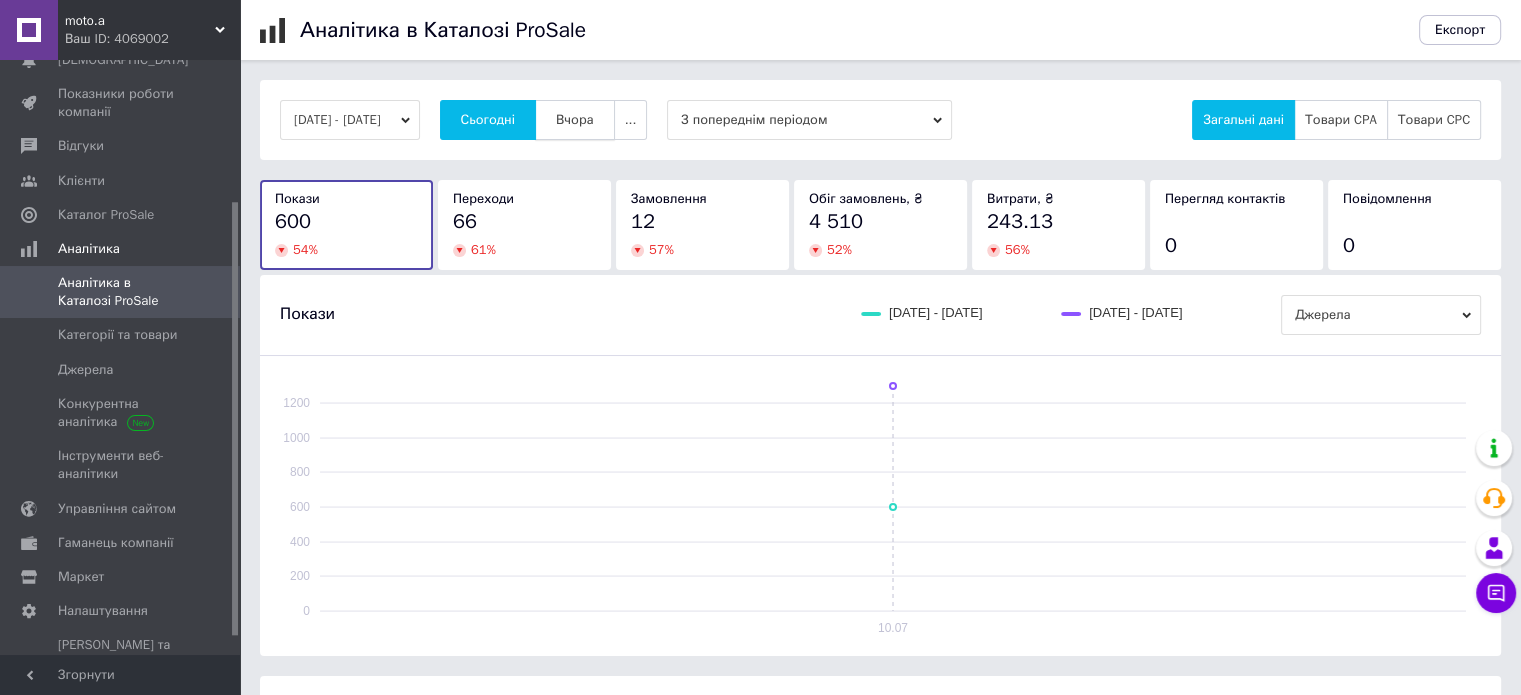 click on "Вчора" at bounding box center (575, 120) 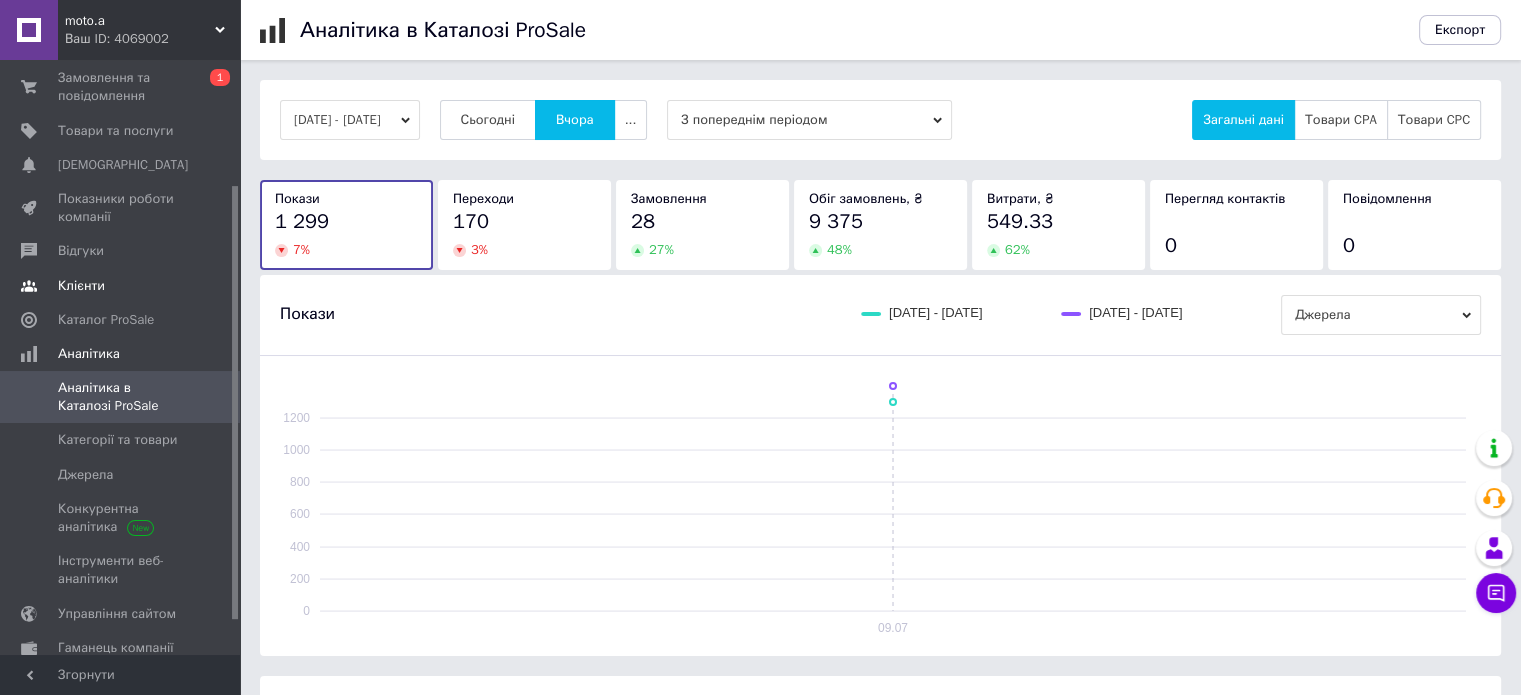 scroll, scrollTop: 0, scrollLeft: 0, axis: both 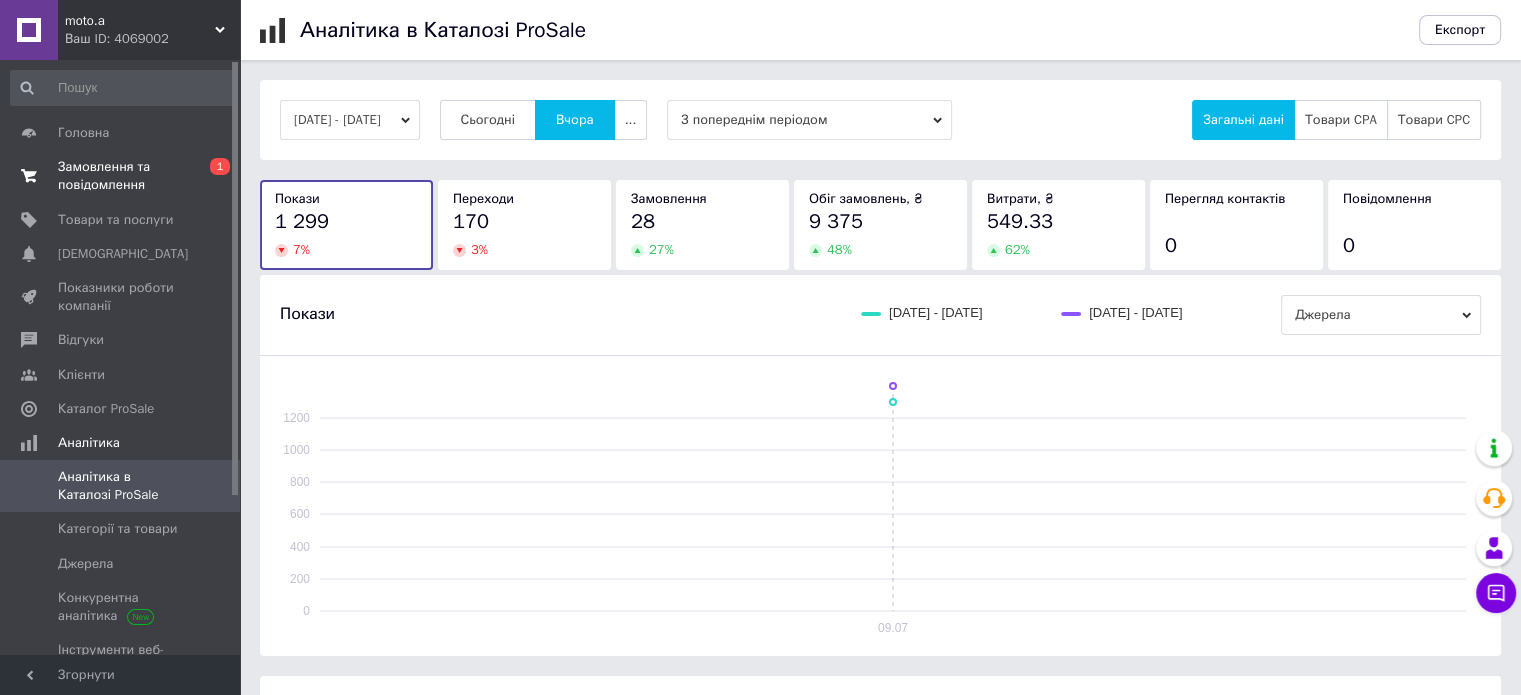 click on "Замовлення та повідомлення" at bounding box center [121, 176] 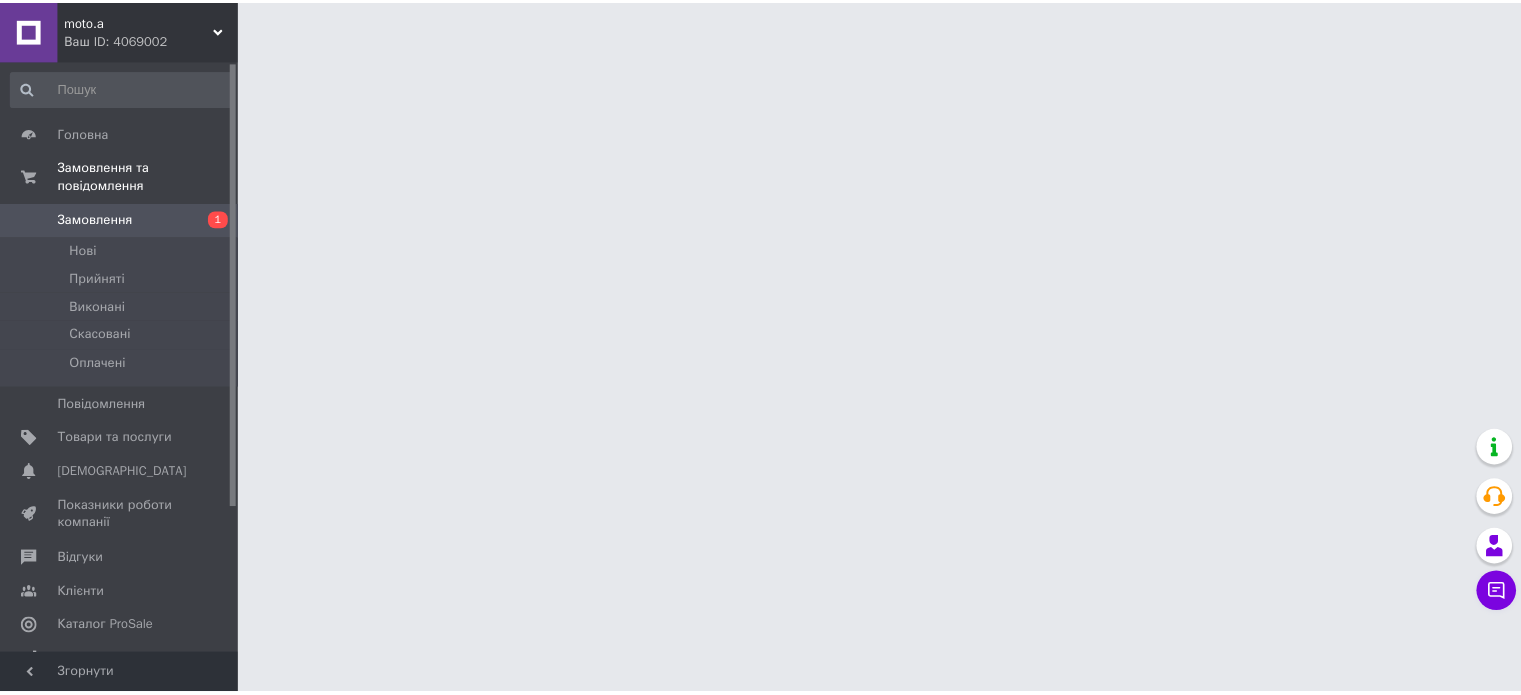 scroll, scrollTop: 0, scrollLeft: 0, axis: both 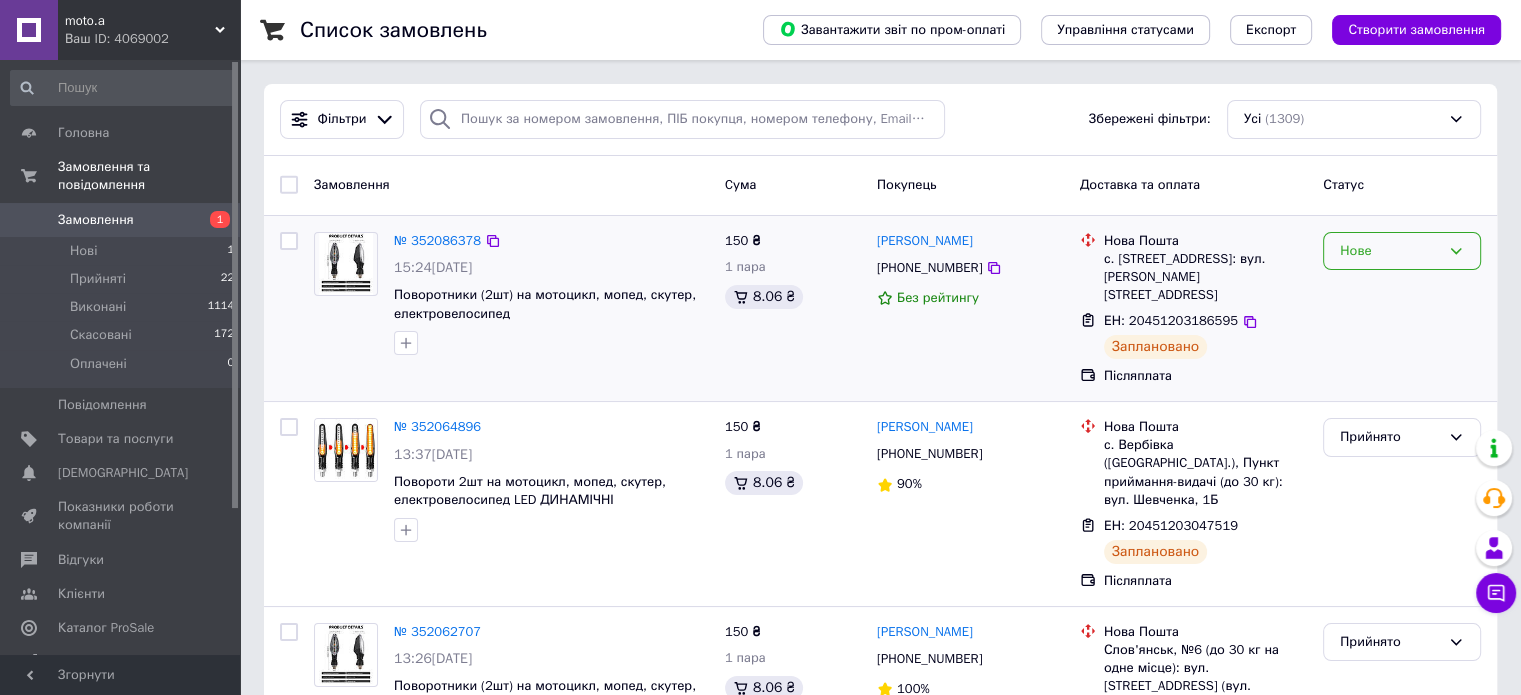 click on "Нове" at bounding box center [1390, 251] 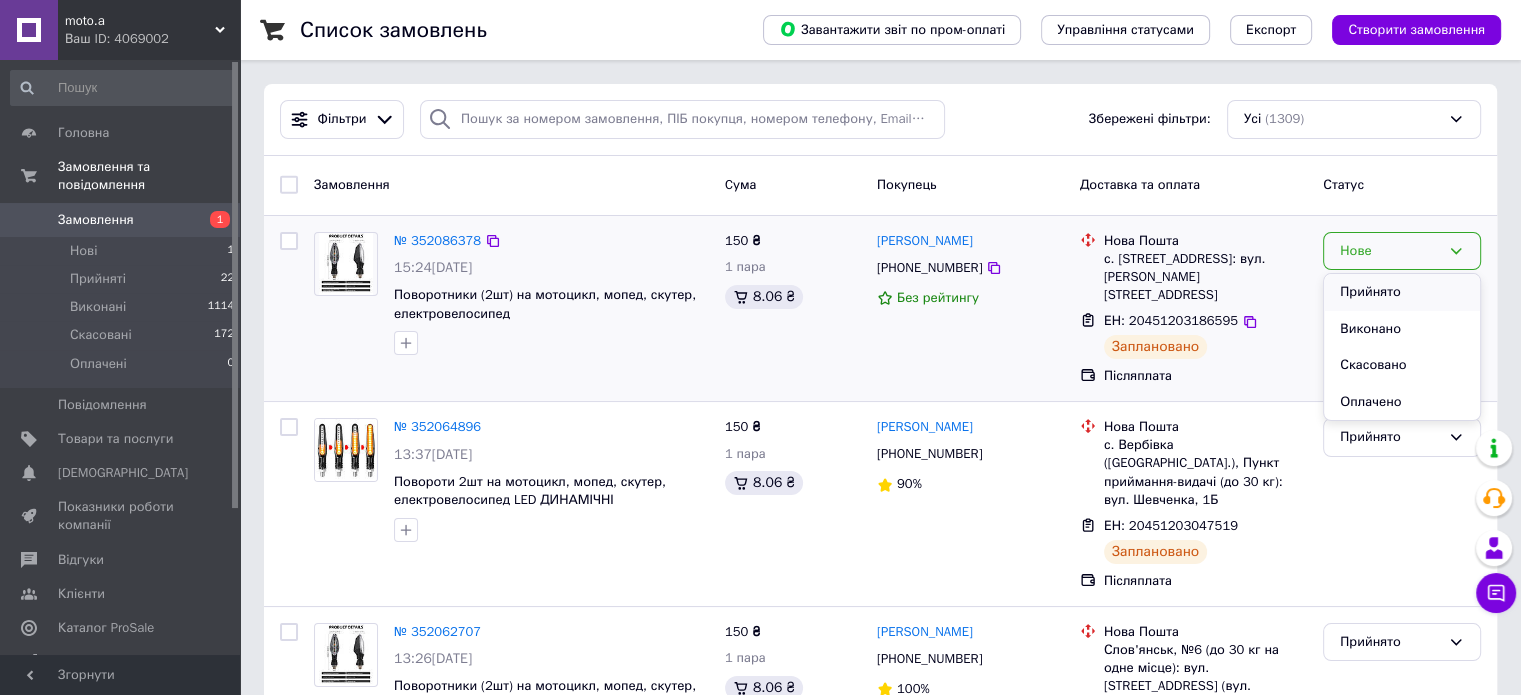 click on "Прийнято" at bounding box center (1402, 292) 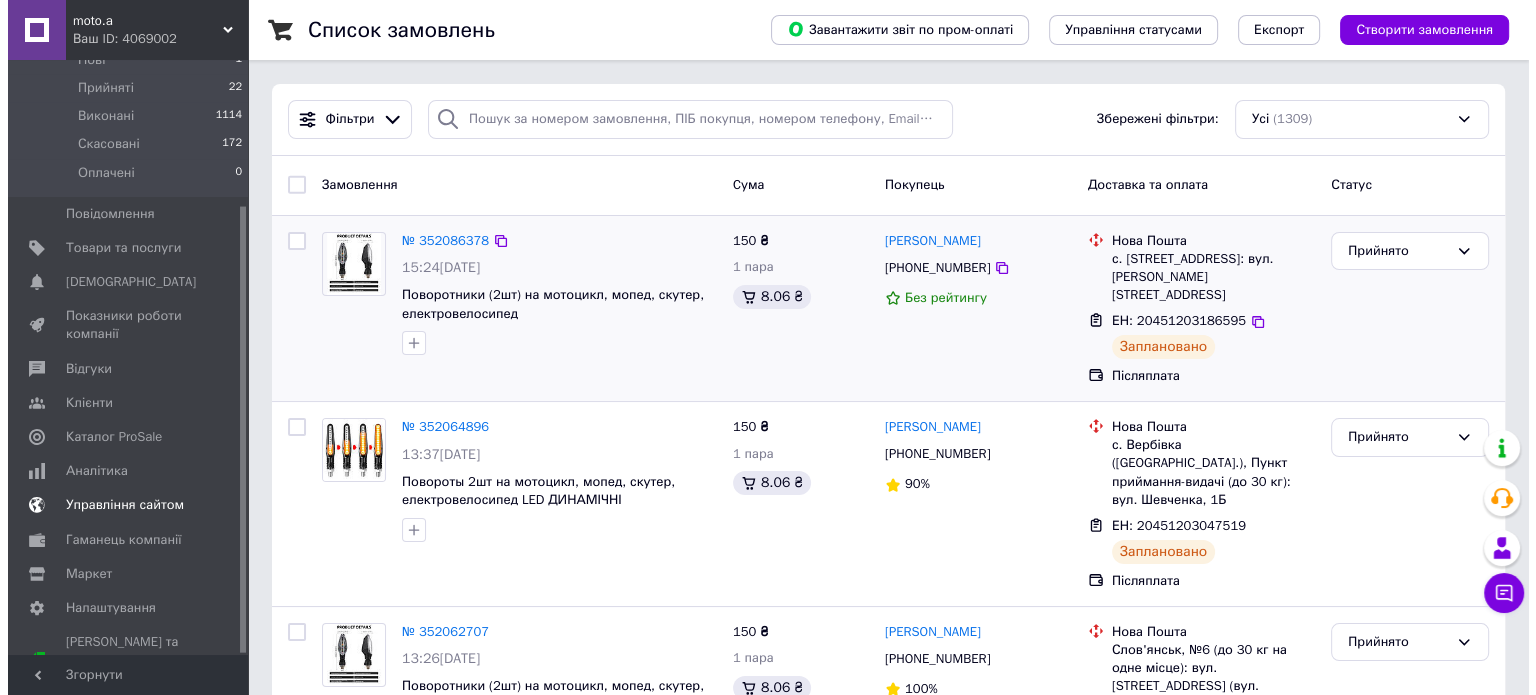 scroll, scrollTop: 194, scrollLeft: 0, axis: vertical 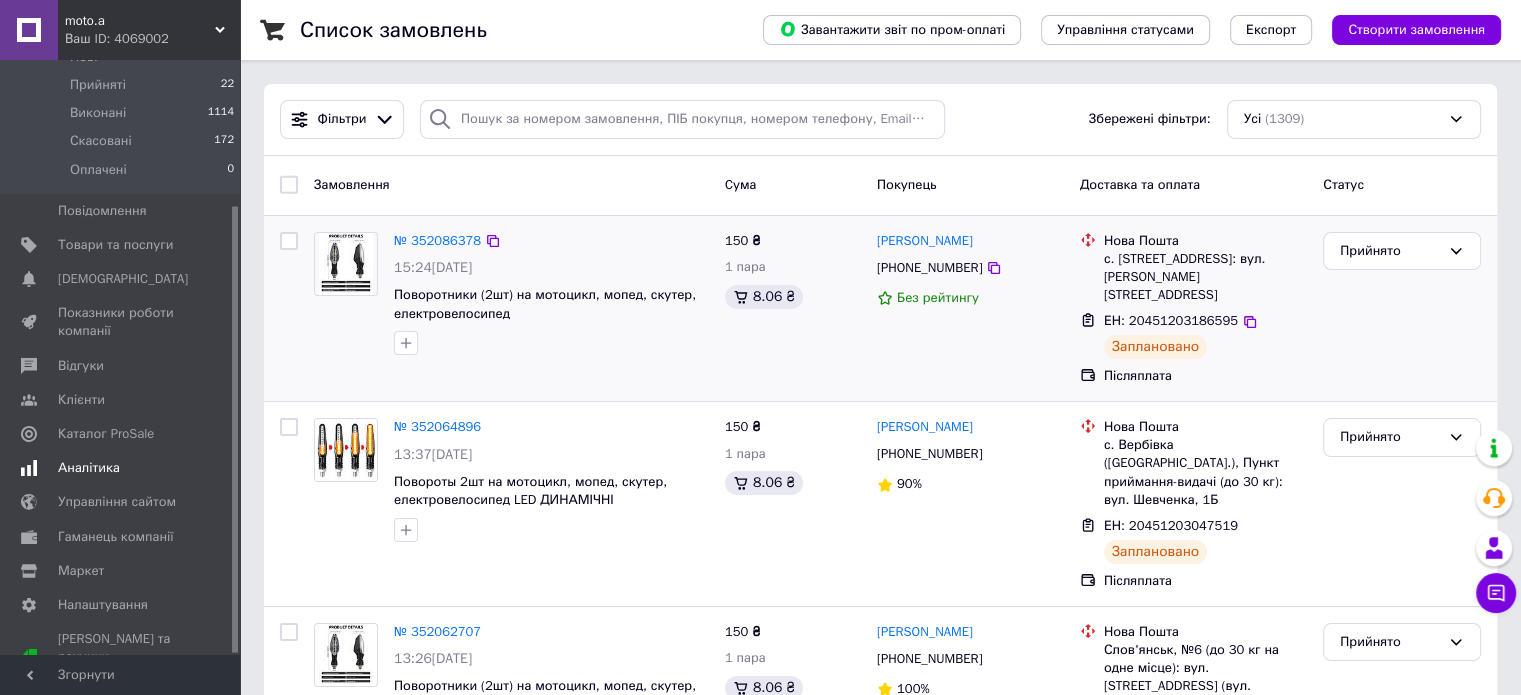 click on "Аналітика" at bounding box center (89, 468) 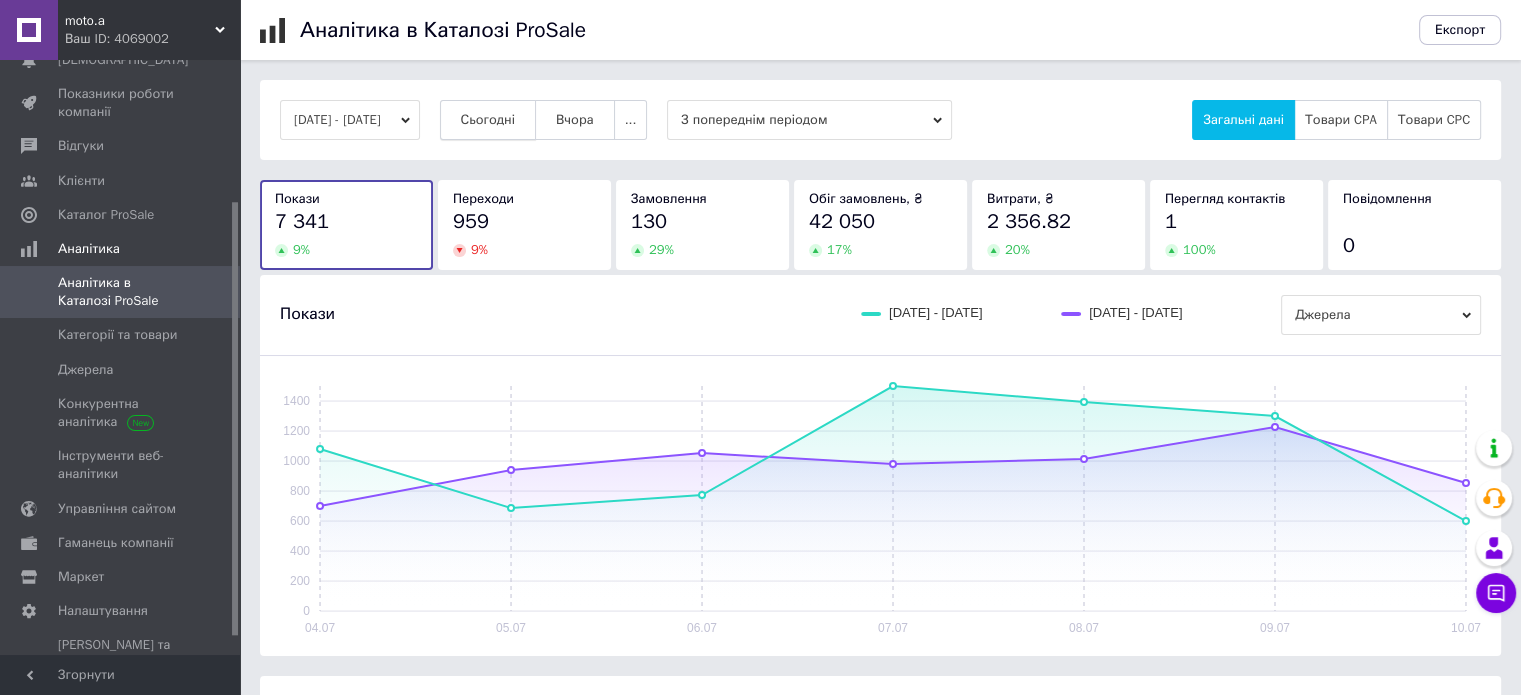 click on "Сьогодні" at bounding box center [488, 120] 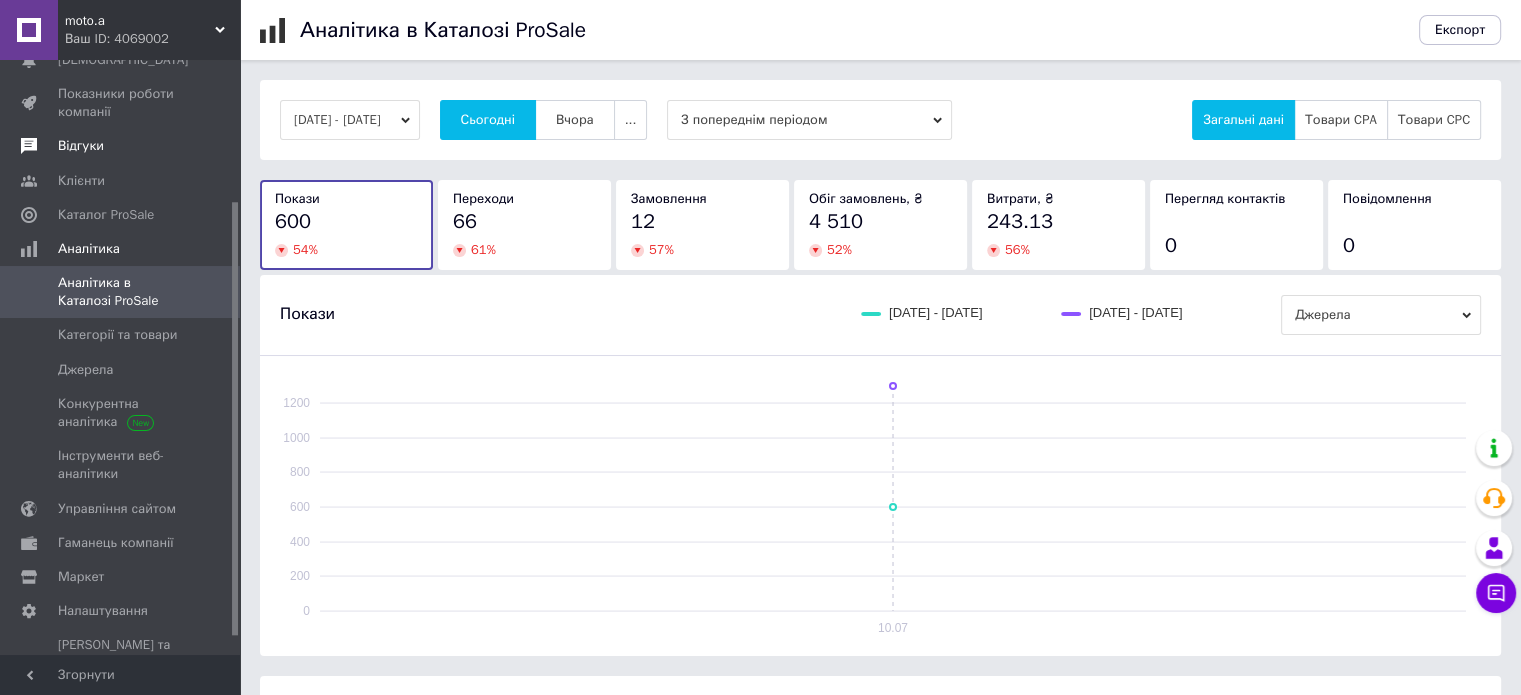 click on "Відгуки" at bounding box center (81, 146) 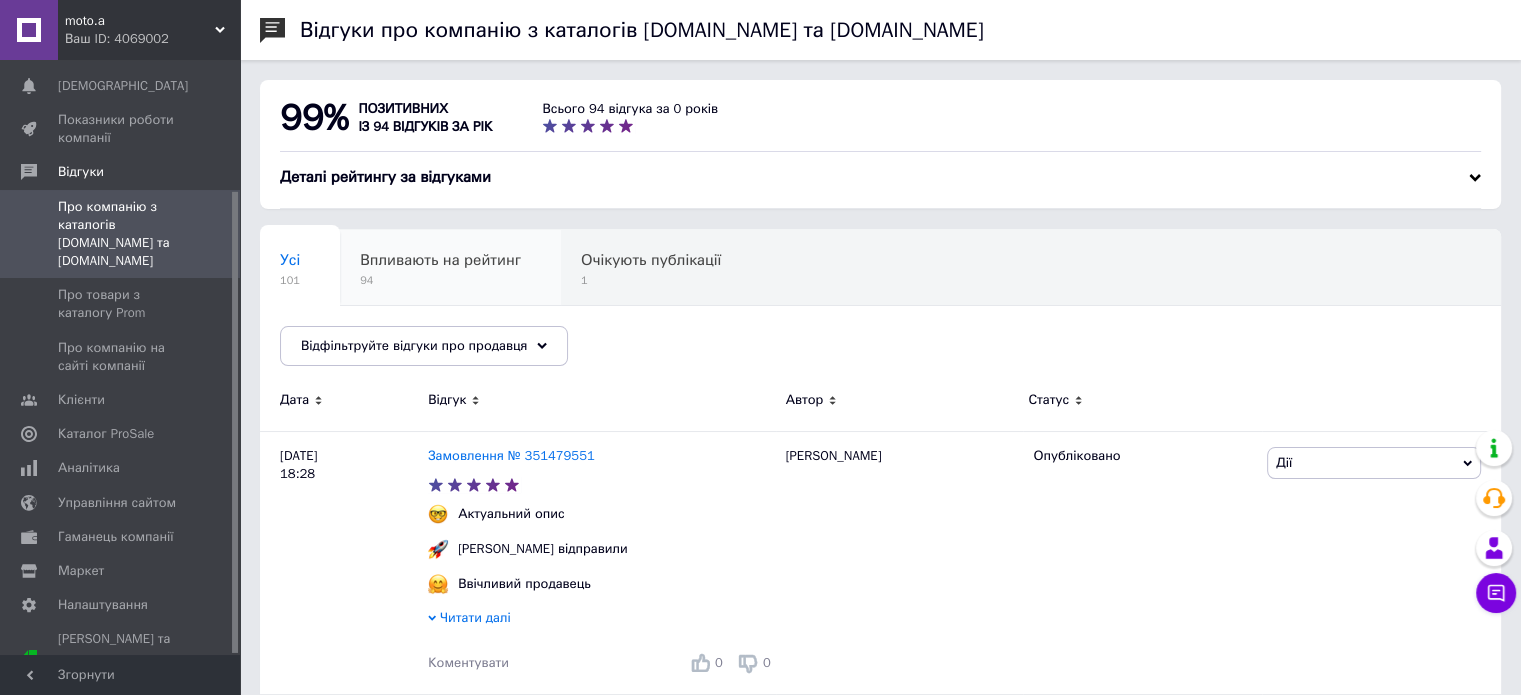 click on "Впливають на рейтинг" at bounding box center (440, 260) 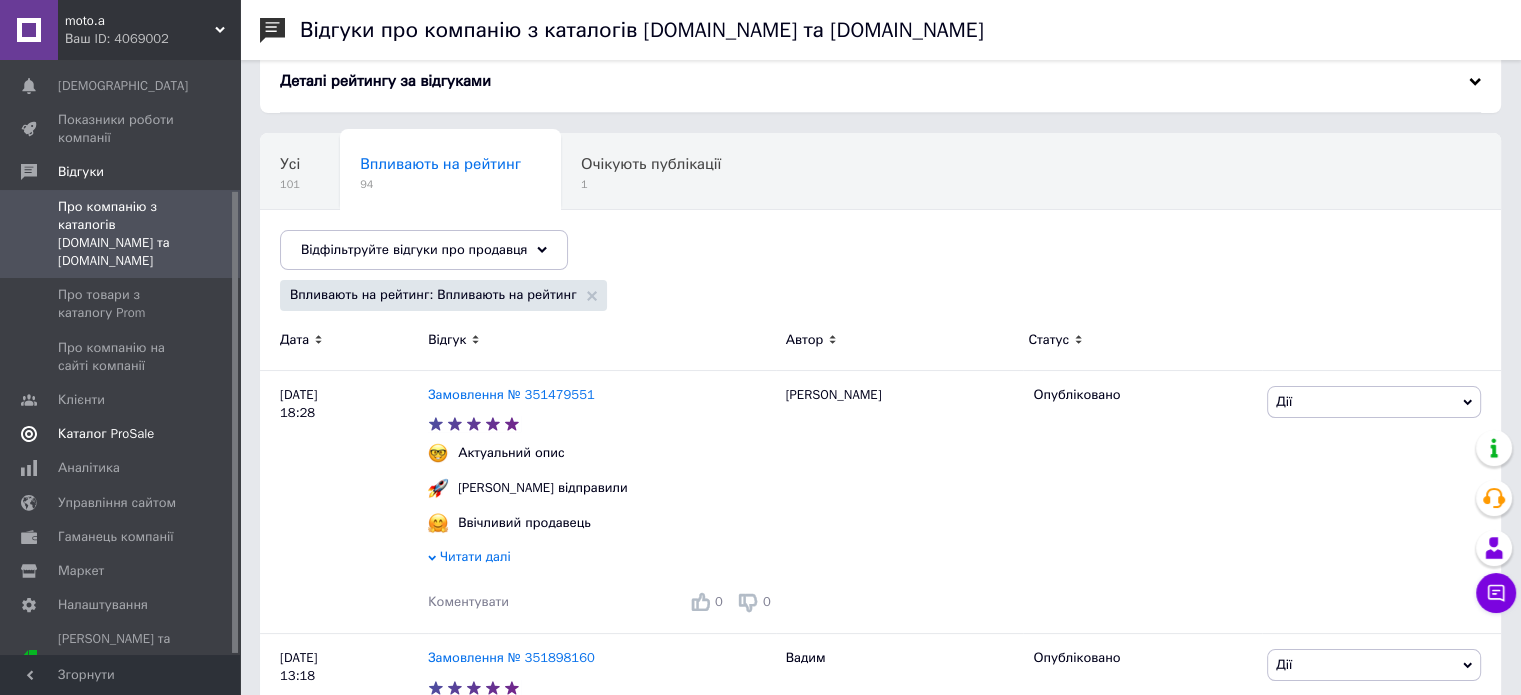 scroll, scrollTop: 100, scrollLeft: 0, axis: vertical 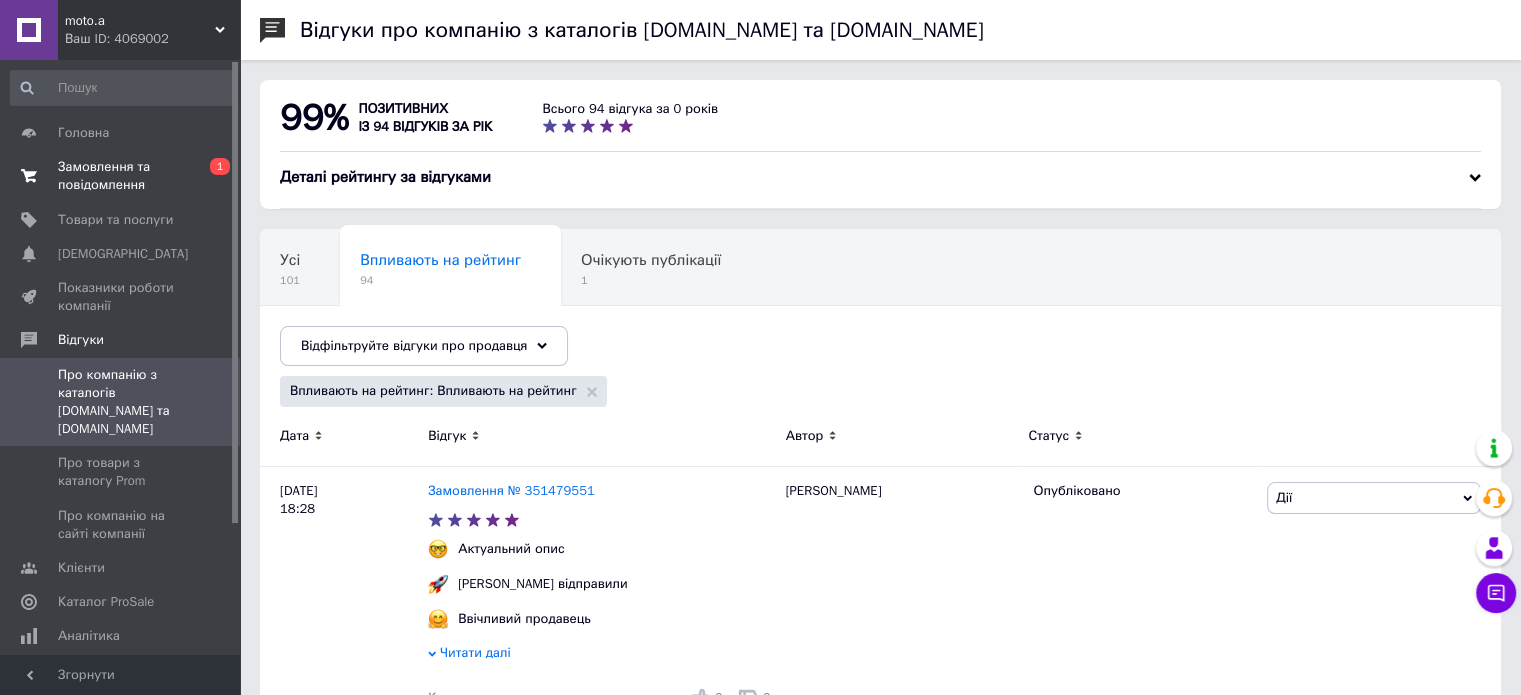 click on "Замовлення та повідомлення" at bounding box center [121, 176] 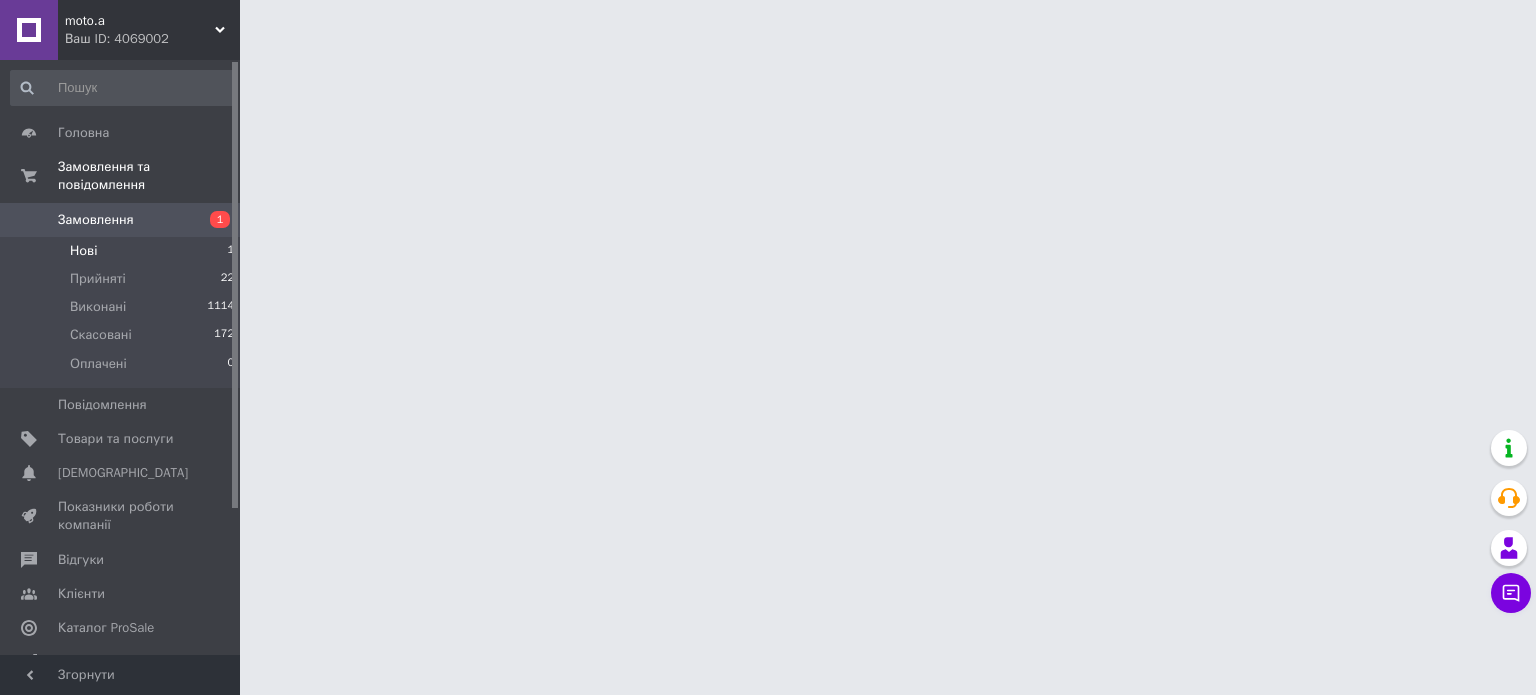 click on "Нові 1" at bounding box center [123, 251] 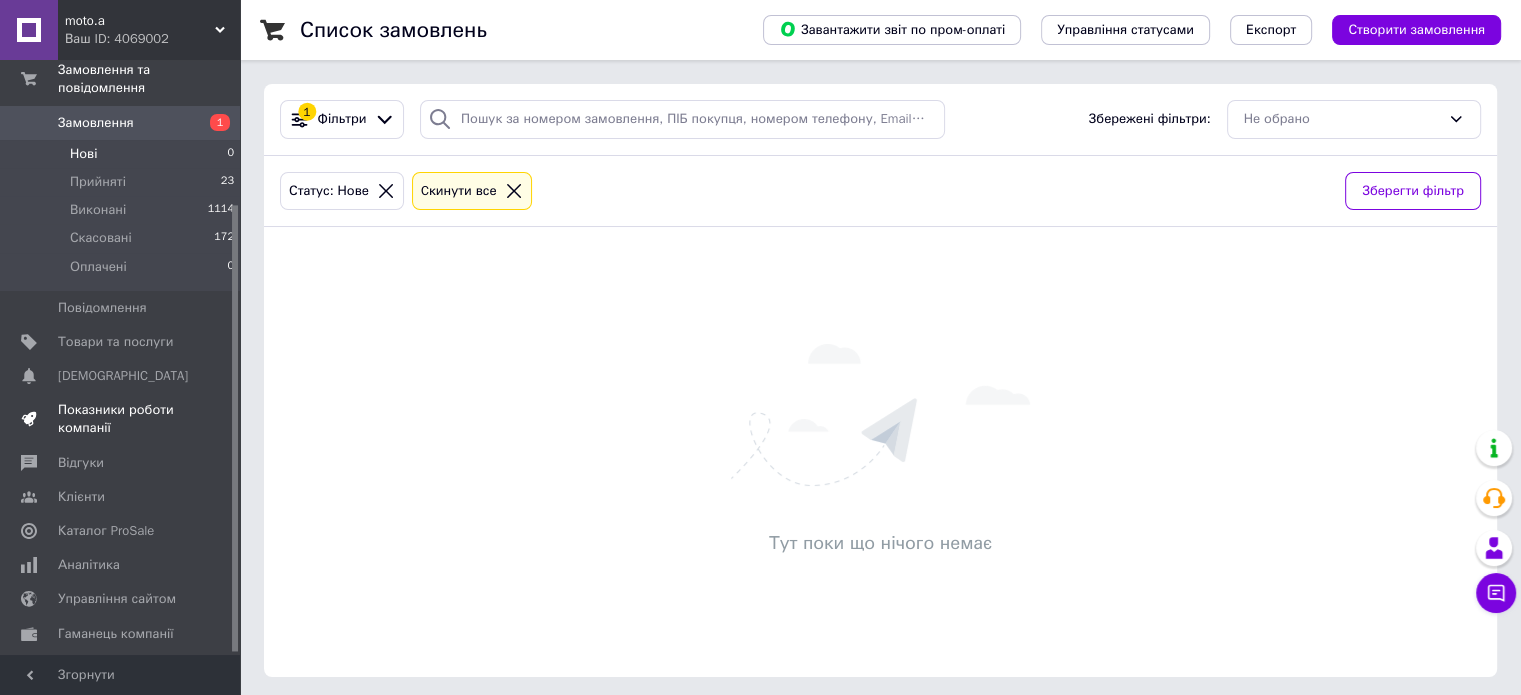 scroll, scrollTop: 194, scrollLeft: 0, axis: vertical 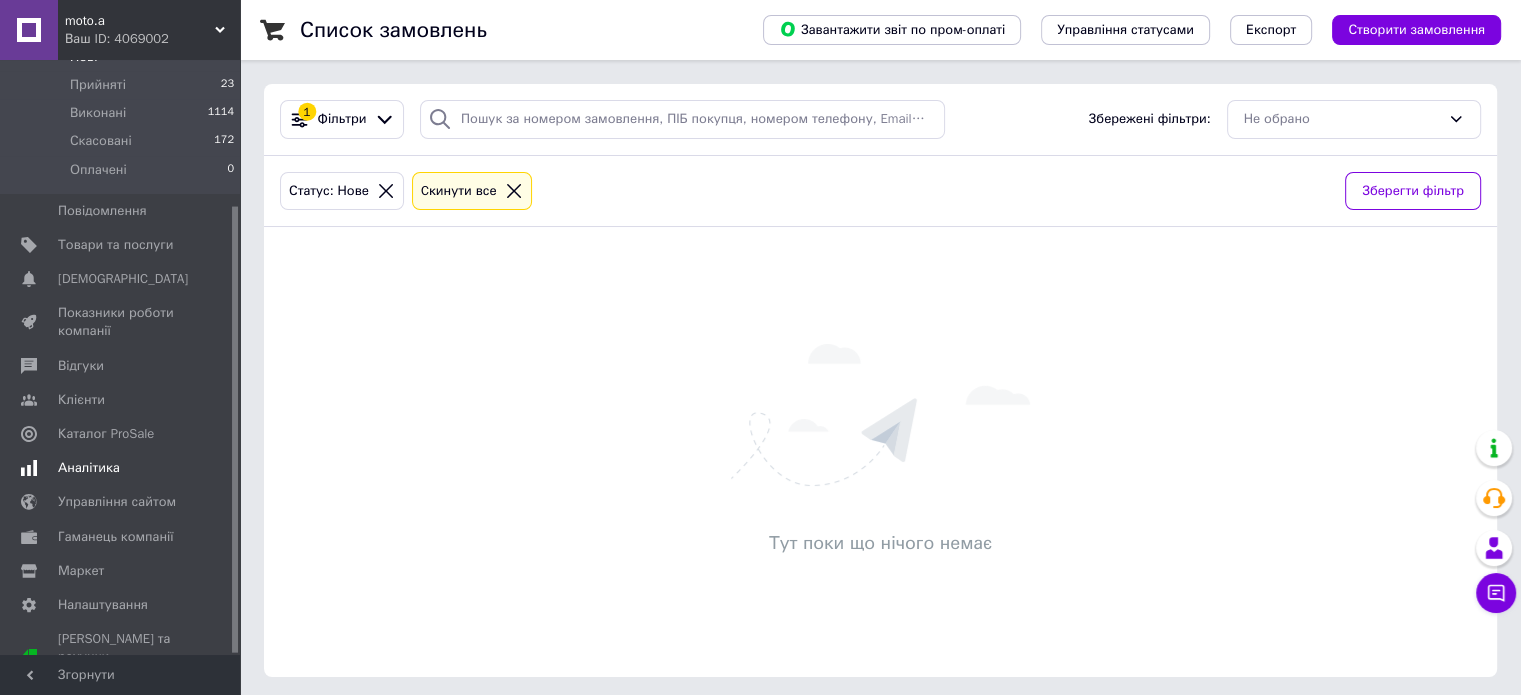 click on "Аналітика" at bounding box center [89, 468] 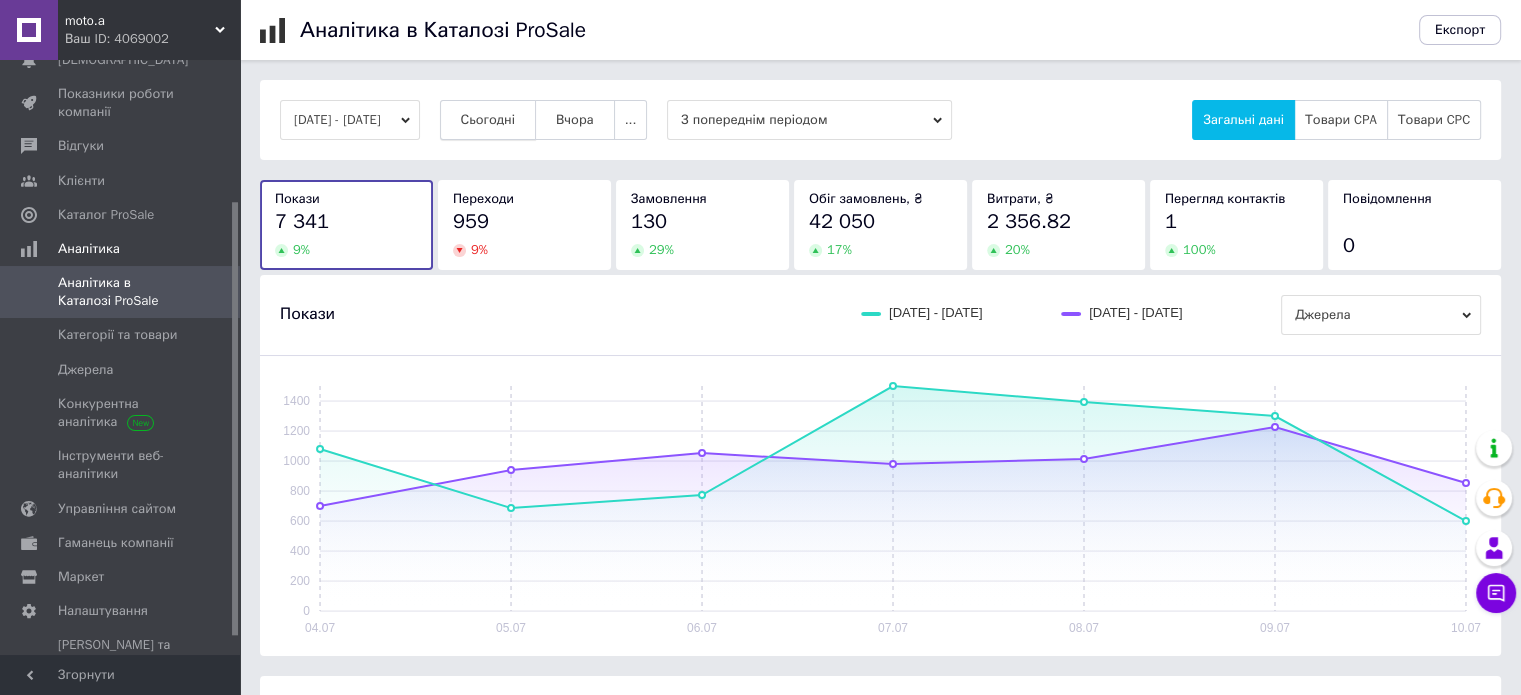 click on "Сьогодні" at bounding box center [488, 120] 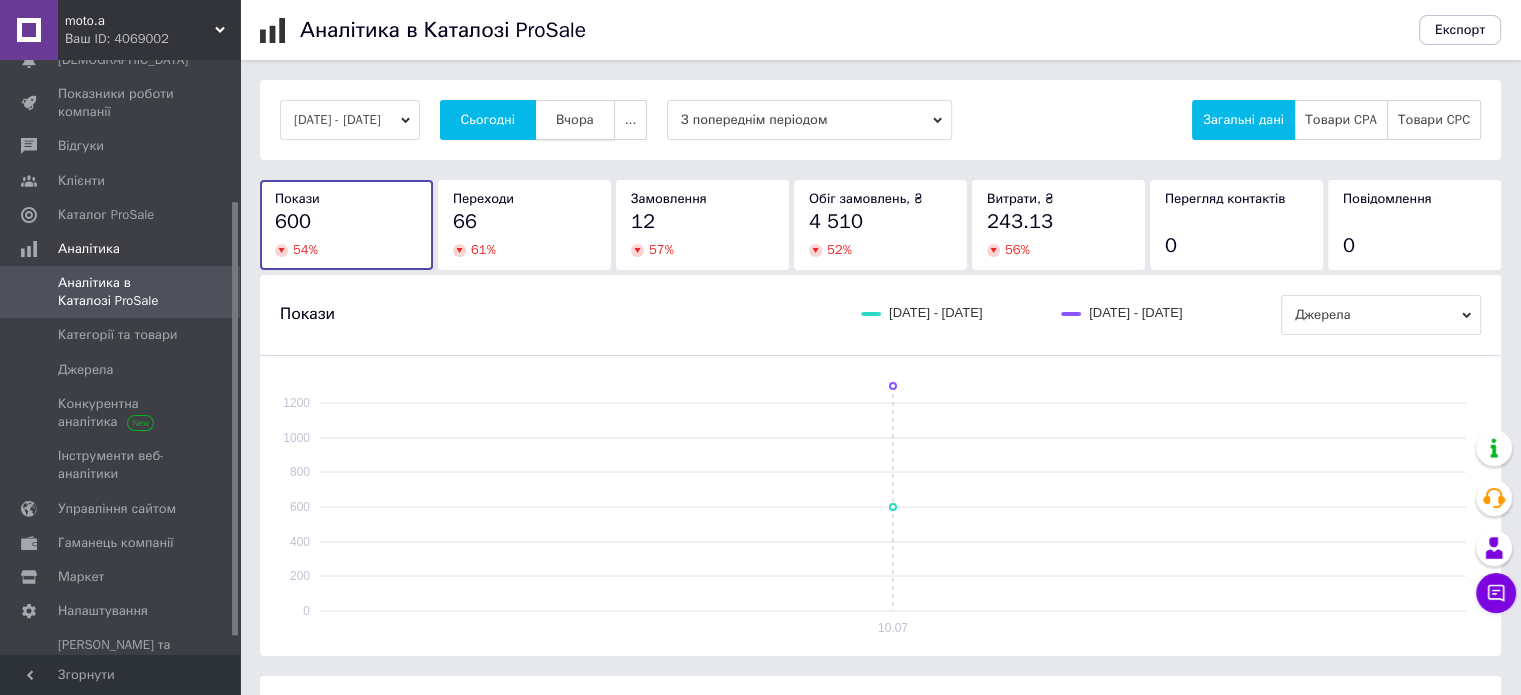 click on "Вчора" at bounding box center (575, 120) 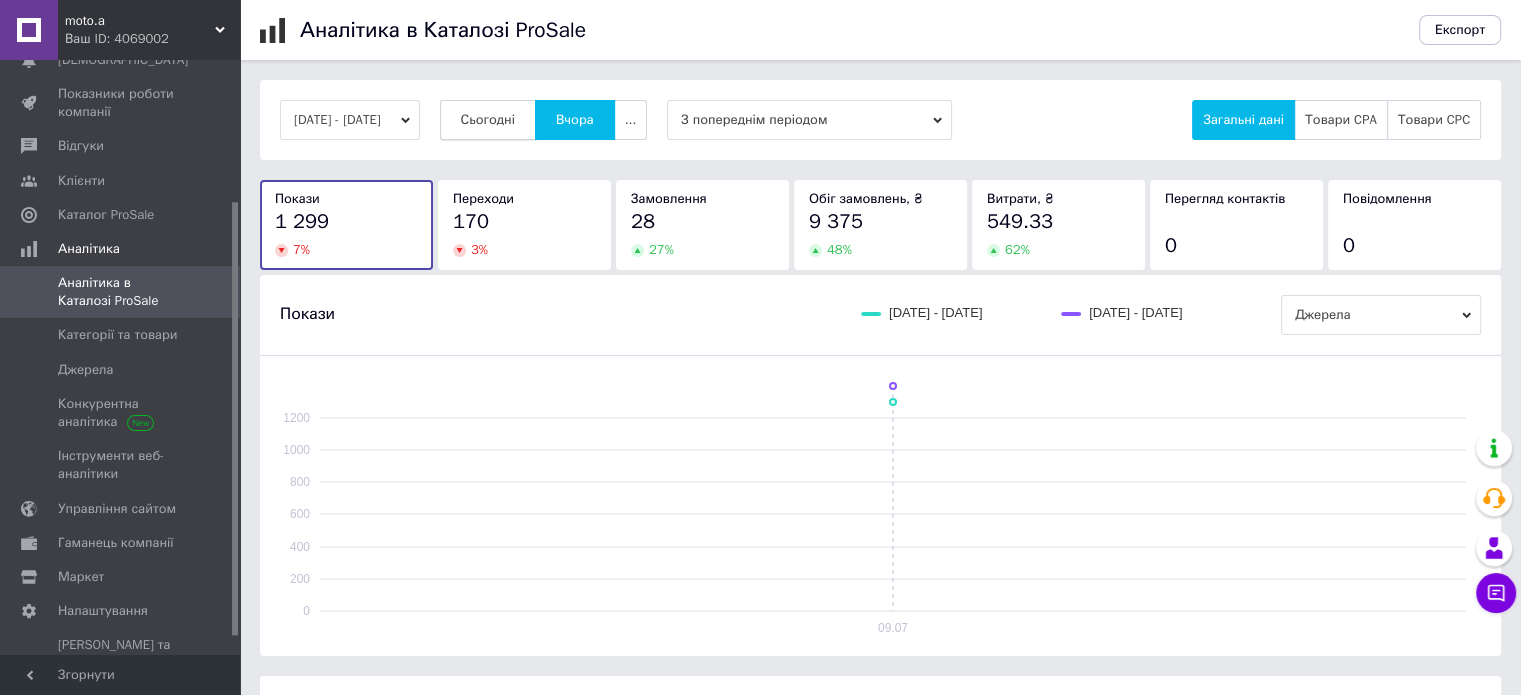click on "Сьогодні" at bounding box center (488, 120) 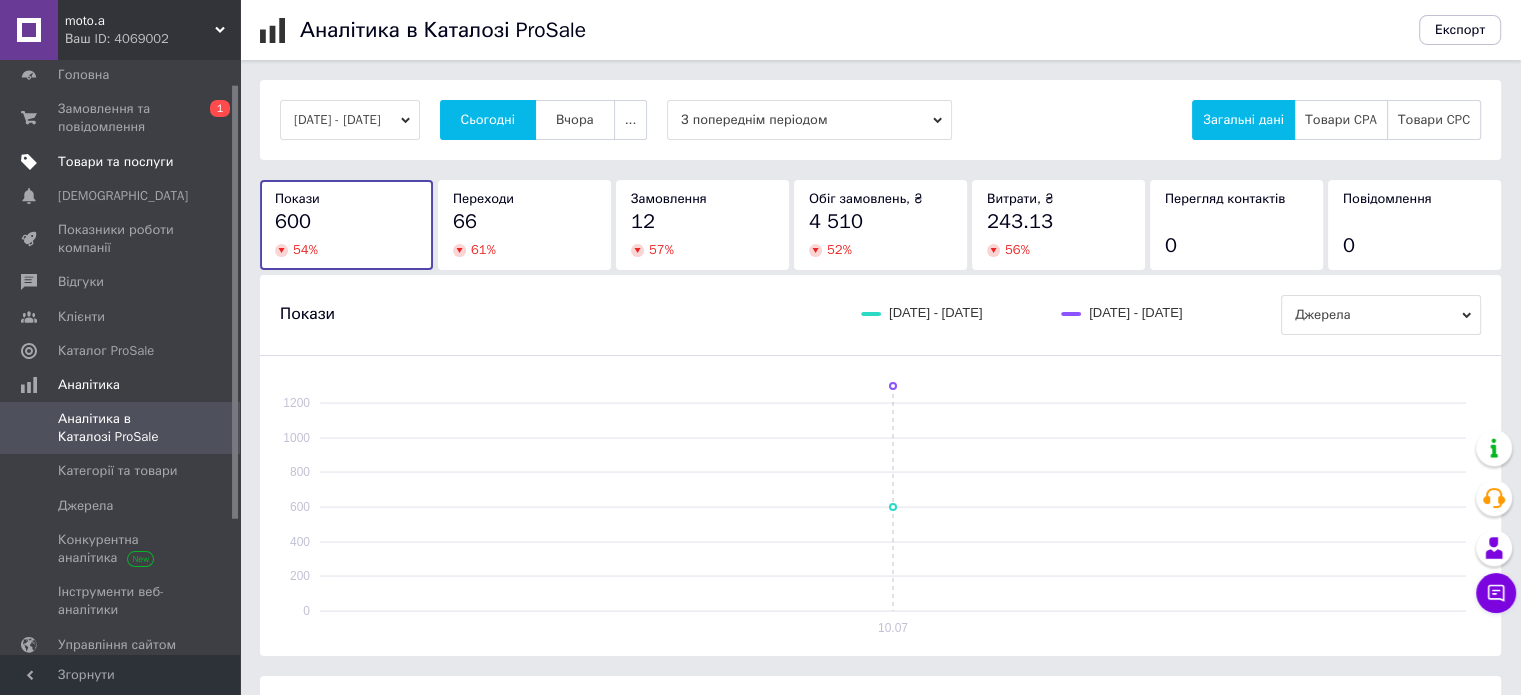 scroll, scrollTop: 0, scrollLeft: 0, axis: both 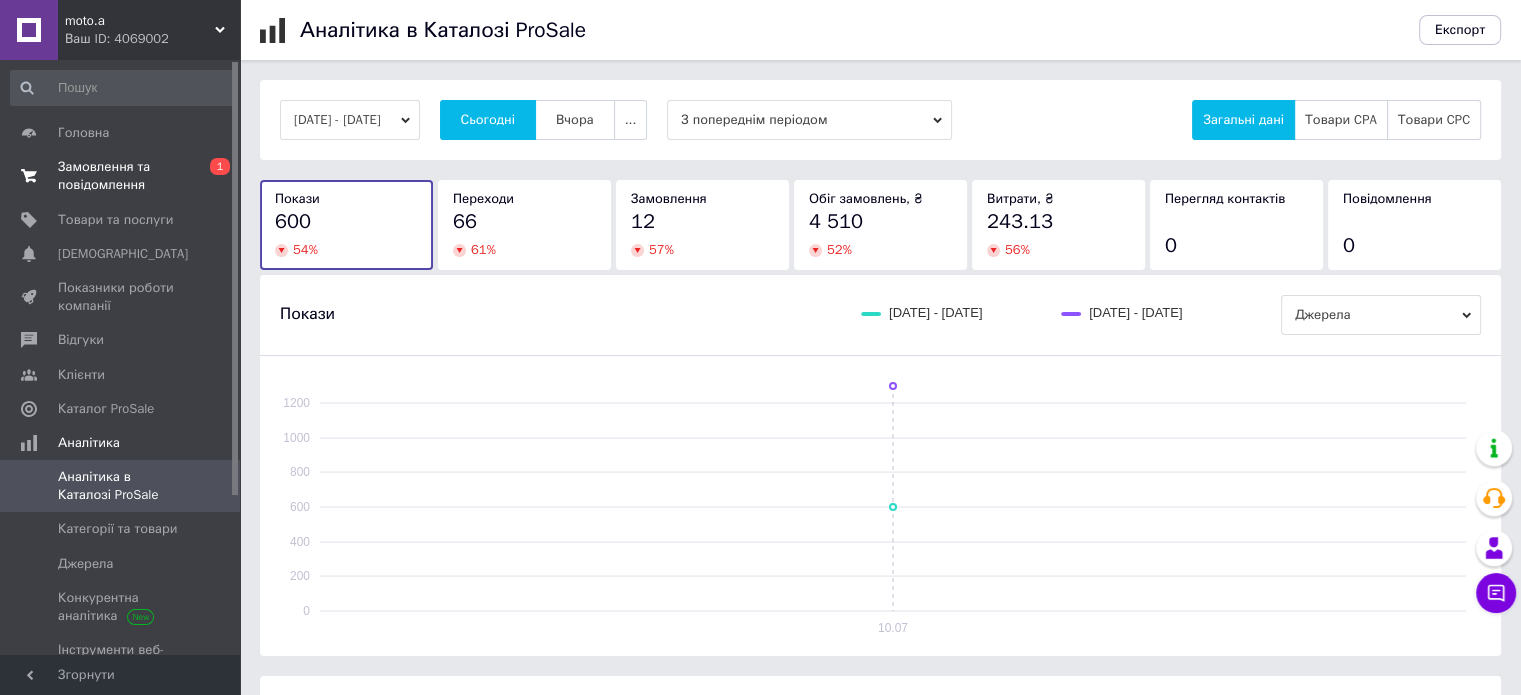 click on "Замовлення та повідомлення" at bounding box center [121, 176] 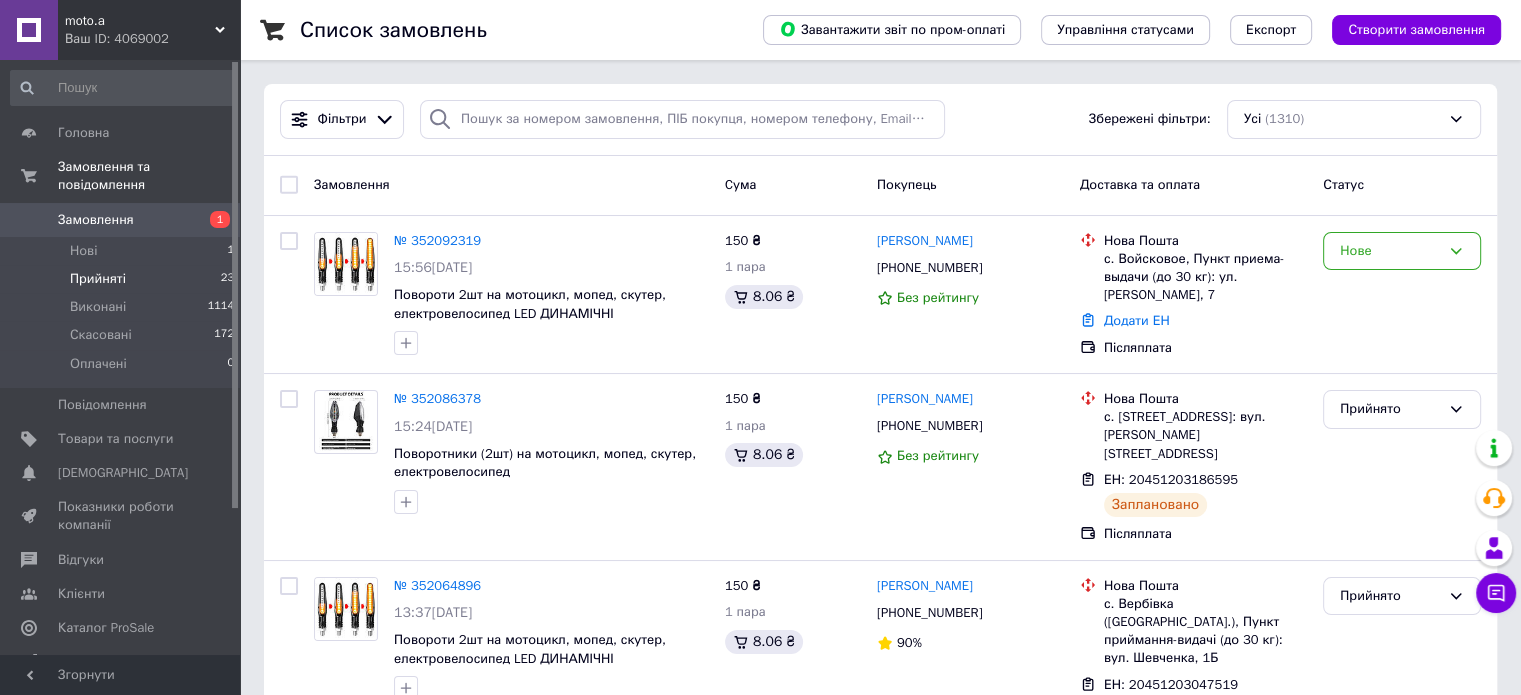 click on "Прийняті" at bounding box center (98, 279) 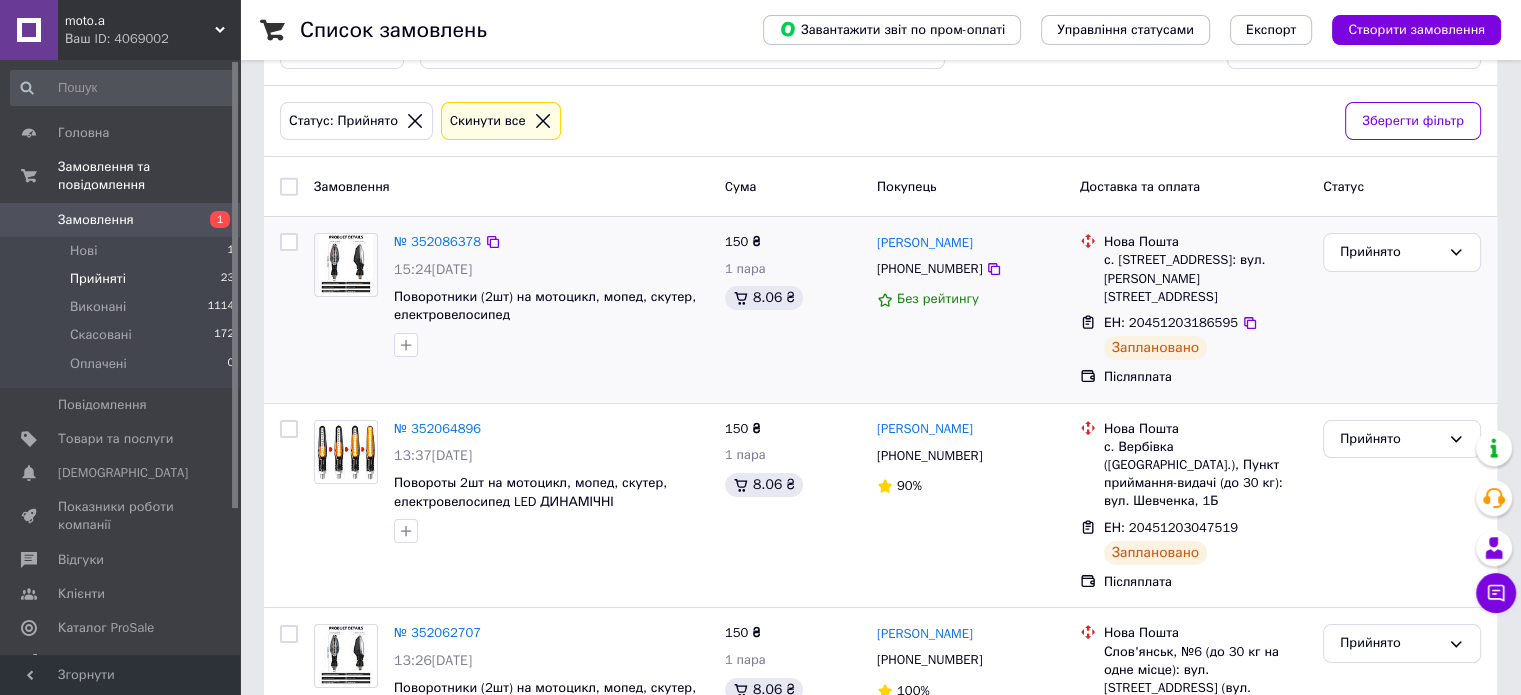 scroll, scrollTop: 0, scrollLeft: 0, axis: both 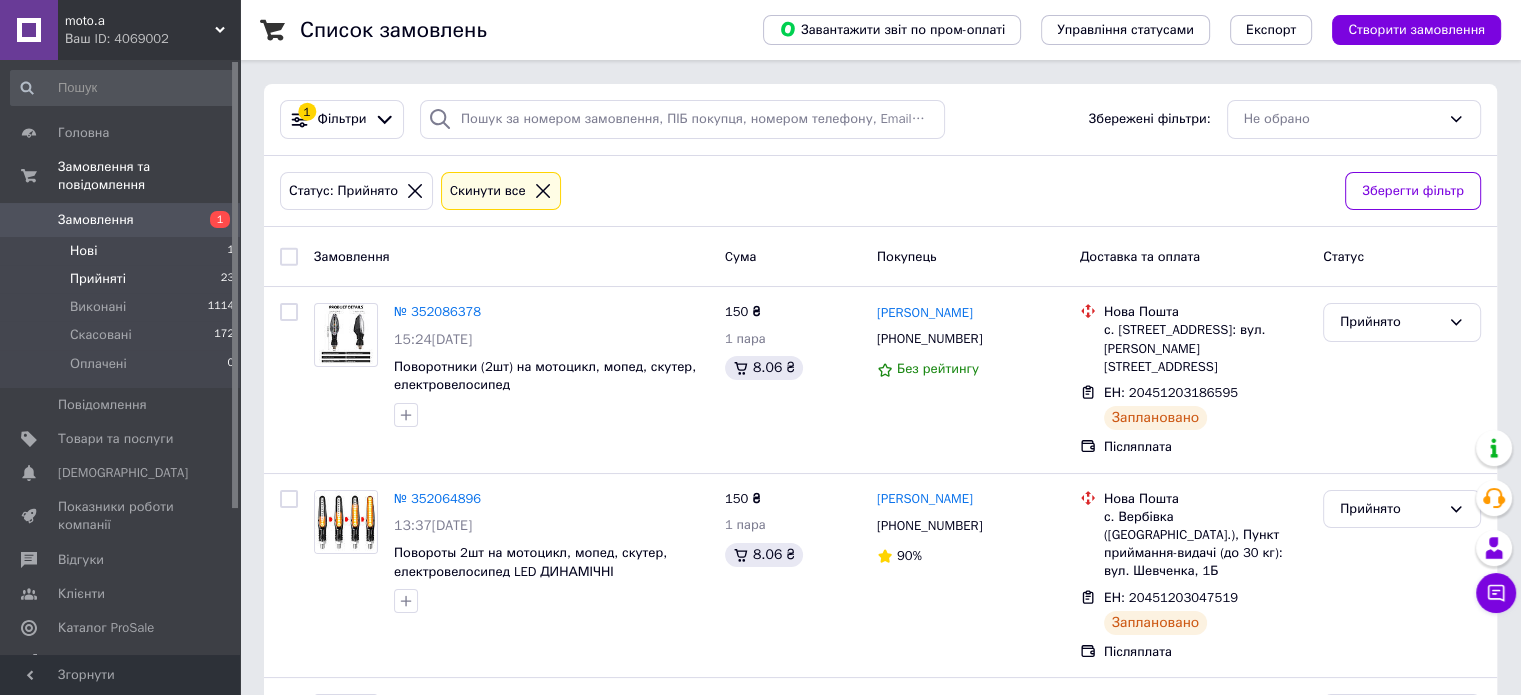 click on "Нові" at bounding box center (83, 251) 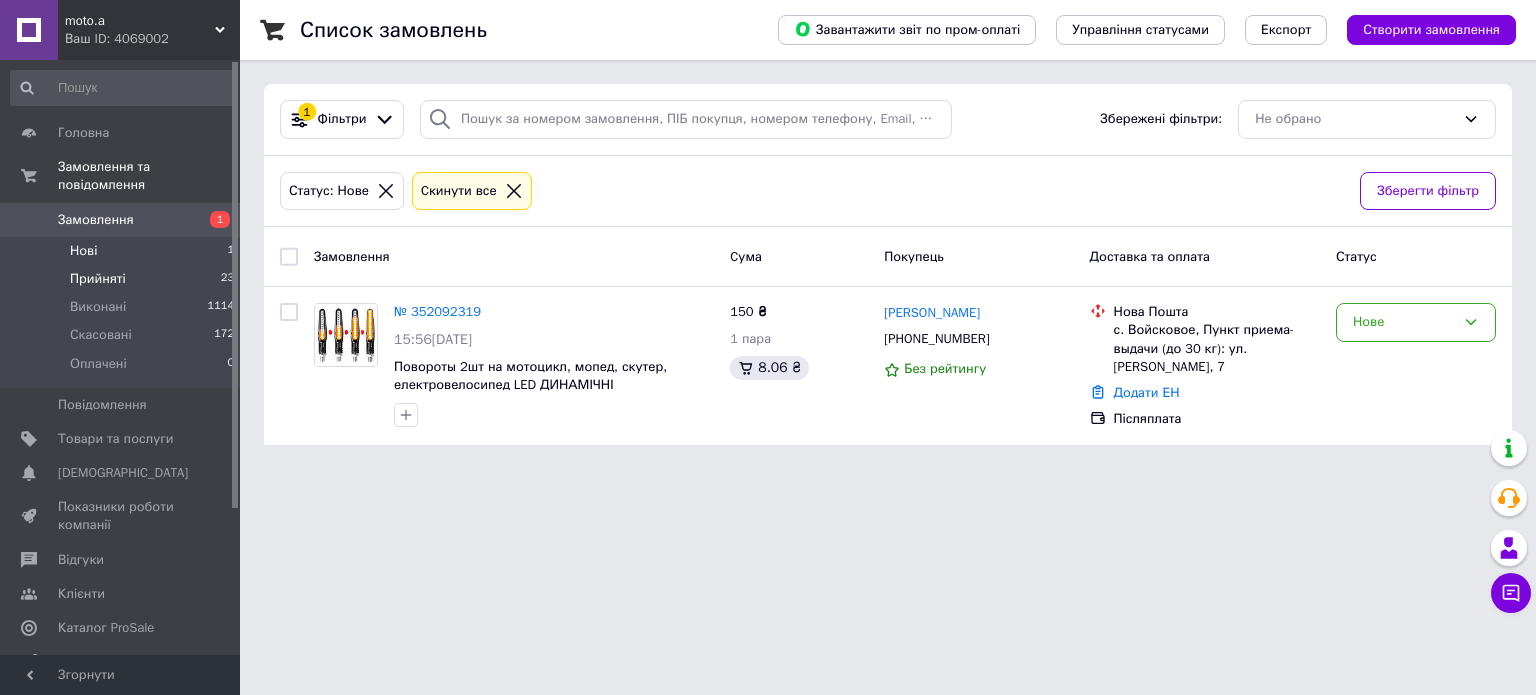 click on "Прийняті" at bounding box center [98, 279] 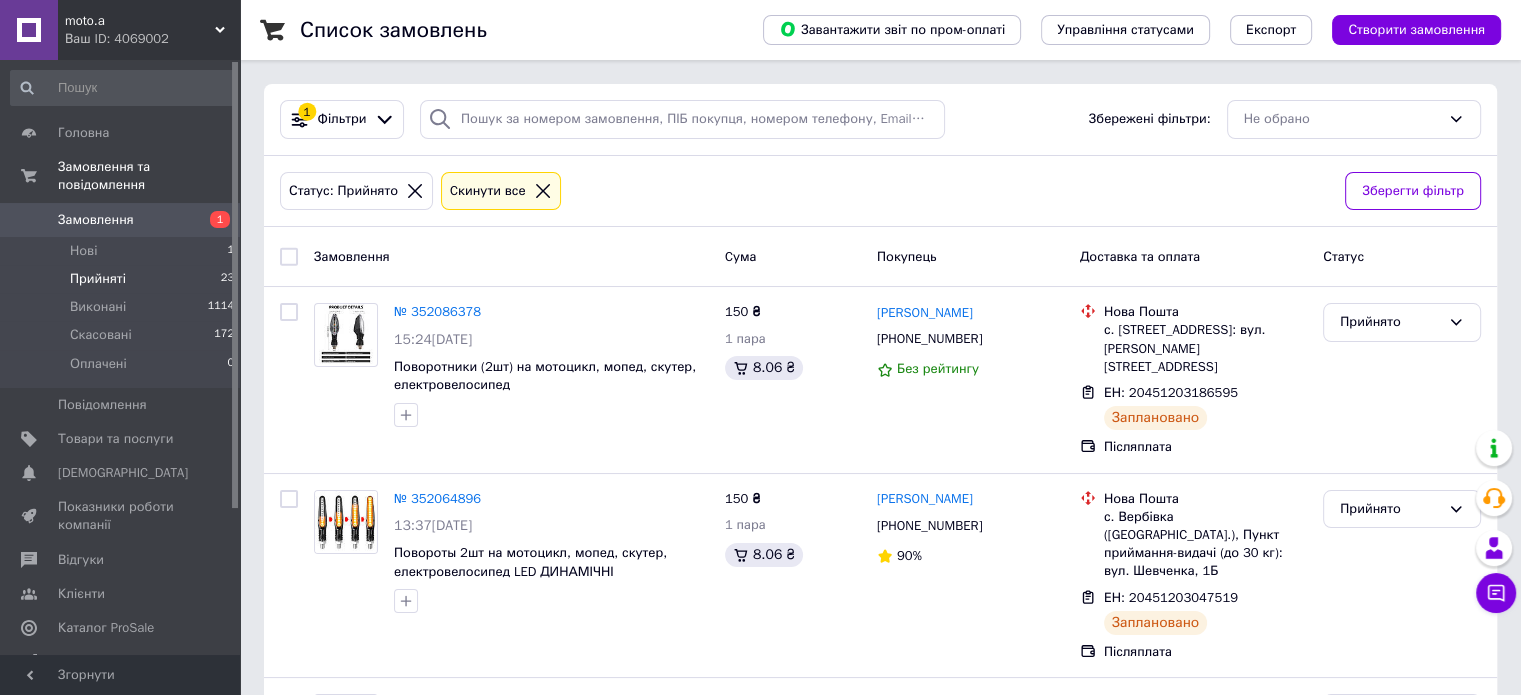 click on "Прийняті" at bounding box center [98, 279] 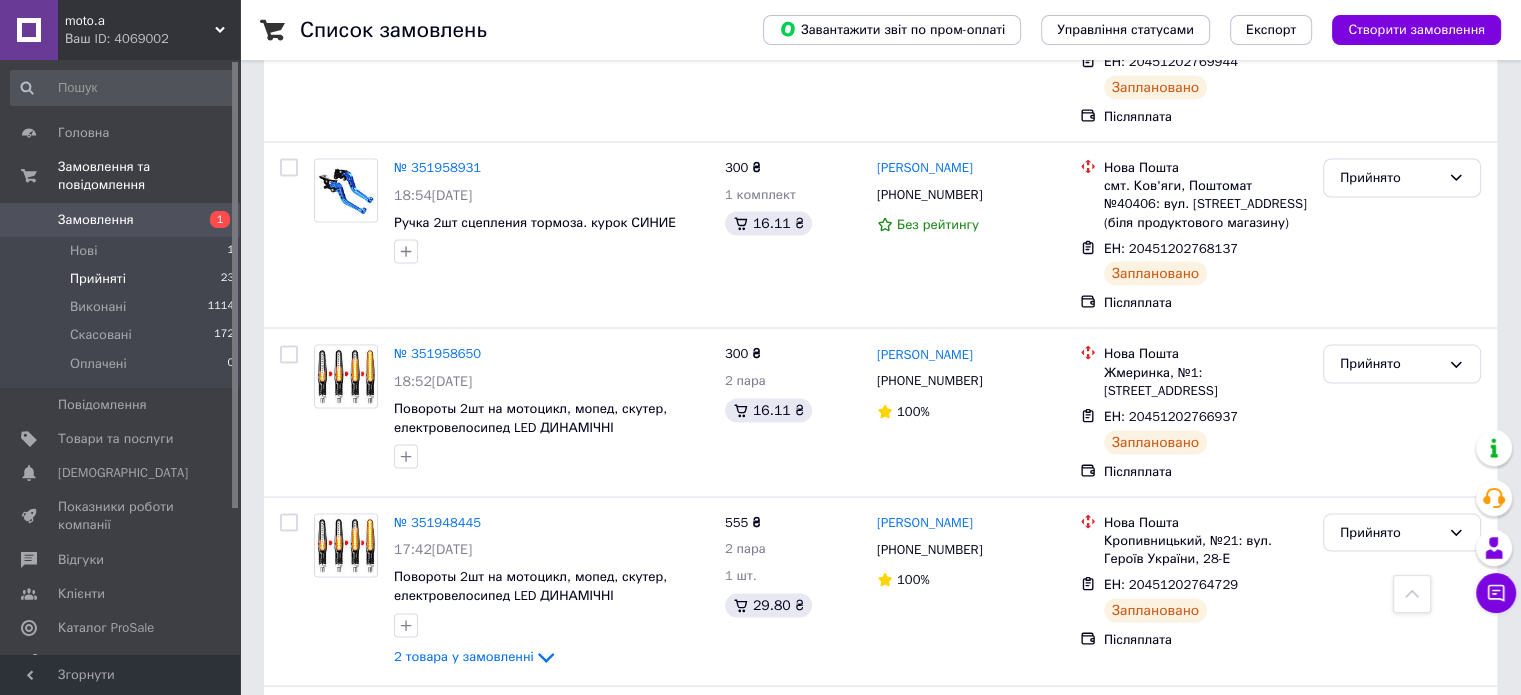 scroll, scrollTop: 0, scrollLeft: 0, axis: both 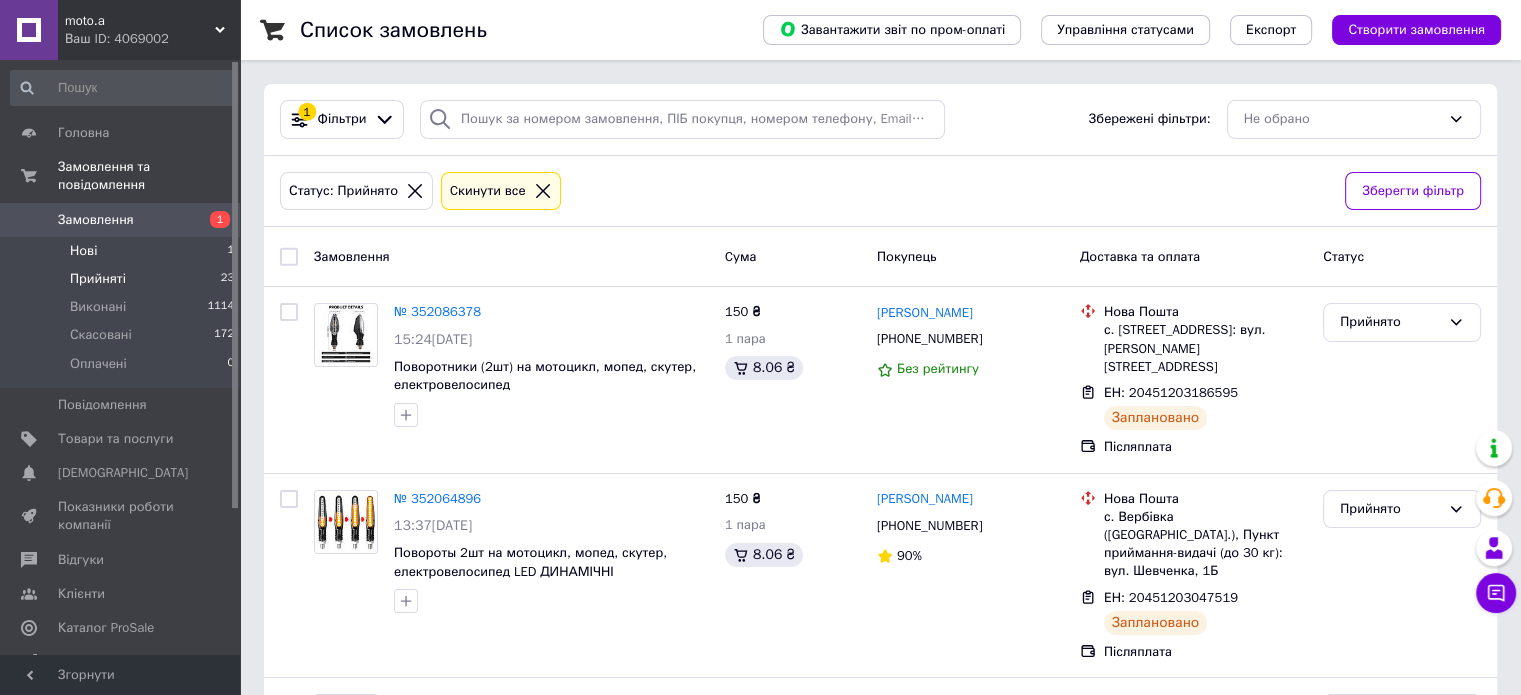 click on "Нові" at bounding box center [83, 251] 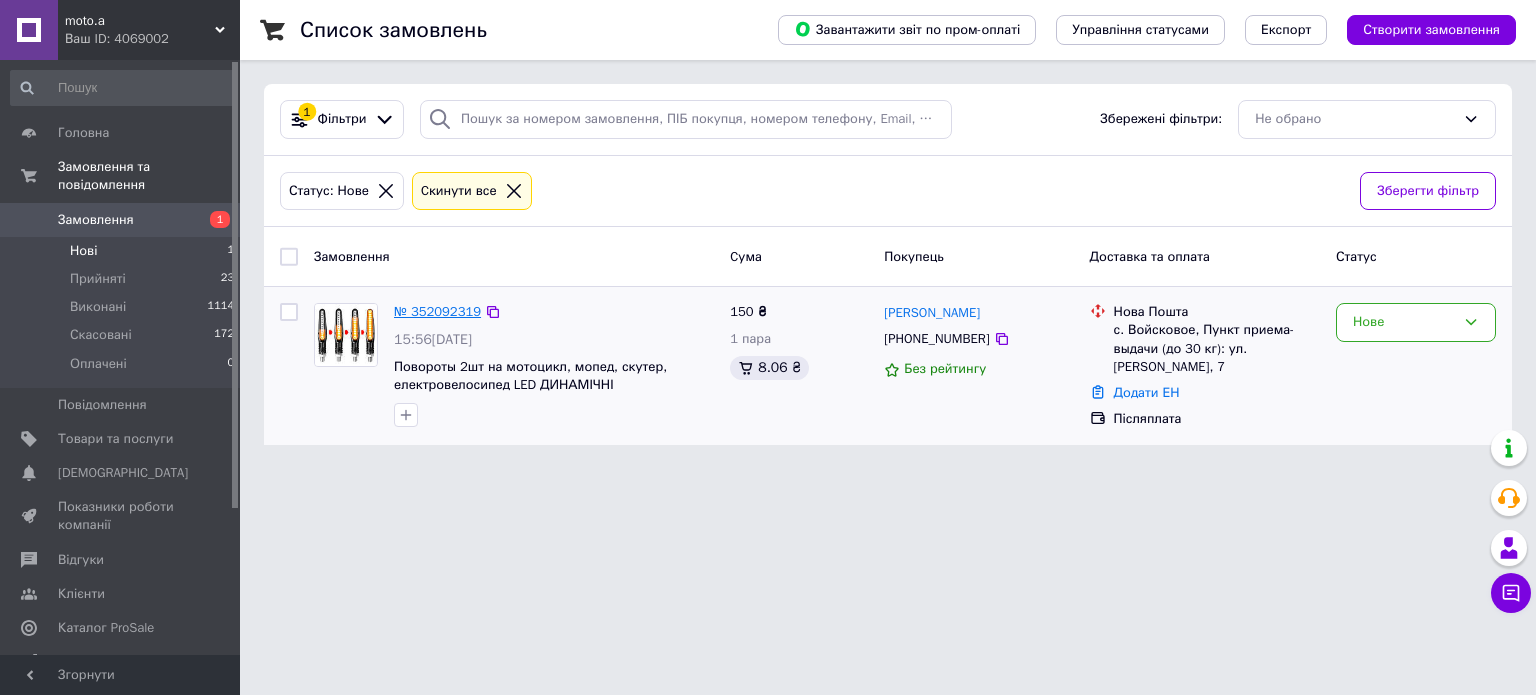 click on "№ 352092319" at bounding box center [437, 311] 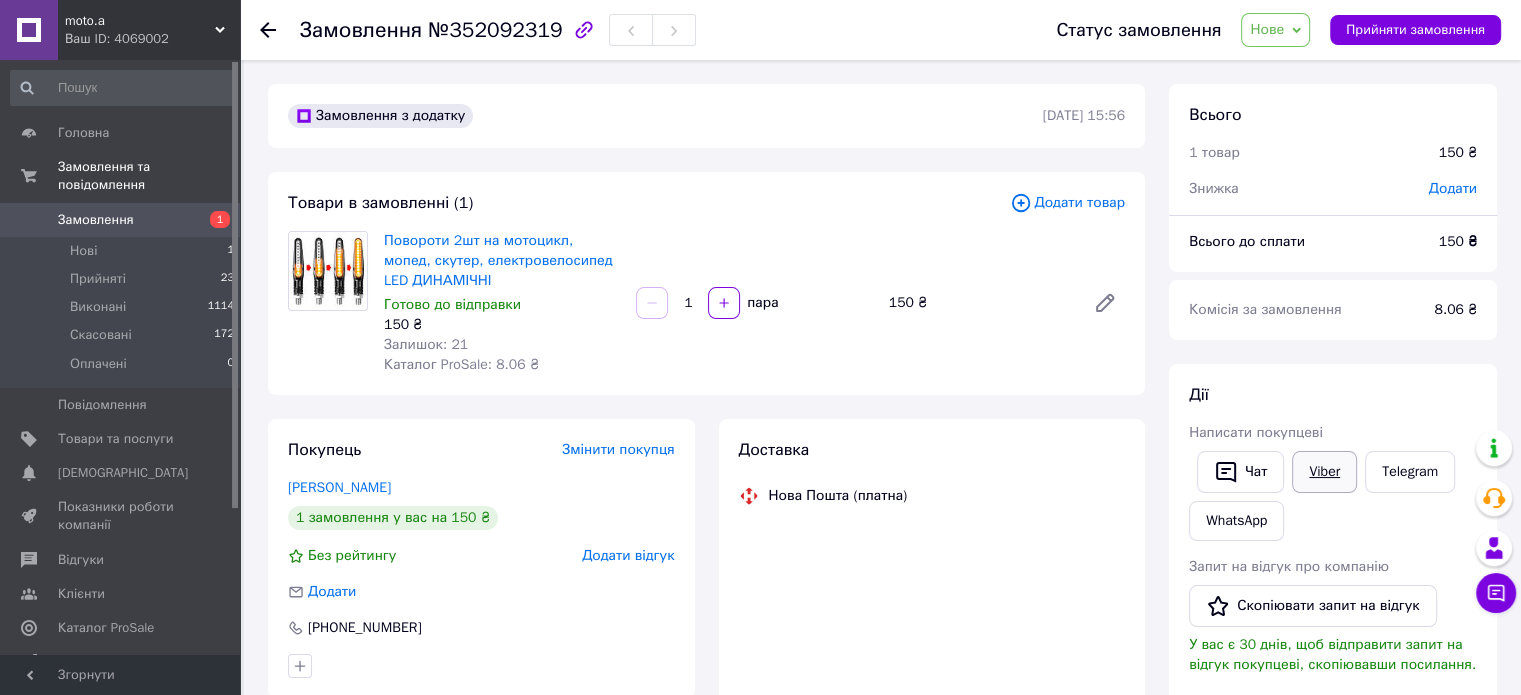 click on "Viber" at bounding box center (1324, 472) 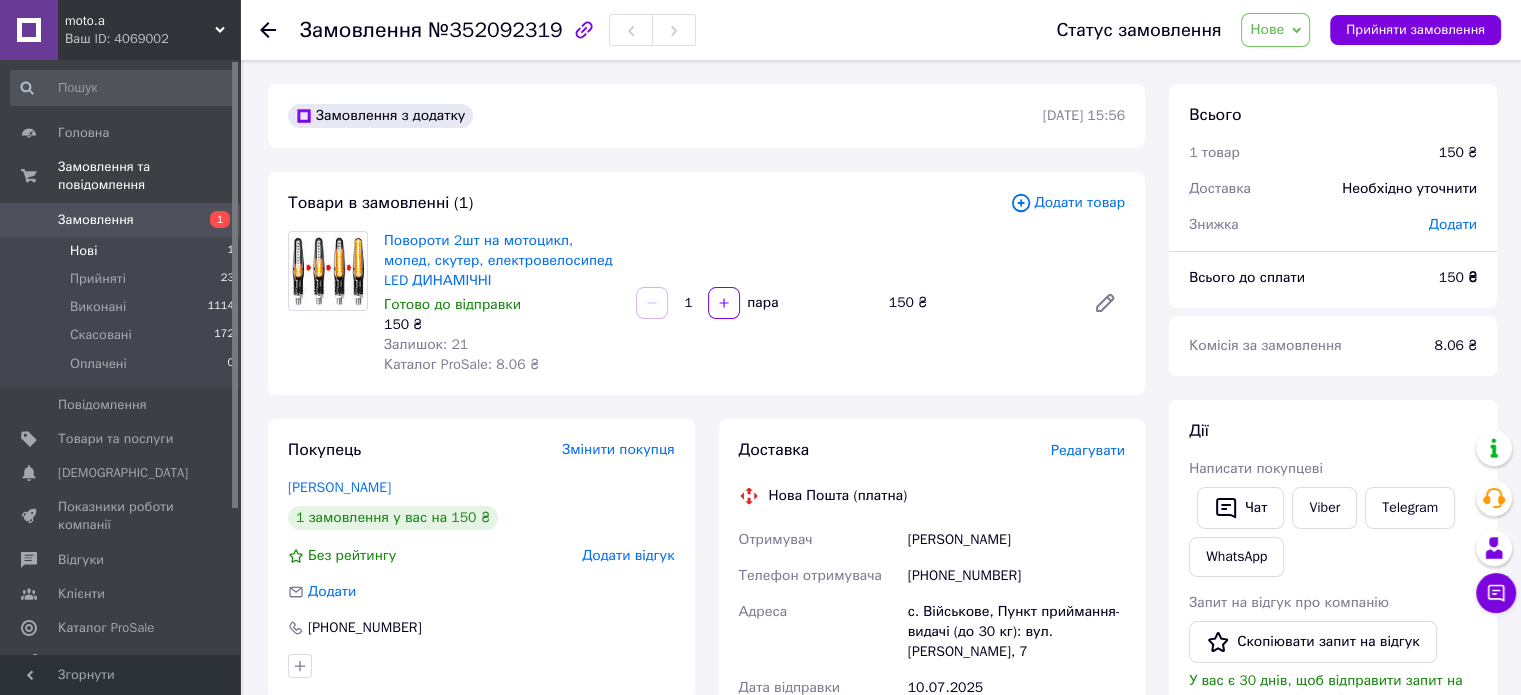drag, startPoint x: 96, startPoint y: 228, endPoint x: 104, endPoint y: 219, distance: 12.0415945 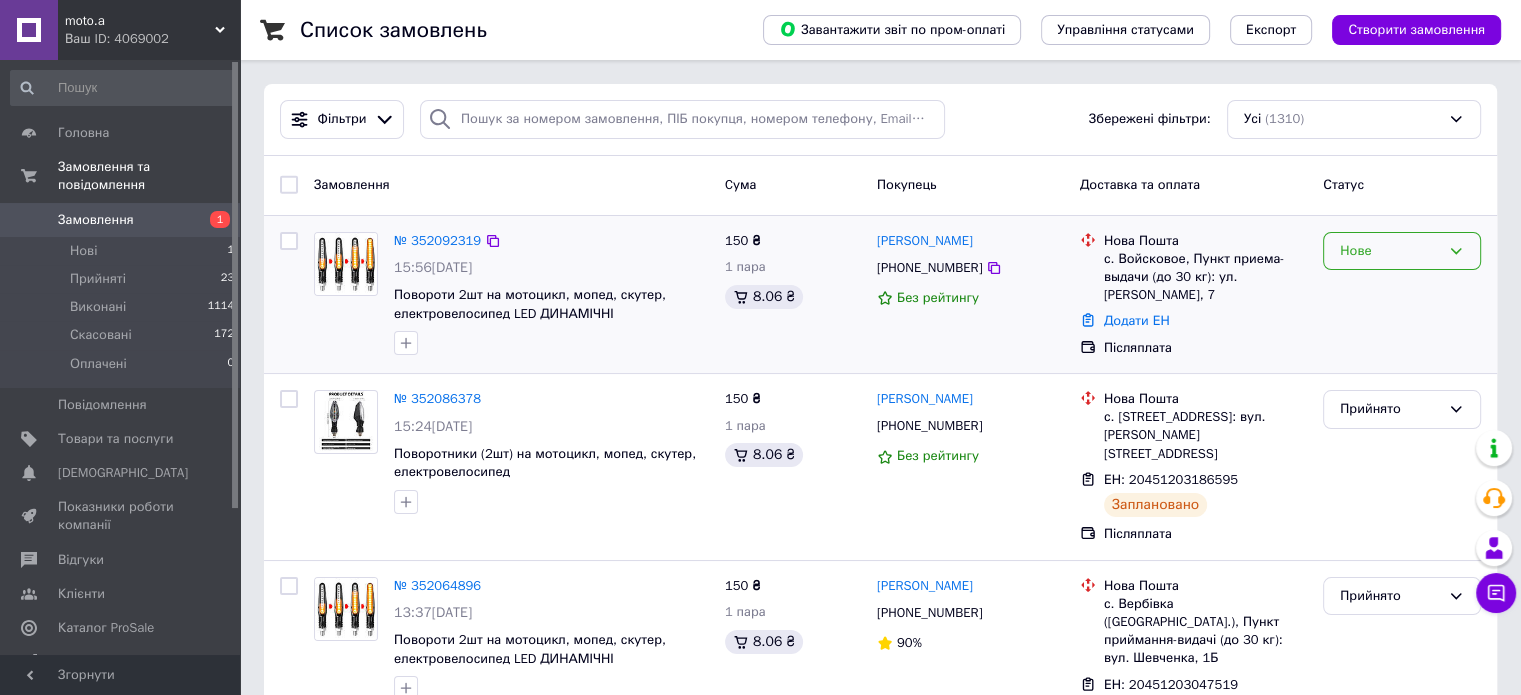 click on "Нове" at bounding box center [1390, 251] 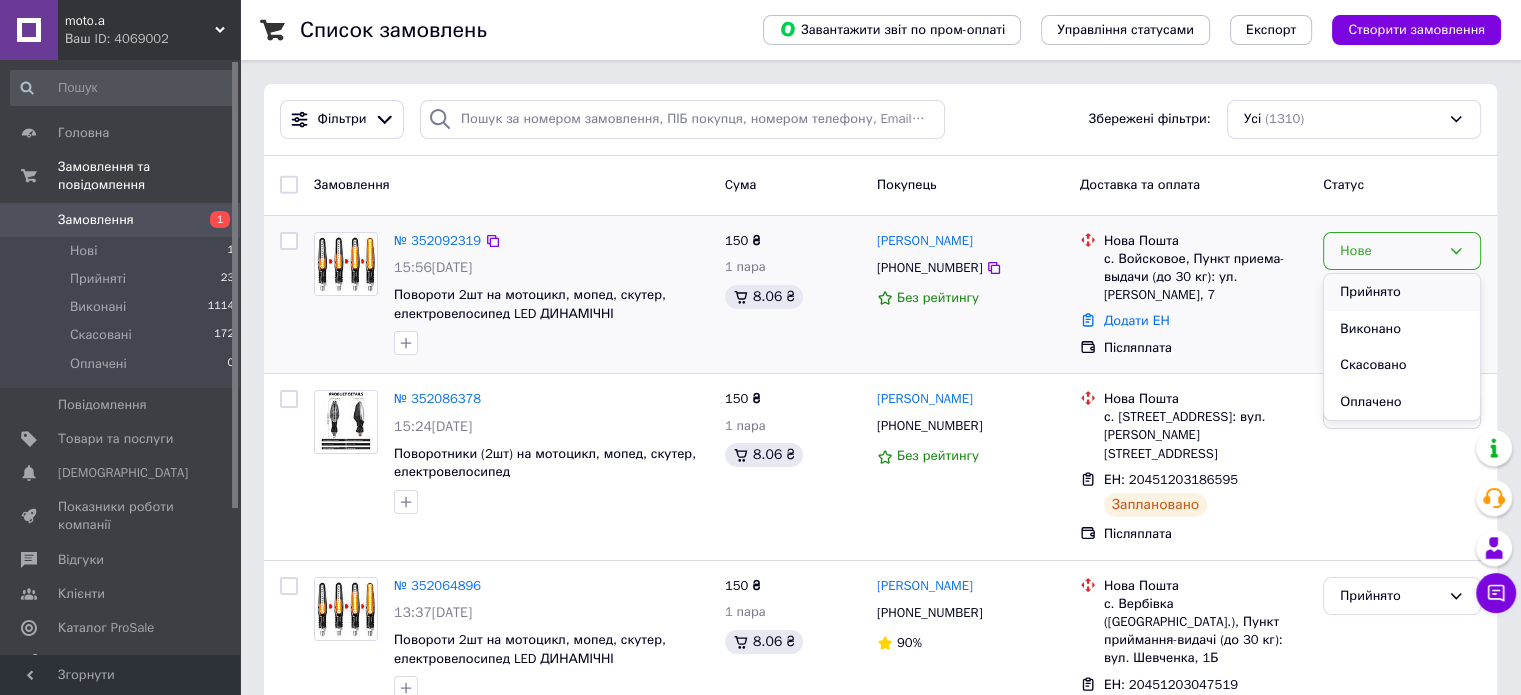 click on "Прийнято" at bounding box center [1402, 292] 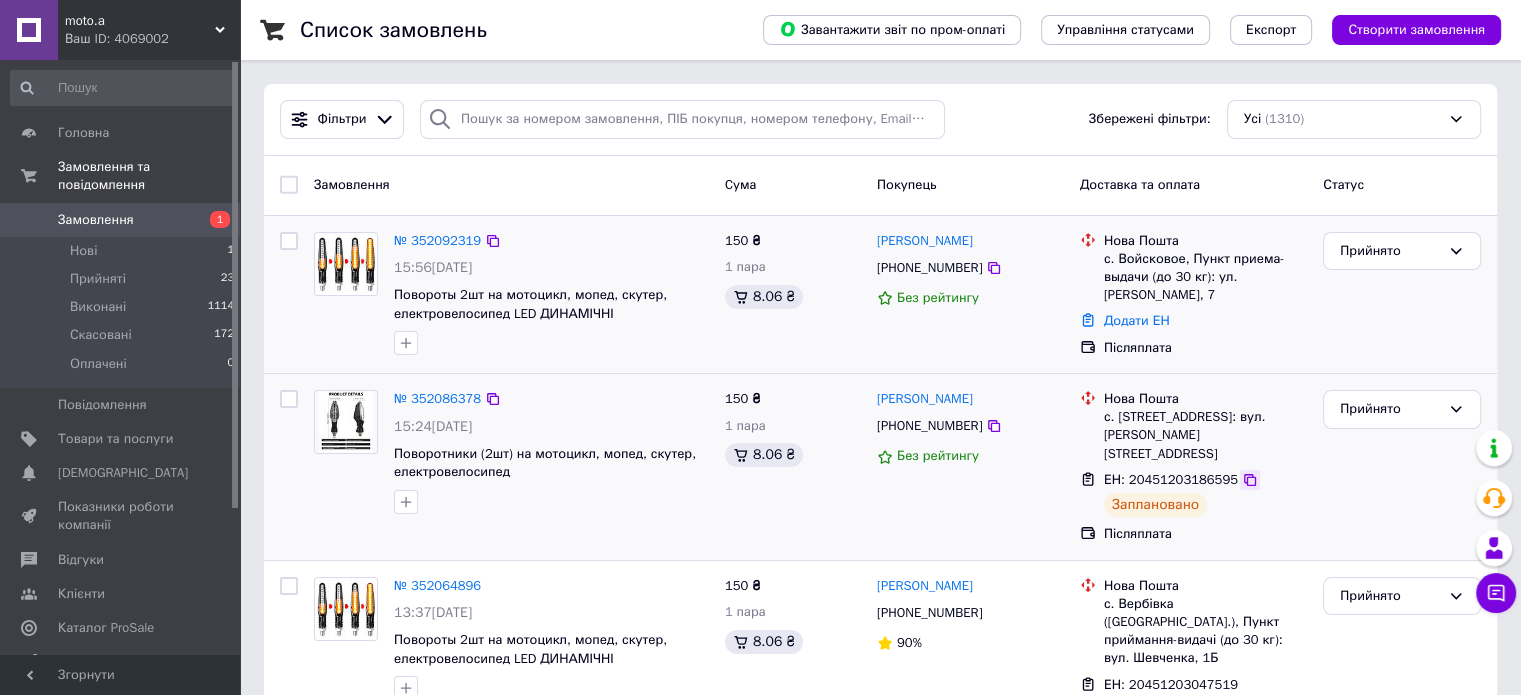 click 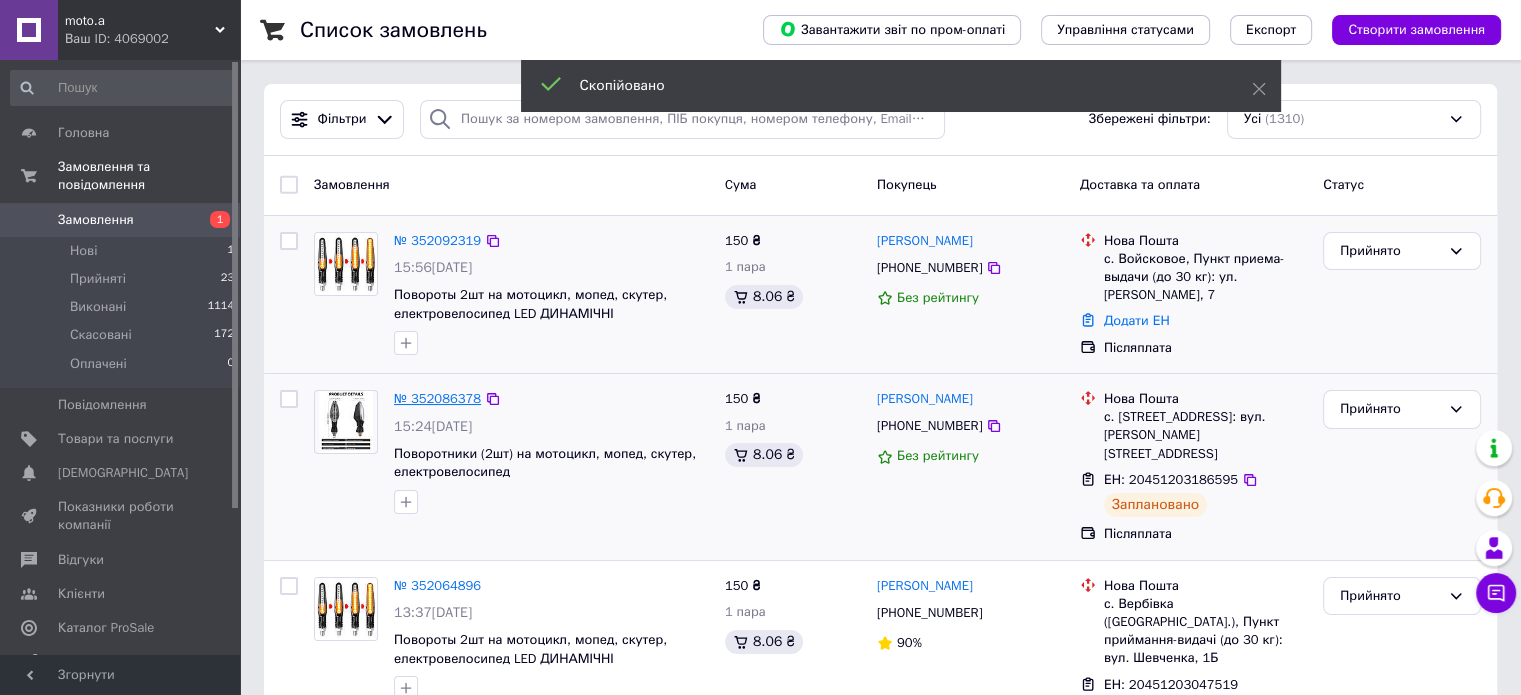 click on "№ 352086378" at bounding box center [437, 398] 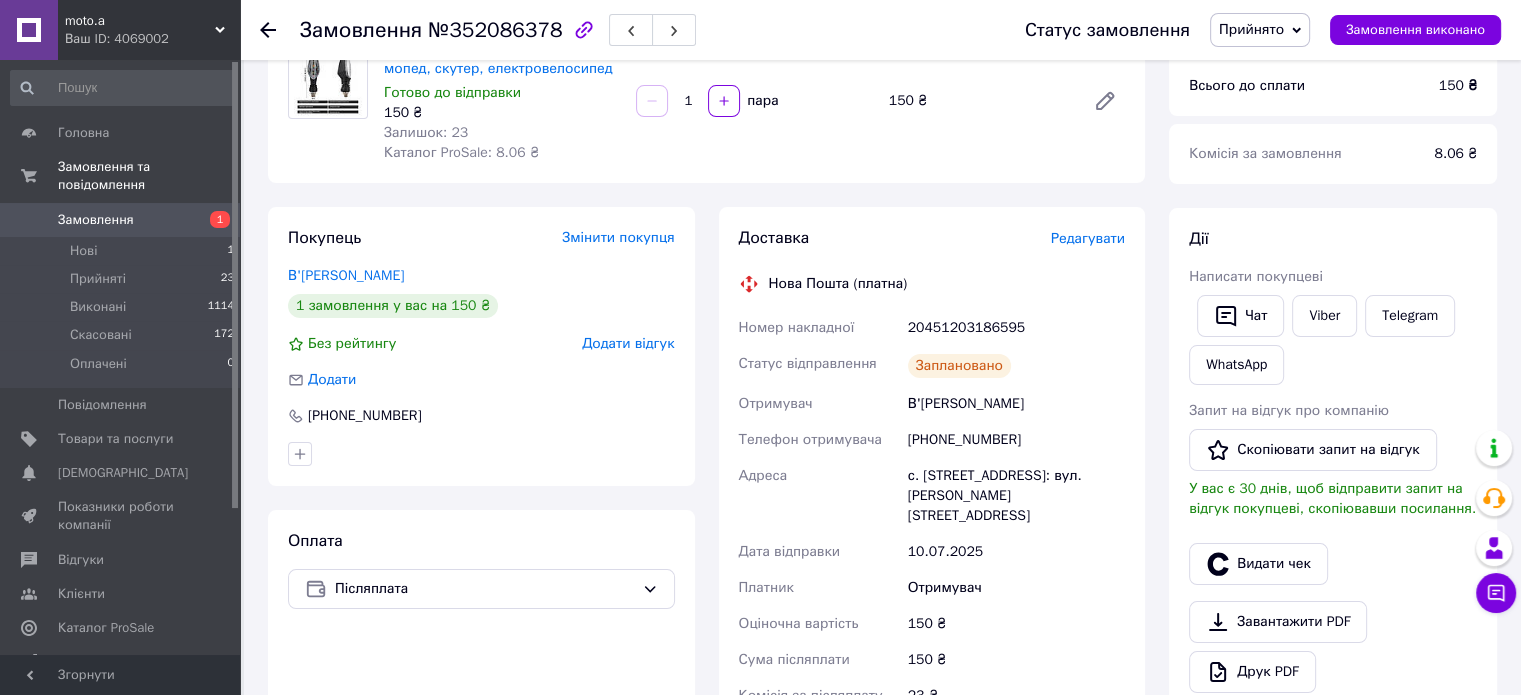 scroll, scrollTop: 200, scrollLeft: 0, axis: vertical 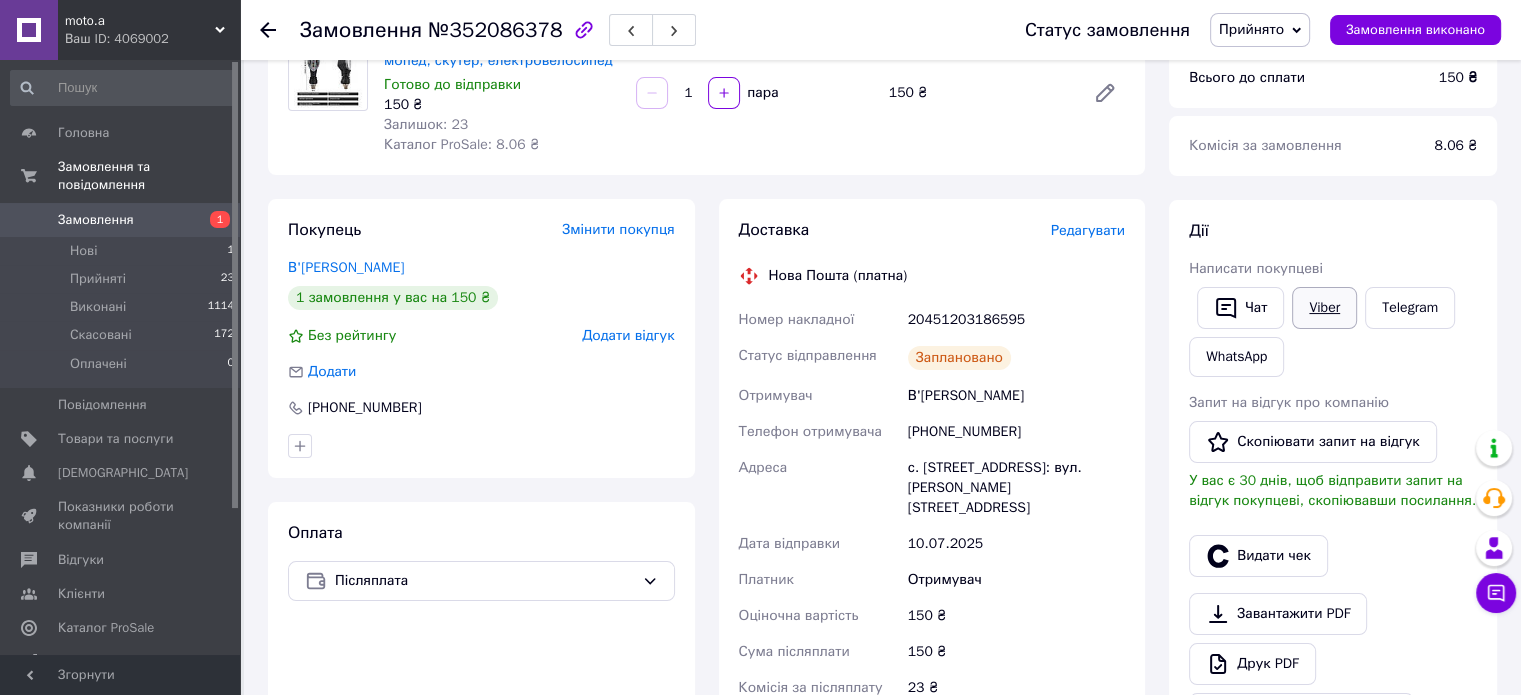 click on "Viber" at bounding box center (1324, 308) 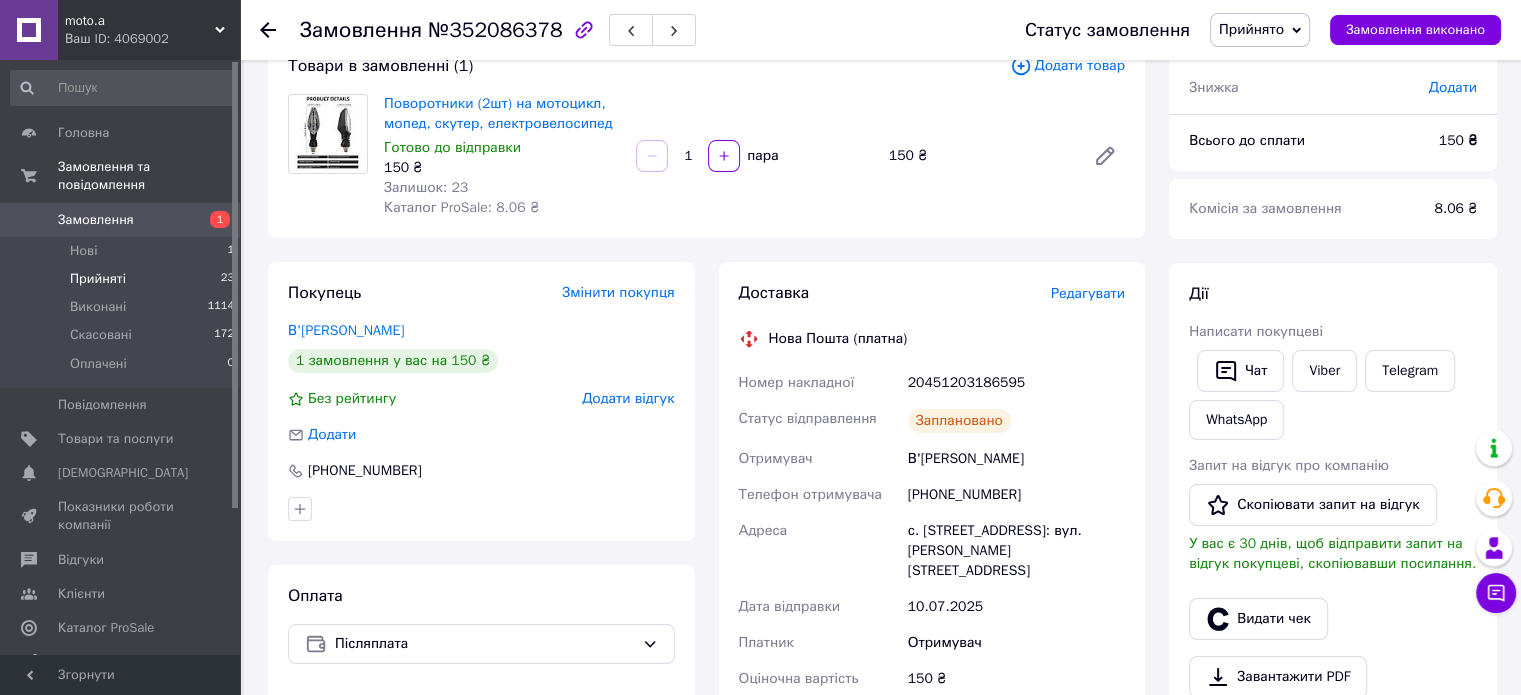 scroll, scrollTop: 0, scrollLeft: 0, axis: both 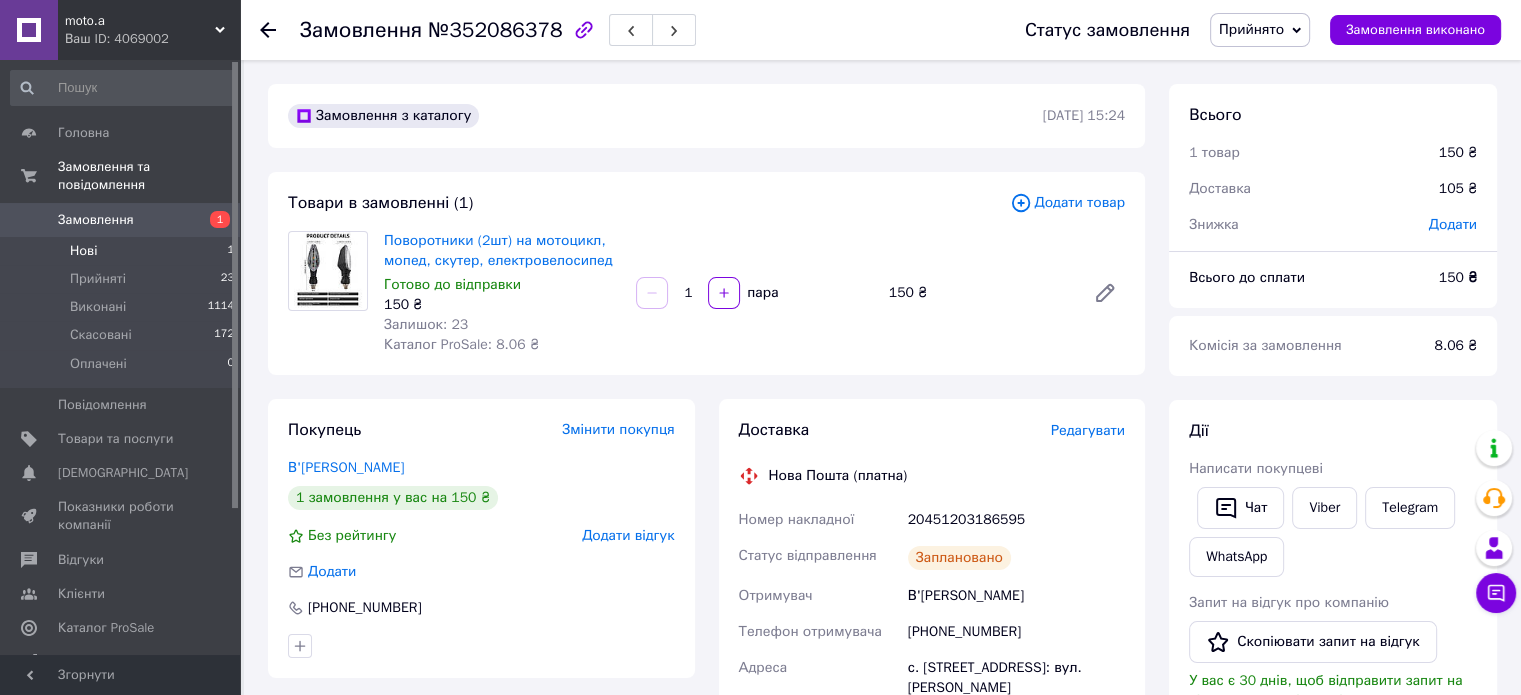 click on "Нові 1" at bounding box center [123, 251] 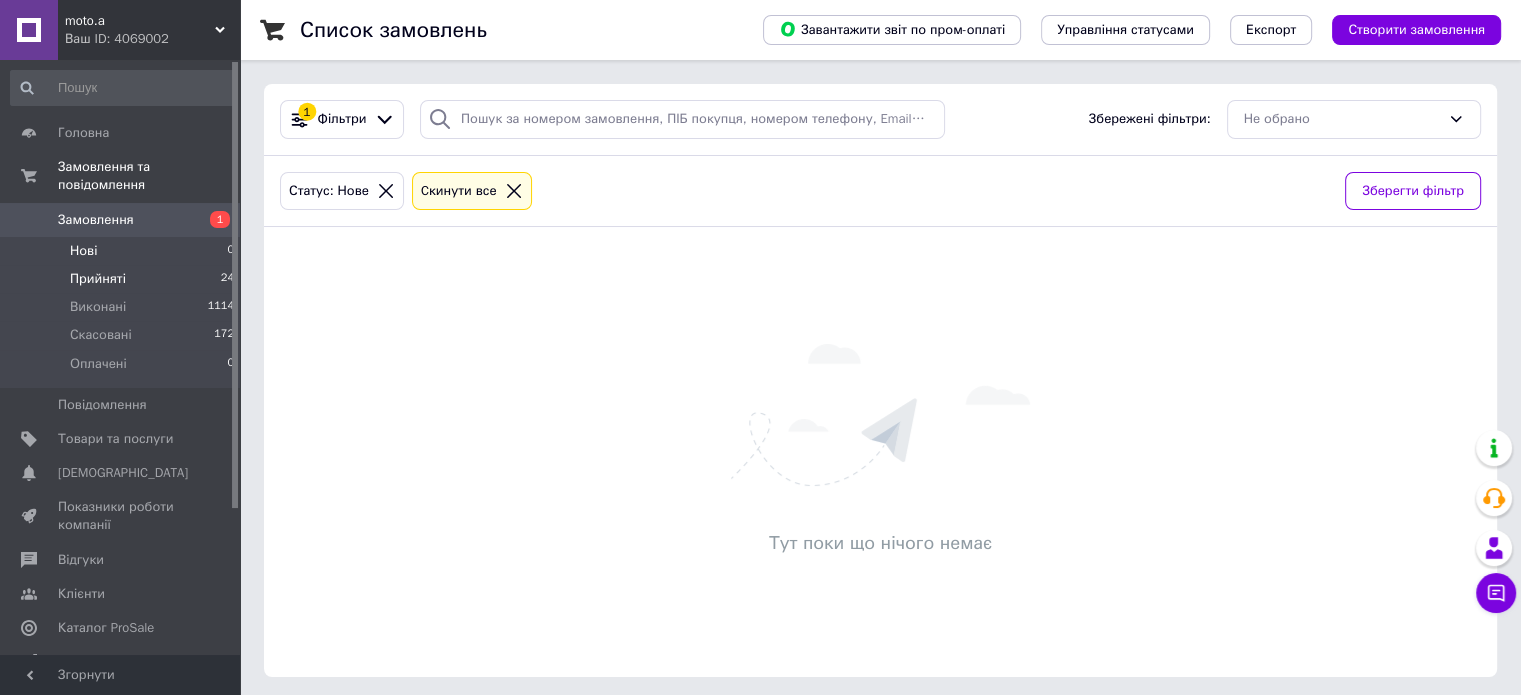 click on "Прийняті" at bounding box center (98, 279) 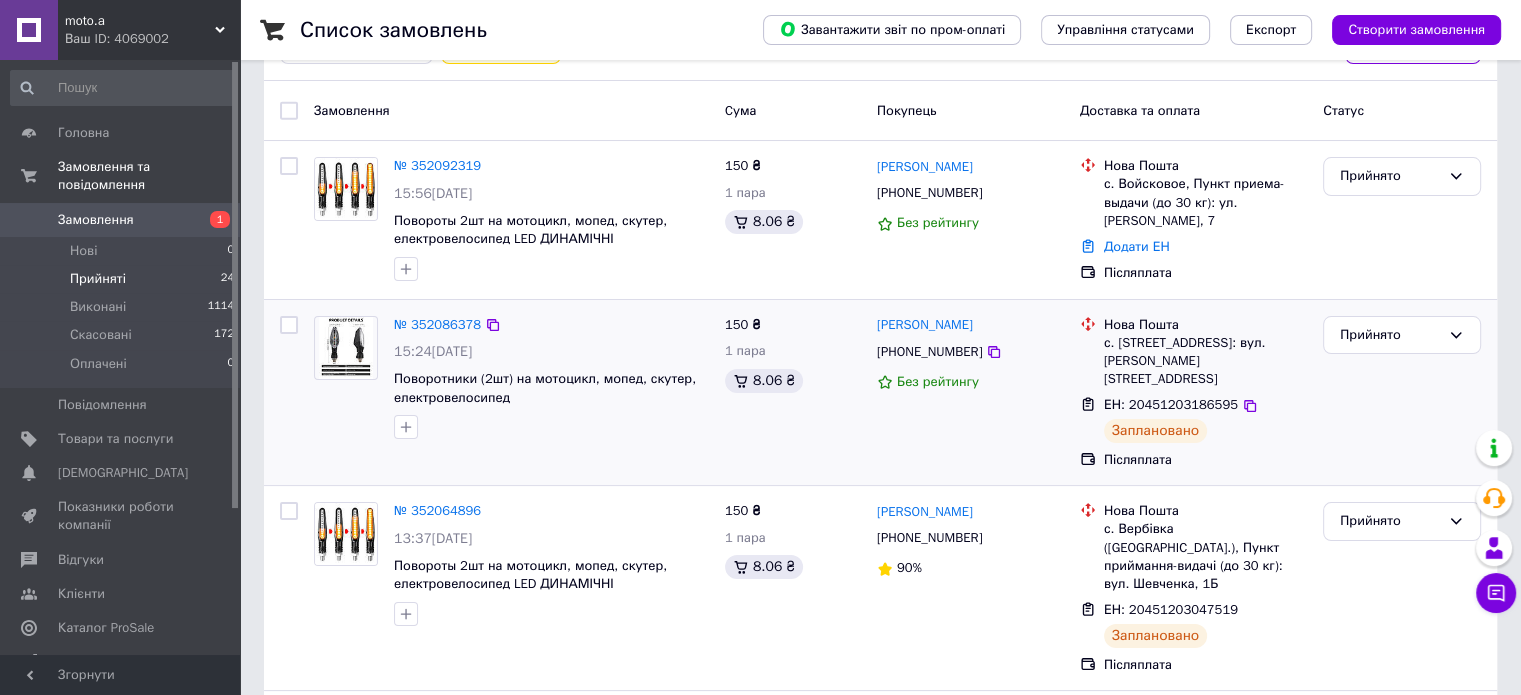 scroll, scrollTop: 200, scrollLeft: 0, axis: vertical 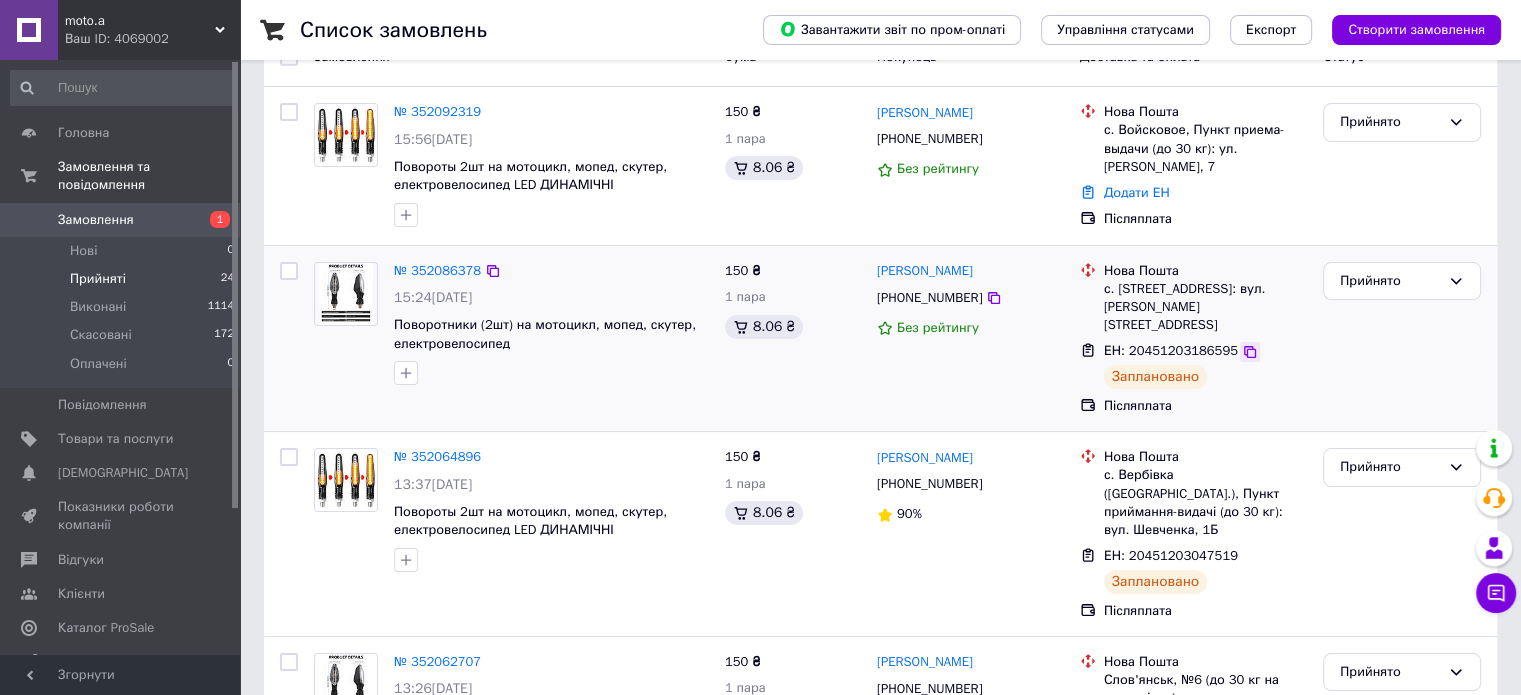 click 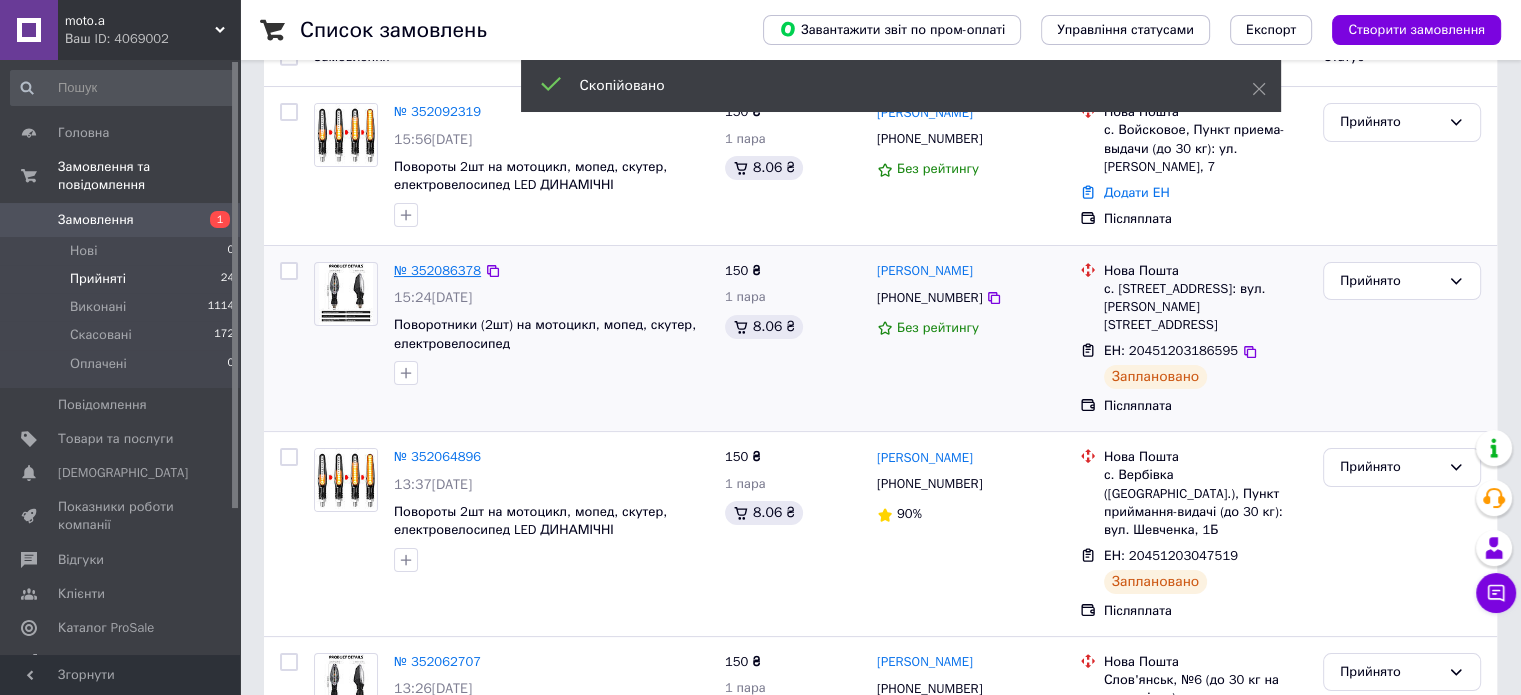click on "№ 352086378" at bounding box center [437, 270] 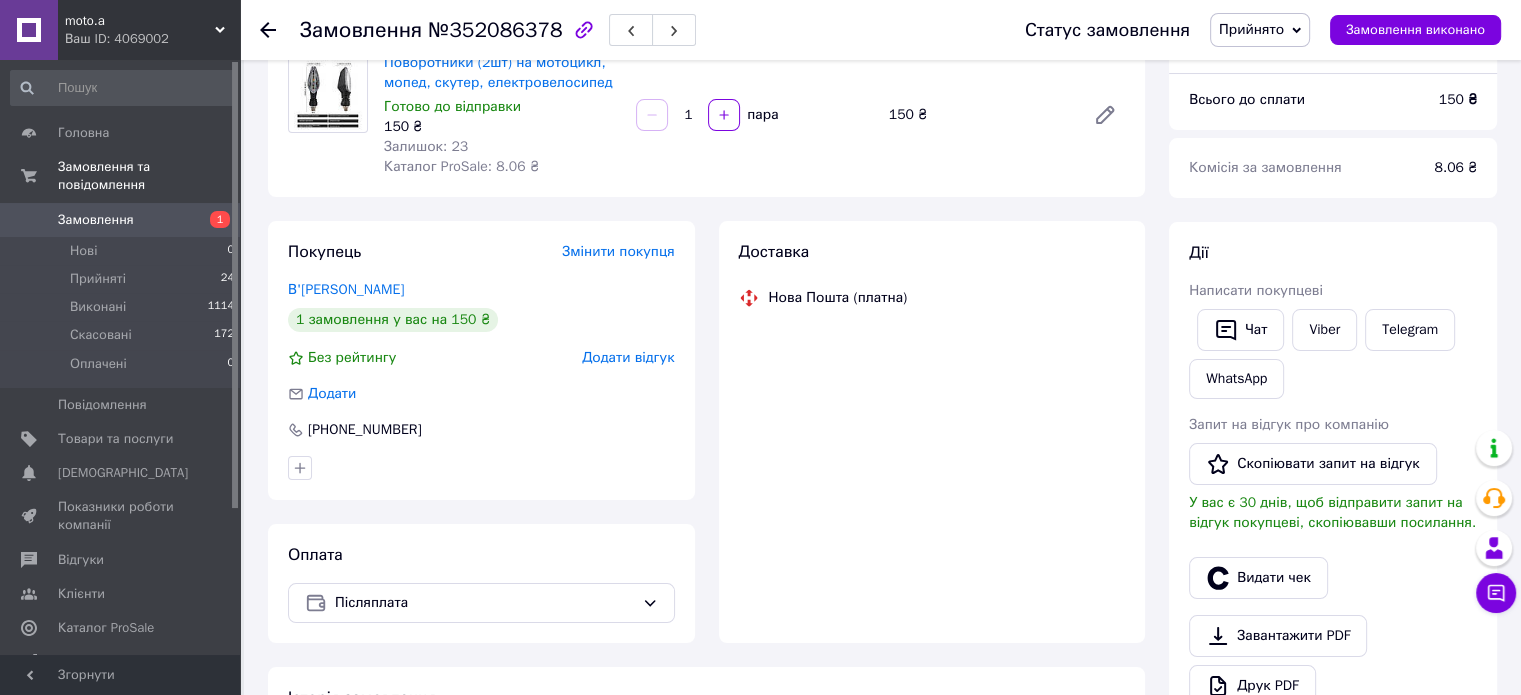 scroll, scrollTop: 200, scrollLeft: 0, axis: vertical 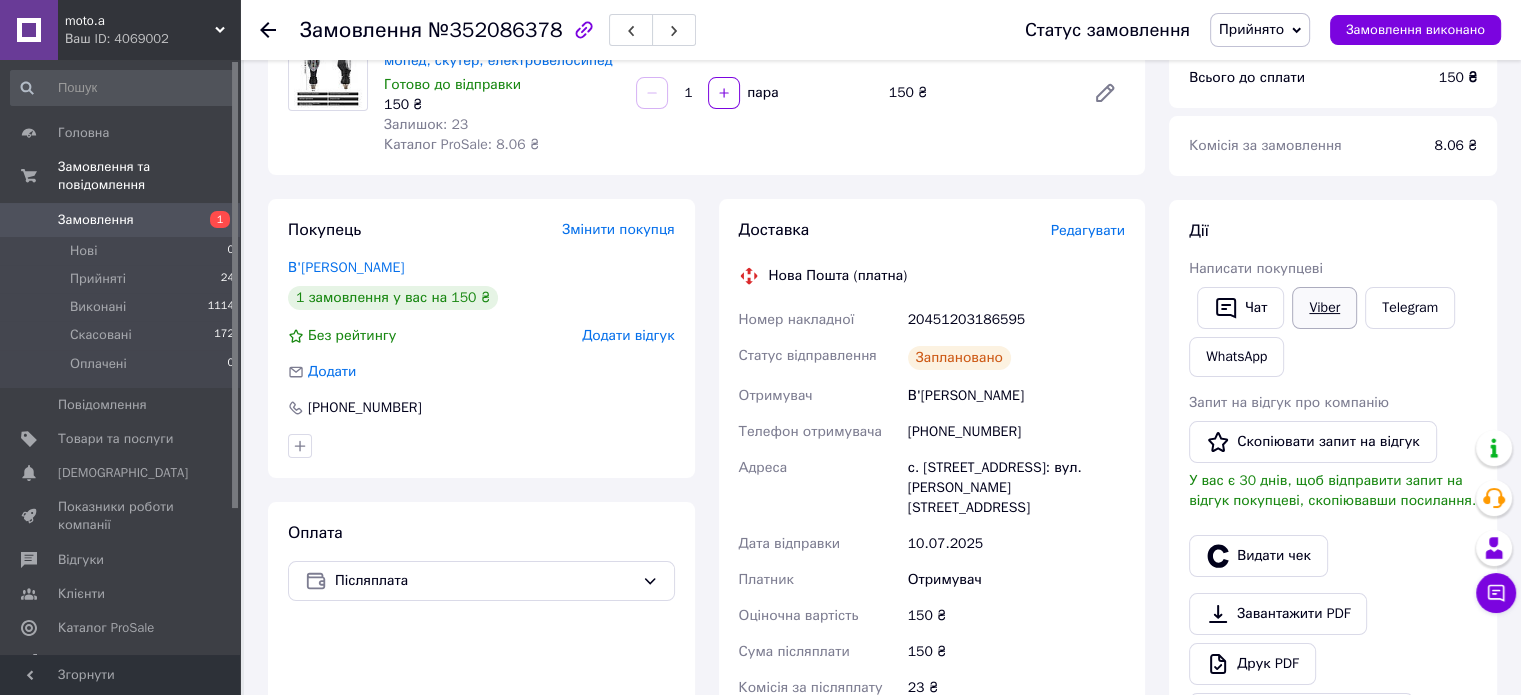 click on "Viber" at bounding box center (1324, 308) 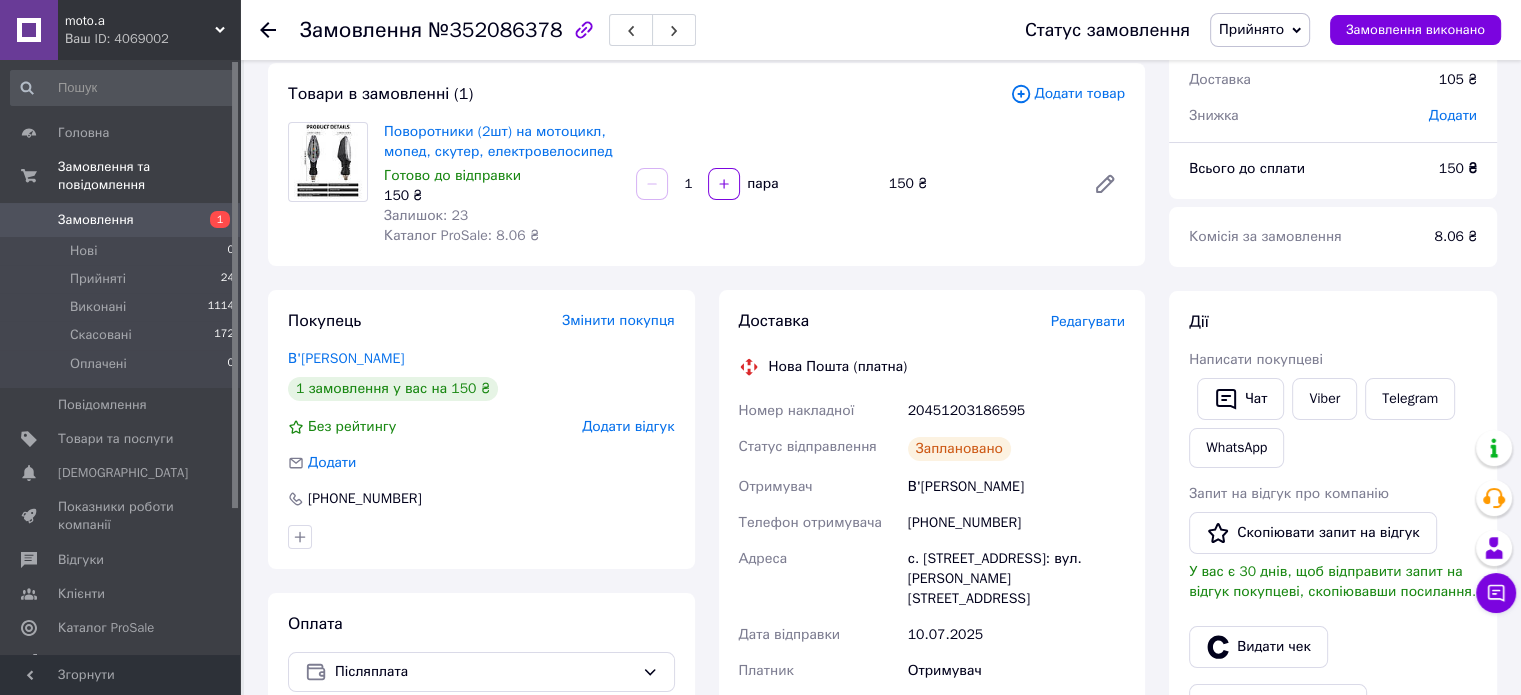 scroll, scrollTop: 0, scrollLeft: 0, axis: both 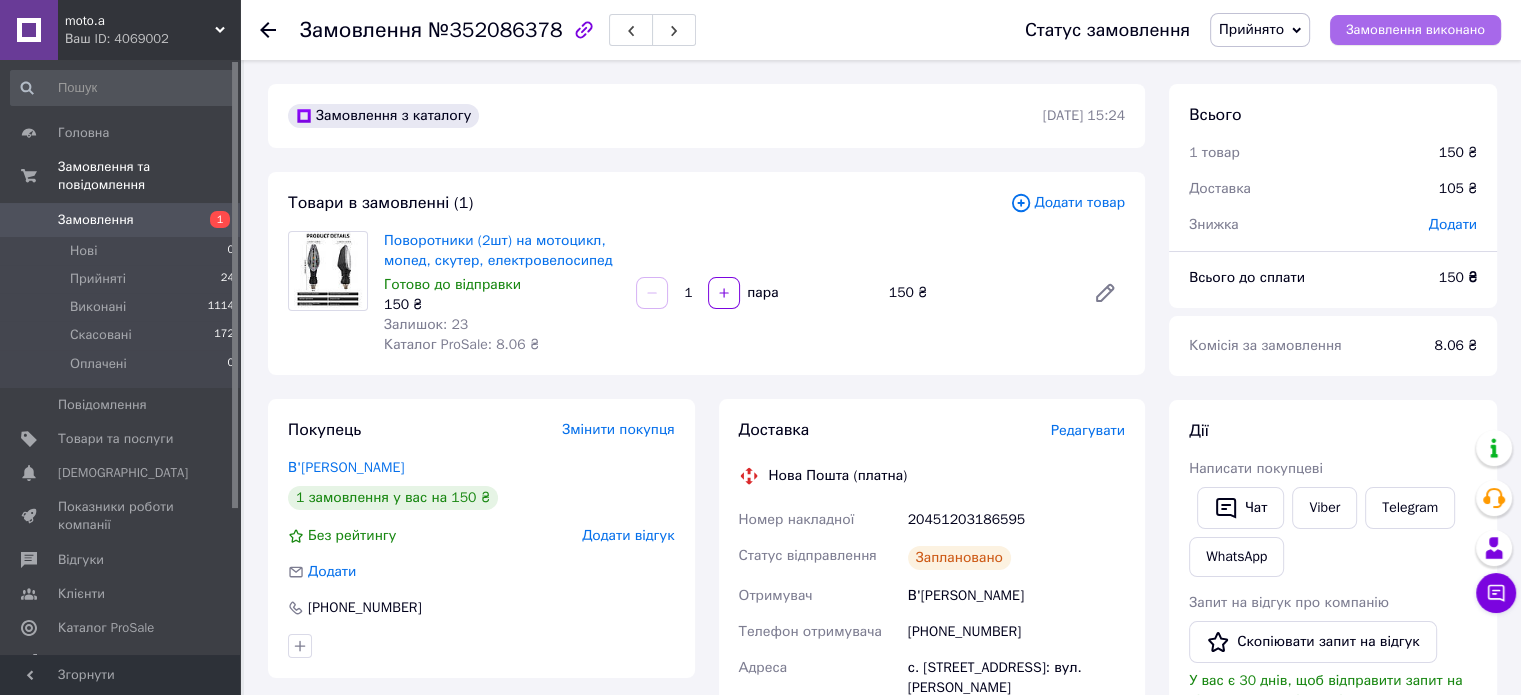 click on "Замовлення виконано" at bounding box center [1415, 30] 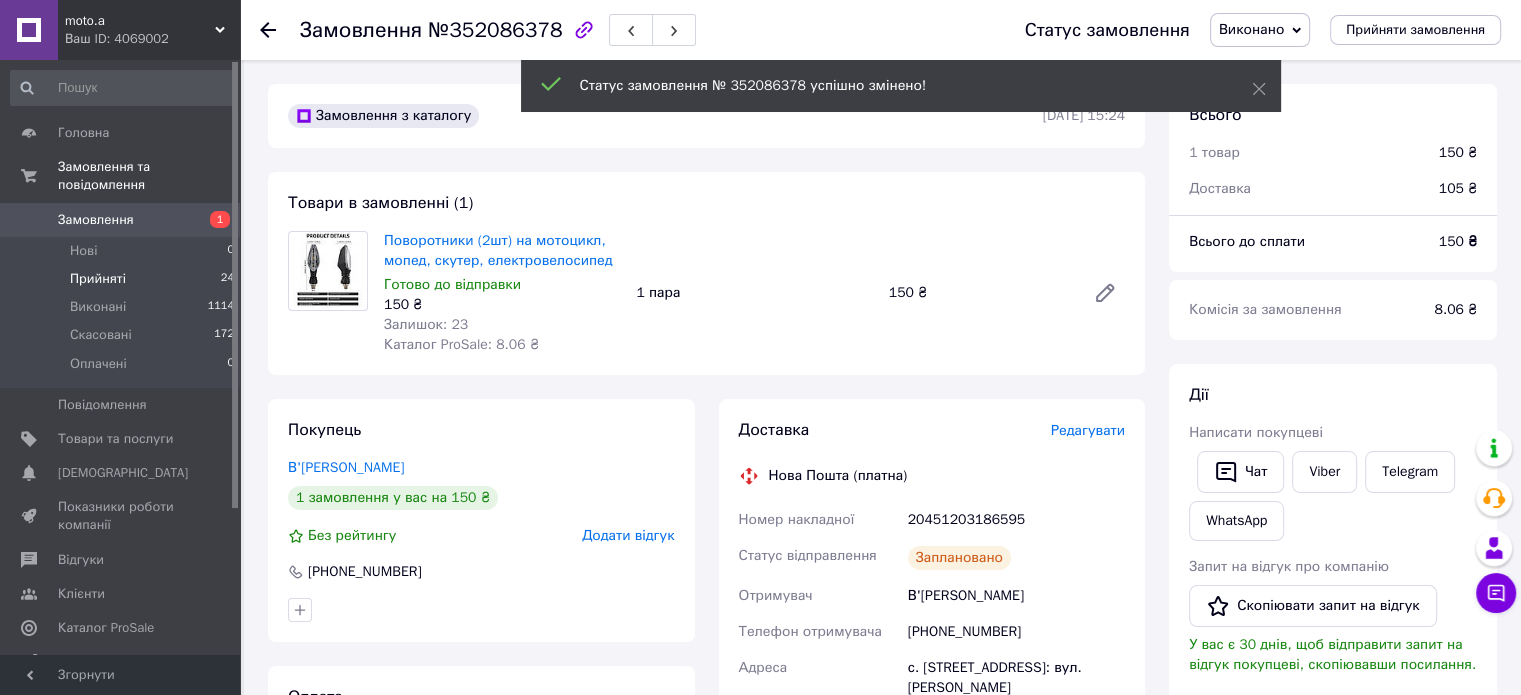 click on "Прийняті" at bounding box center [98, 279] 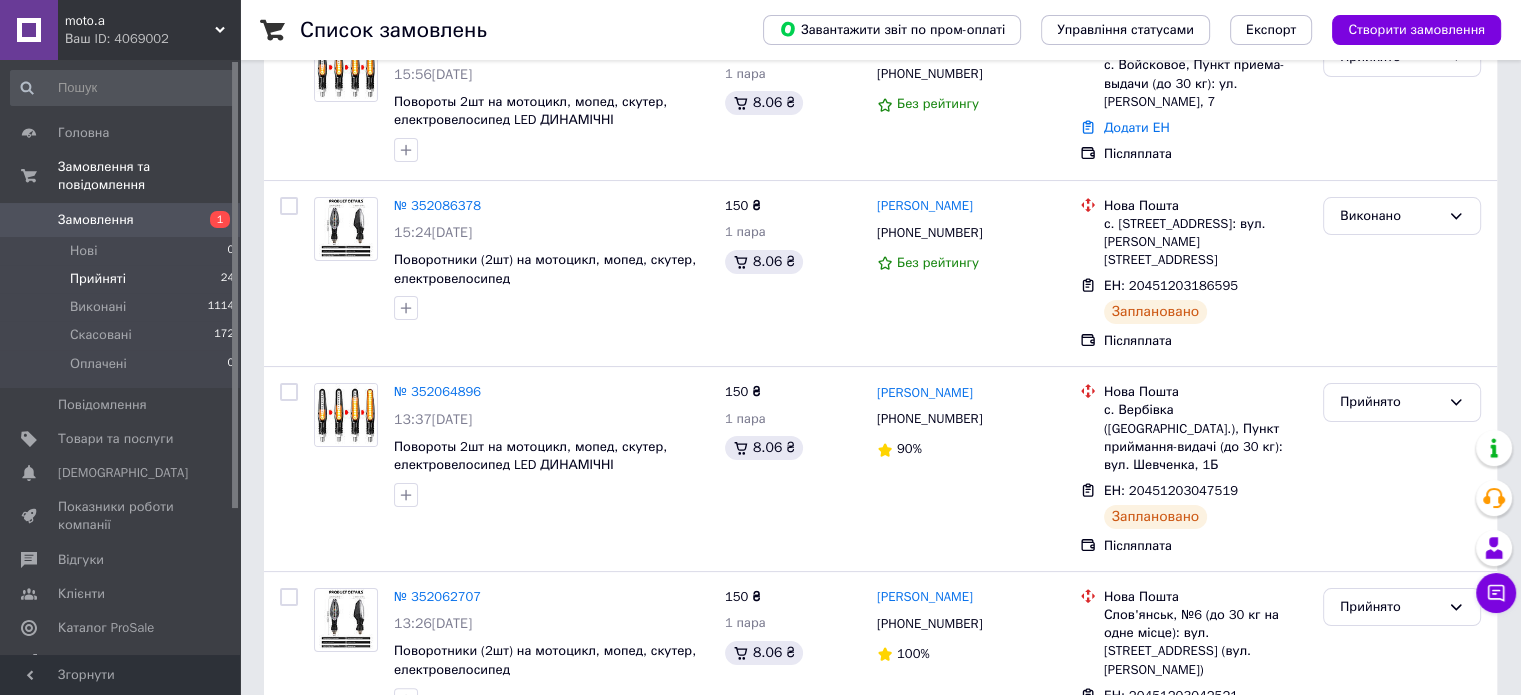 scroll, scrollTop: 300, scrollLeft: 0, axis: vertical 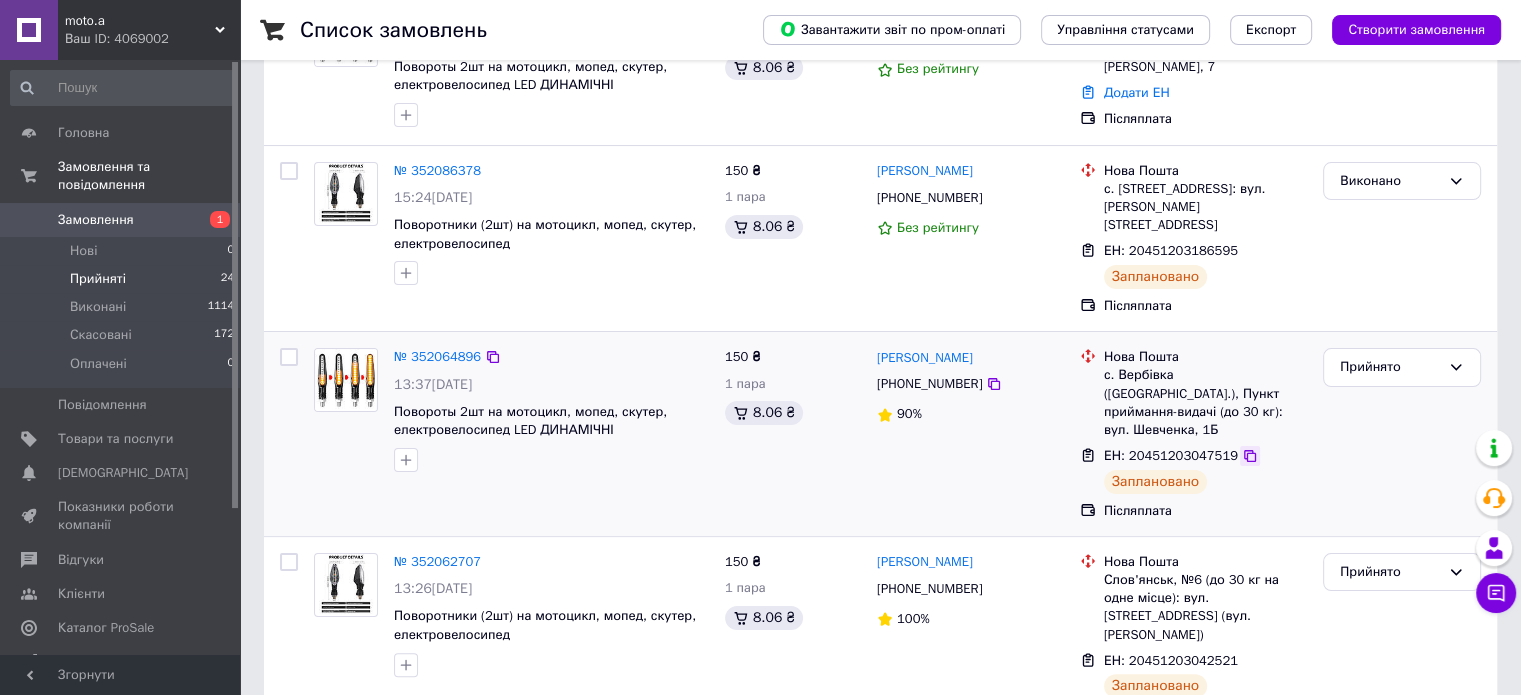click 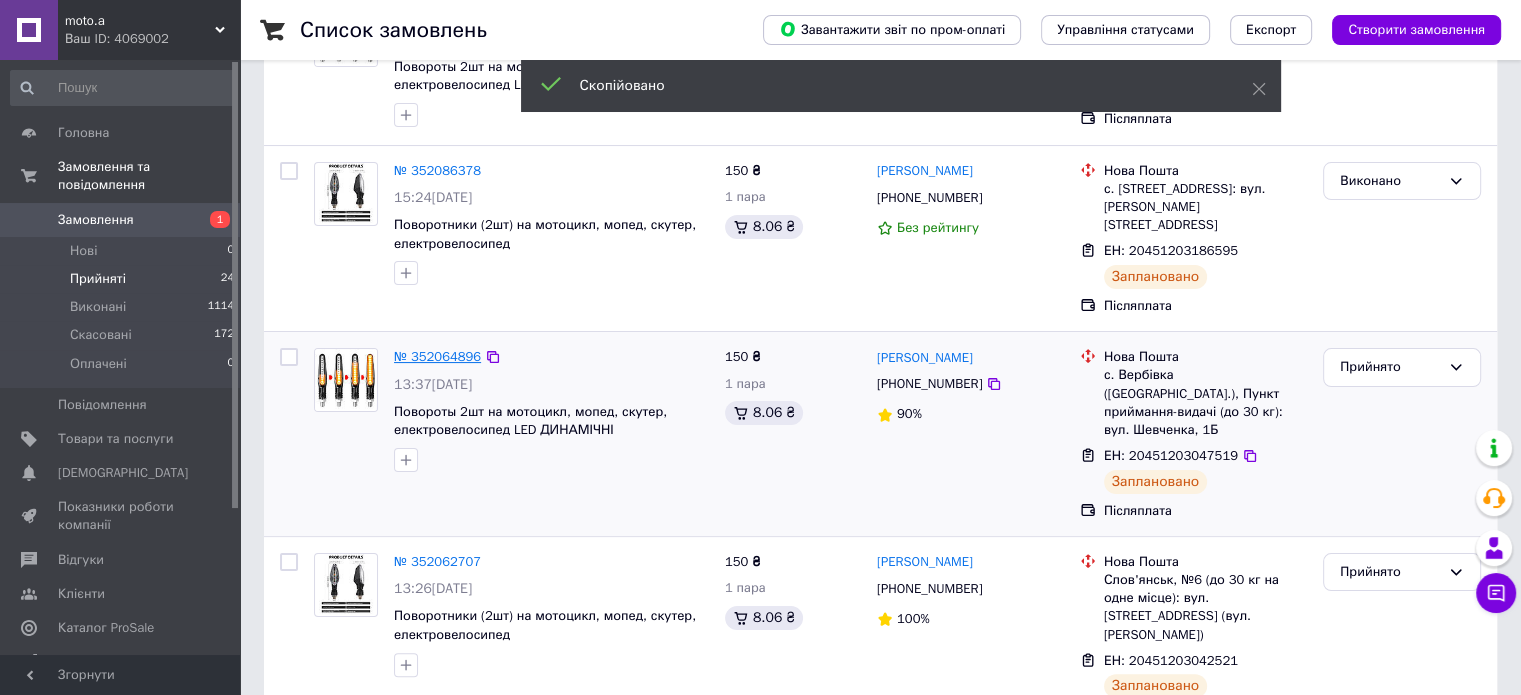 click on "№ 352064896" at bounding box center [437, 356] 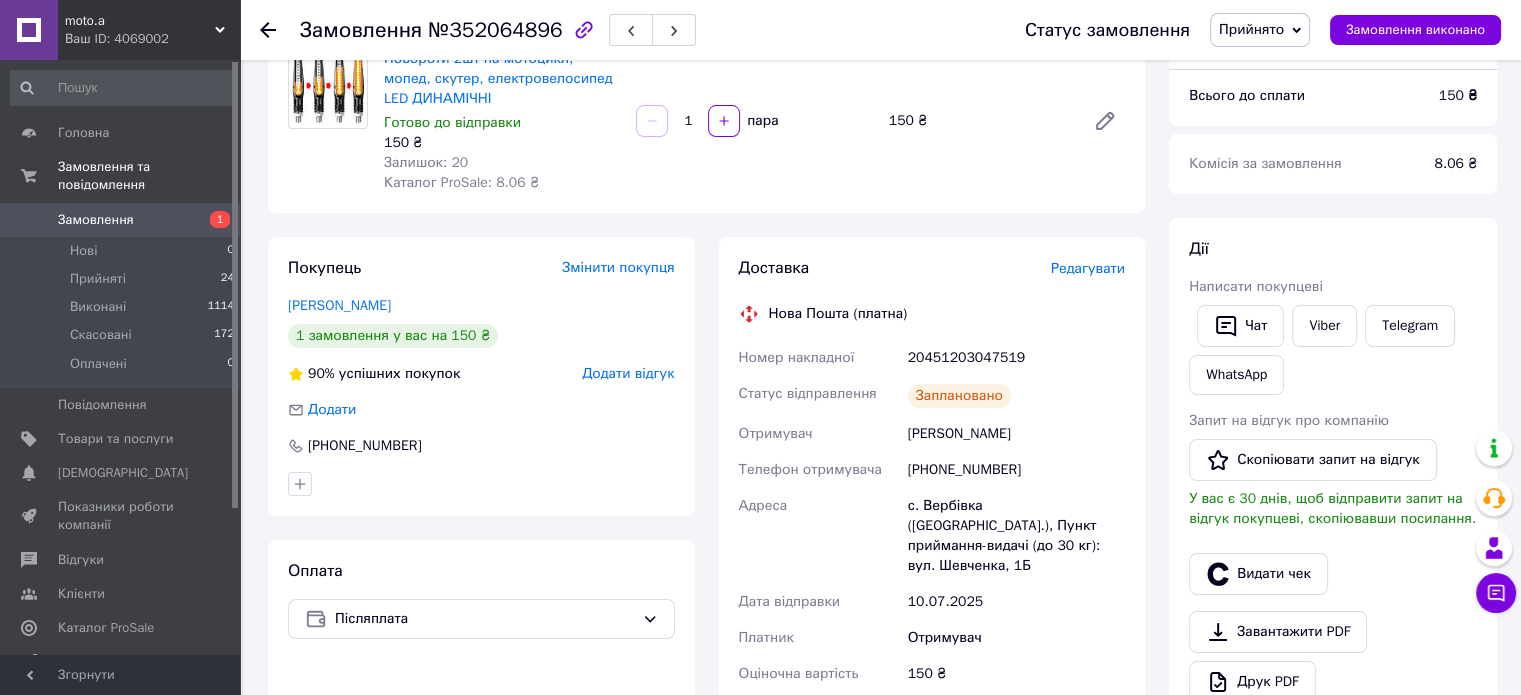scroll, scrollTop: 100, scrollLeft: 0, axis: vertical 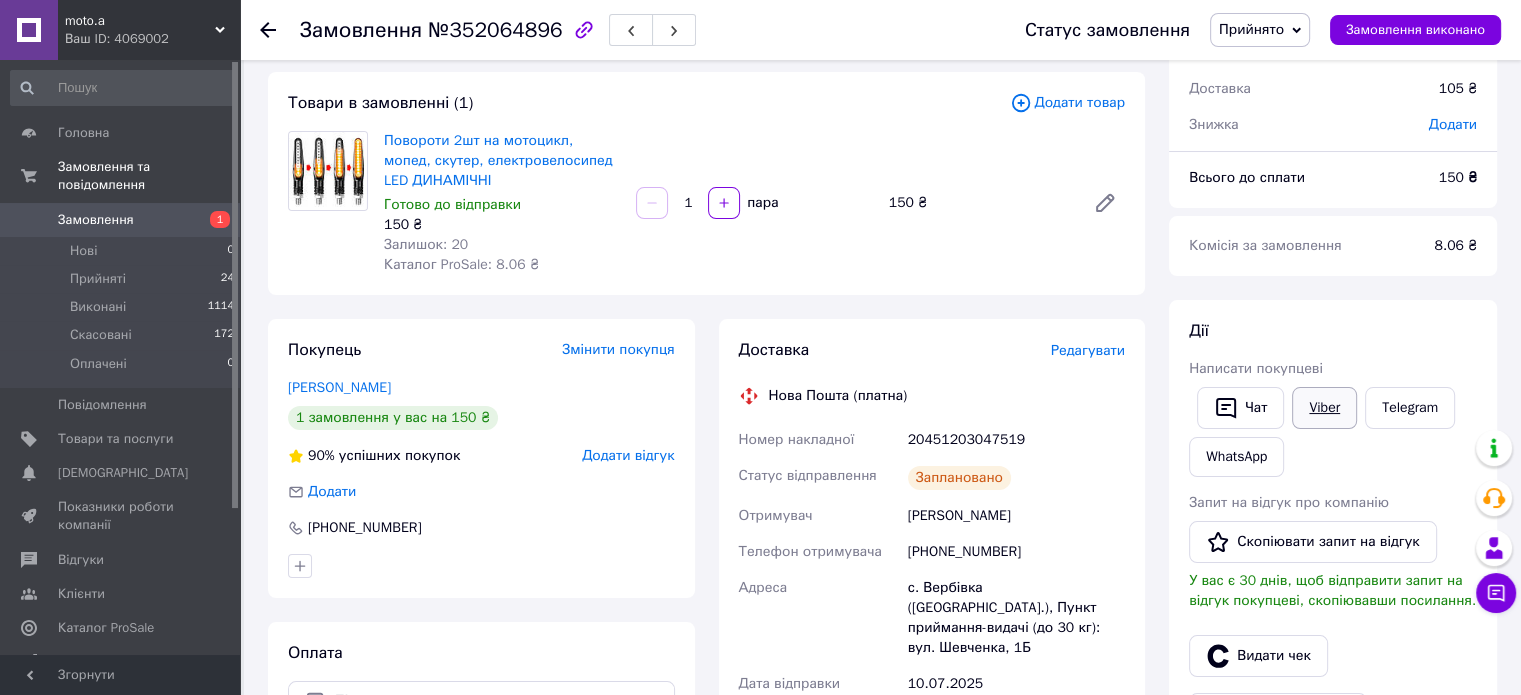 click on "Viber" at bounding box center (1324, 408) 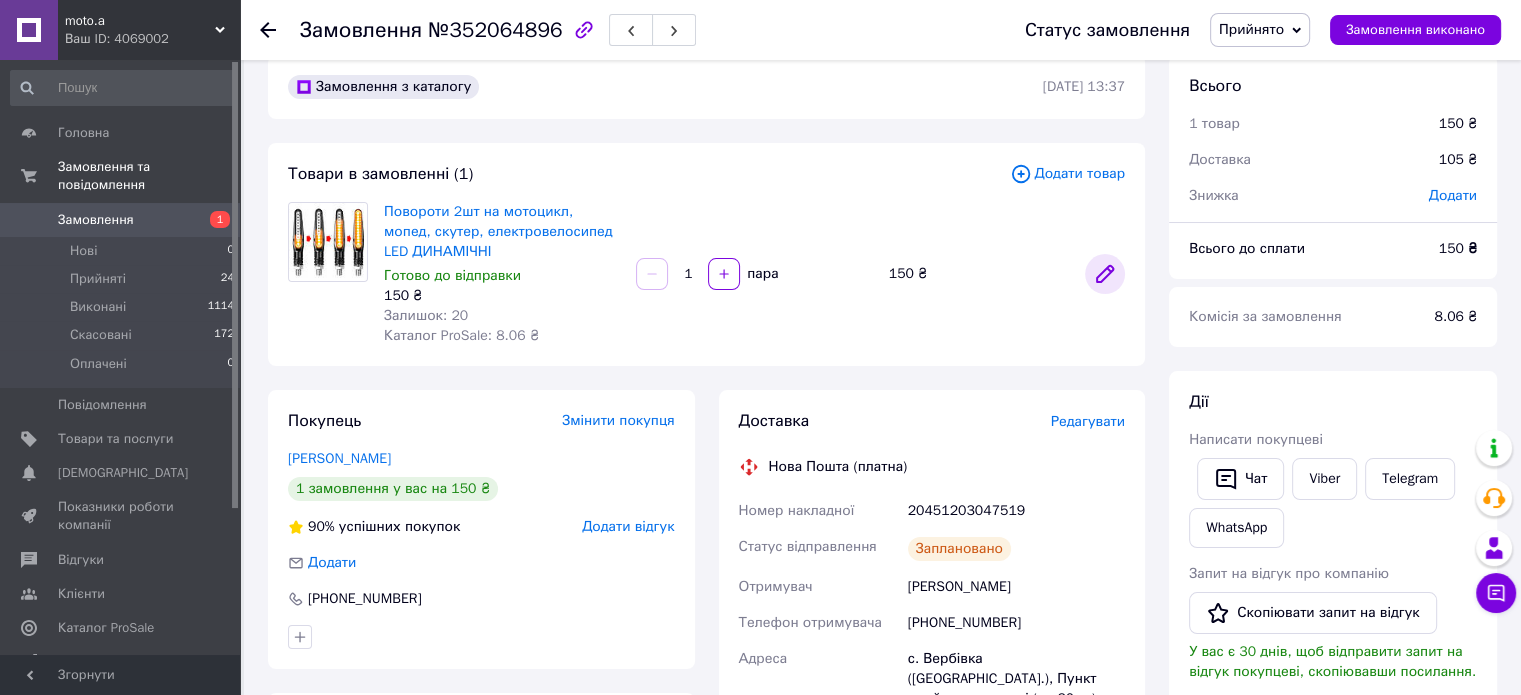 scroll, scrollTop: 0, scrollLeft: 0, axis: both 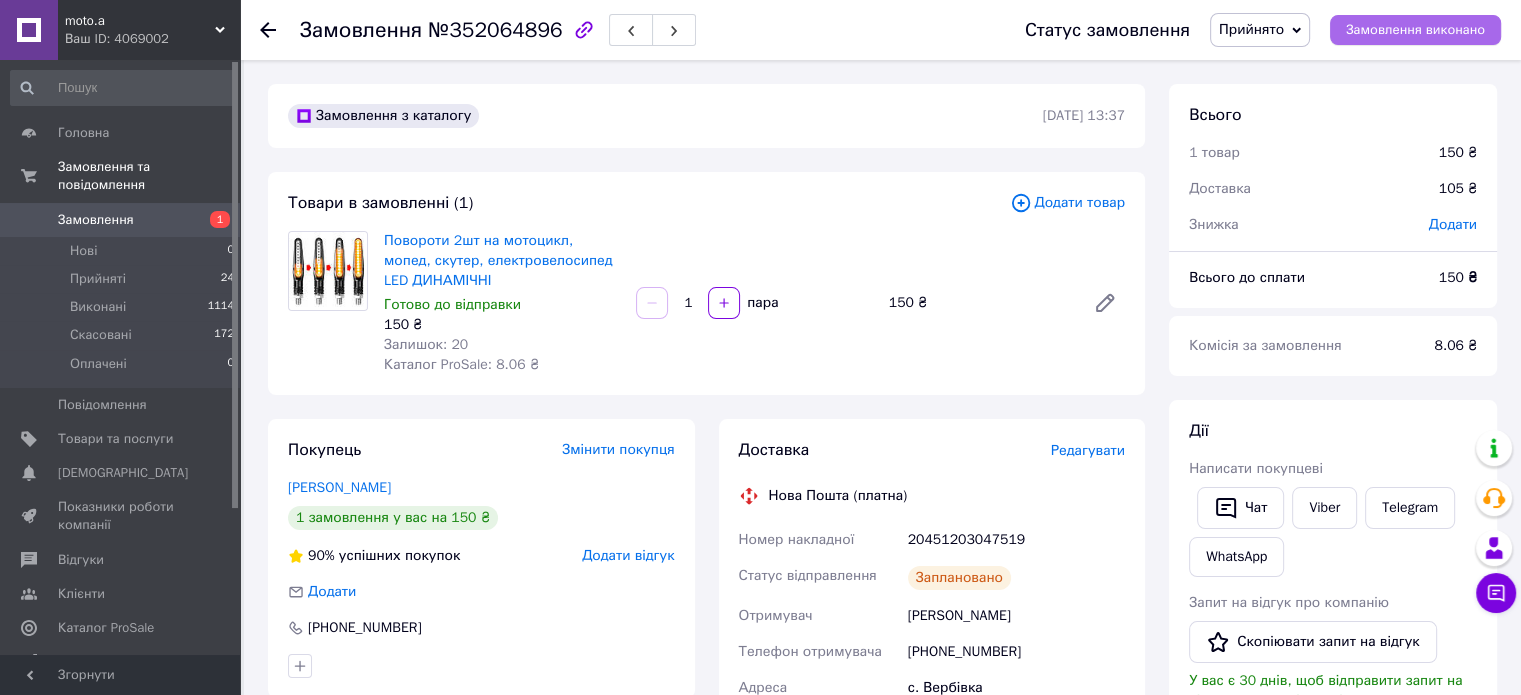 click on "Замовлення виконано" at bounding box center (1415, 30) 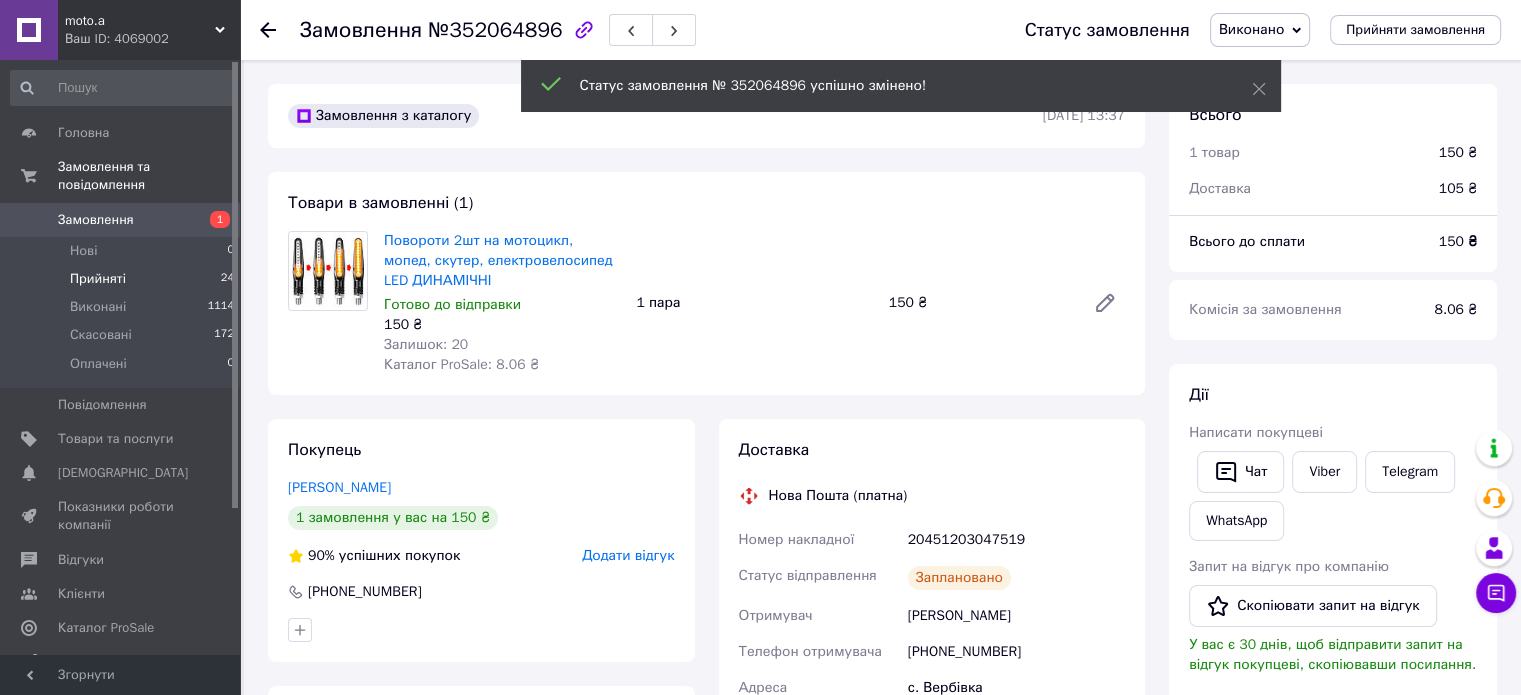 click on "Прийняті" at bounding box center [98, 279] 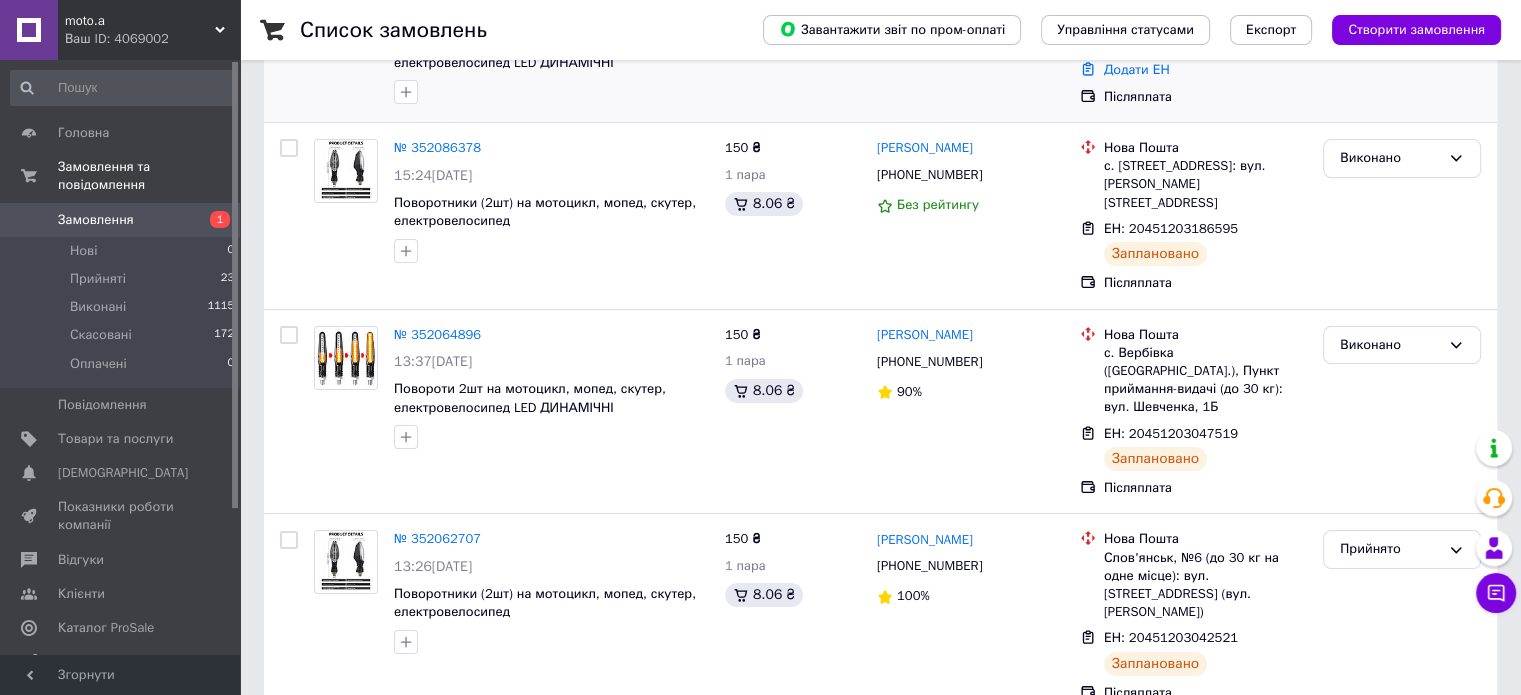 scroll, scrollTop: 300, scrollLeft: 0, axis: vertical 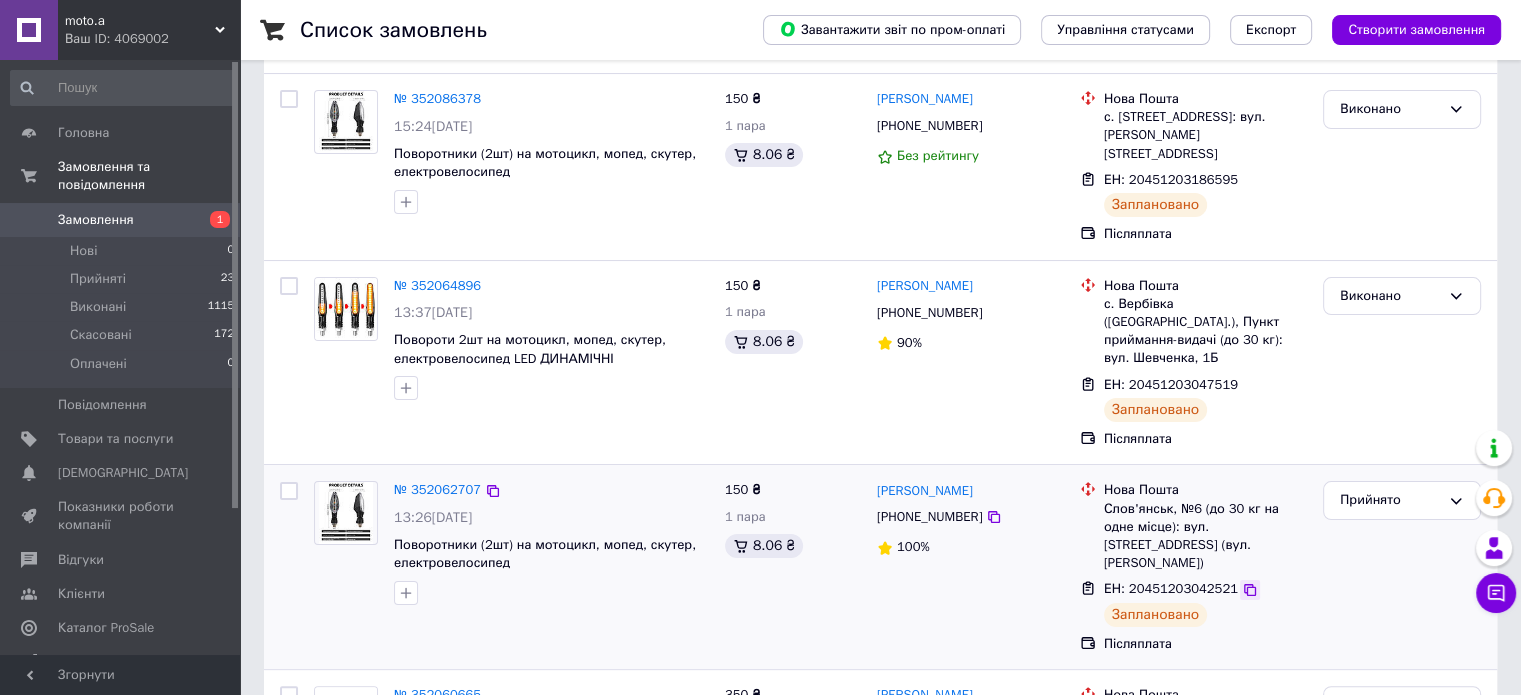 click 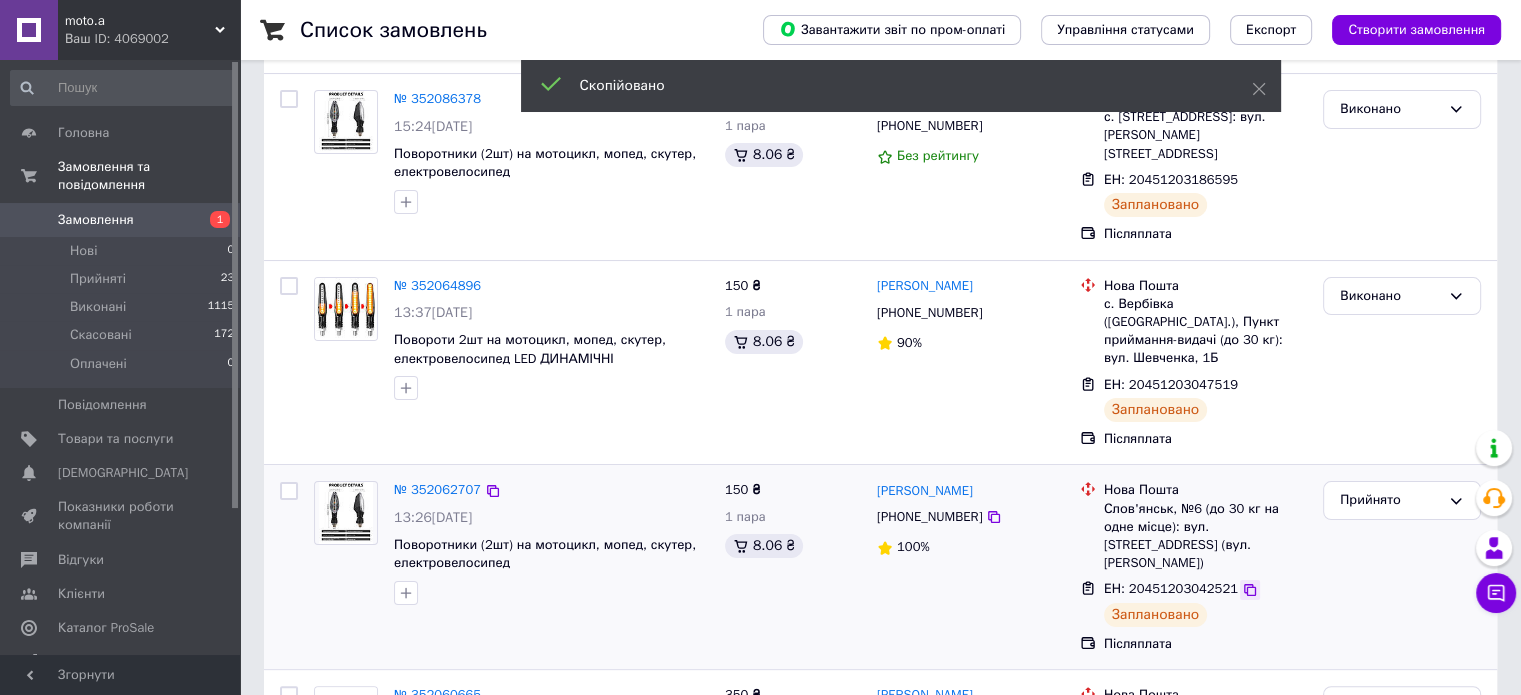 click 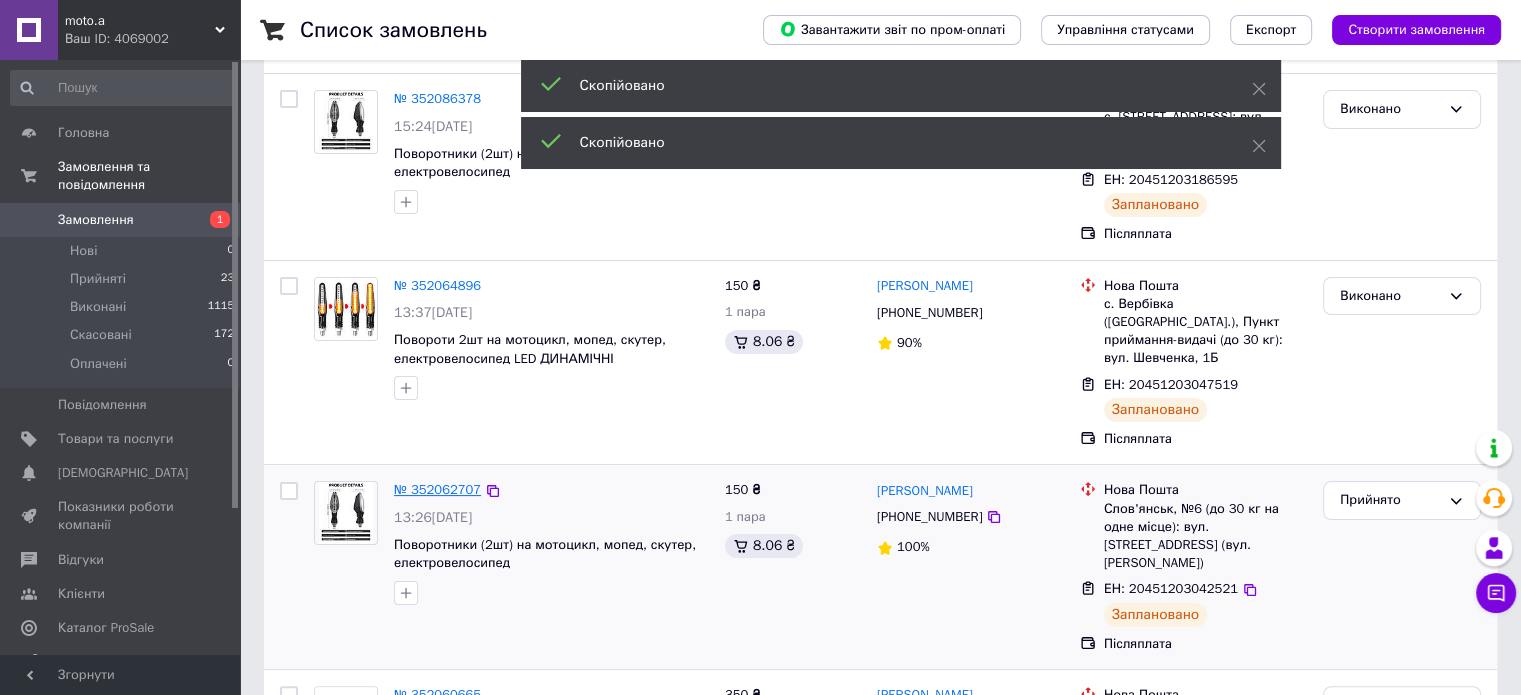 click on "№ 352062707" at bounding box center (437, 489) 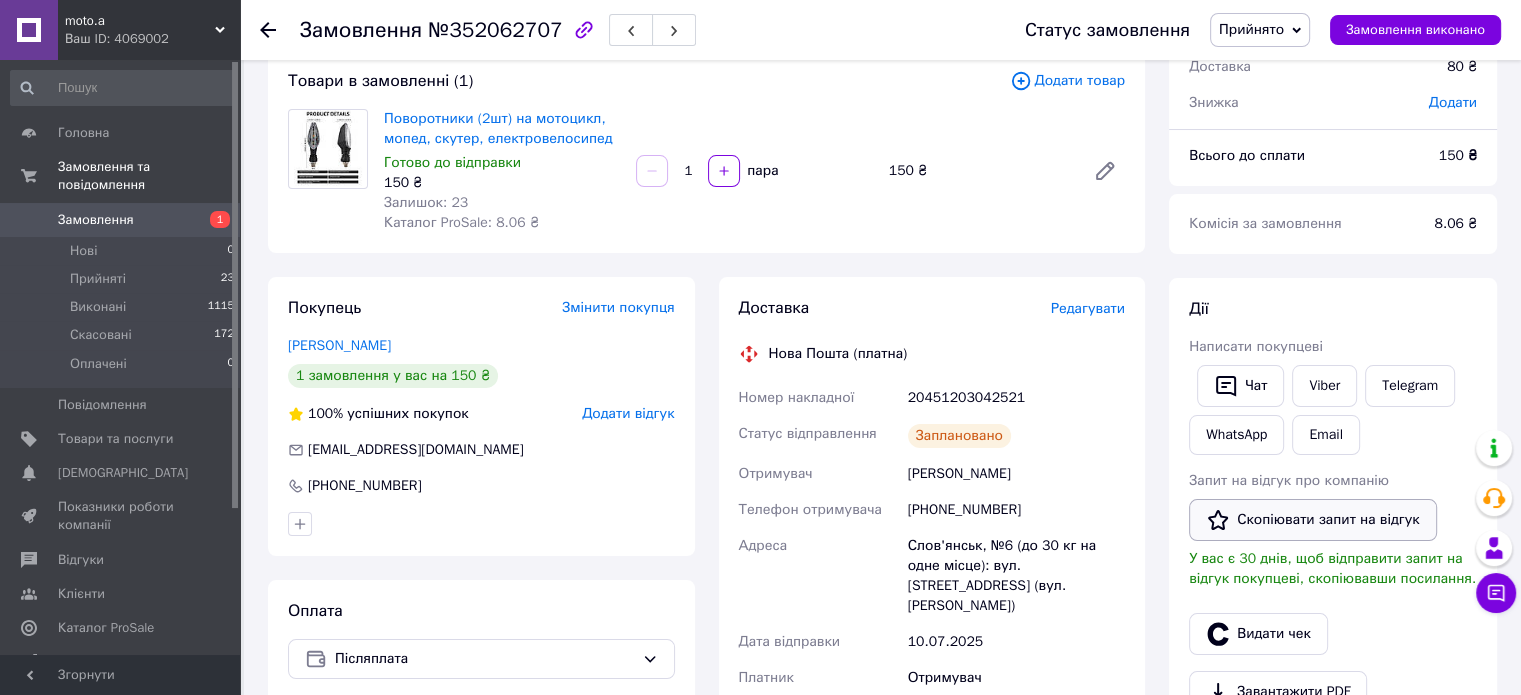 scroll, scrollTop: 100, scrollLeft: 0, axis: vertical 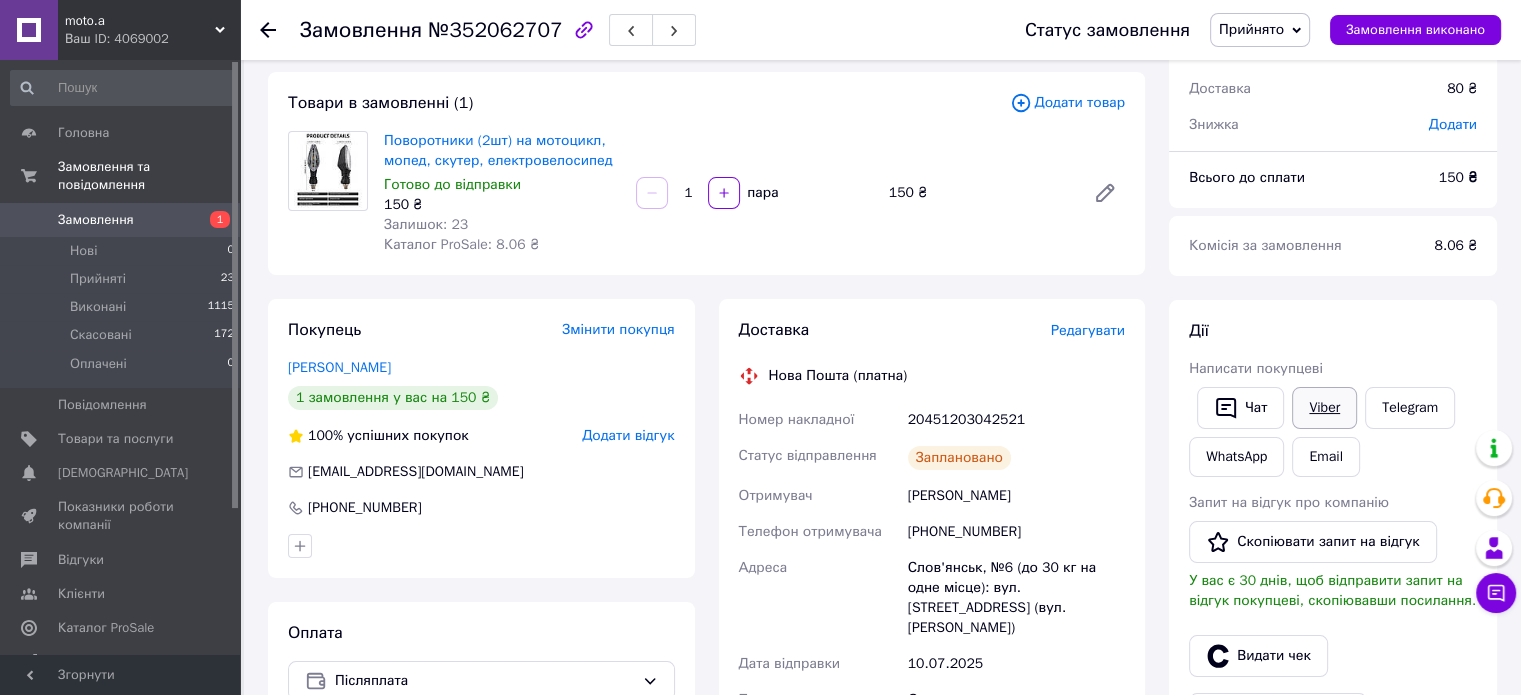 click on "Viber" at bounding box center (1324, 408) 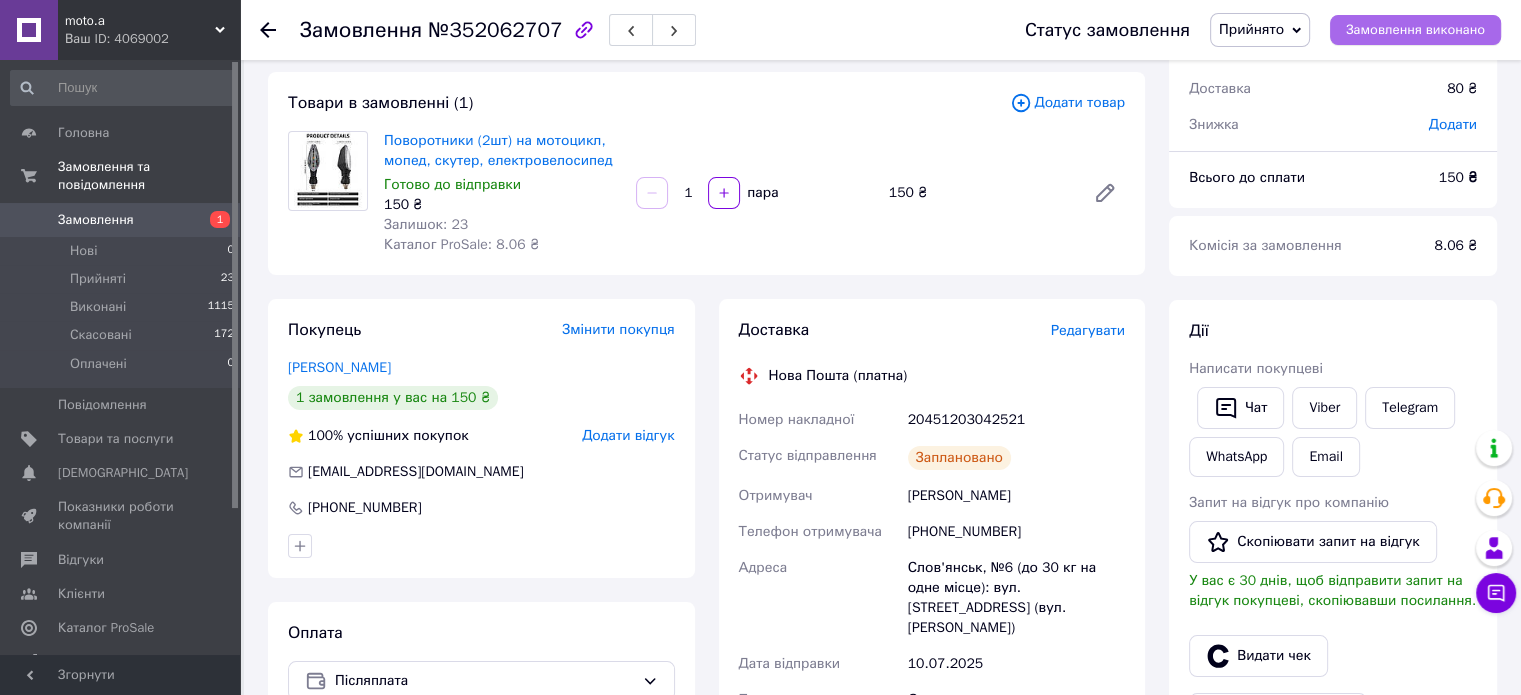 click on "Замовлення виконано" at bounding box center [1415, 30] 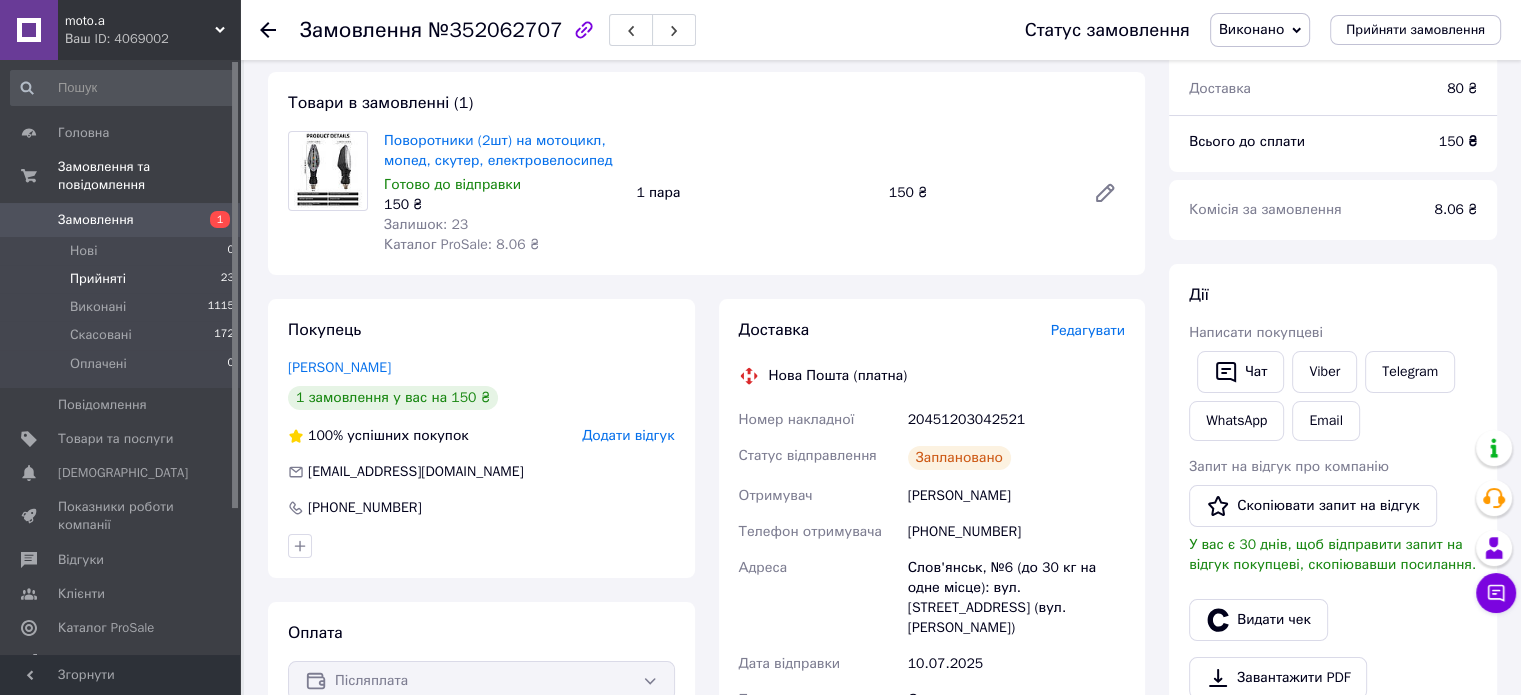 click on "Прийняті" at bounding box center (98, 279) 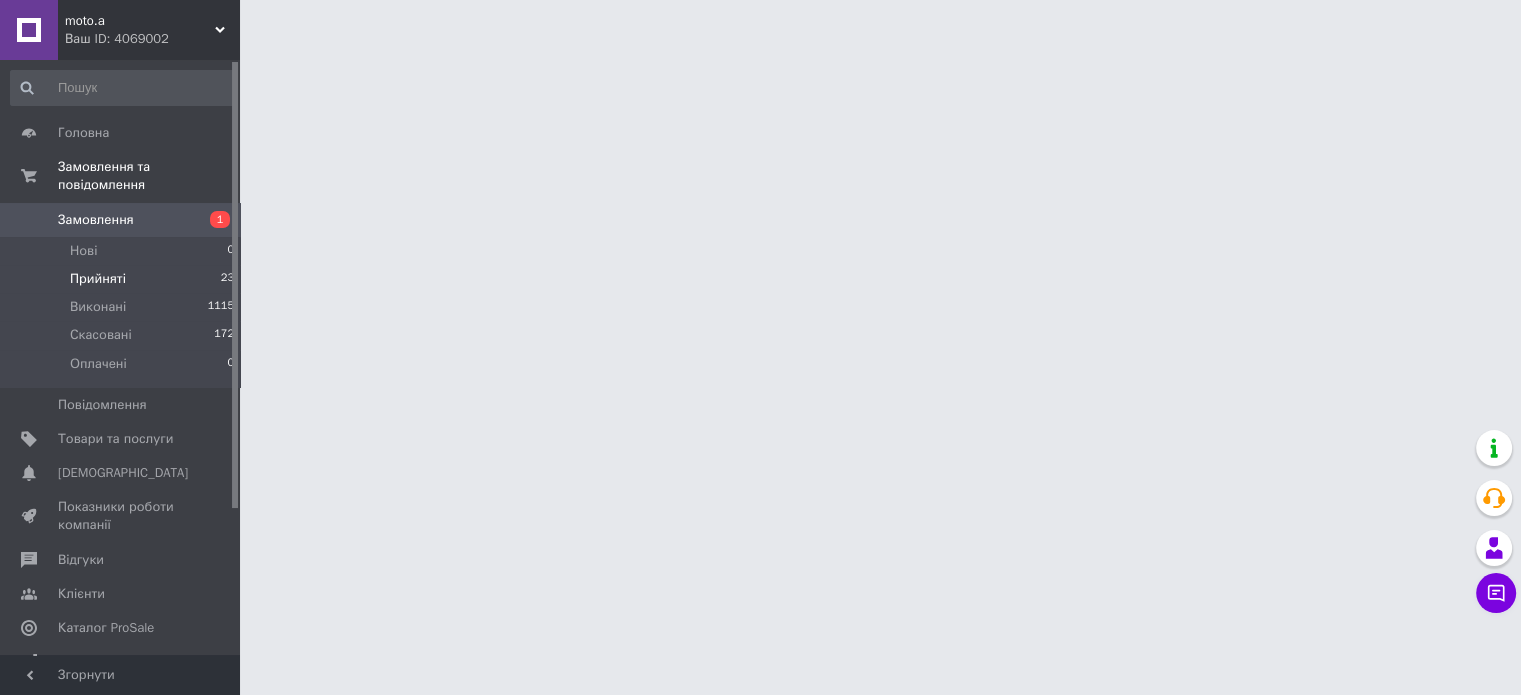 scroll, scrollTop: 0, scrollLeft: 0, axis: both 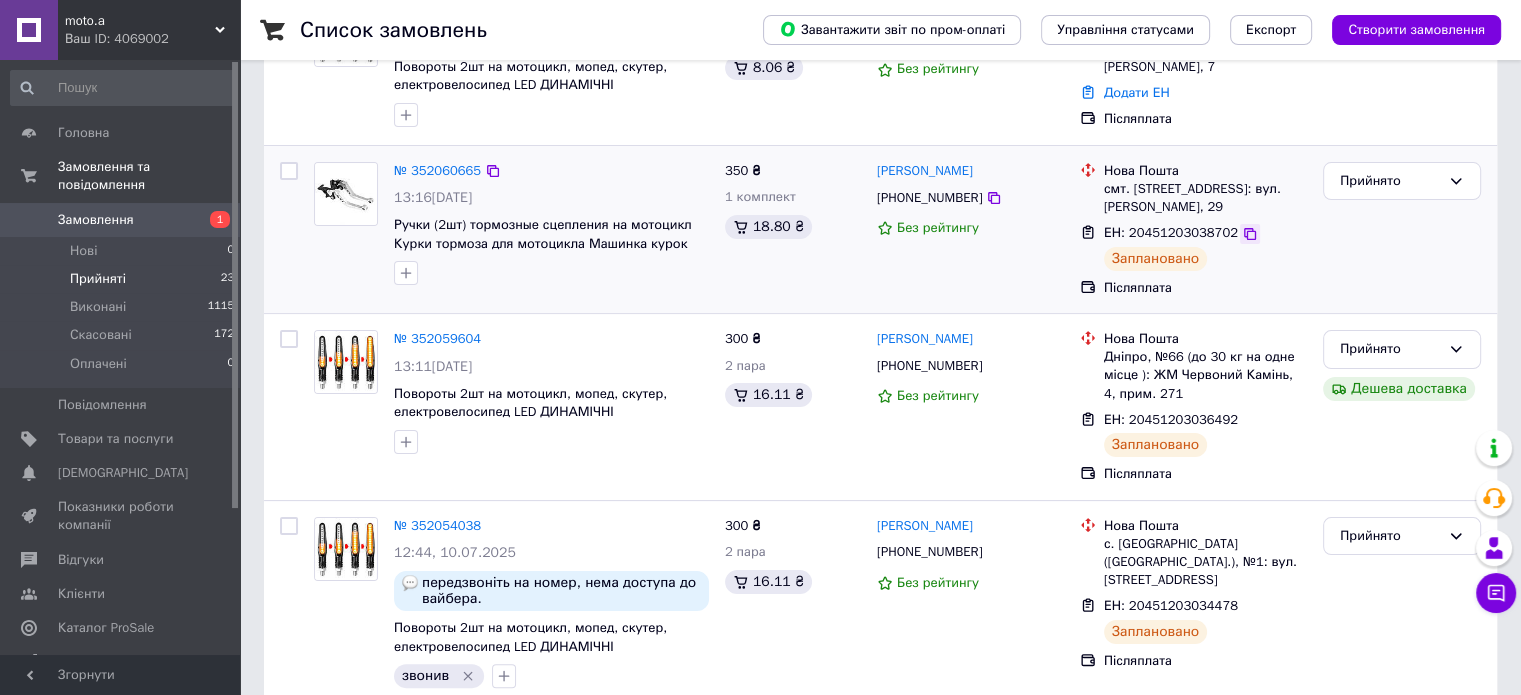 click 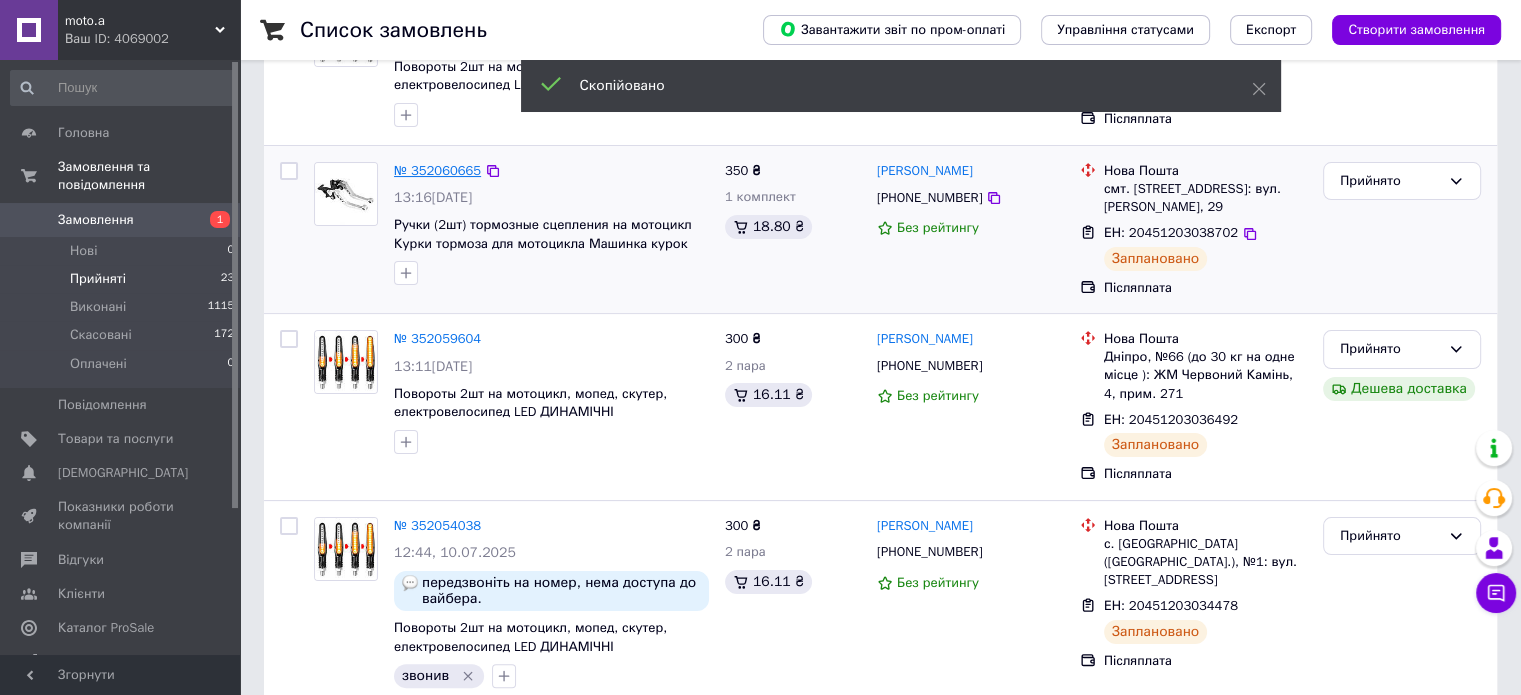 click on "№ 352060665" at bounding box center [437, 170] 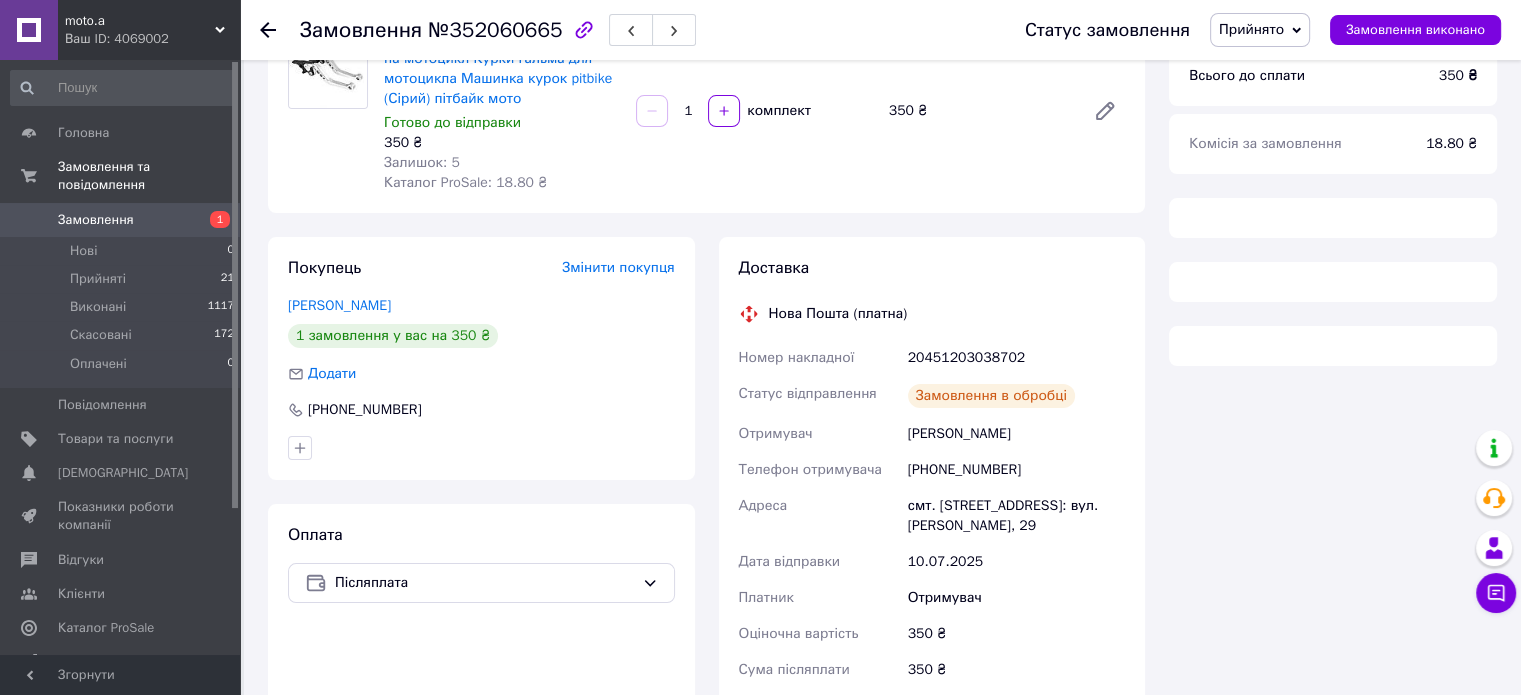 scroll, scrollTop: 0, scrollLeft: 0, axis: both 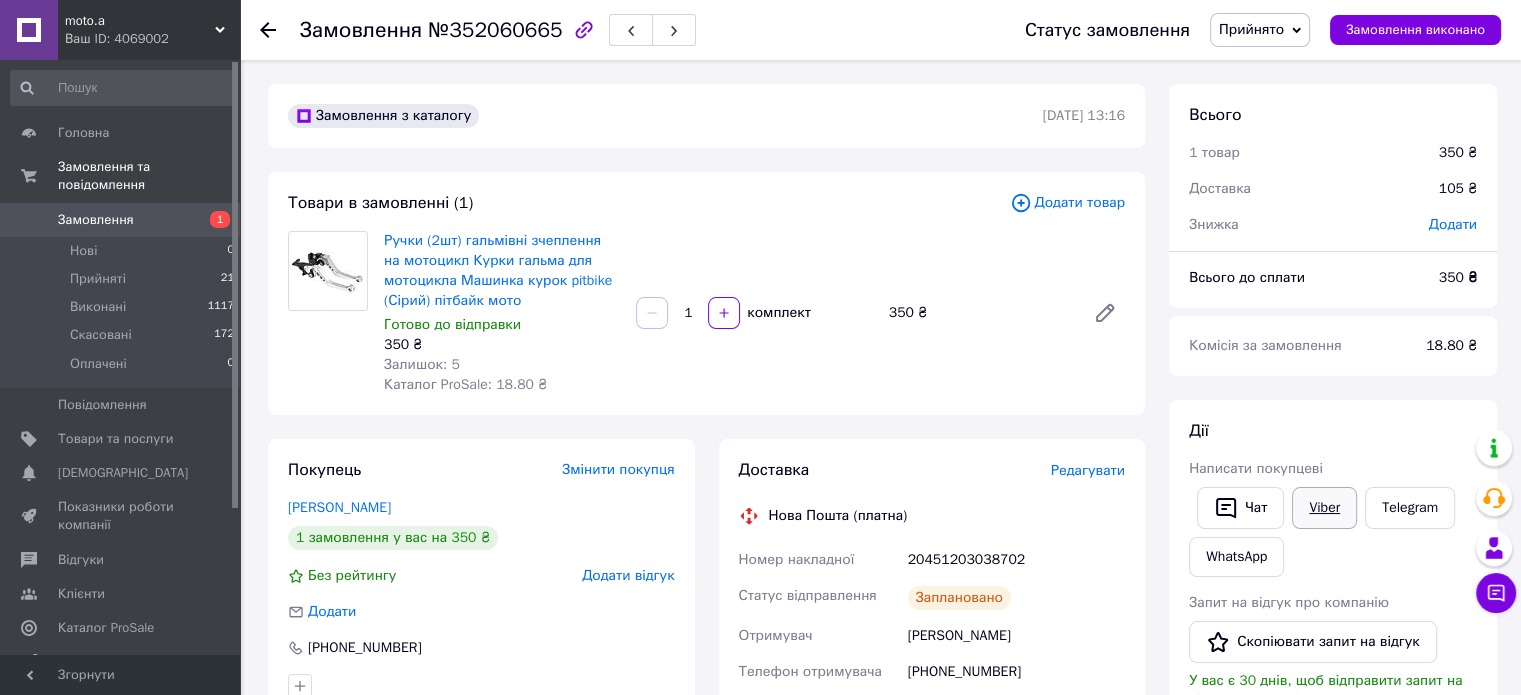 click on "Viber" at bounding box center (1324, 508) 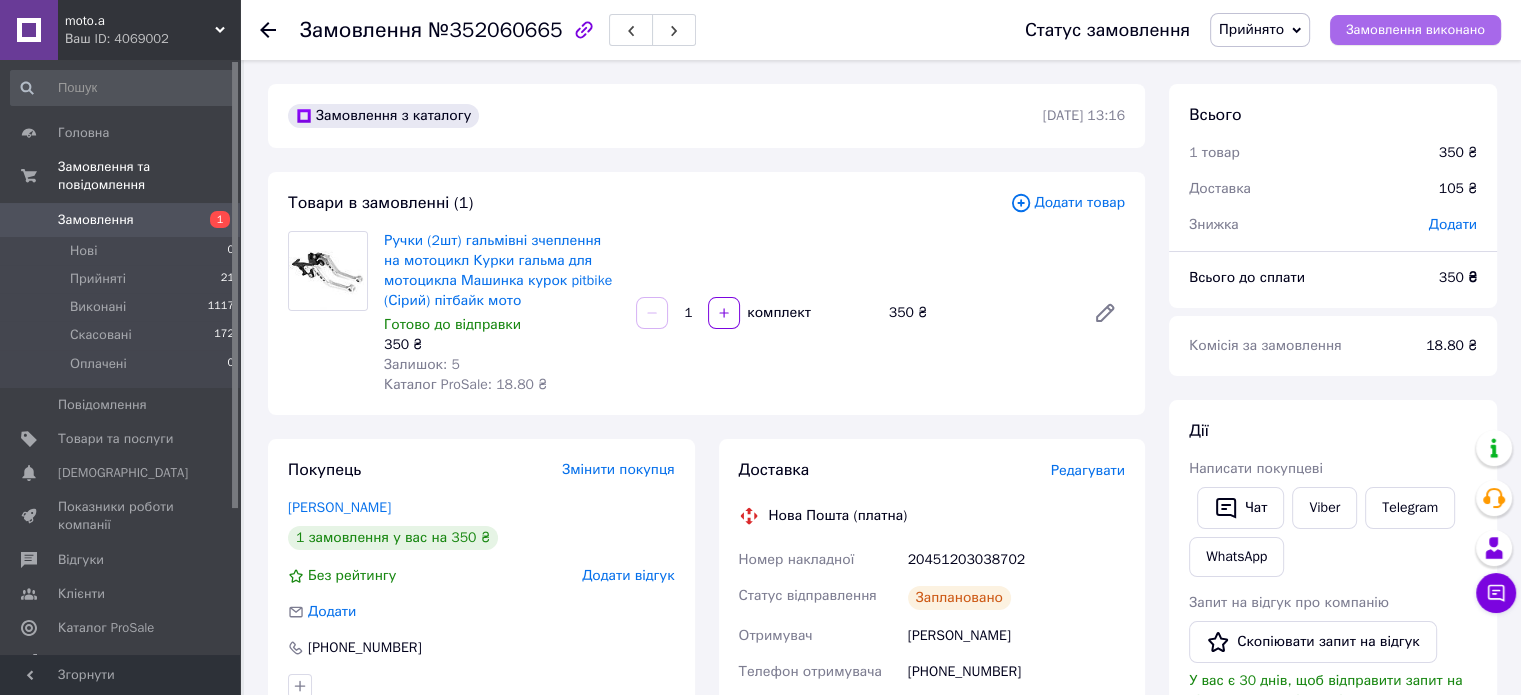 click on "Замовлення виконано" at bounding box center [1415, 30] 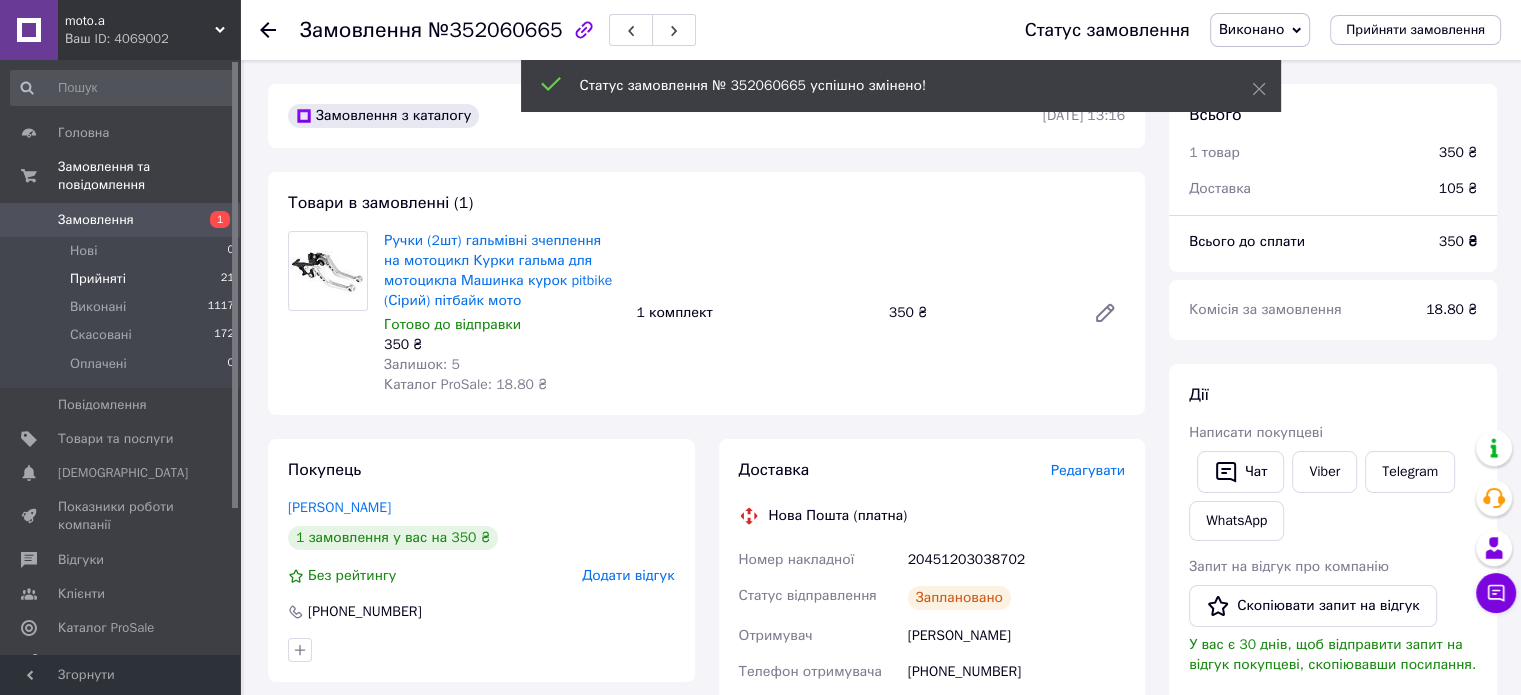 click on "Прийняті" at bounding box center (98, 279) 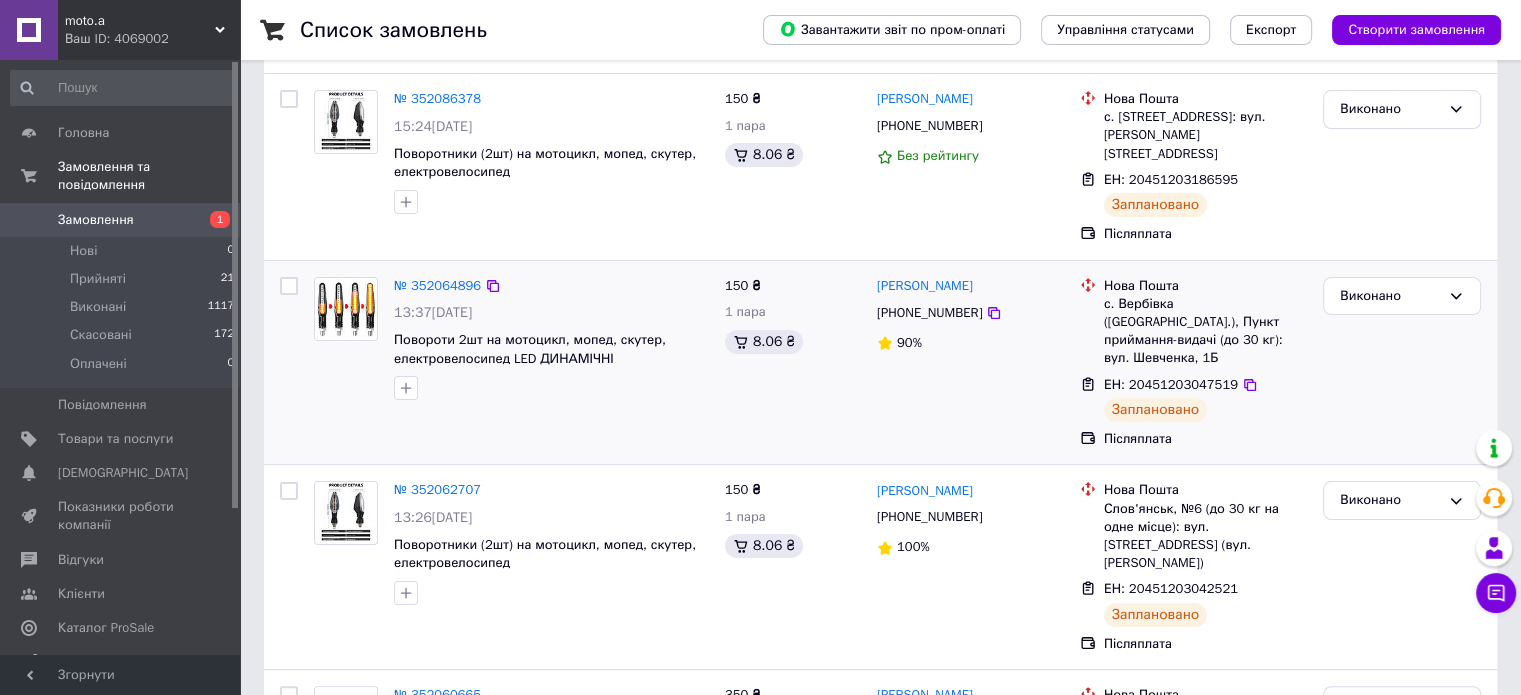 scroll, scrollTop: 500, scrollLeft: 0, axis: vertical 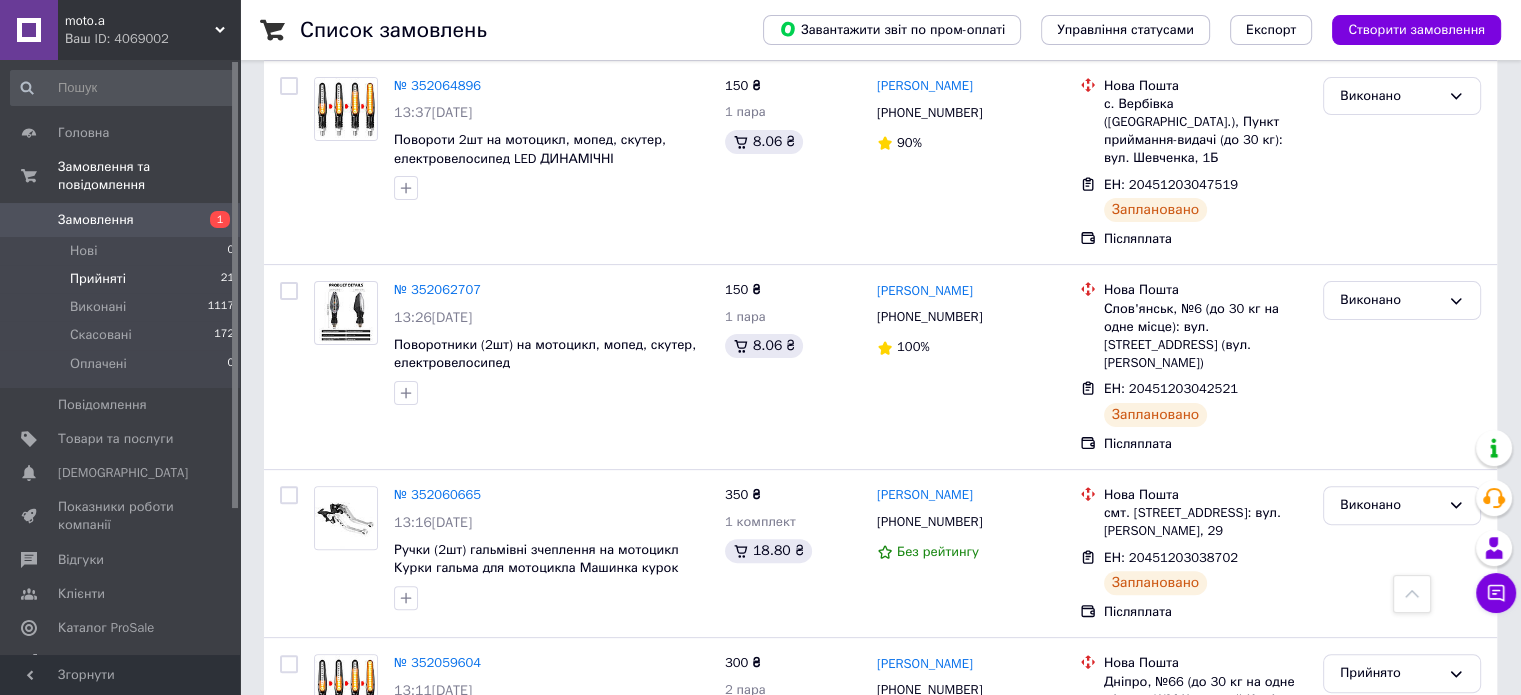 click on "Прийняті" at bounding box center (98, 279) 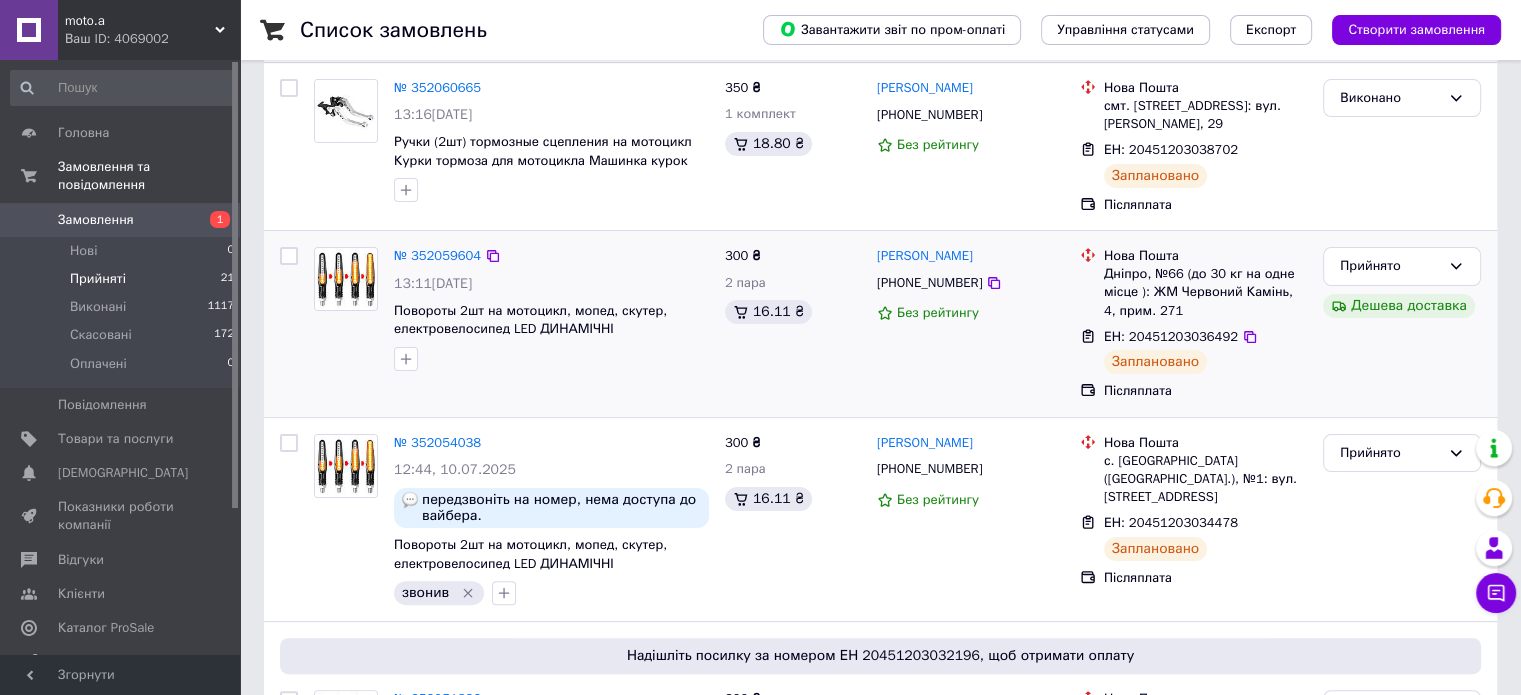 scroll, scrollTop: 400, scrollLeft: 0, axis: vertical 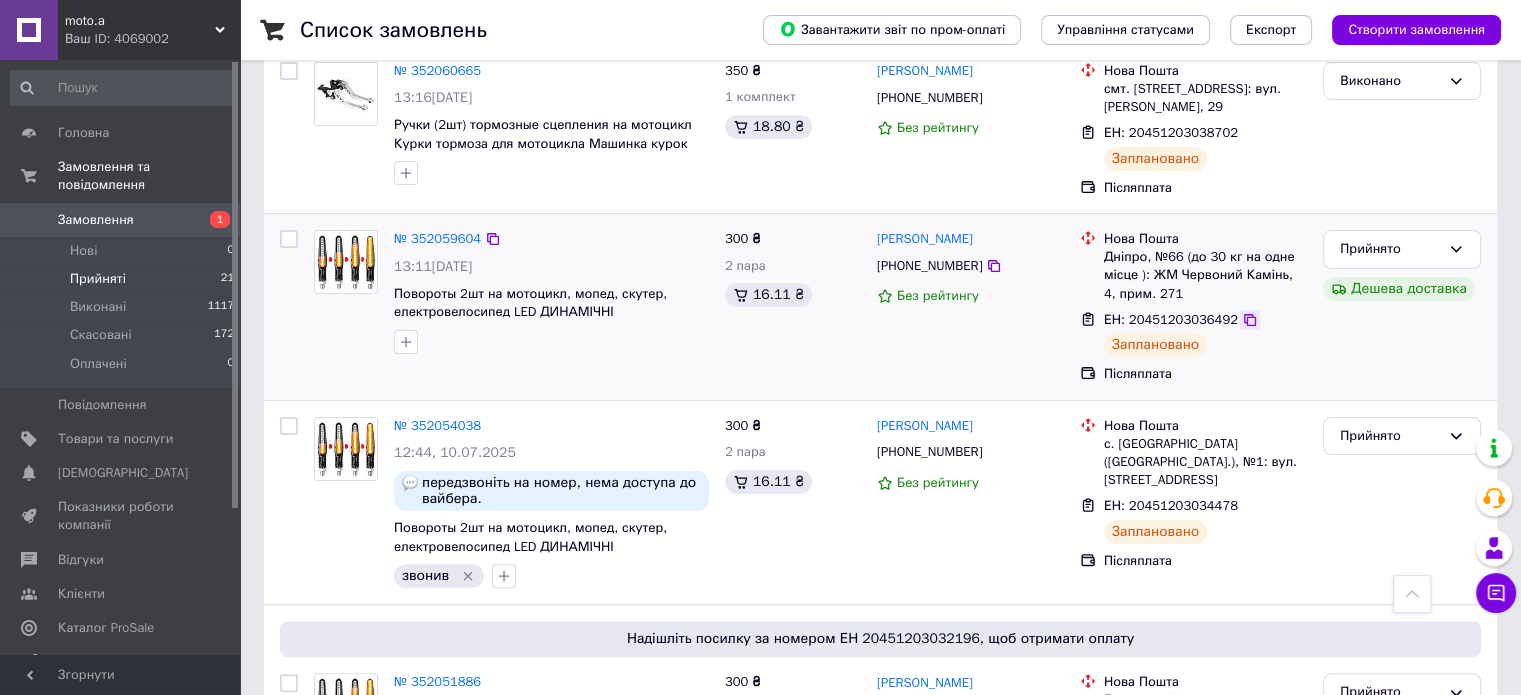 click 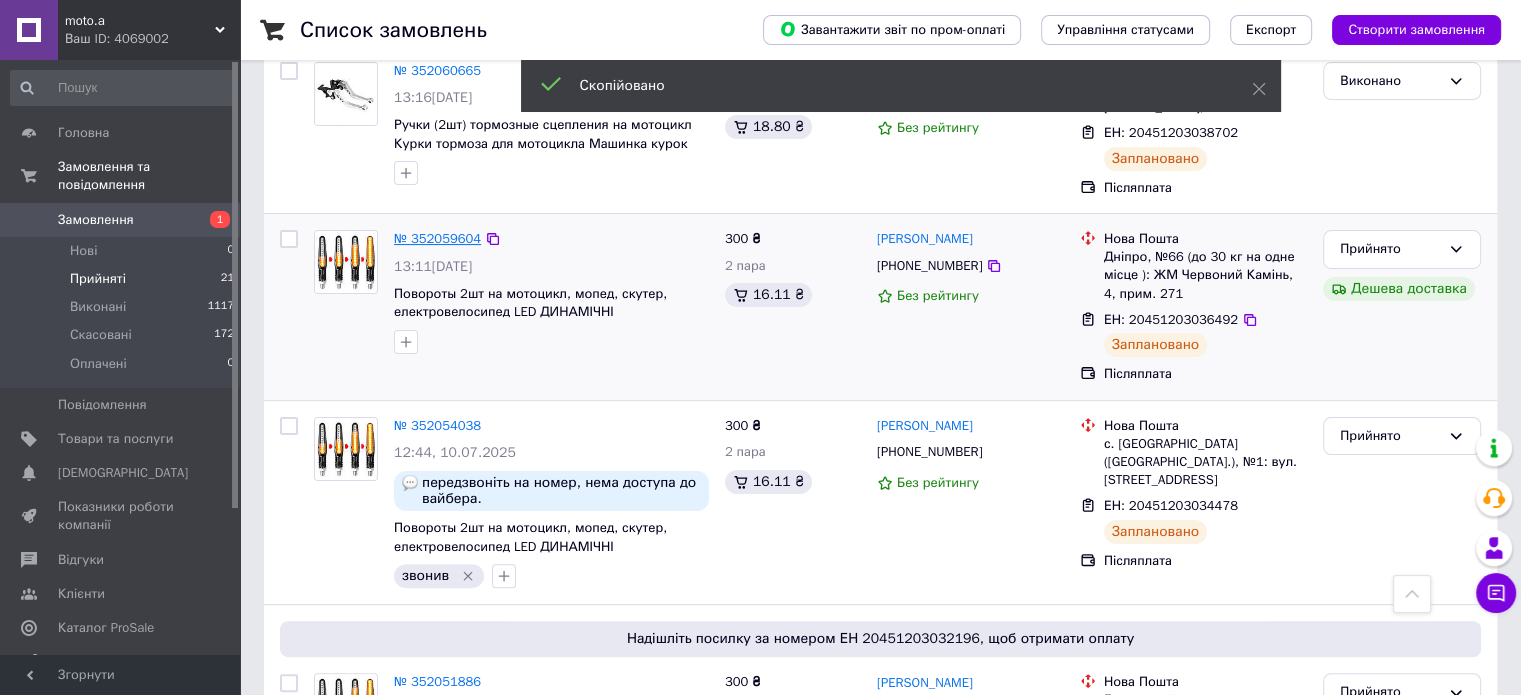 click on "№ 352059604" at bounding box center [437, 238] 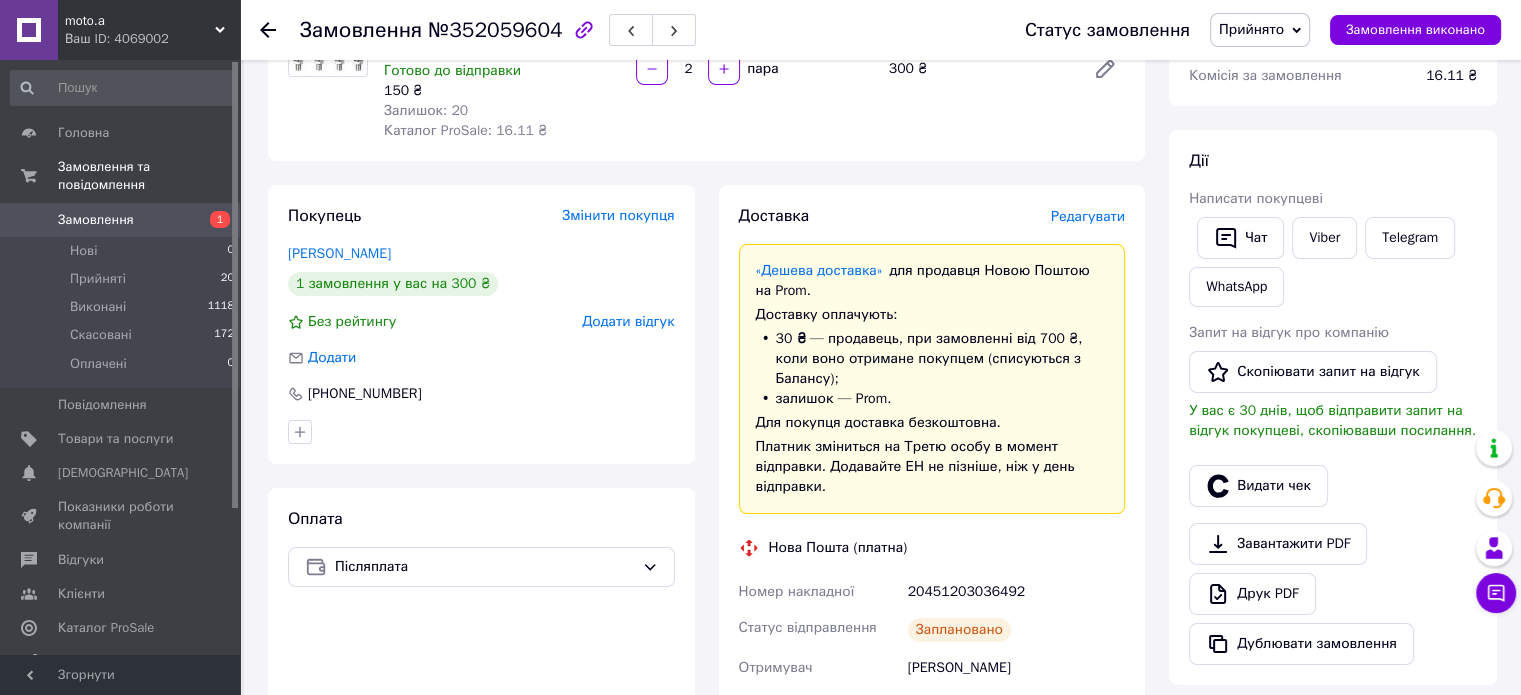 scroll, scrollTop: 200, scrollLeft: 0, axis: vertical 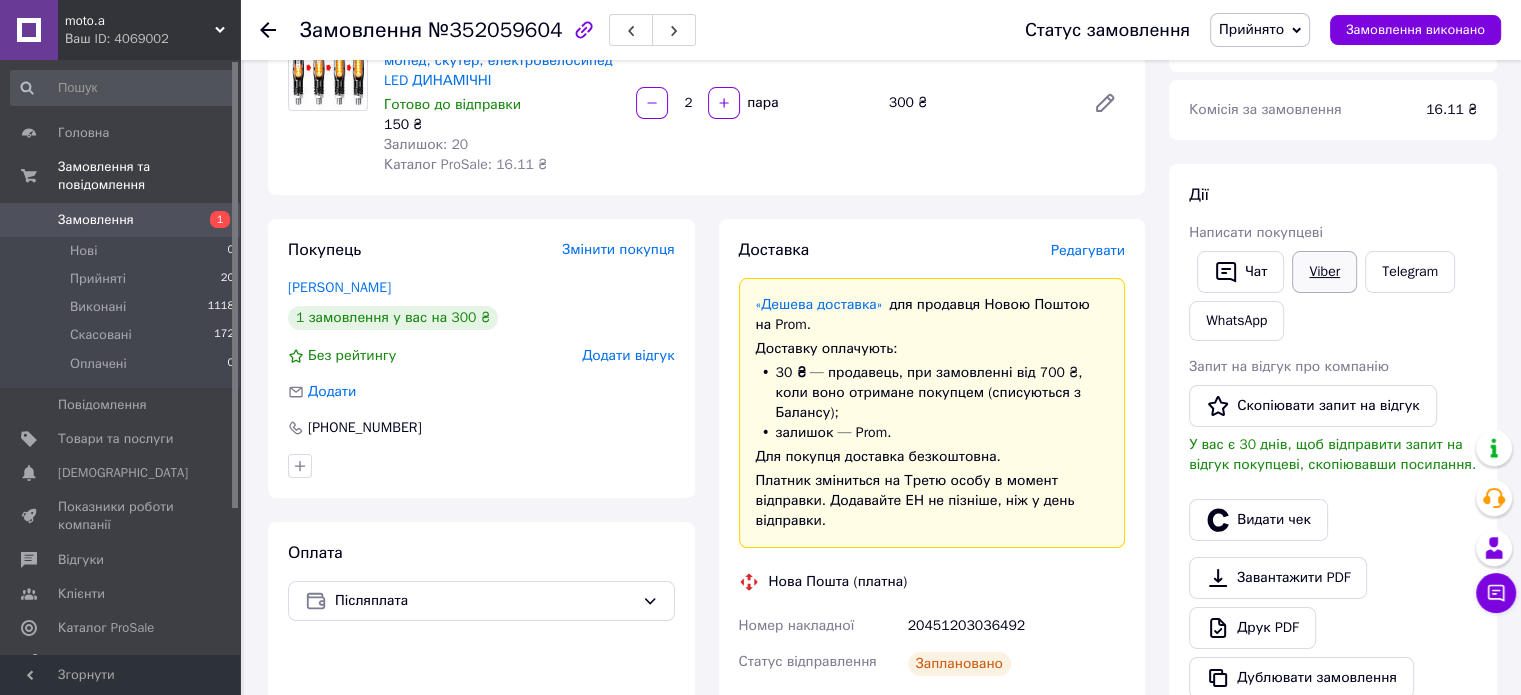 click on "Viber" at bounding box center [1324, 272] 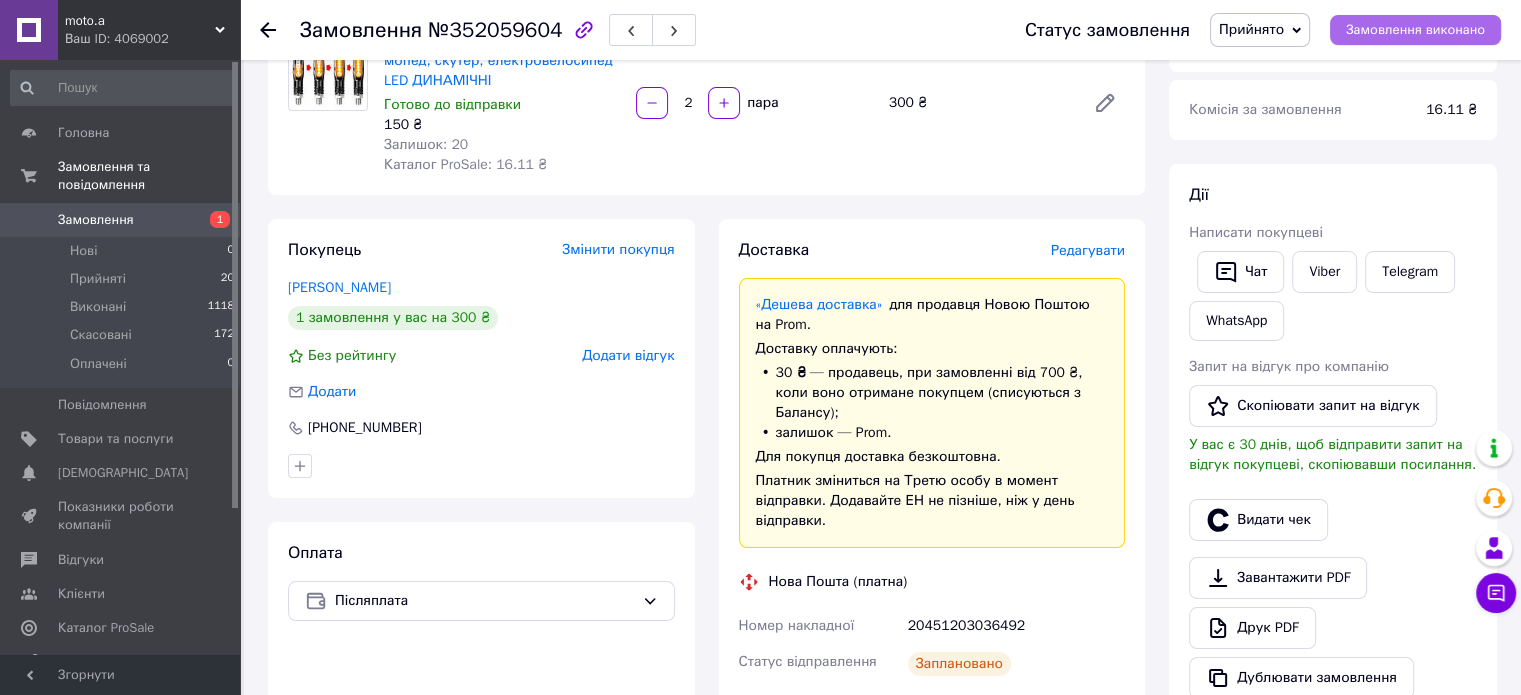 click on "Замовлення виконано" at bounding box center [1415, 30] 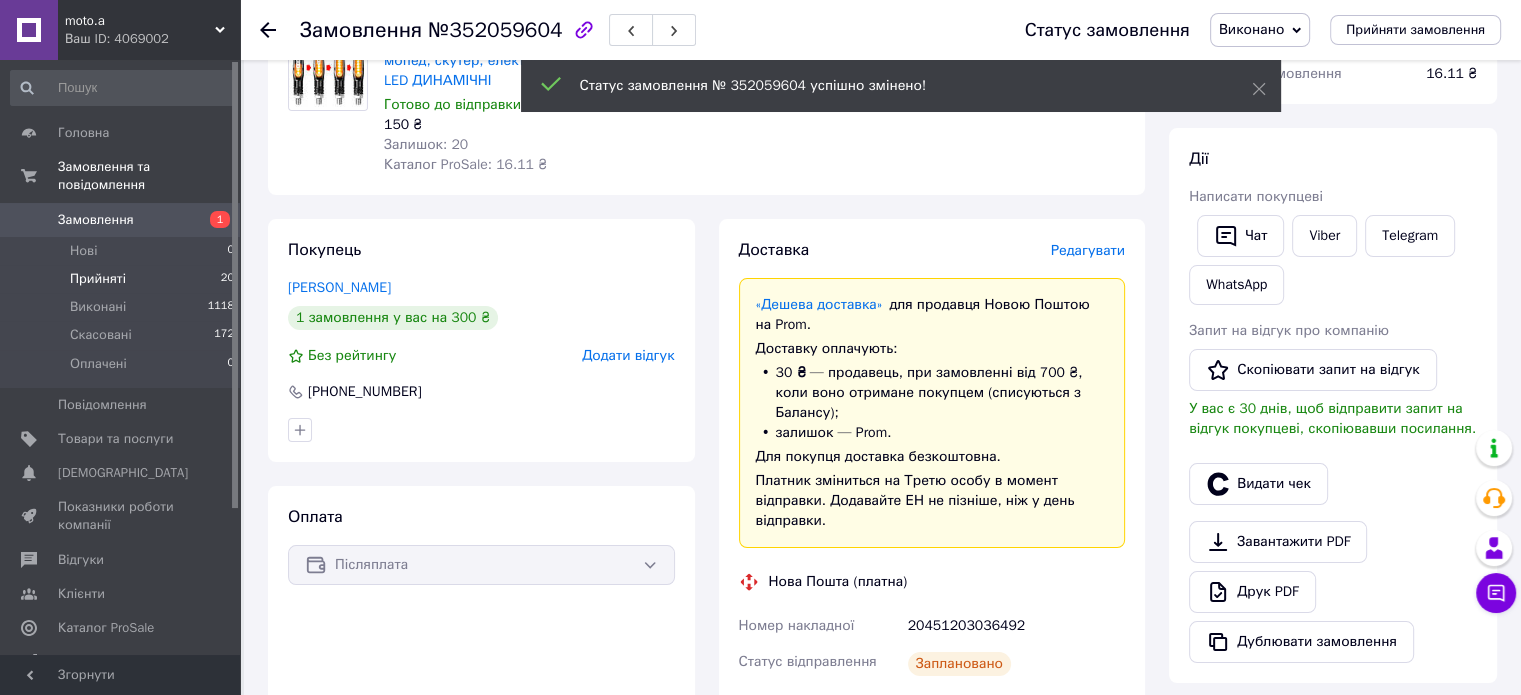 click on "Прийняті" at bounding box center [98, 279] 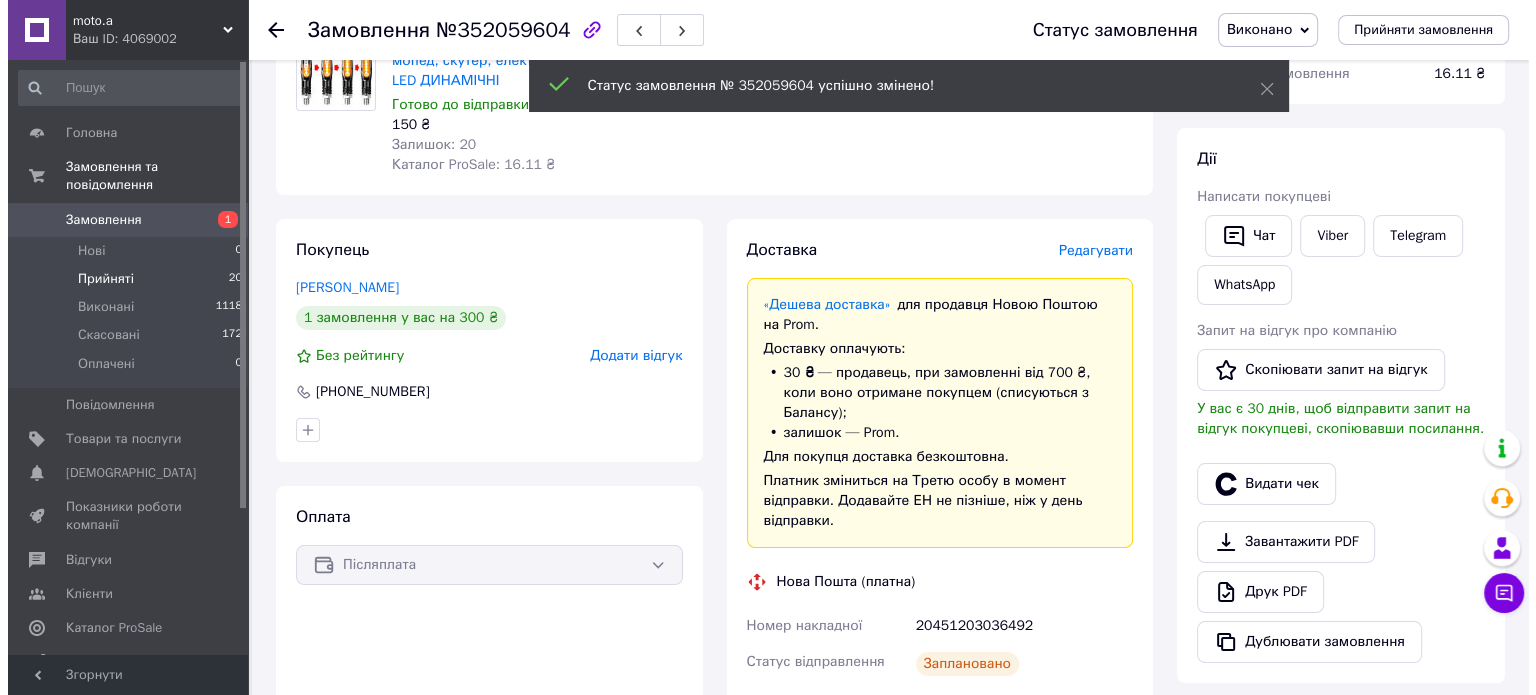 scroll, scrollTop: 0, scrollLeft: 0, axis: both 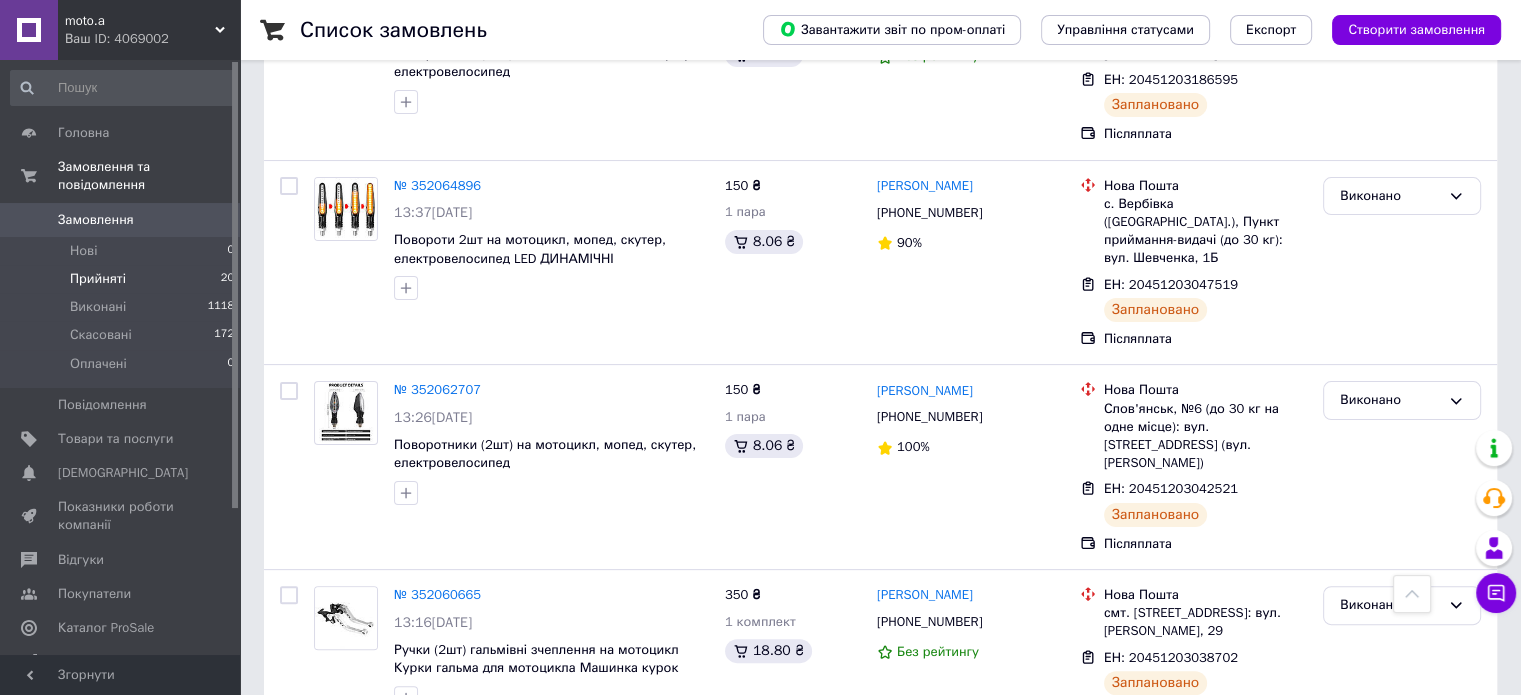 click on "Прийняті" at bounding box center [98, 279] 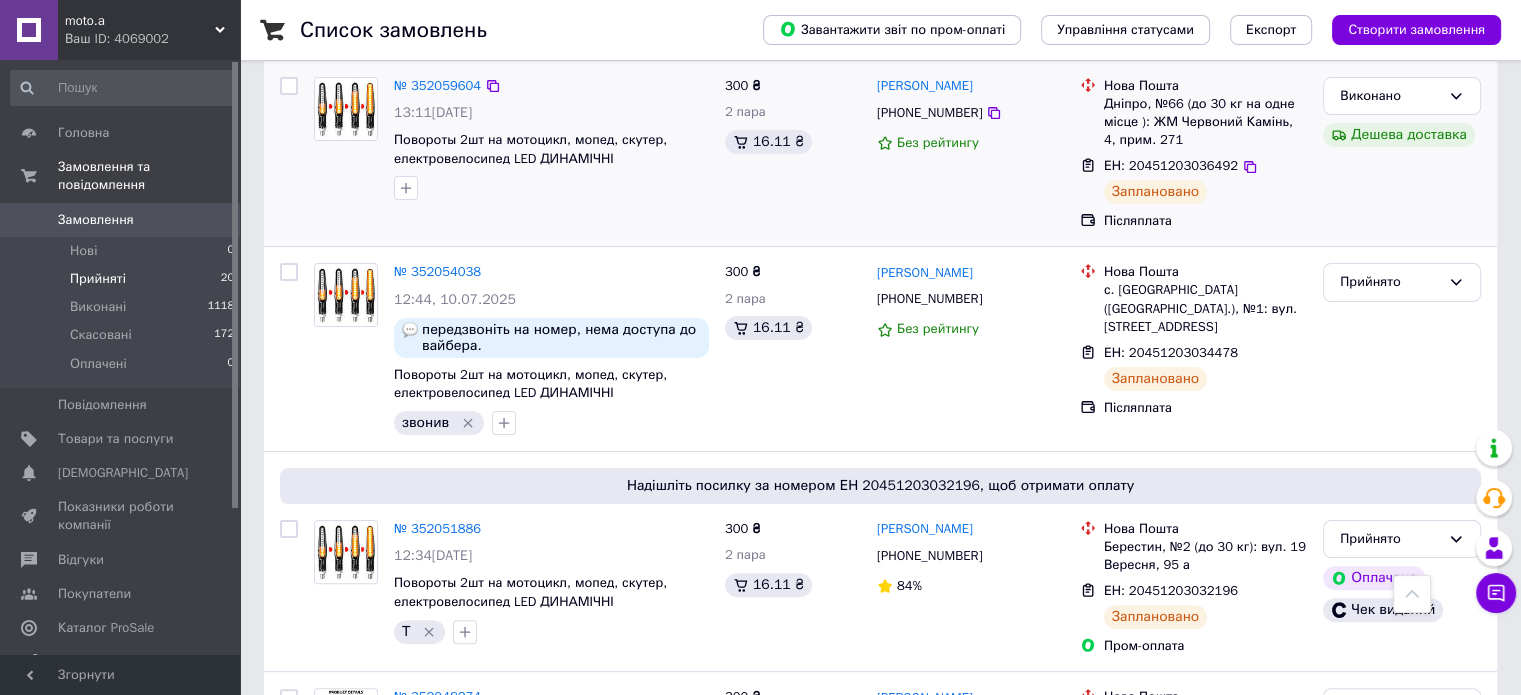 scroll, scrollTop: 300, scrollLeft: 0, axis: vertical 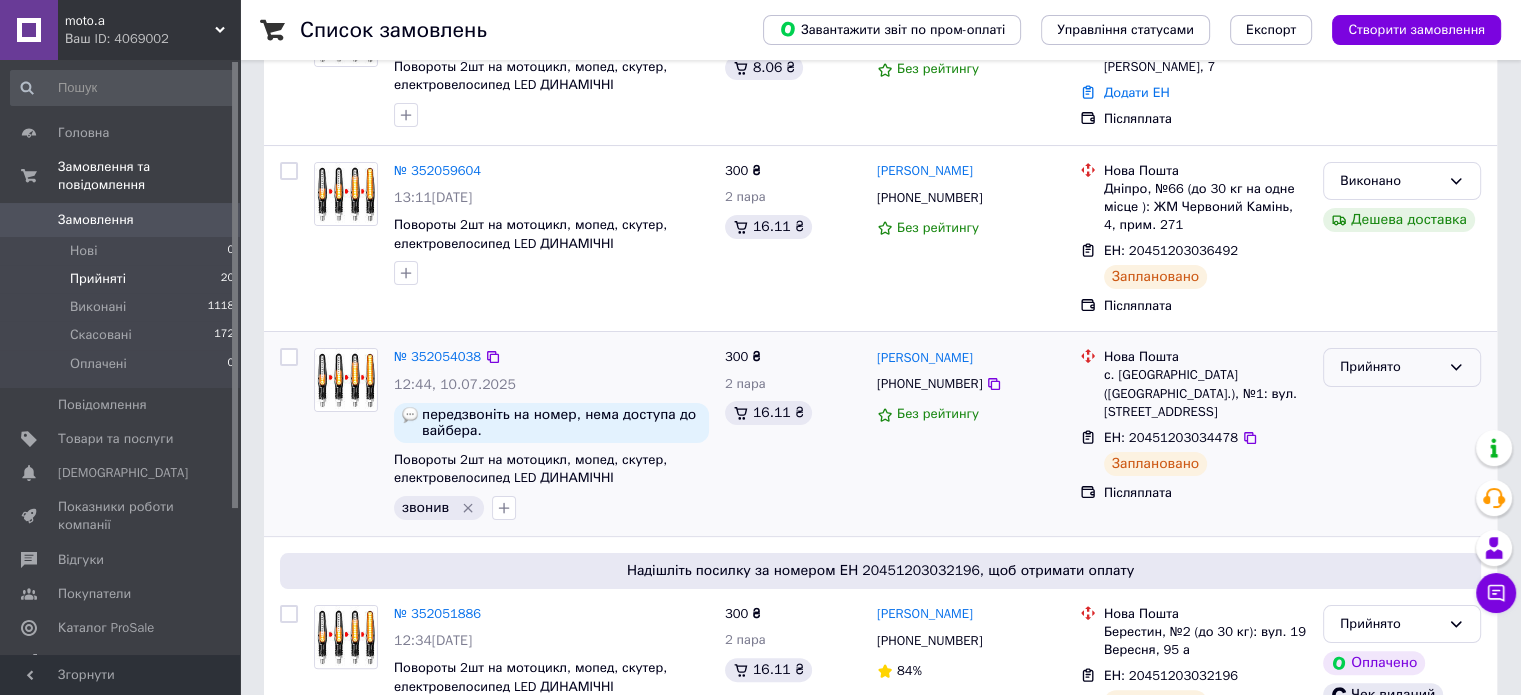 click on "Прийнято" at bounding box center (1390, 367) 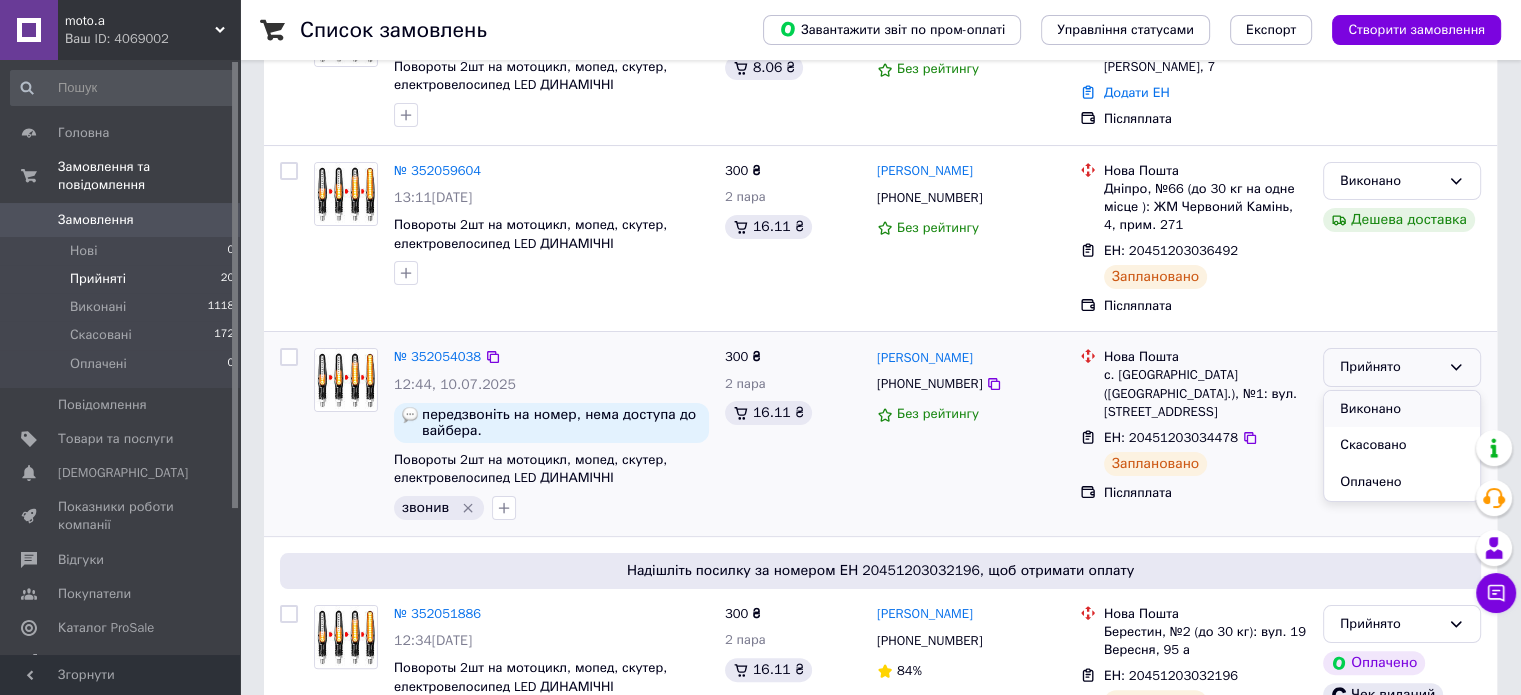 click on "Виконано" at bounding box center (1402, 409) 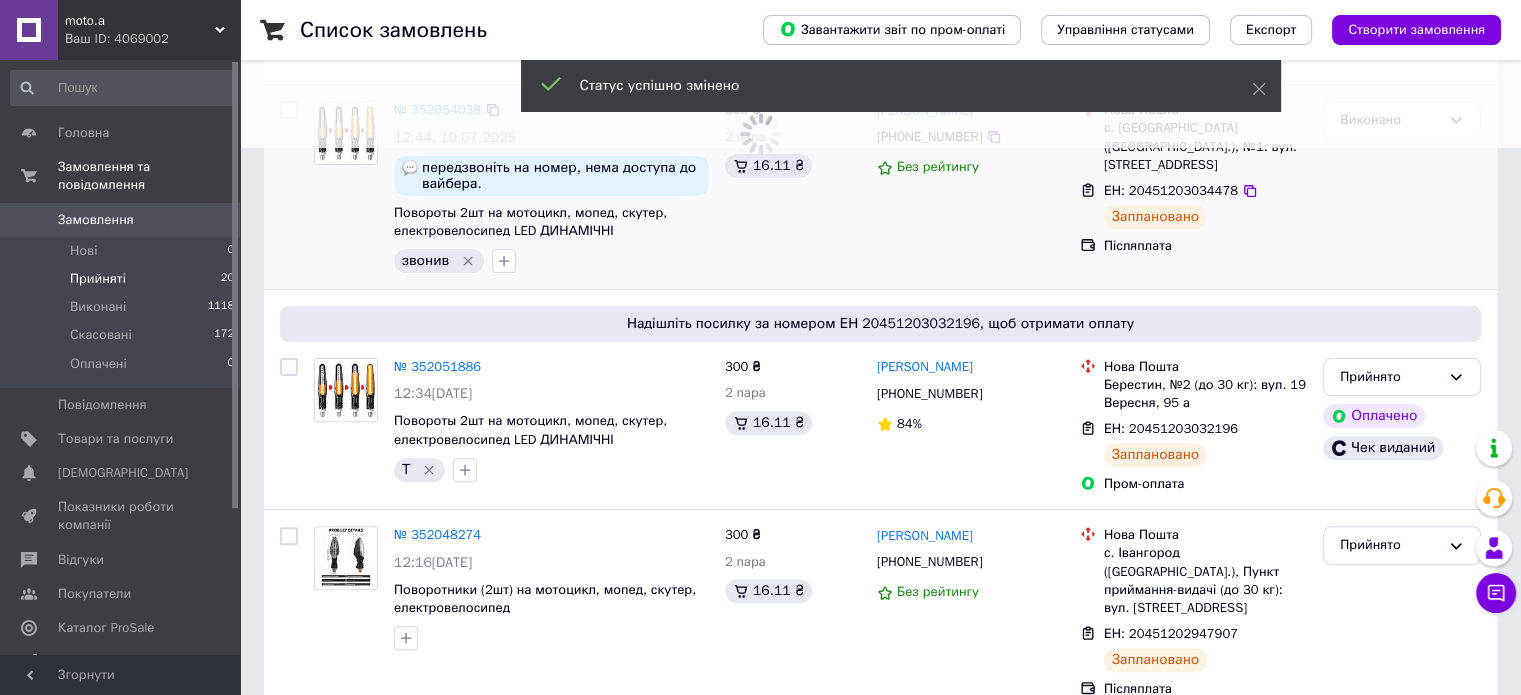 scroll, scrollTop: 600, scrollLeft: 0, axis: vertical 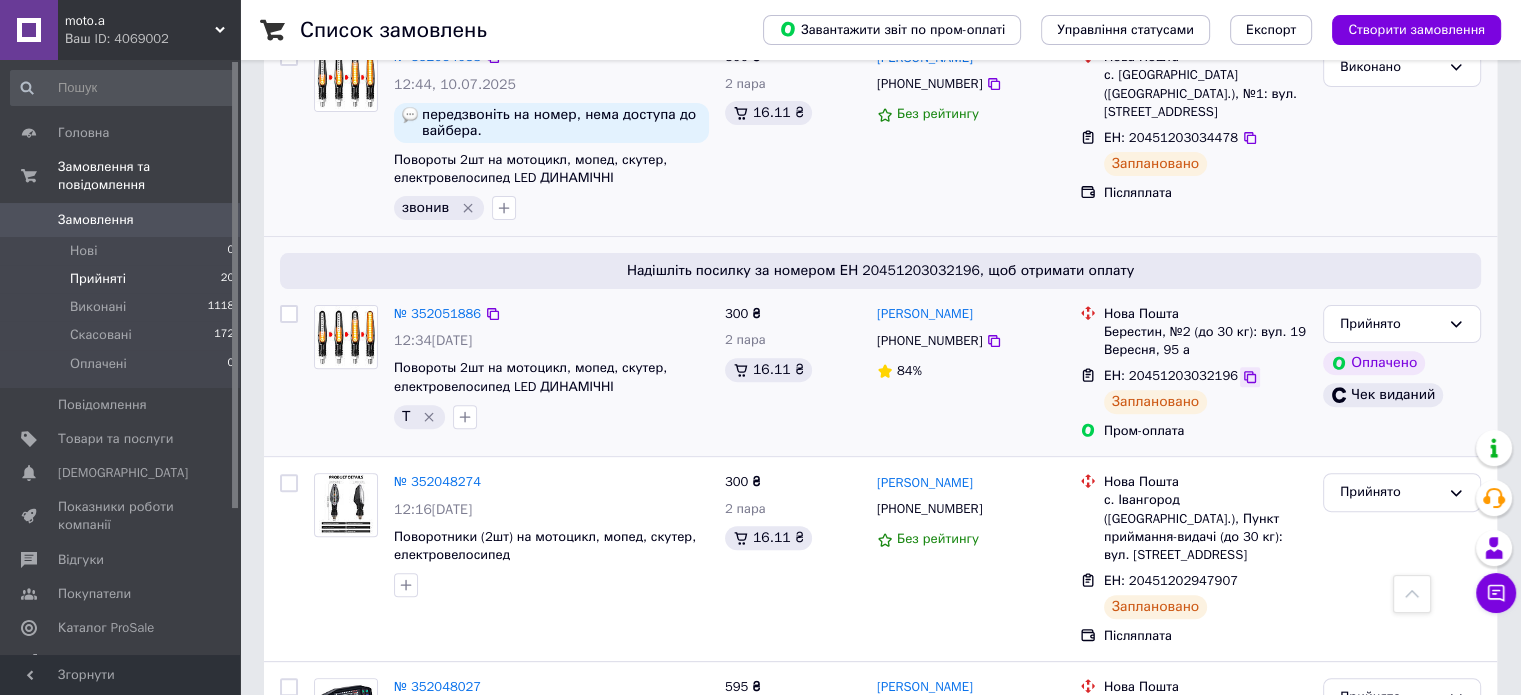 click 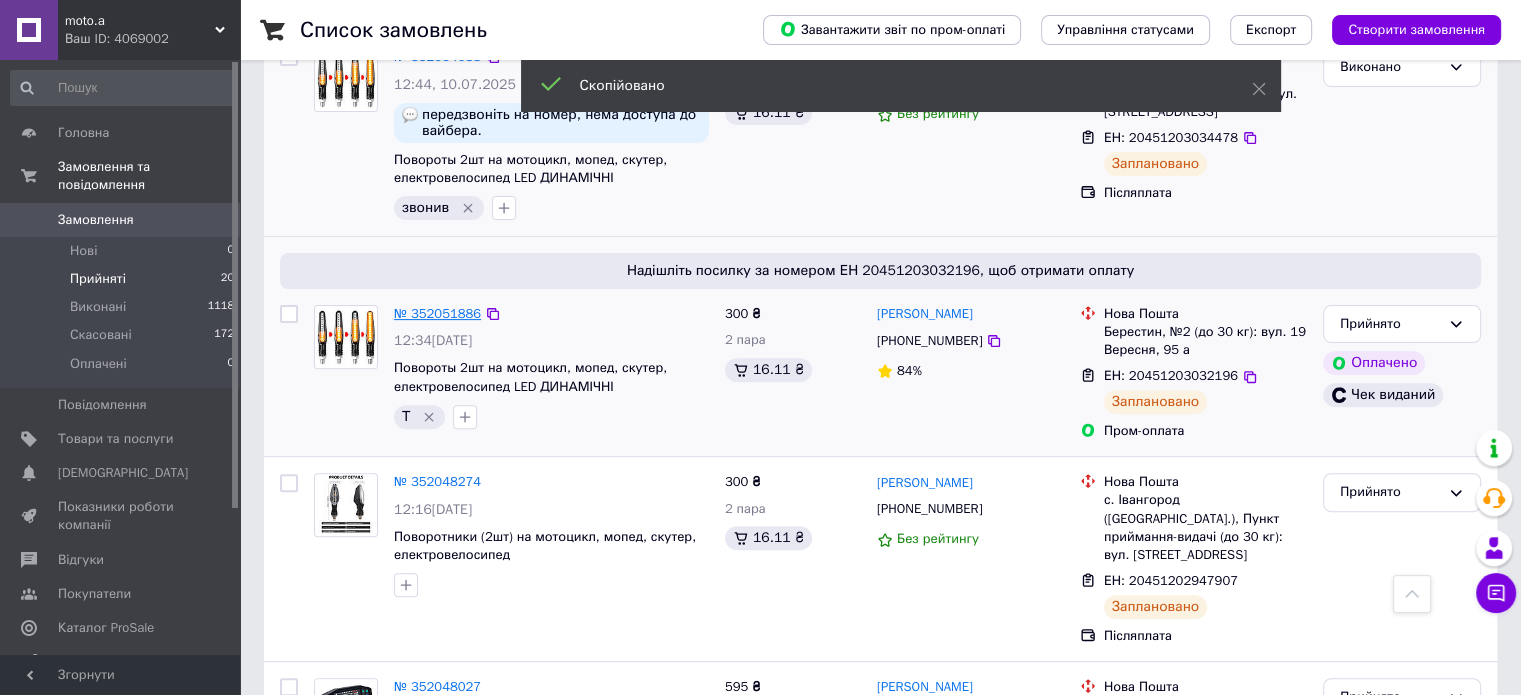 click on "№ 352051886" at bounding box center [437, 313] 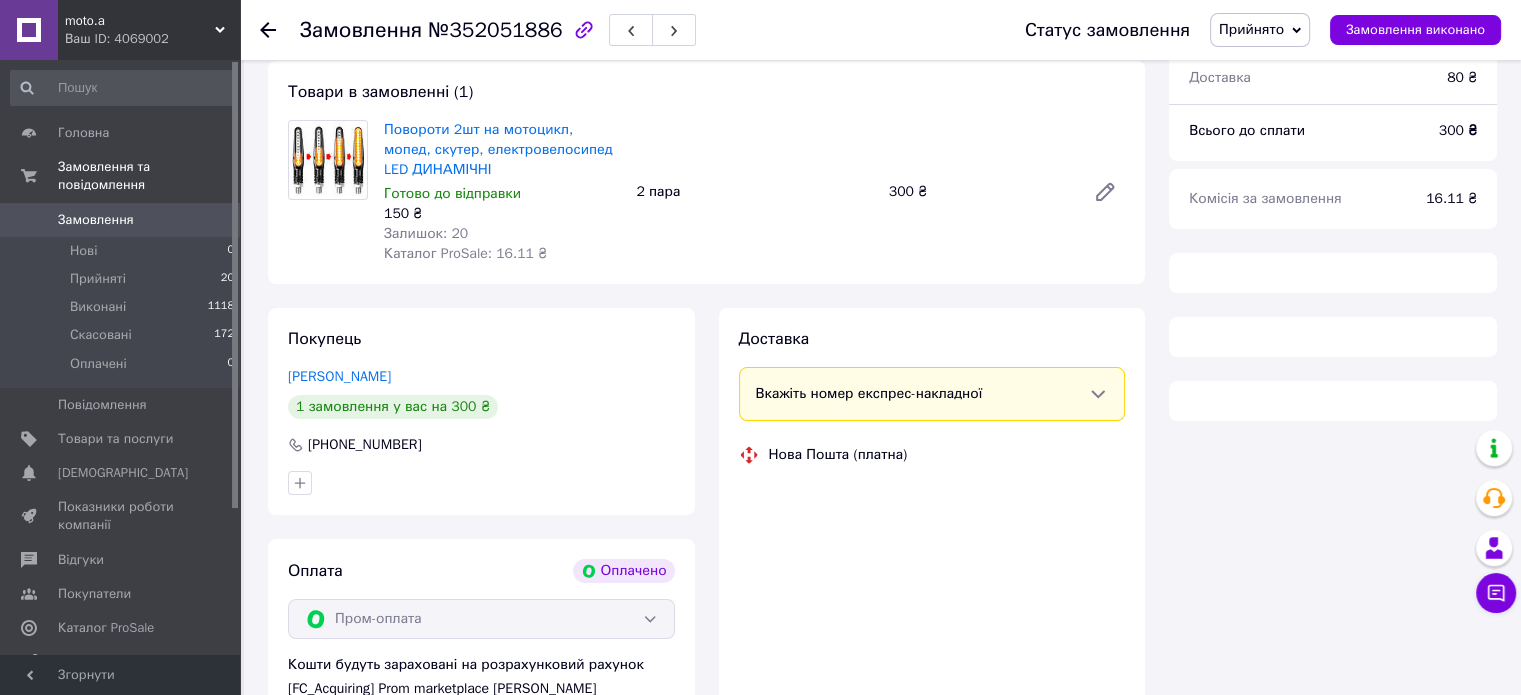 scroll, scrollTop: 308, scrollLeft: 0, axis: vertical 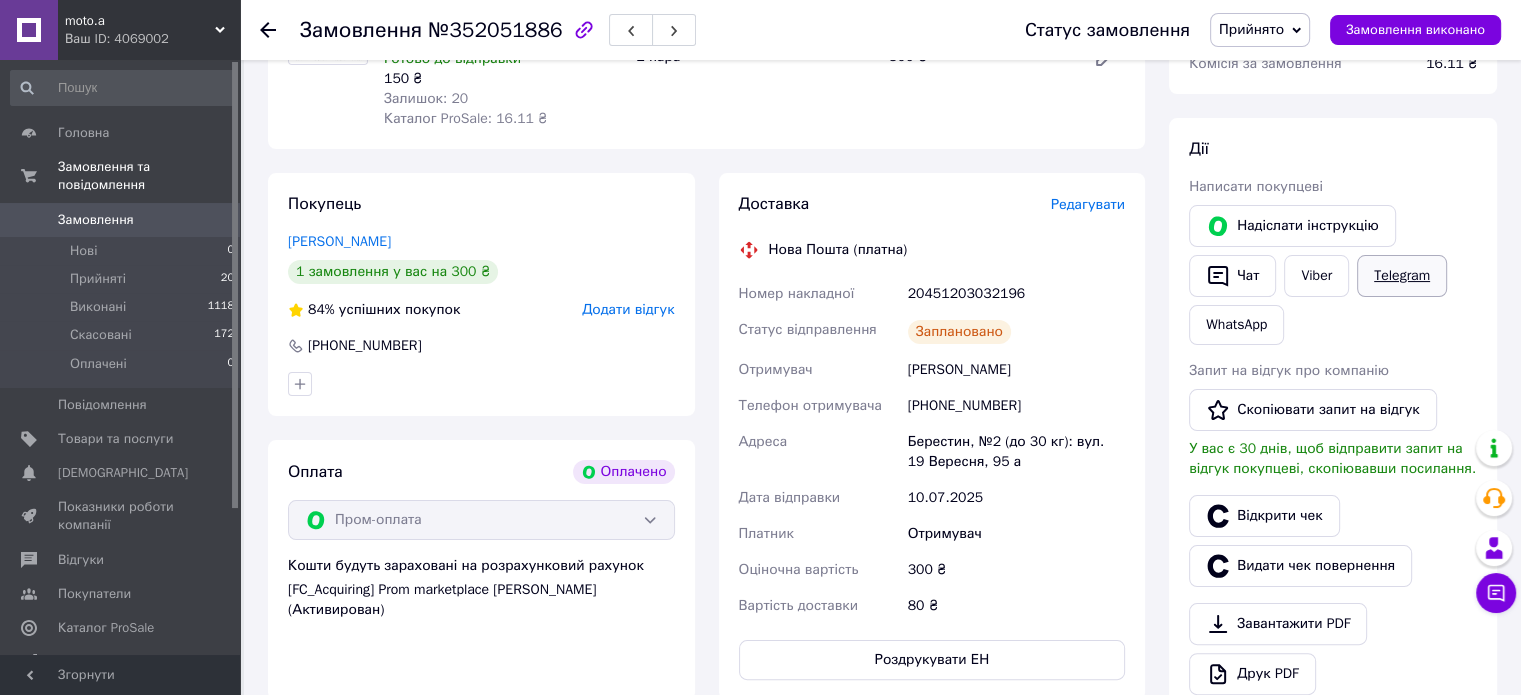 click on "Telegram" at bounding box center (1402, 276) 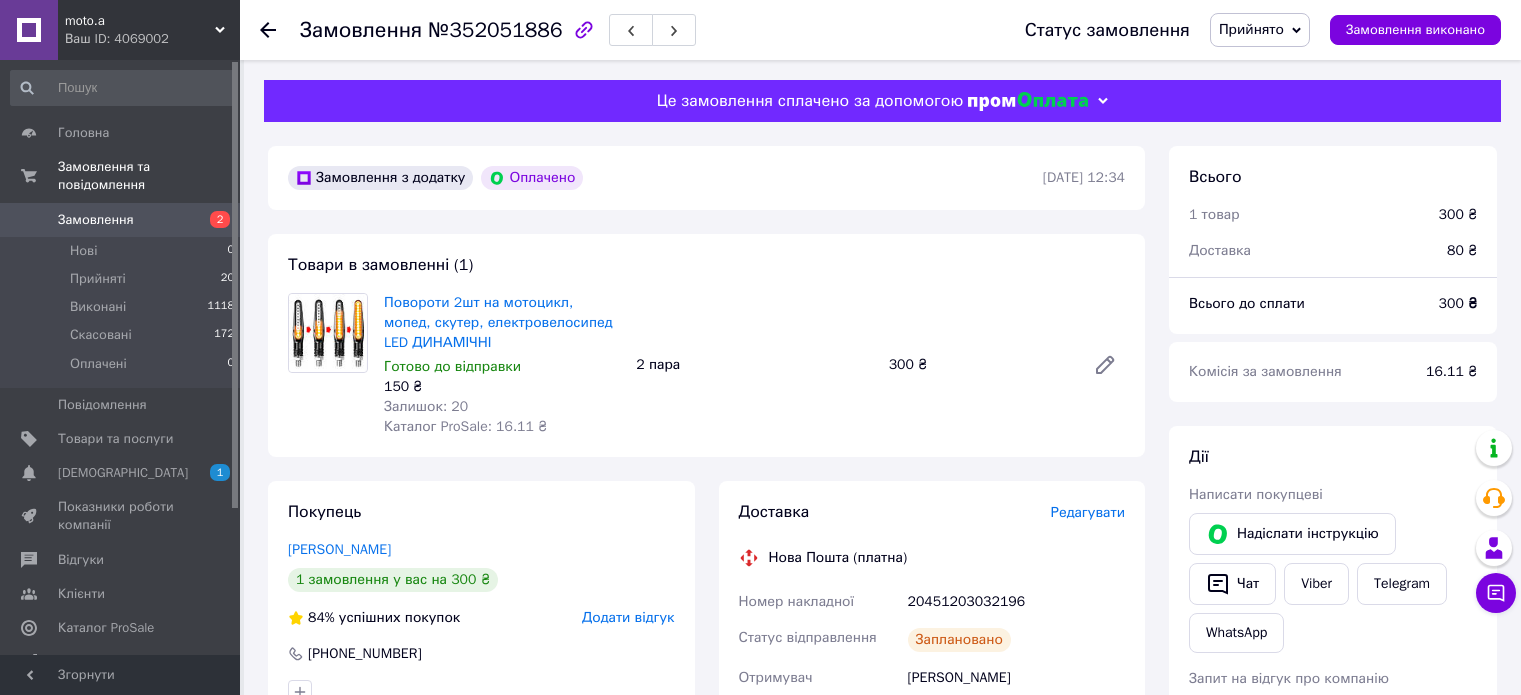 scroll, scrollTop: 308, scrollLeft: 0, axis: vertical 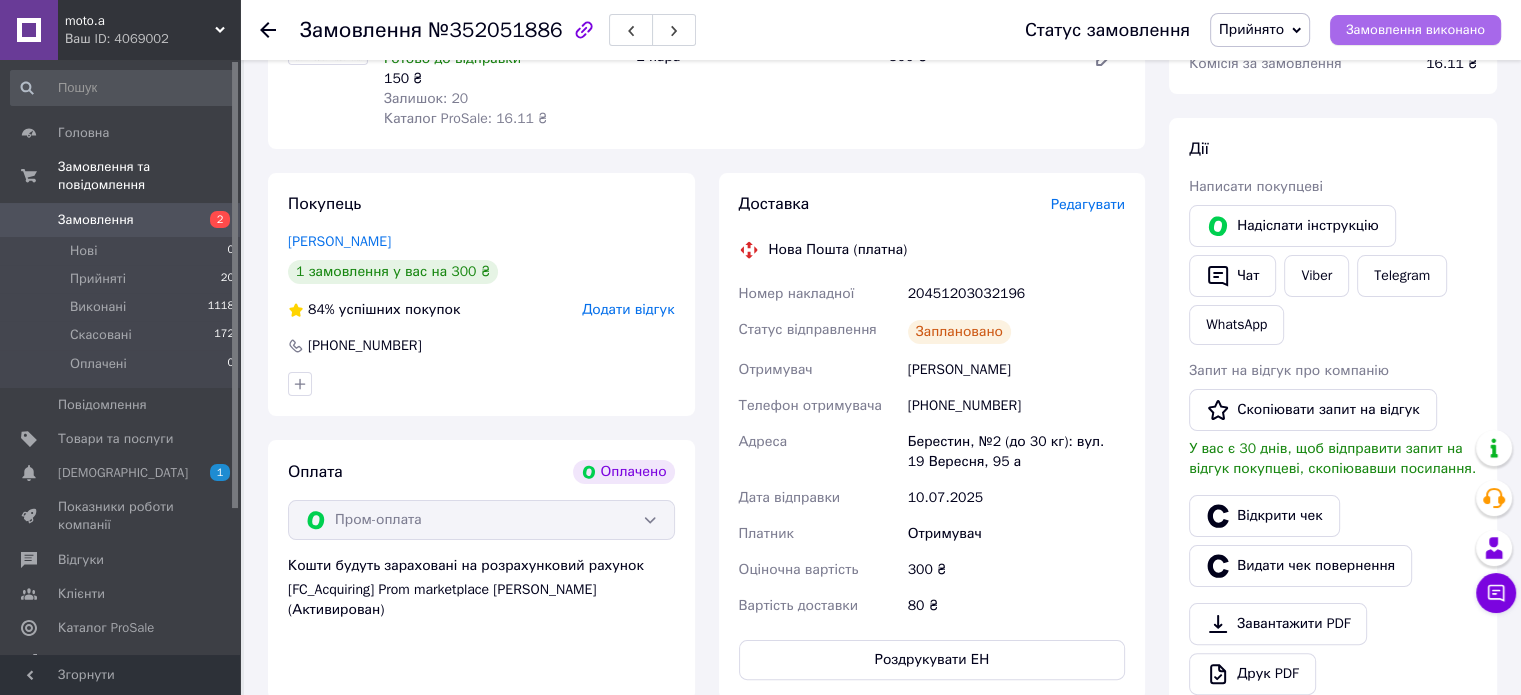 click on "Замовлення виконано" at bounding box center (1415, 30) 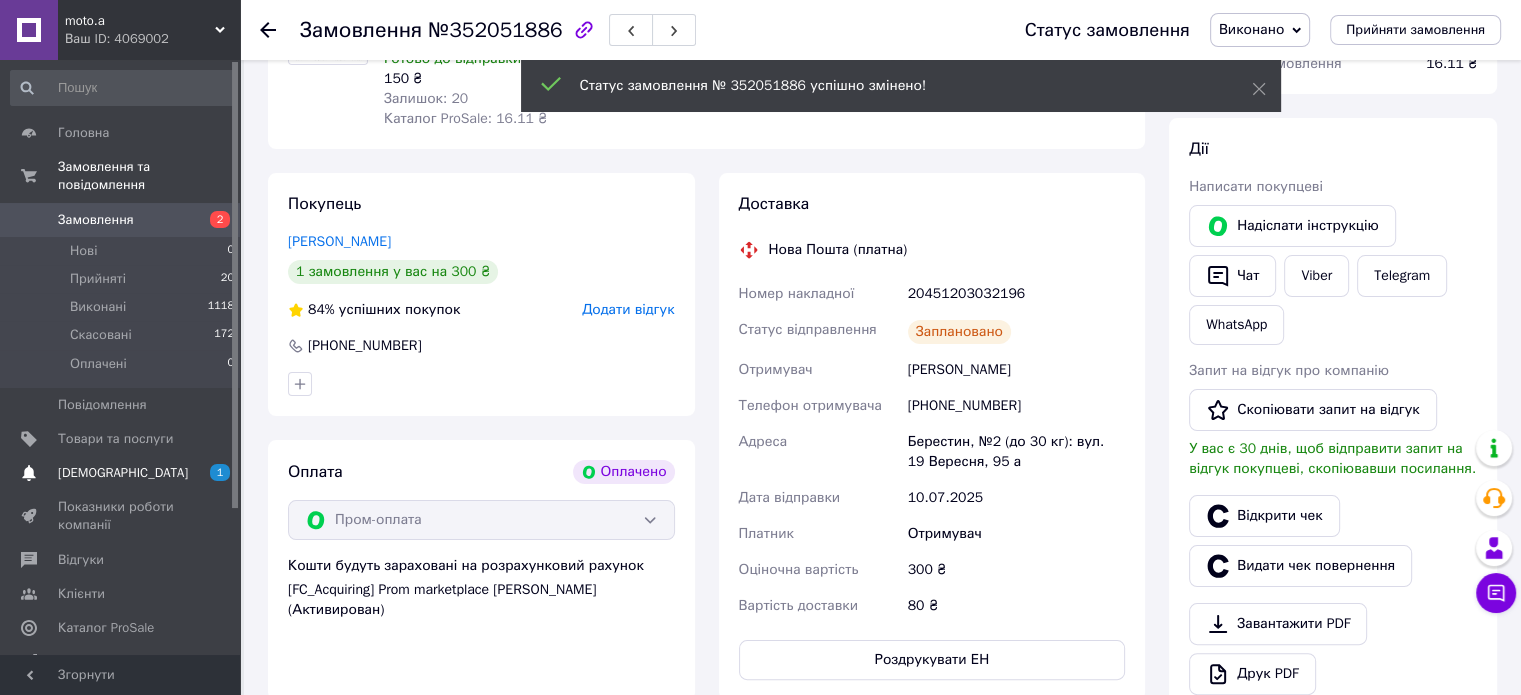 click on "[DEMOGRAPHIC_DATA]" at bounding box center [123, 473] 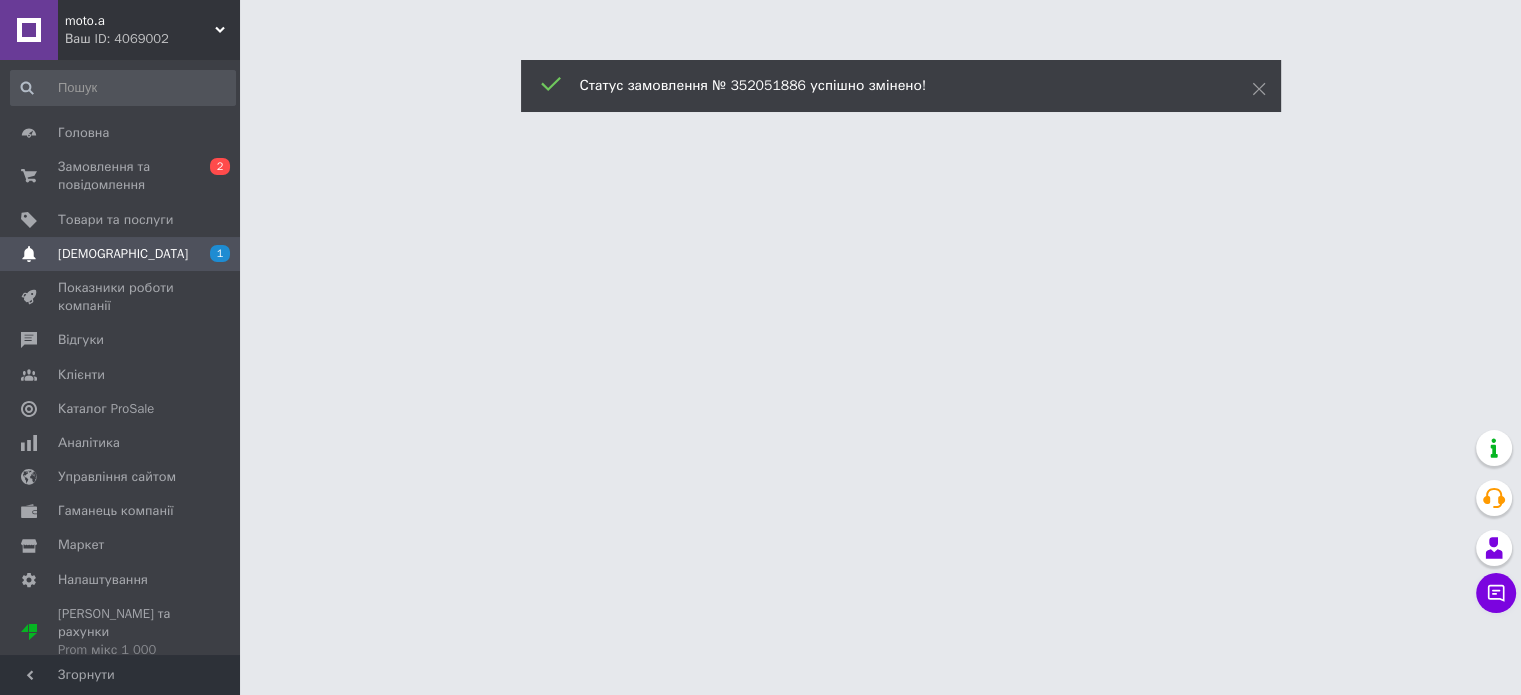 scroll, scrollTop: 0, scrollLeft: 0, axis: both 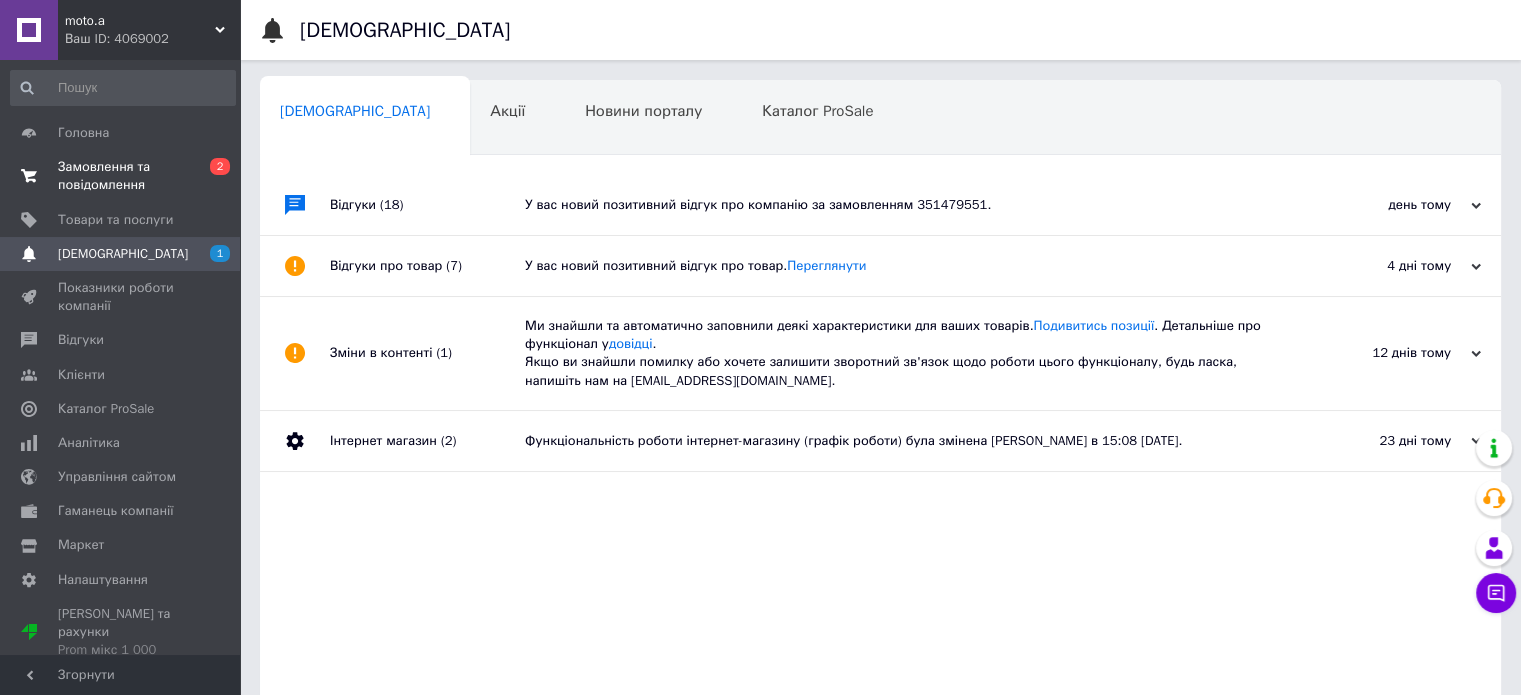 click on "Замовлення та повідомлення" at bounding box center (121, 176) 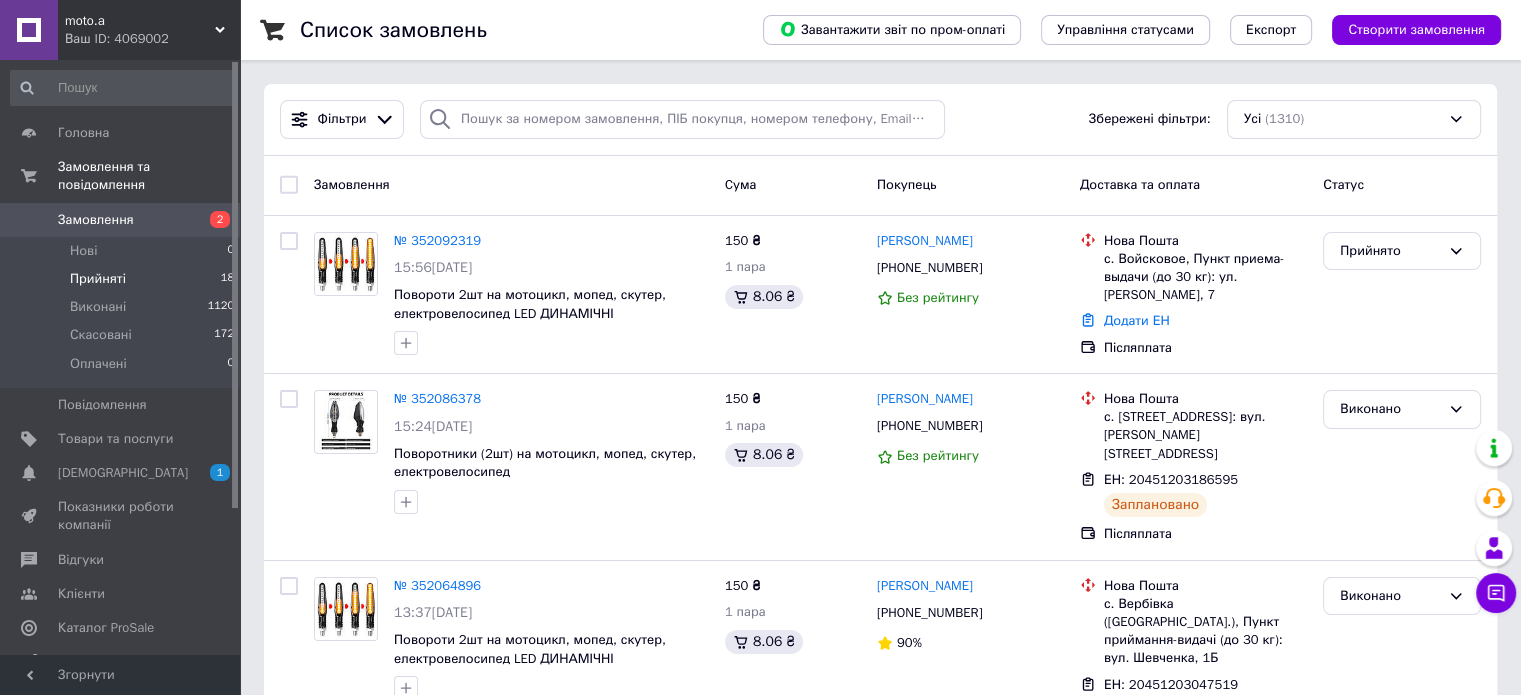 click on "Прийняті" at bounding box center [98, 279] 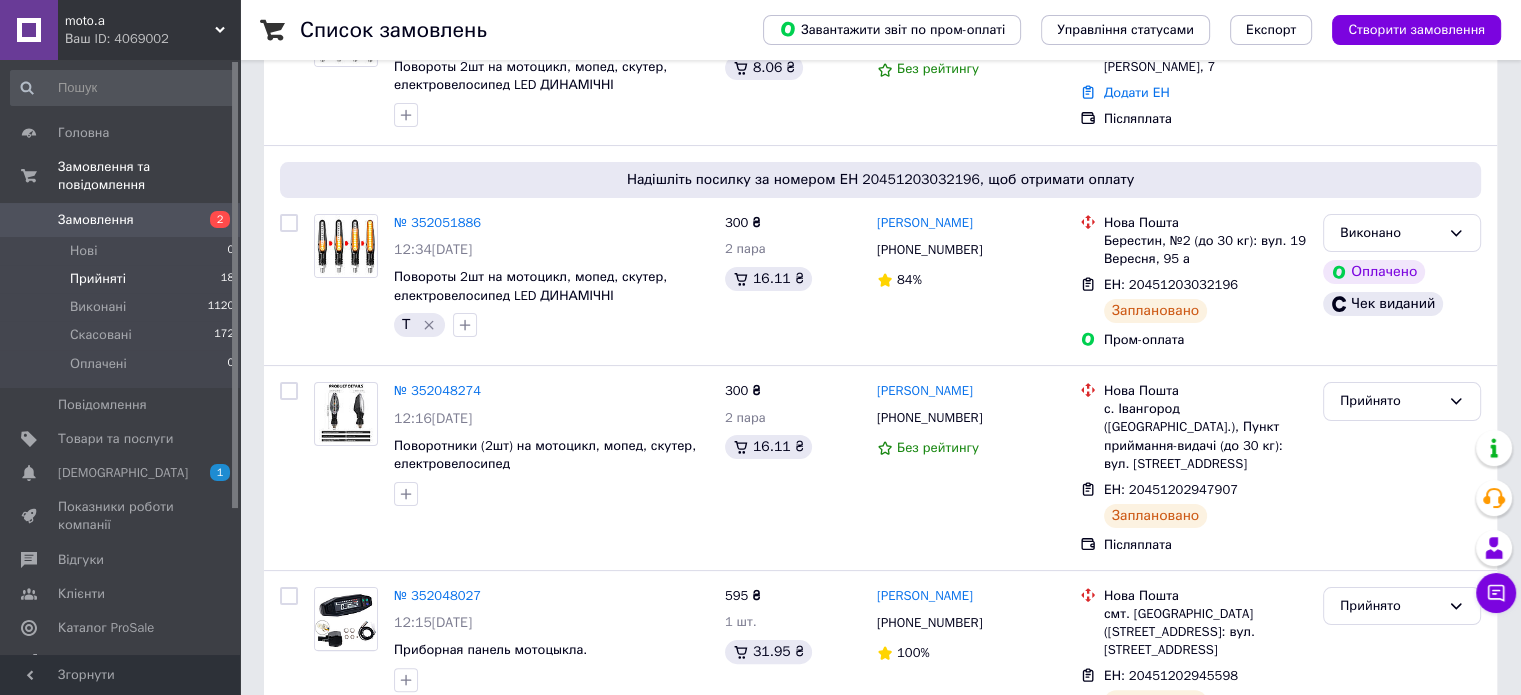 scroll, scrollTop: 500, scrollLeft: 0, axis: vertical 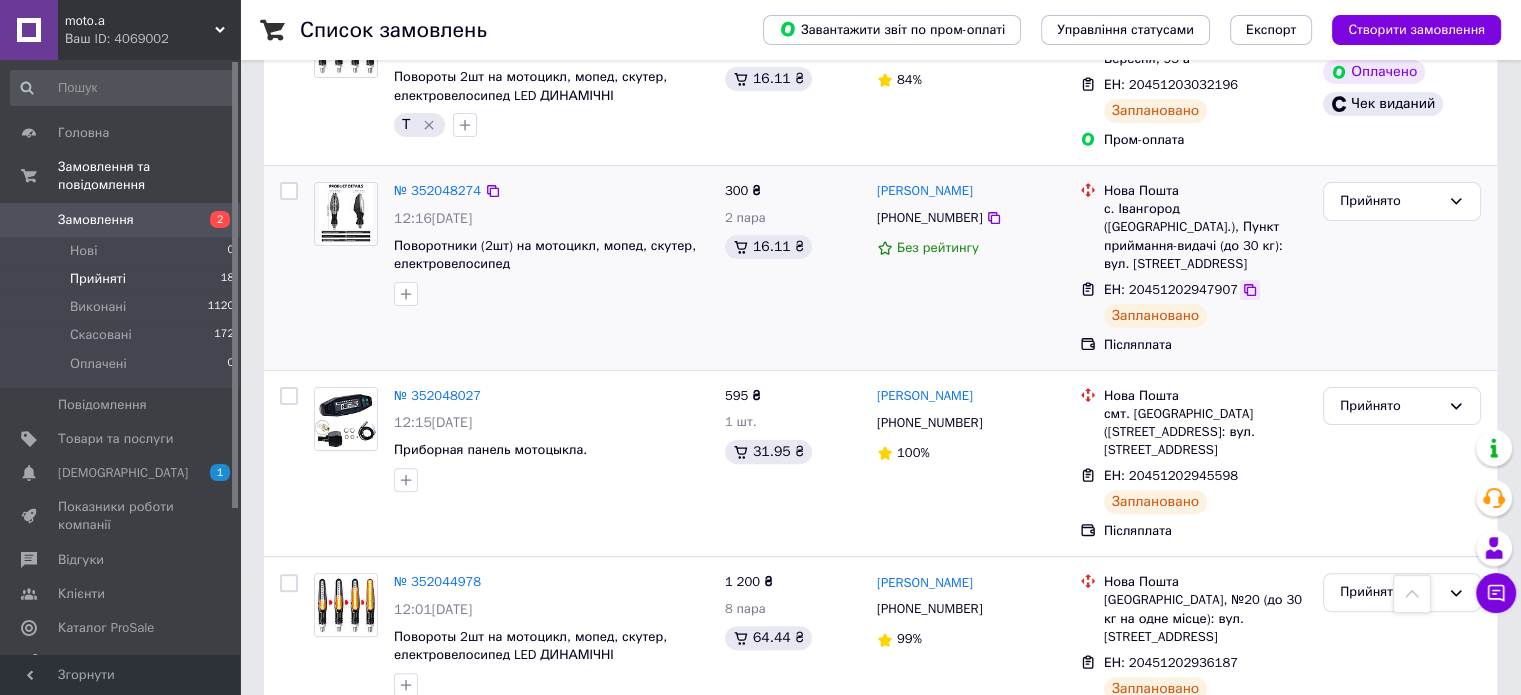 click 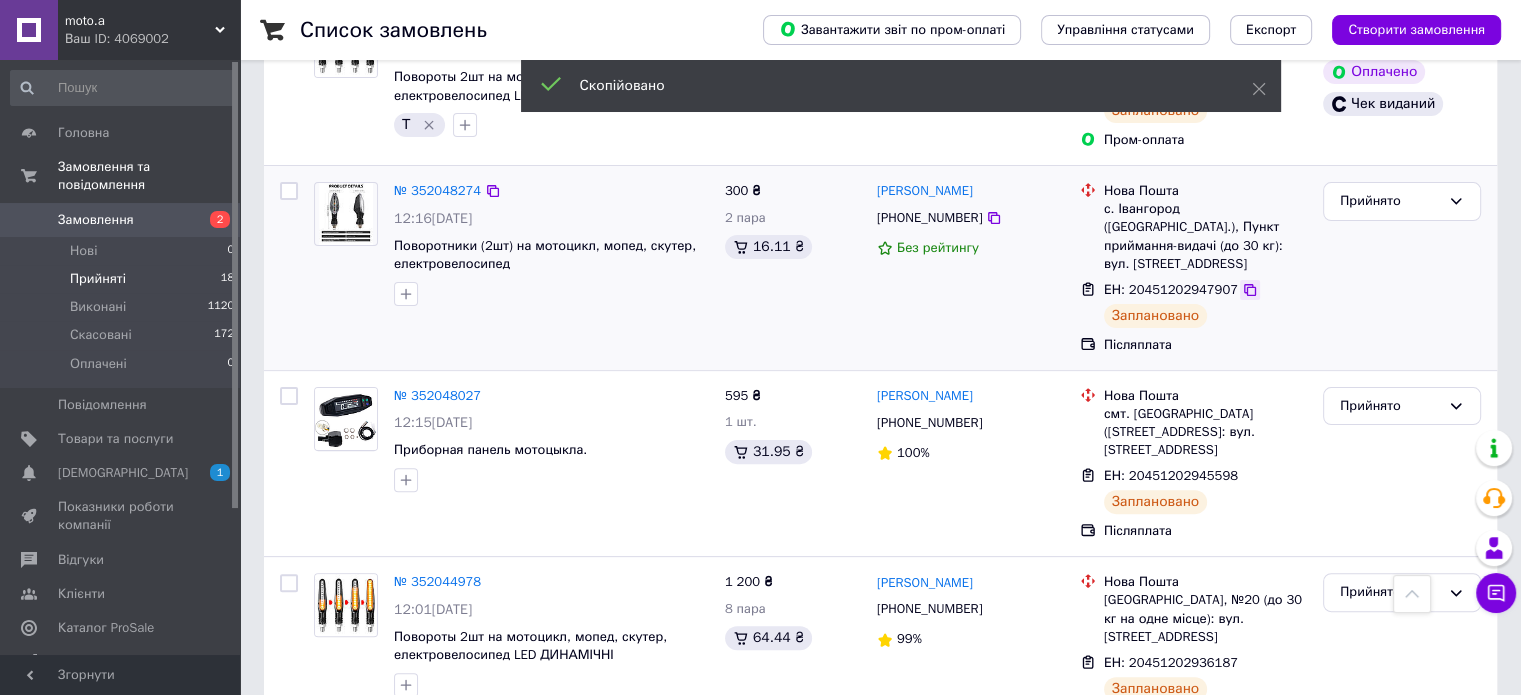 click 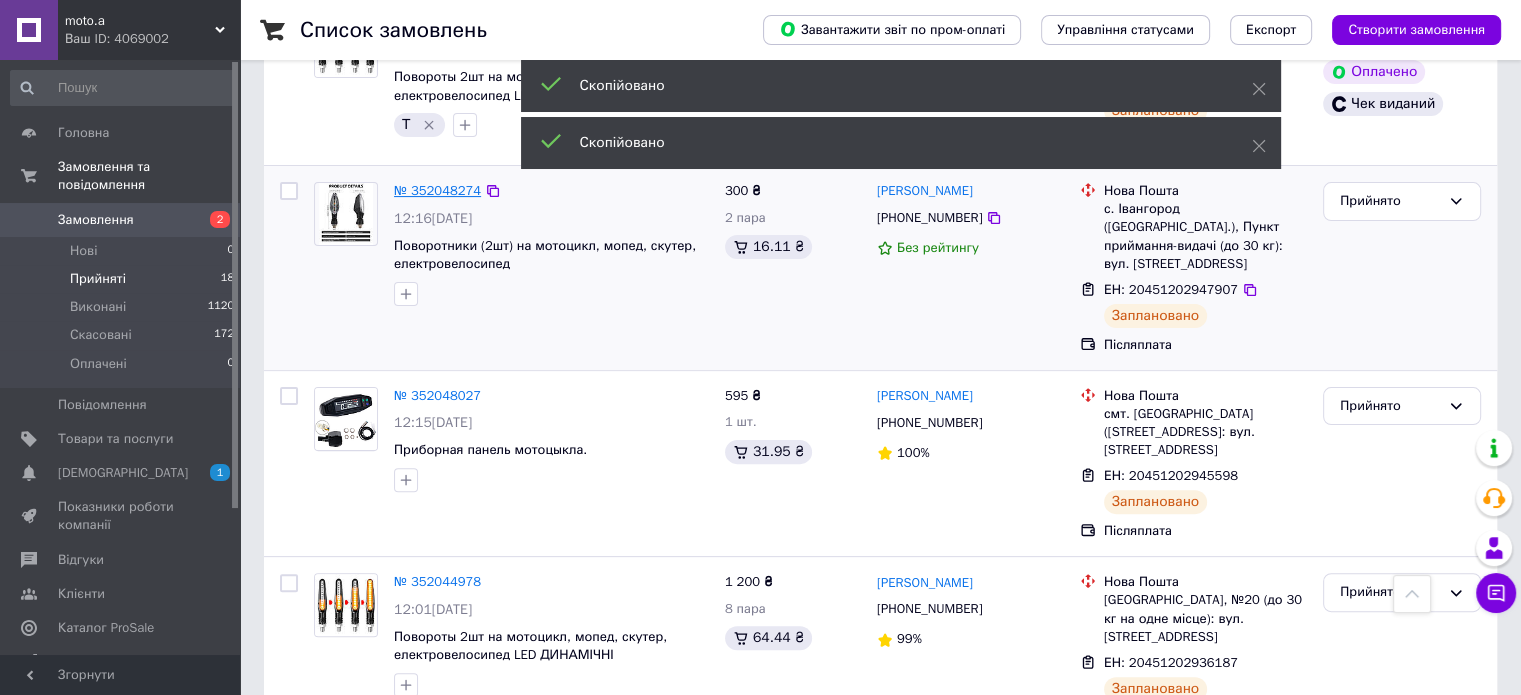 click on "№ 352048274" at bounding box center (437, 190) 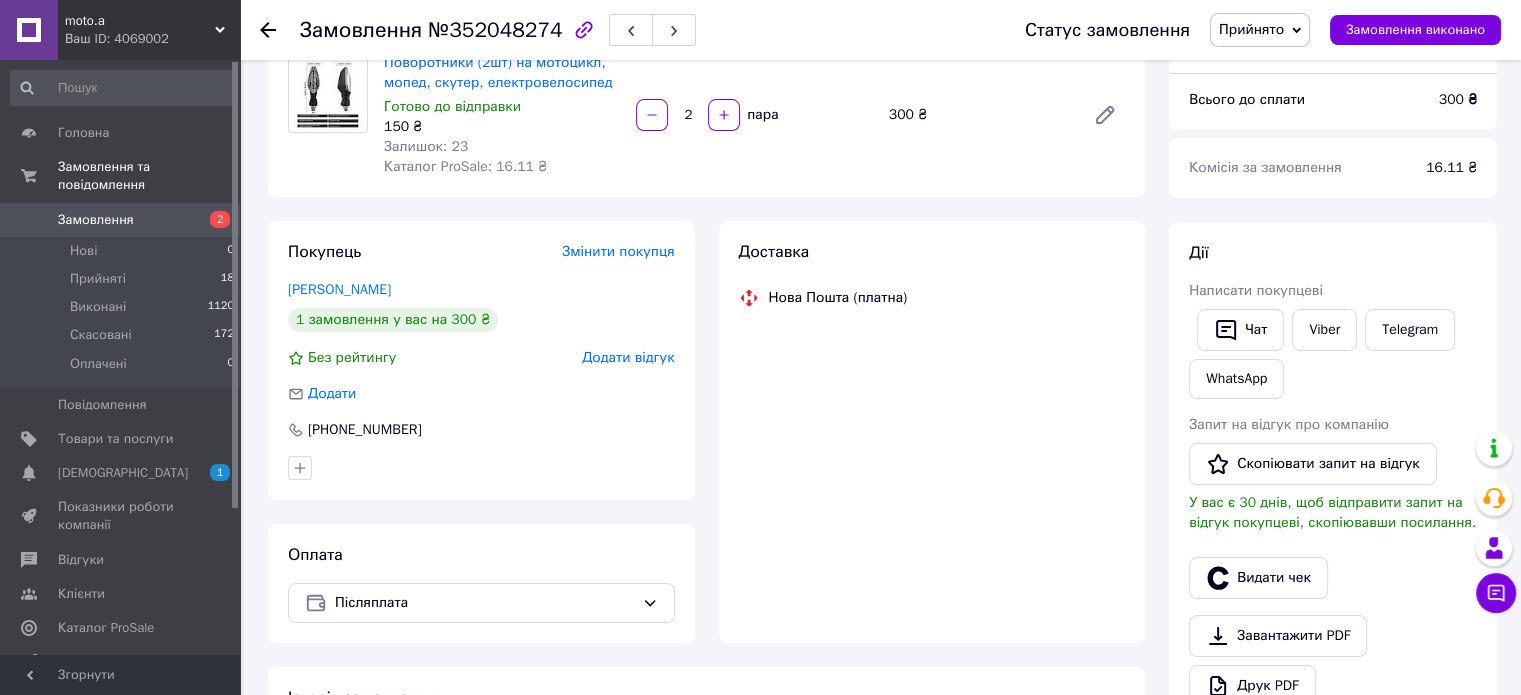 scroll, scrollTop: 0, scrollLeft: 0, axis: both 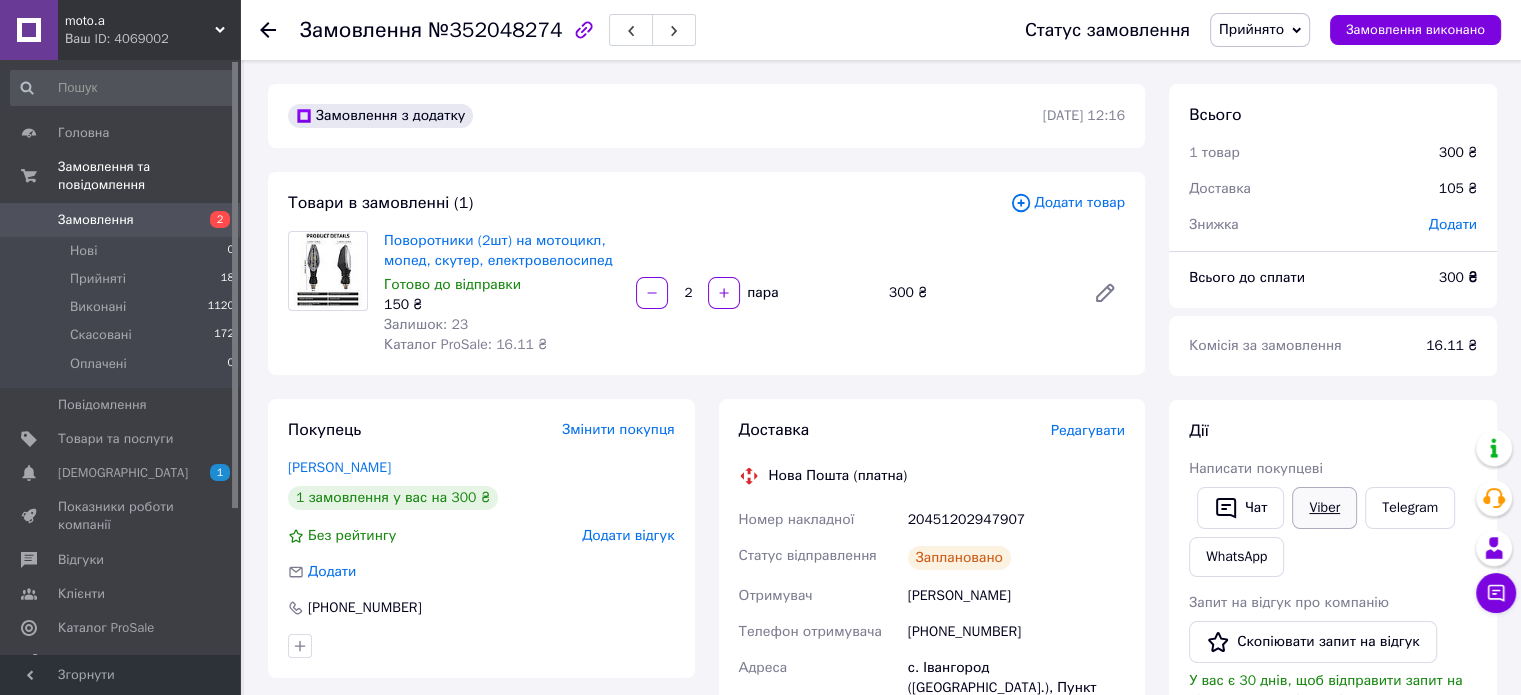 click on "Viber" at bounding box center (1324, 508) 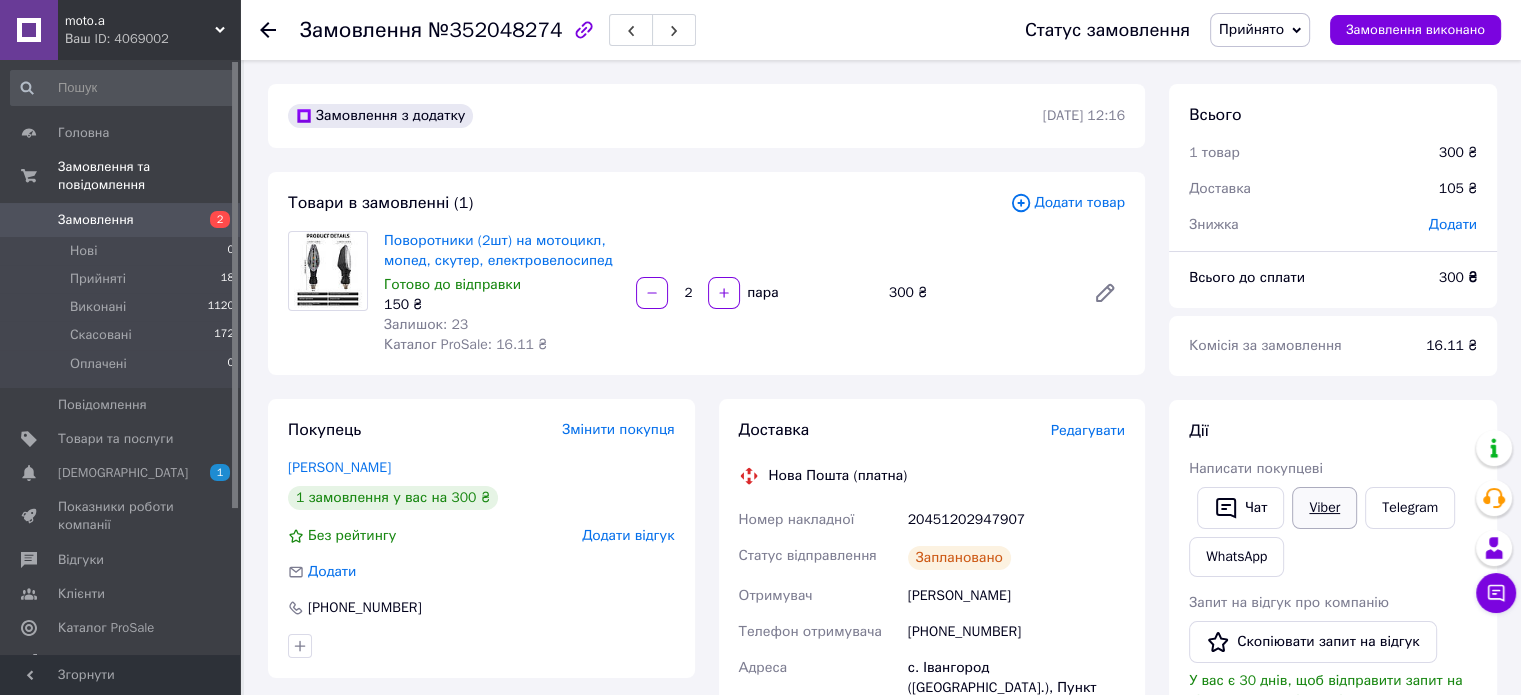 click on "Viber" at bounding box center [1324, 508] 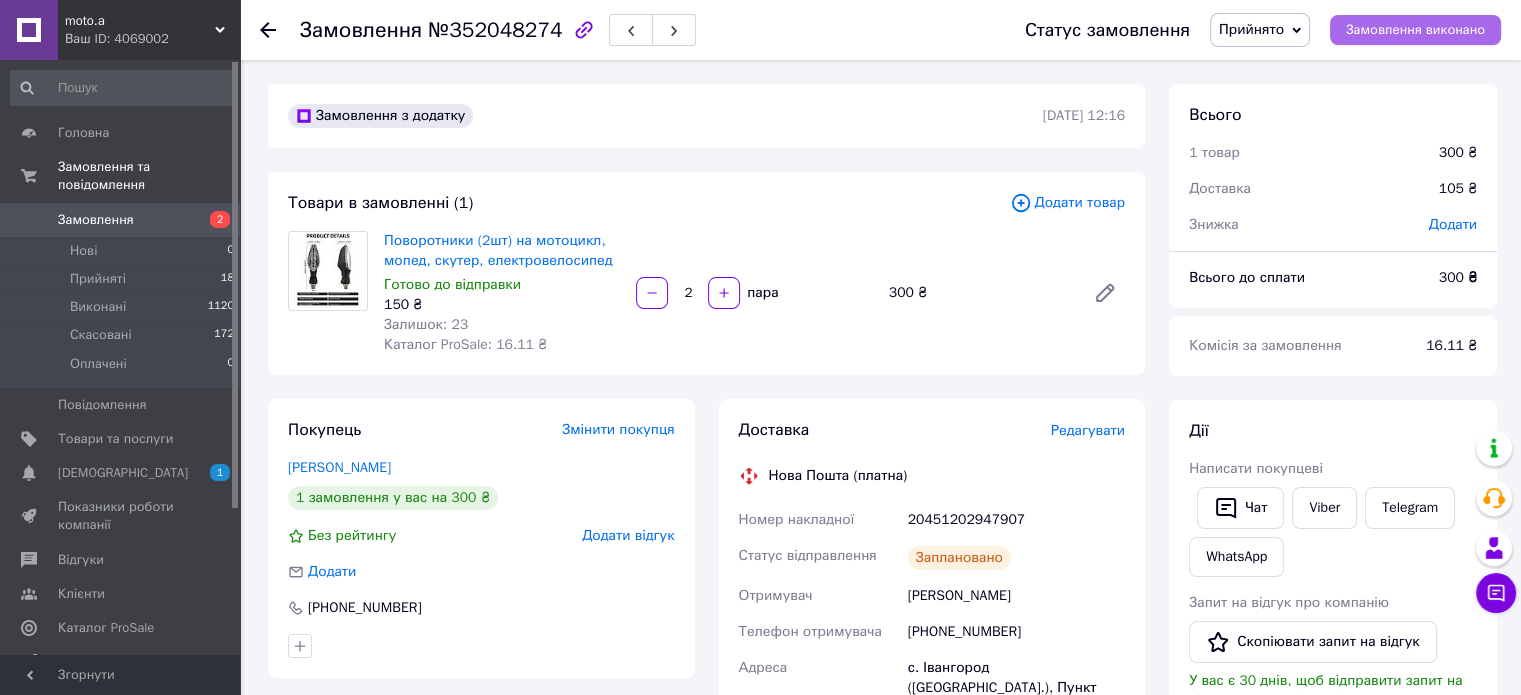 click on "Замовлення виконано" at bounding box center (1415, 30) 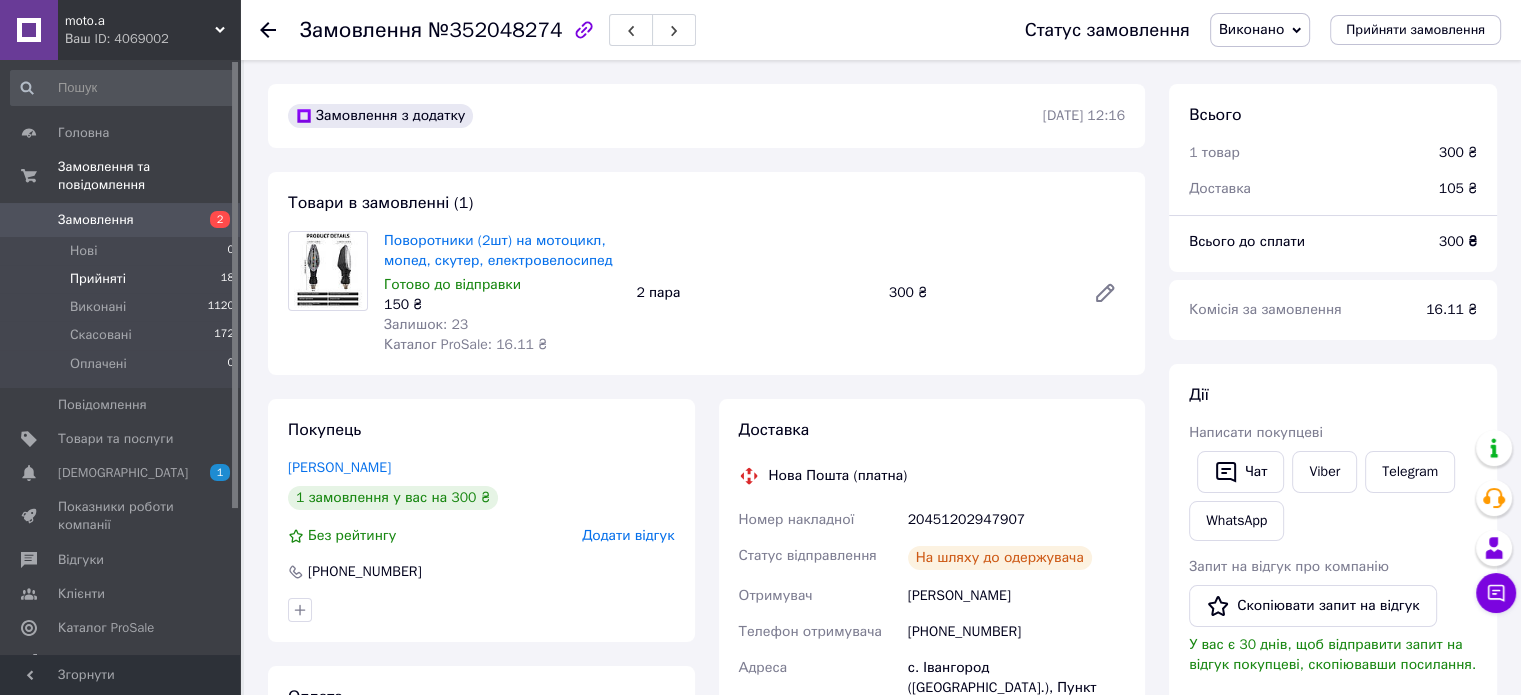 click on "Прийняті" at bounding box center [98, 279] 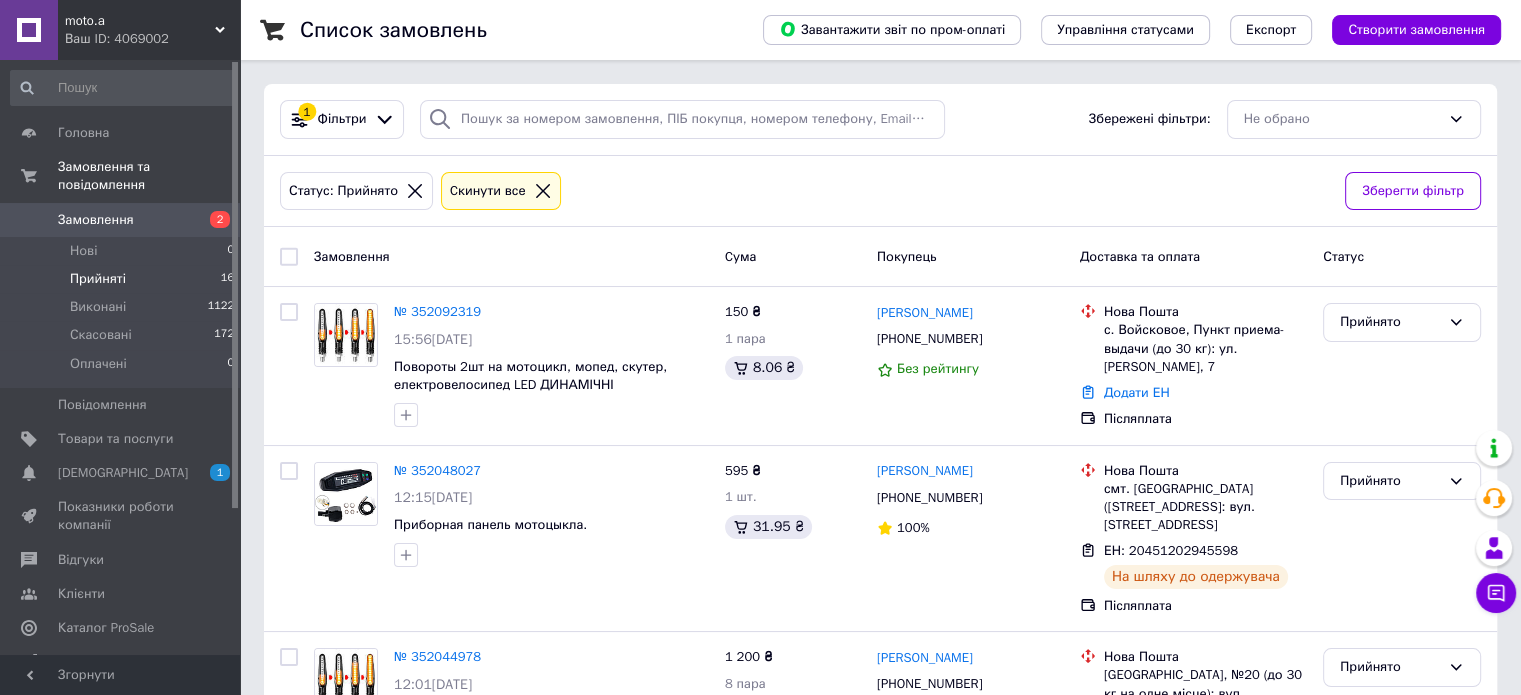 click on "Замовлення" at bounding box center (511, 256) 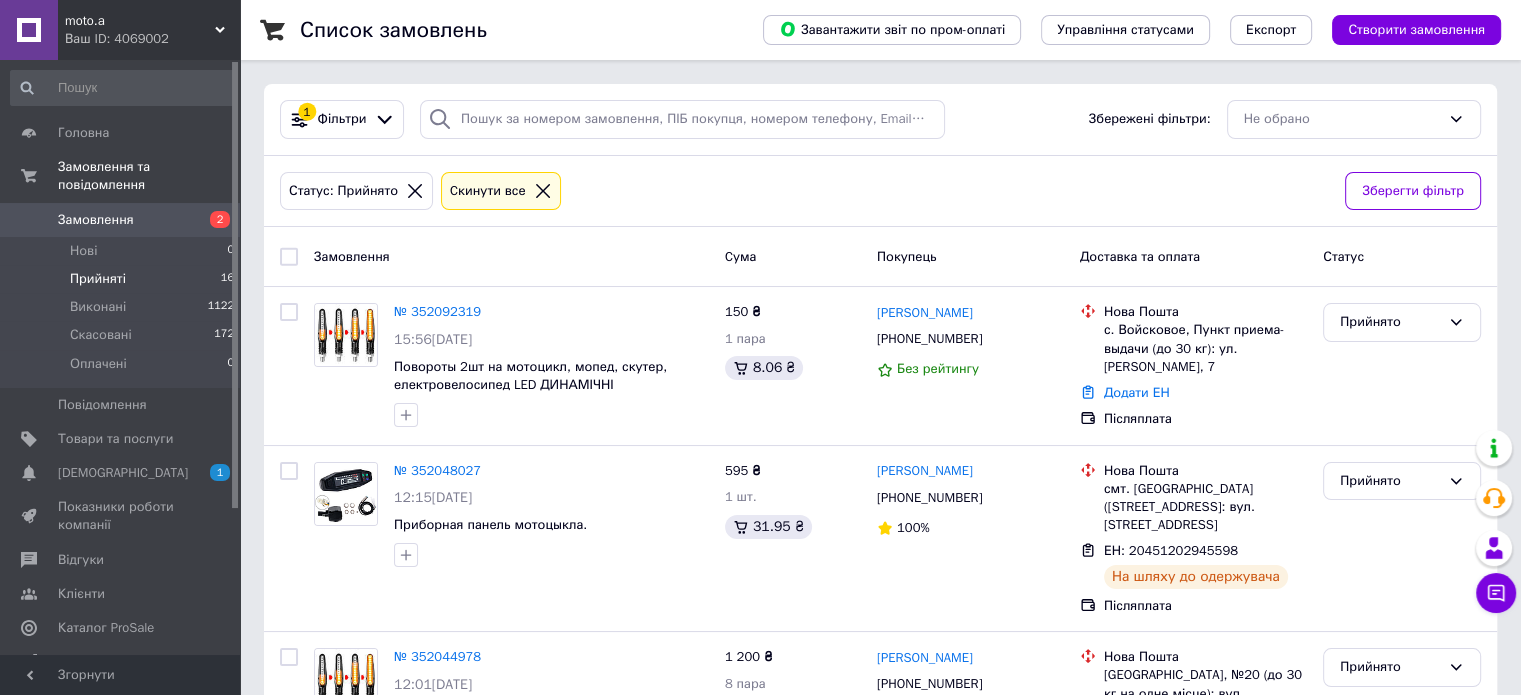drag, startPoint x: 496, startPoint y: 332, endPoint x: 756, endPoint y: 720, distance: 467.05887 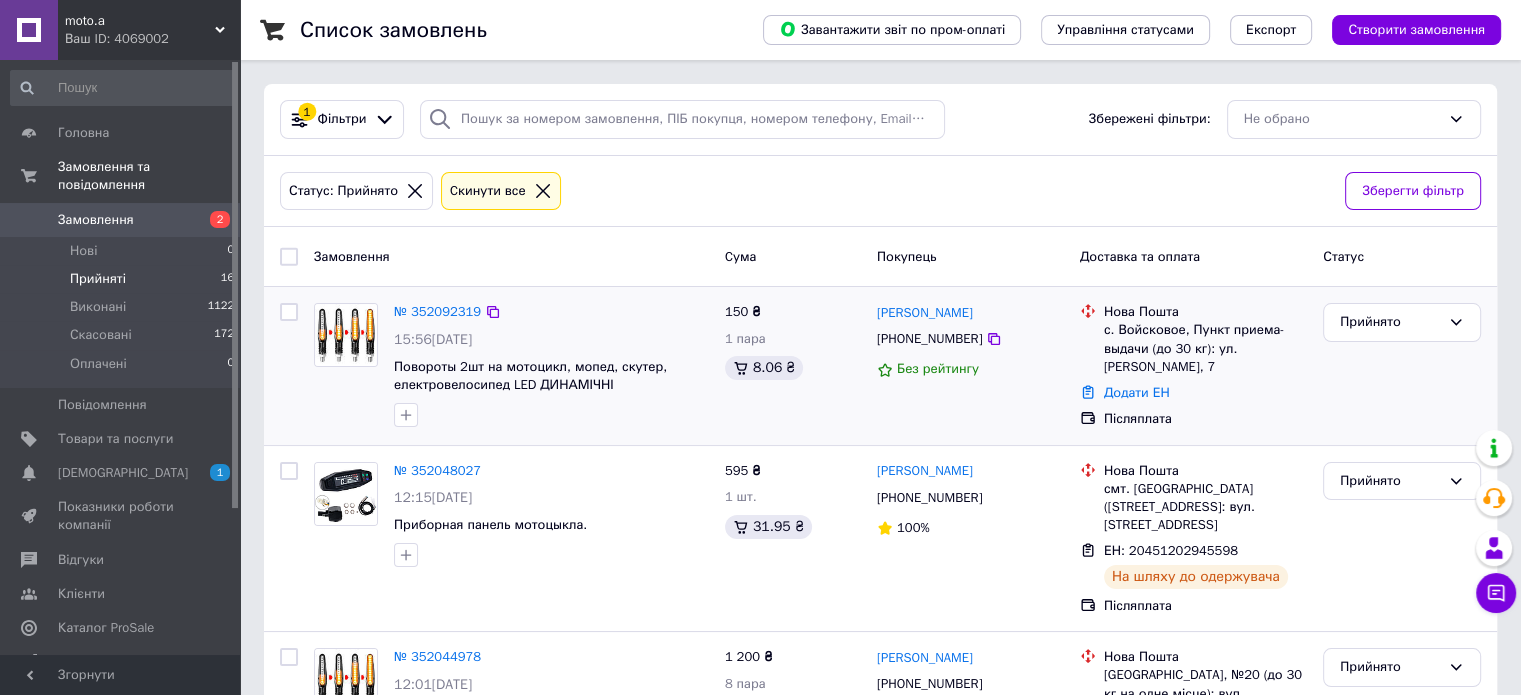click at bounding box center [551, 415] 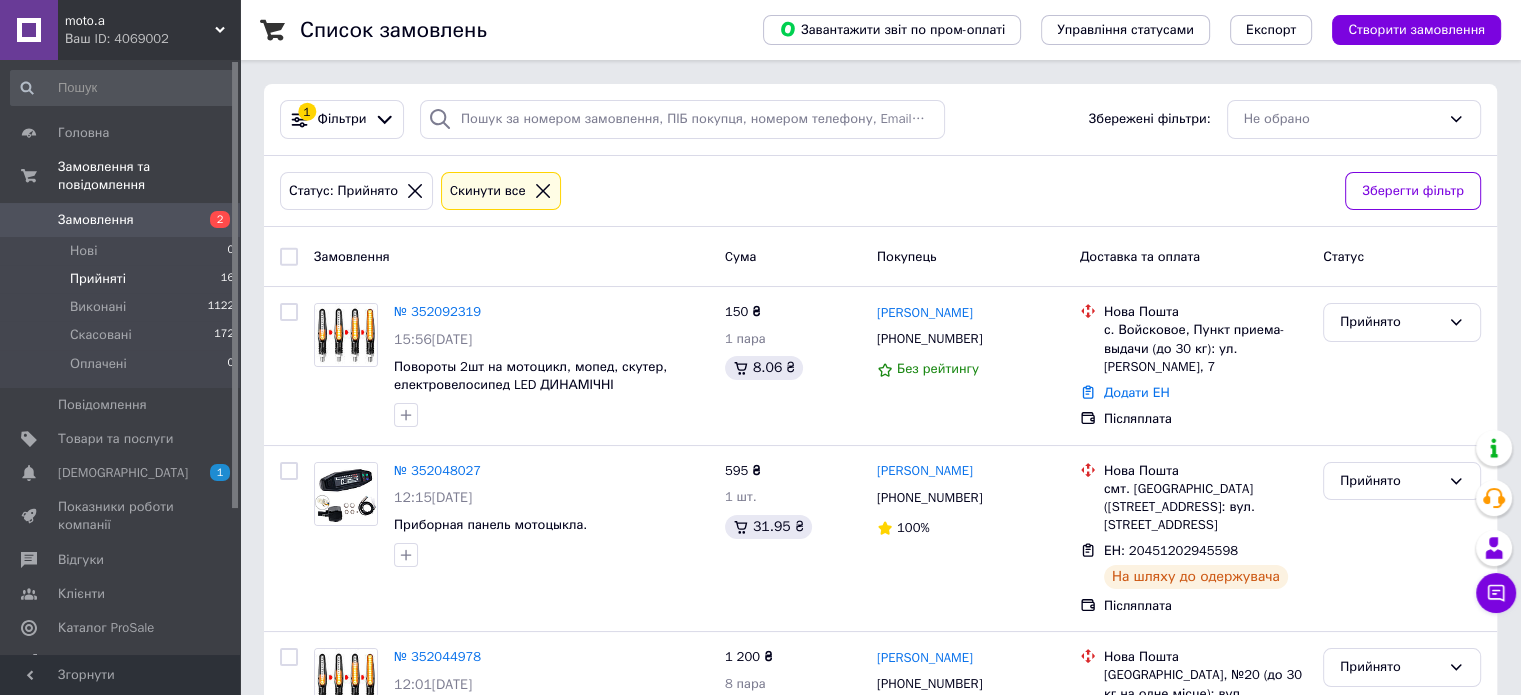 click on "Прийняті" at bounding box center (98, 279) 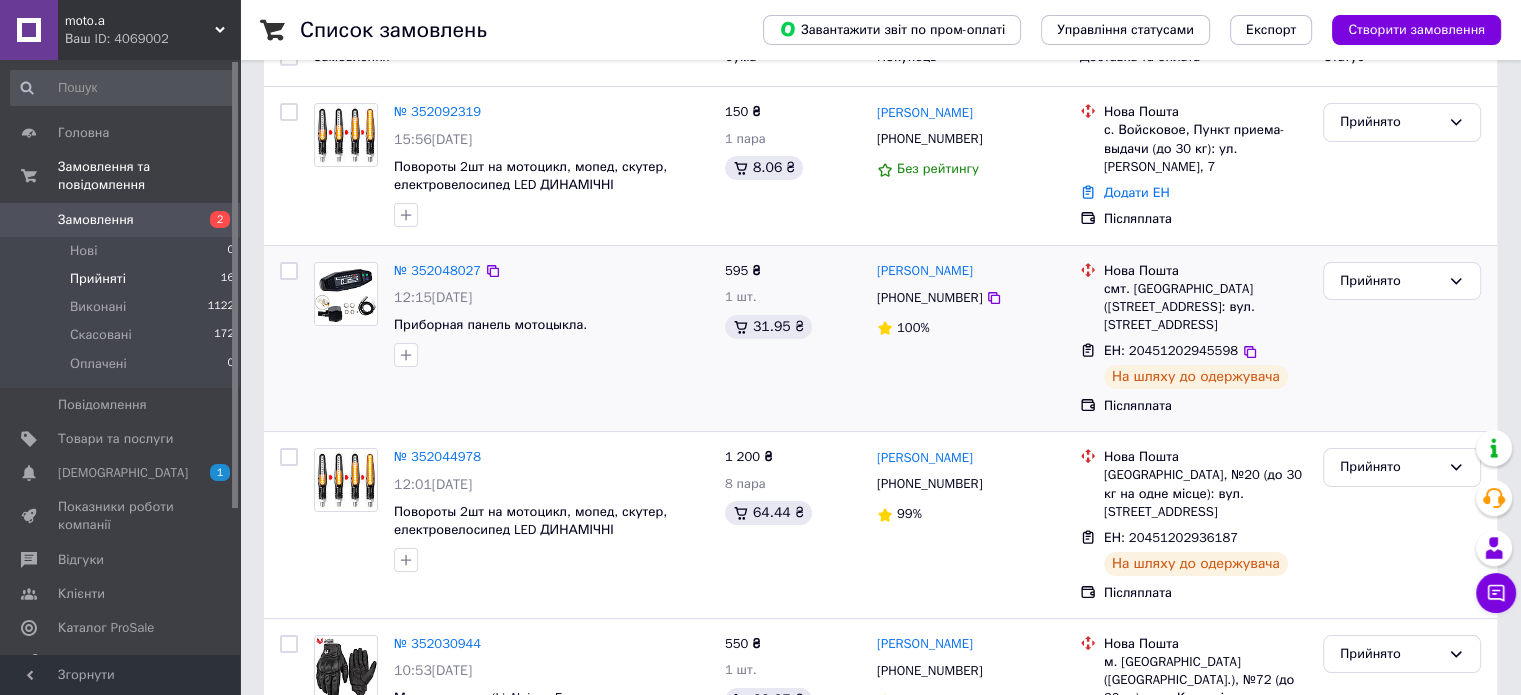 scroll, scrollTop: 100, scrollLeft: 0, axis: vertical 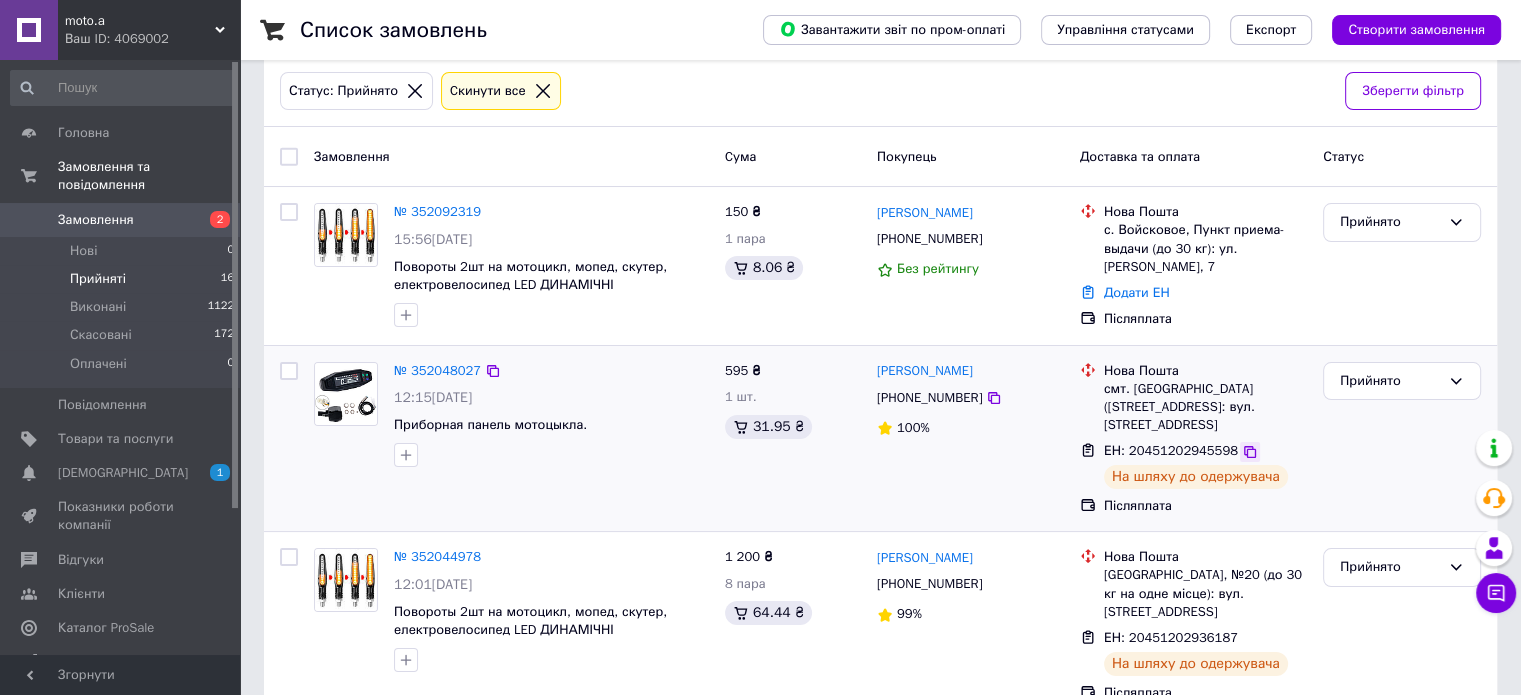 click 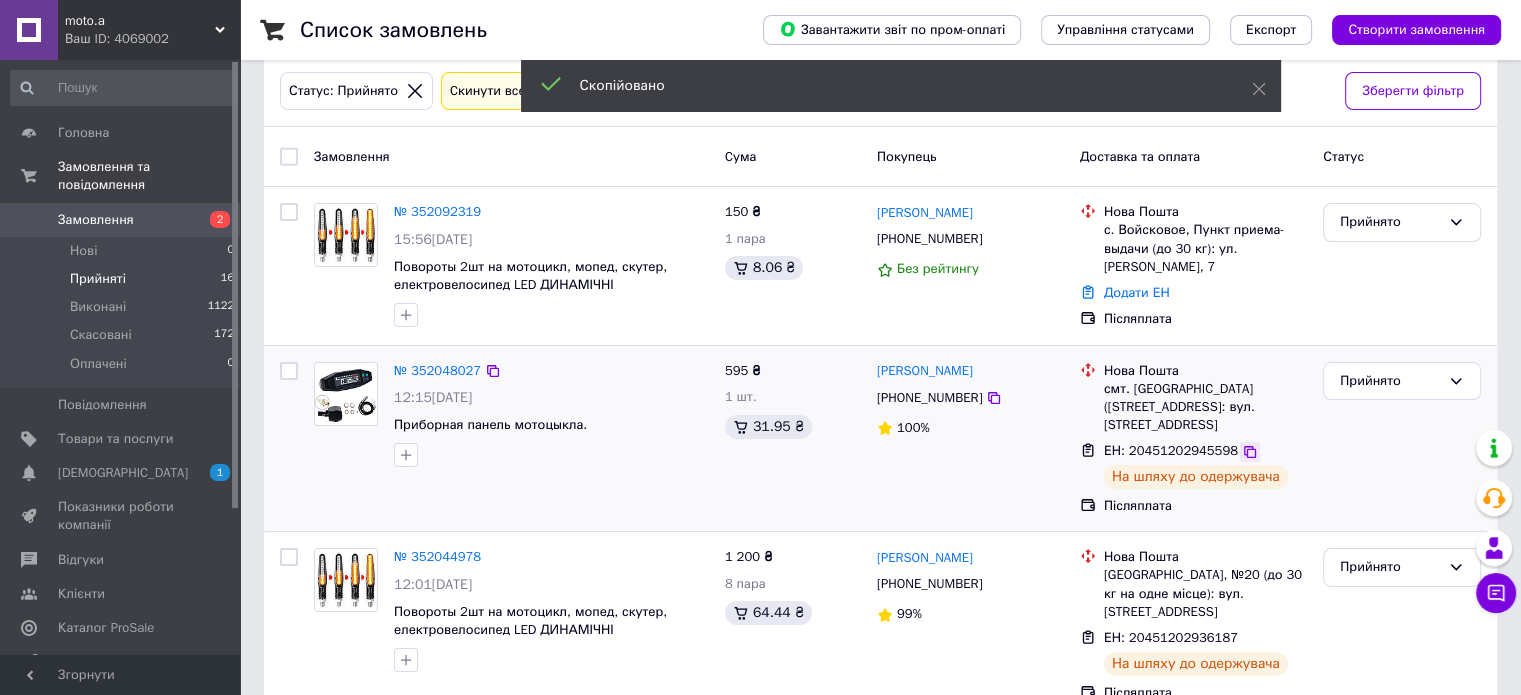 click 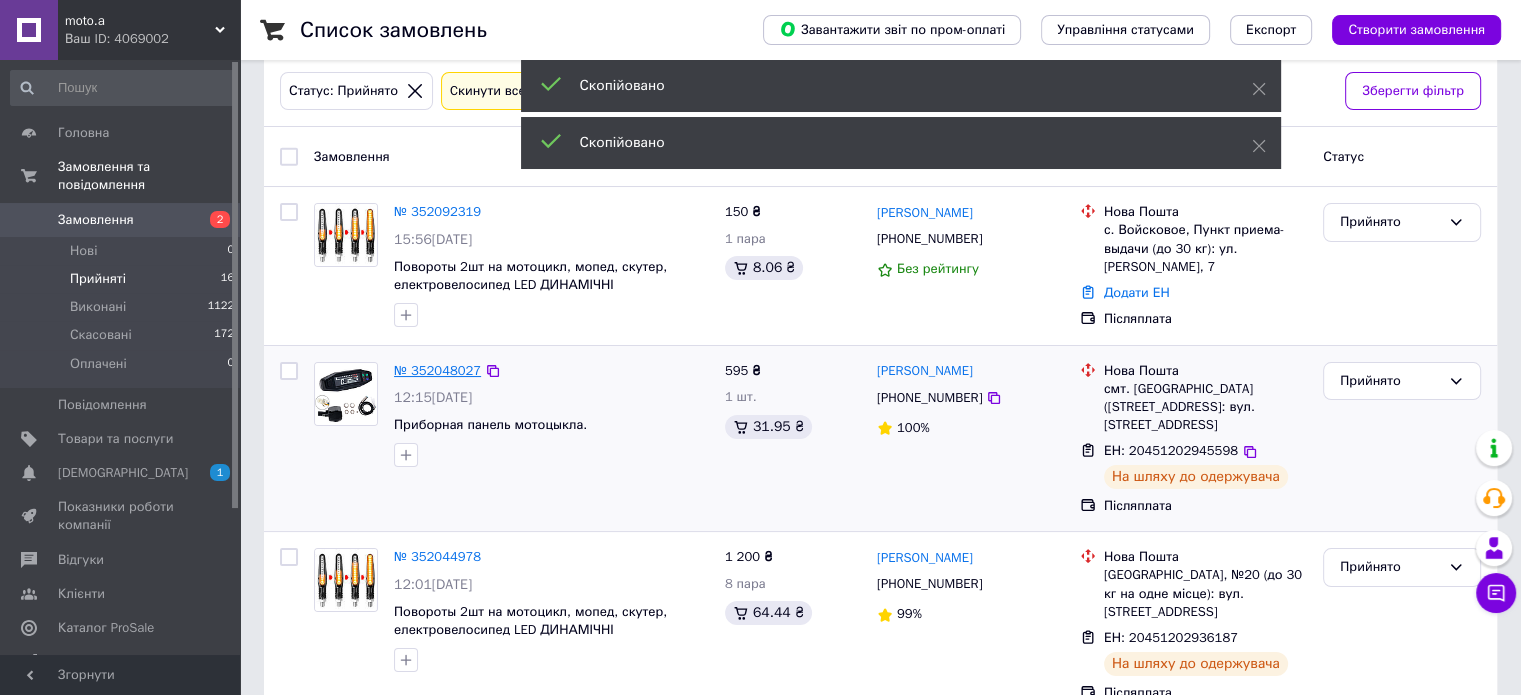 click on "№ 352048027" at bounding box center [437, 370] 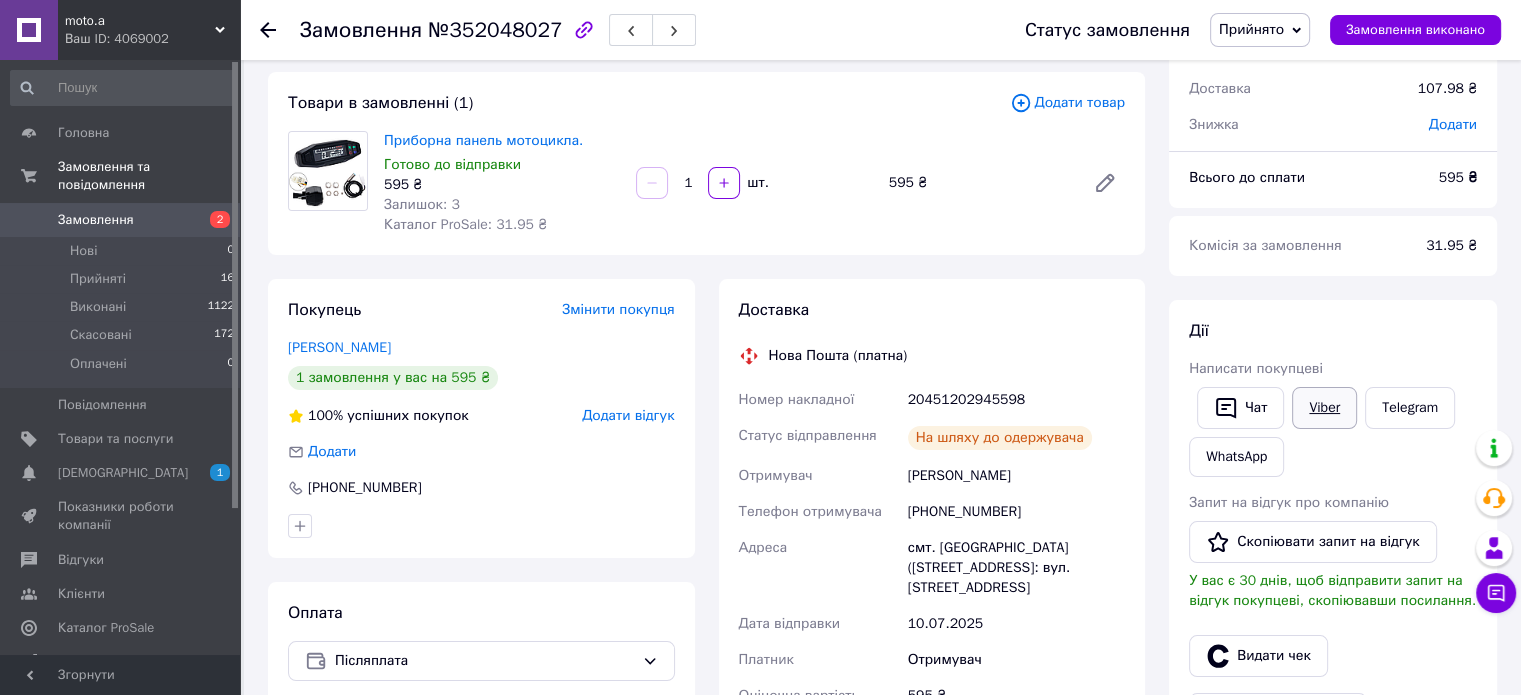 click on "Viber" at bounding box center [1324, 408] 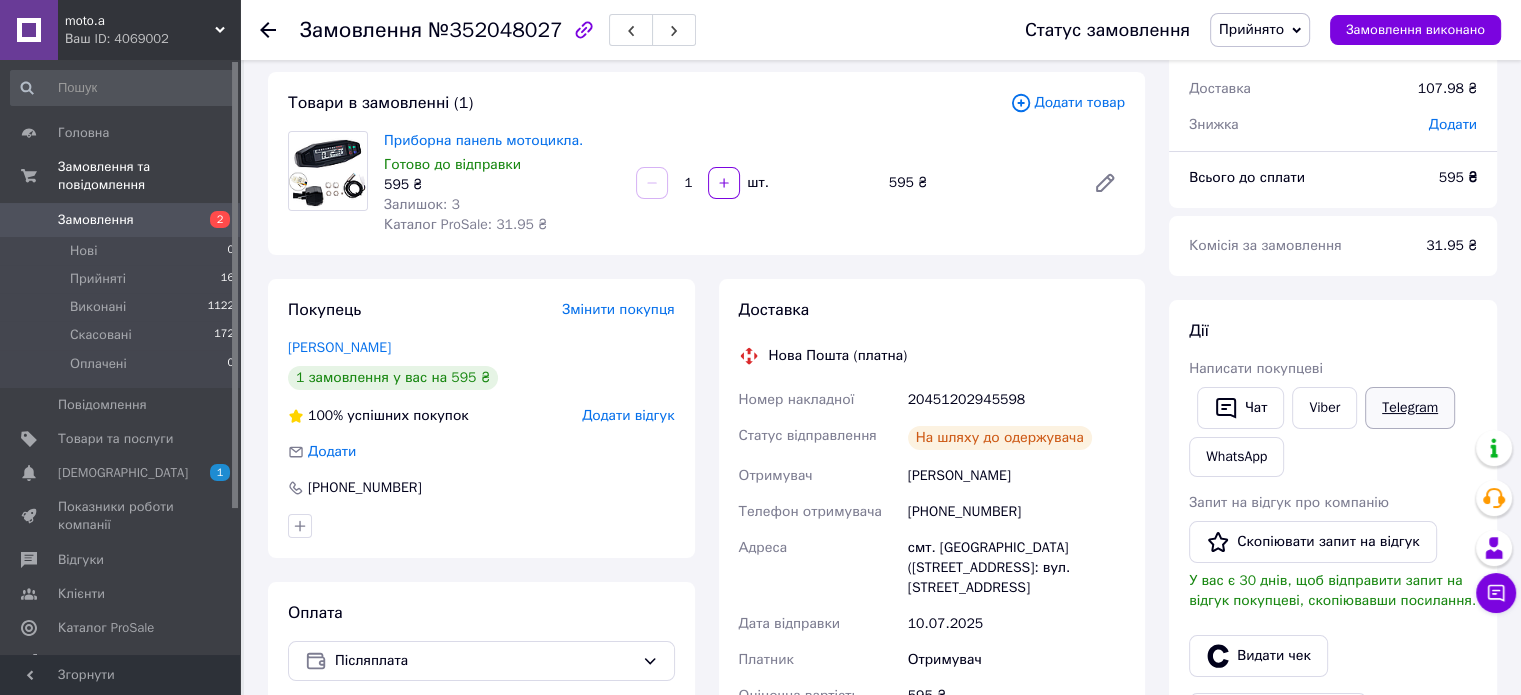 click on "Telegram" at bounding box center [1410, 408] 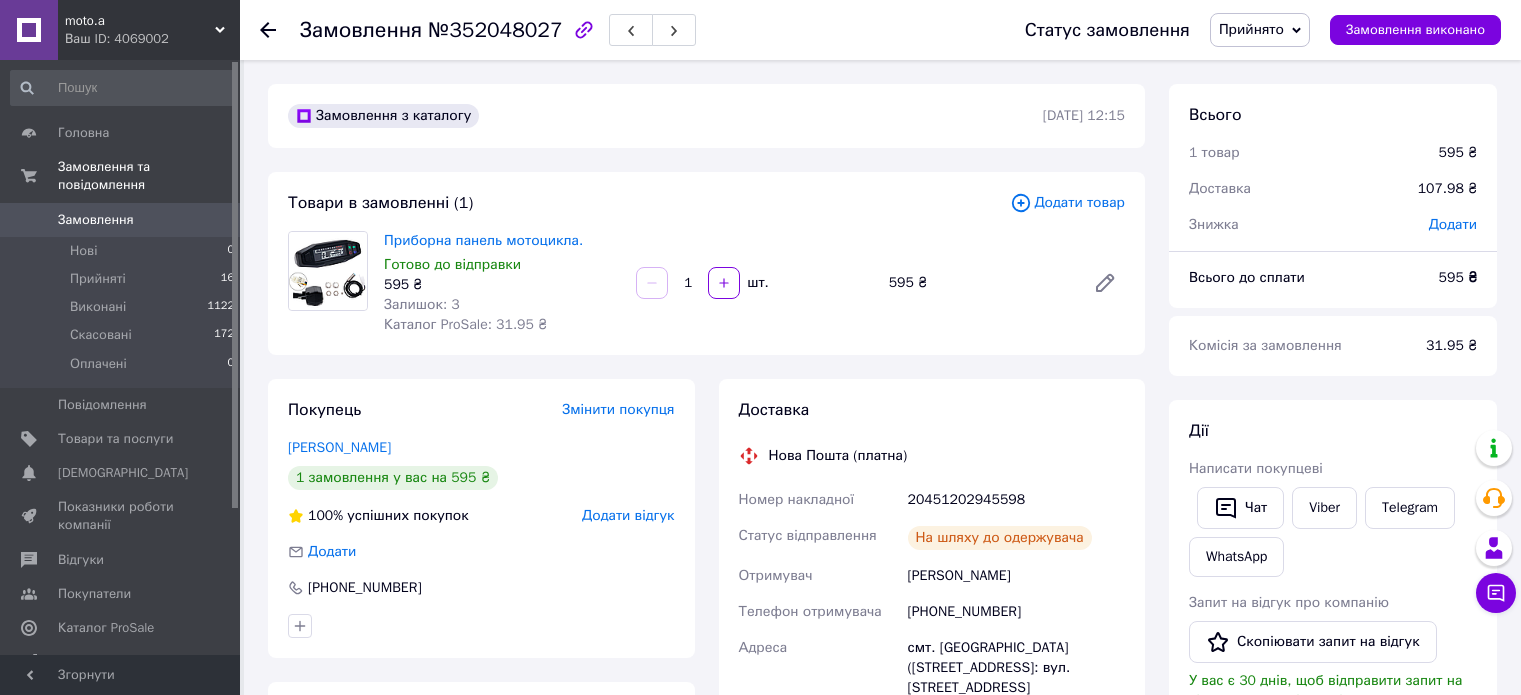 scroll, scrollTop: 100, scrollLeft: 0, axis: vertical 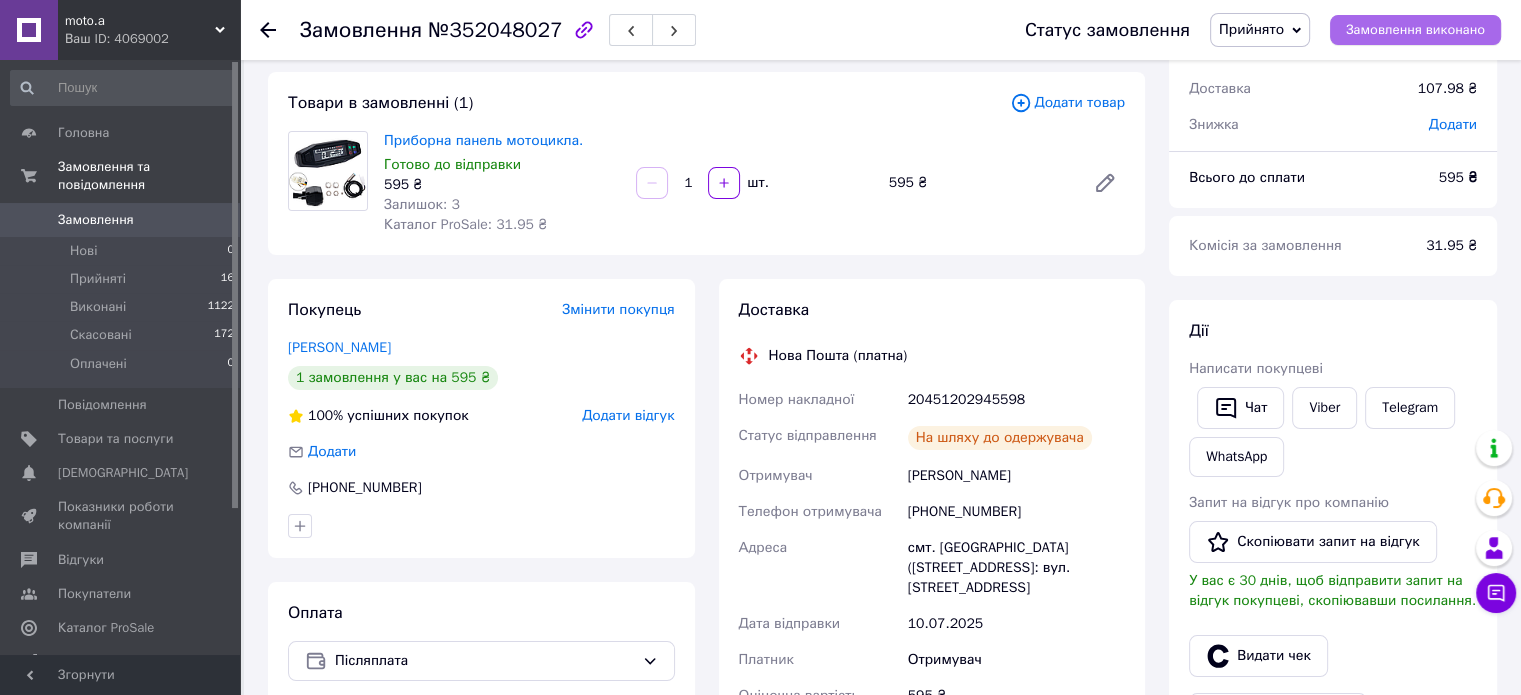 click on "Замовлення виконано" at bounding box center (1415, 30) 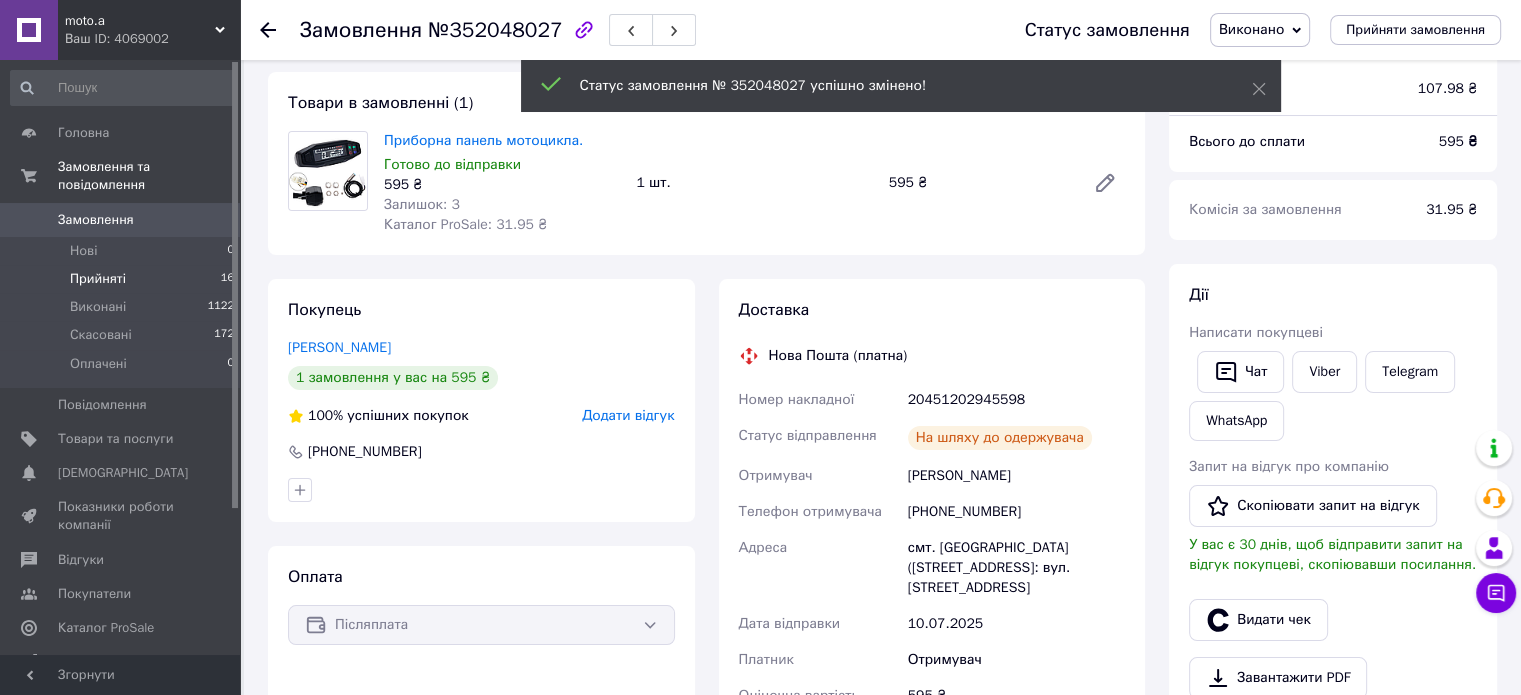 click on "Прийняті" at bounding box center [98, 279] 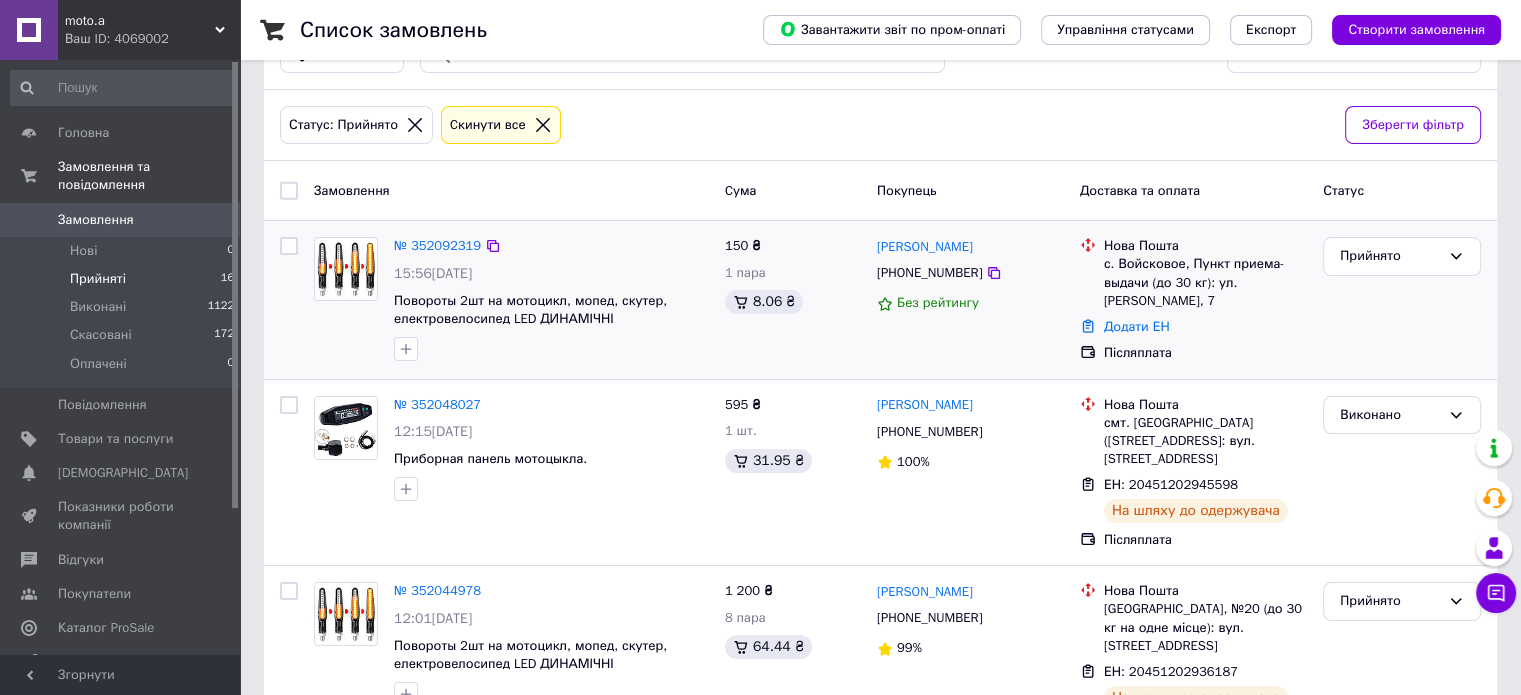 scroll, scrollTop: 100, scrollLeft: 0, axis: vertical 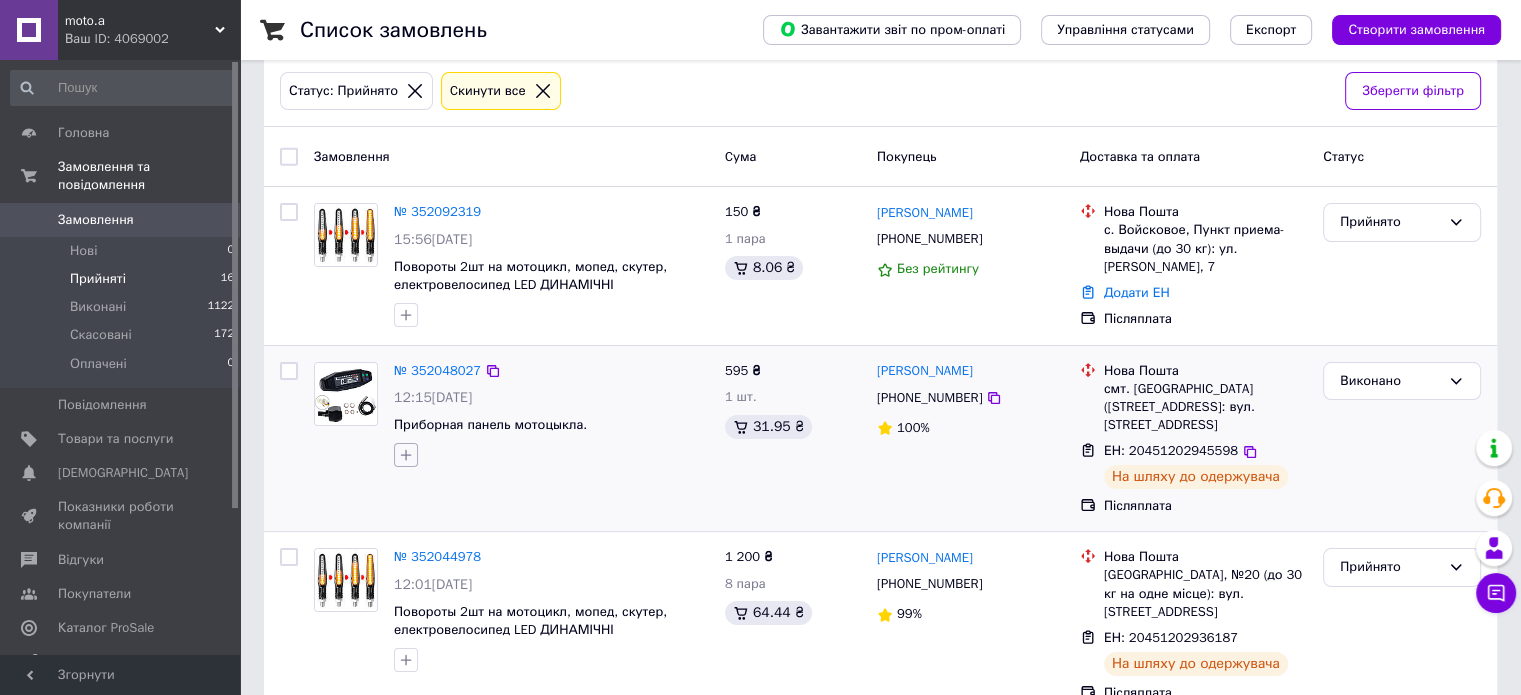 click 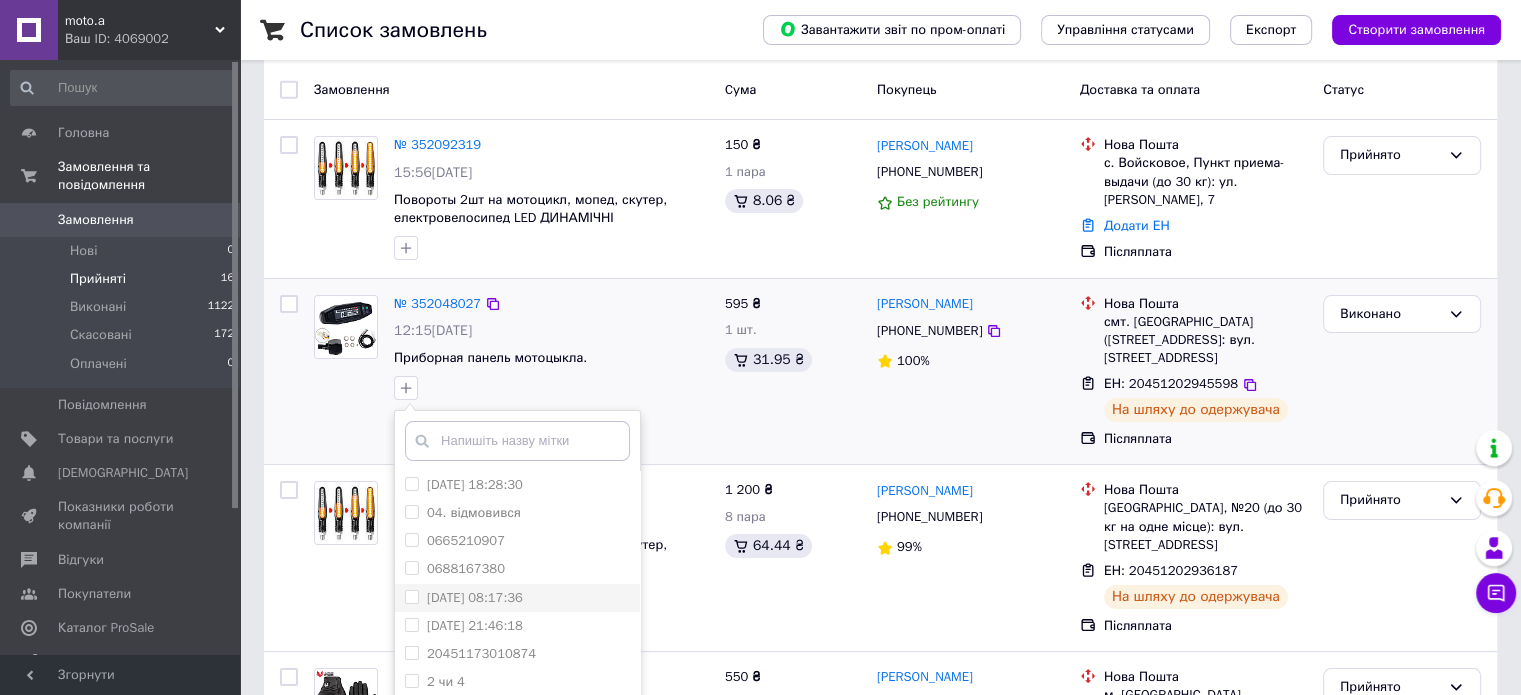 scroll, scrollTop: 400, scrollLeft: 0, axis: vertical 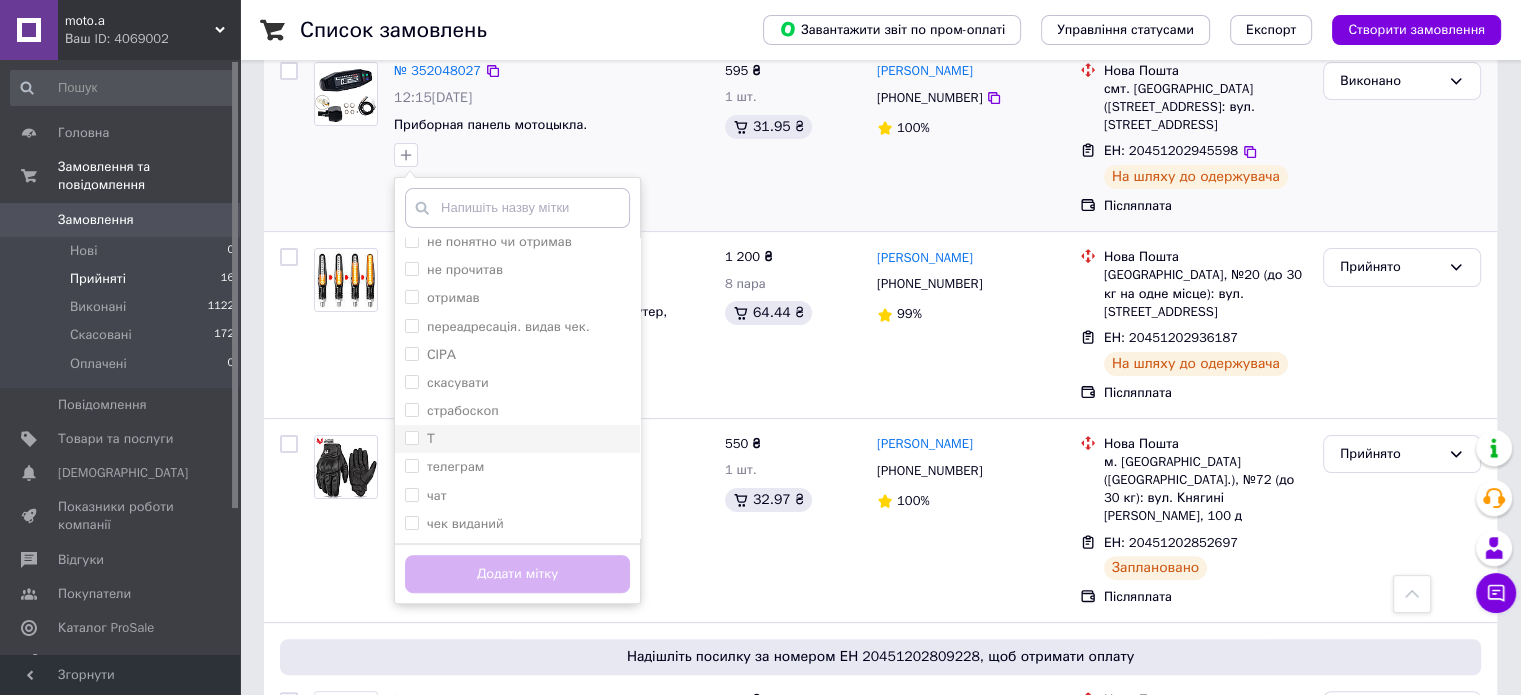 click on "Т" at bounding box center [517, 439] 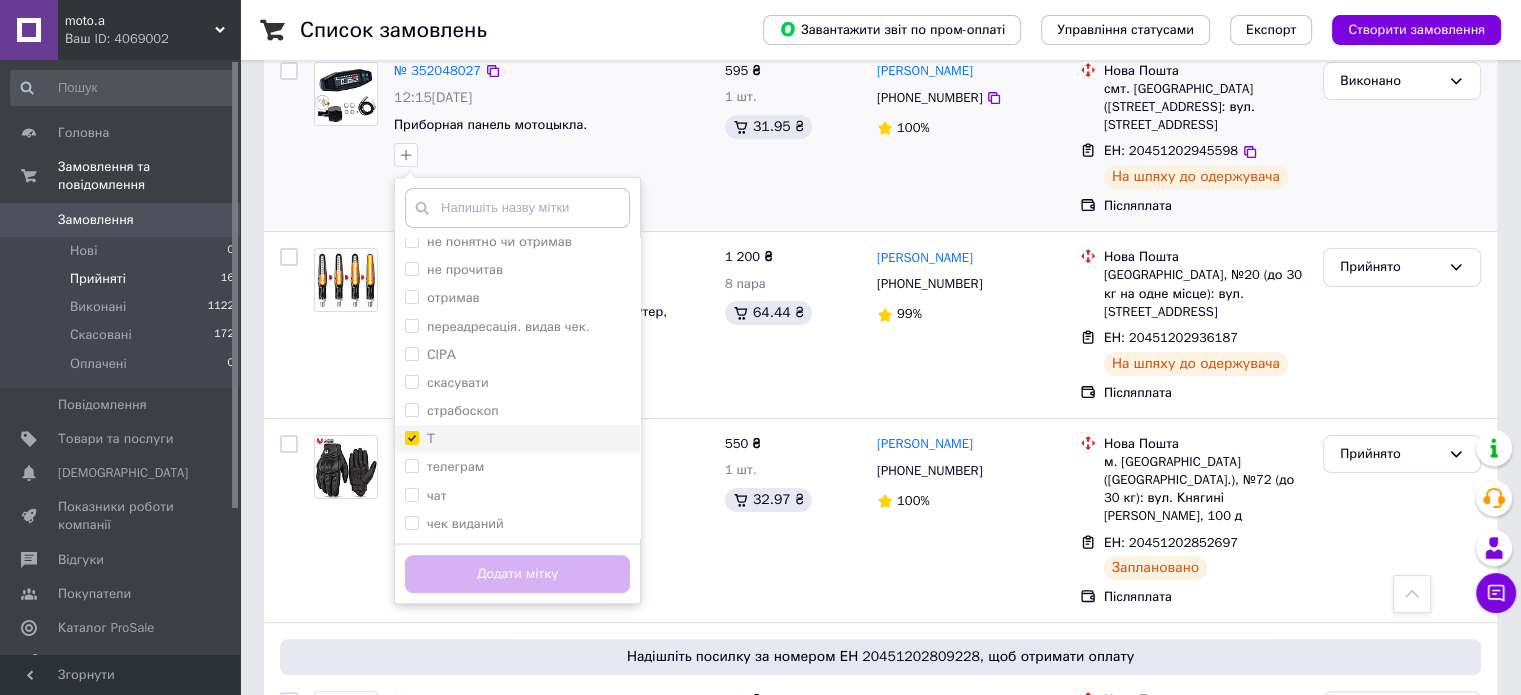 checkbox on "true" 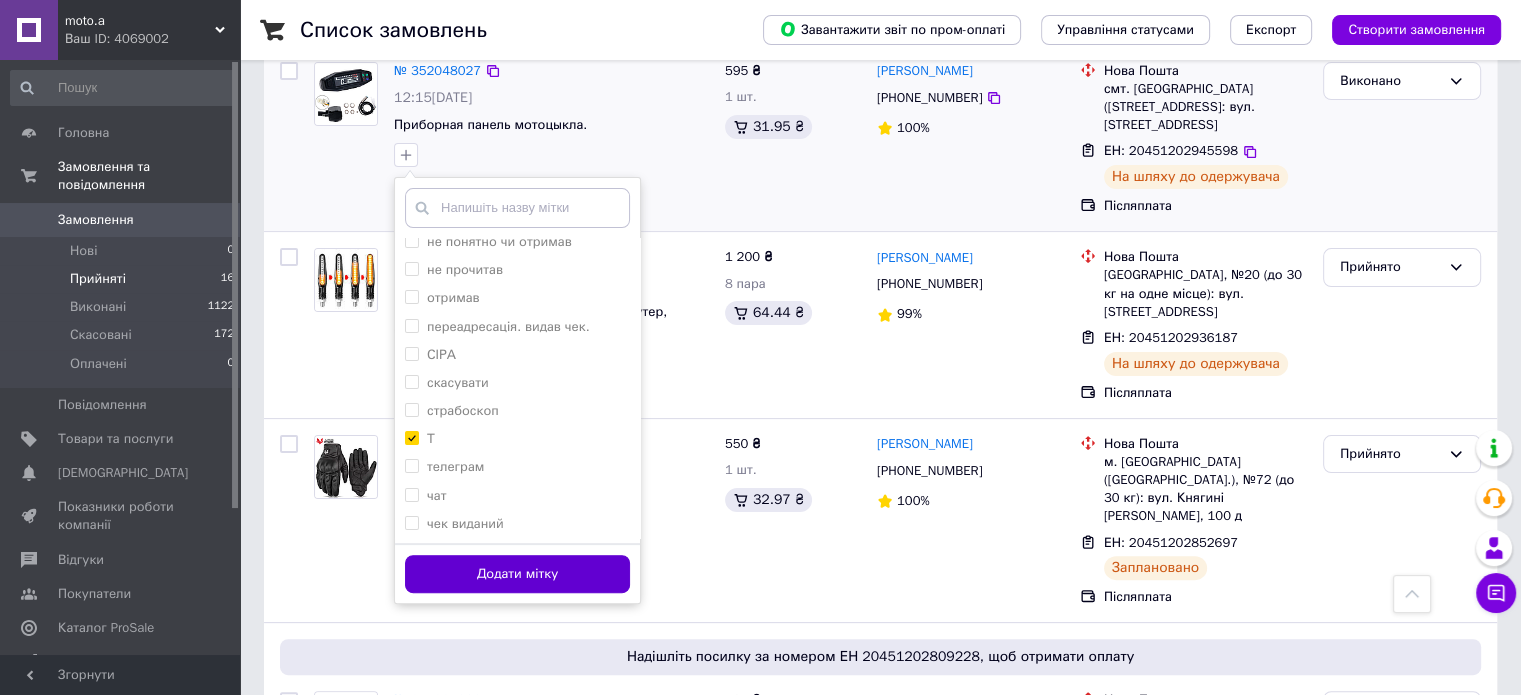 click on "Додати мітку" at bounding box center (517, 574) 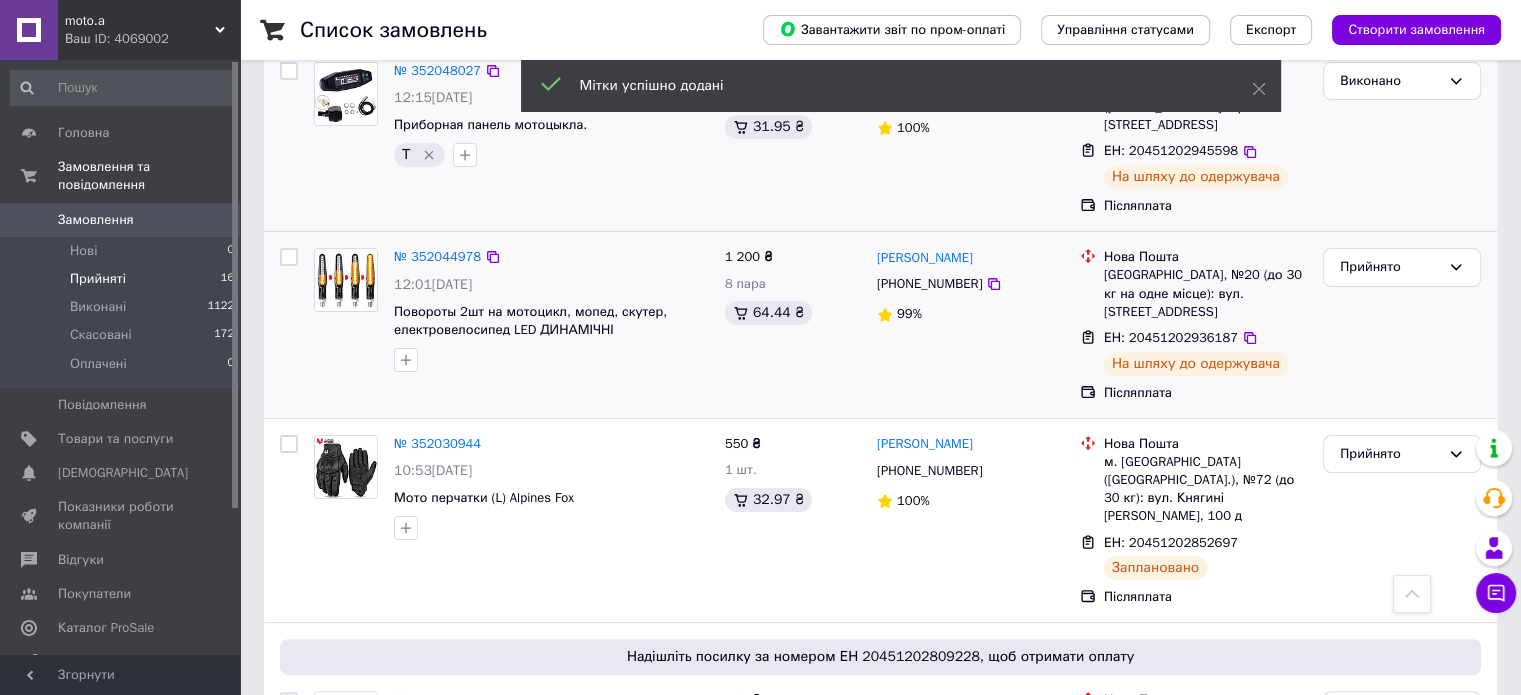 scroll, scrollTop: 300, scrollLeft: 0, axis: vertical 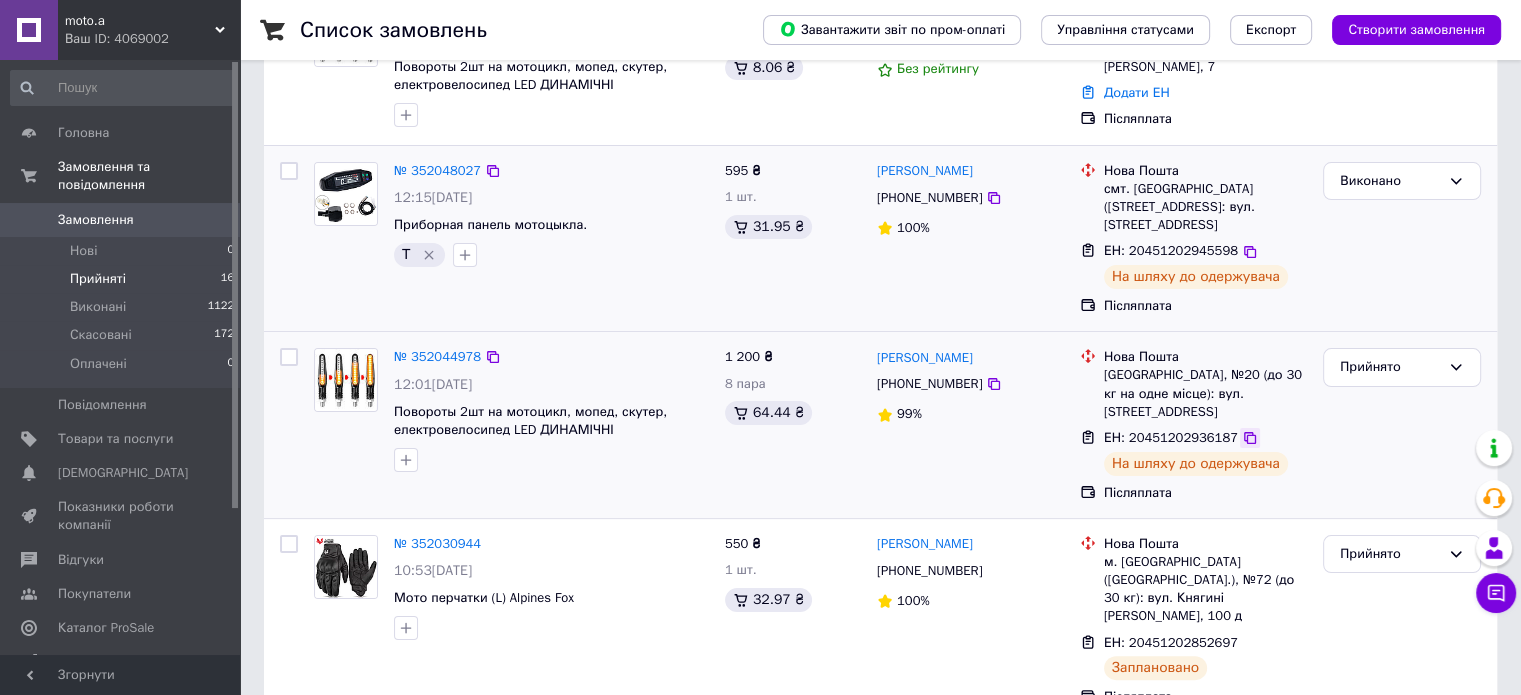 click 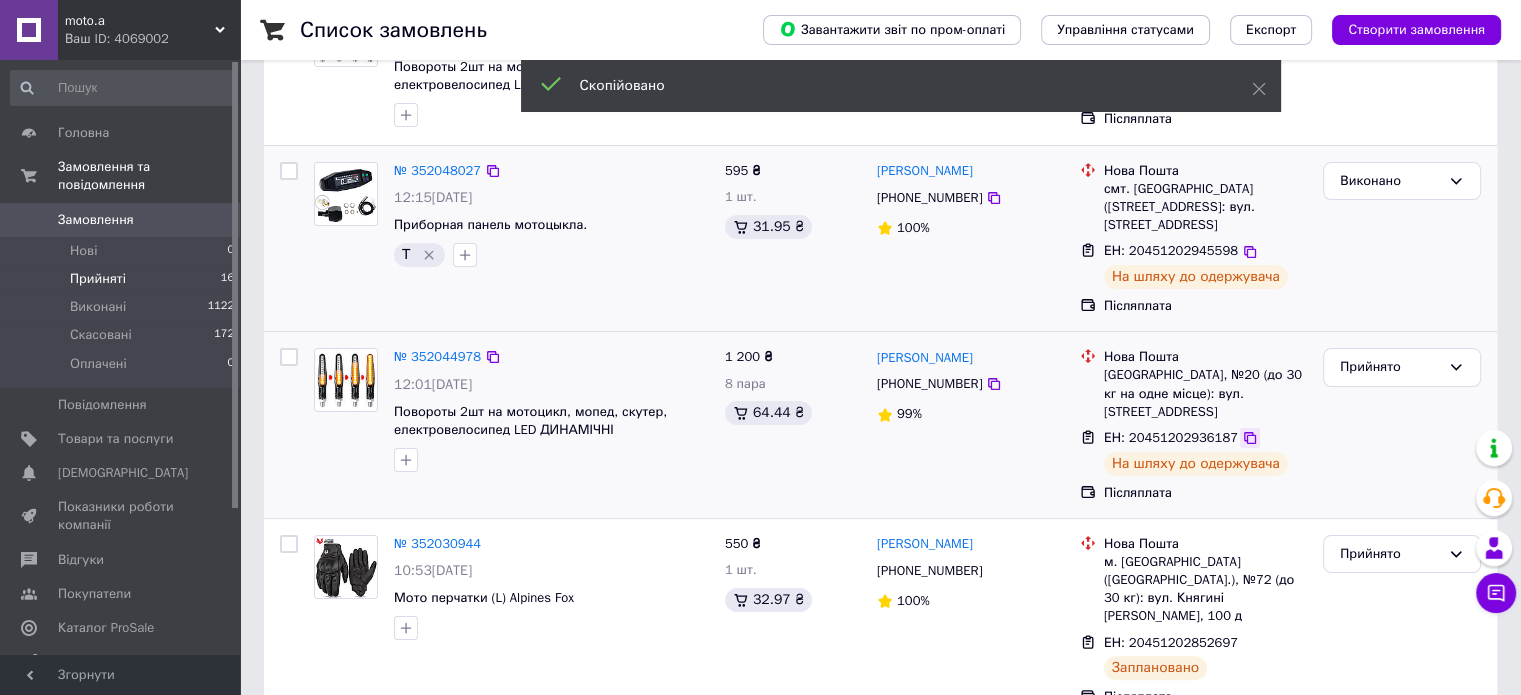 click 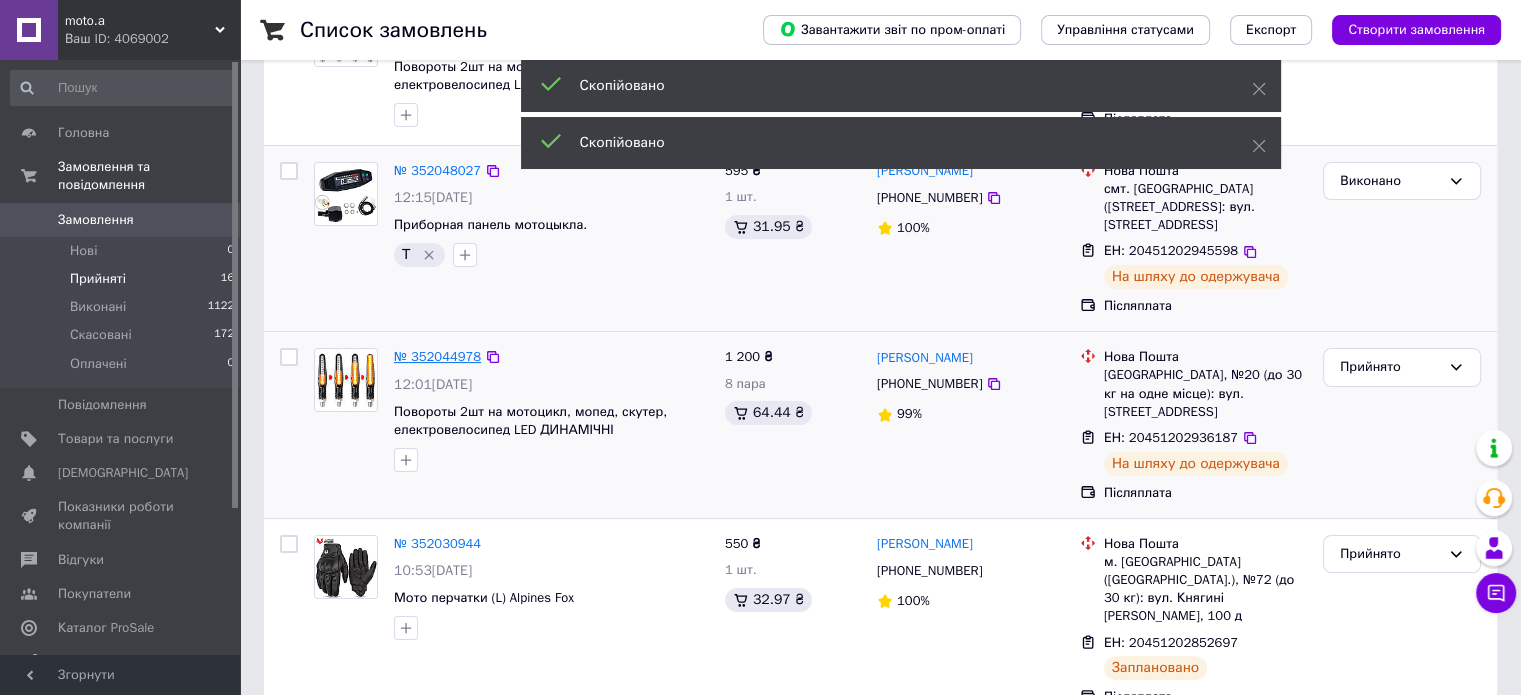 click on "№ 352044978" at bounding box center [437, 356] 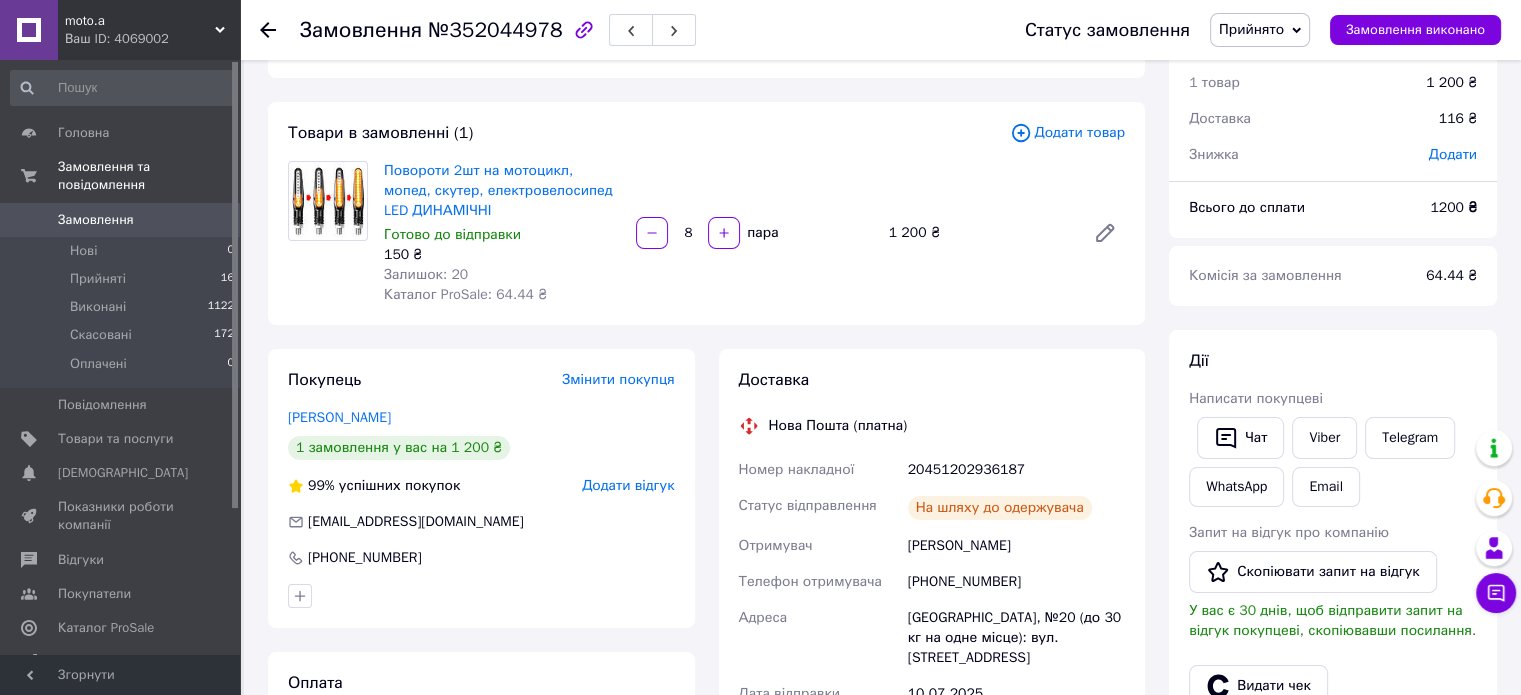 scroll, scrollTop: 100, scrollLeft: 0, axis: vertical 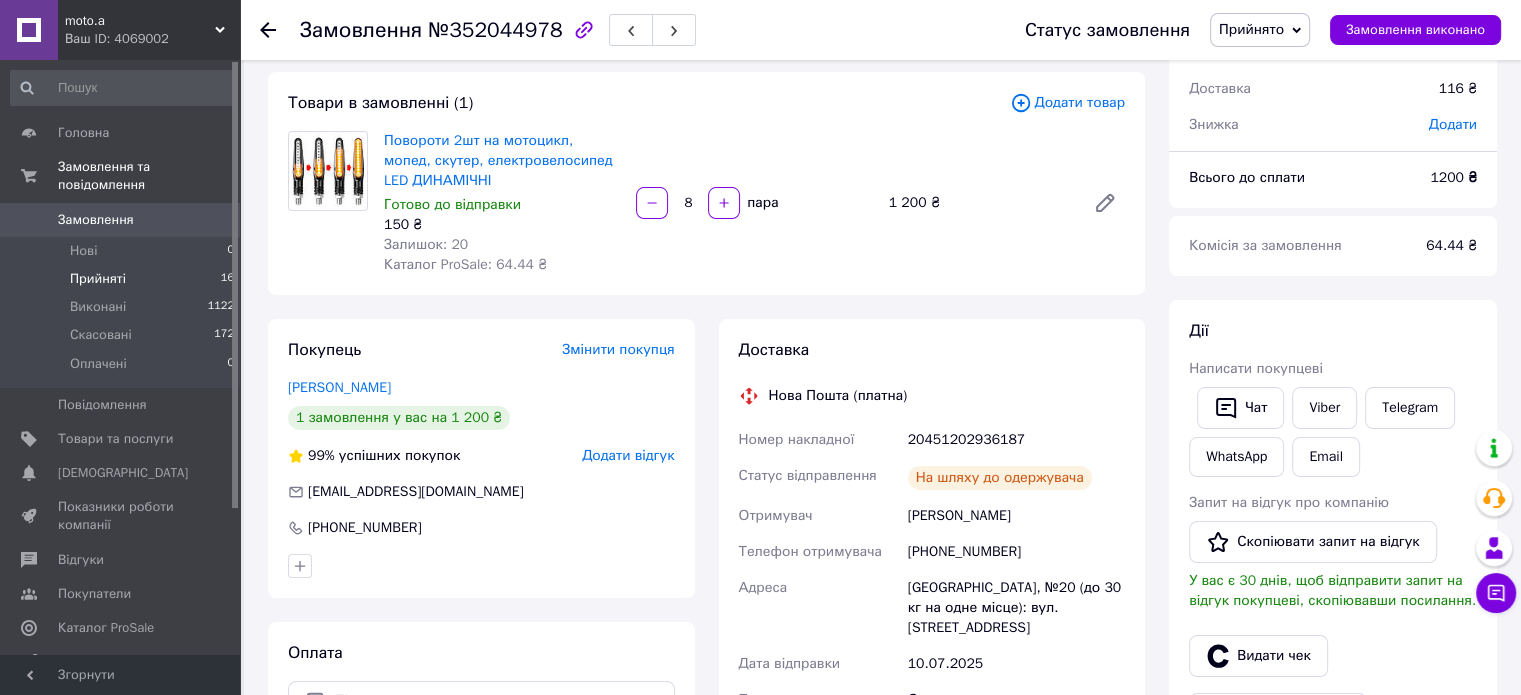 click on "Прийняті 16" at bounding box center (123, 279) 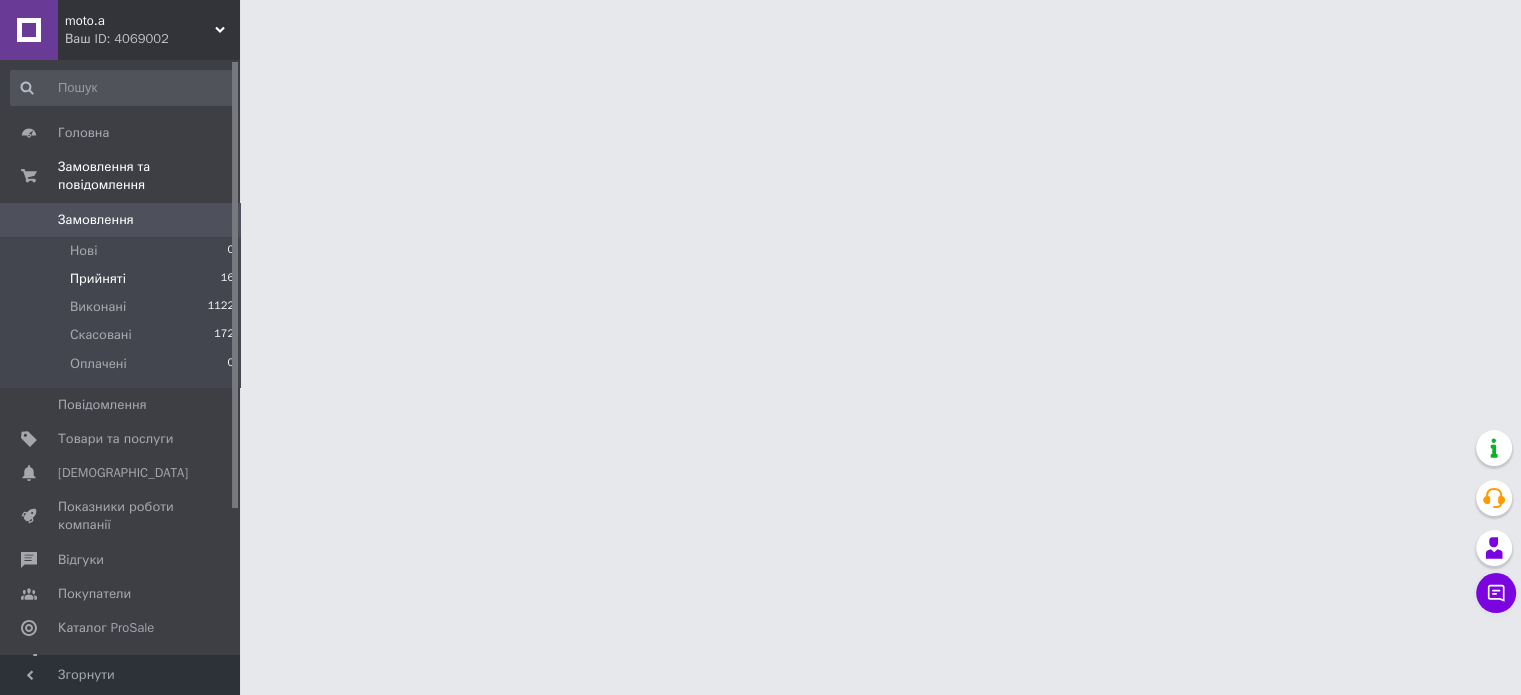 scroll, scrollTop: 0, scrollLeft: 0, axis: both 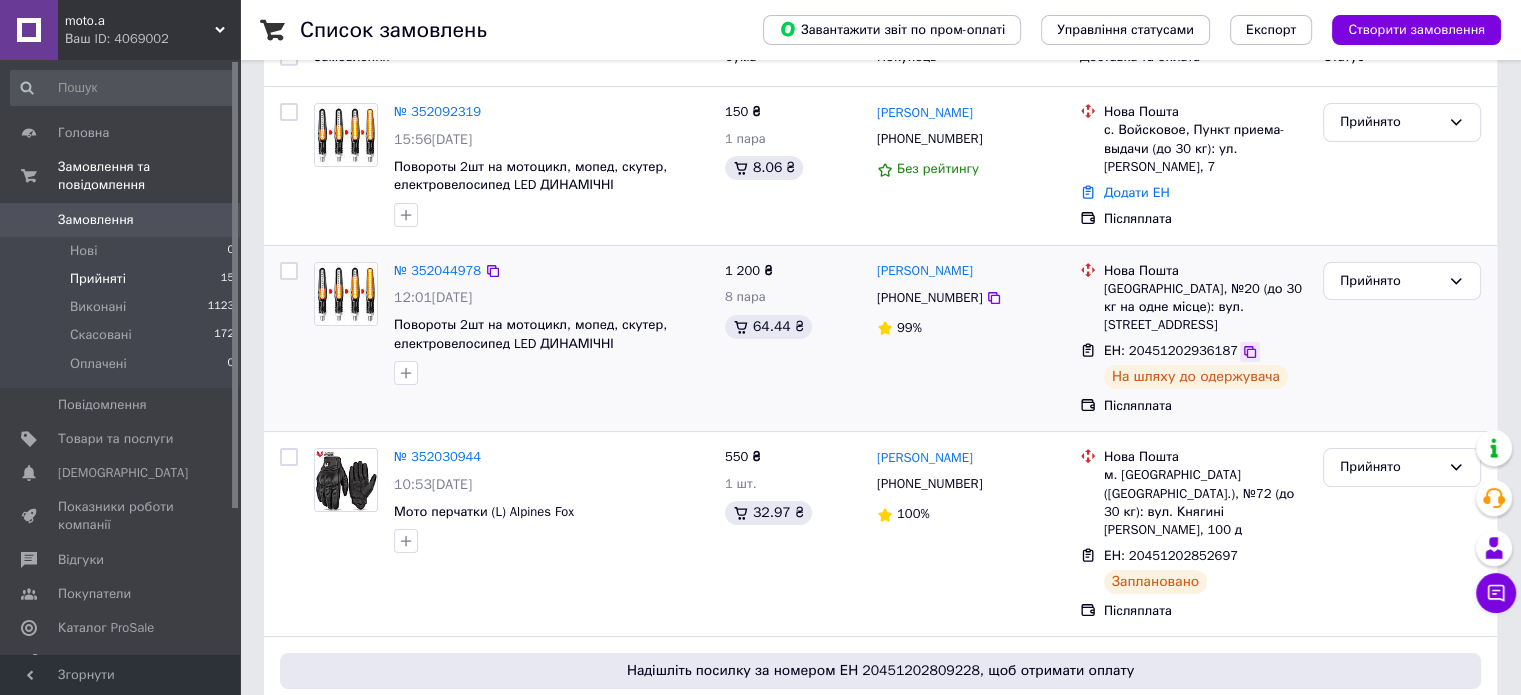click 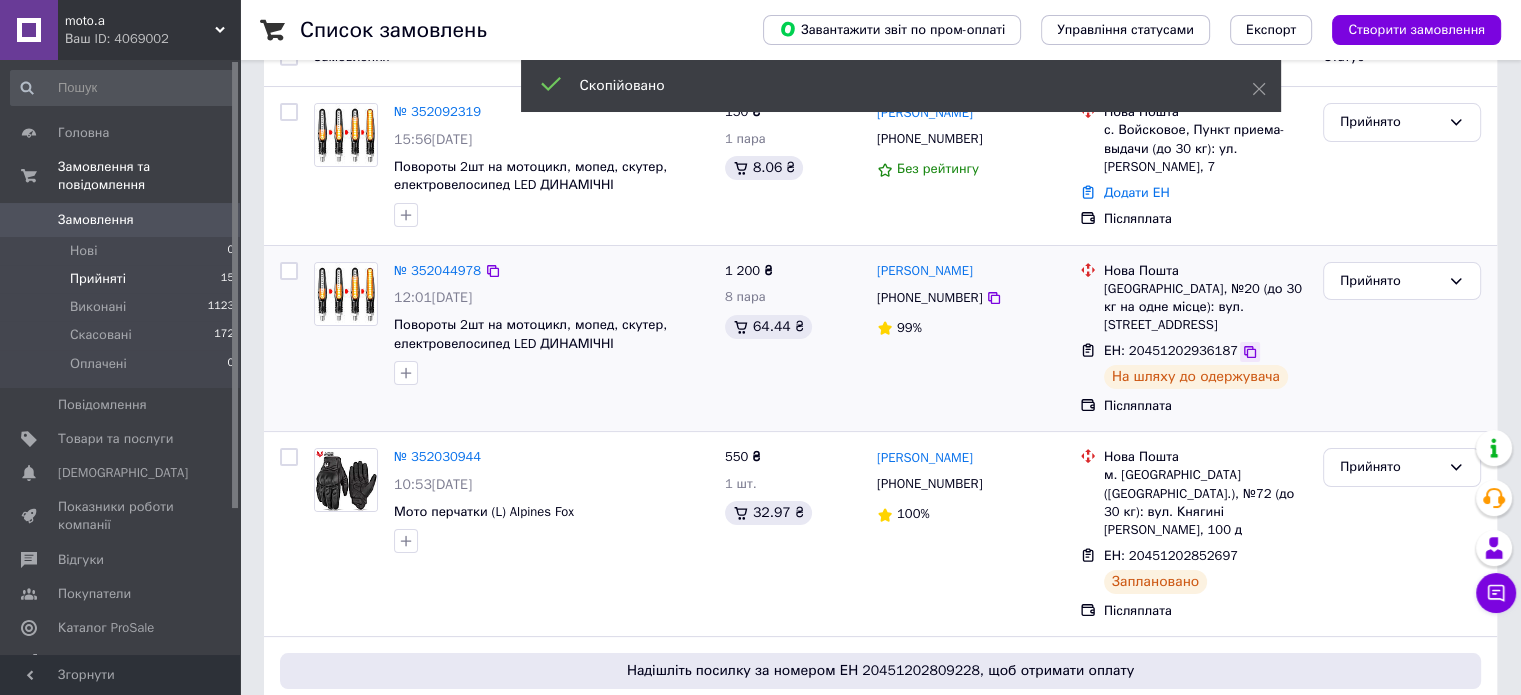 click 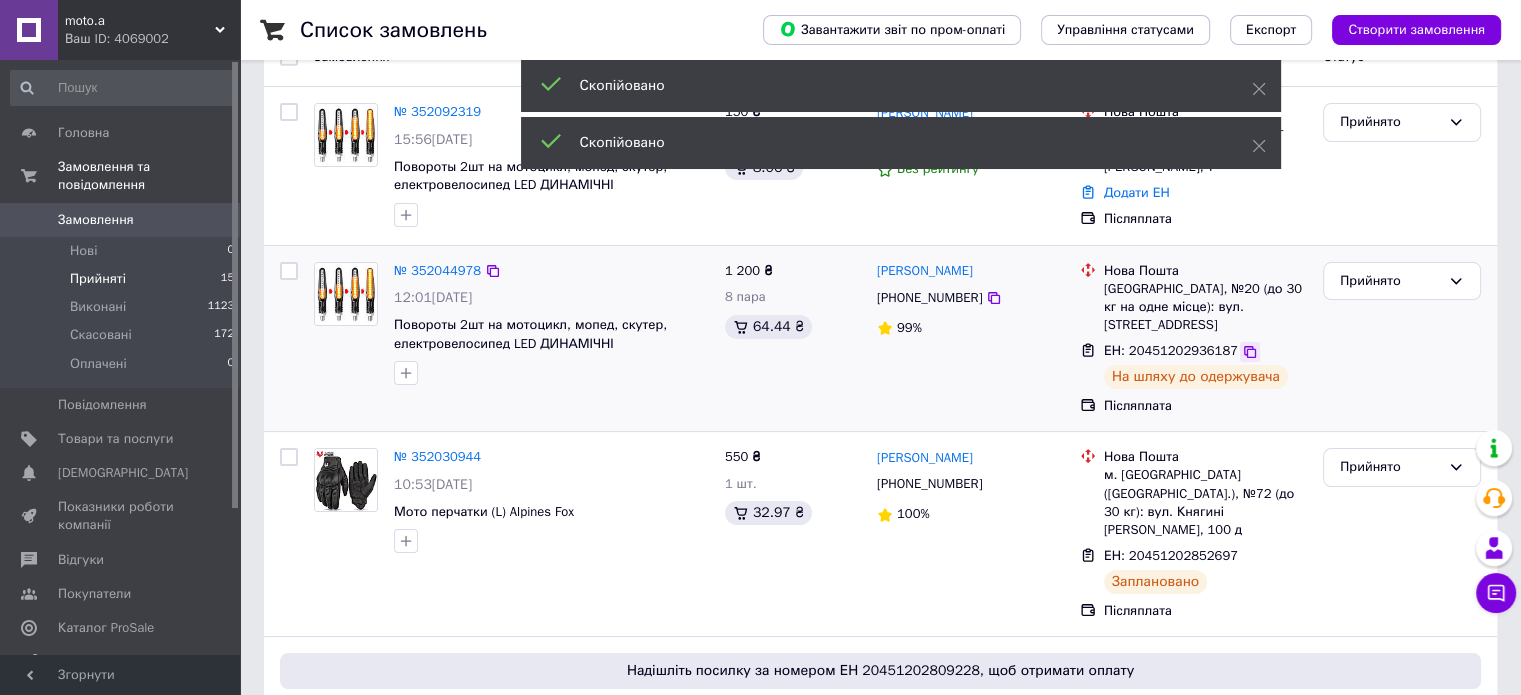 click 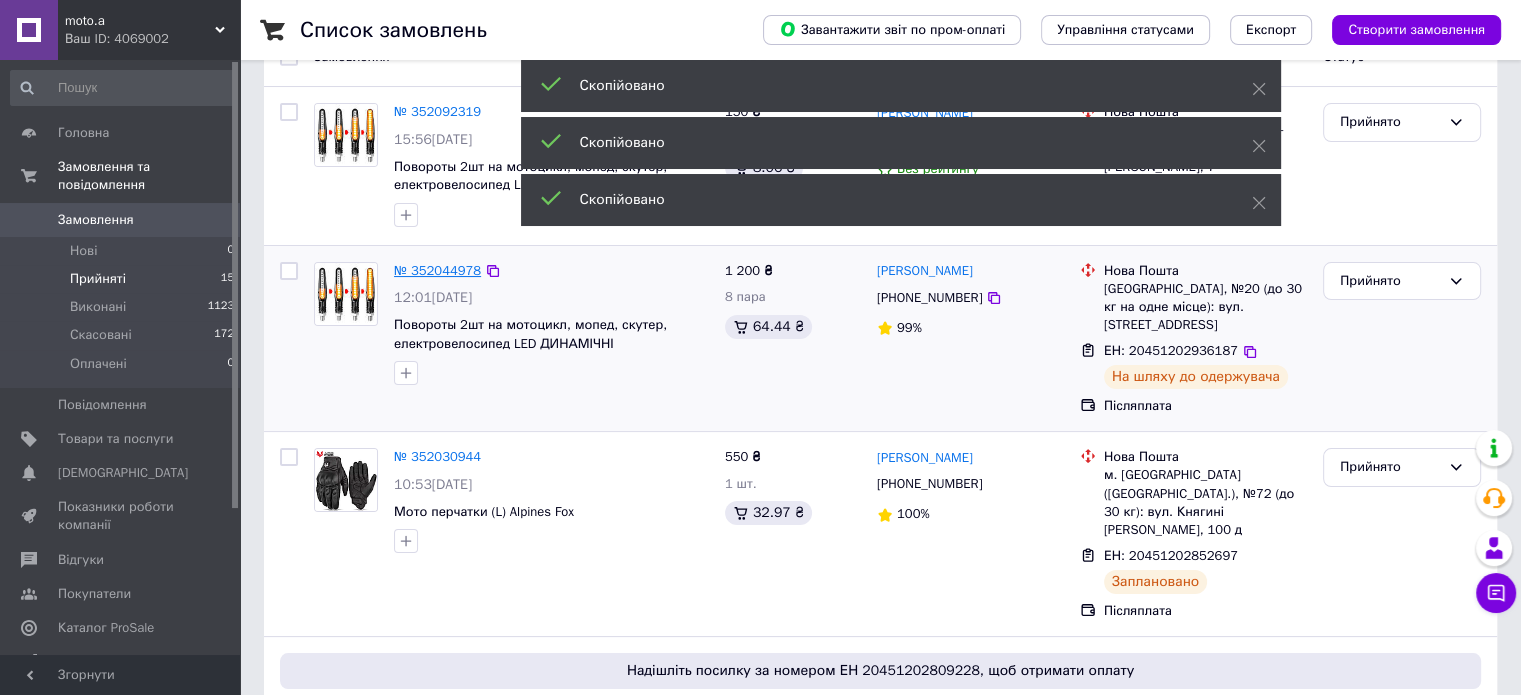 click on "№ 352044978" at bounding box center [437, 270] 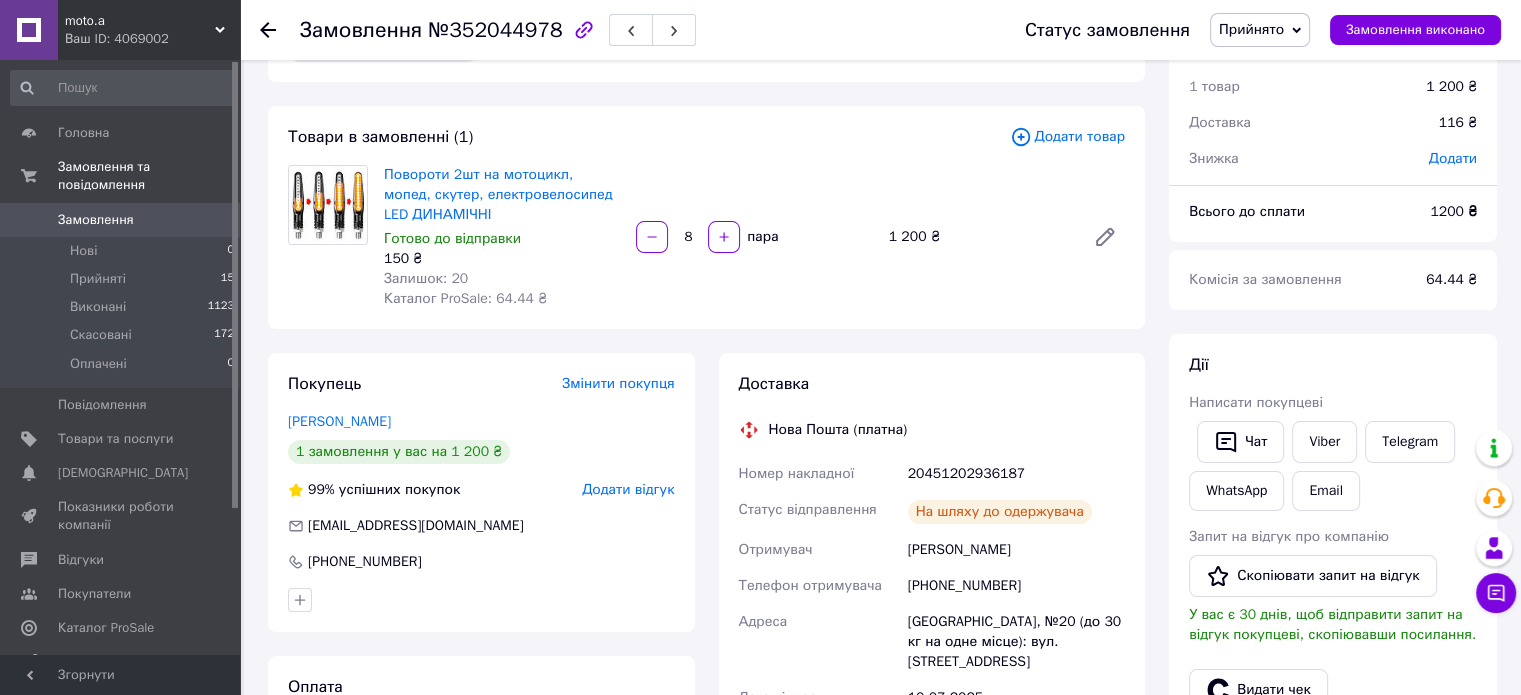 scroll, scrollTop: 100, scrollLeft: 0, axis: vertical 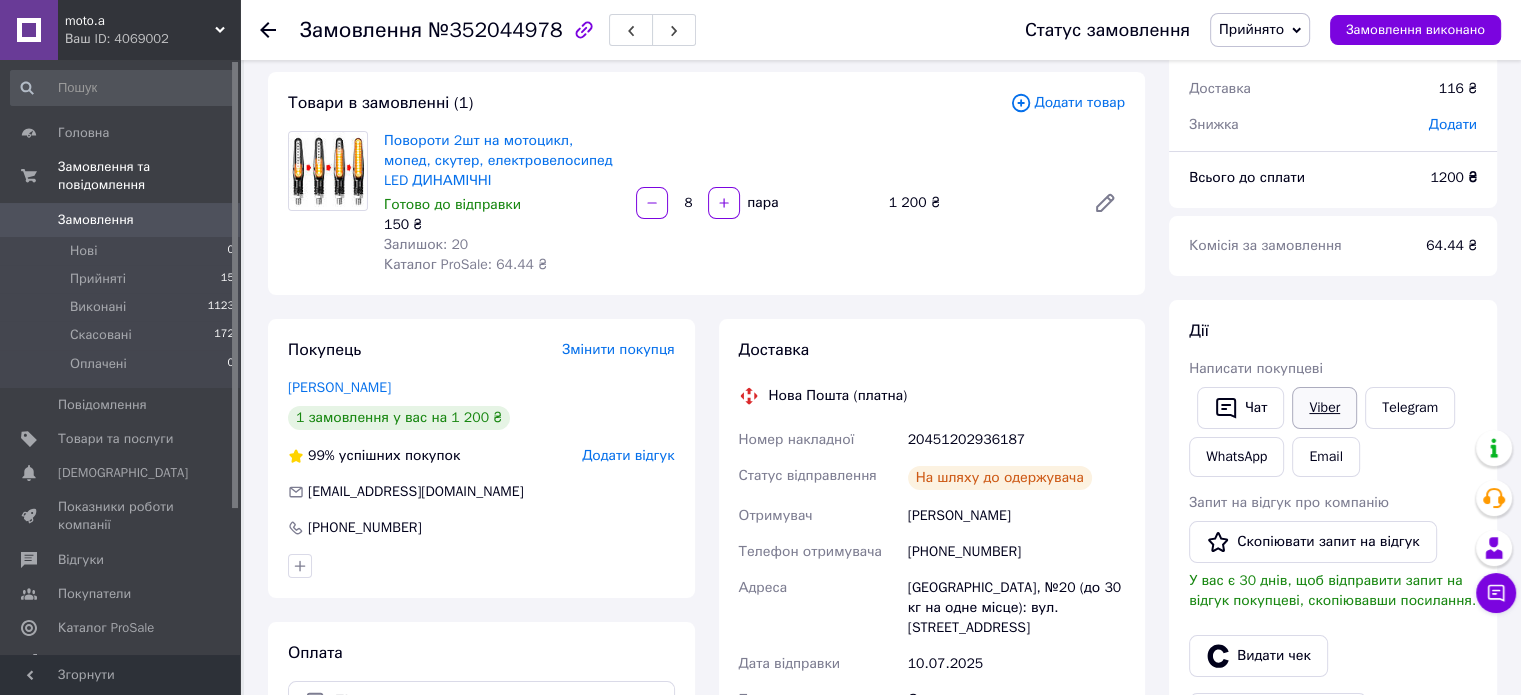 click on "Viber" at bounding box center [1324, 408] 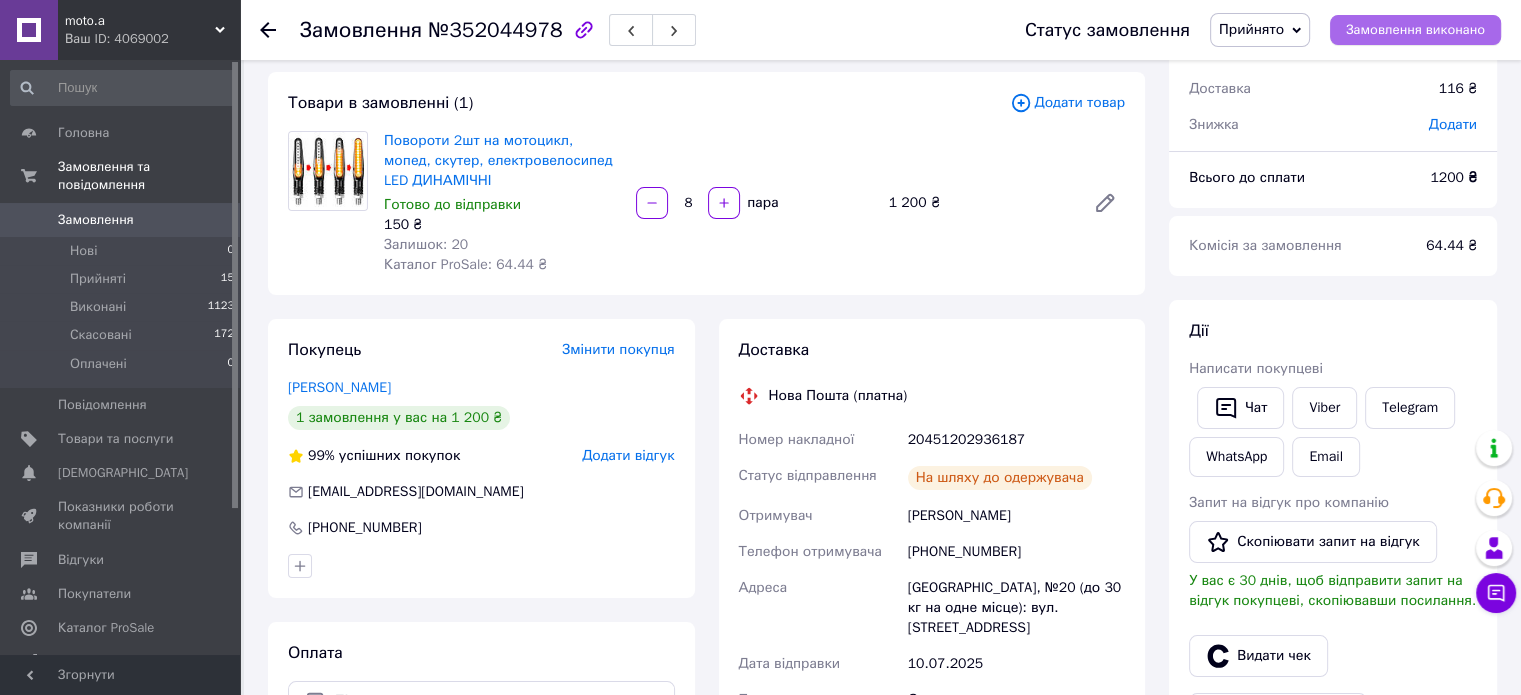 click on "Замовлення виконано" at bounding box center (1415, 30) 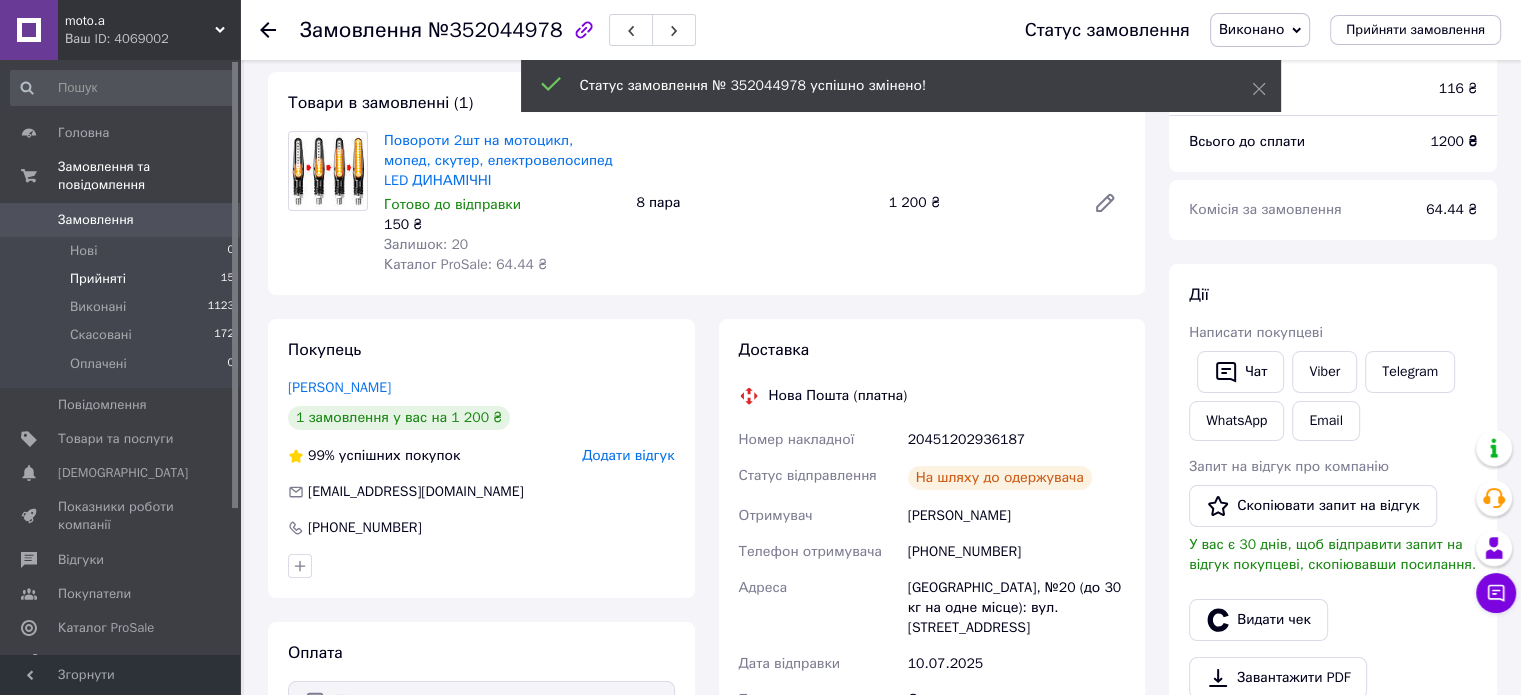 click on "Прийняті" at bounding box center (98, 279) 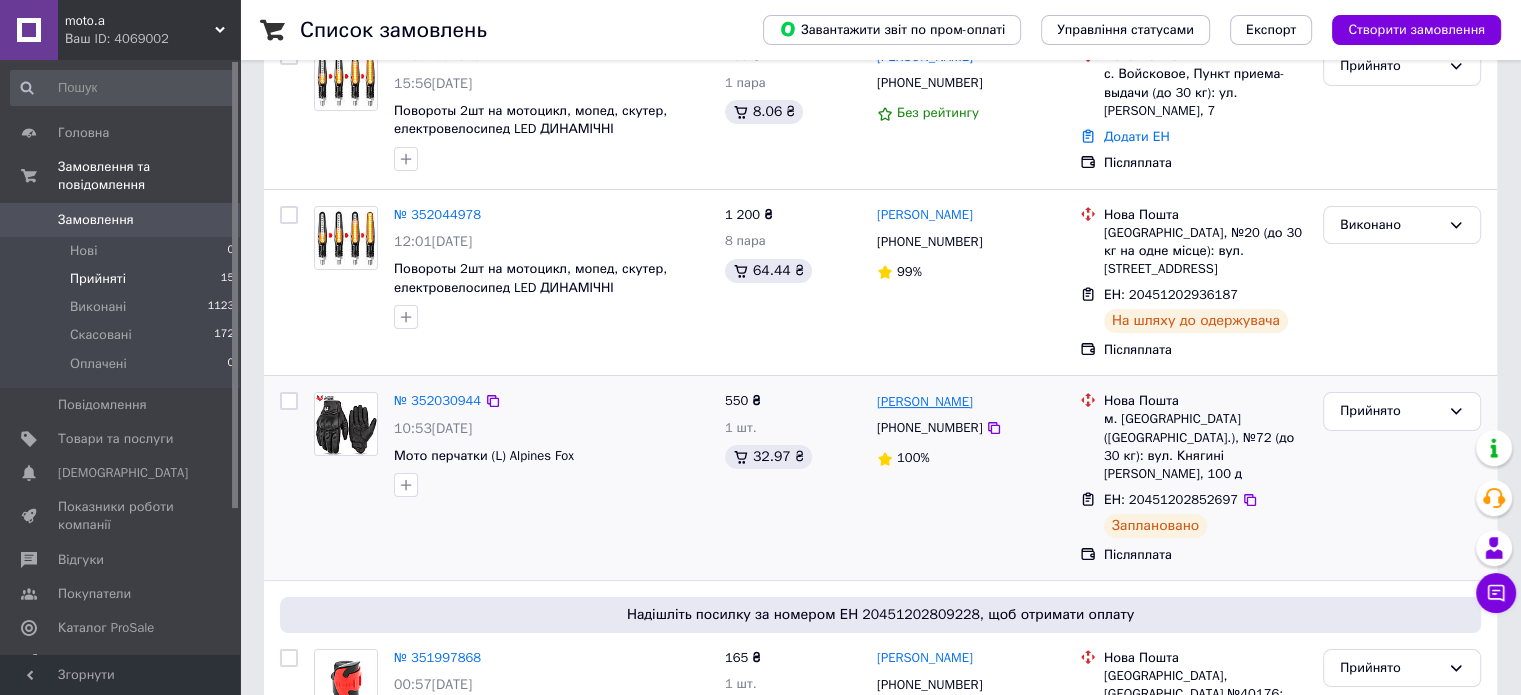 scroll, scrollTop: 300, scrollLeft: 0, axis: vertical 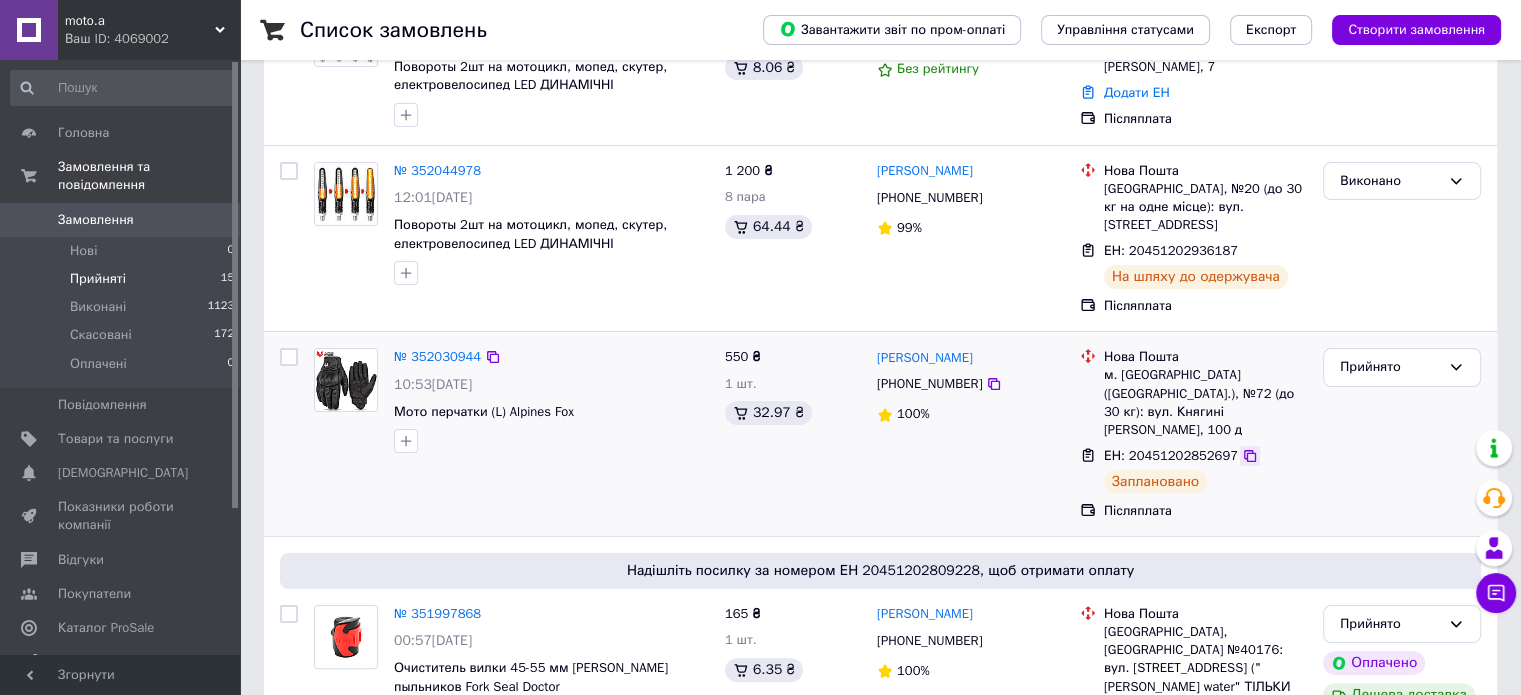click 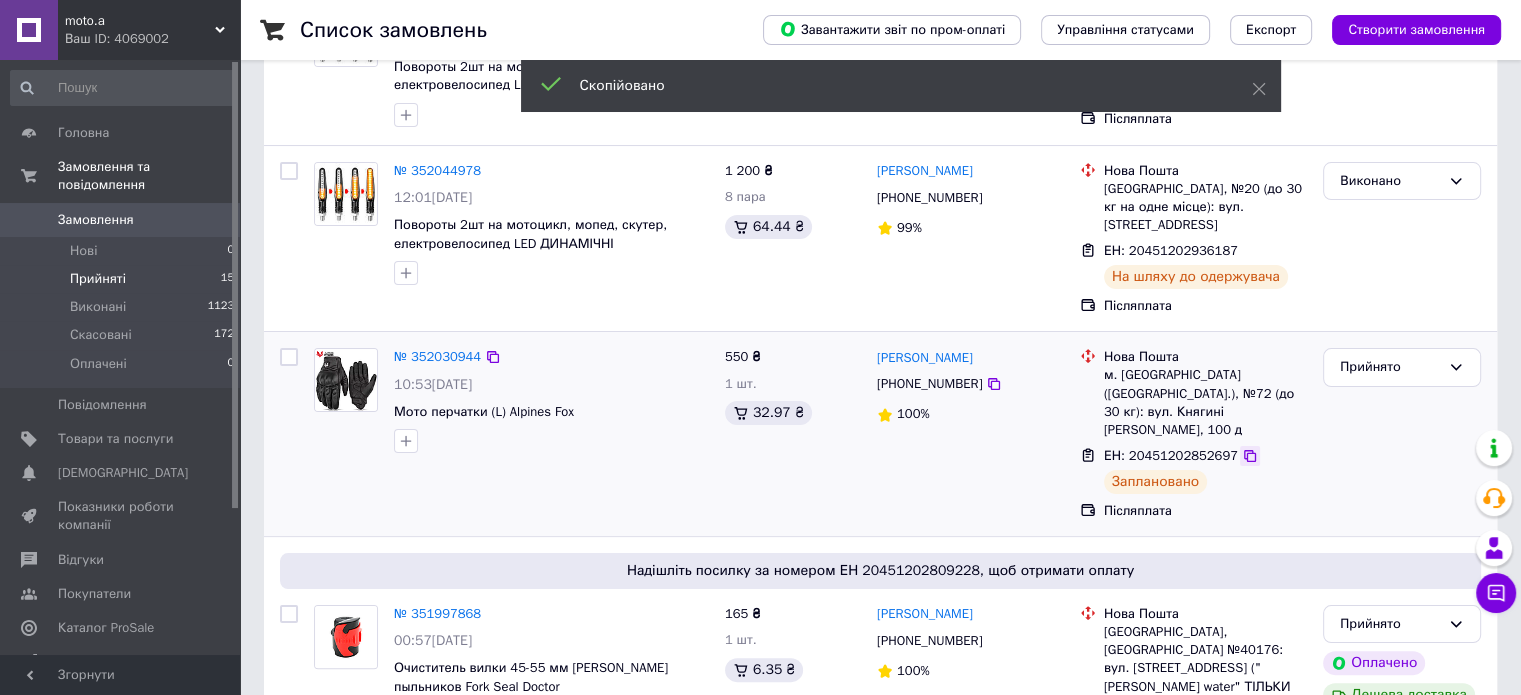 click 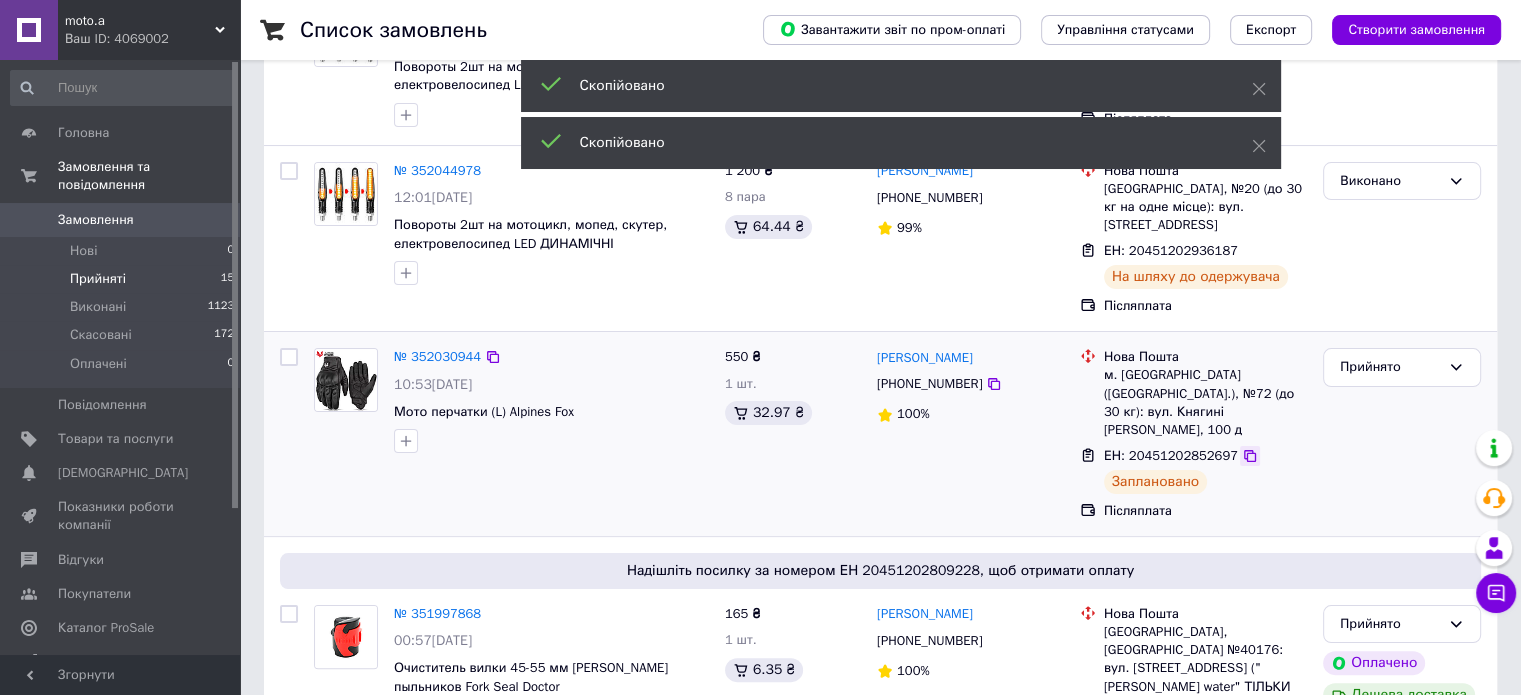 click 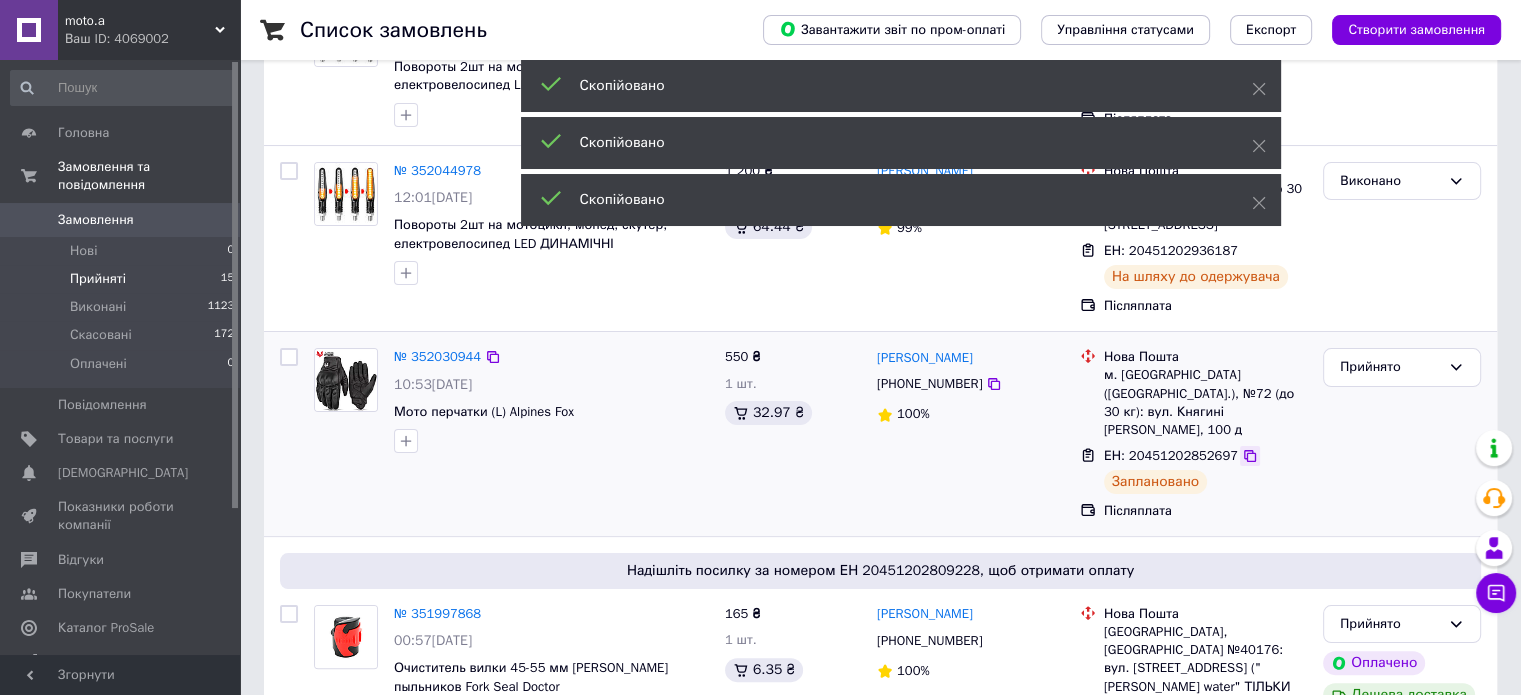 click 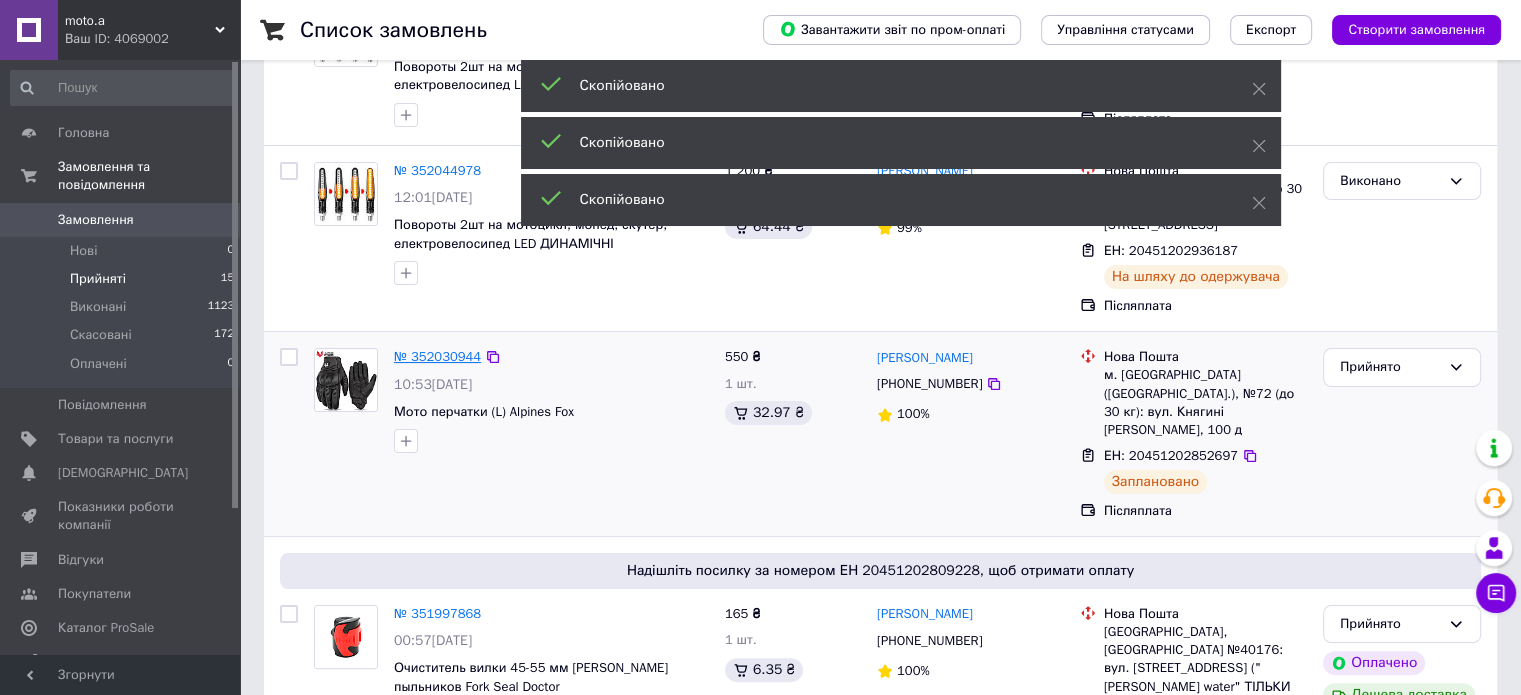 click on "№ 352030944" at bounding box center [437, 356] 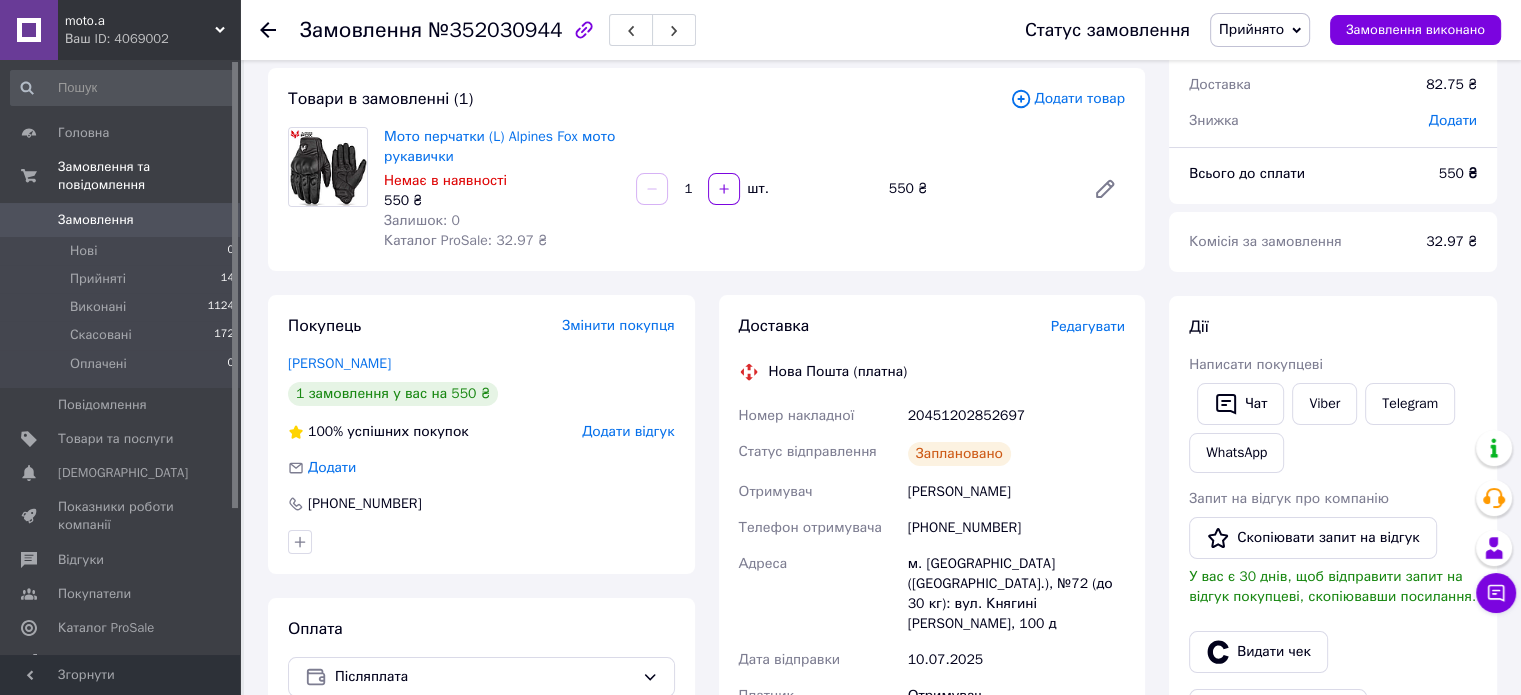 scroll, scrollTop: 0, scrollLeft: 0, axis: both 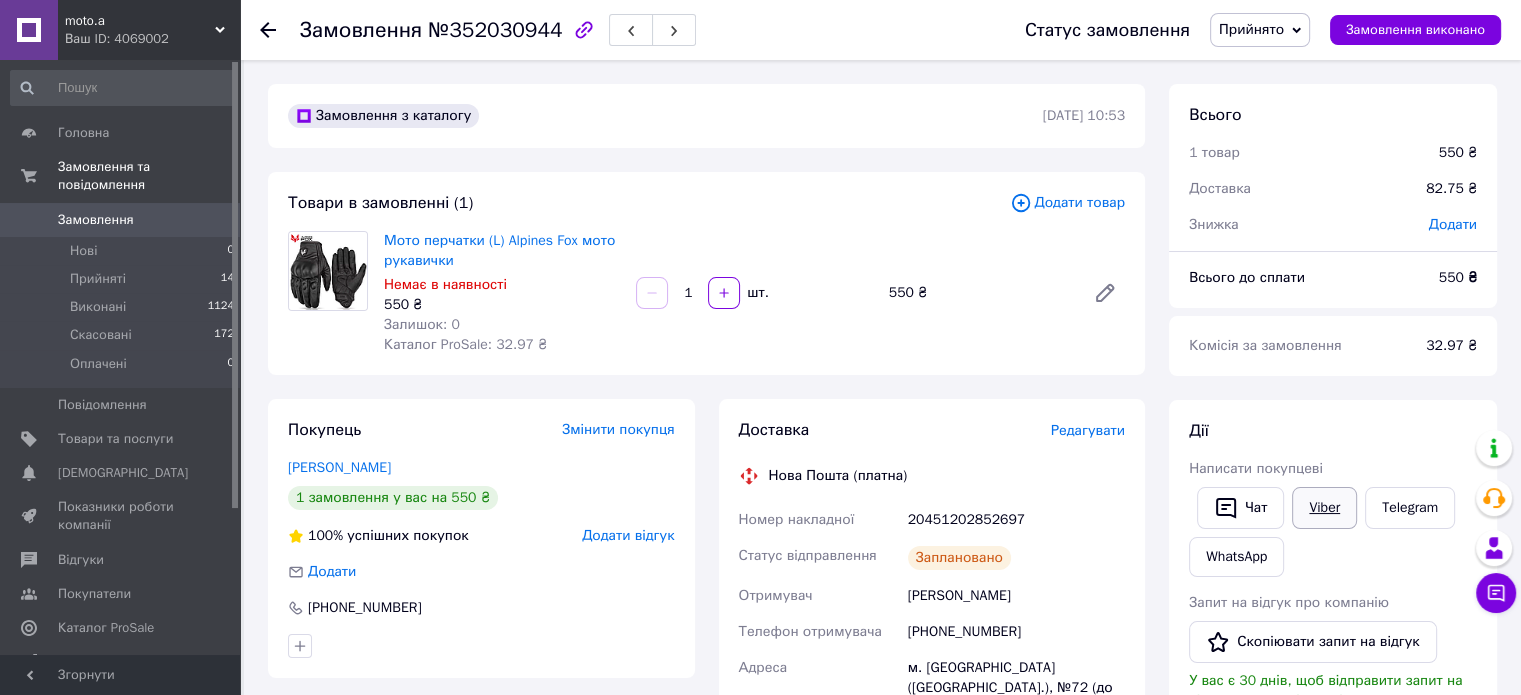 click on "Viber" at bounding box center (1324, 508) 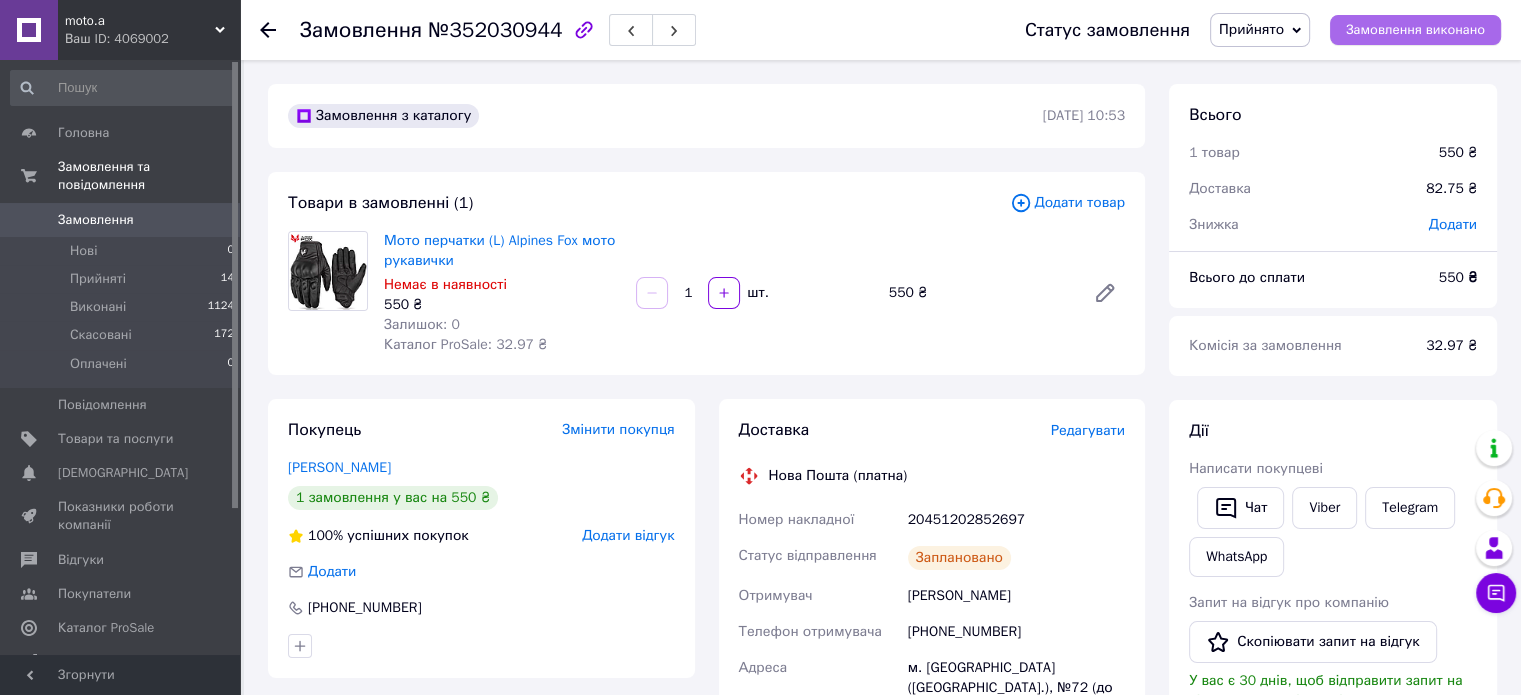 click on "Замовлення виконано" at bounding box center [1415, 30] 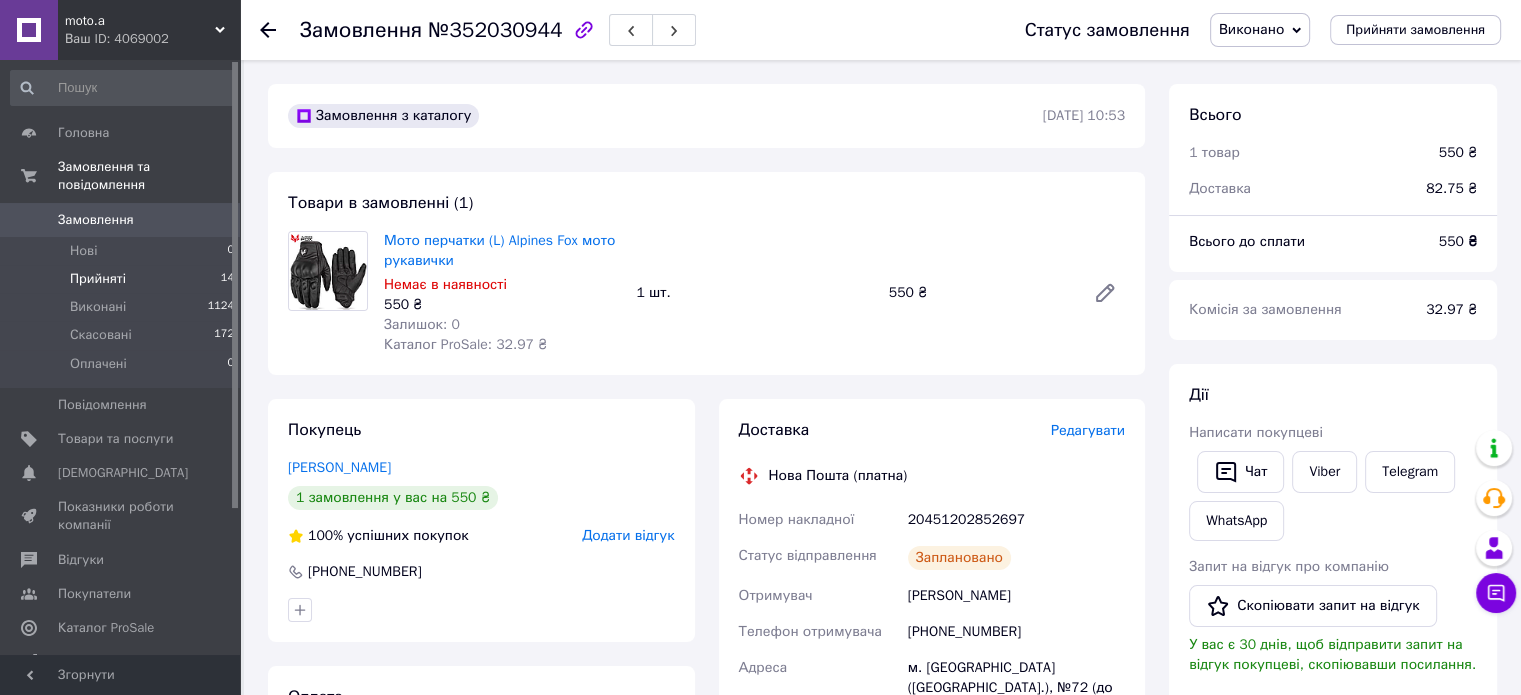 click on "Прийняті" at bounding box center (98, 279) 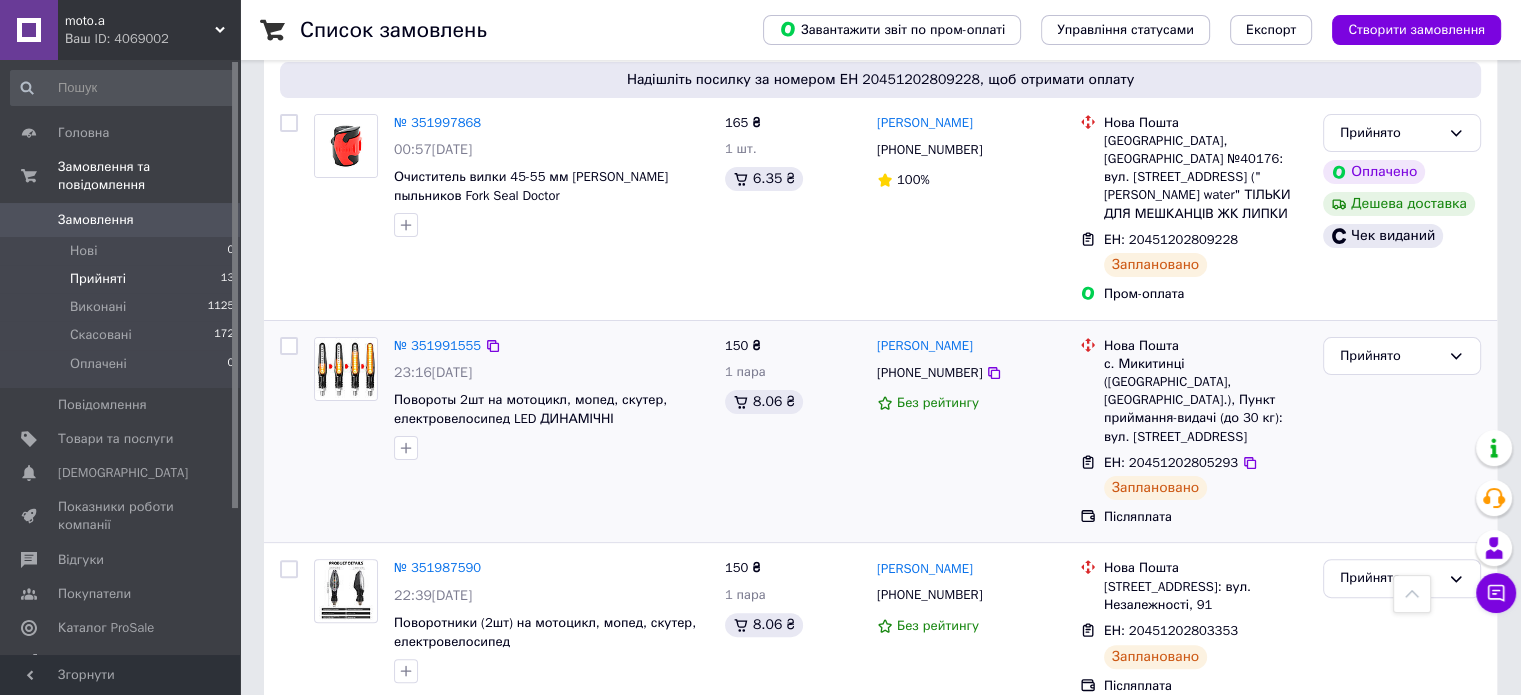scroll, scrollTop: 300, scrollLeft: 0, axis: vertical 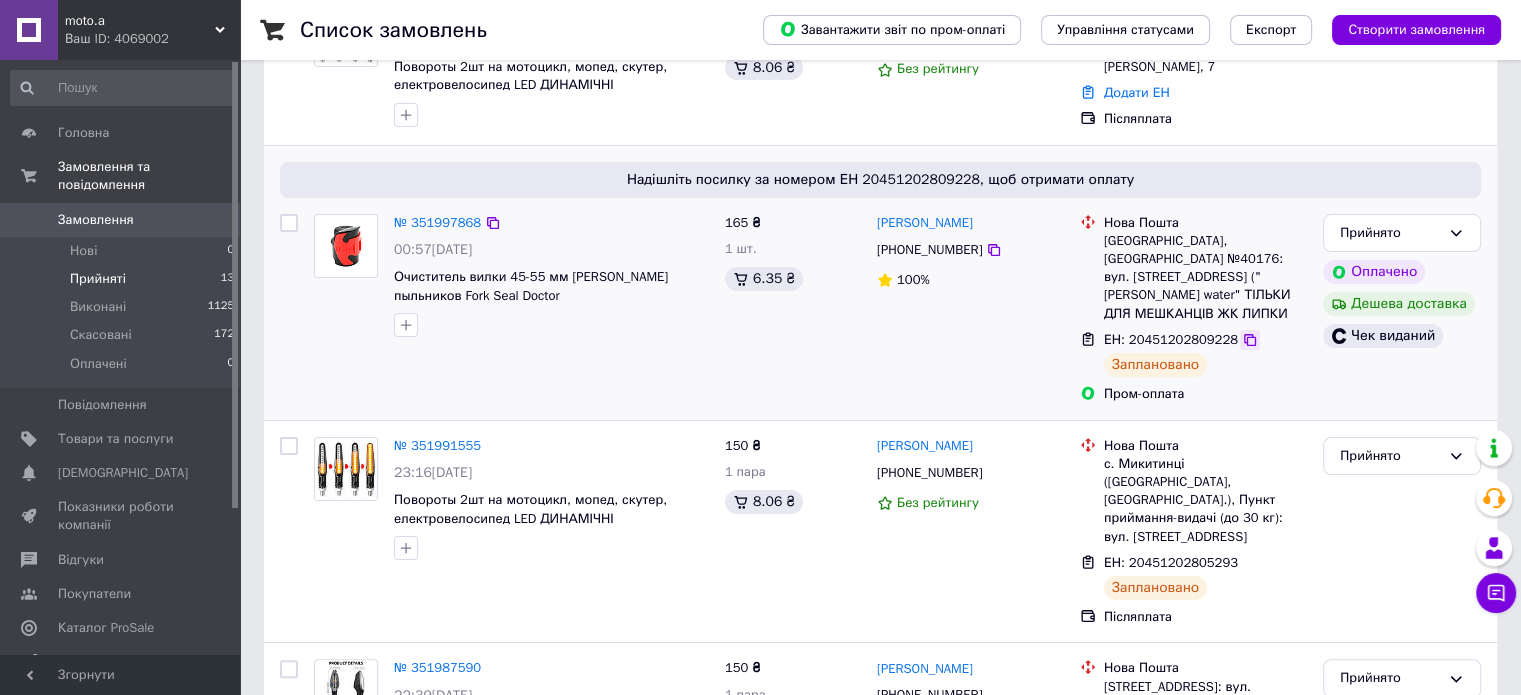 click 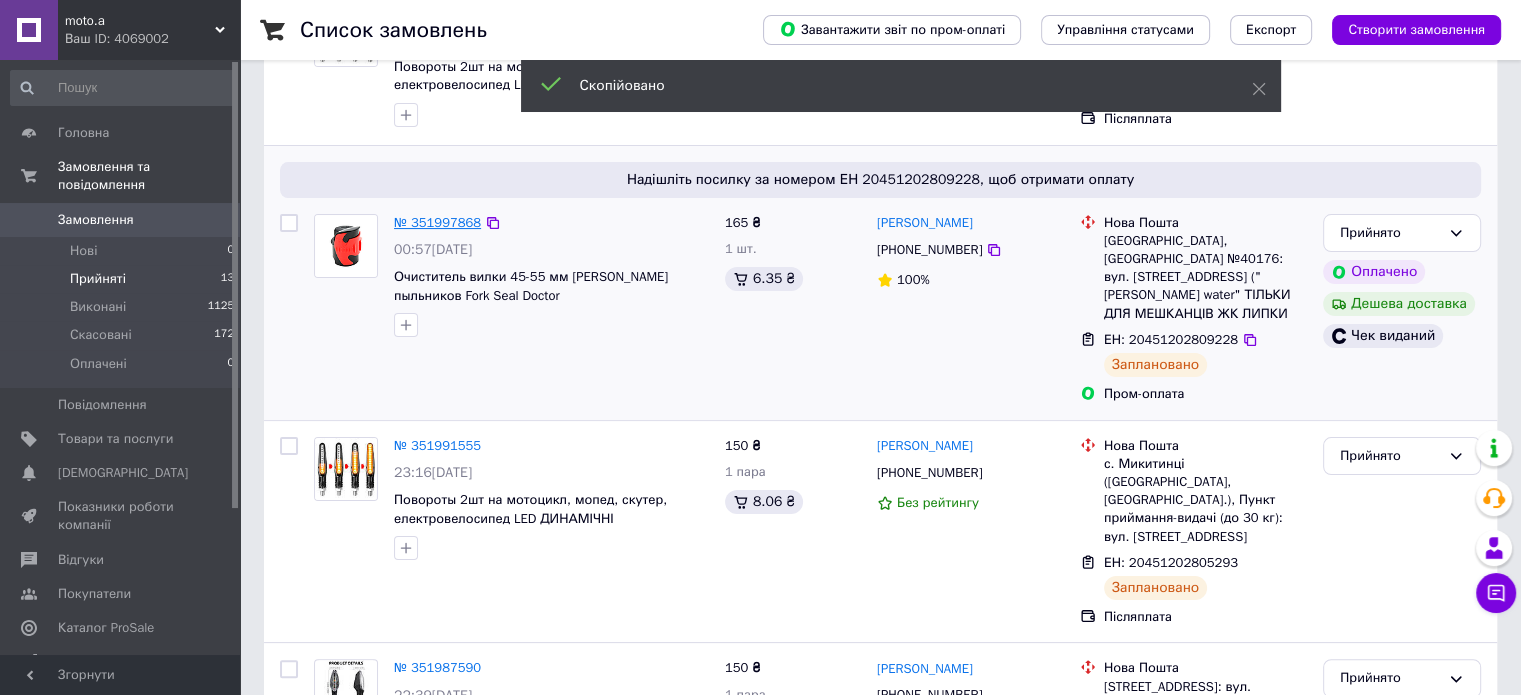 click on "№ 351997868" at bounding box center (437, 222) 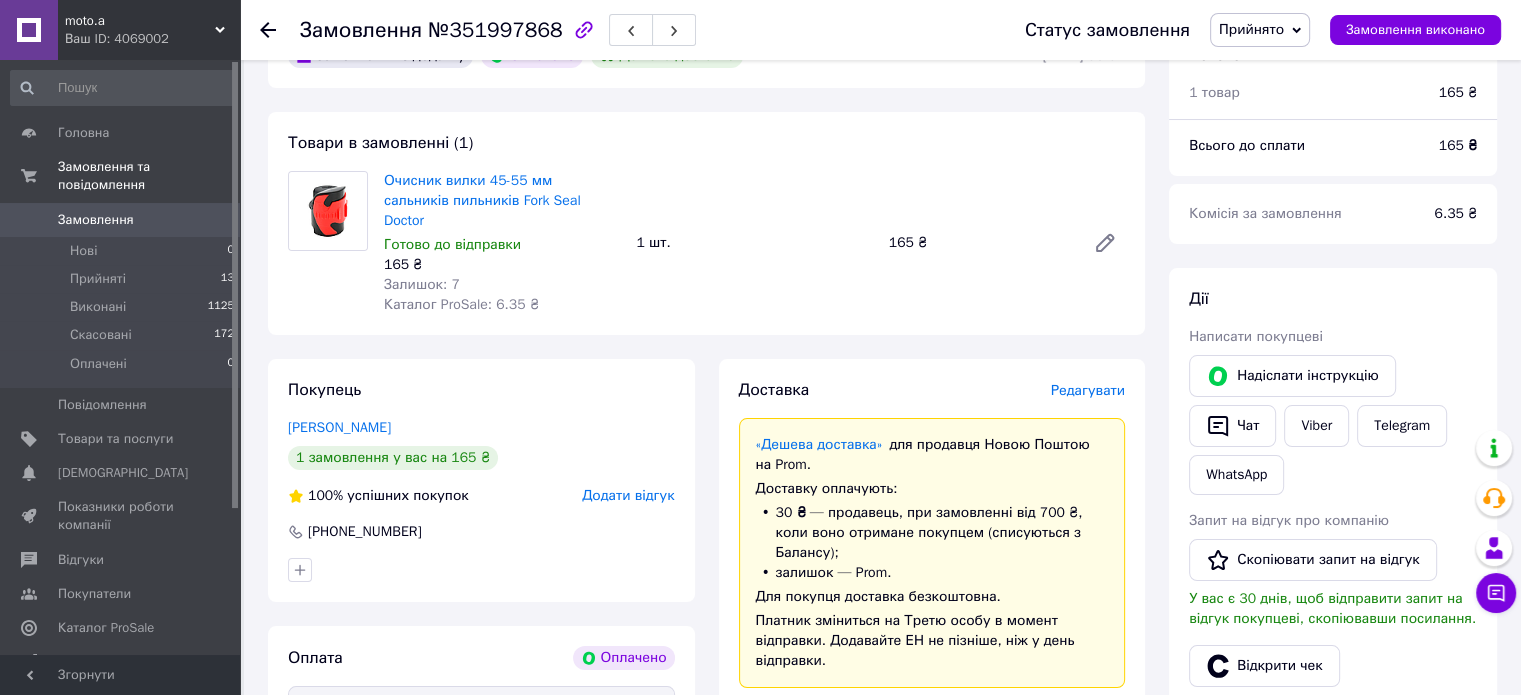scroll, scrollTop: 100, scrollLeft: 0, axis: vertical 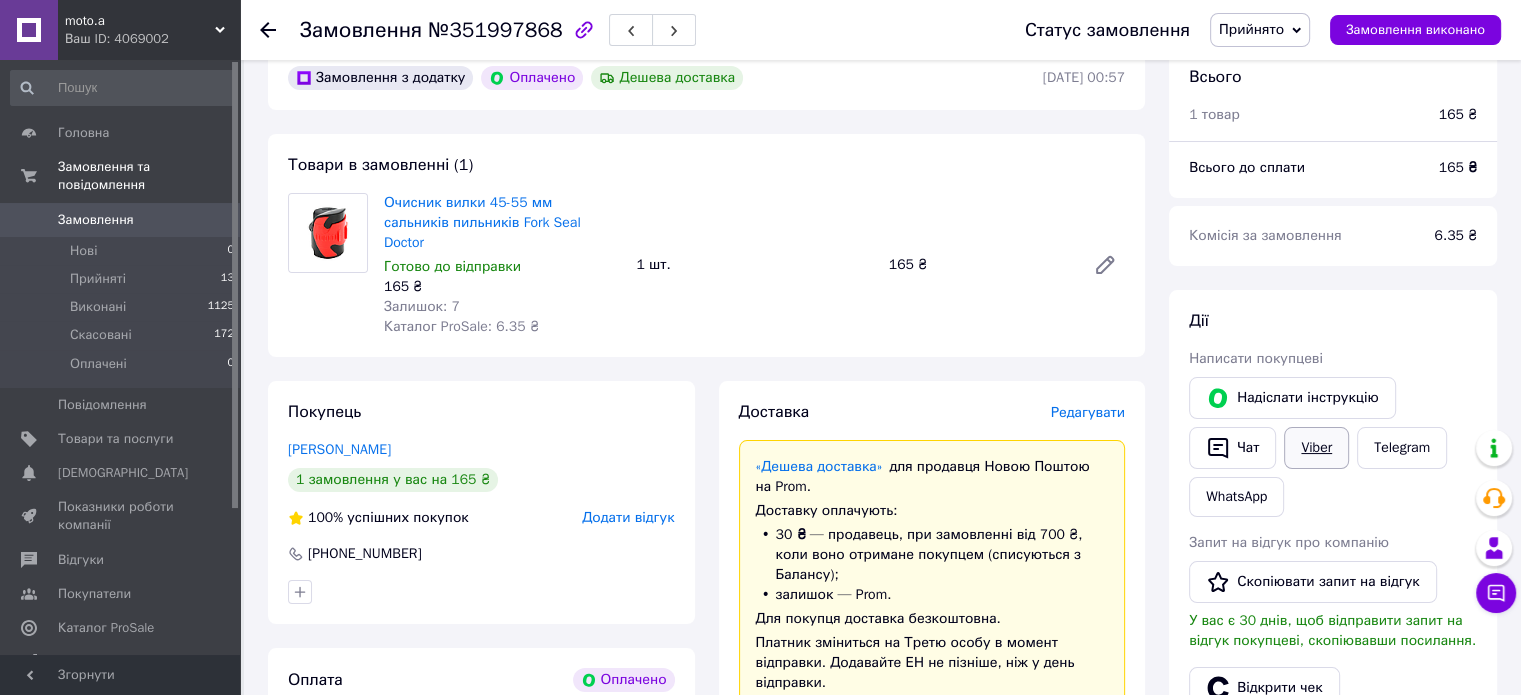 click on "Viber" at bounding box center (1316, 448) 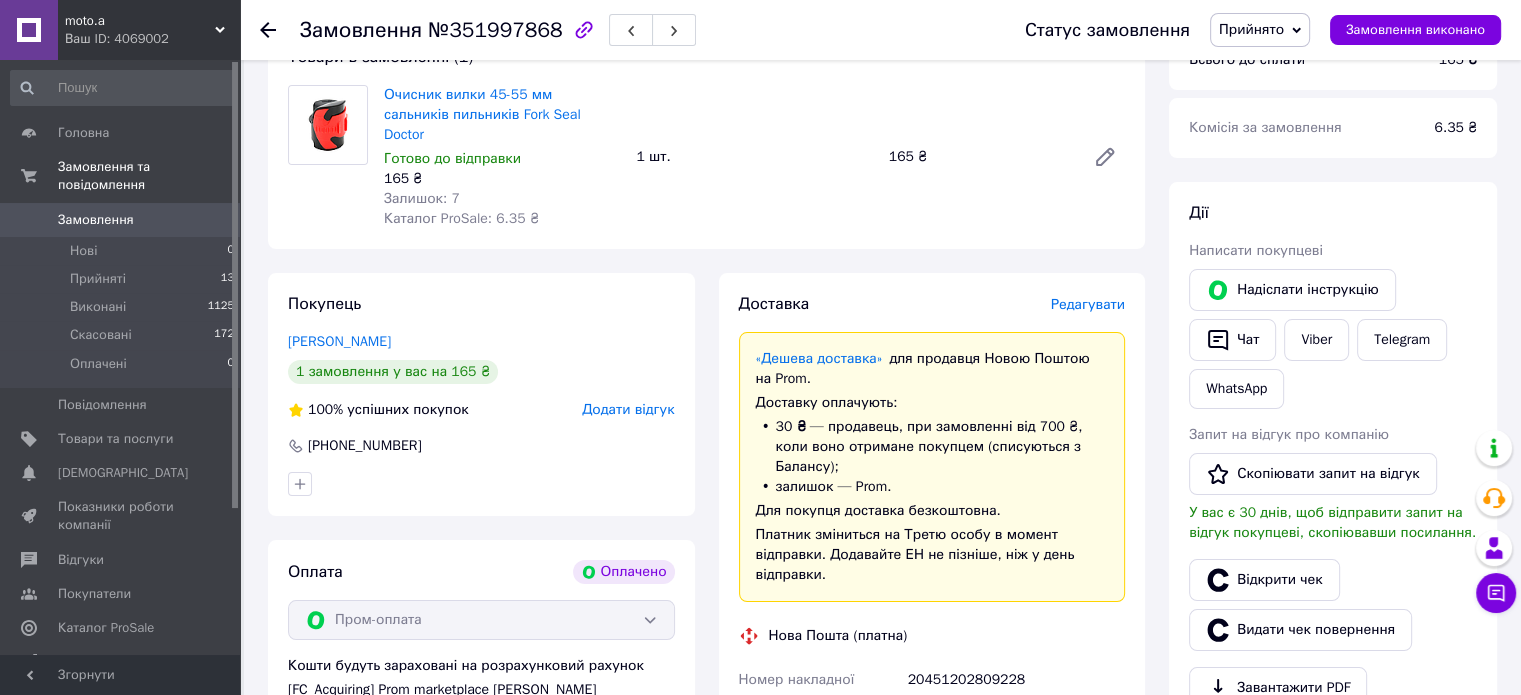 scroll, scrollTop: 300, scrollLeft: 0, axis: vertical 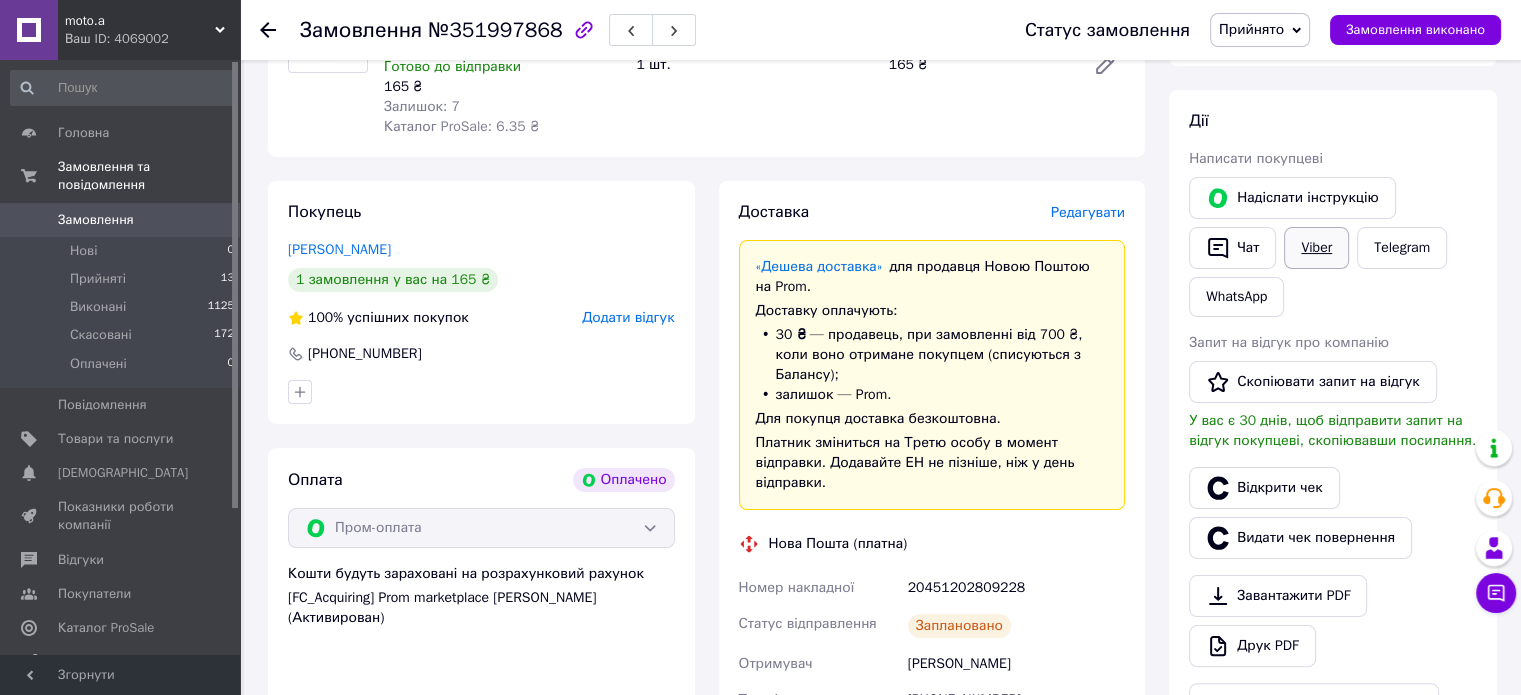 click on "Viber" at bounding box center [1316, 248] 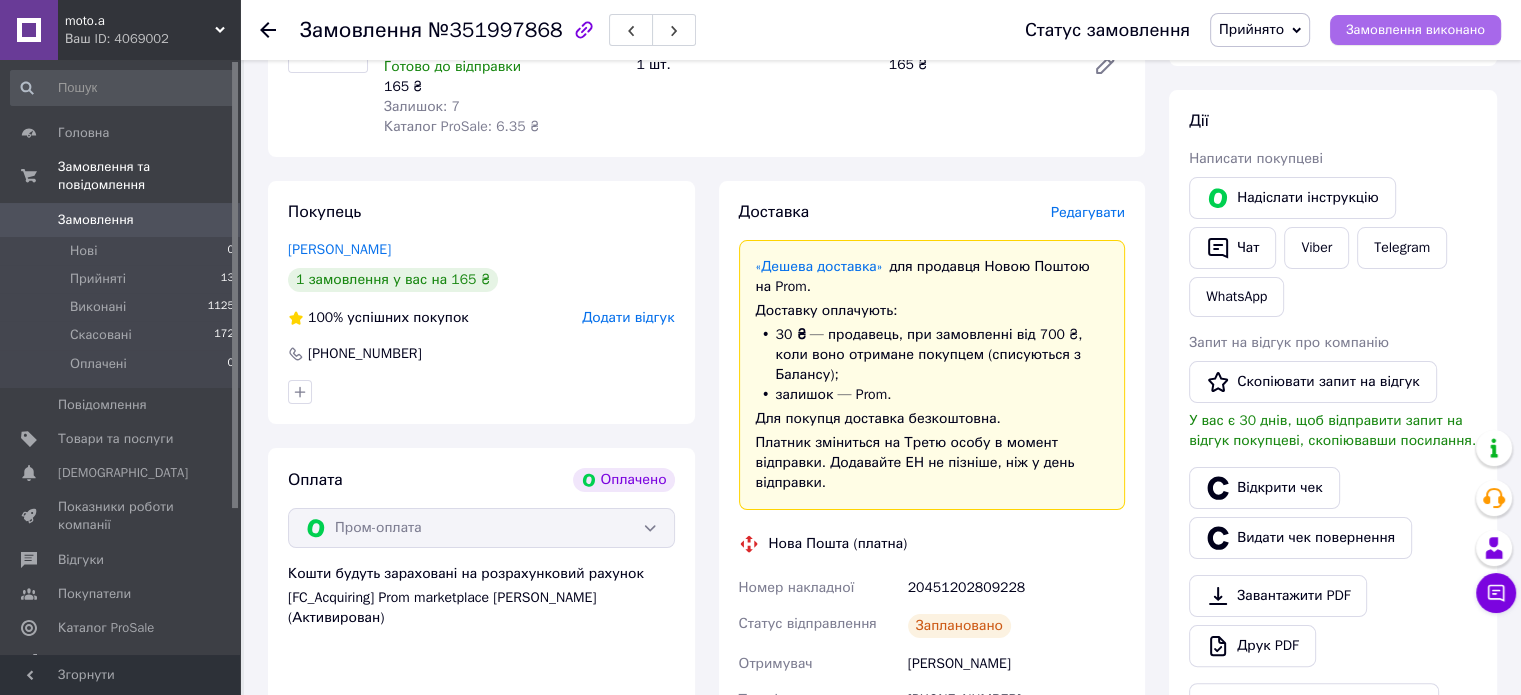 click on "Замовлення виконано" at bounding box center [1415, 30] 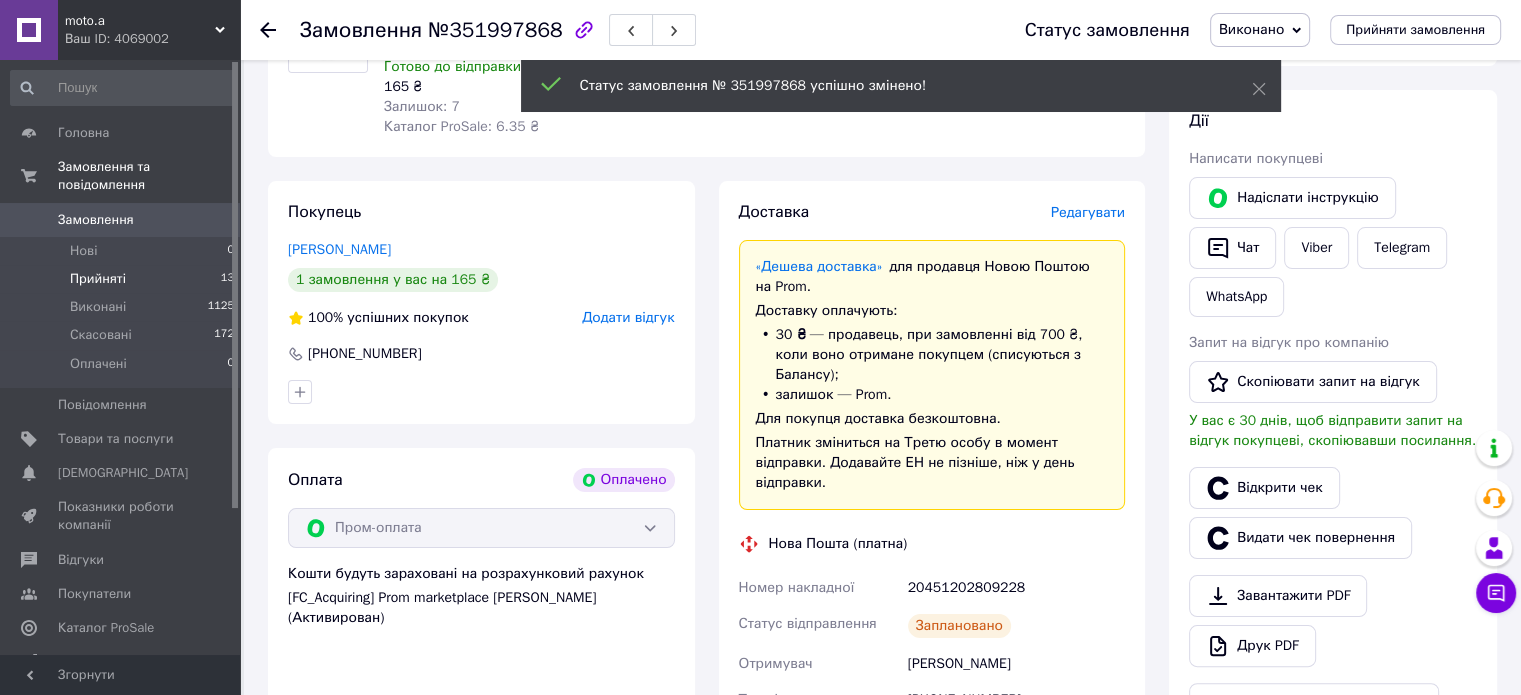 click on "Прийняті" at bounding box center [98, 279] 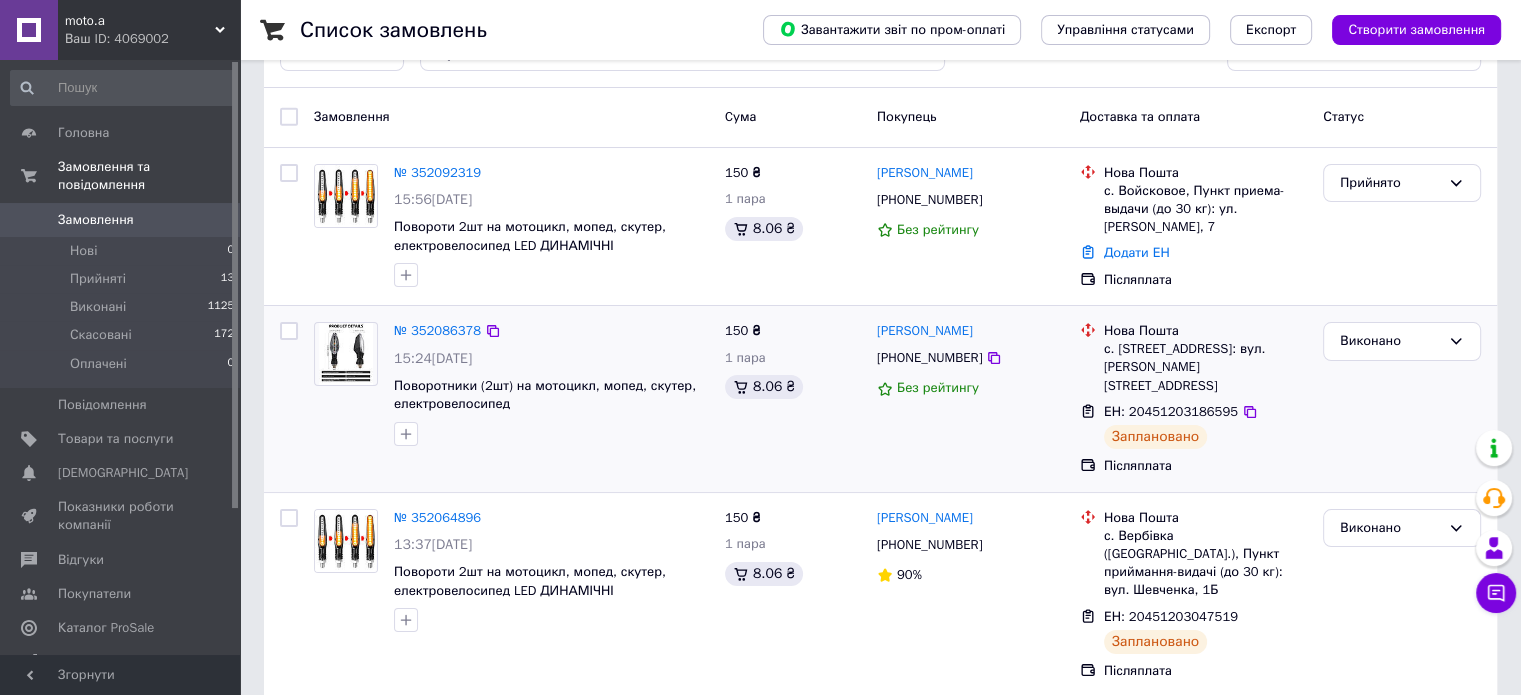 scroll, scrollTop: 100, scrollLeft: 0, axis: vertical 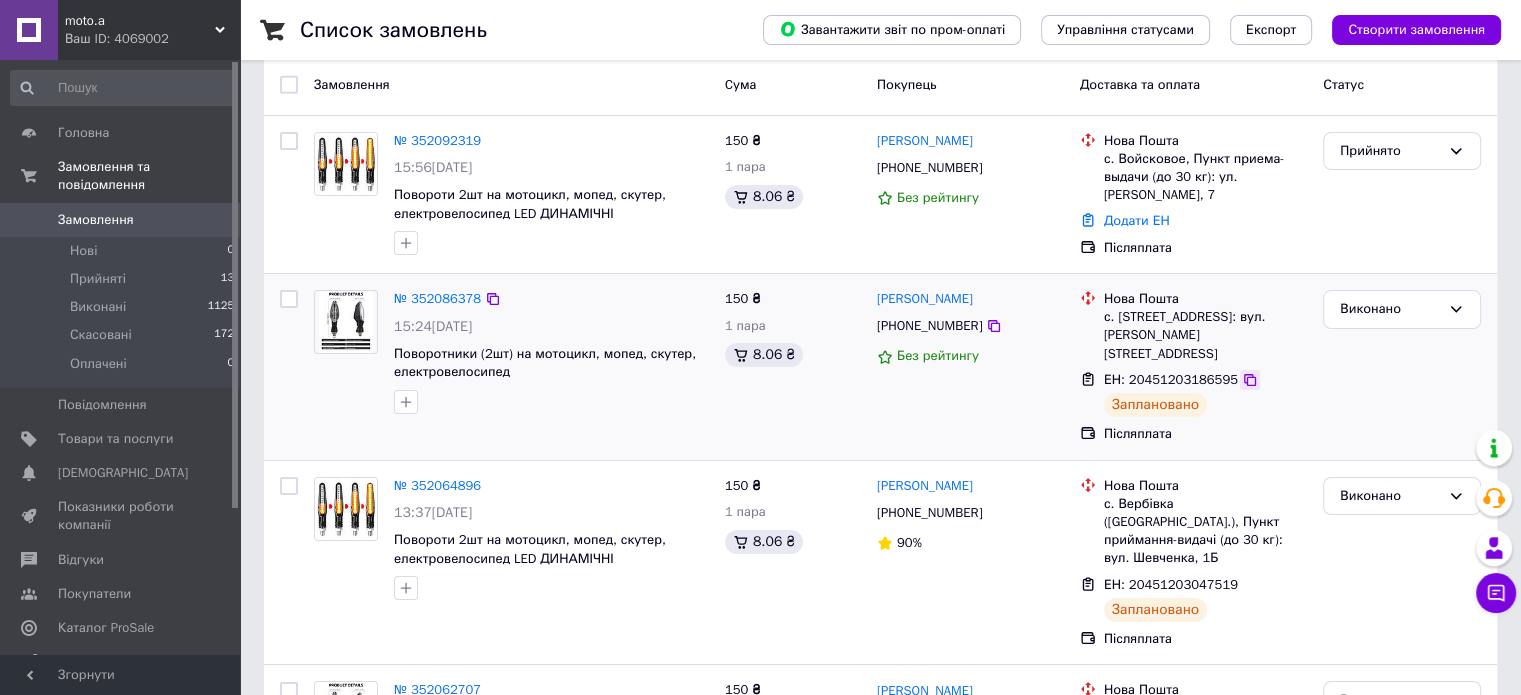 click 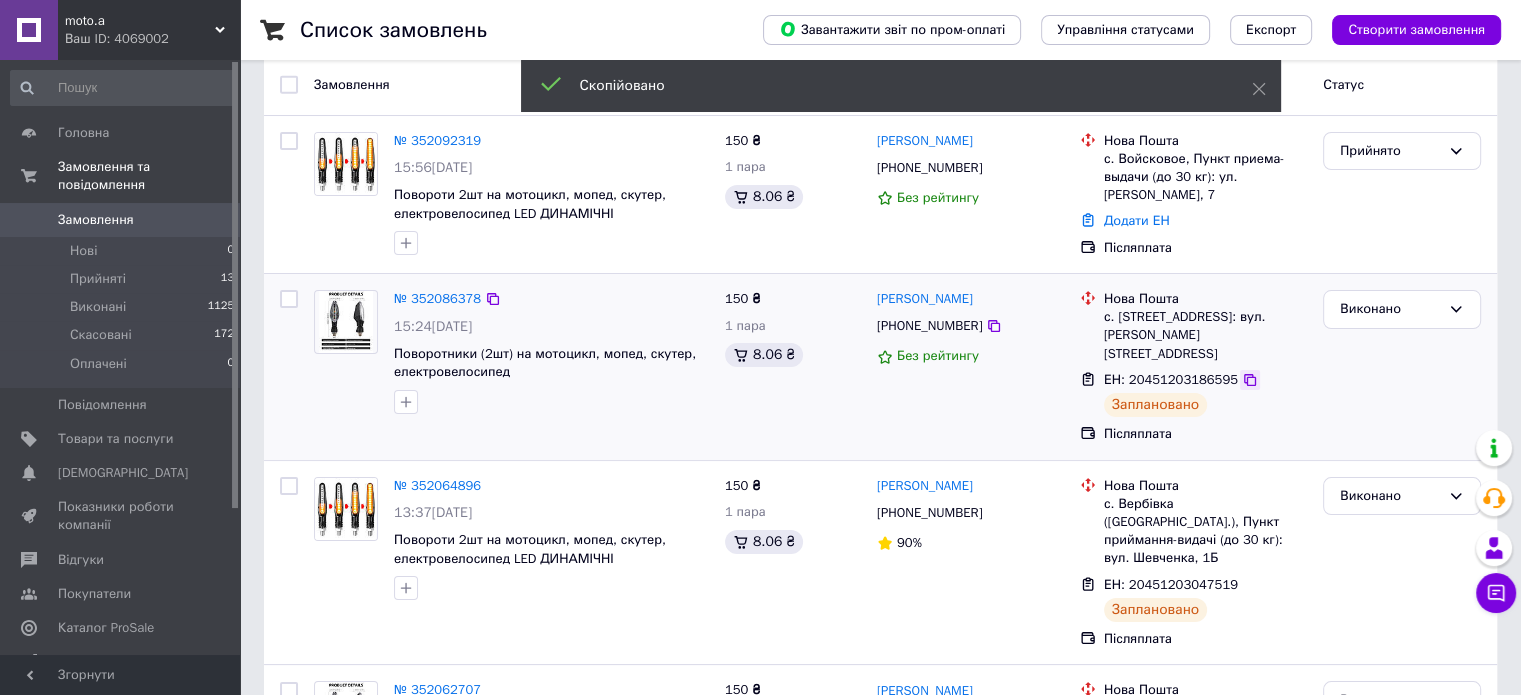 click 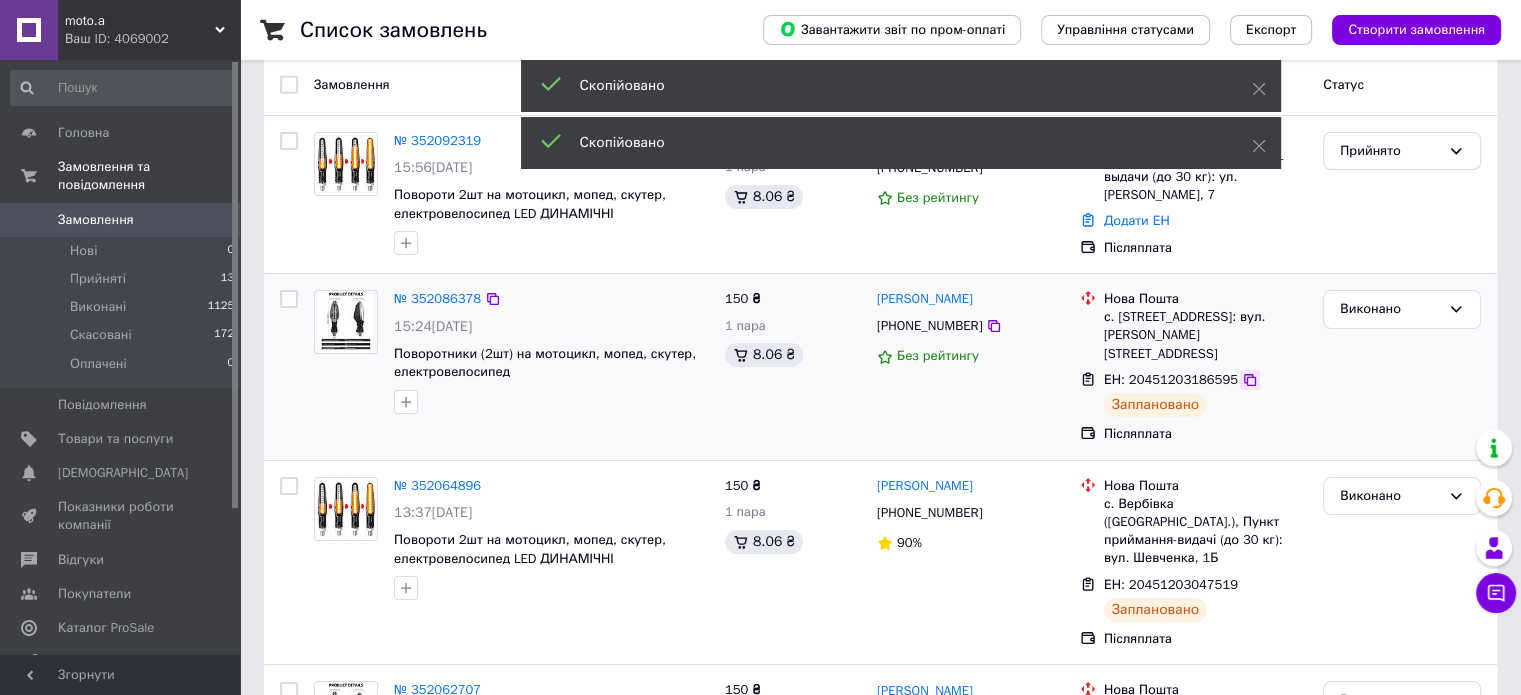 click 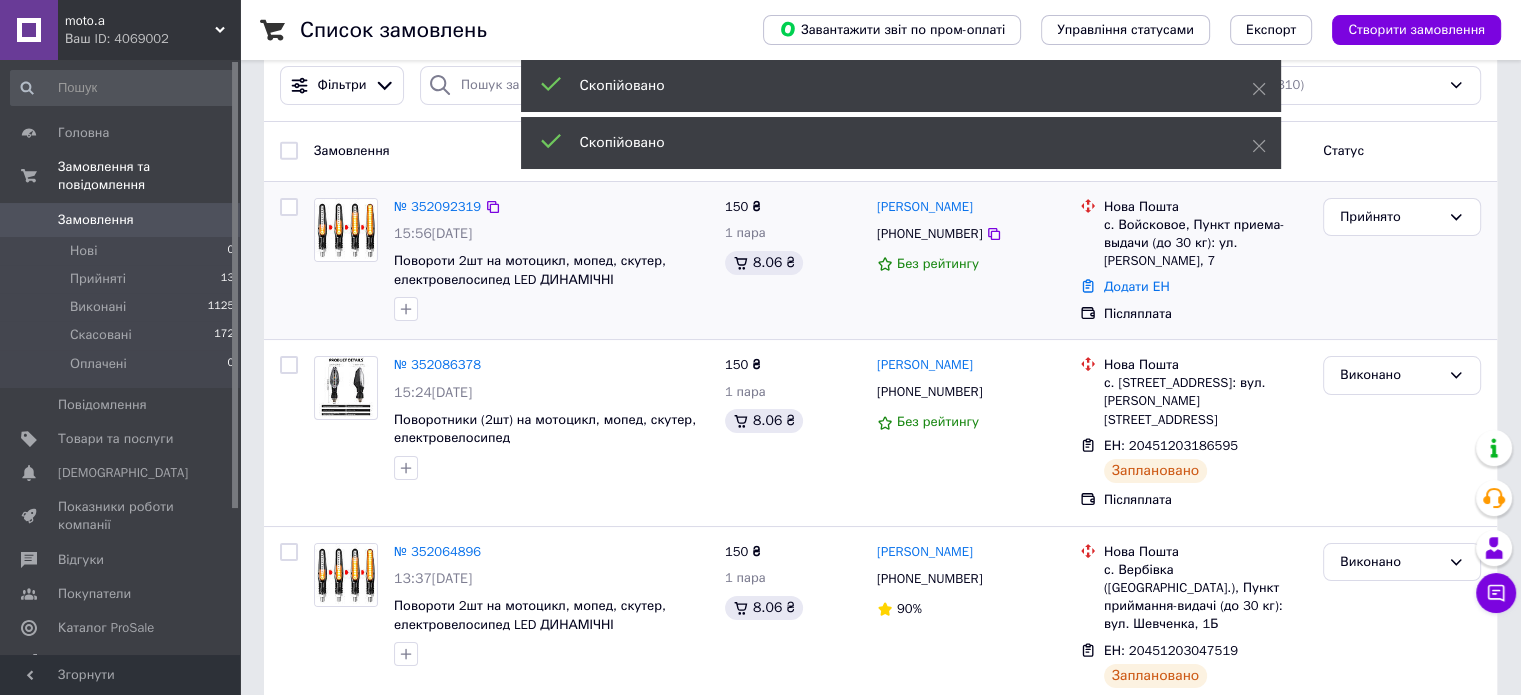 scroll, scrollTop: 0, scrollLeft: 0, axis: both 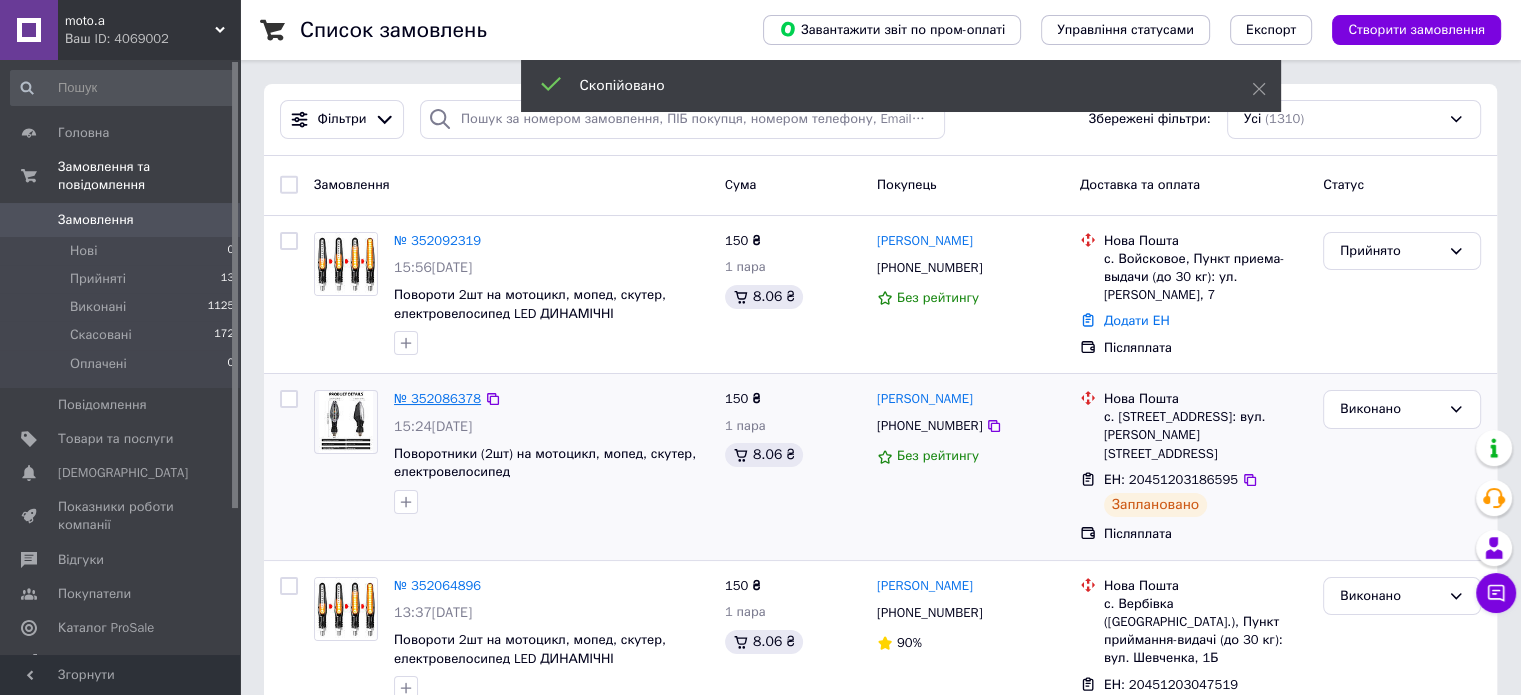 click on "№ 352086378" at bounding box center (437, 398) 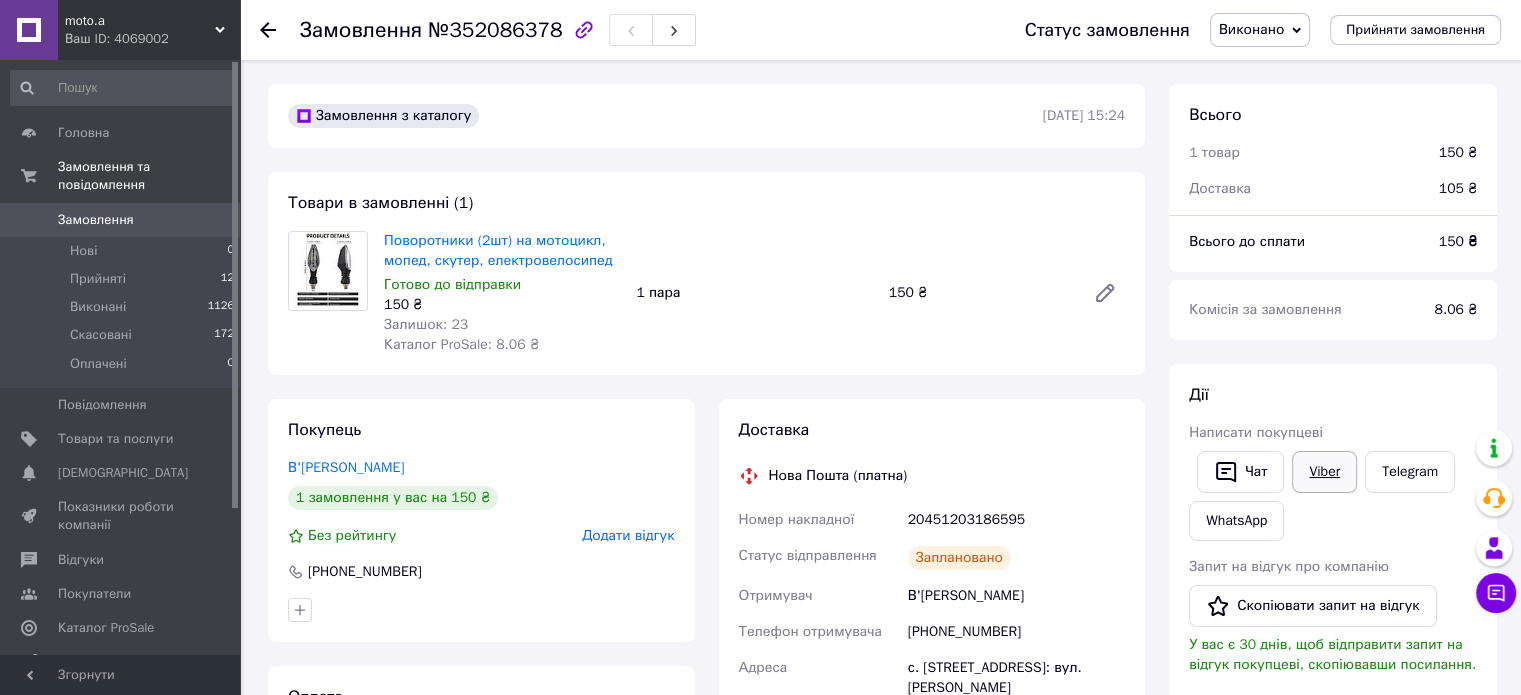 click on "Viber" at bounding box center [1324, 472] 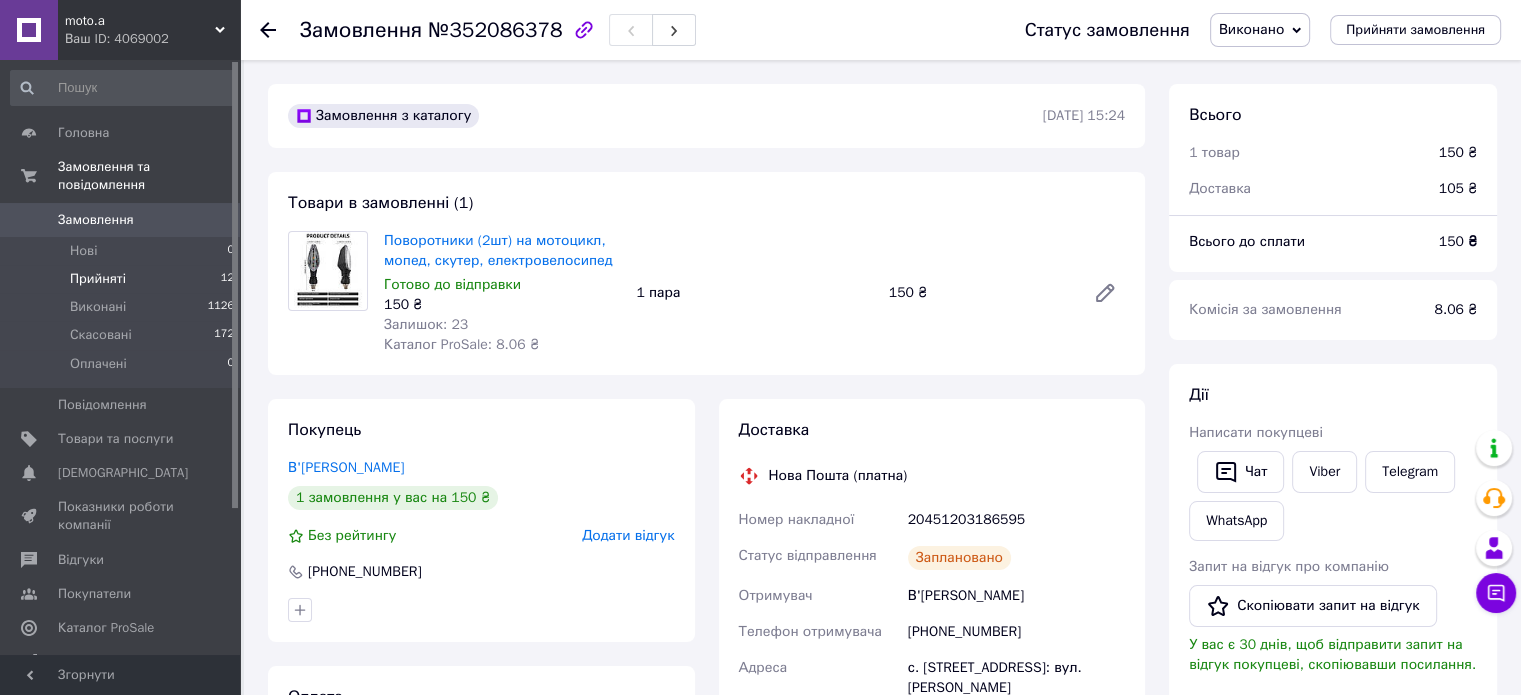 click on "Прийняті" at bounding box center [98, 279] 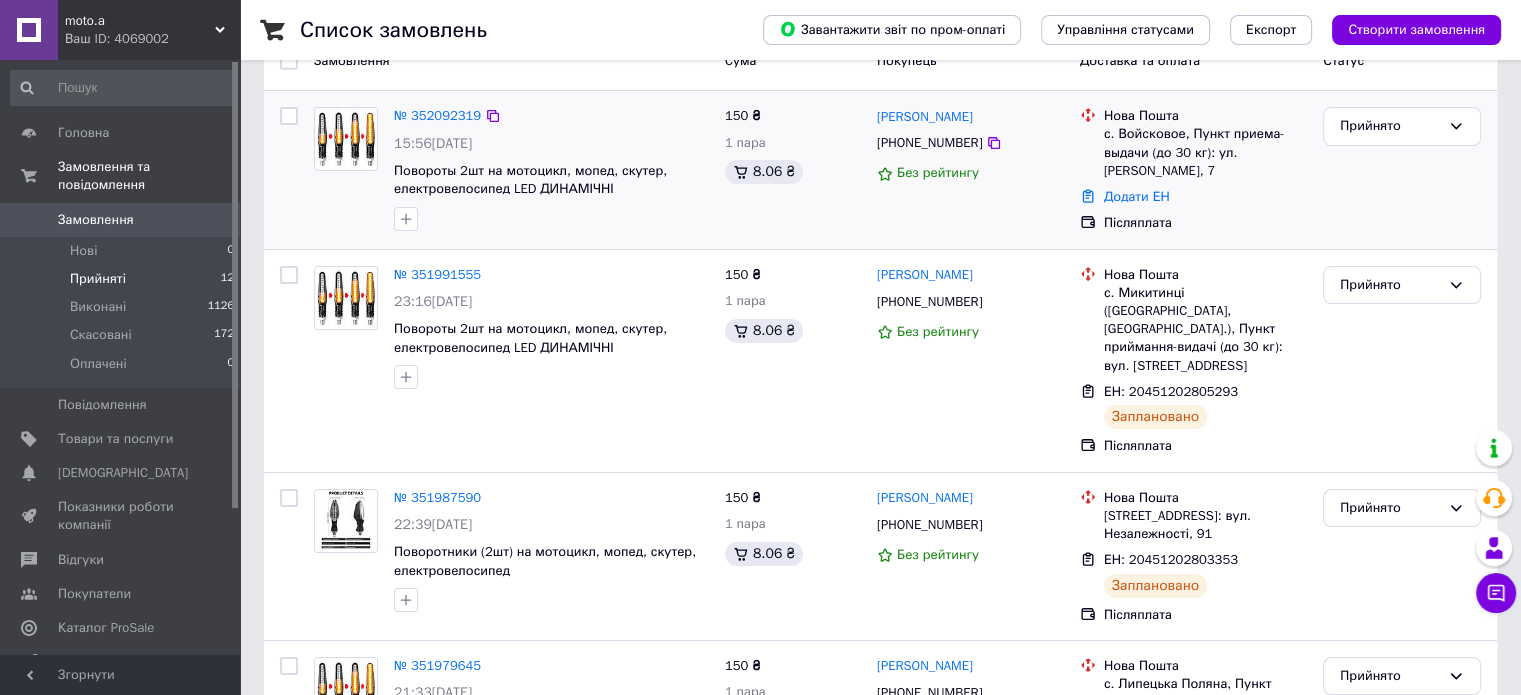 scroll, scrollTop: 200, scrollLeft: 0, axis: vertical 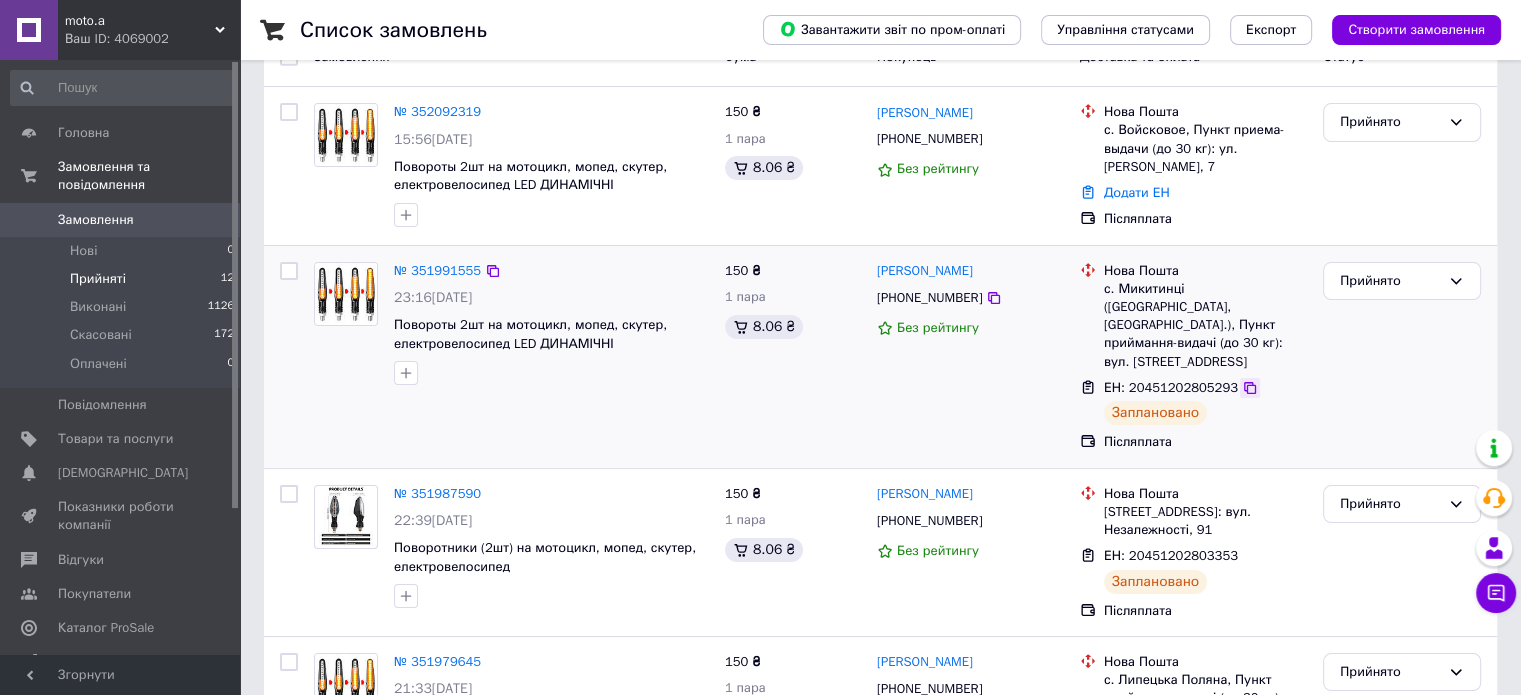 click 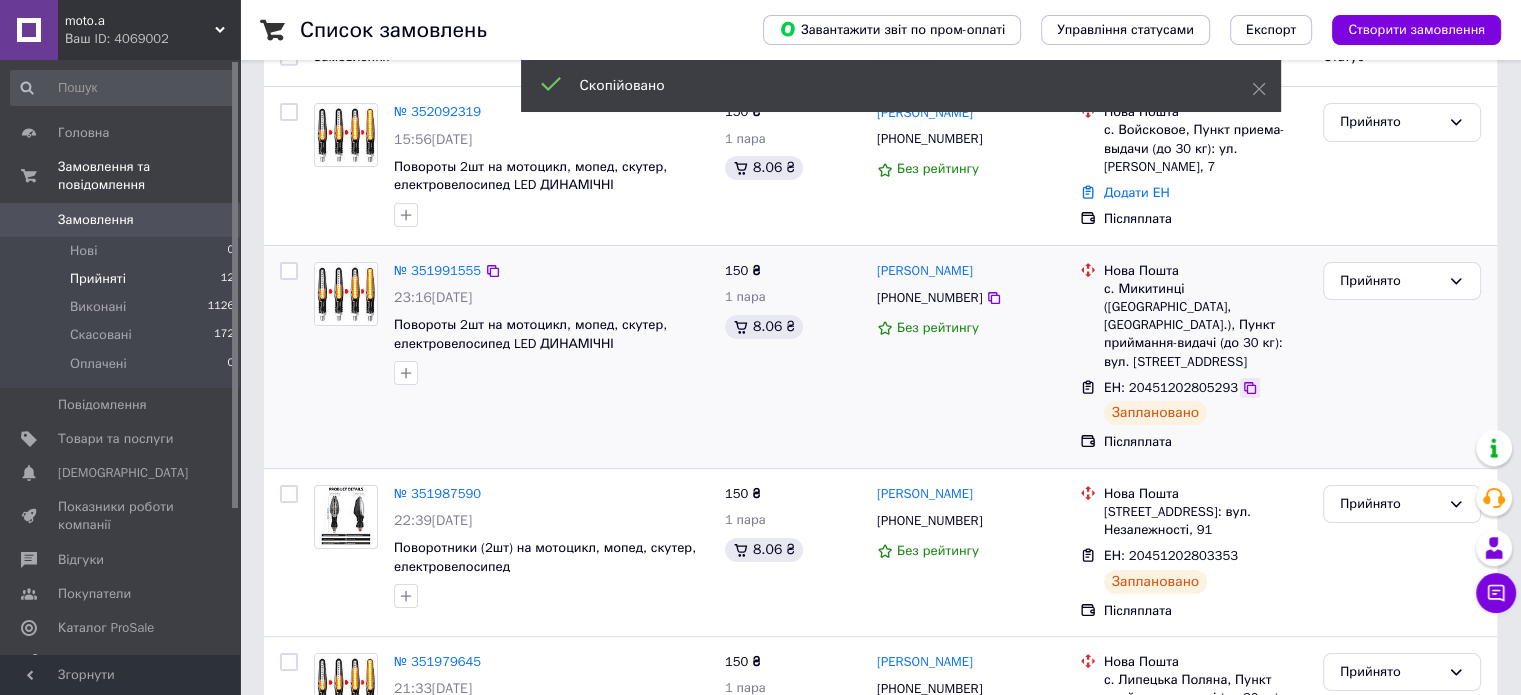 click 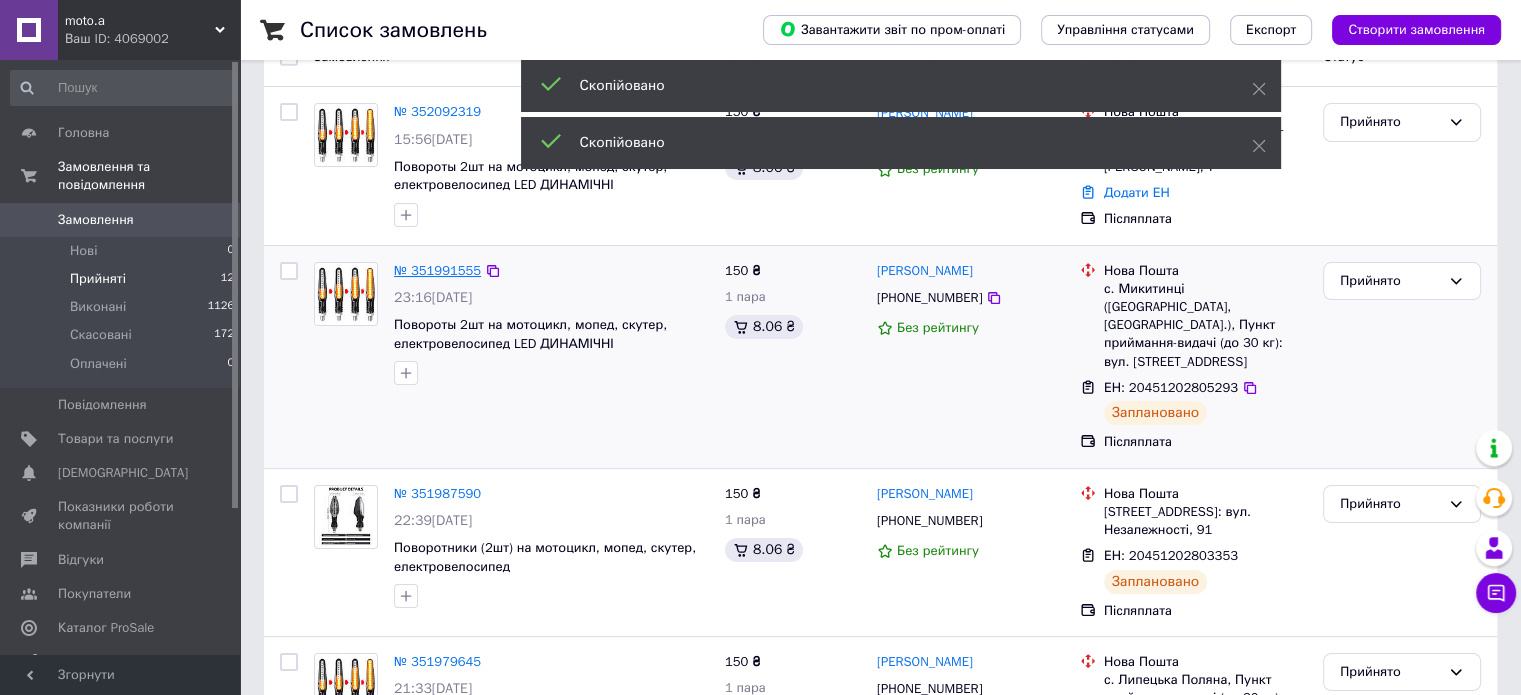 click on "№ 351991555" at bounding box center [437, 270] 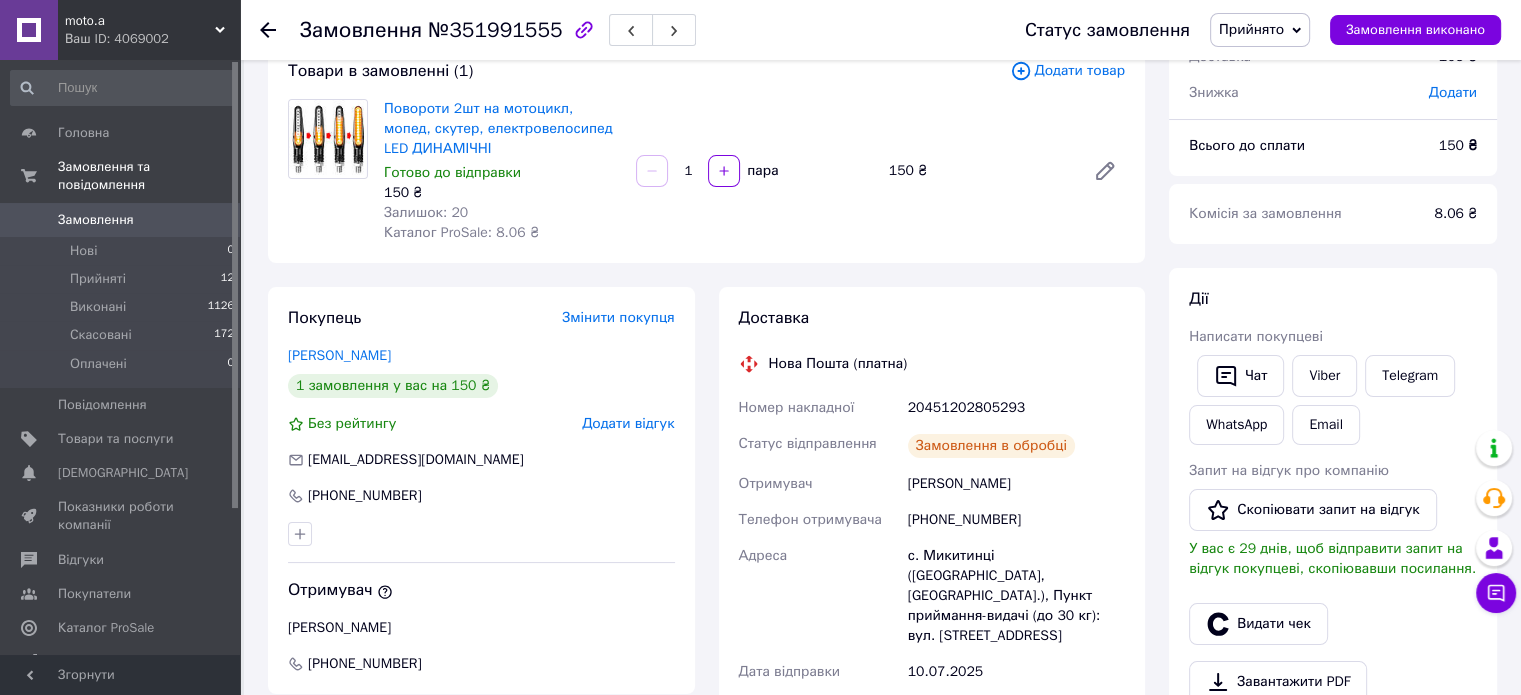 scroll, scrollTop: 100, scrollLeft: 0, axis: vertical 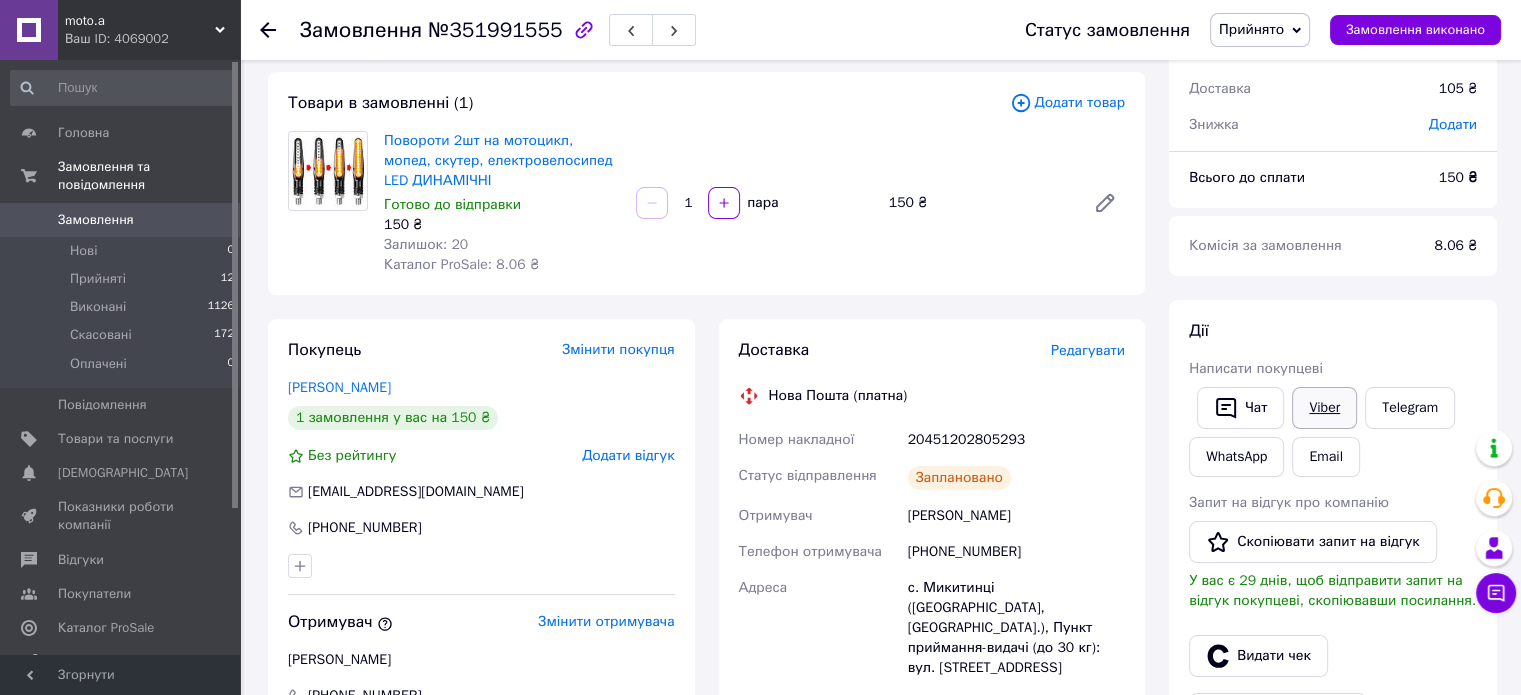click on "Viber" at bounding box center (1324, 408) 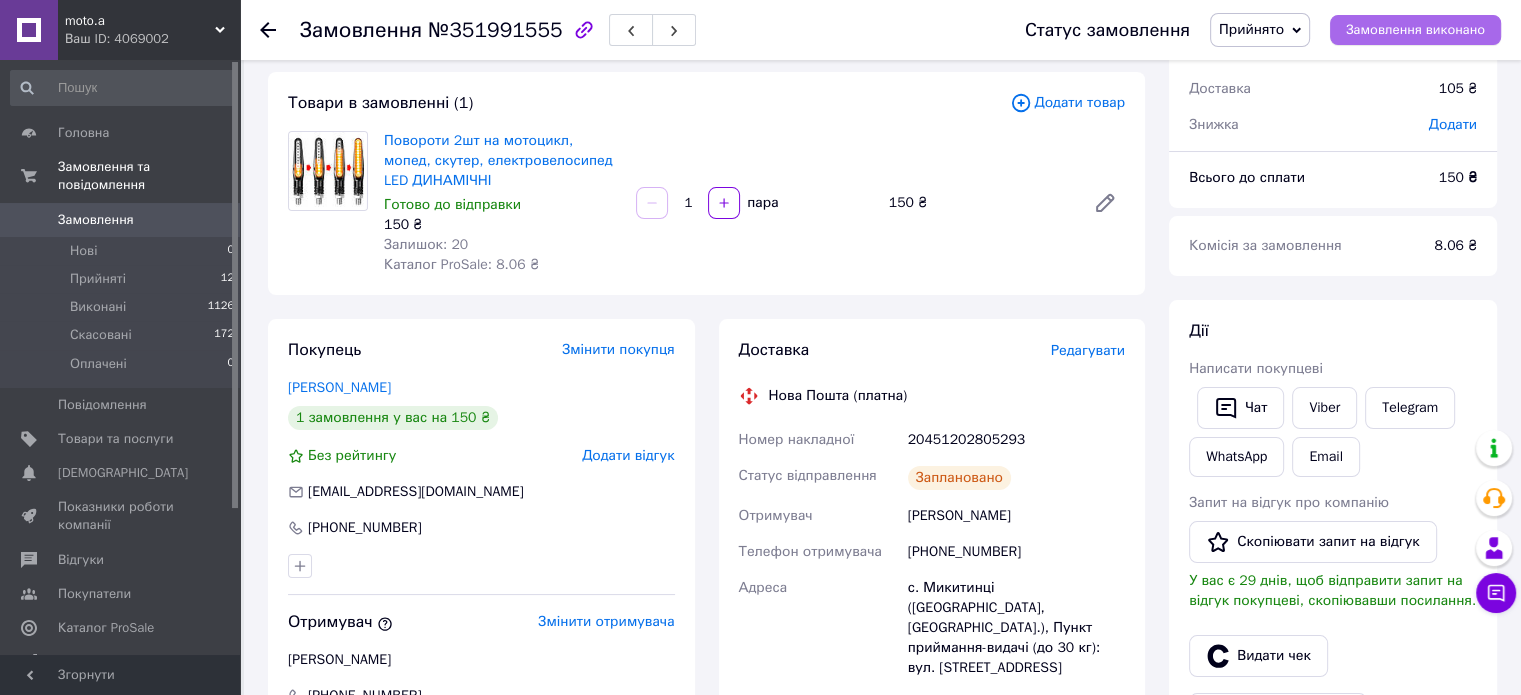 click on "Замовлення виконано" at bounding box center (1415, 30) 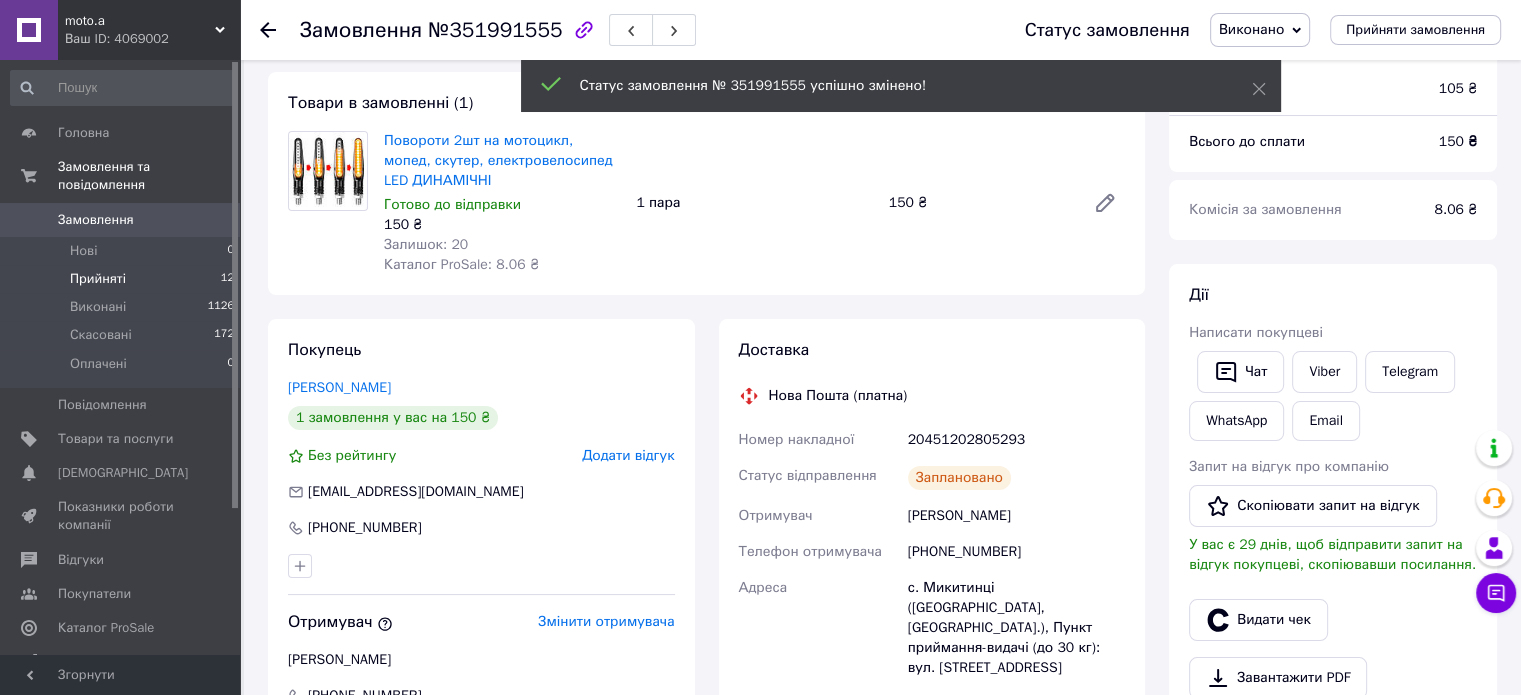 click on "Прийняті" at bounding box center (98, 279) 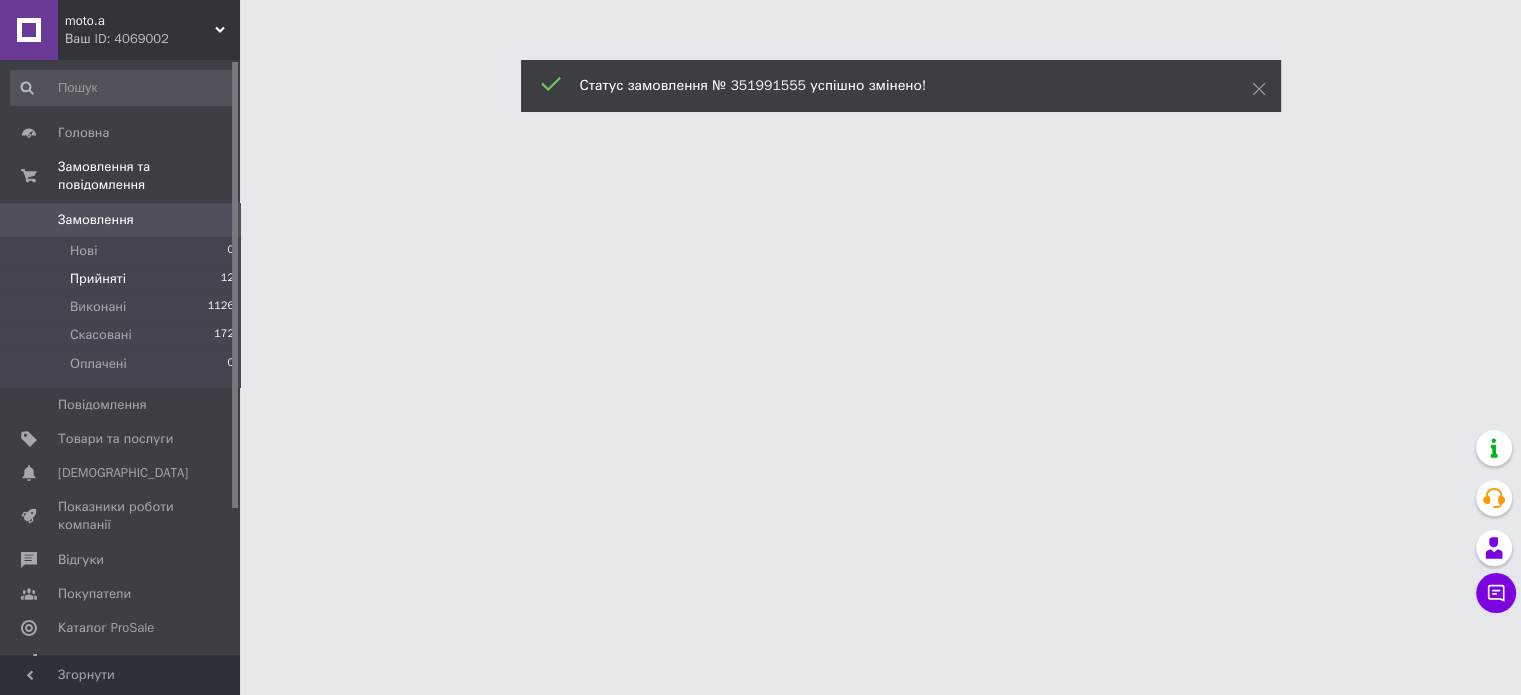 scroll, scrollTop: 0, scrollLeft: 0, axis: both 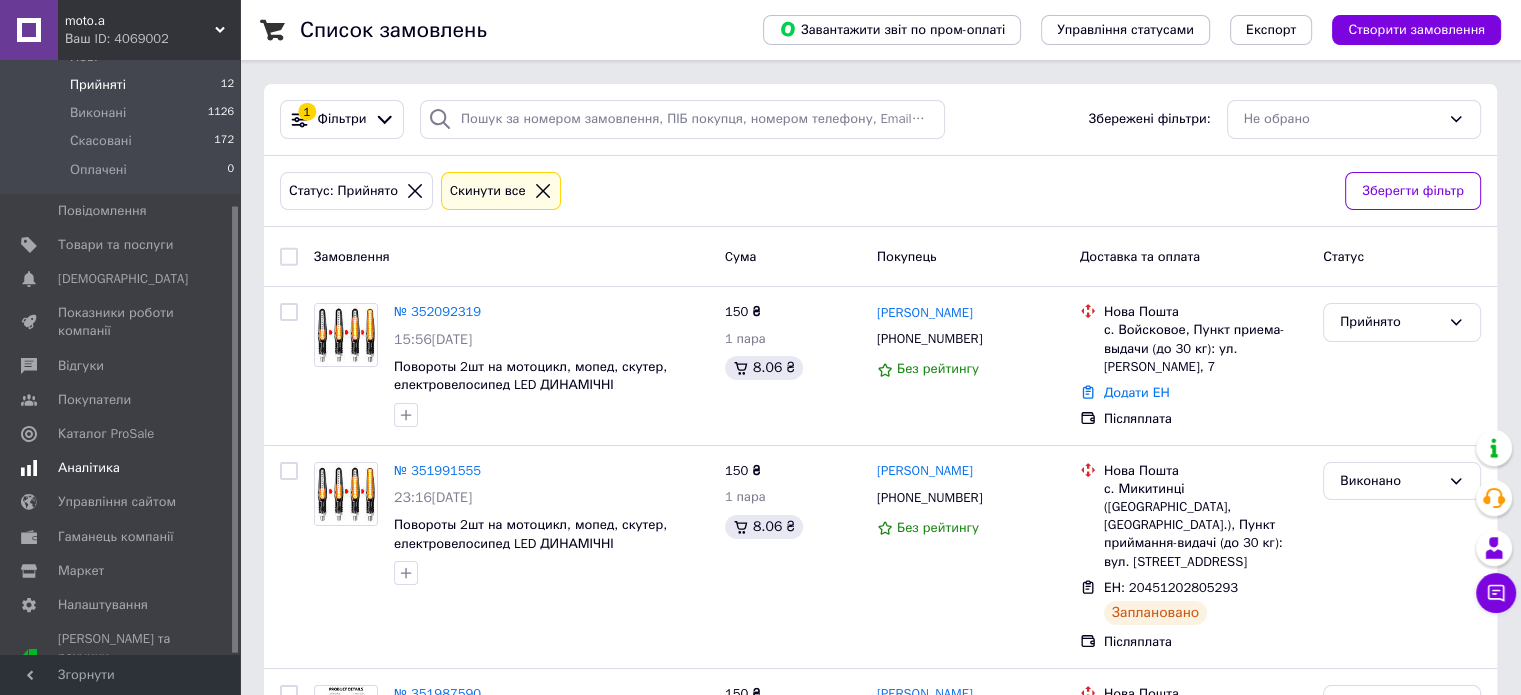 click on "Аналітика" at bounding box center (89, 468) 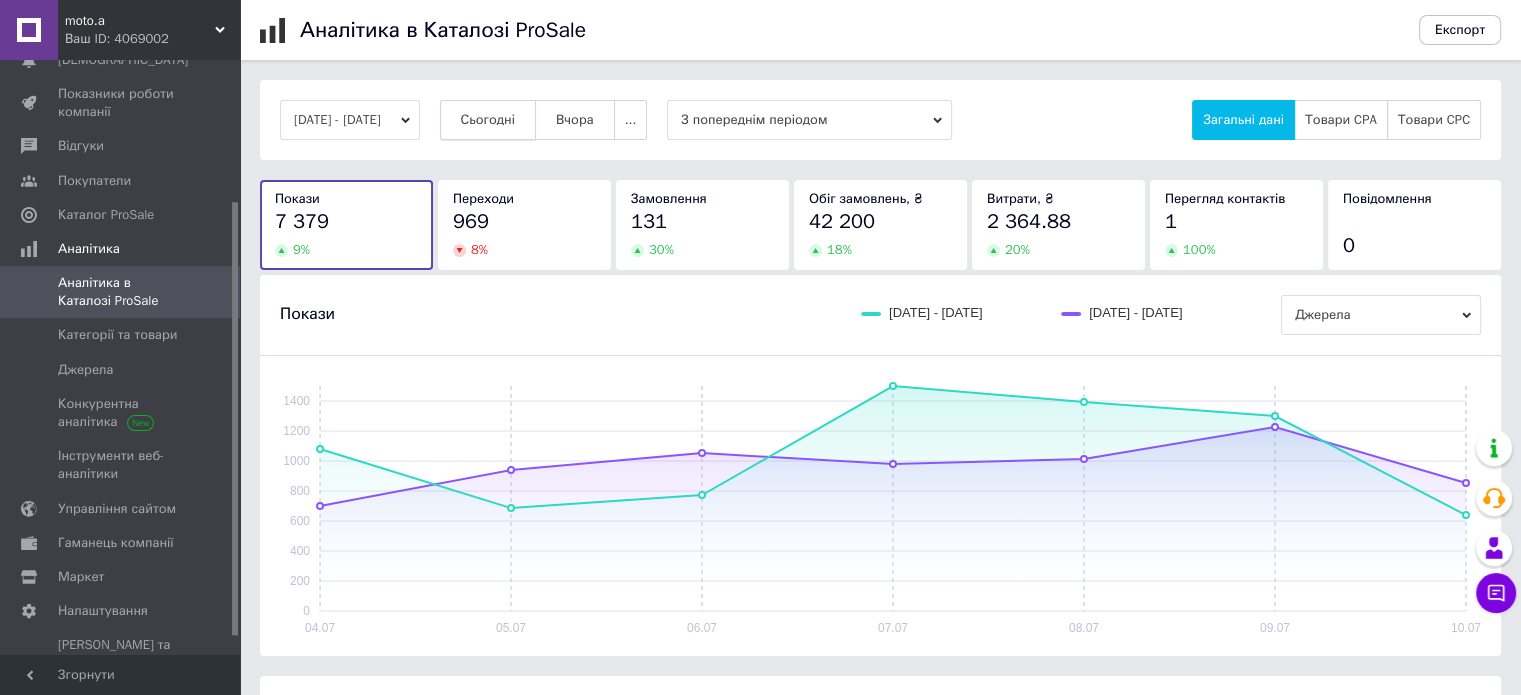click on "Сьогодні" at bounding box center (488, 120) 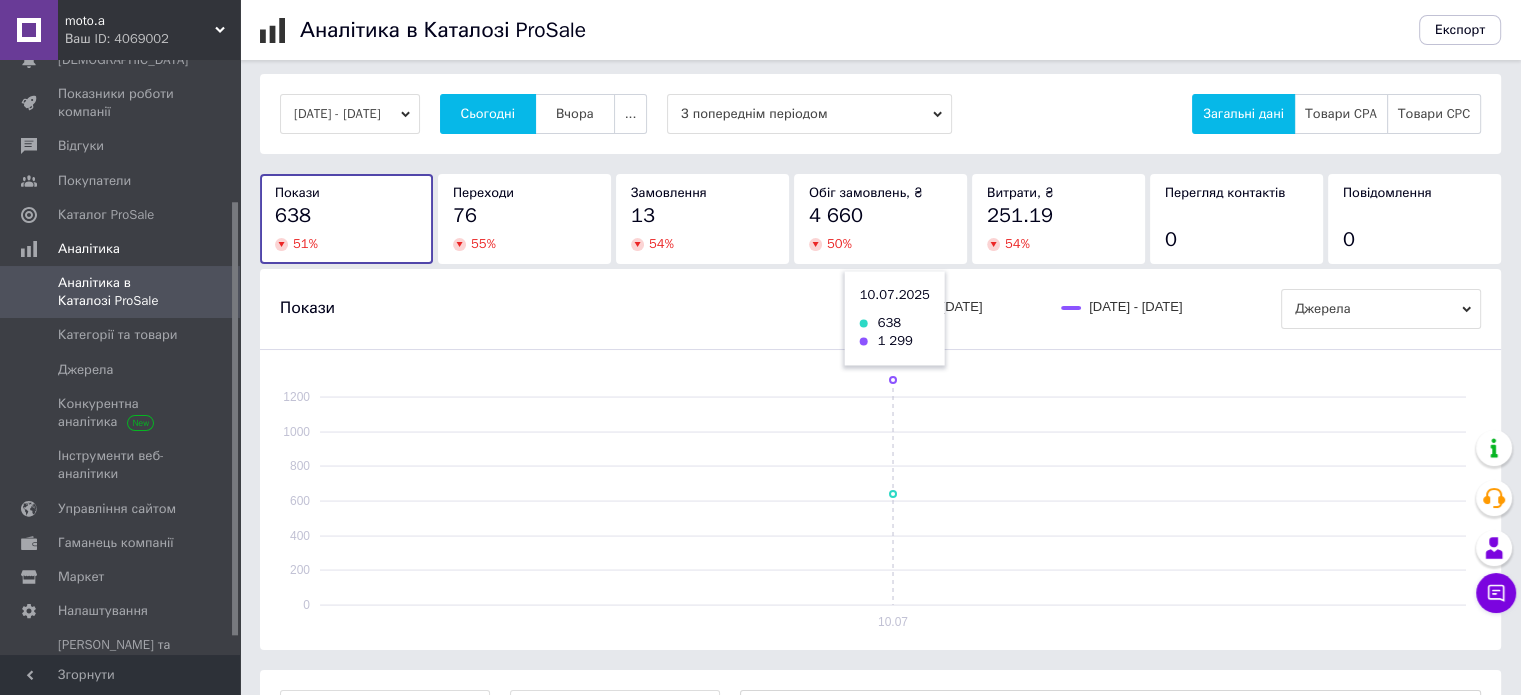 scroll, scrollTop: 0, scrollLeft: 0, axis: both 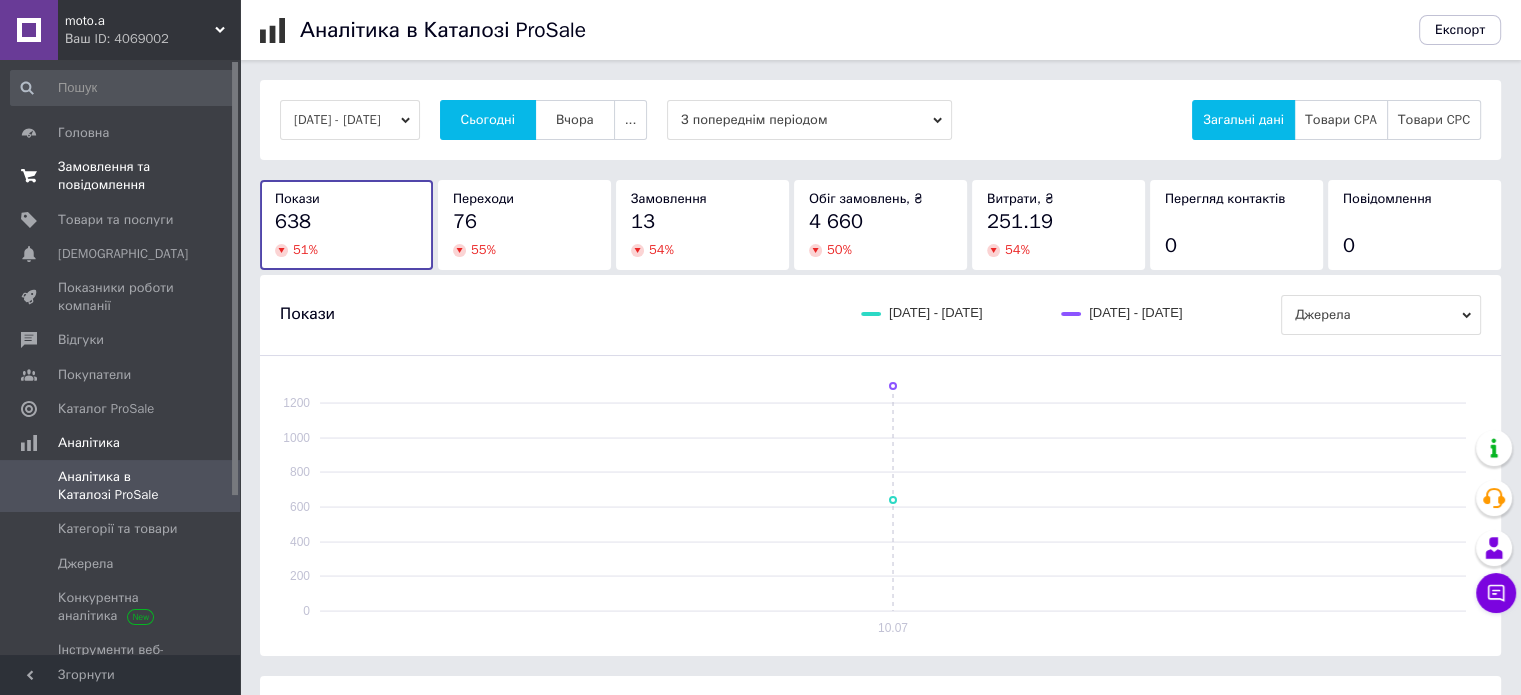 click on "Замовлення та повідомлення" at bounding box center [121, 176] 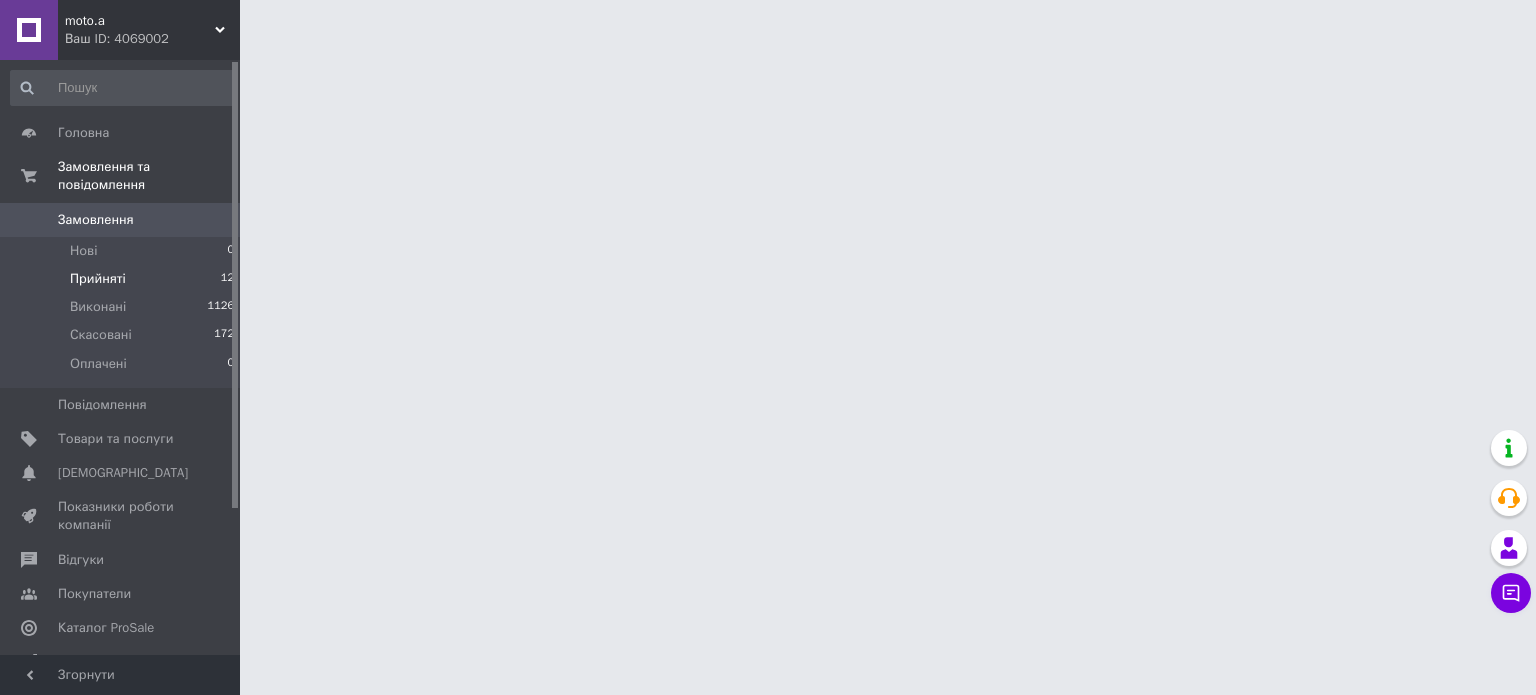 click on "Прийняті" at bounding box center (98, 279) 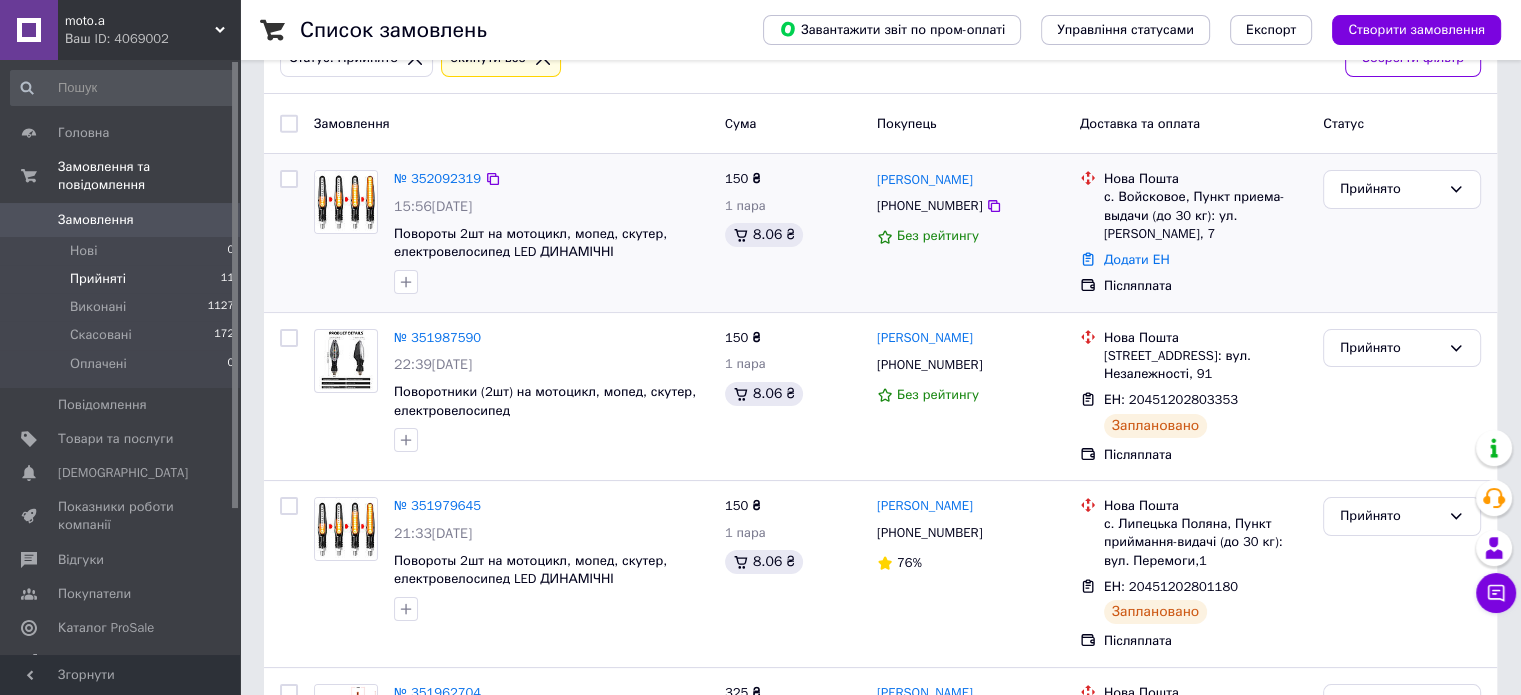 scroll, scrollTop: 100, scrollLeft: 0, axis: vertical 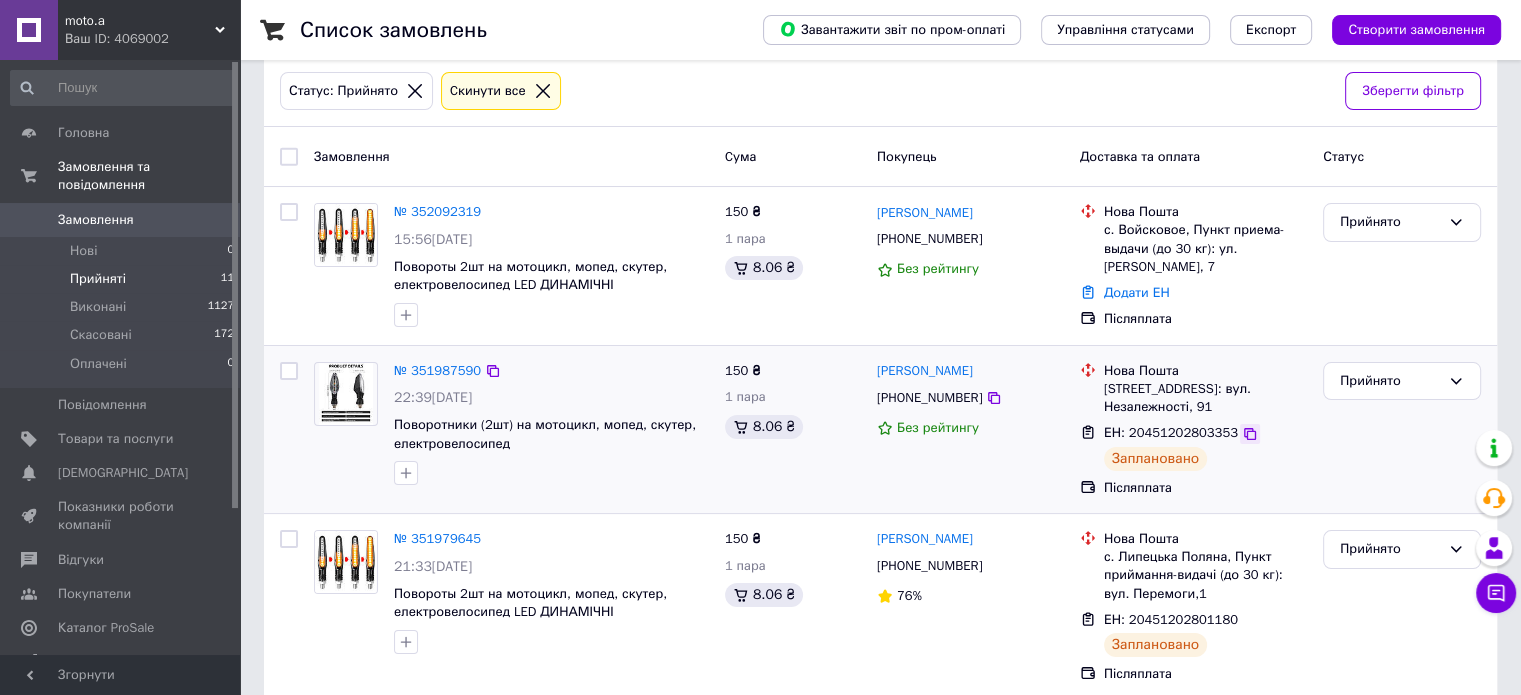 click 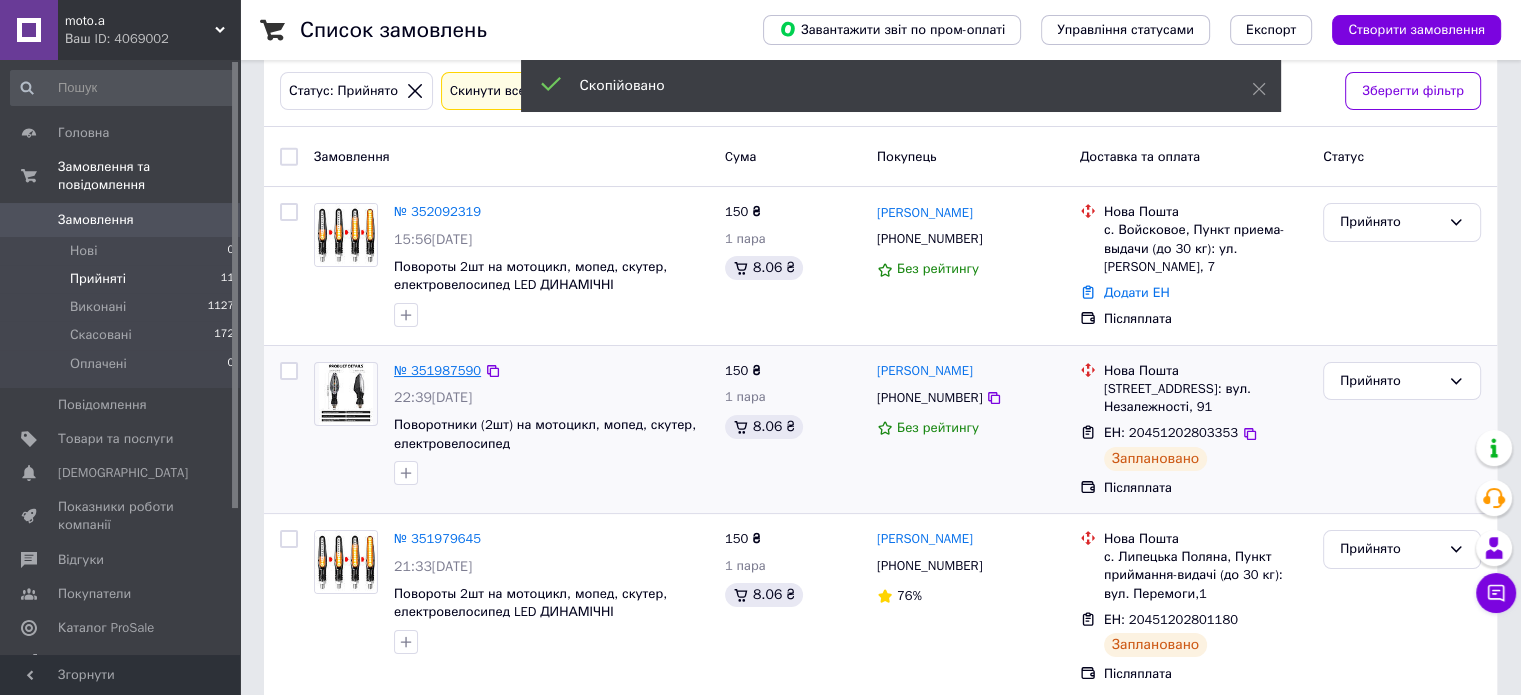 click on "№ 351987590" at bounding box center (437, 370) 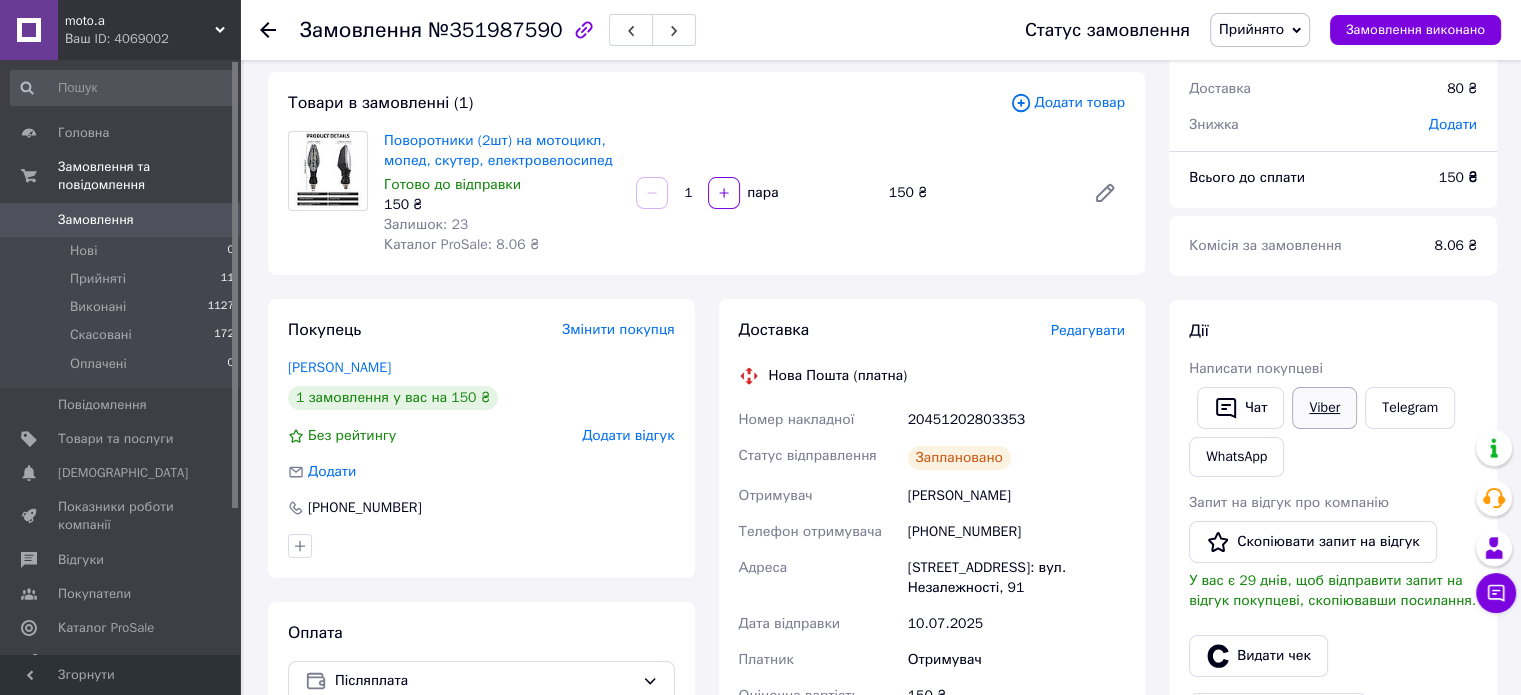click on "Viber" at bounding box center [1324, 408] 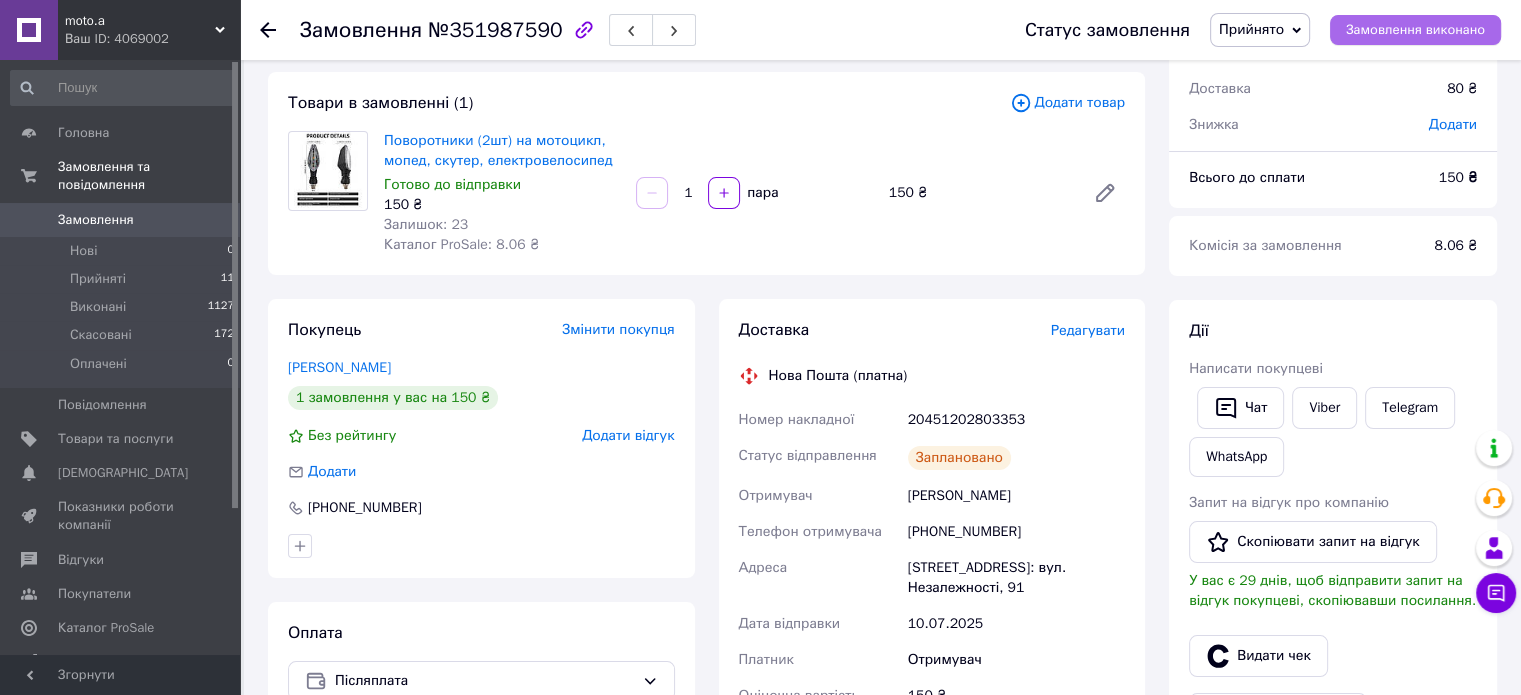 click on "Замовлення виконано" at bounding box center (1415, 30) 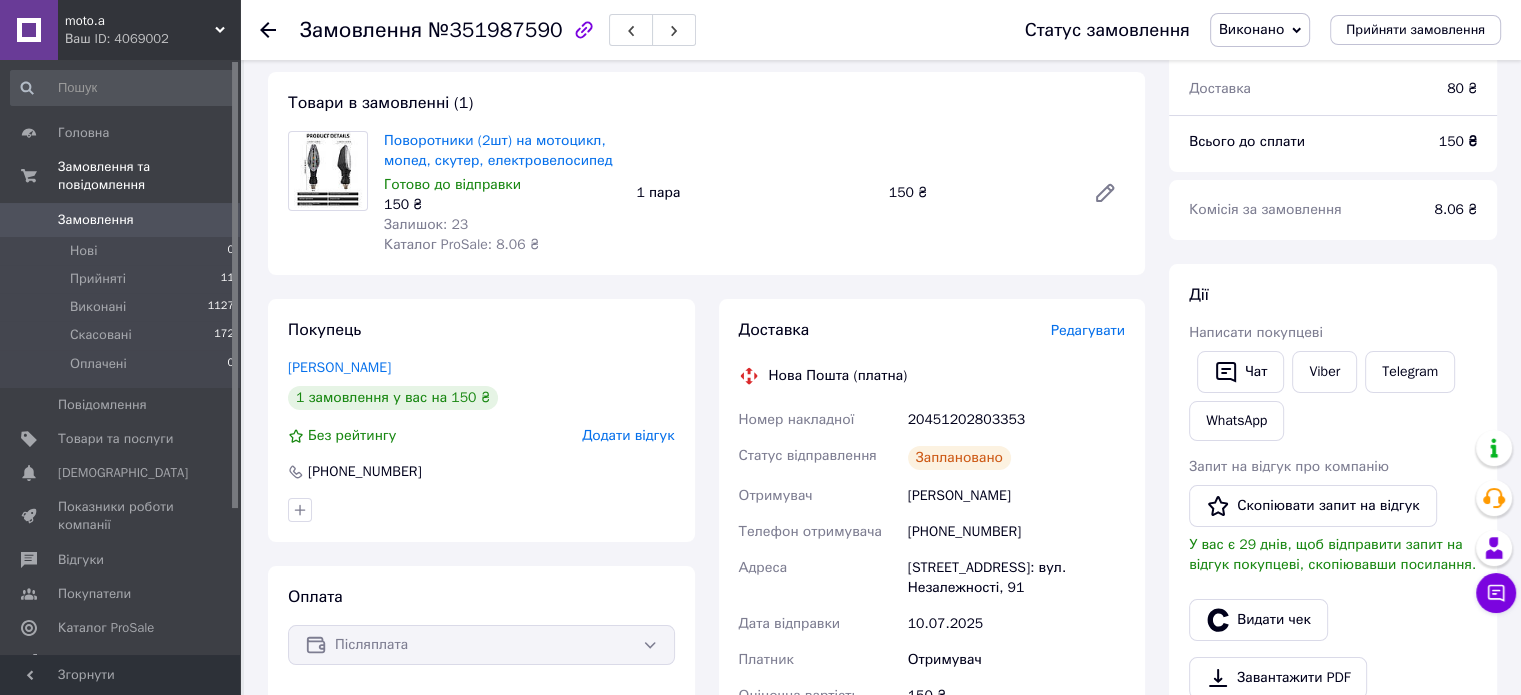 scroll, scrollTop: 0, scrollLeft: 0, axis: both 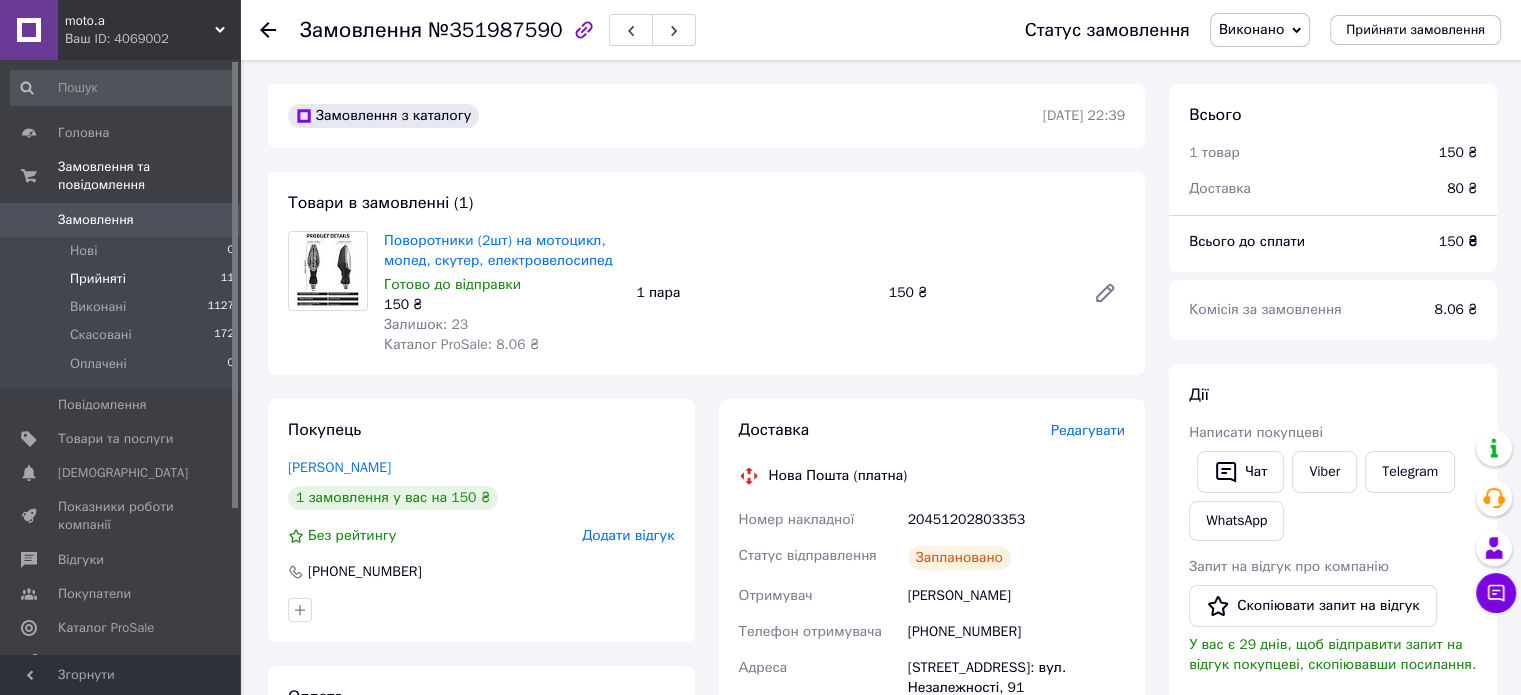 click on "Прийняті" at bounding box center [98, 279] 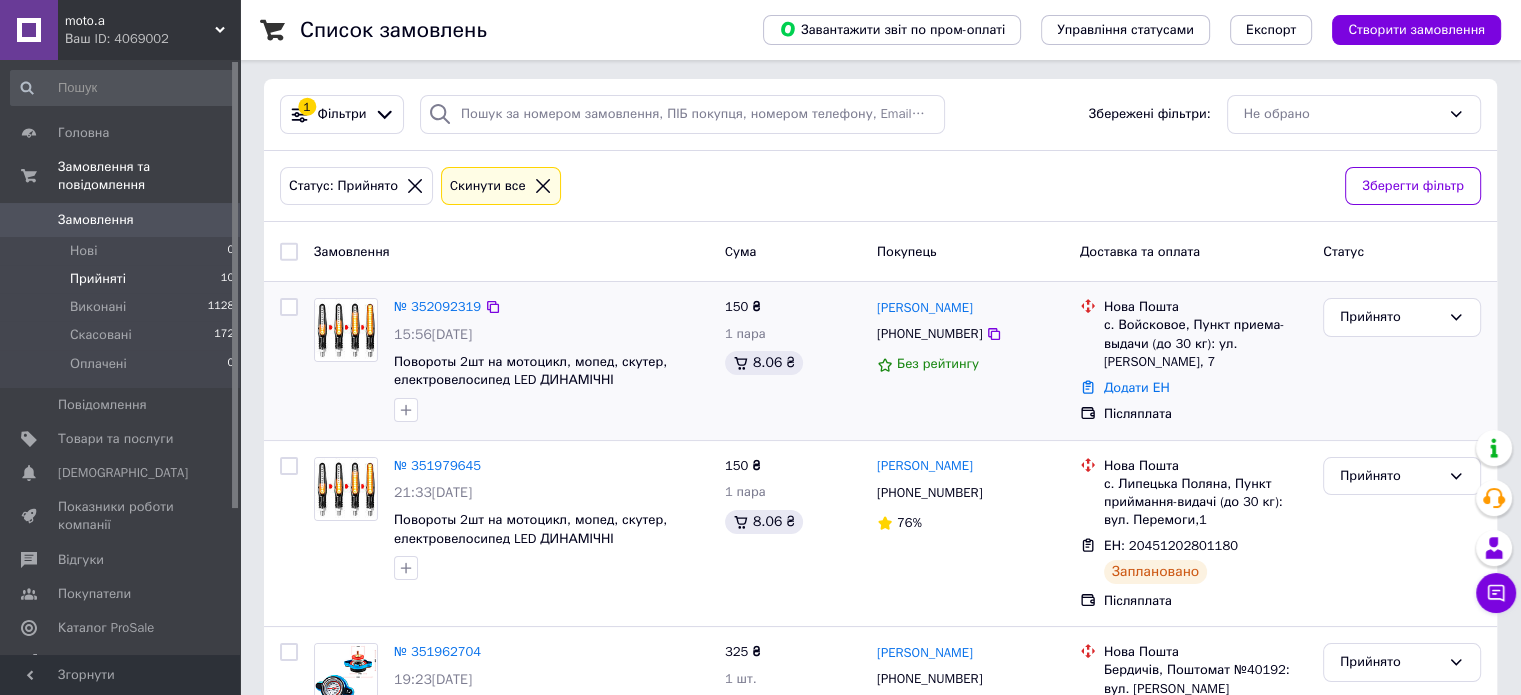 scroll, scrollTop: 0, scrollLeft: 0, axis: both 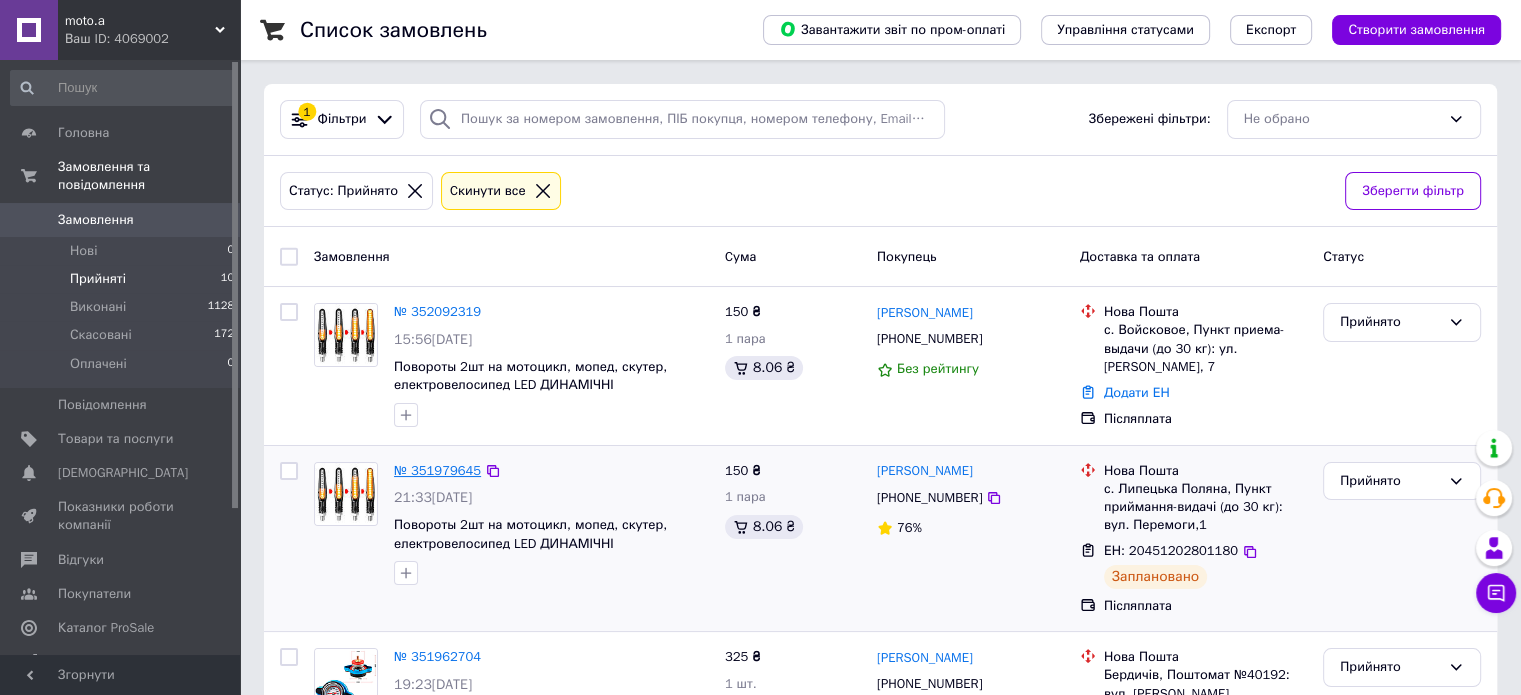 click on "№ 351979645" at bounding box center [437, 470] 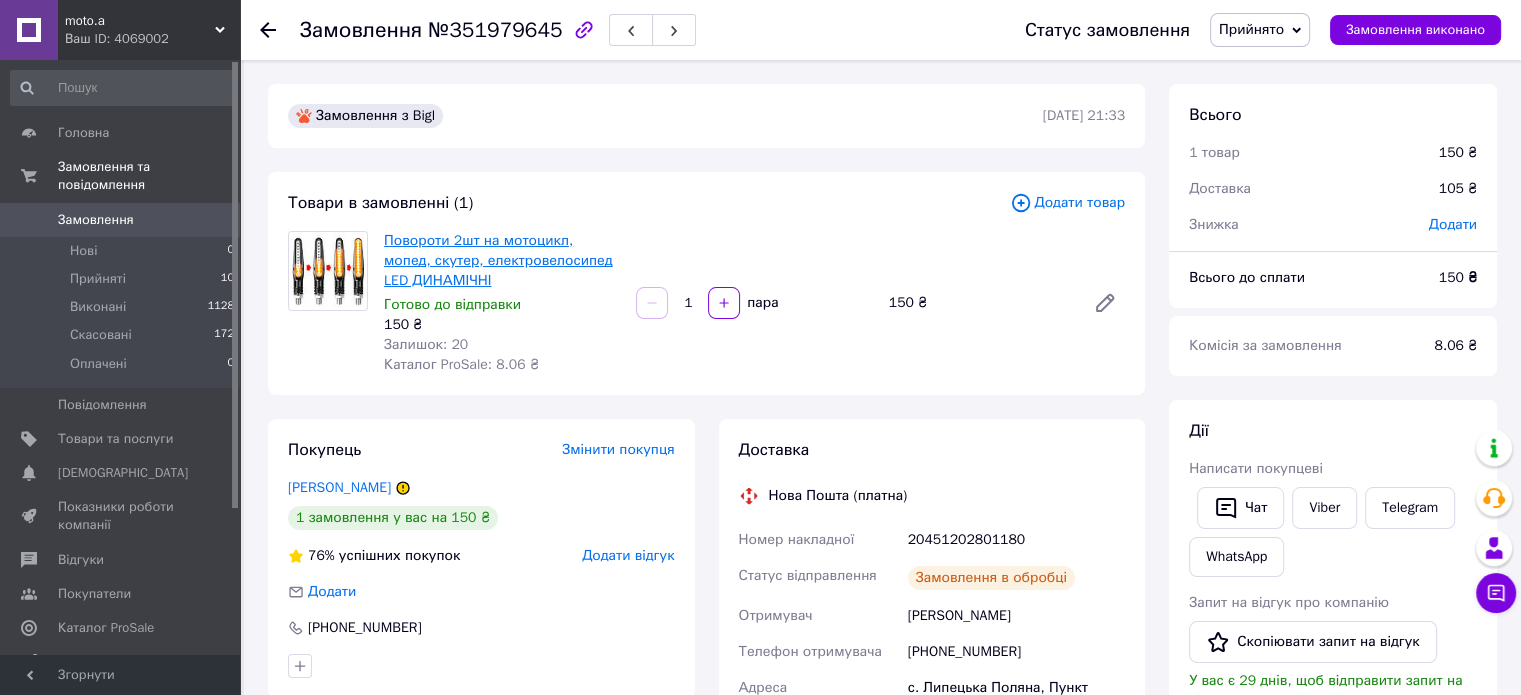 click on "Повороти 2шт на мотоцикл, мопед, скутер, електровелосипед LED ДИНАМІЧНІ" at bounding box center (498, 260) 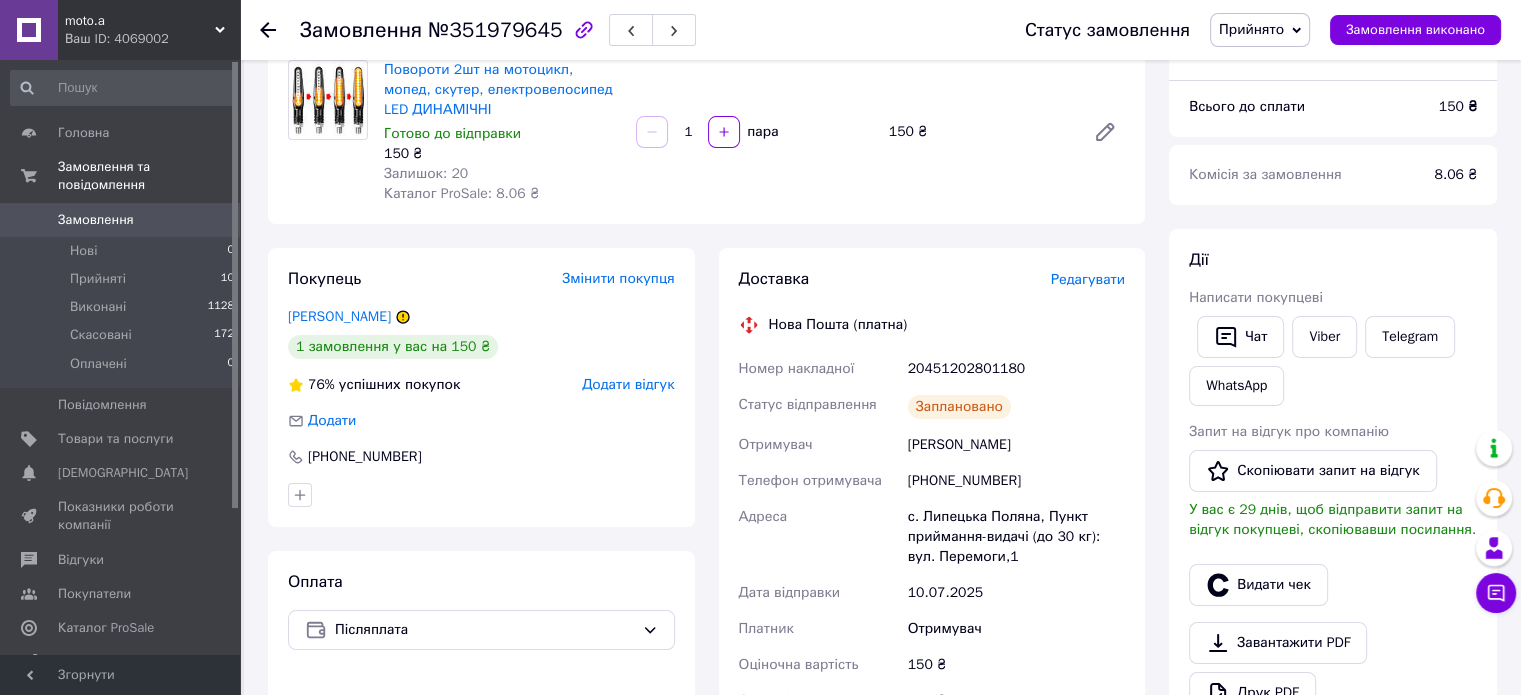 scroll, scrollTop: 0, scrollLeft: 0, axis: both 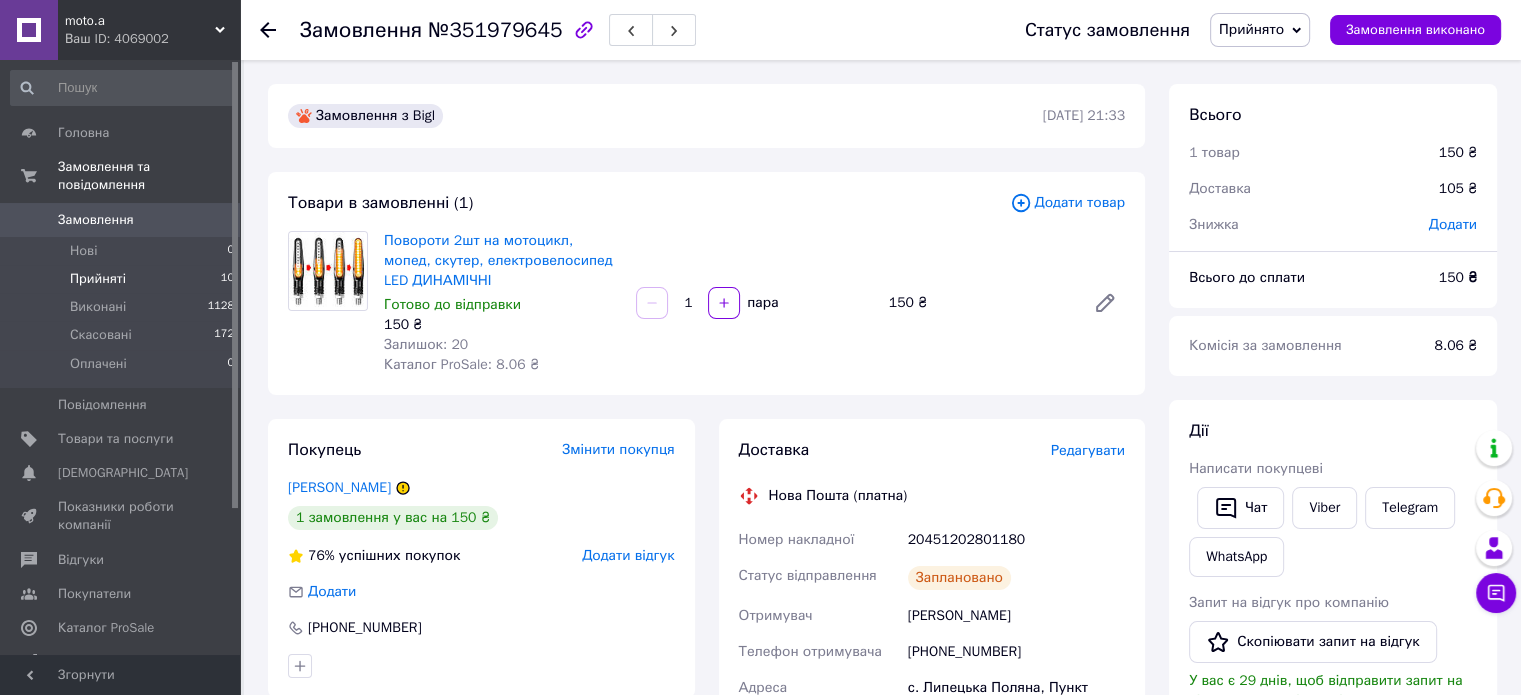 click on "Прийняті" at bounding box center (98, 279) 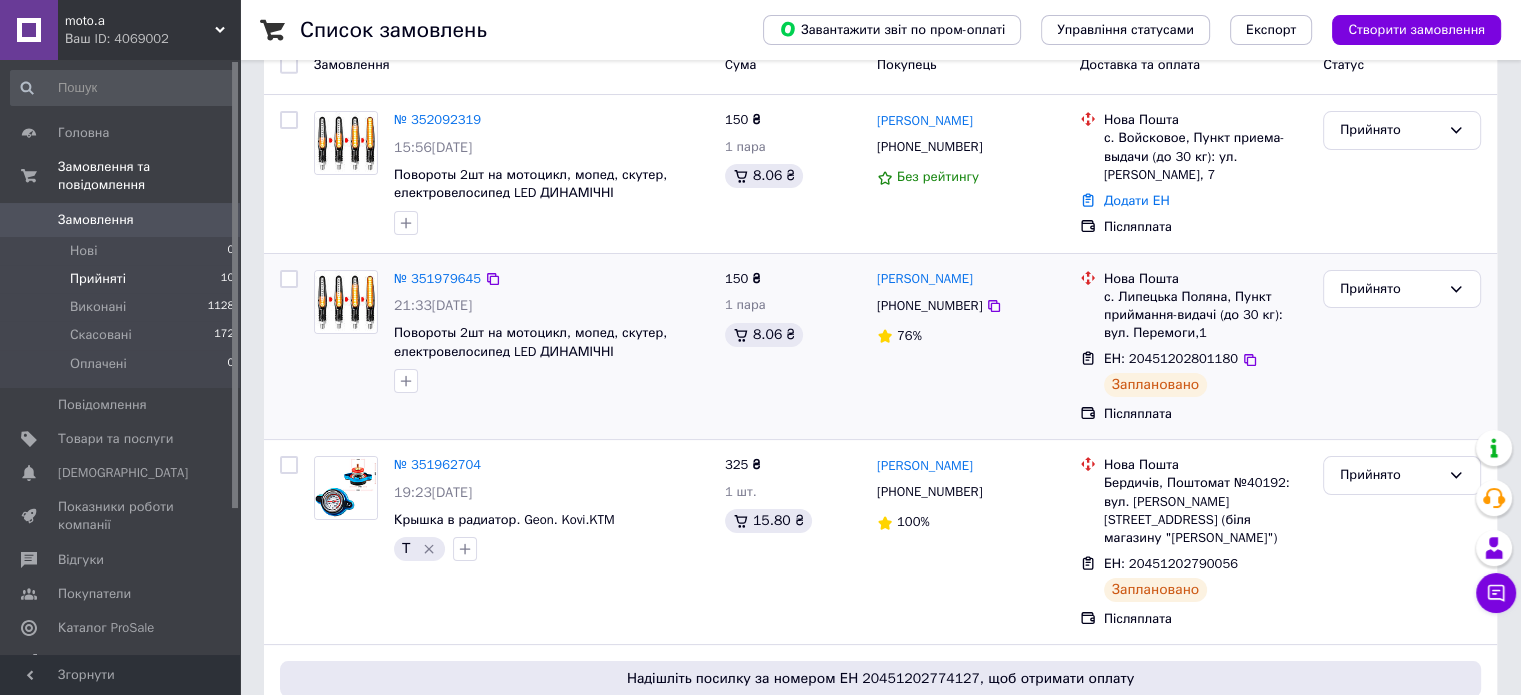 scroll, scrollTop: 200, scrollLeft: 0, axis: vertical 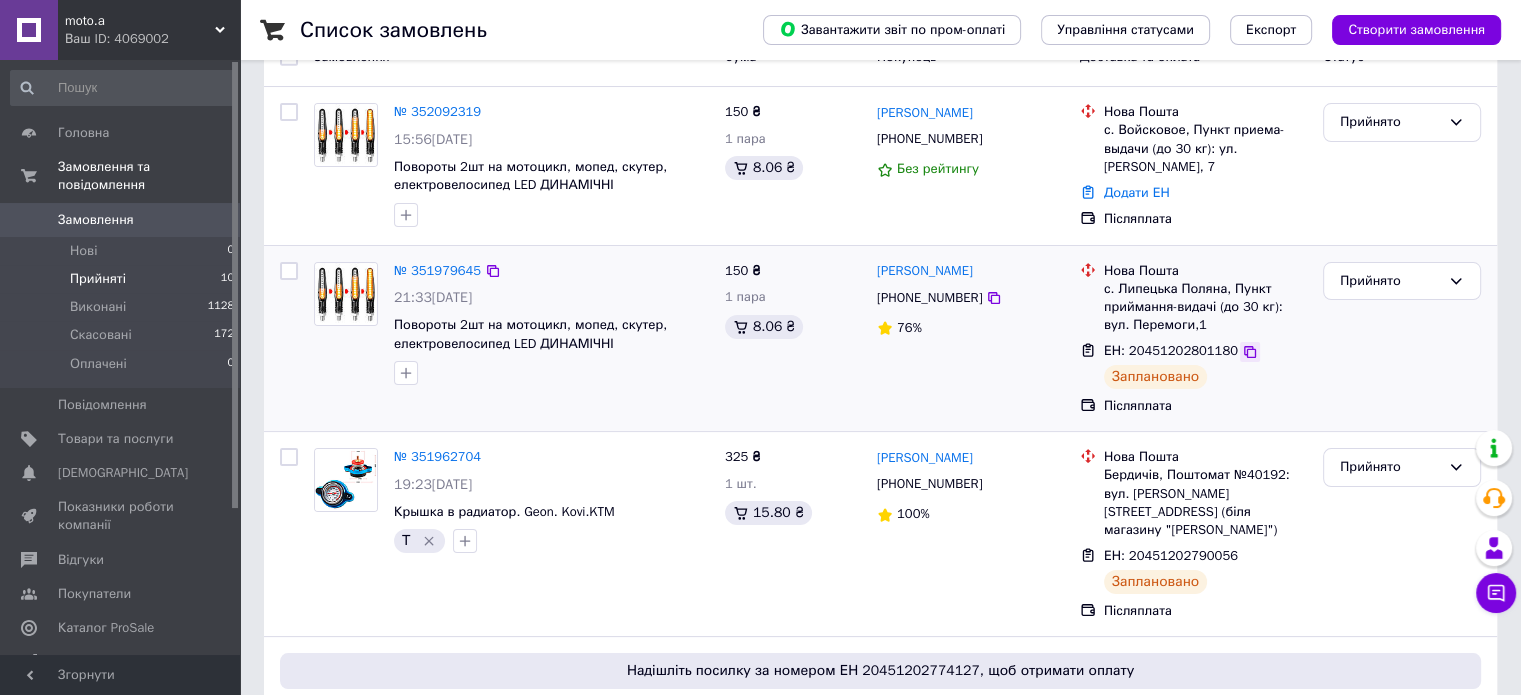 click 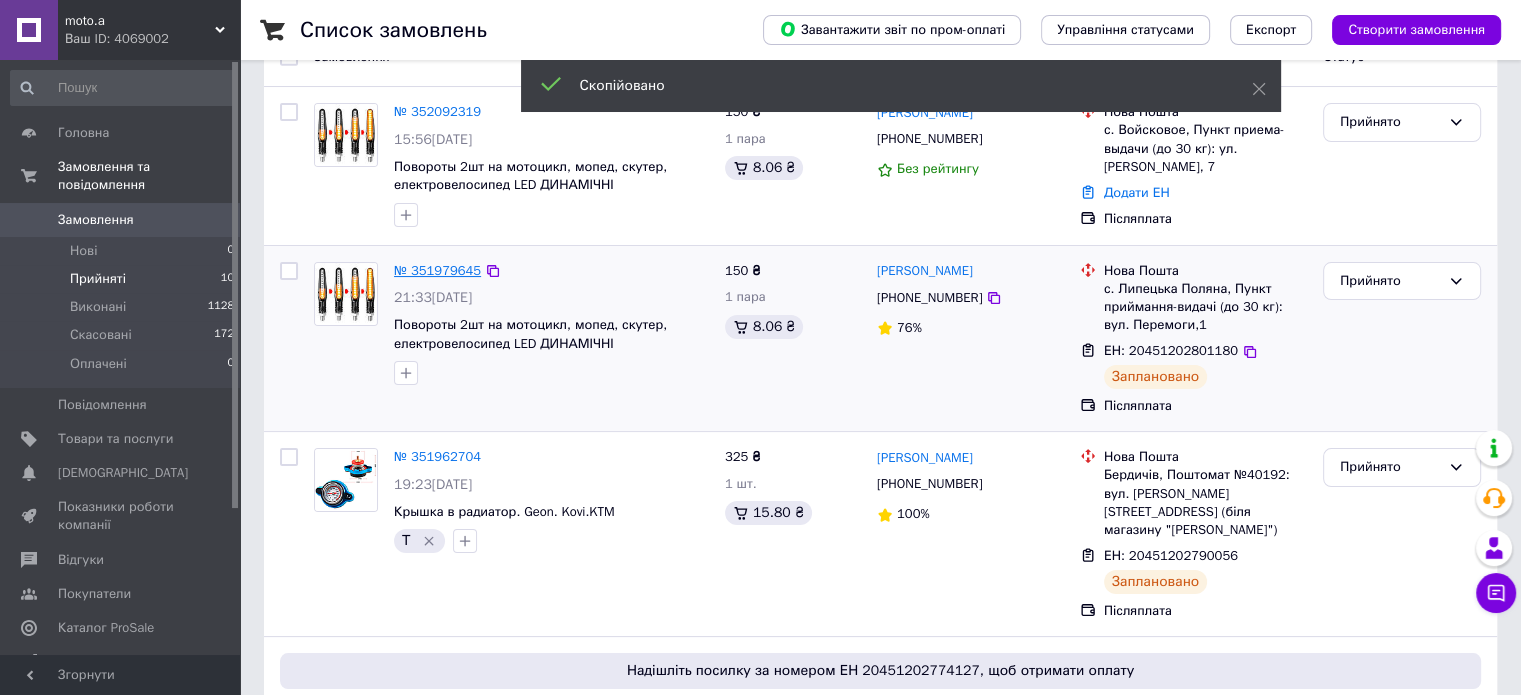 click on "№ 351979645" at bounding box center [437, 270] 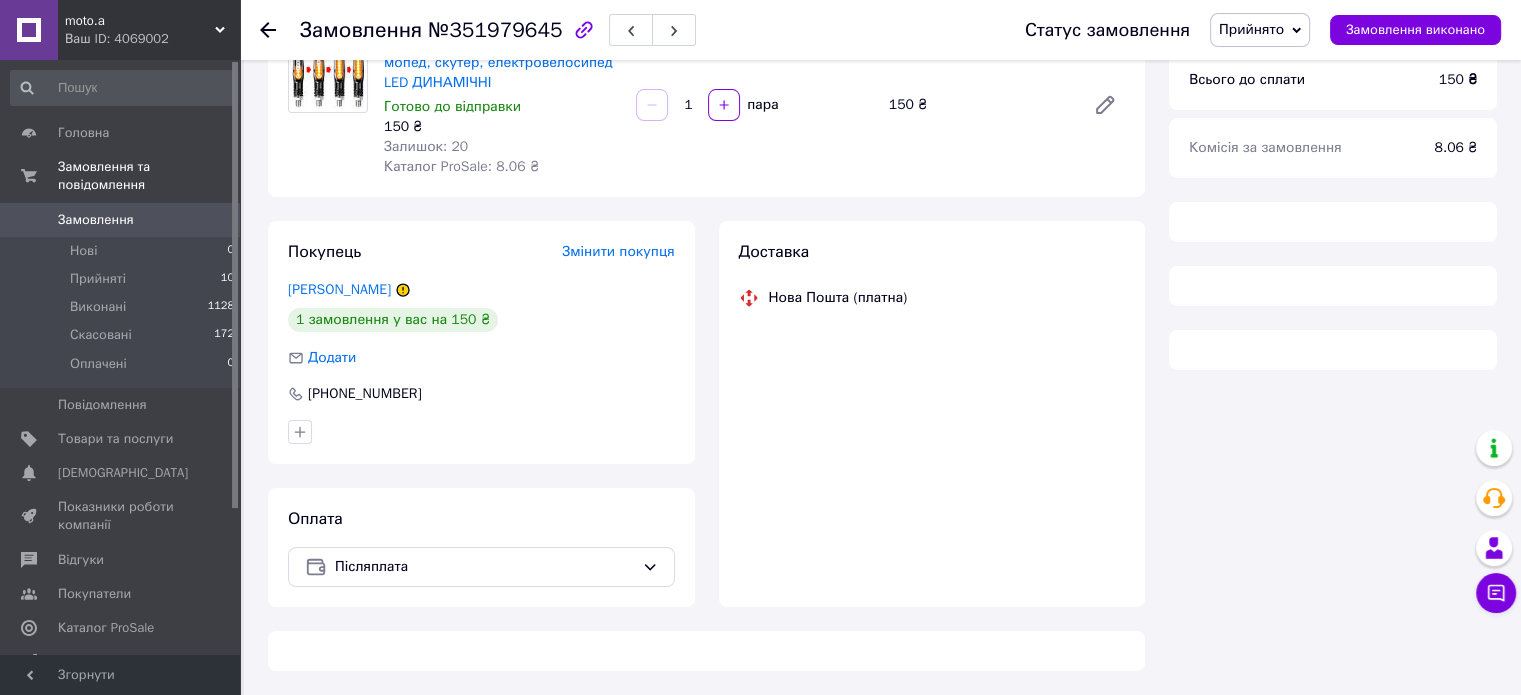 scroll, scrollTop: 0, scrollLeft: 0, axis: both 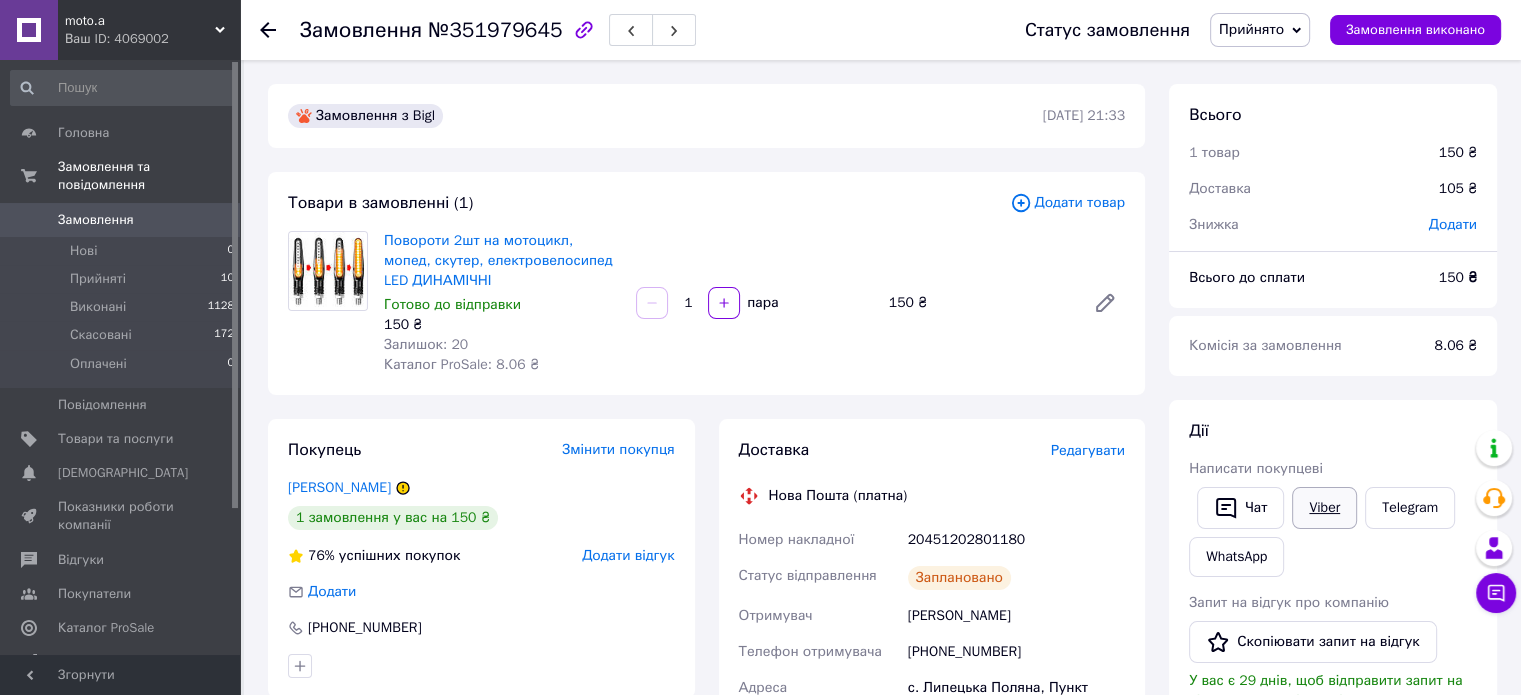 click on "Viber" at bounding box center (1324, 508) 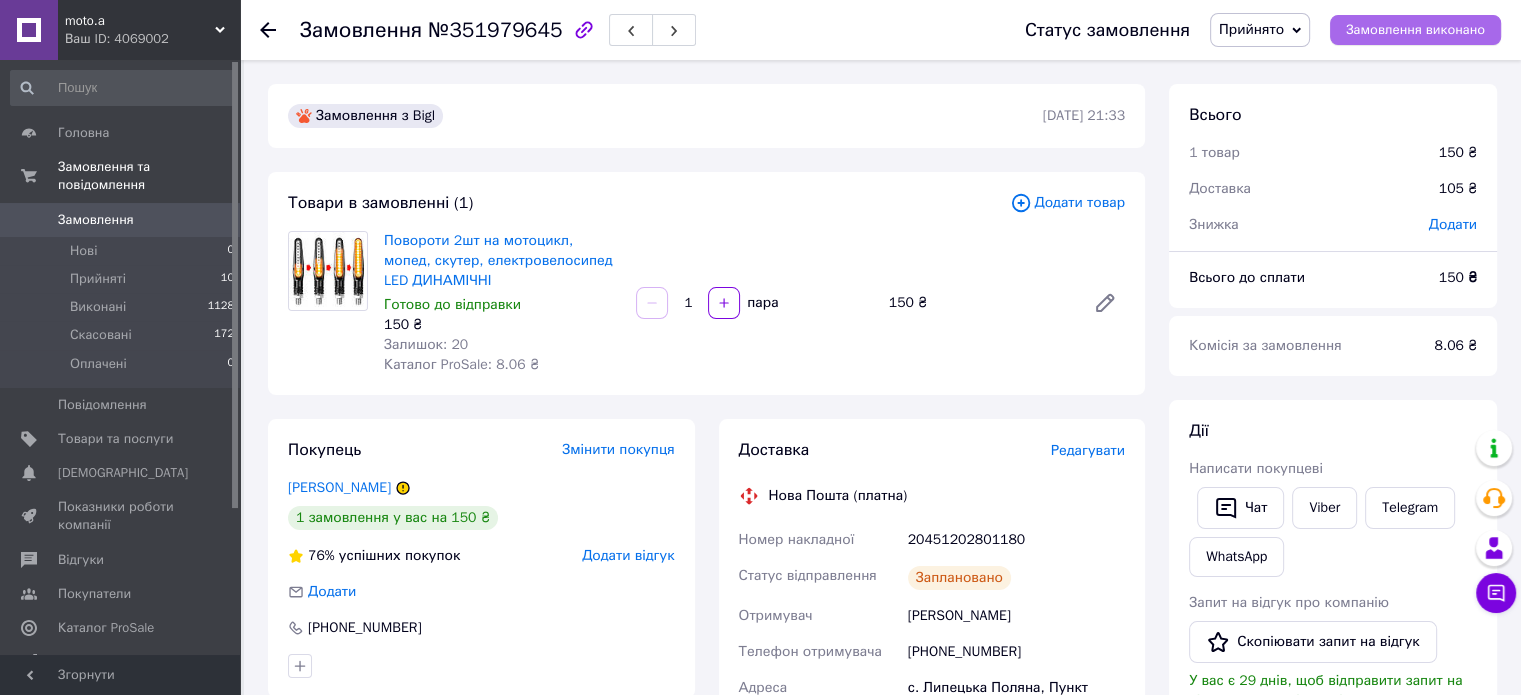 click on "Замовлення виконано" at bounding box center [1415, 30] 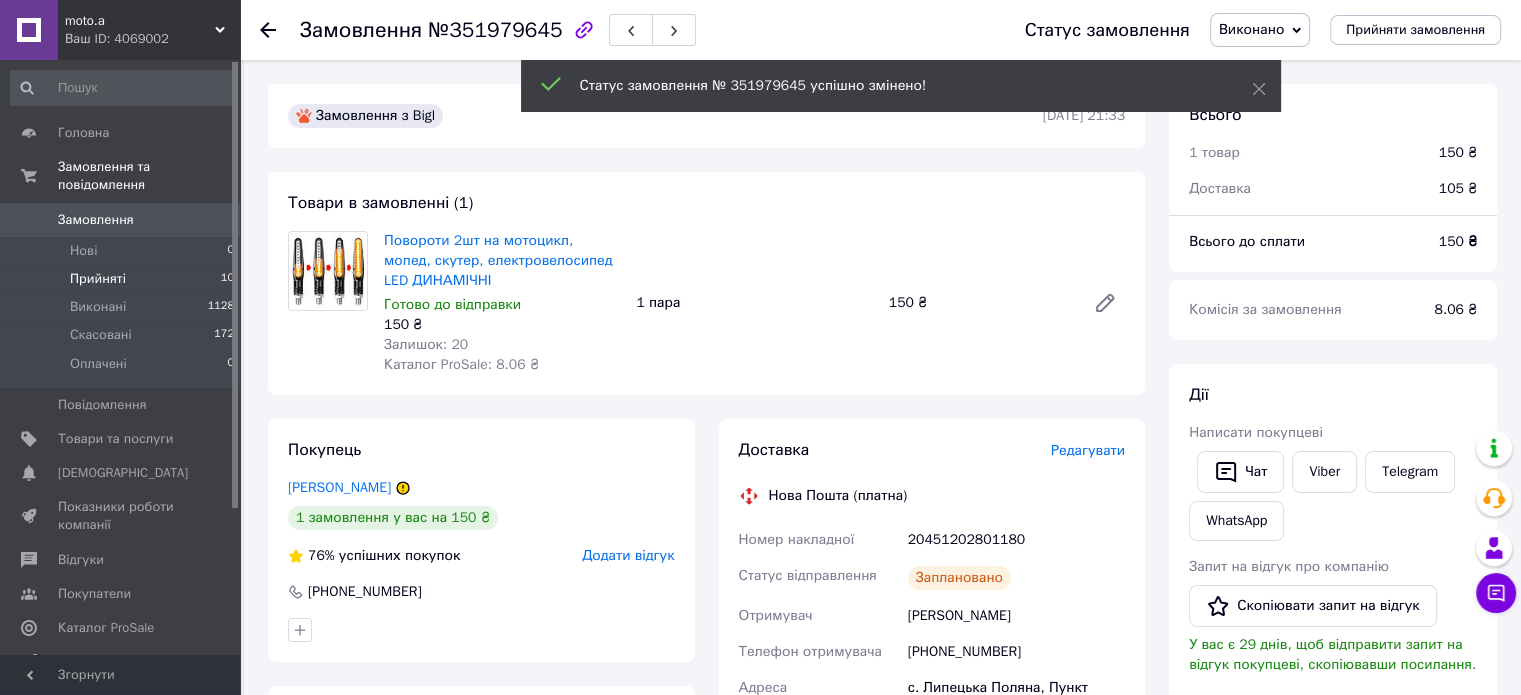 click on "Прийняті" at bounding box center [98, 279] 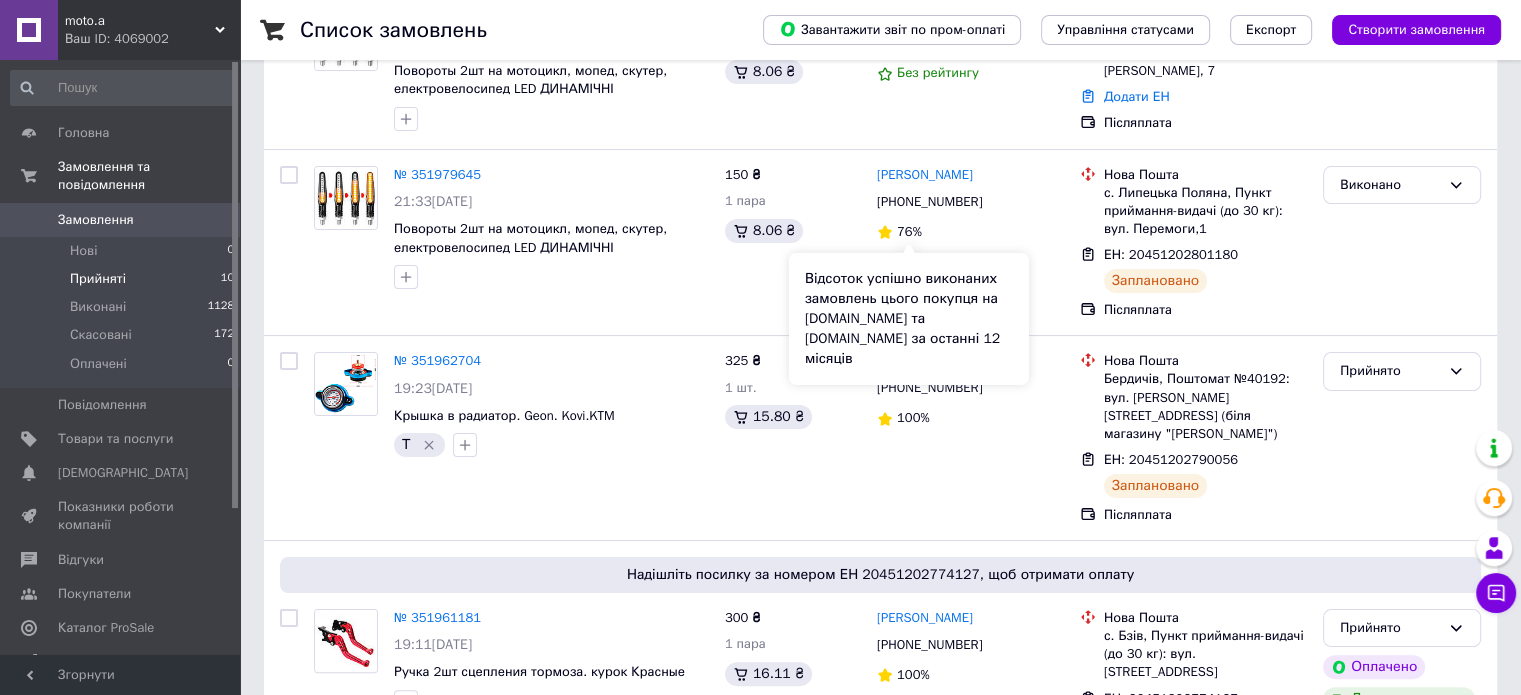 scroll, scrollTop: 300, scrollLeft: 0, axis: vertical 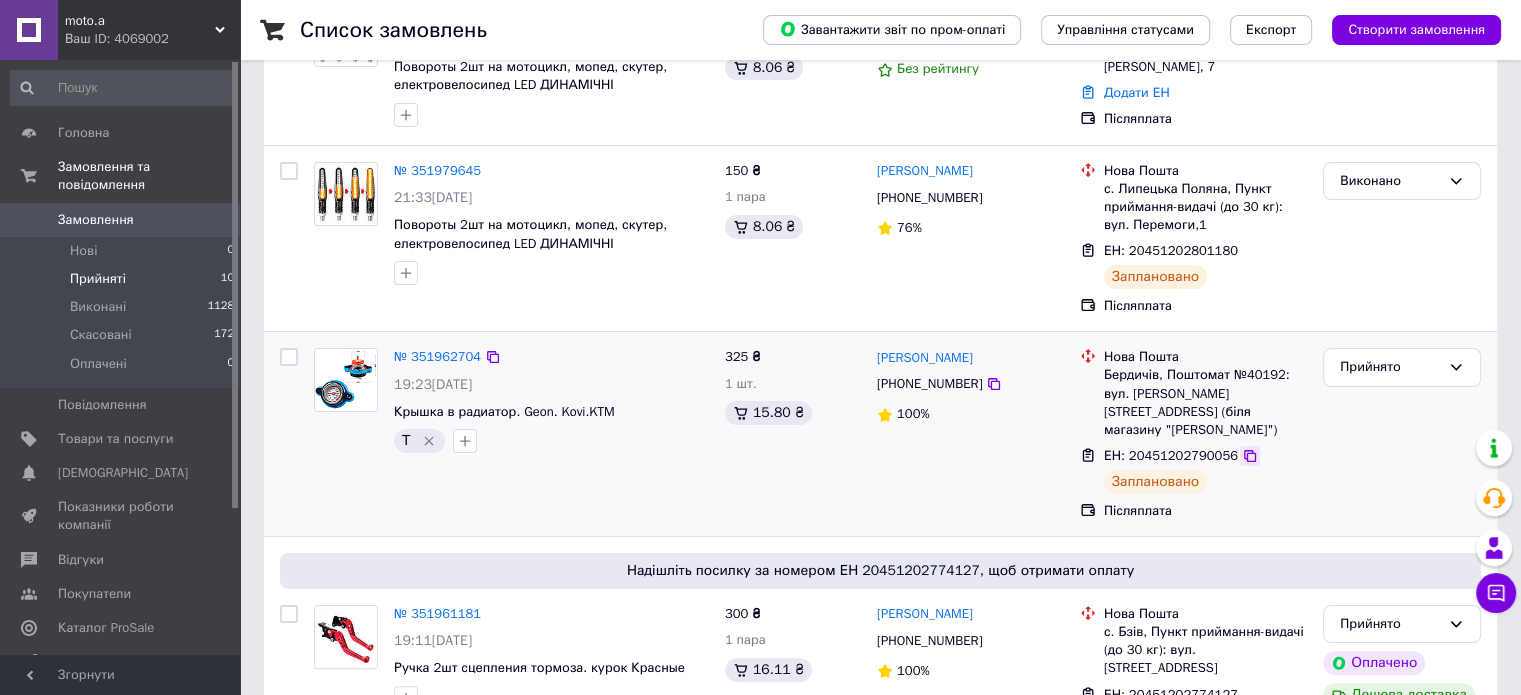 click 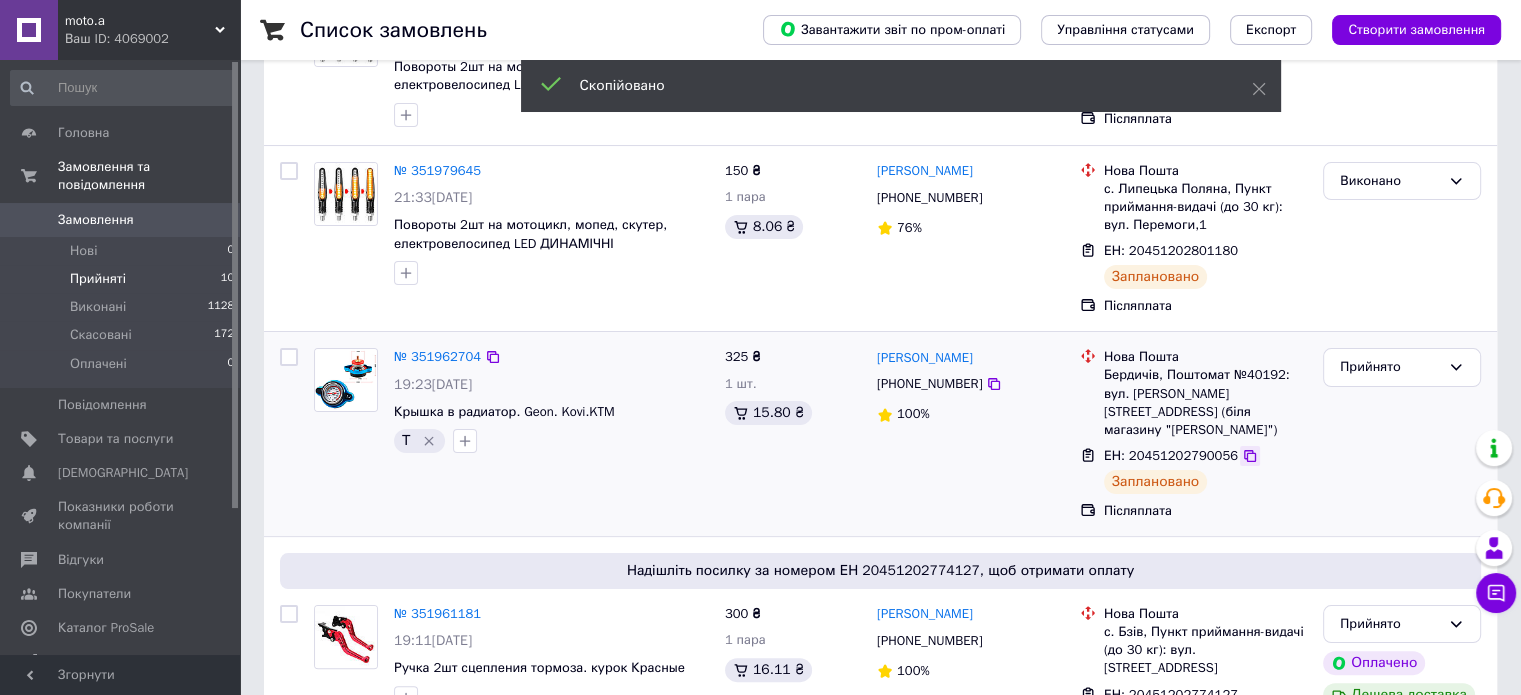click 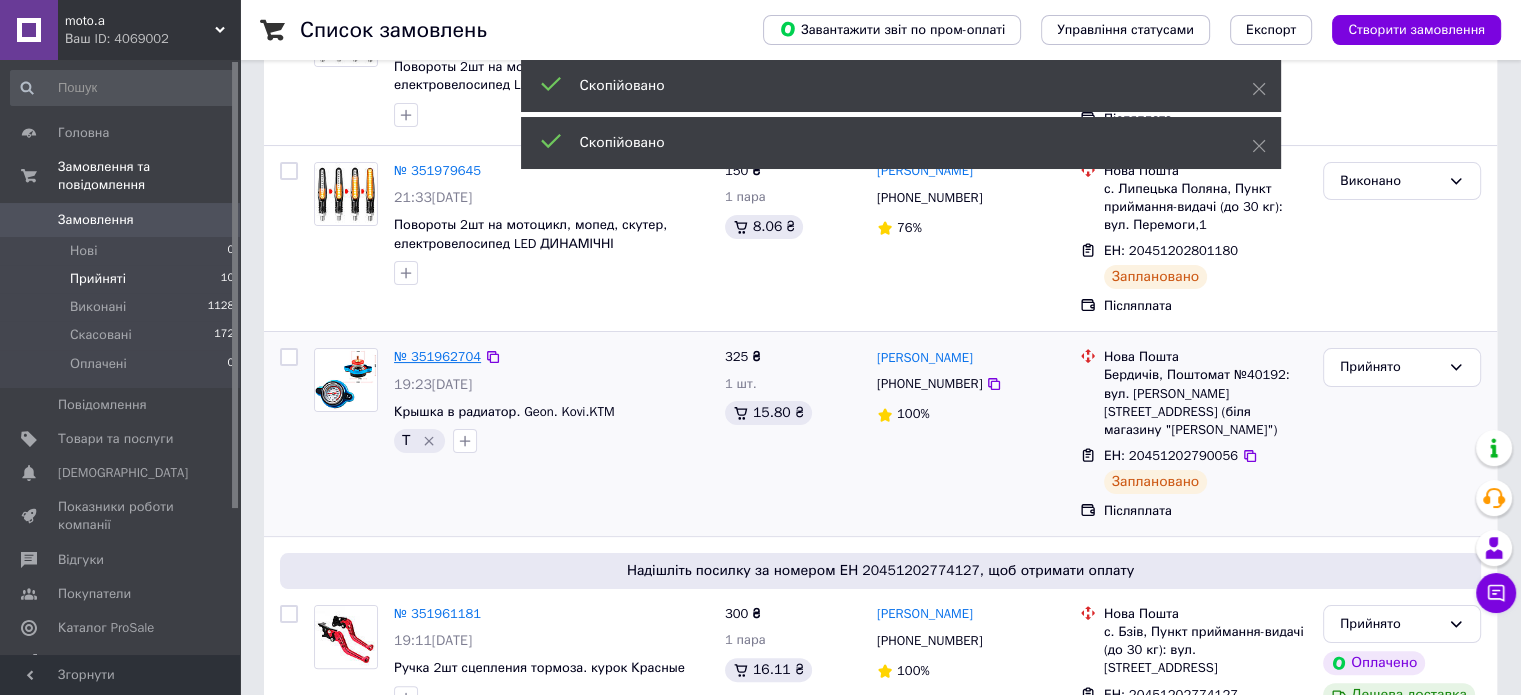 click on "№ 351962704" at bounding box center (437, 356) 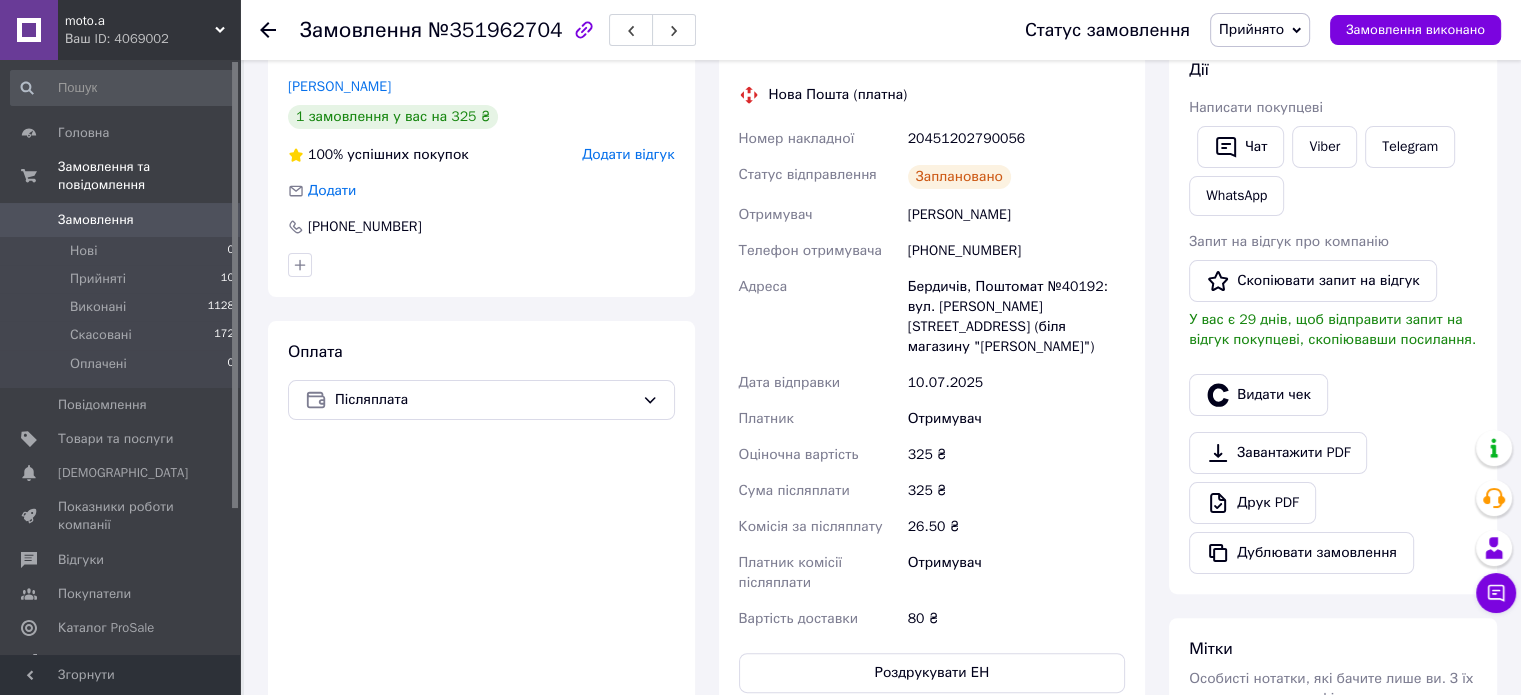 scroll, scrollTop: 200, scrollLeft: 0, axis: vertical 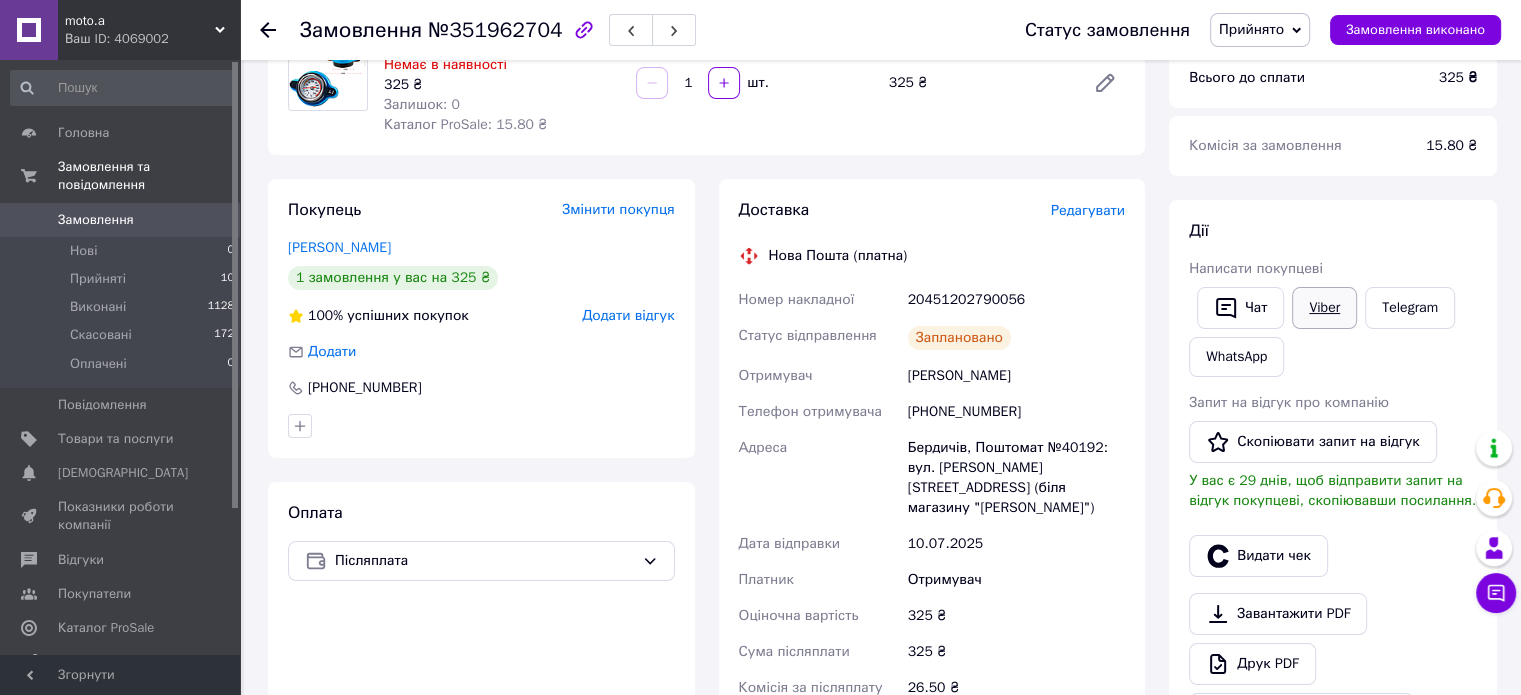 click on "Viber" at bounding box center [1324, 308] 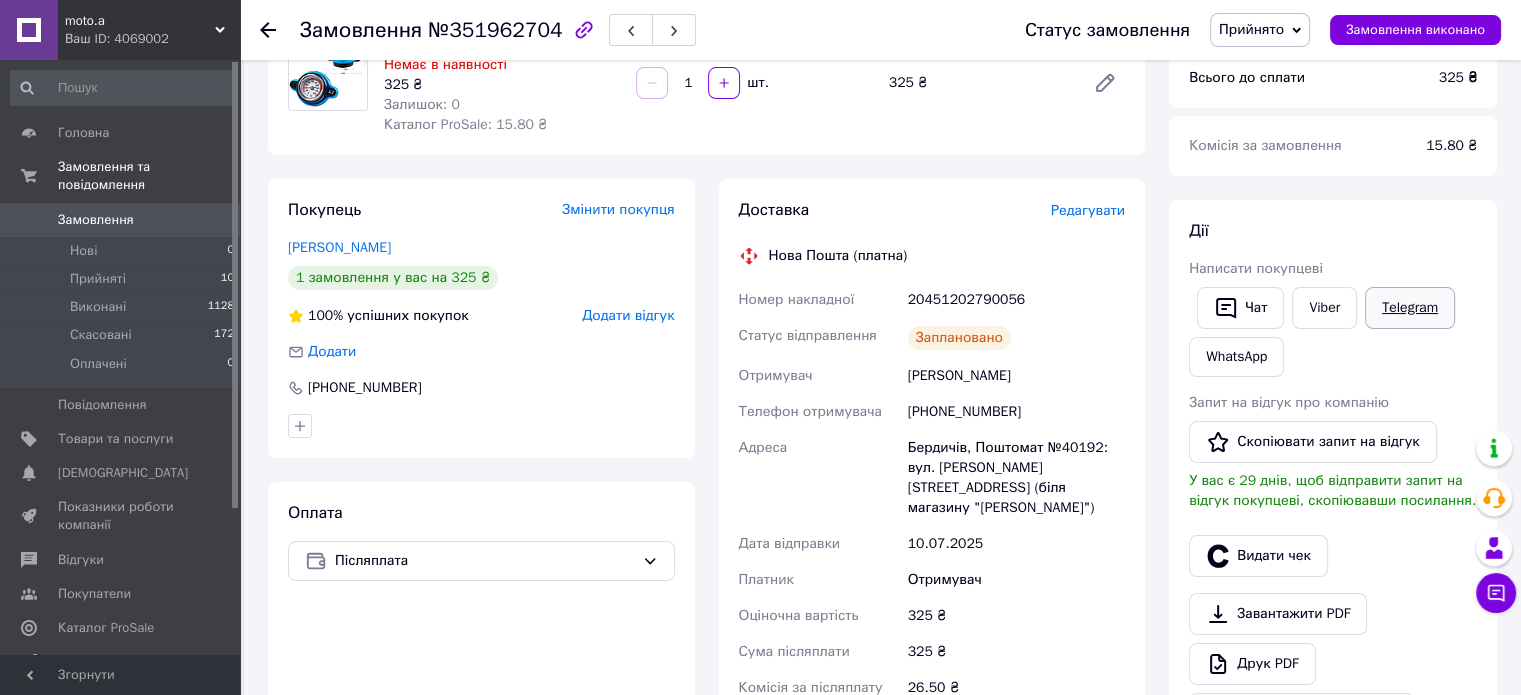 click on "Telegram" at bounding box center [1410, 308] 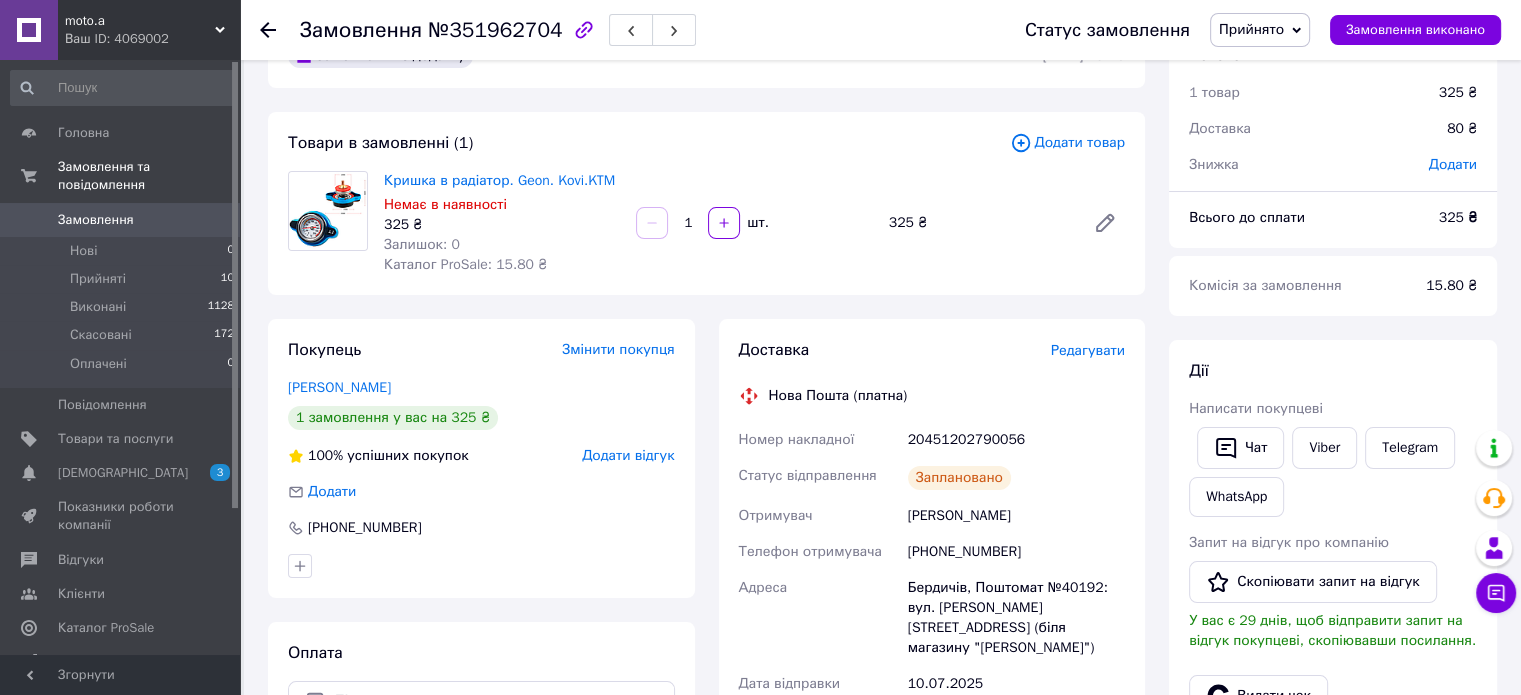 scroll, scrollTop: 0, scrollLeft: 0, axis: both 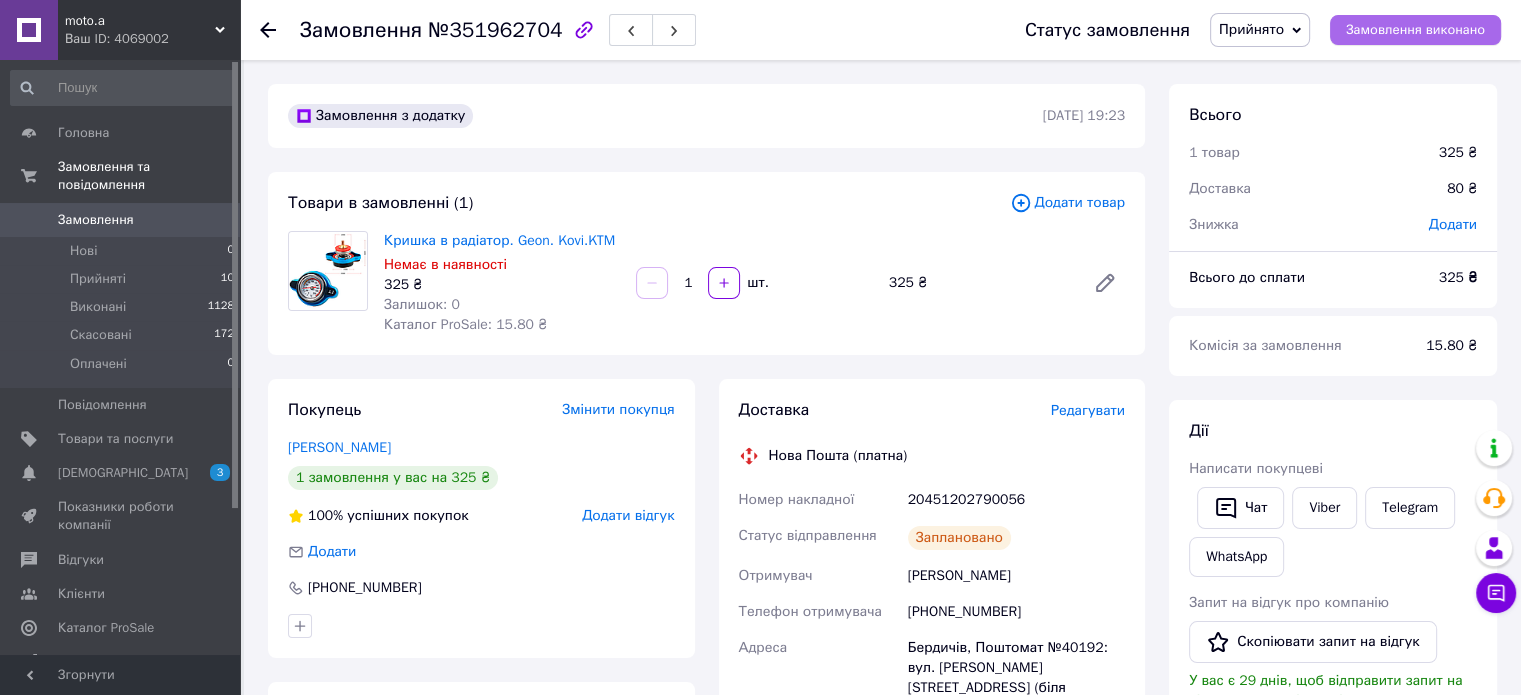 click on "Замовлення виконано" at bounding box center [1415, 30] 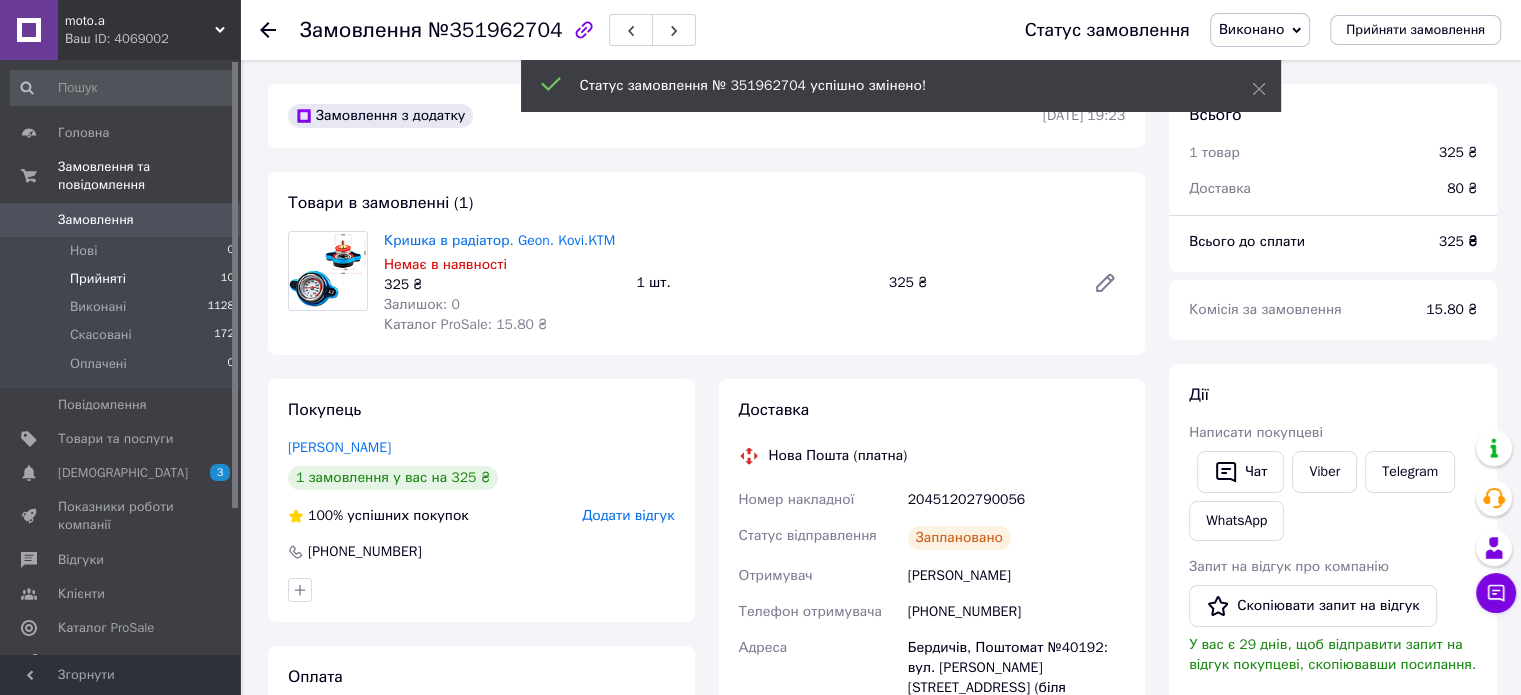 click on "Прийняті" at bounding box center [98, 279] 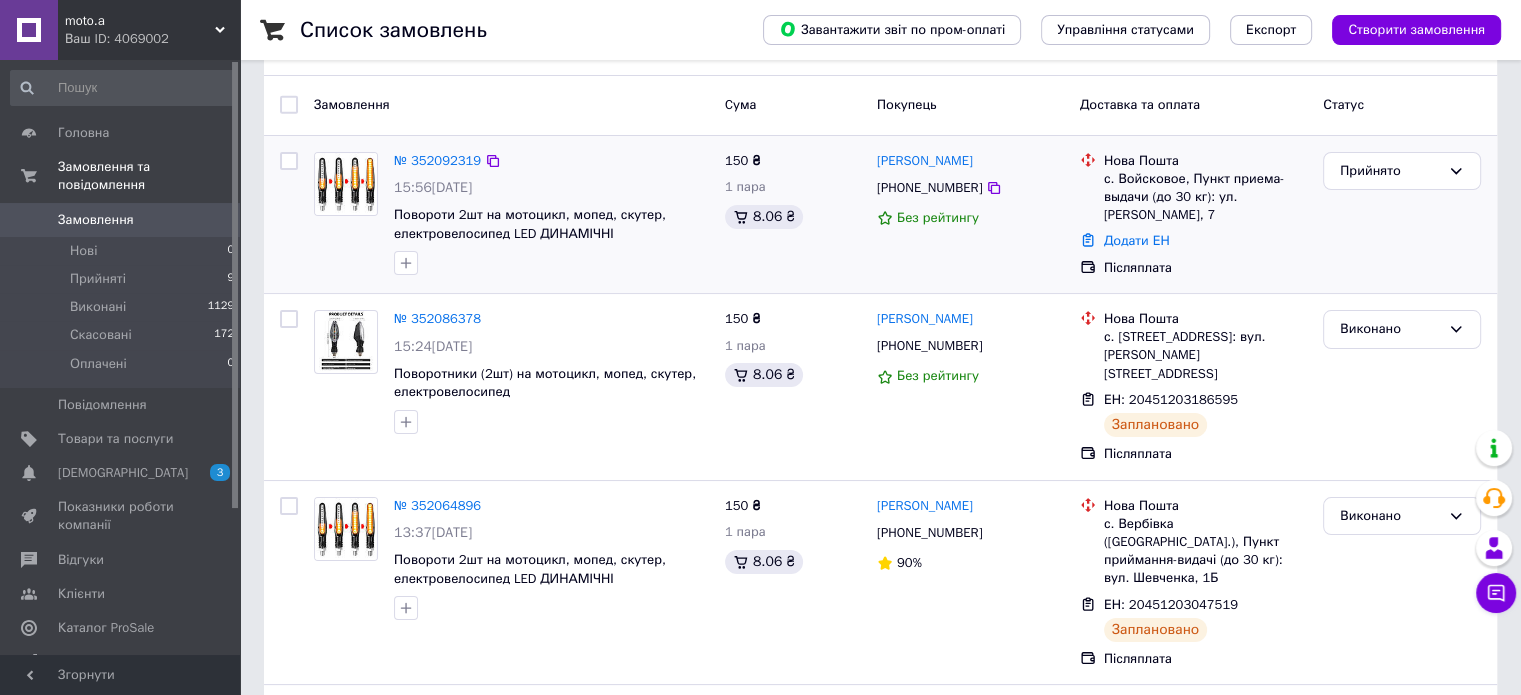 scroll, scrollTop: 200, scrollLeft: 0, axis: vertical 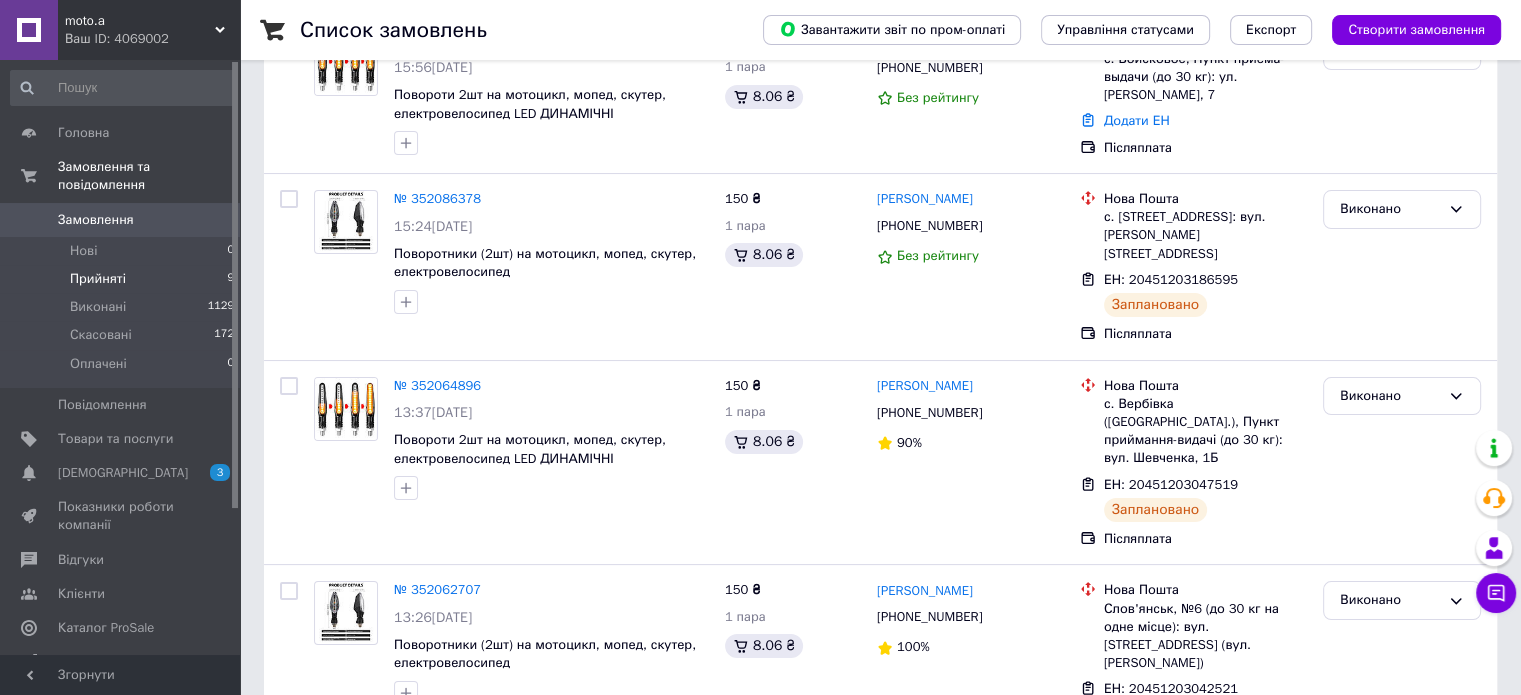 click on "Прийняті" at bounding box center [98, 279] 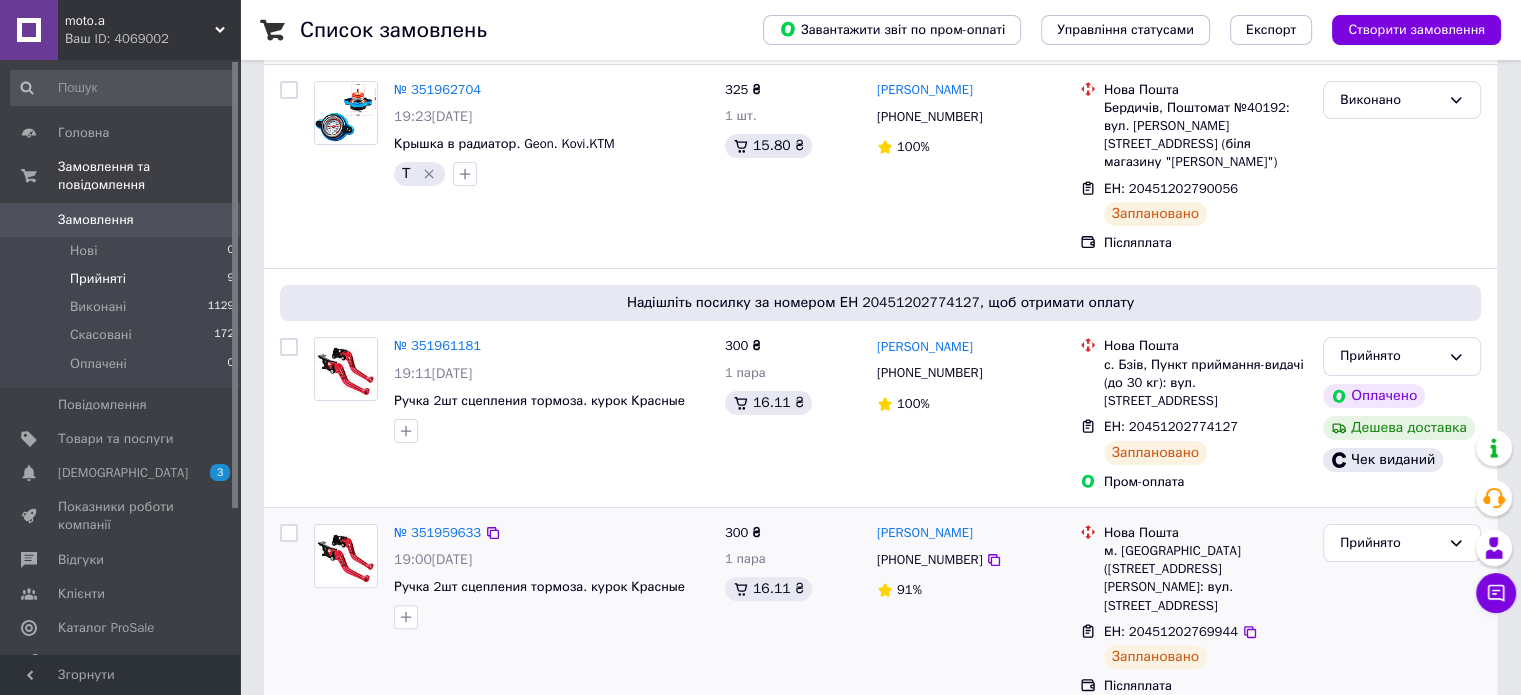 scroll, scrollTop: 500, scrollLeft: 0, axis: vertical 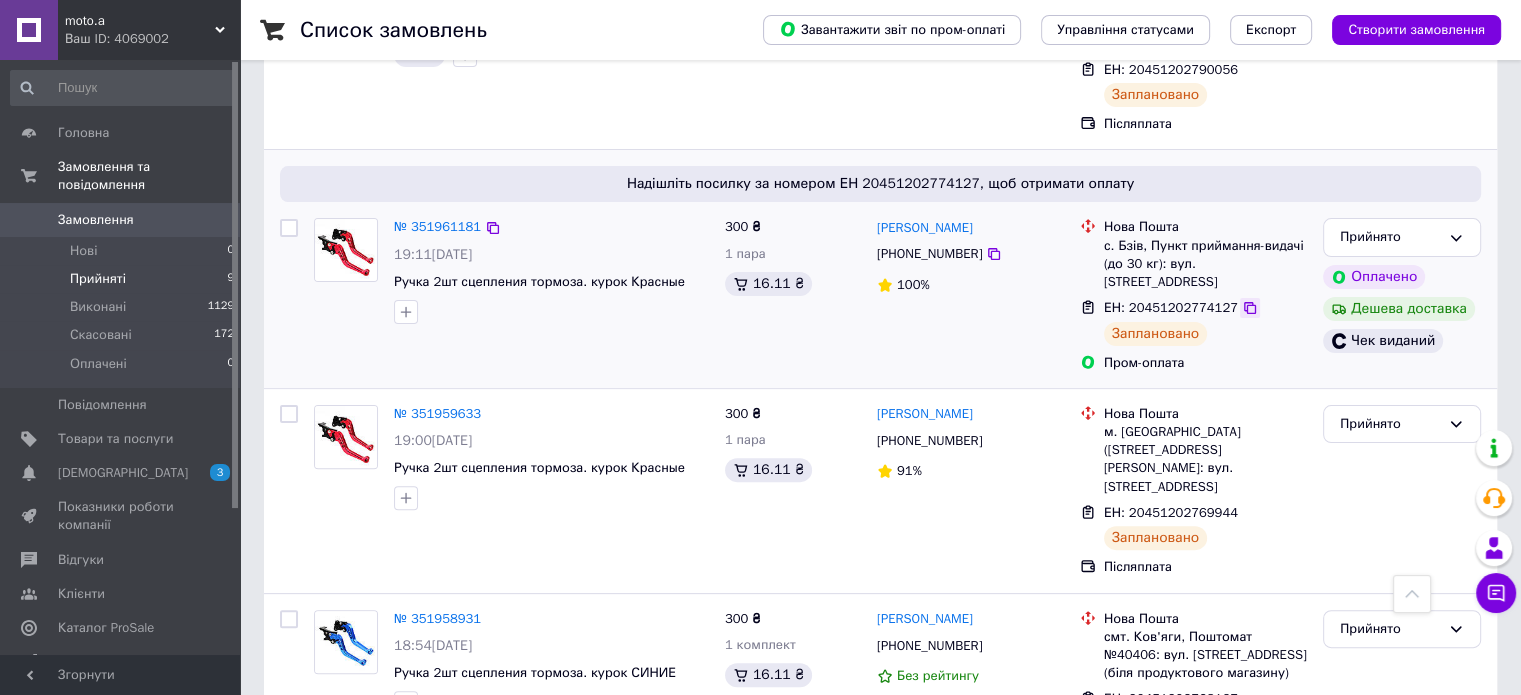 click 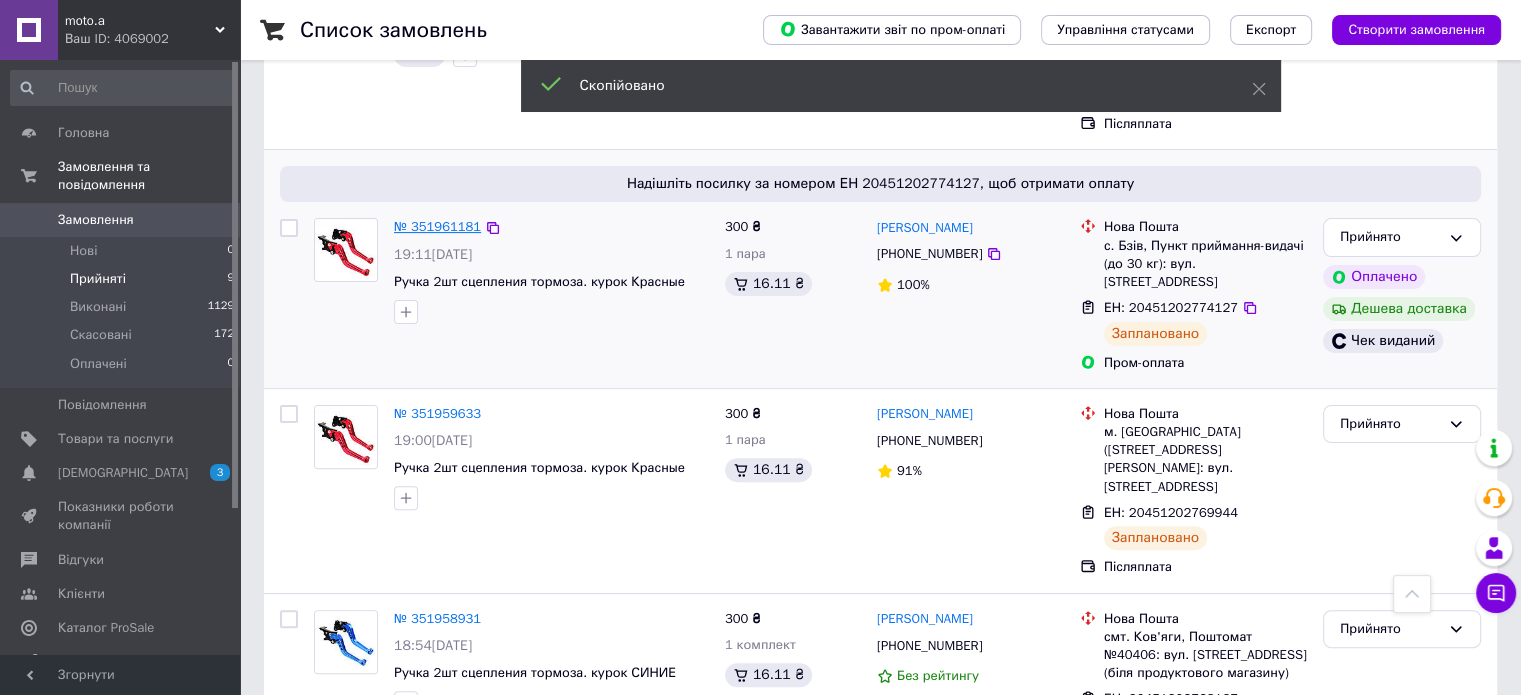 click on "№ 351961181" at bounding box center (437, 226) 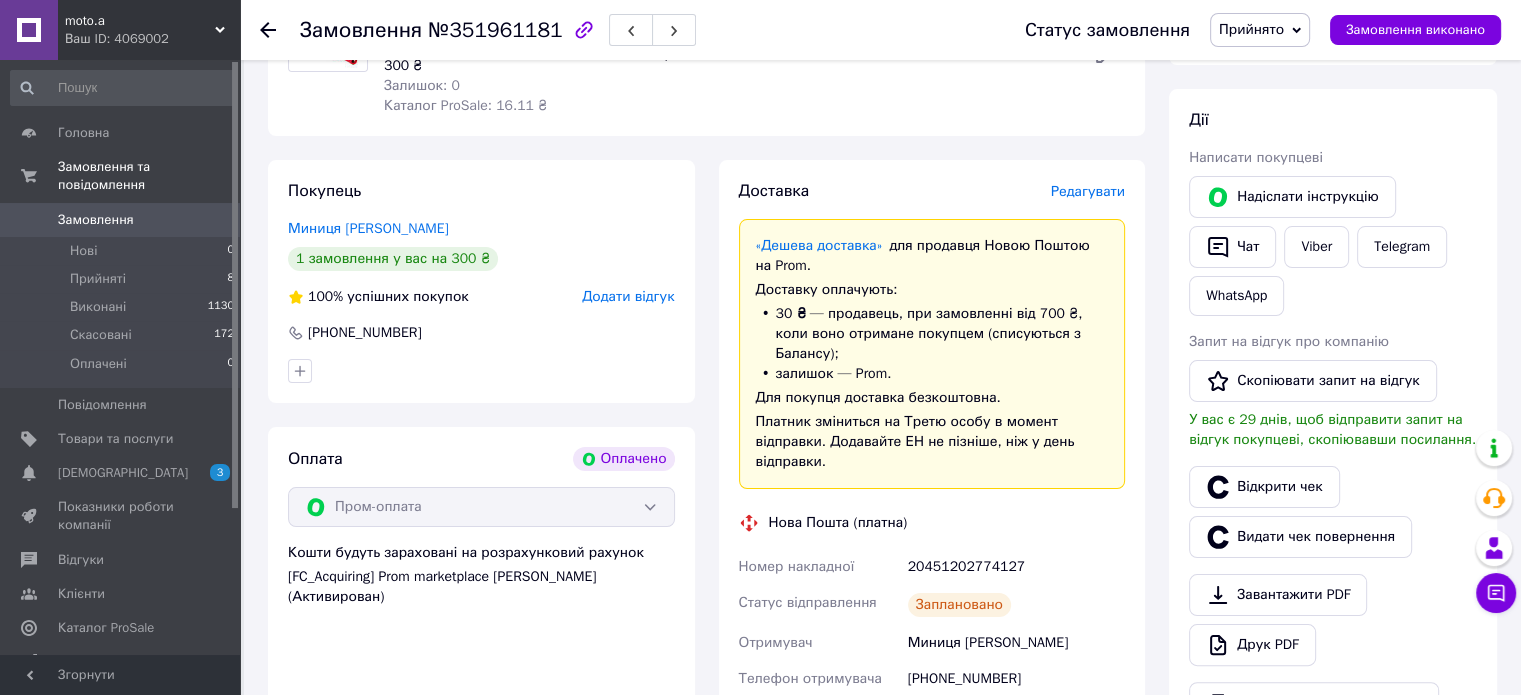 scroll, scrollTop: 300, scrollLeft: 0, axis: vertical 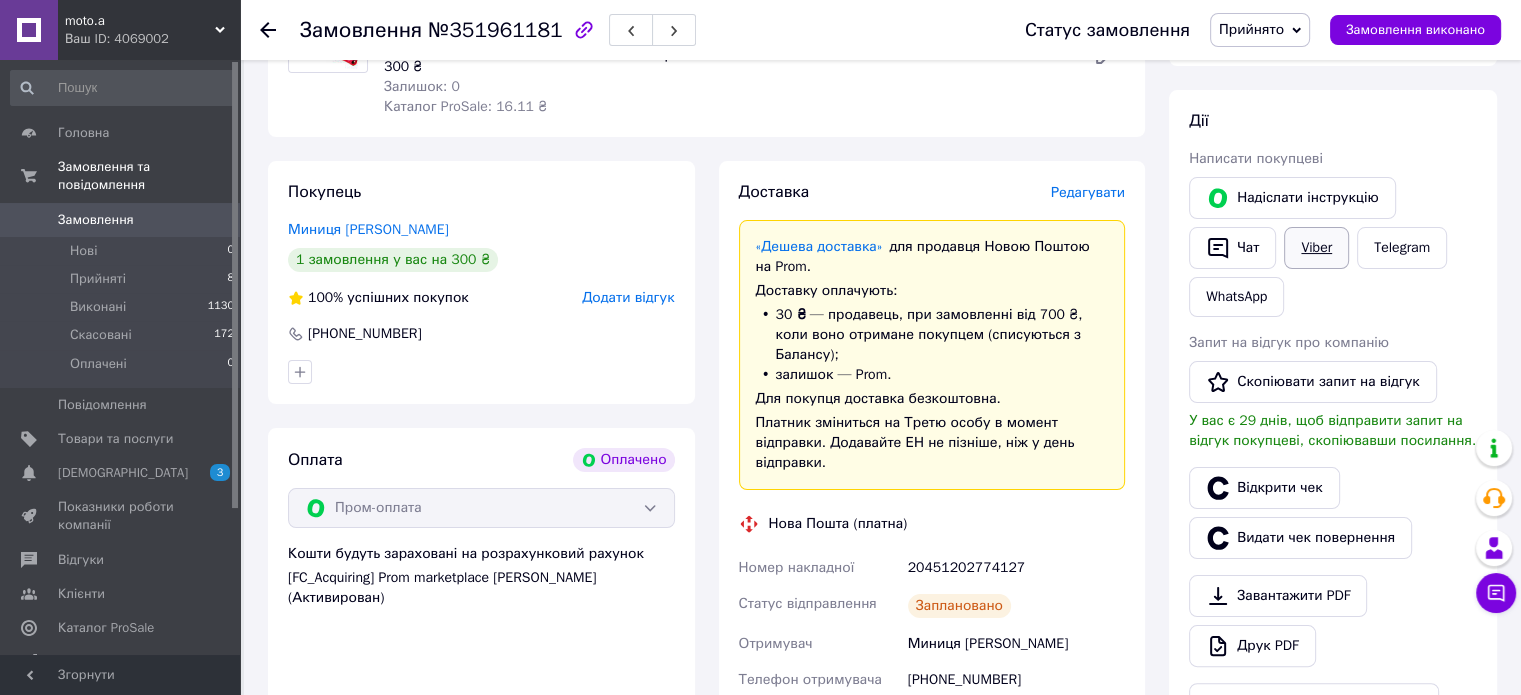 click on "Viber" at bounding box center (1316, 248) 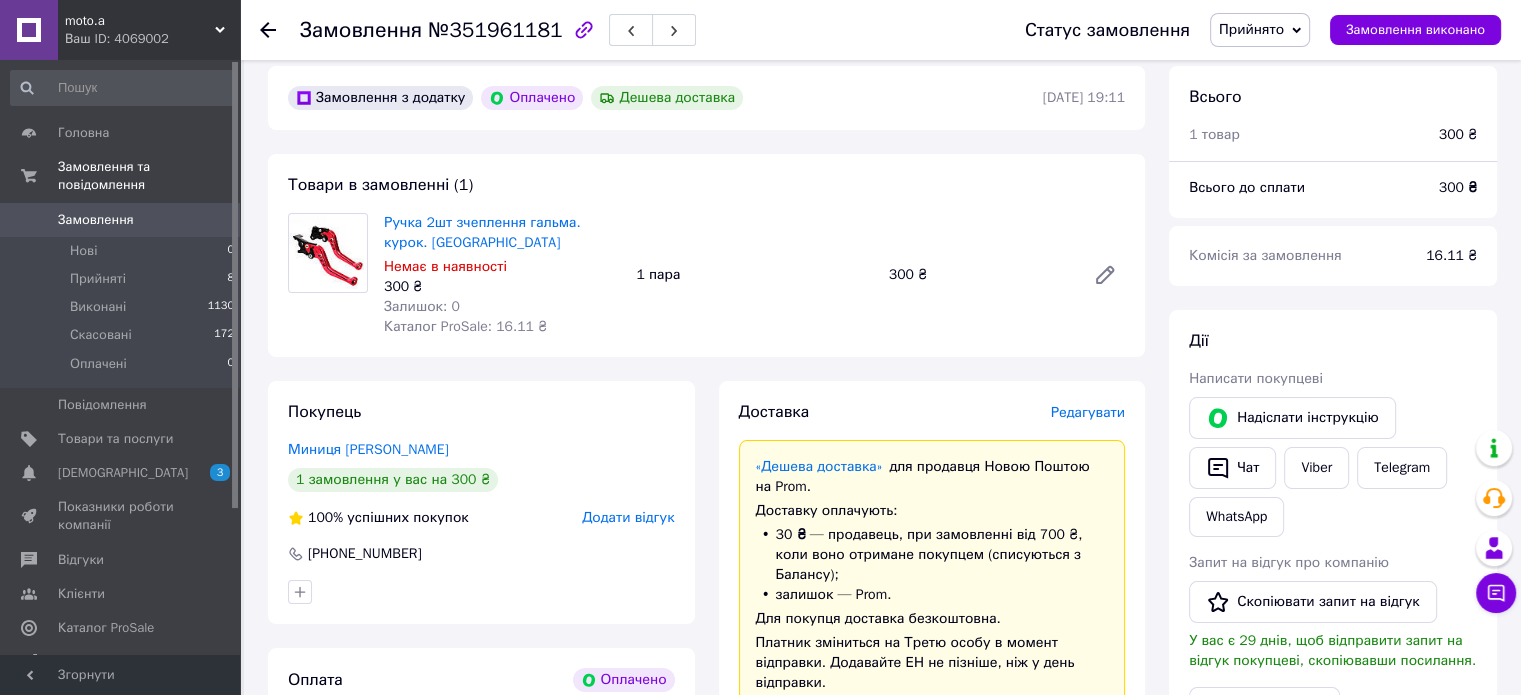 scroll, scrollTop: 0, scrollLeft: 0, axis: both 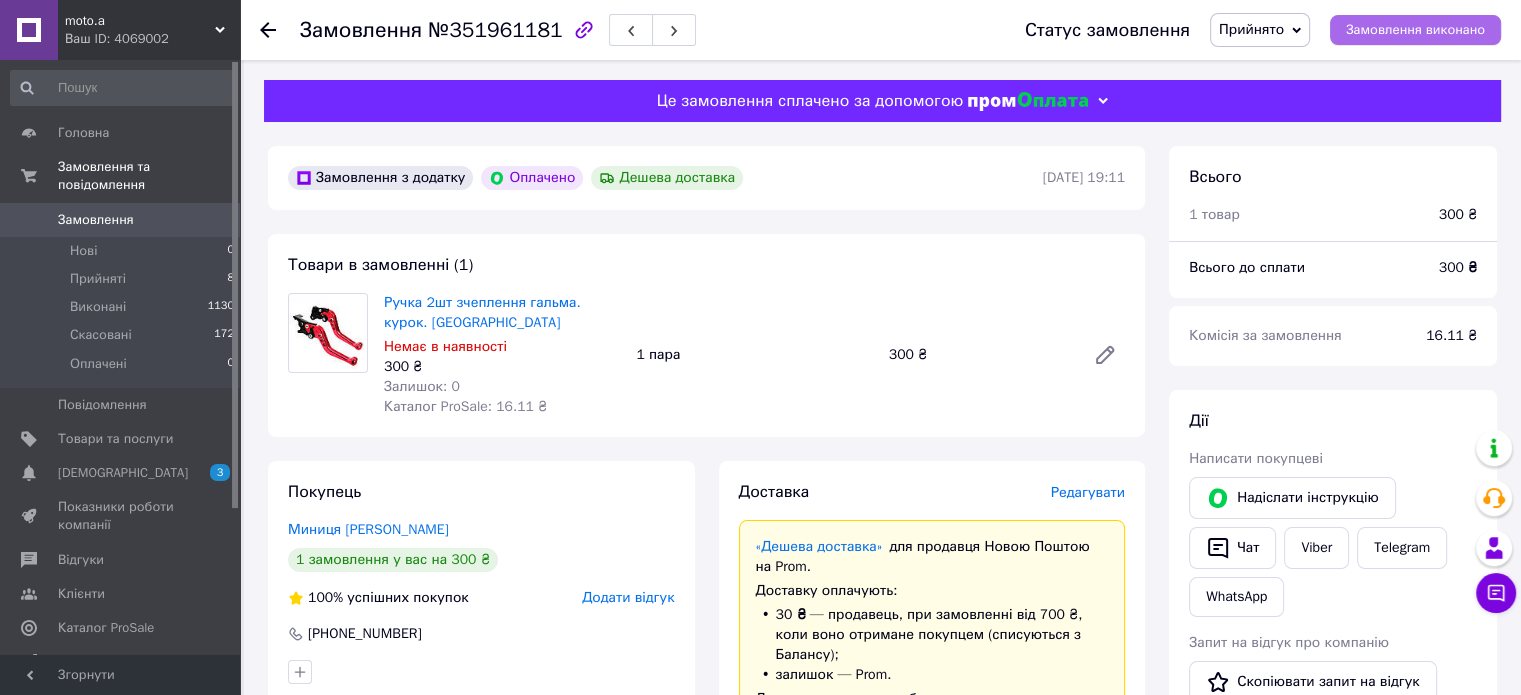 click on "Замовлення виконано" at bounding box center [1415, 30] 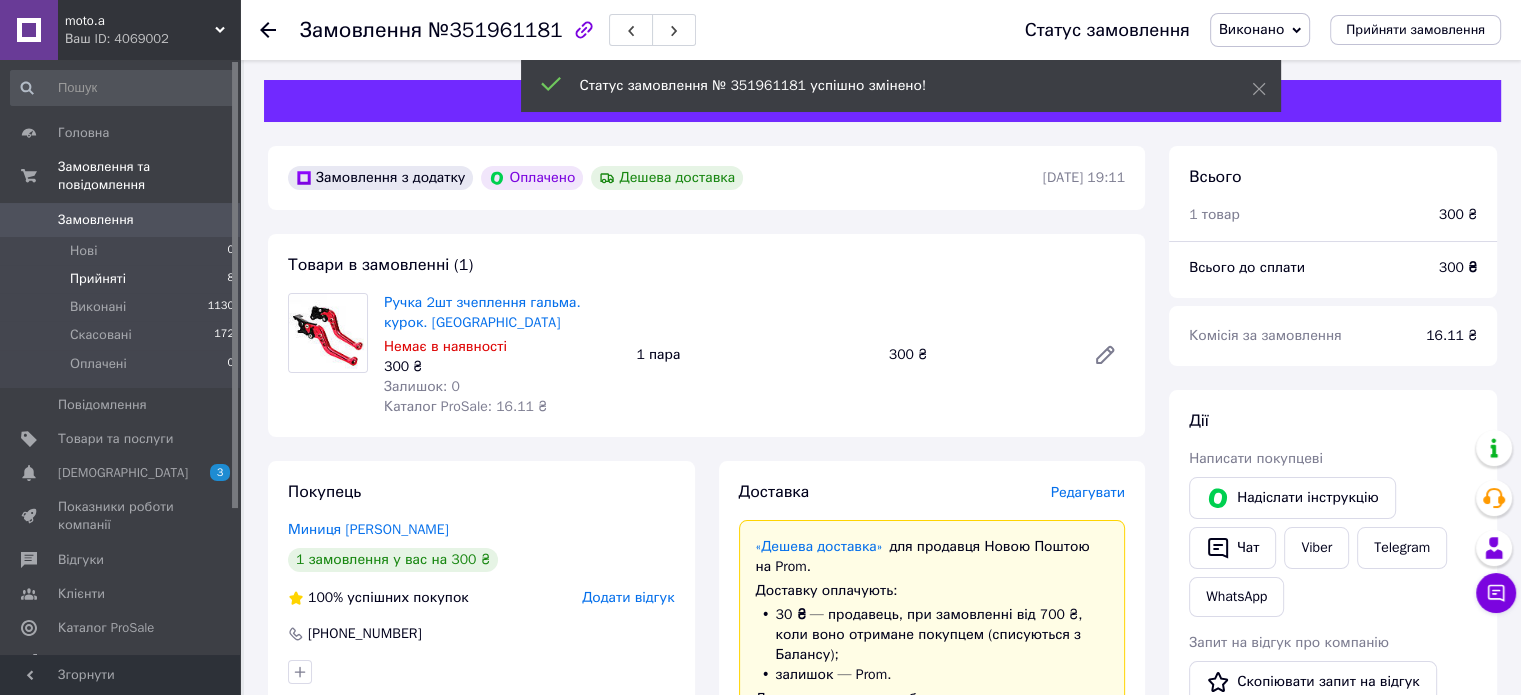 click on "Прийняті" at bounding box center [98, 279] 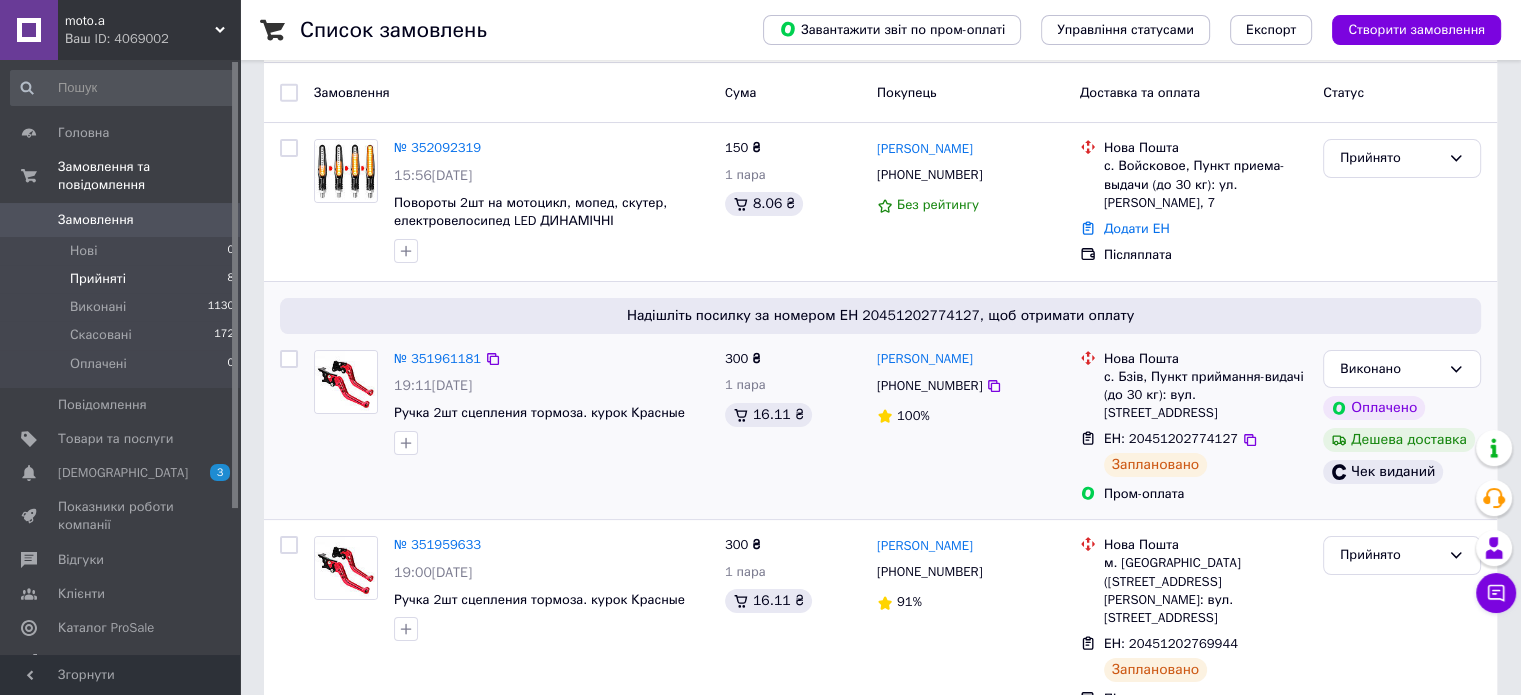 scroll, scrollTop: 400, scrollLeft: 0, axis: vertical 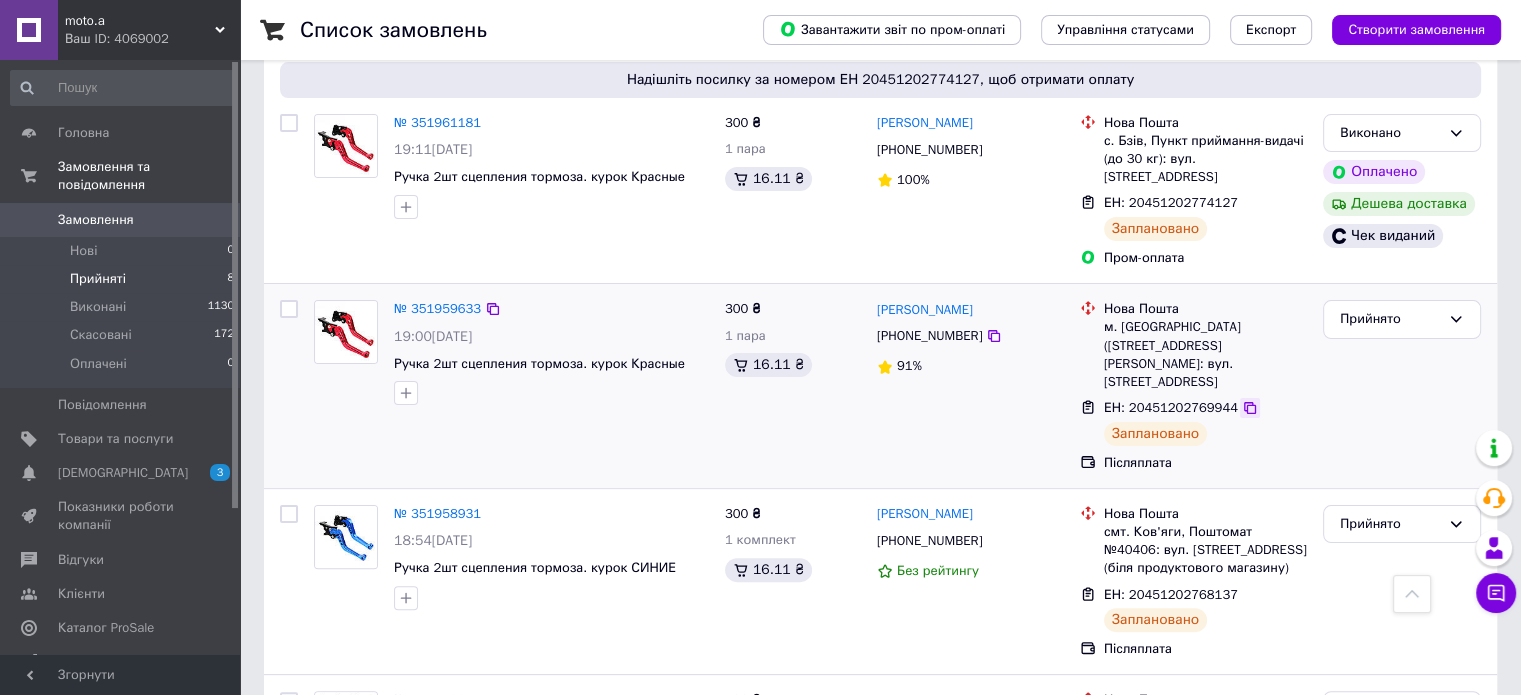 click 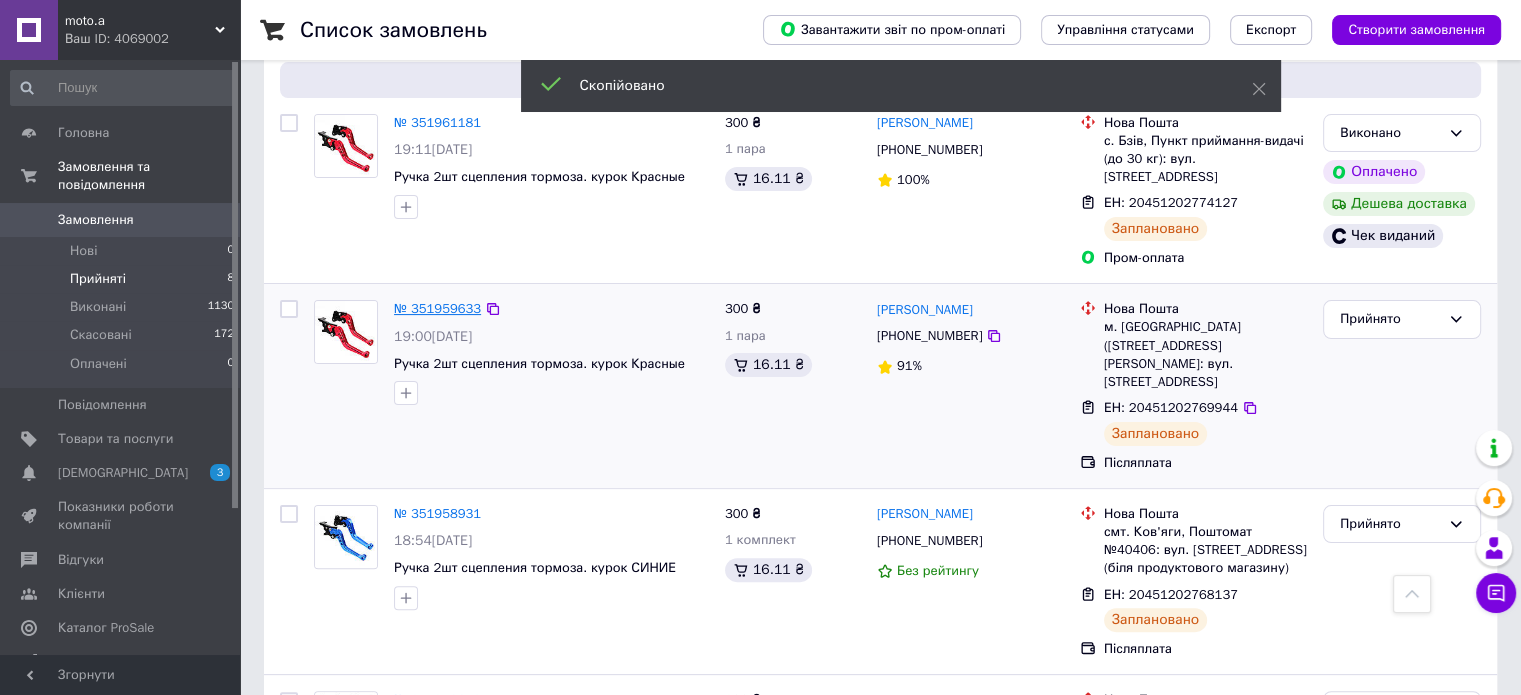 click on "№ 351959633" at bounding box center (437, 308) 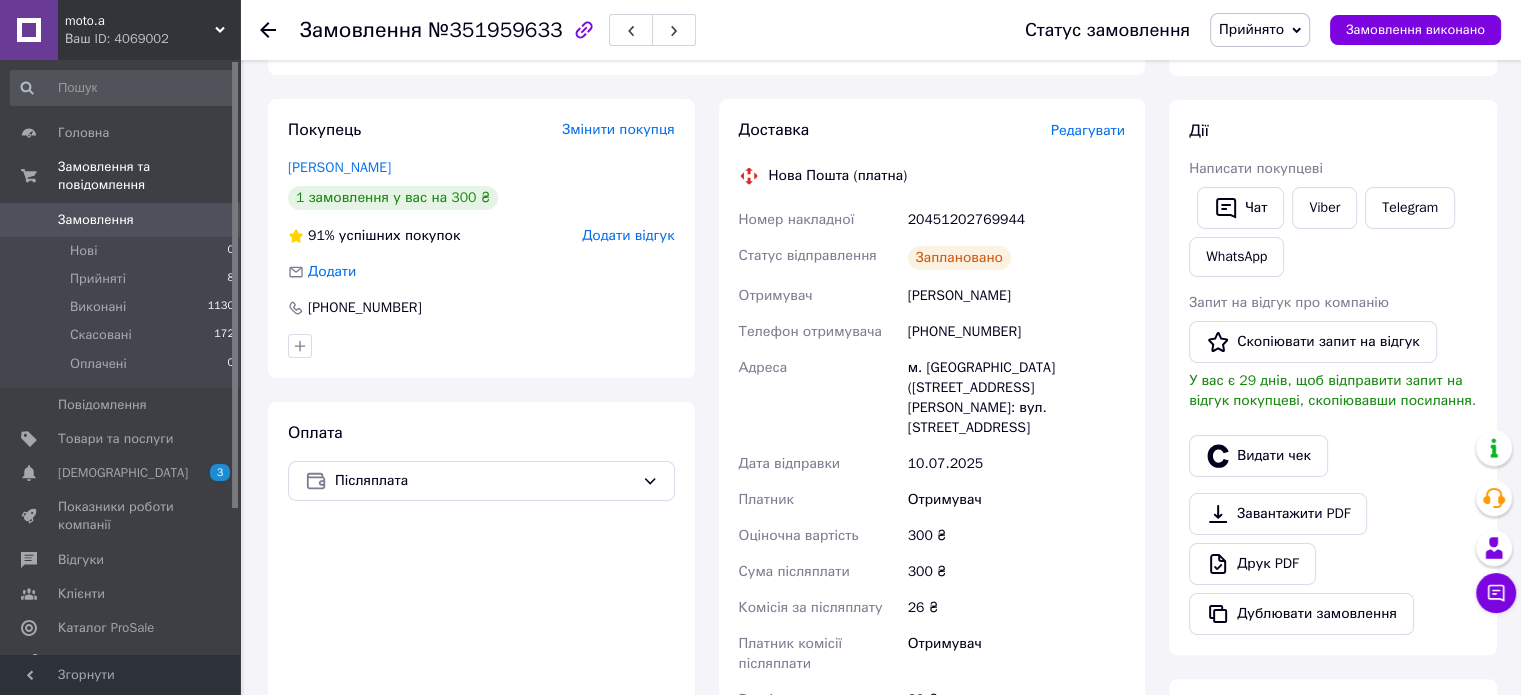 scroll, scrollTop: 100, scrollLeft: 0, axis: vertical 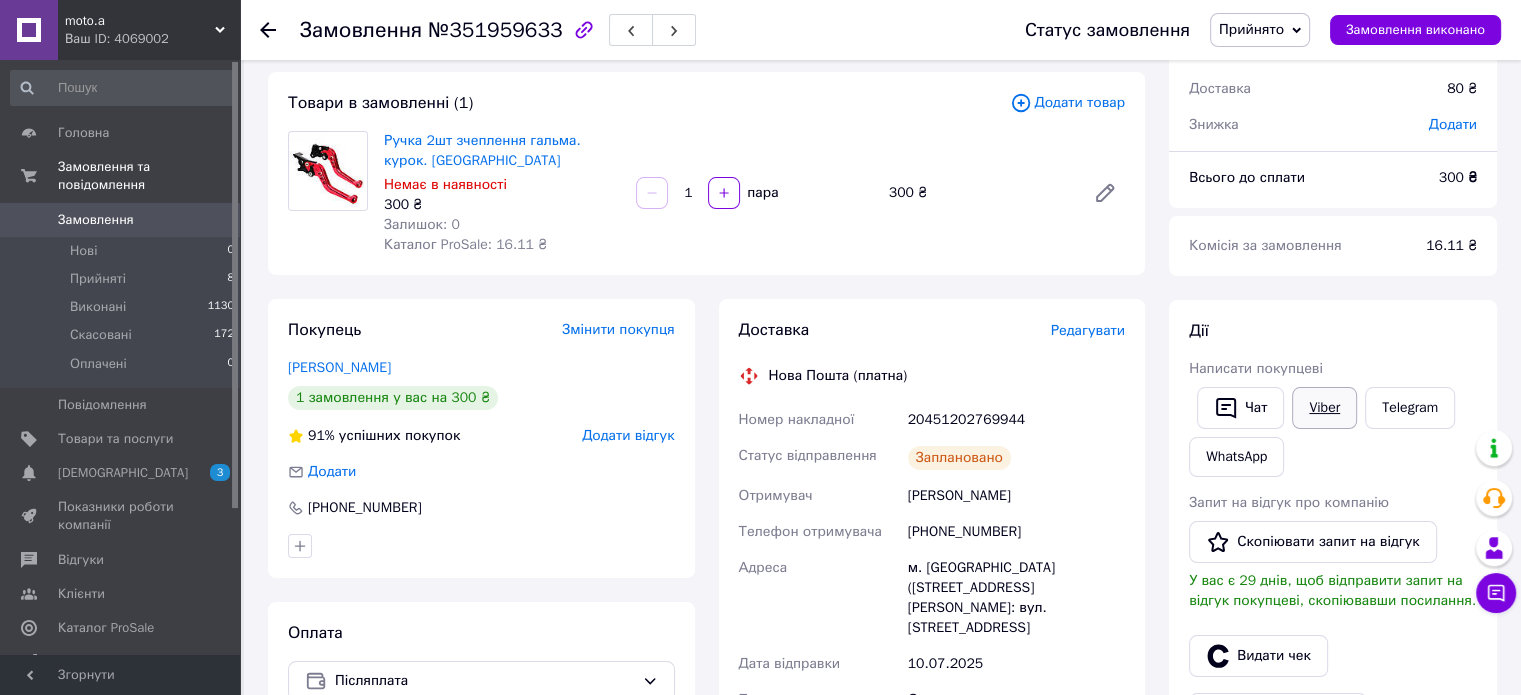 click on "Viber" at bounding box center (1324, 408) 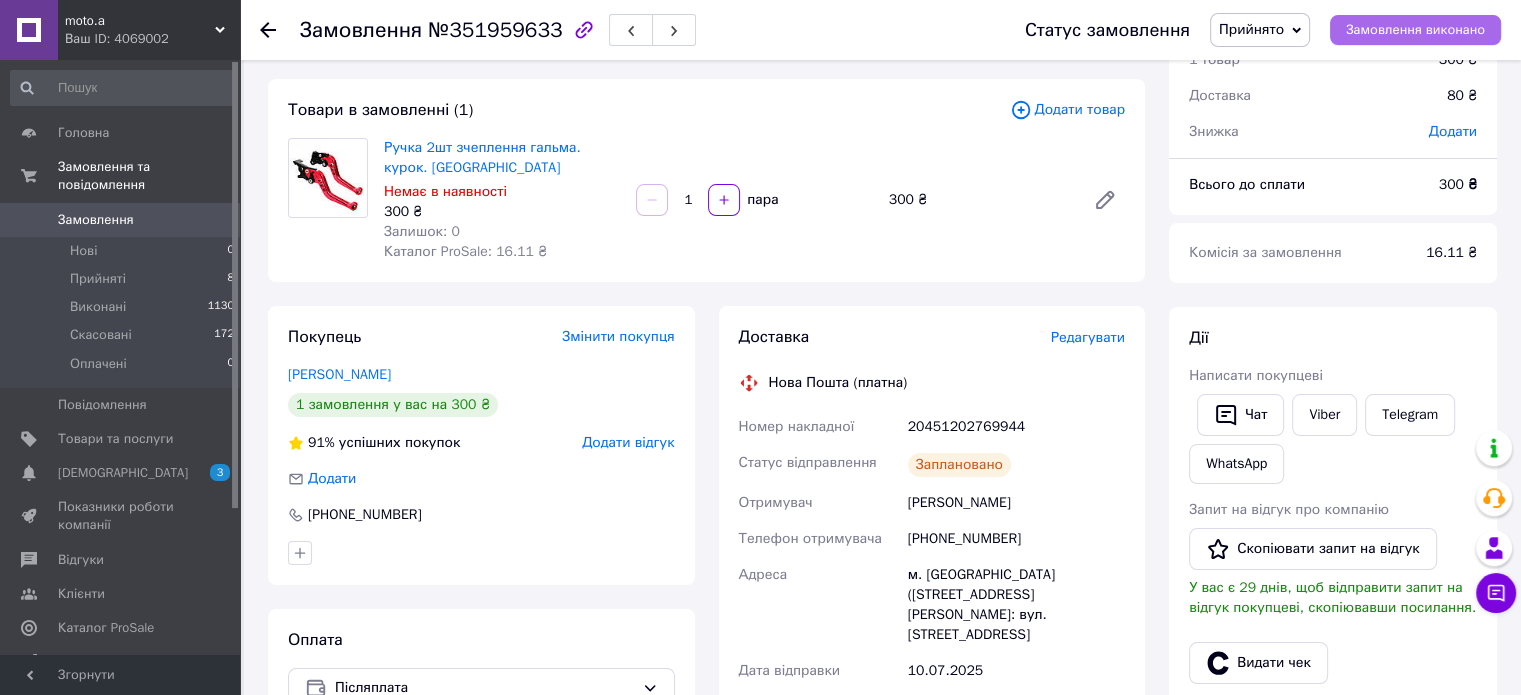 scroll, scrollTop: 100, scrollLeft: 0, axis: vertical 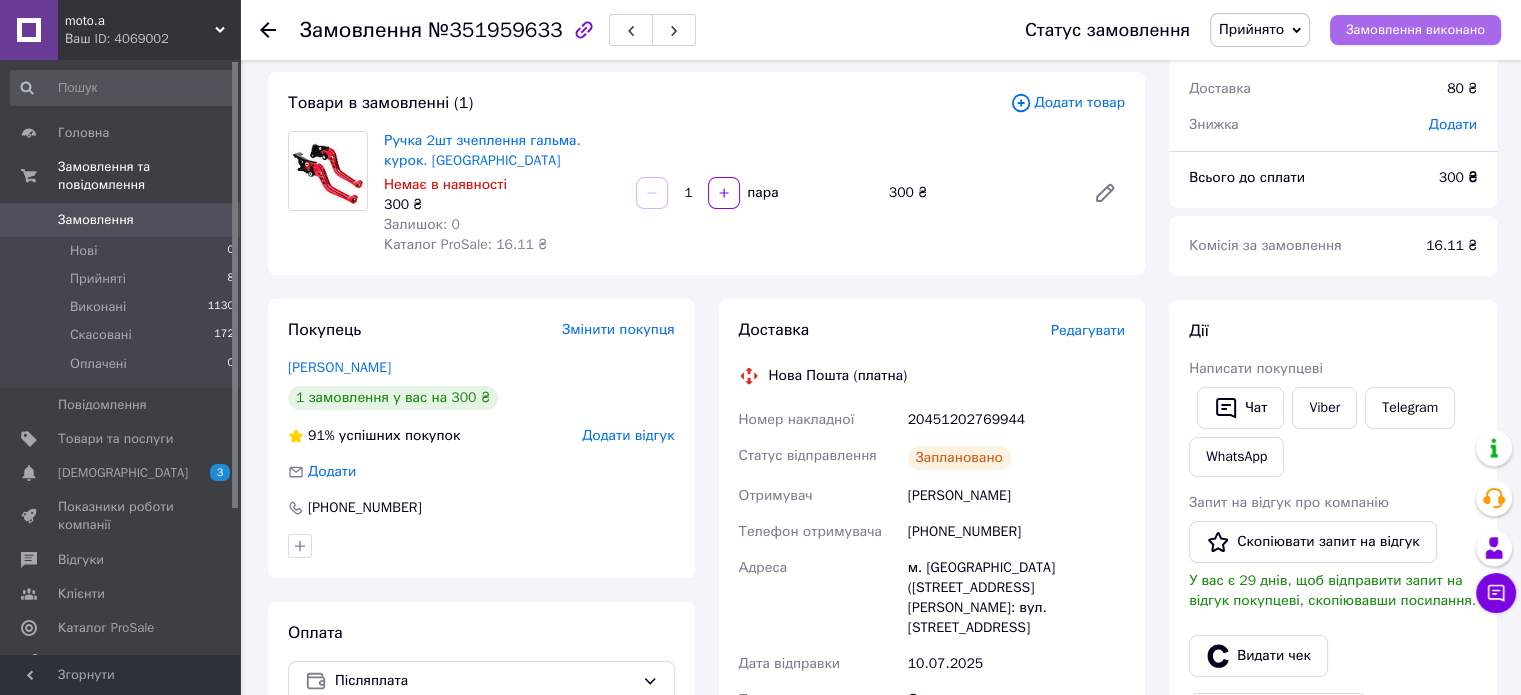click on "Замовлення виконано" at bounding box center [1415, 30] 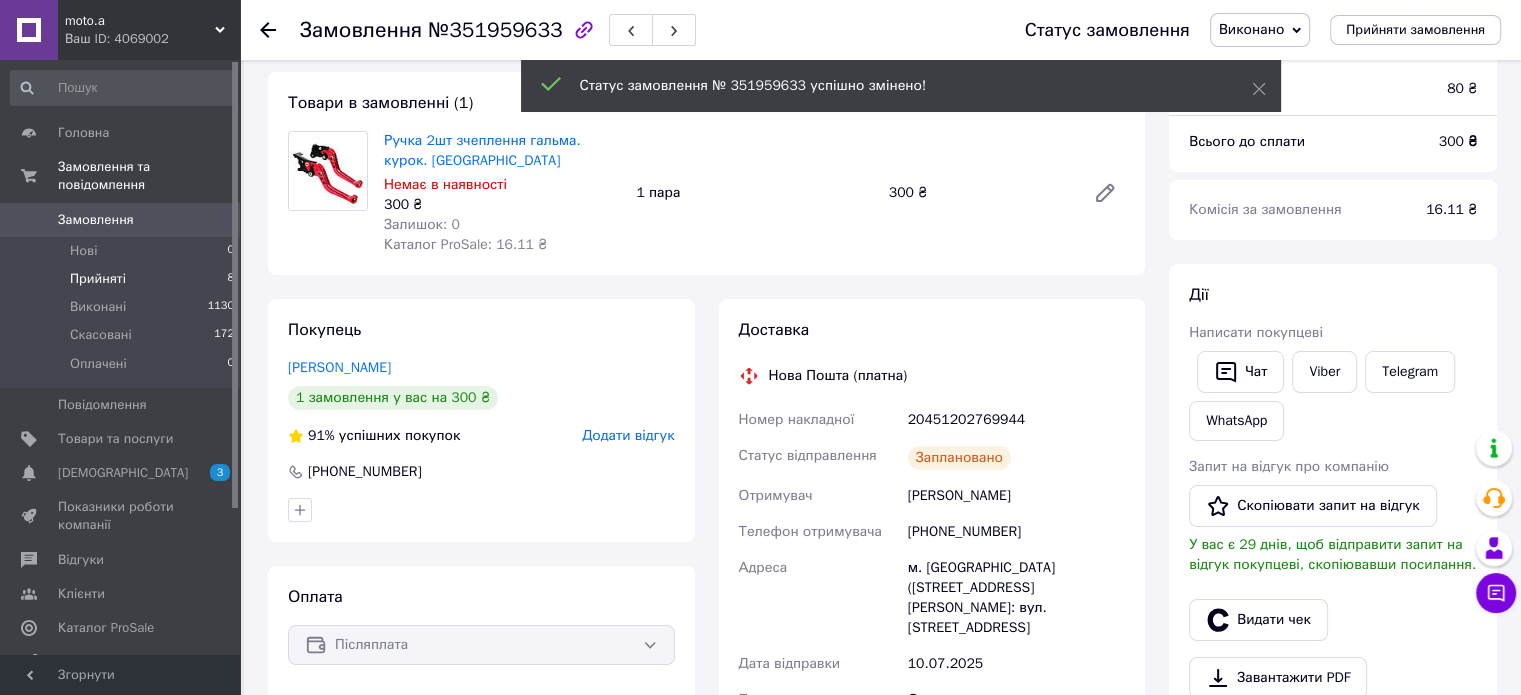 click on "Прийняті" at bounding box center [98, 279] 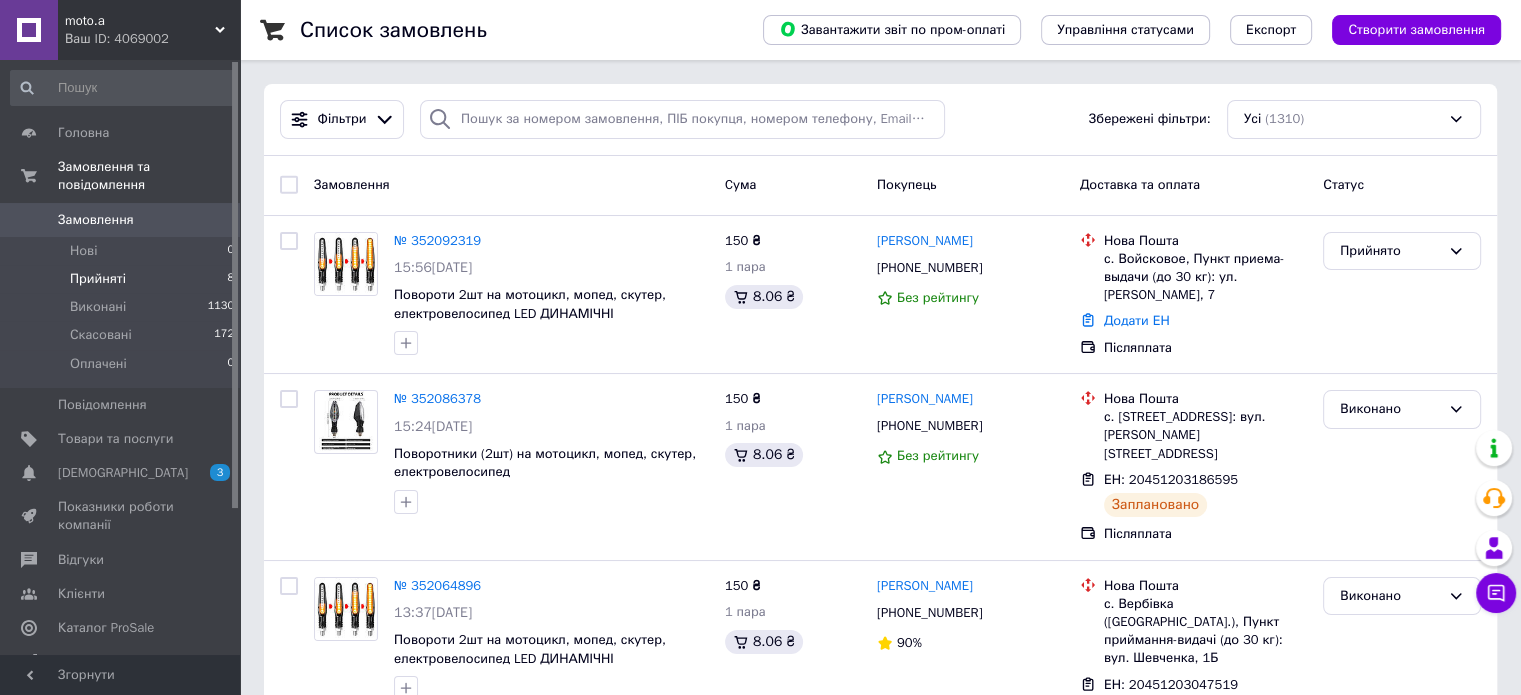 click on "Прийняті" at bounding box center [98, 279] 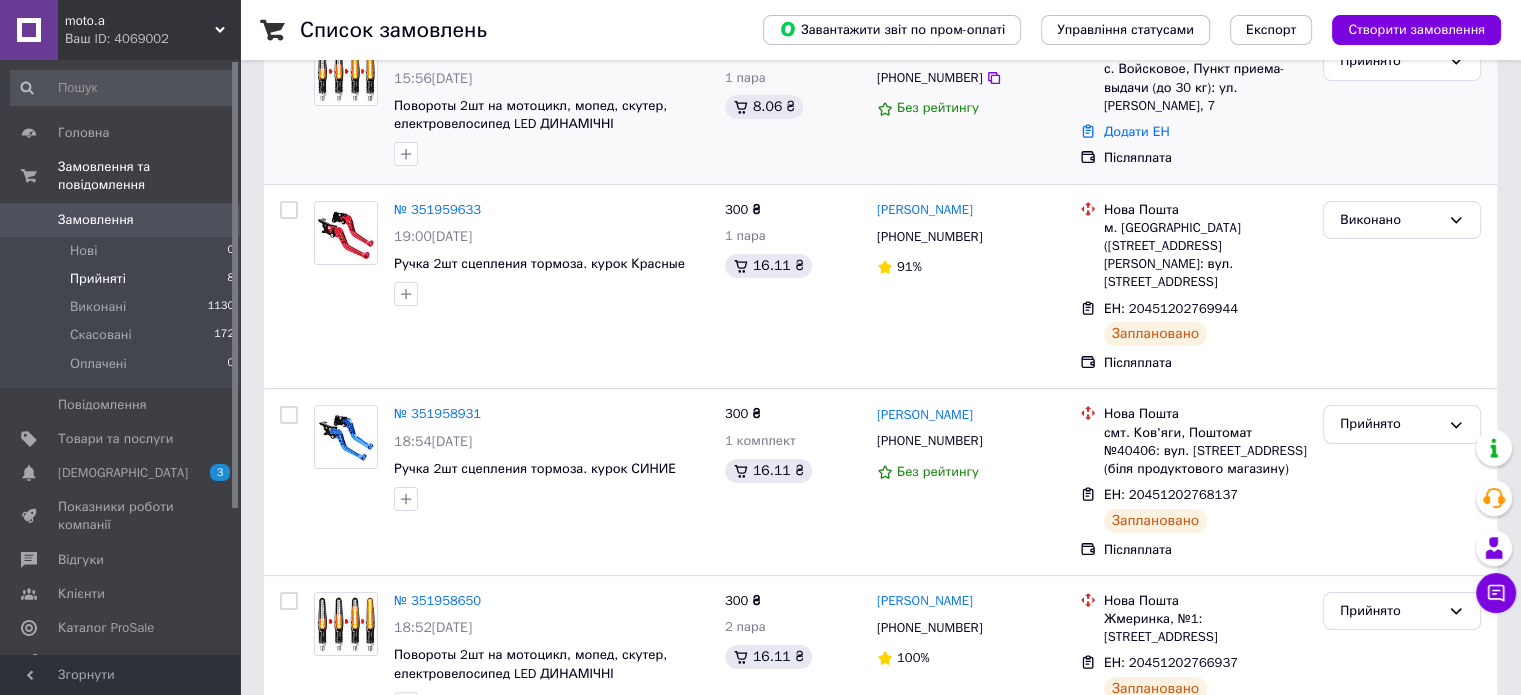 scroll, scrollTop: 300, scrollLeft: 0, axis: vertical 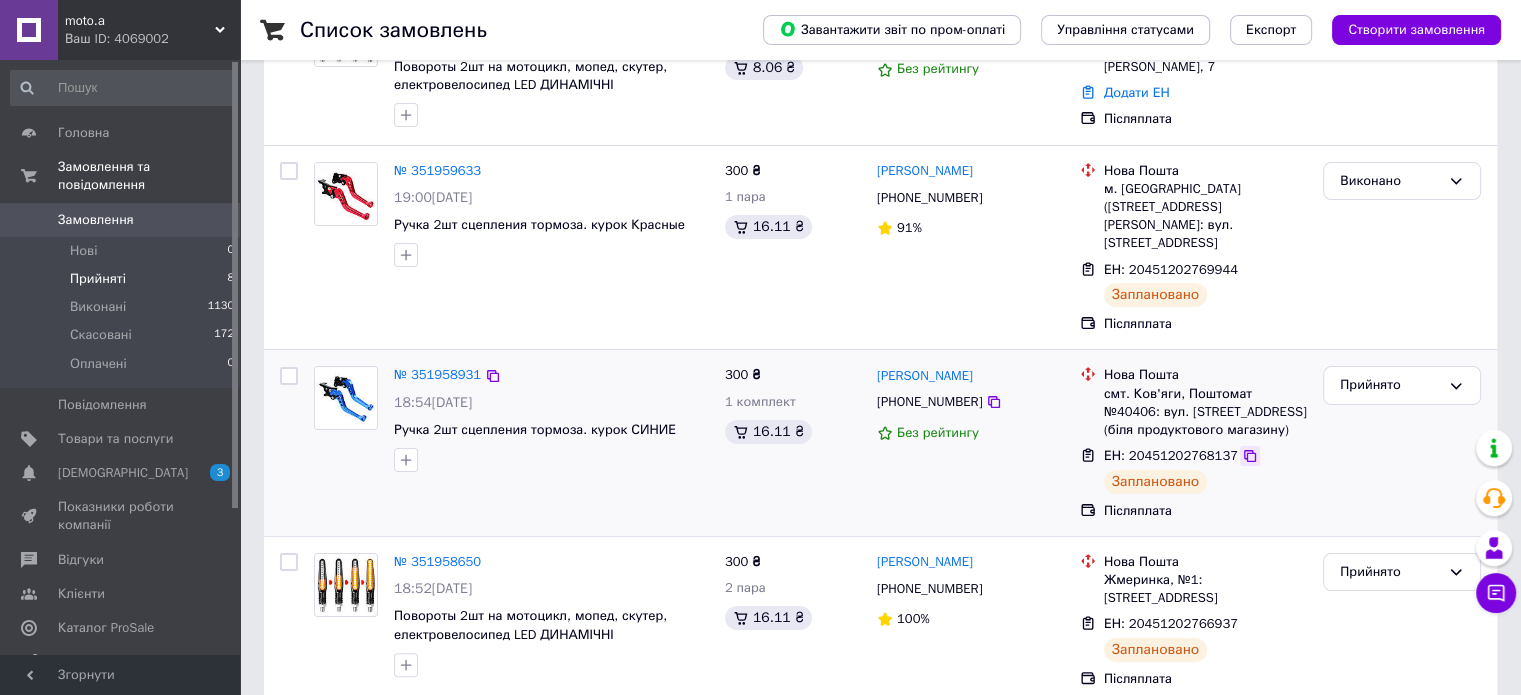 click 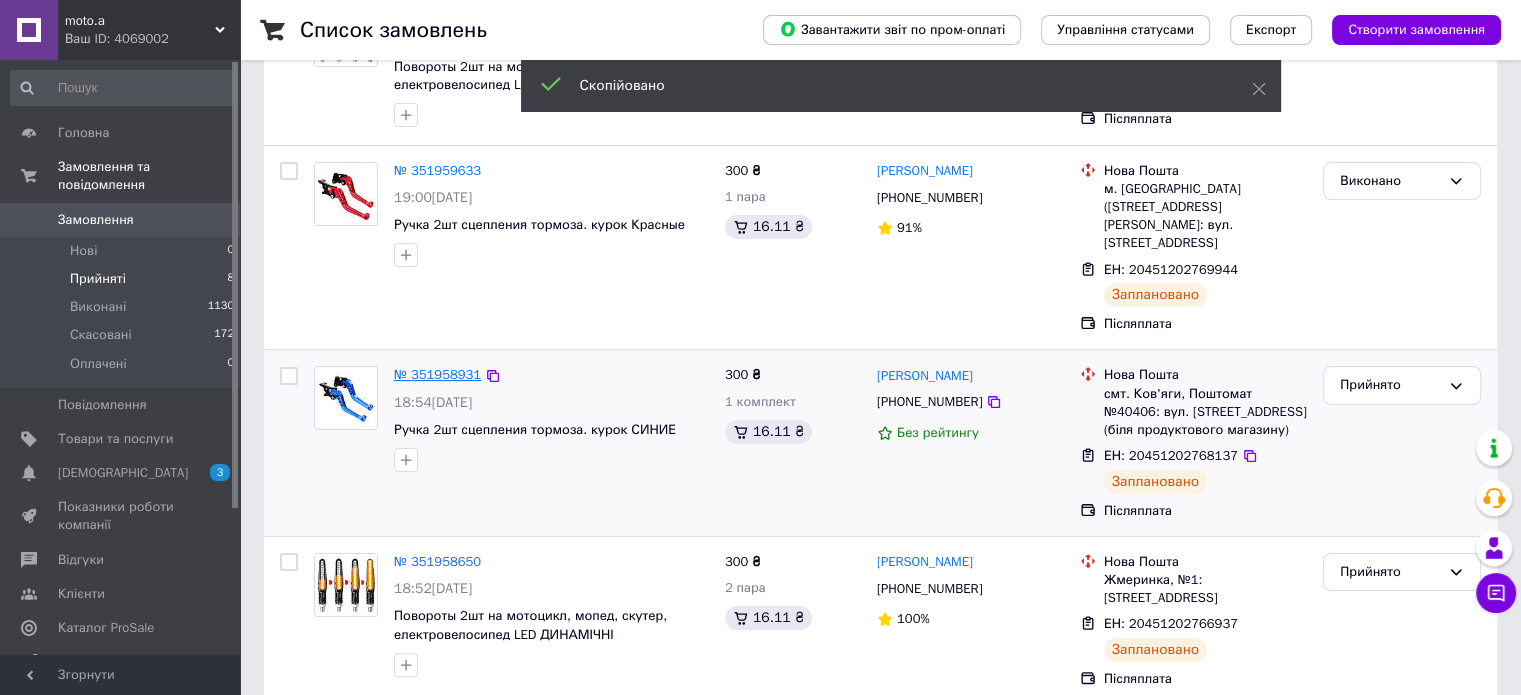 click on "№ 351958931" at bounding box center [437, 374] 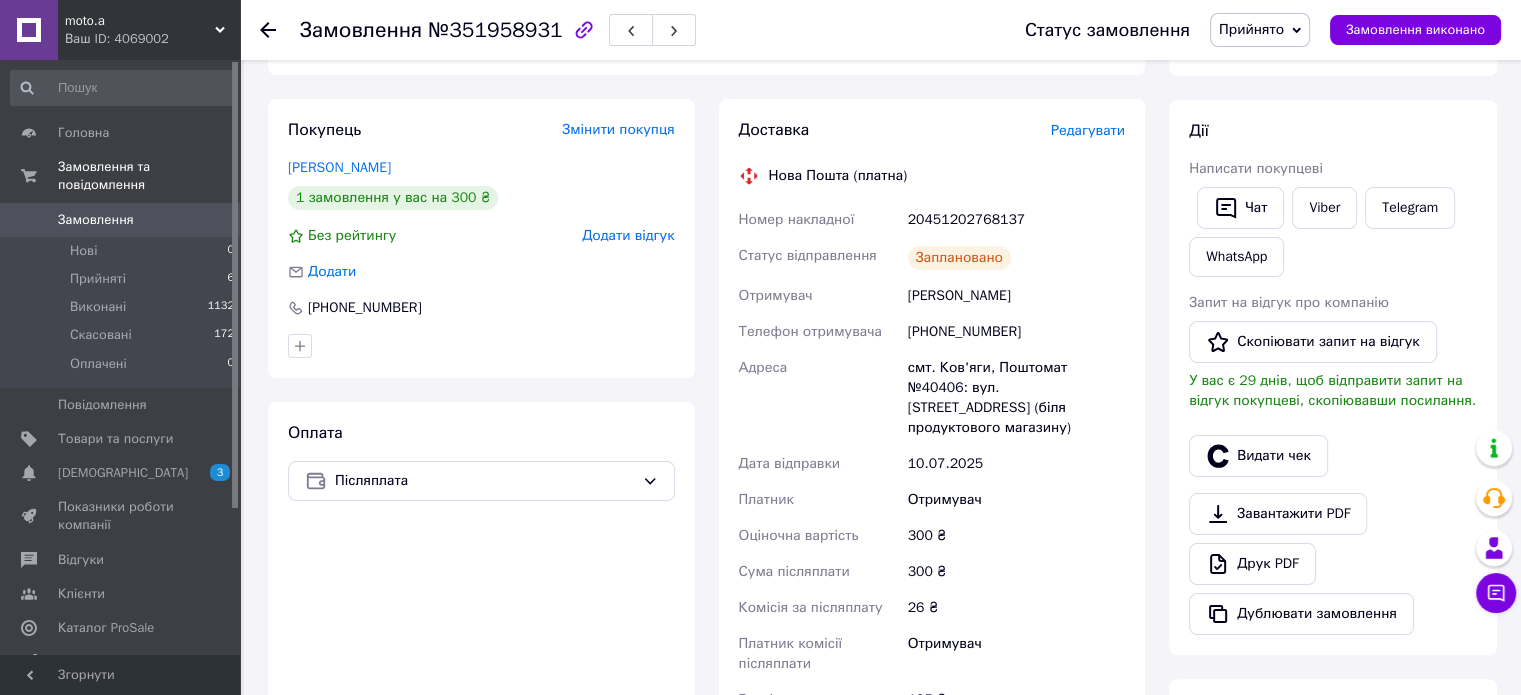 scroll, scrollTop: 0, scrollLeft: 0, axis: both 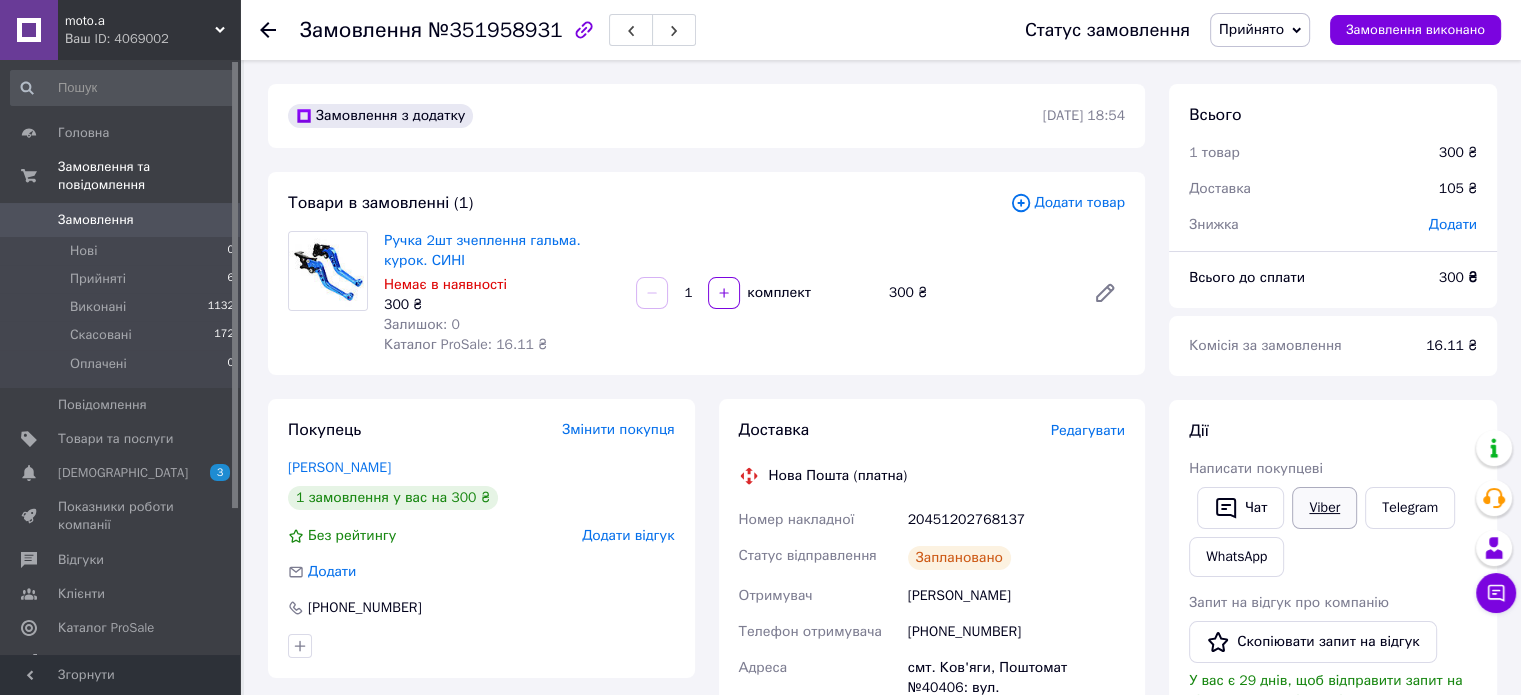 click on "Viber" at bounding box center [1324, 508] 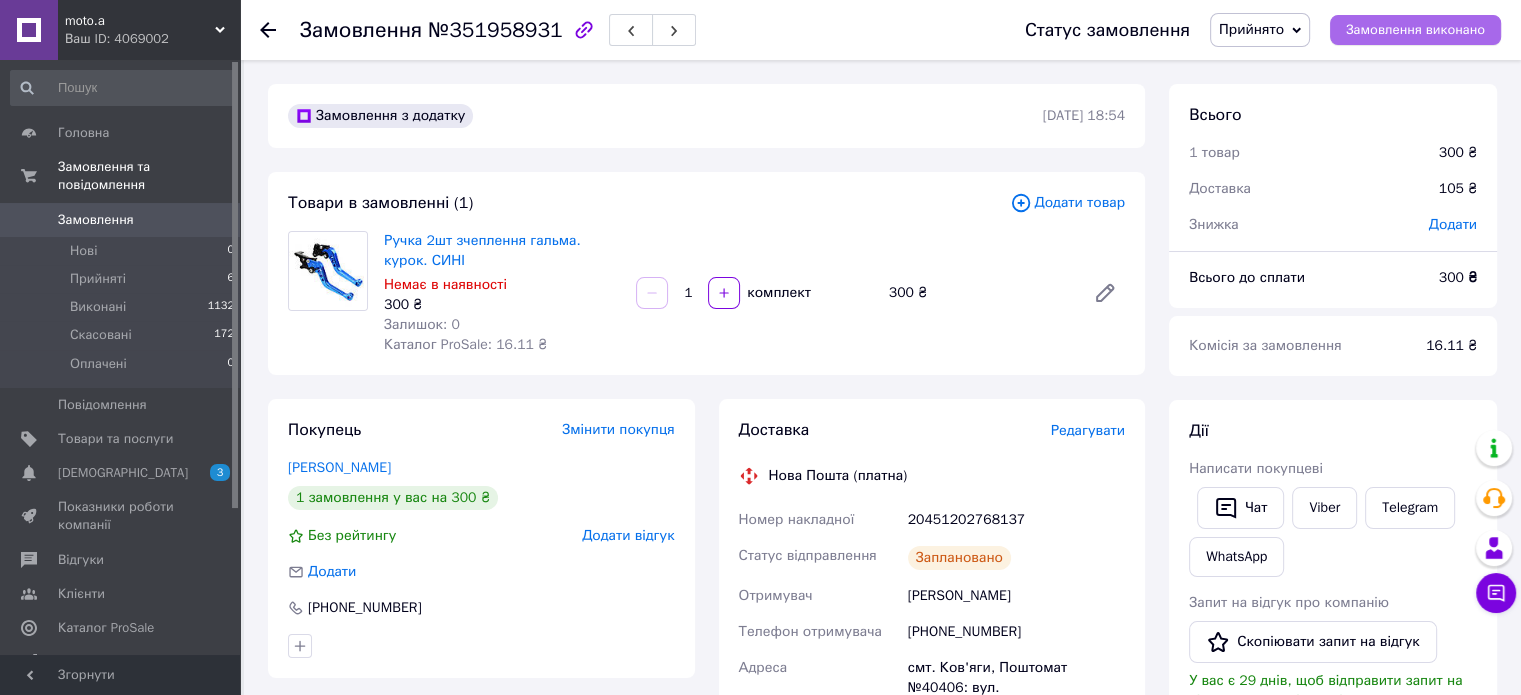 click on "Замовлення виконано" at bounding box center (1415, 30) 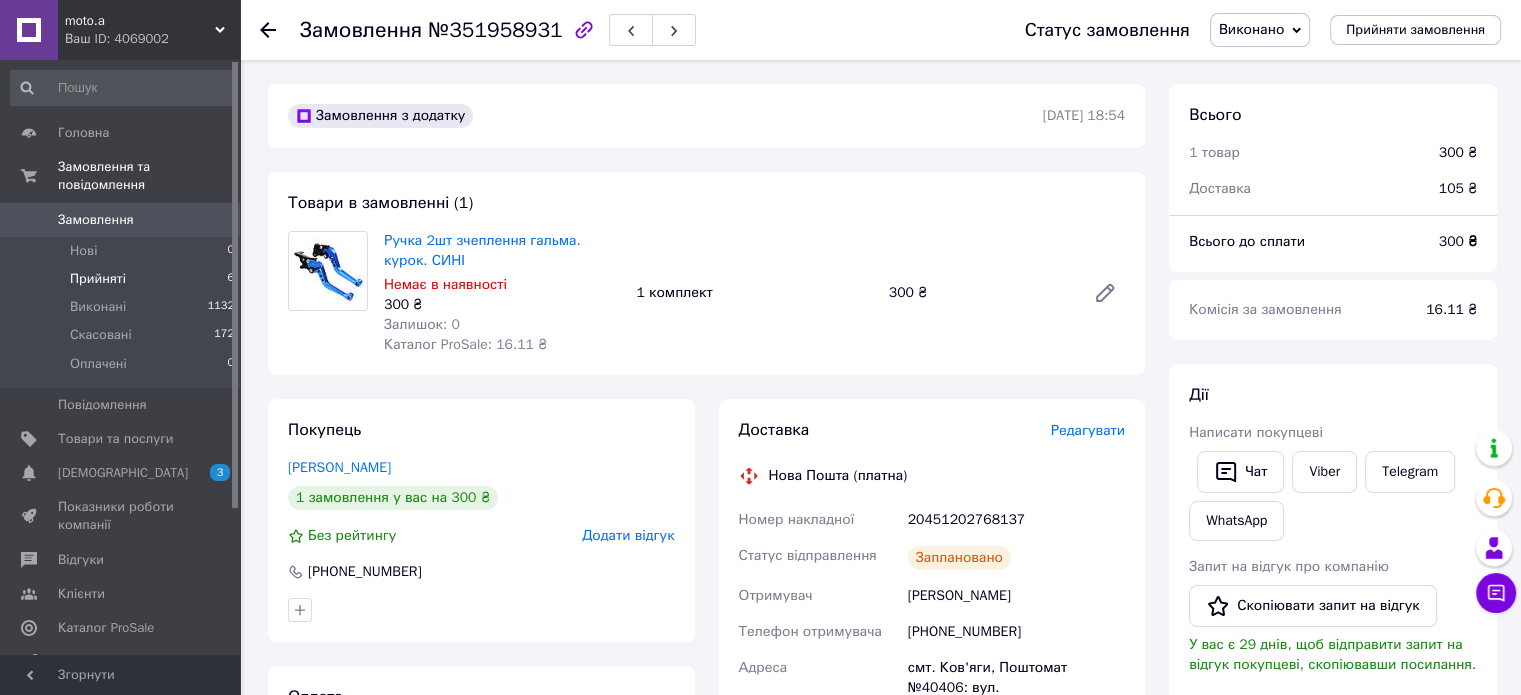 click on "Прийняті" at bounding box center [98, 279] 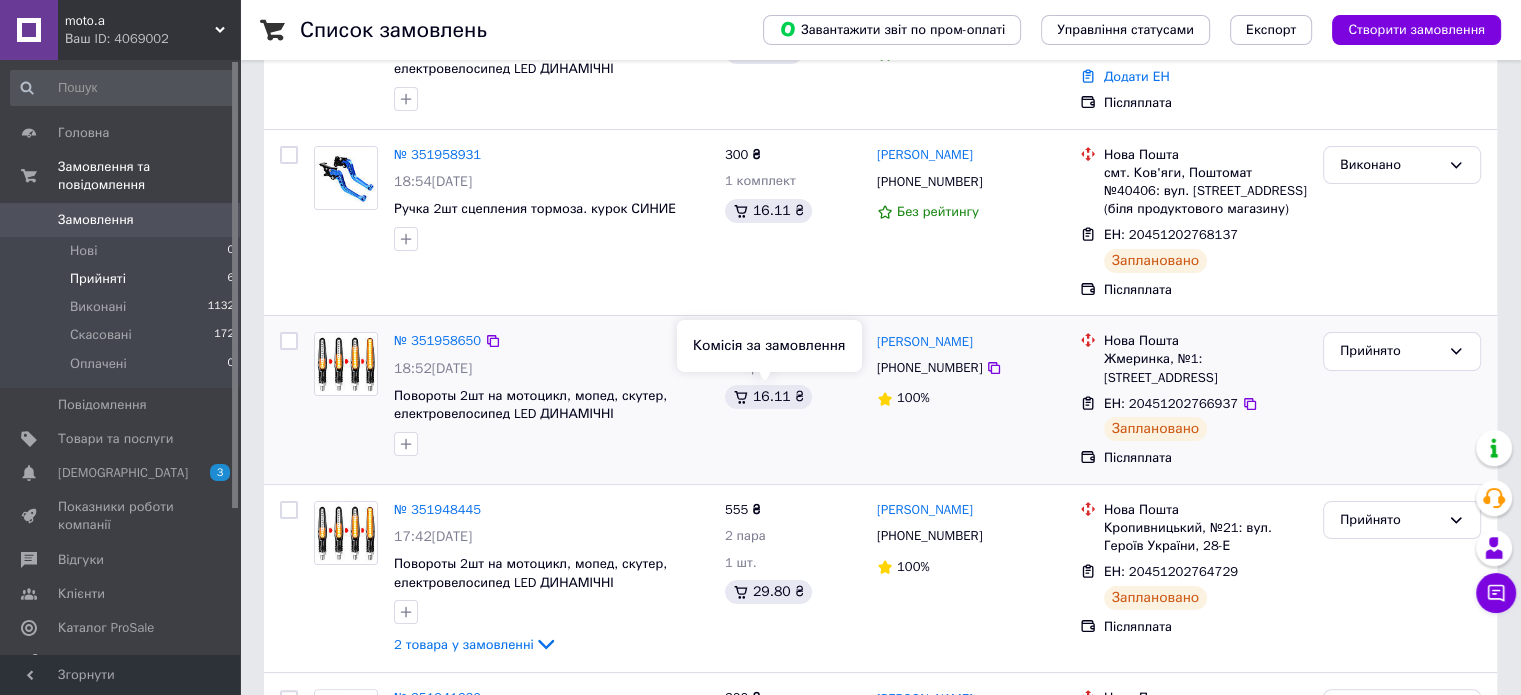 scroll, scrollTop: 400, scrollLeft: 0, axis: vertical 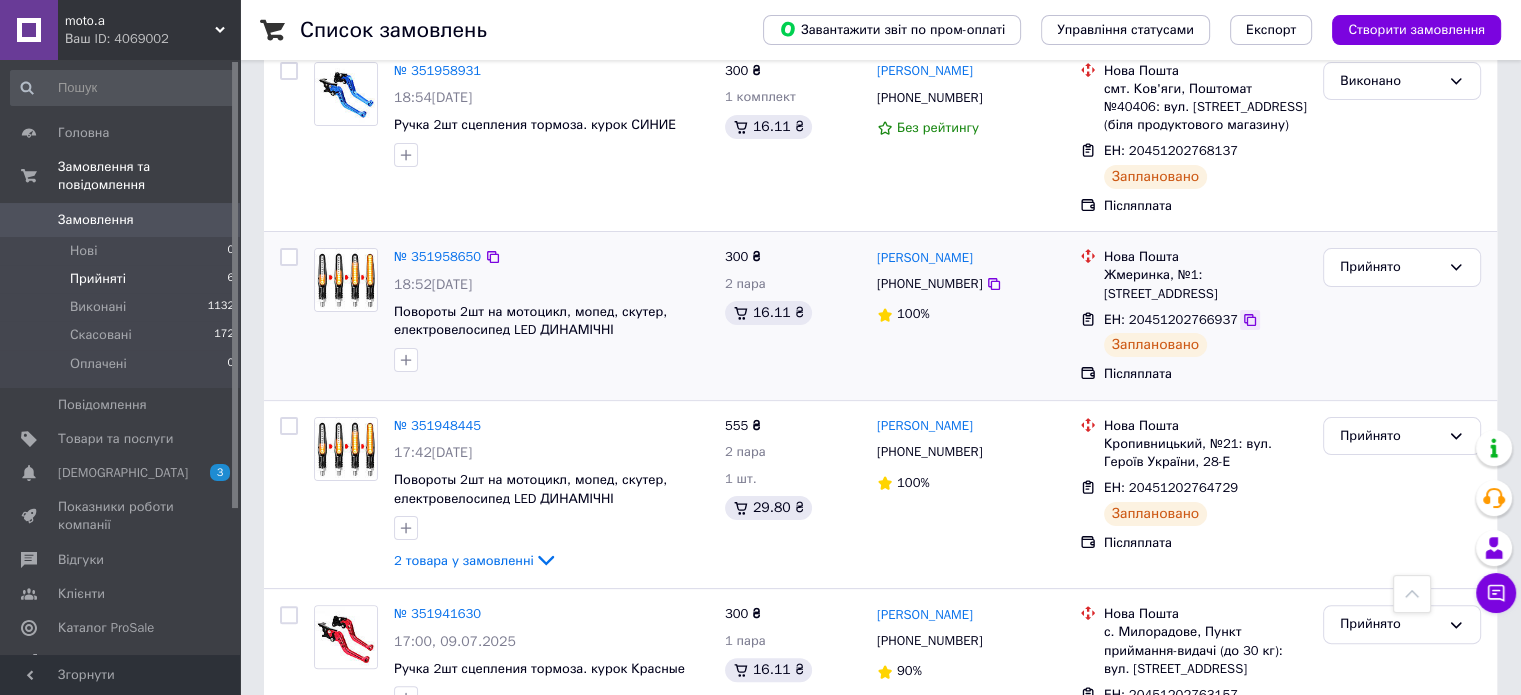 click 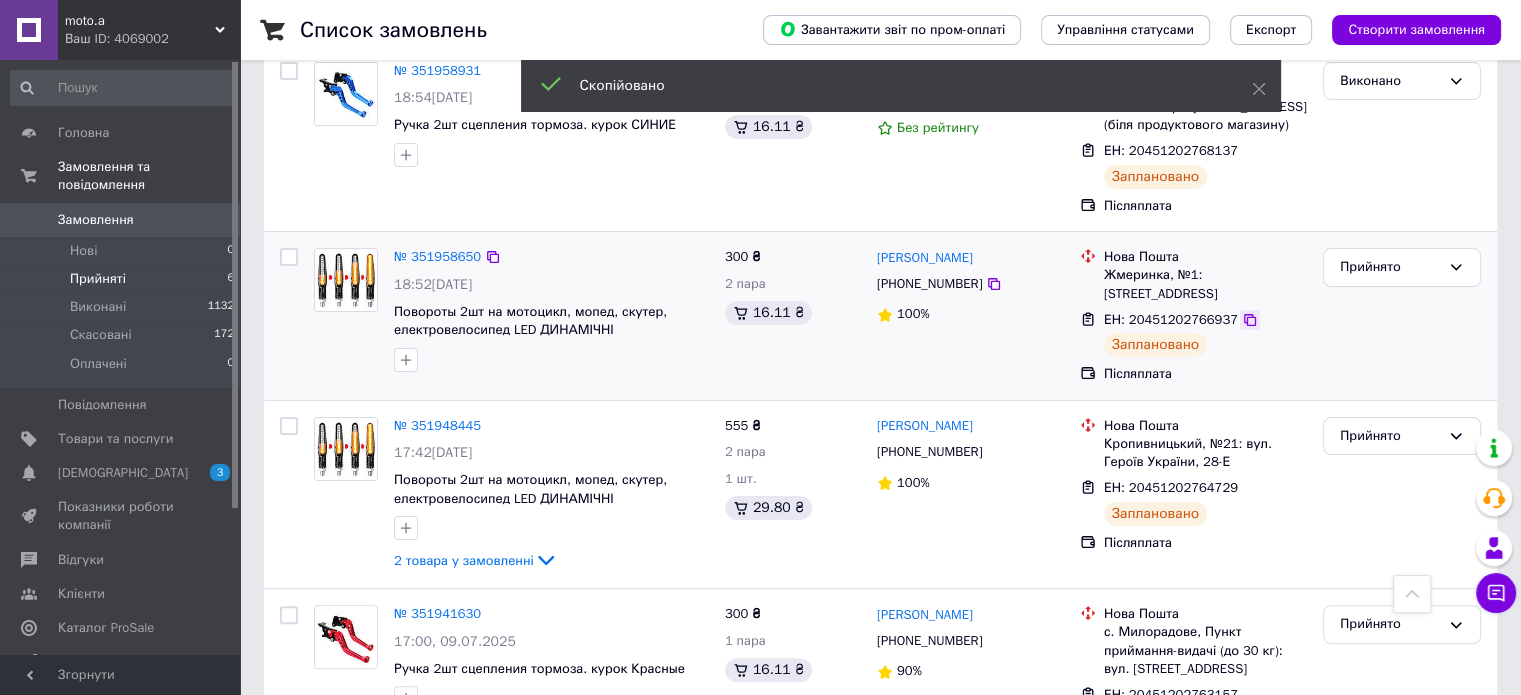 click 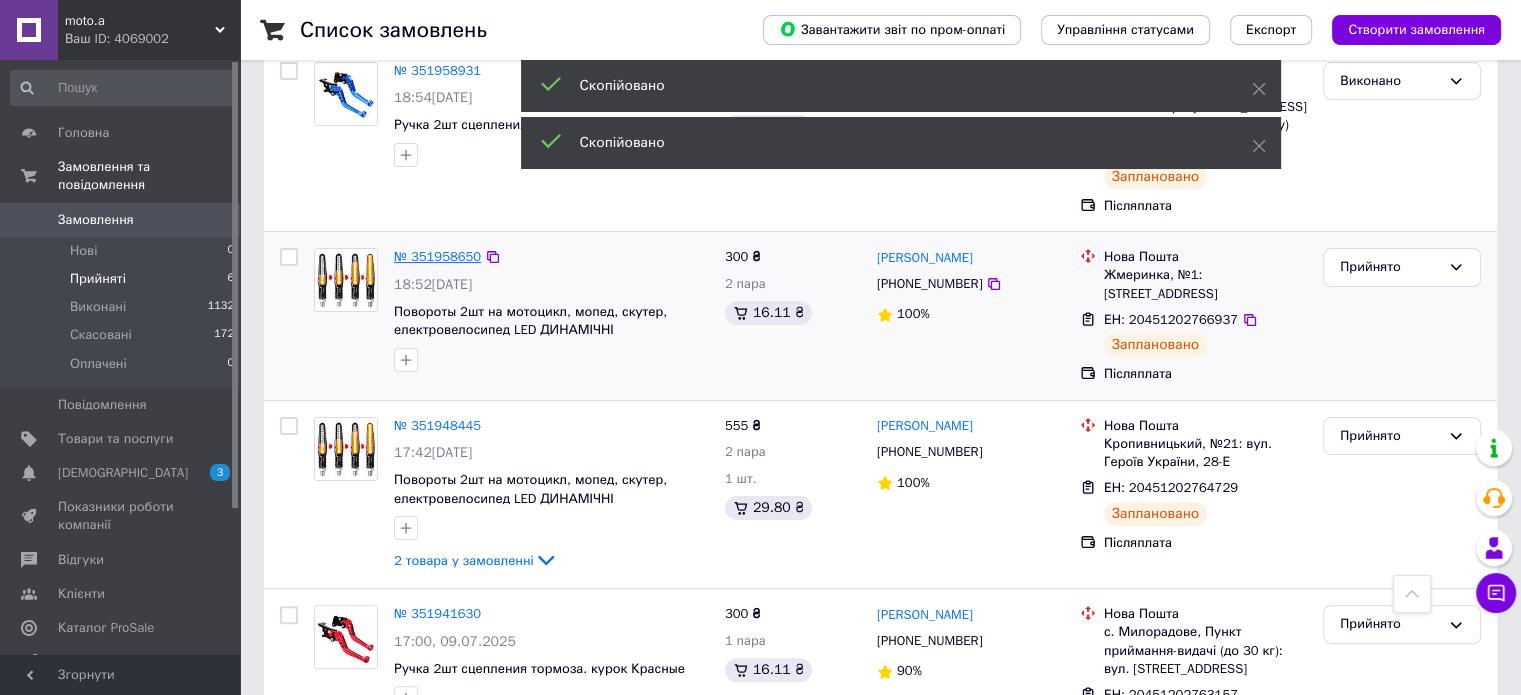 click on "№ 351958650" at bounding box center (437, 256) 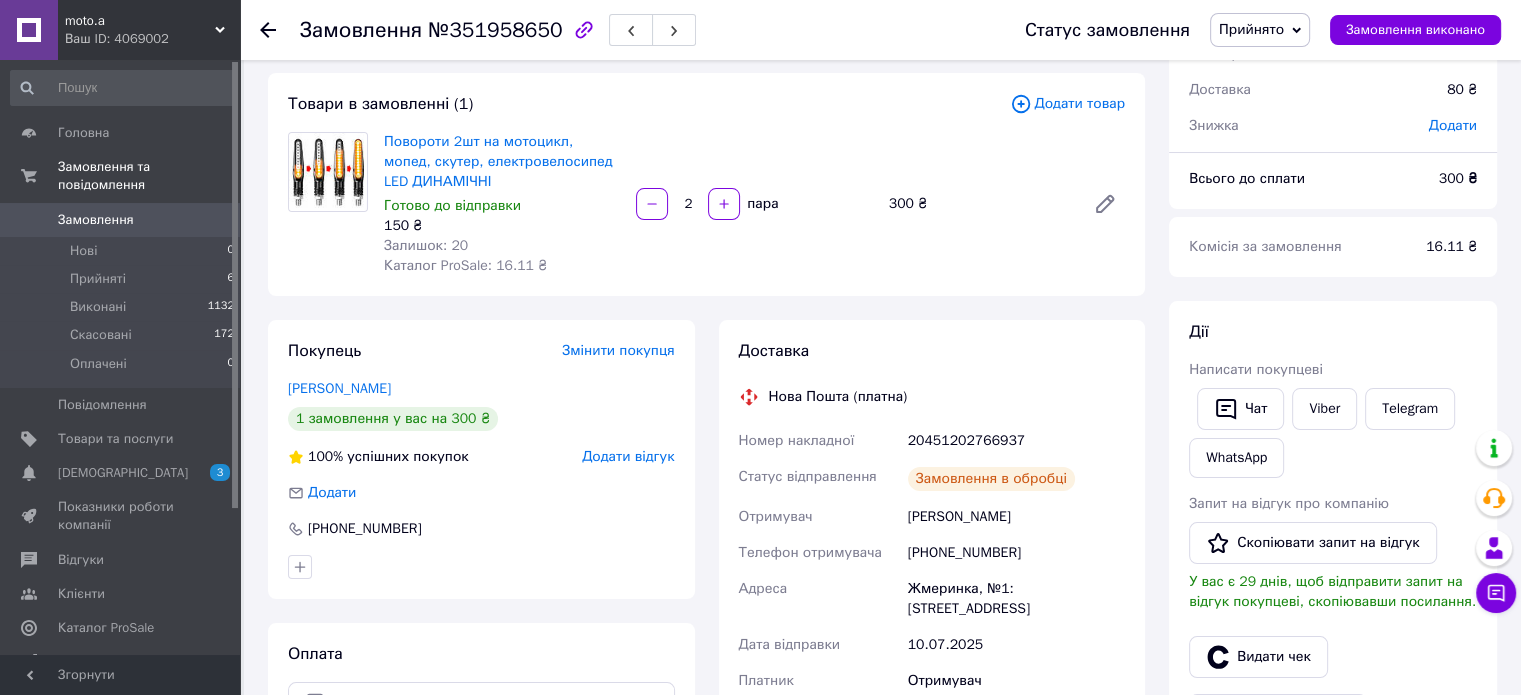 scroll, scrollTop: 0, scrollLeft: 0, axis: both 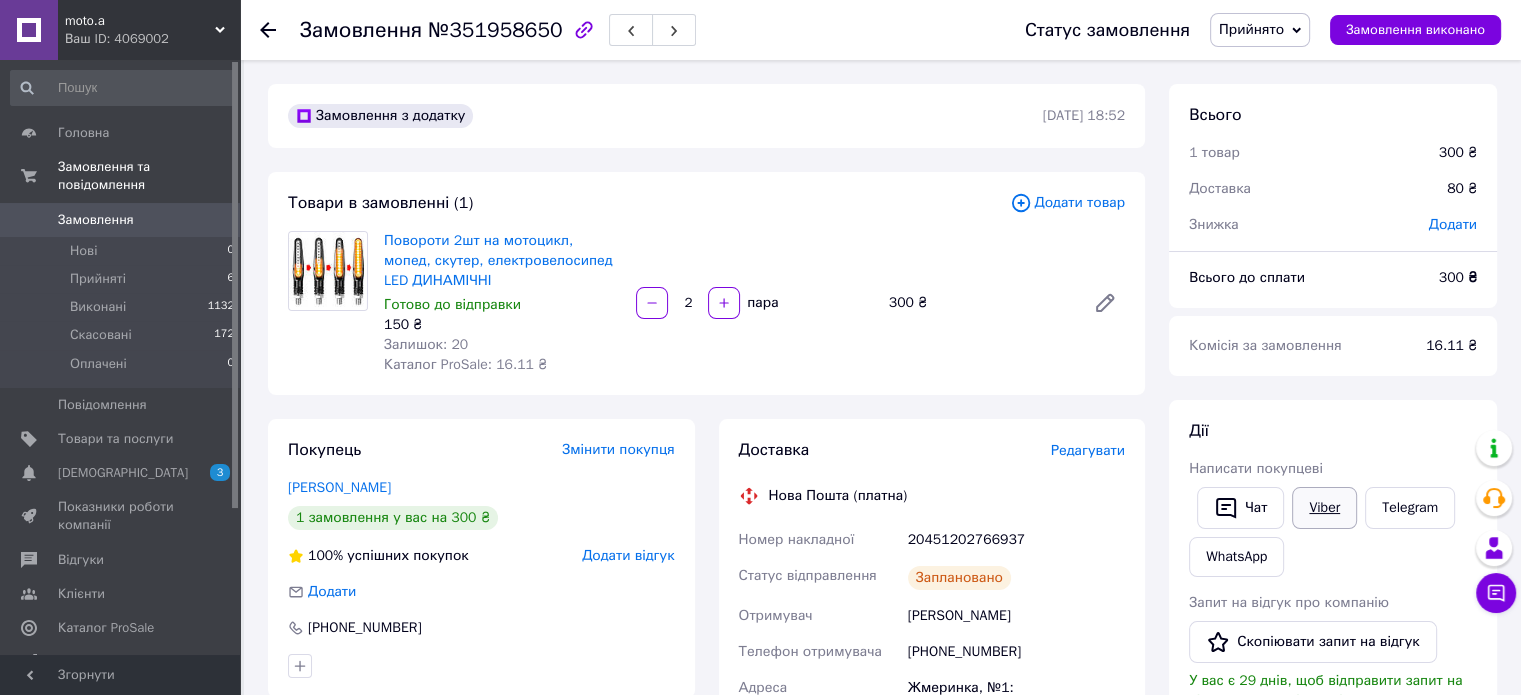 click on "Viber" at bounding box center (1324, 508) 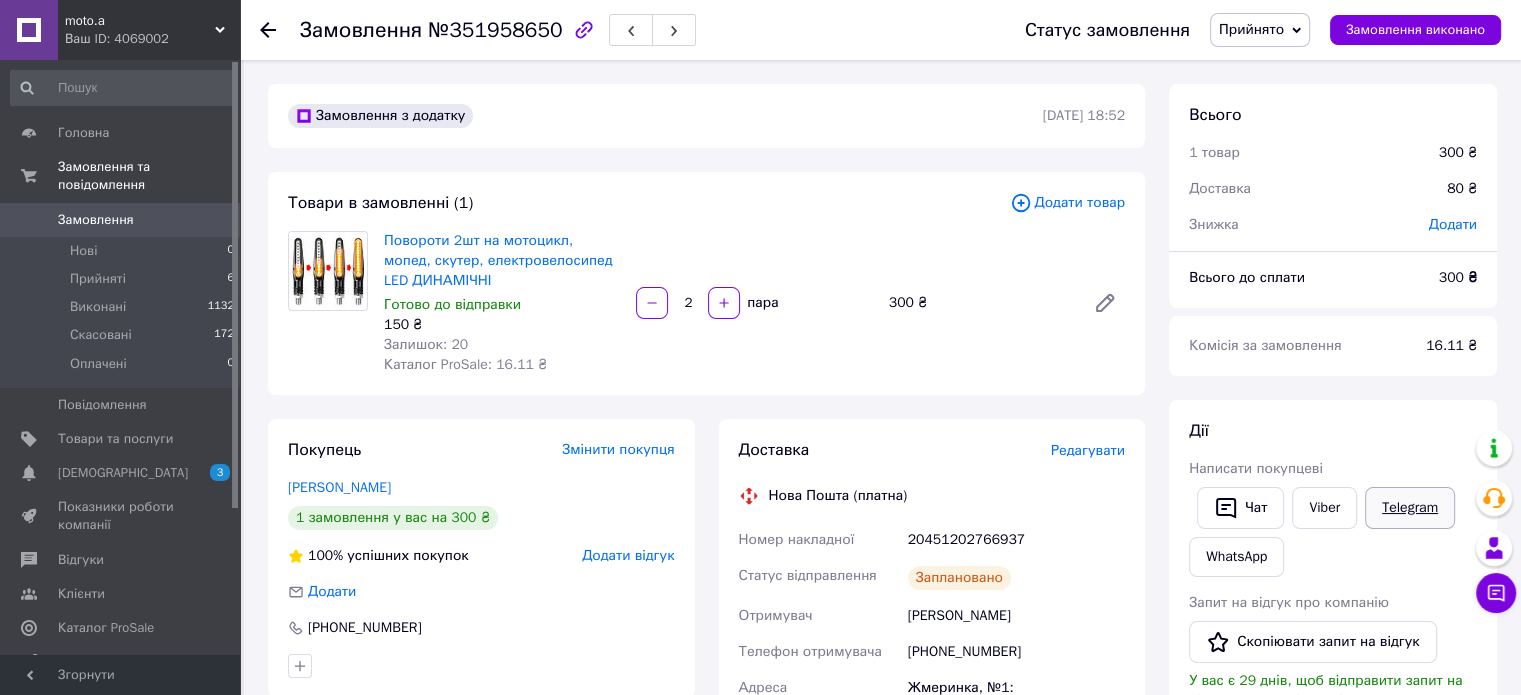 click on "Telegram" at bounding box center (1410, 508) 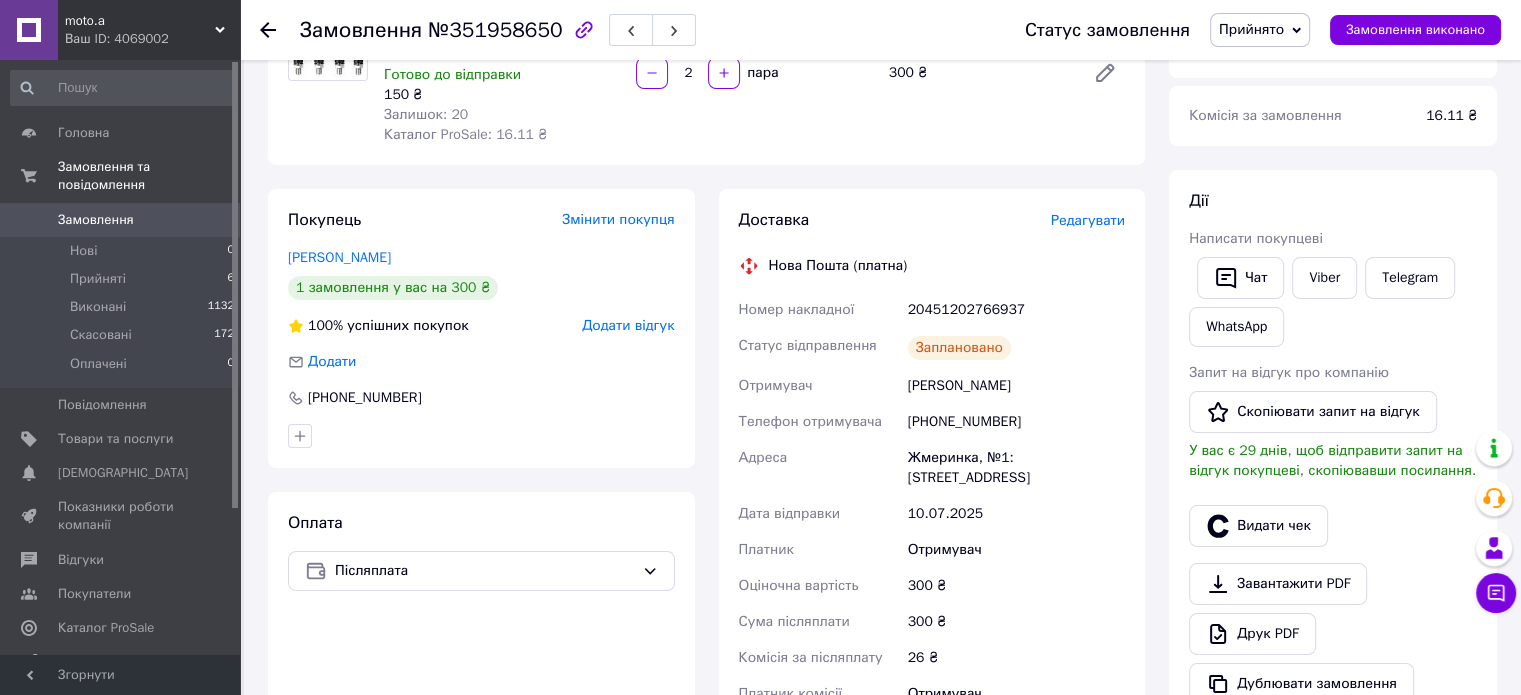 scroll, scrollTop: 200, scrollLeft: 0, axis: vertical 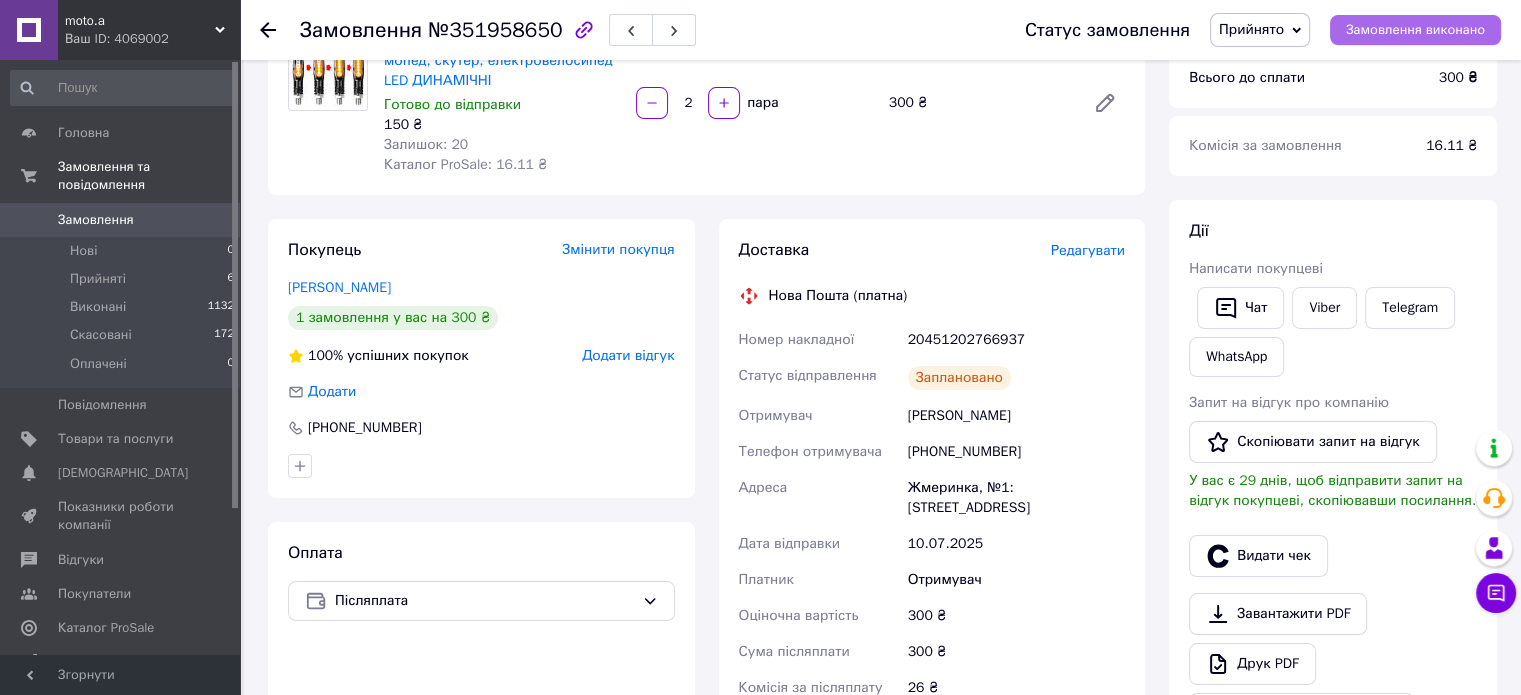 click on "Замовлення виконано" at bounding box center (1415, 30) 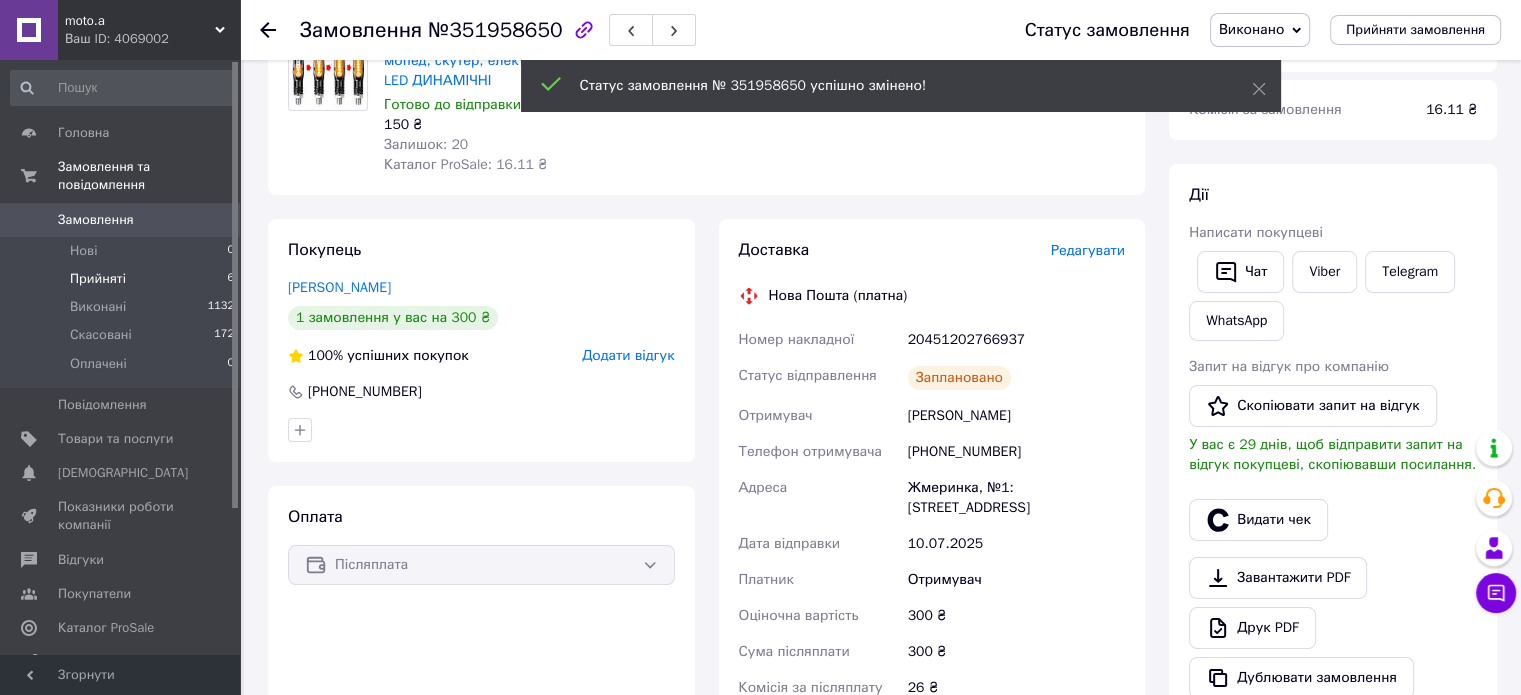click on "Прийняті" at bounding box center [98, 279] 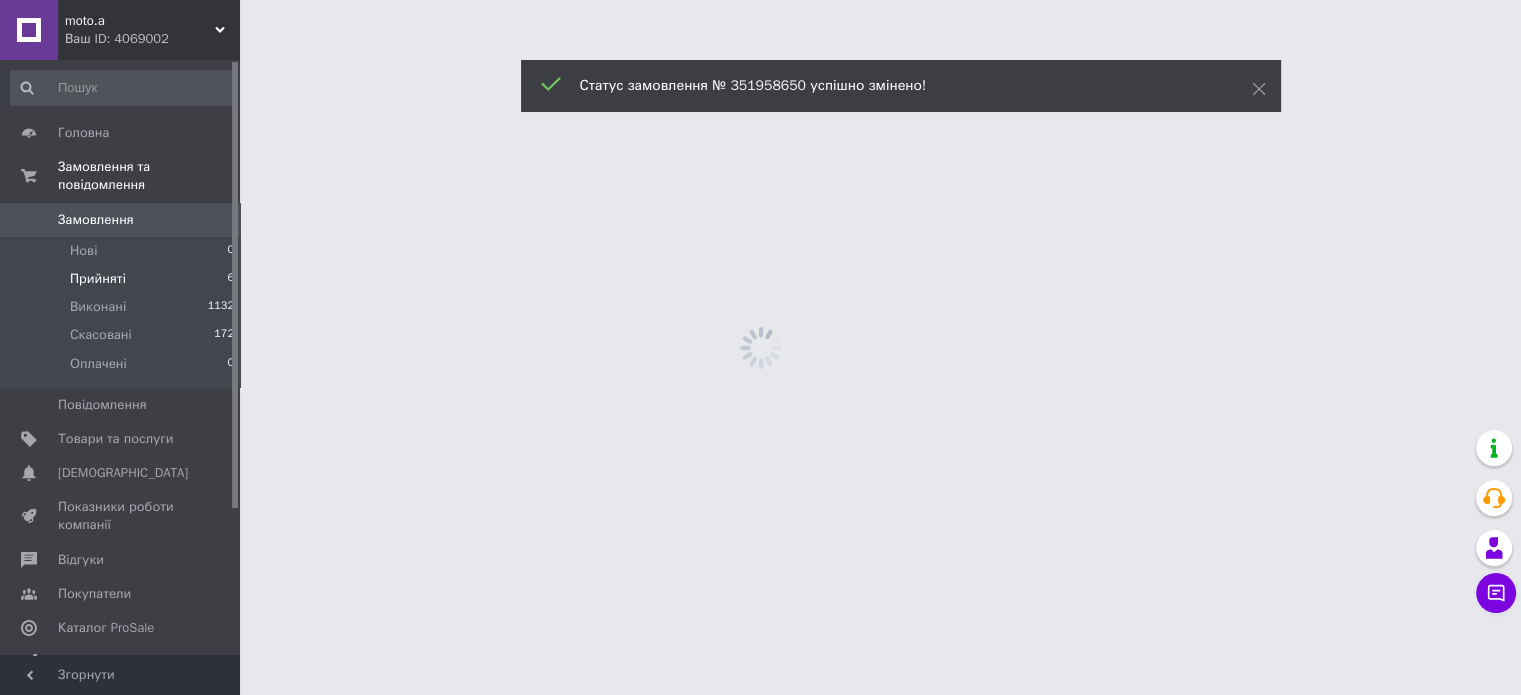 scroll, scrollTop: 0, scrollLeft: 0, axis: both 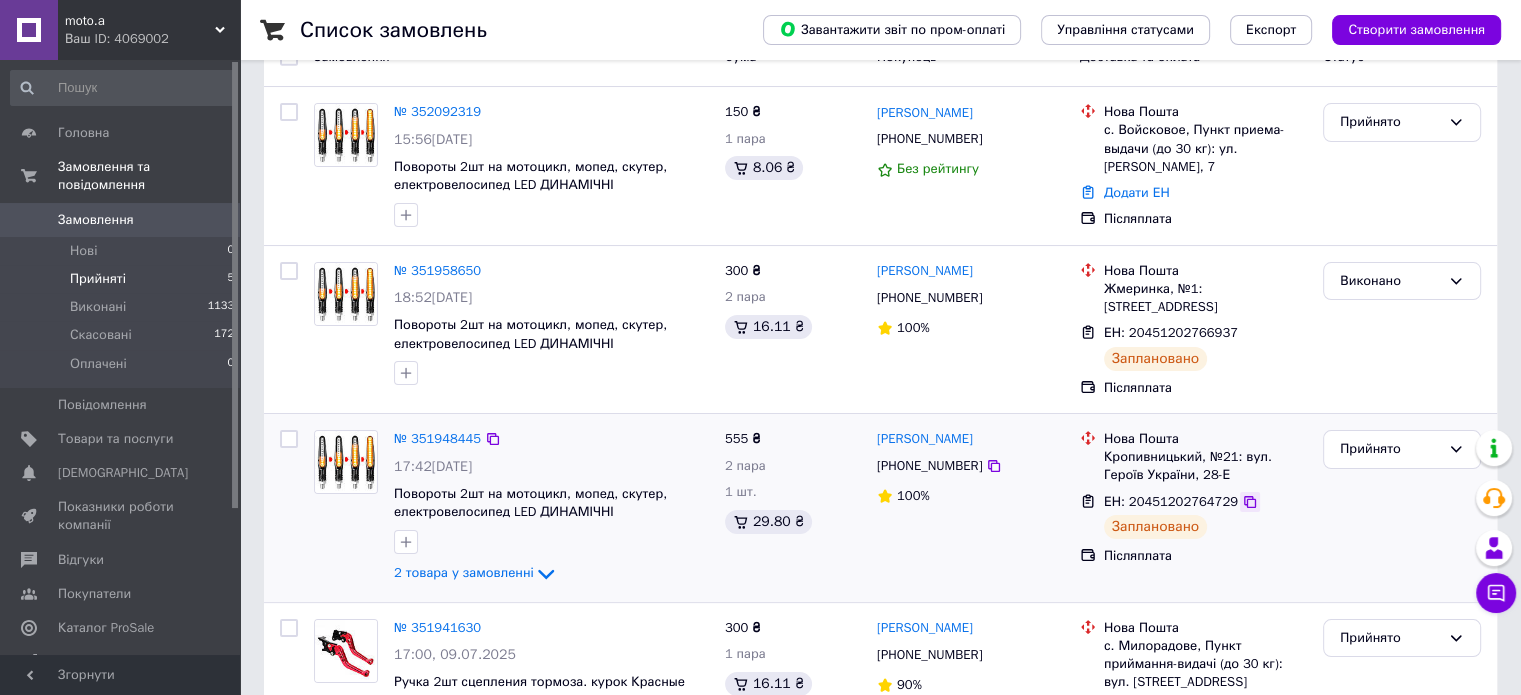 click 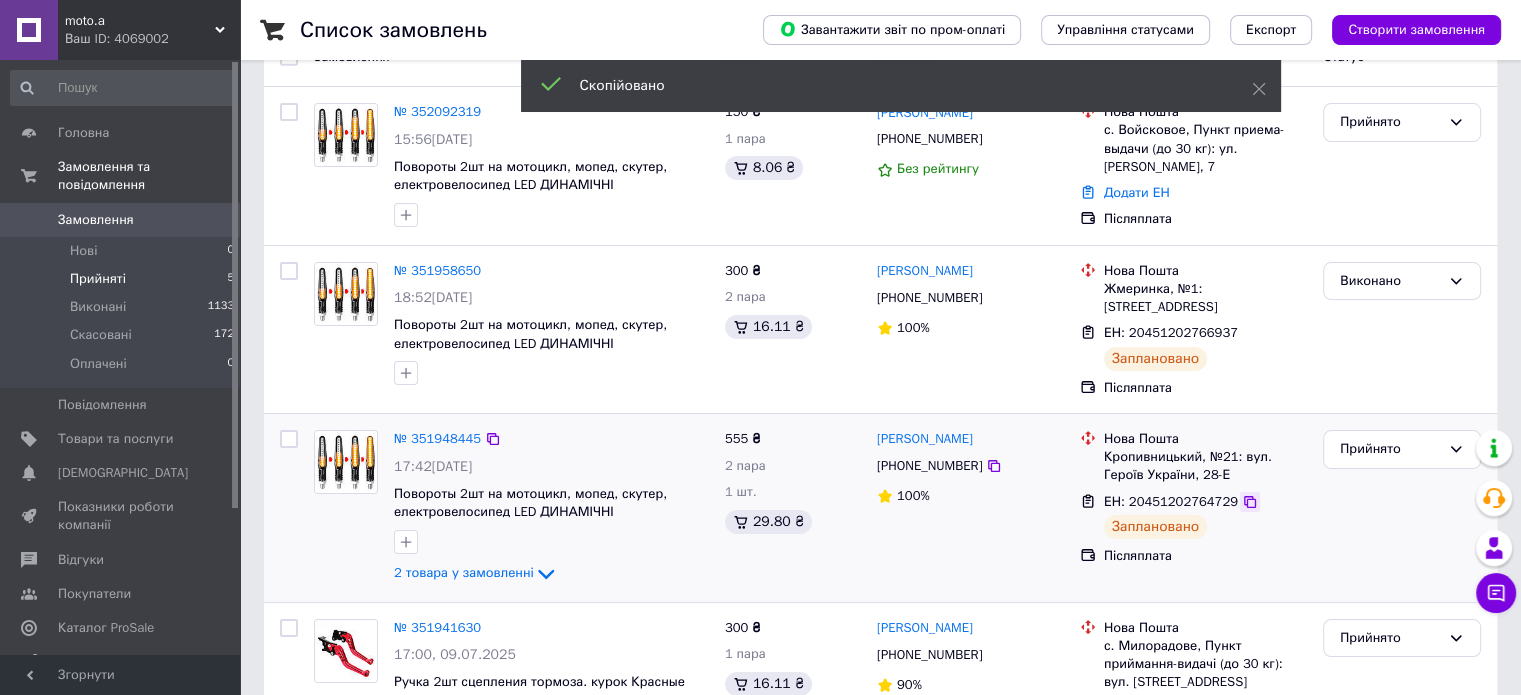 click 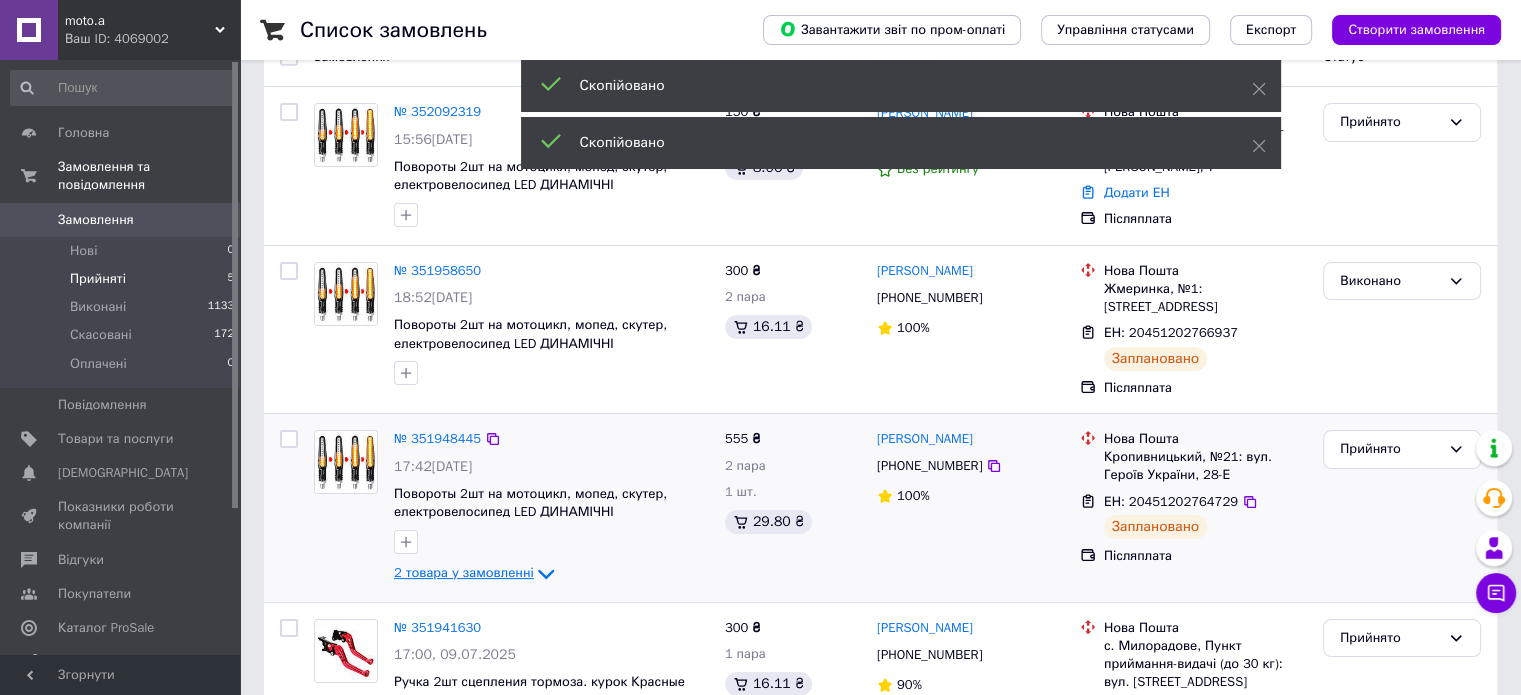 click on "2 товара у замовленні" at bounding box center (464, 572) 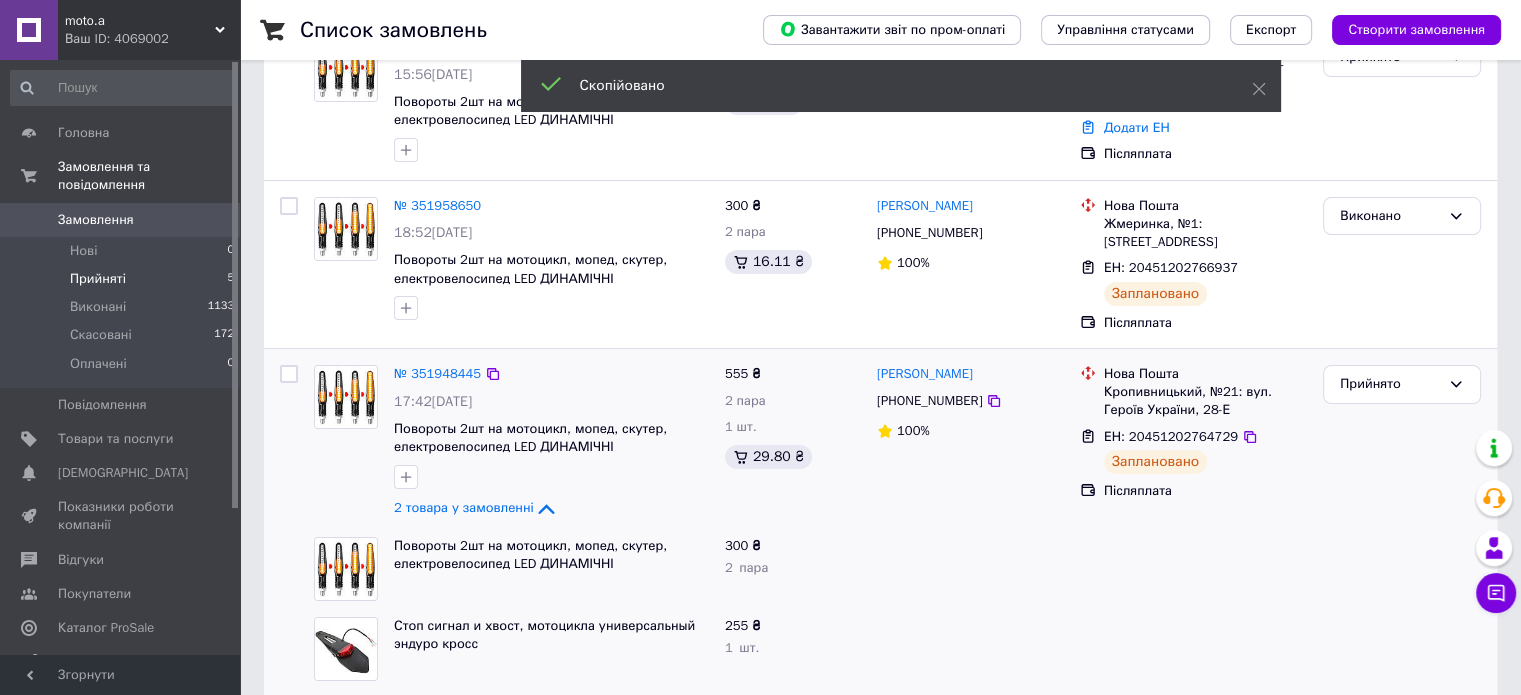 scroll, scrollTop: 300, scrollLeft: 0, axis: vertical 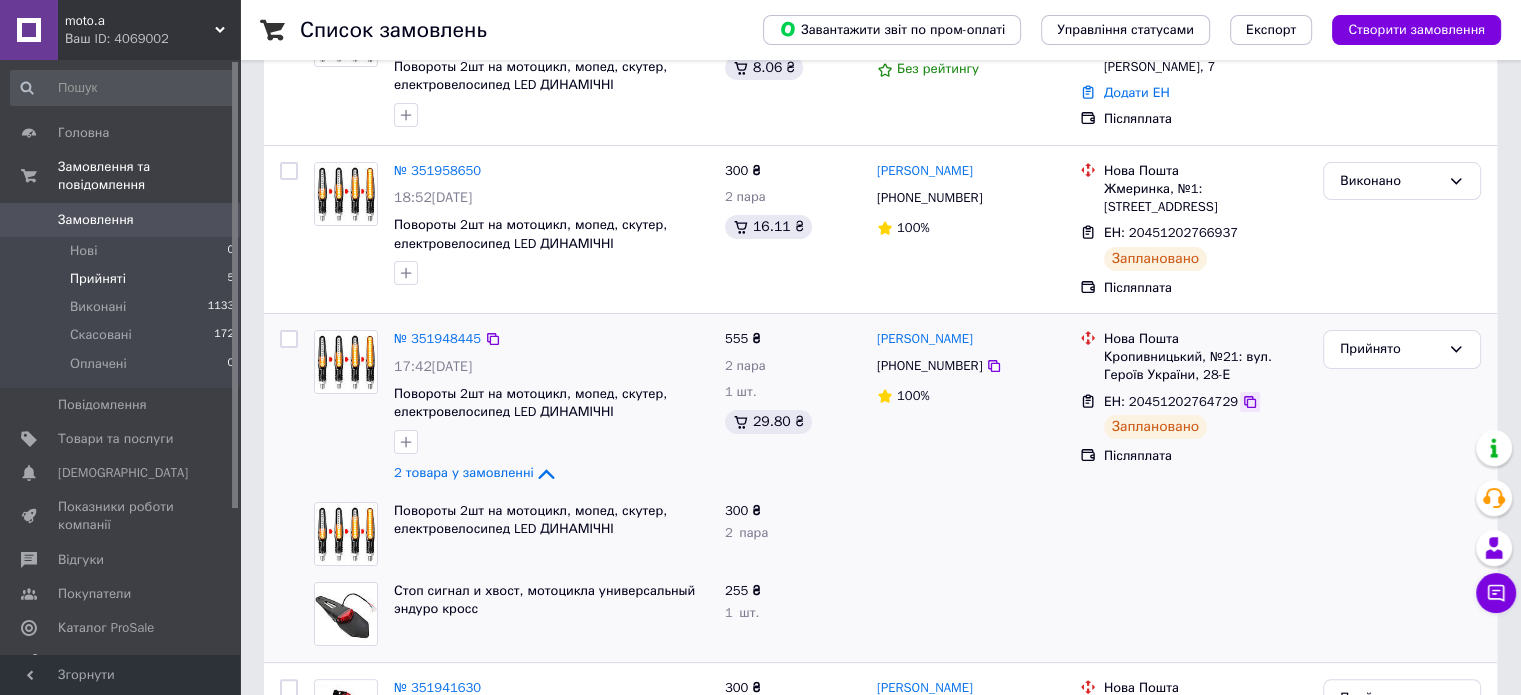 click 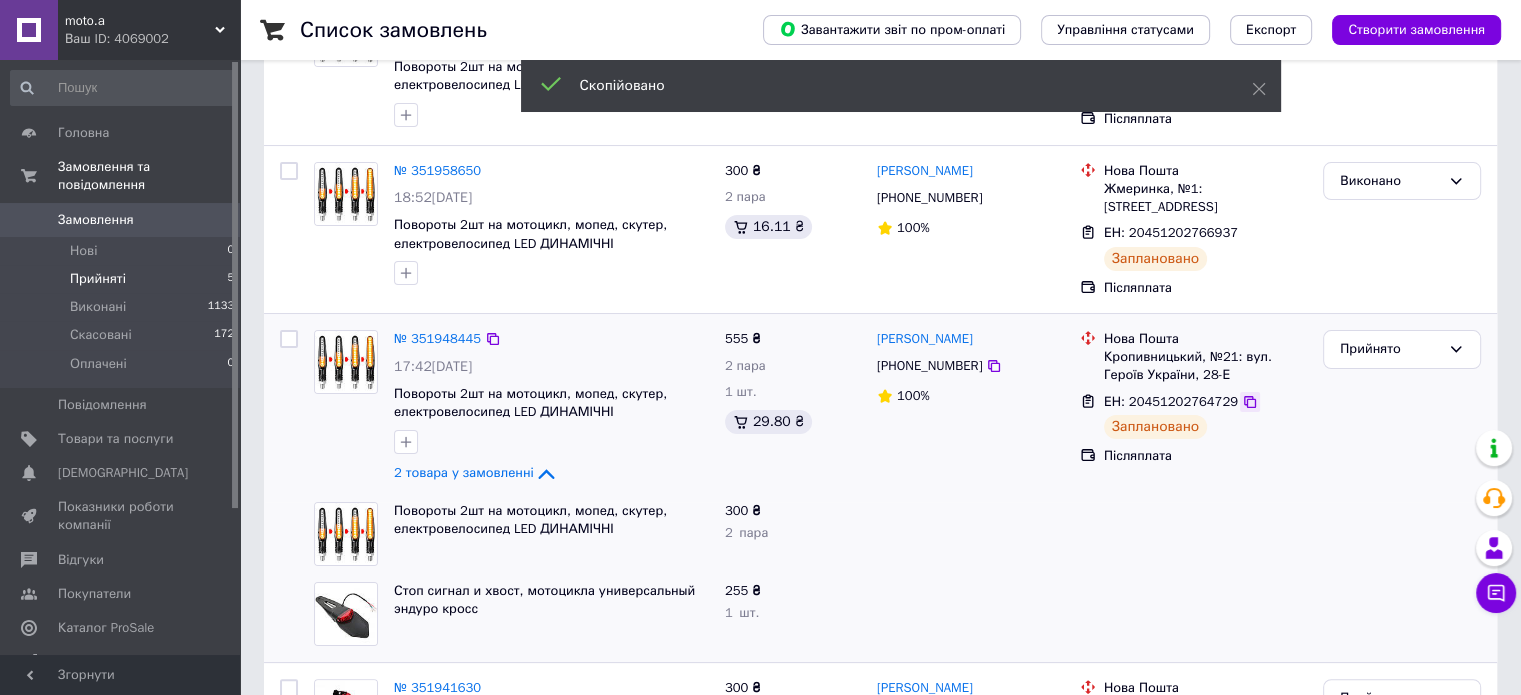 click 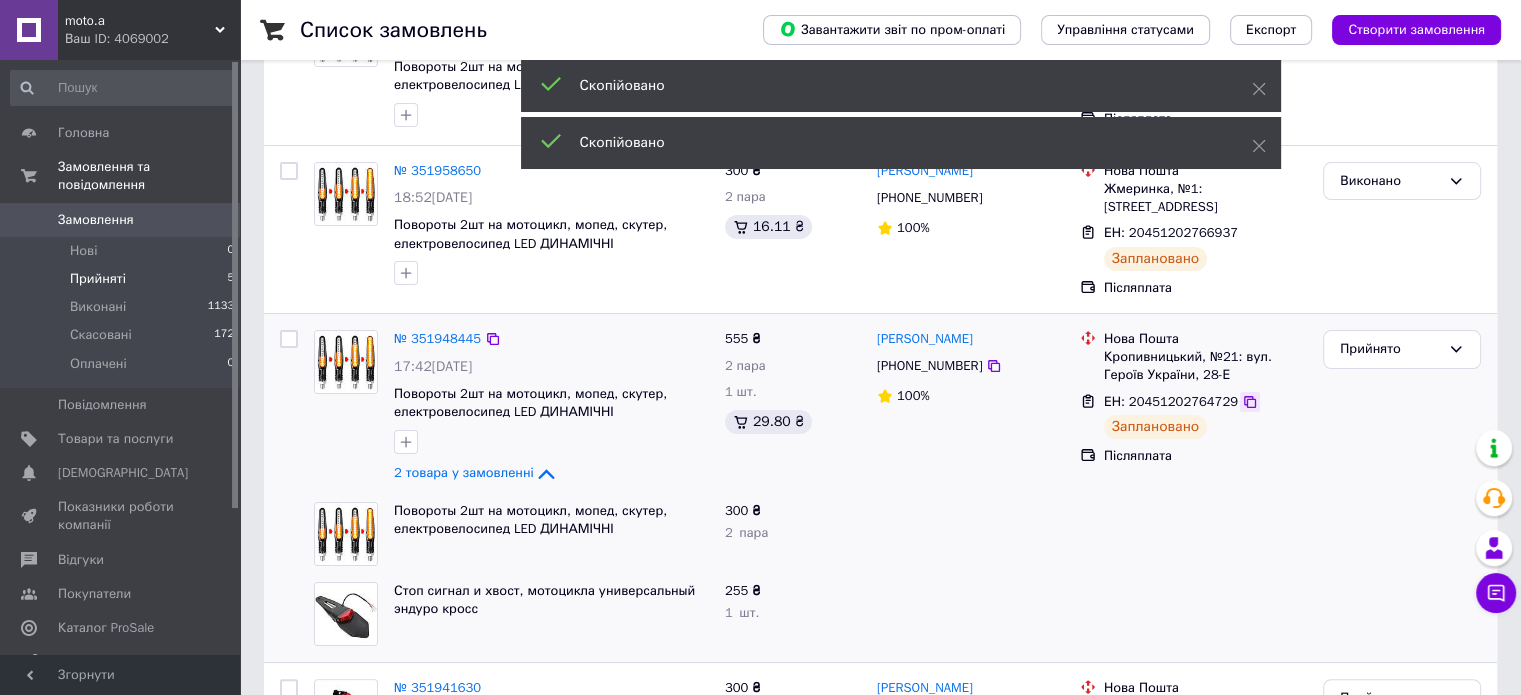 click 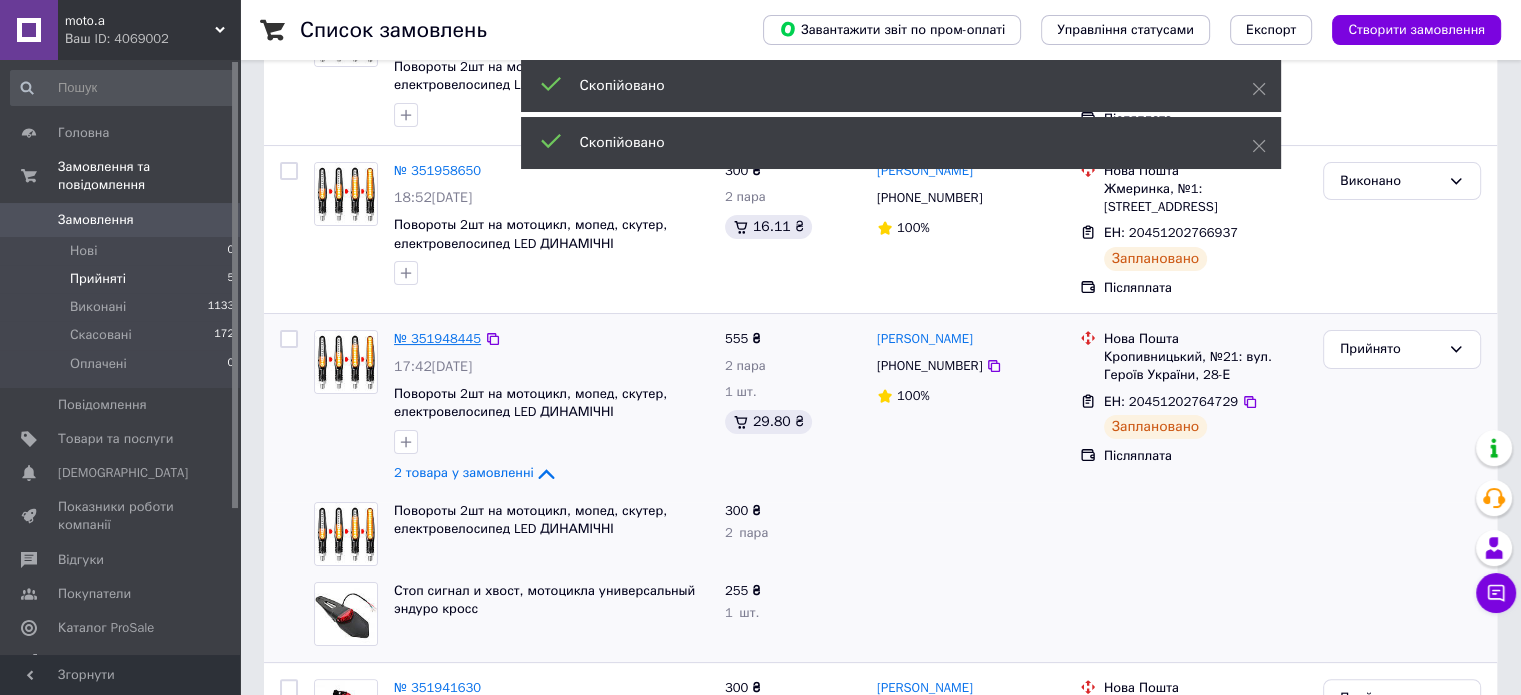 click on "№ 351948445" at bounding box center (437, 338) 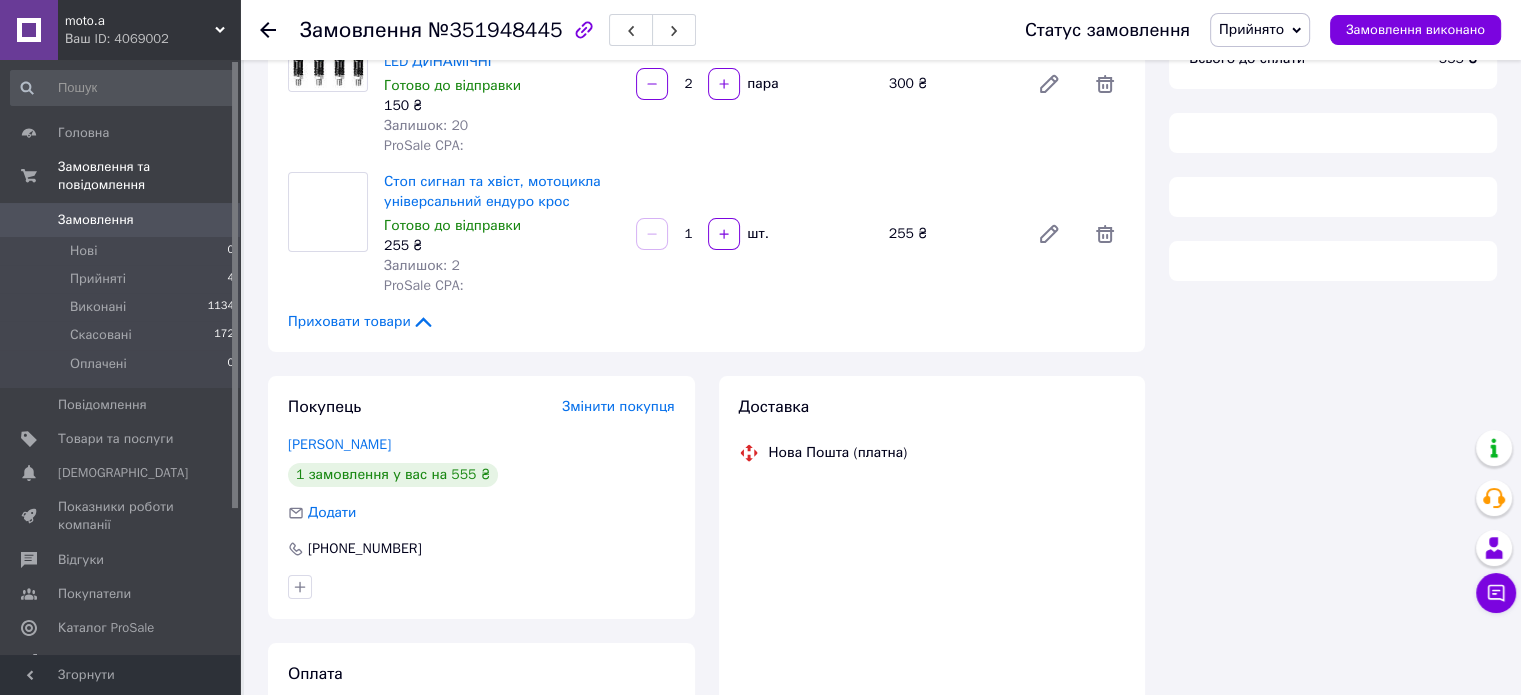 scroll, scrollTop: 300, scrollLeft: 0, axis: vertical 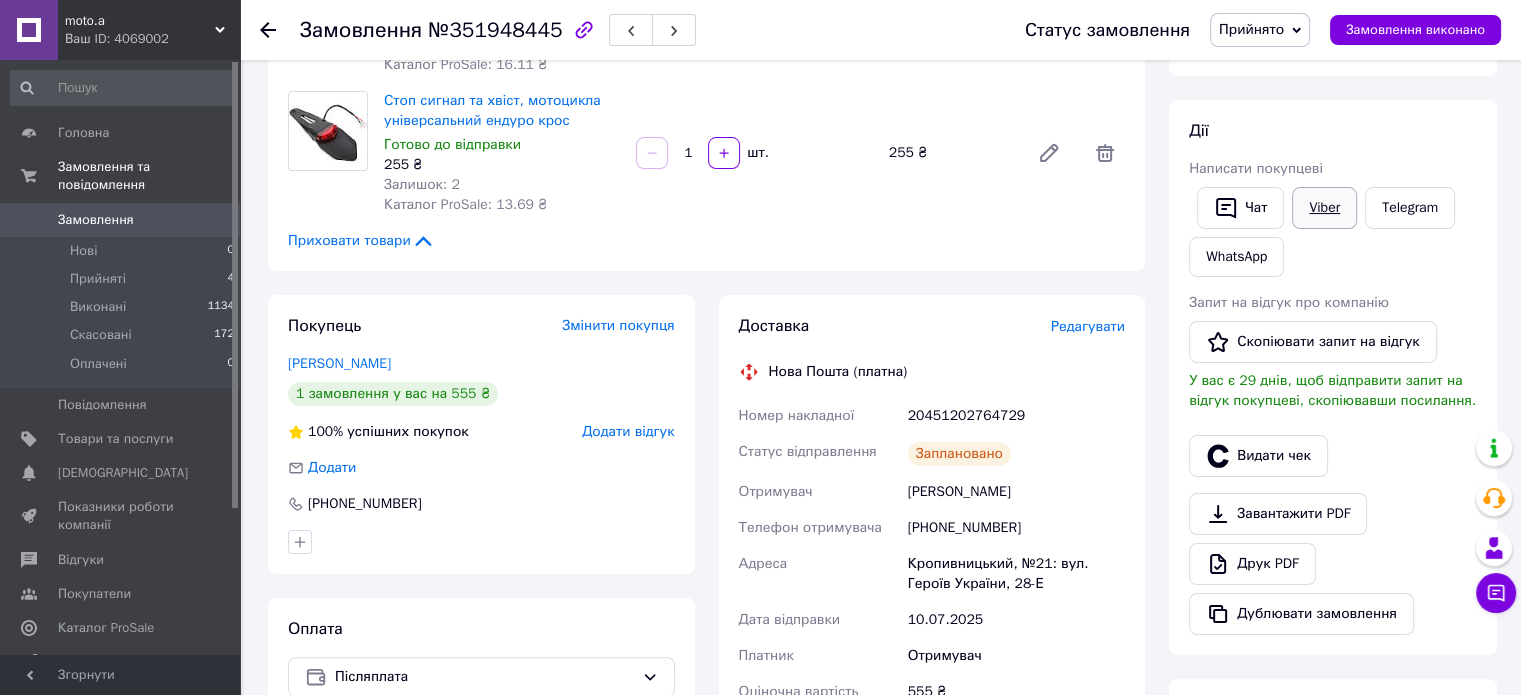 click on "Viber" at bounding box center (1324, 208) 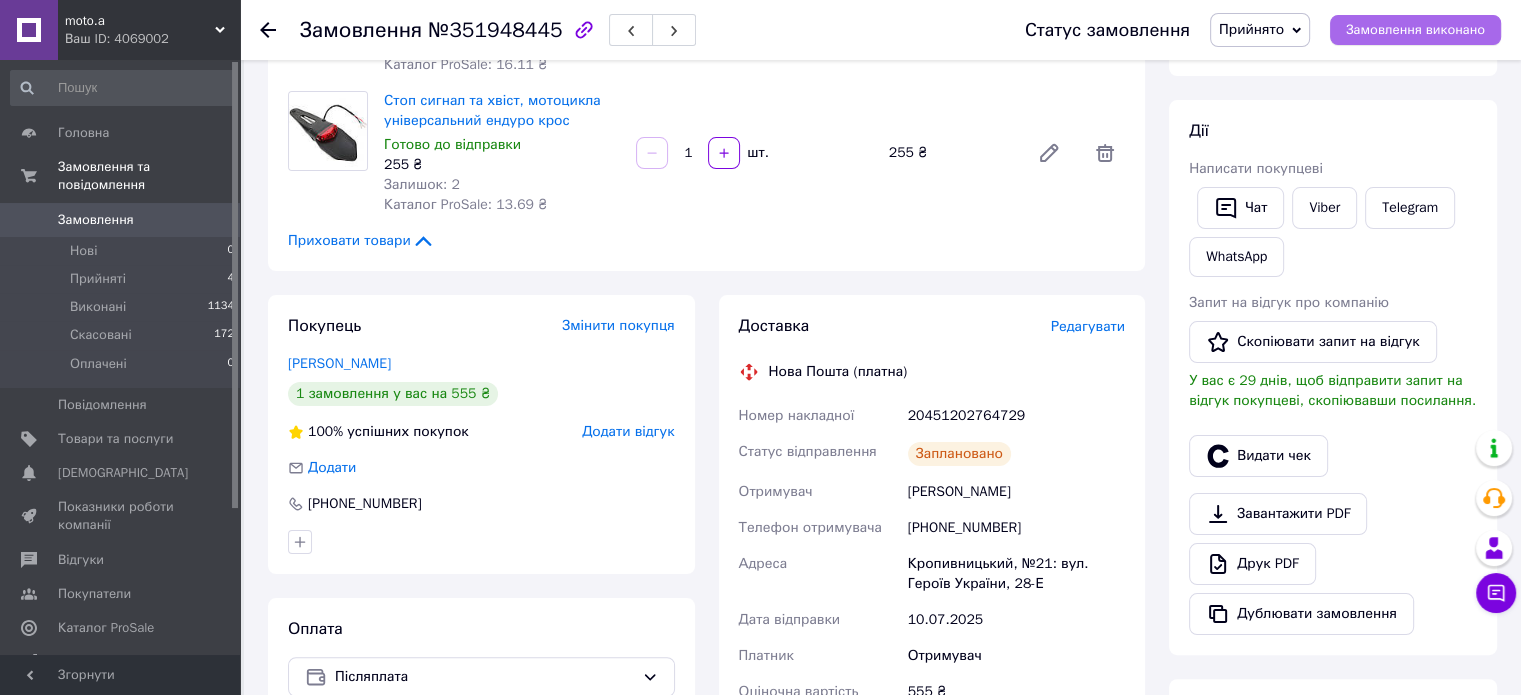 click on "Замовлення виконано" at bounding box center [1415, 30] 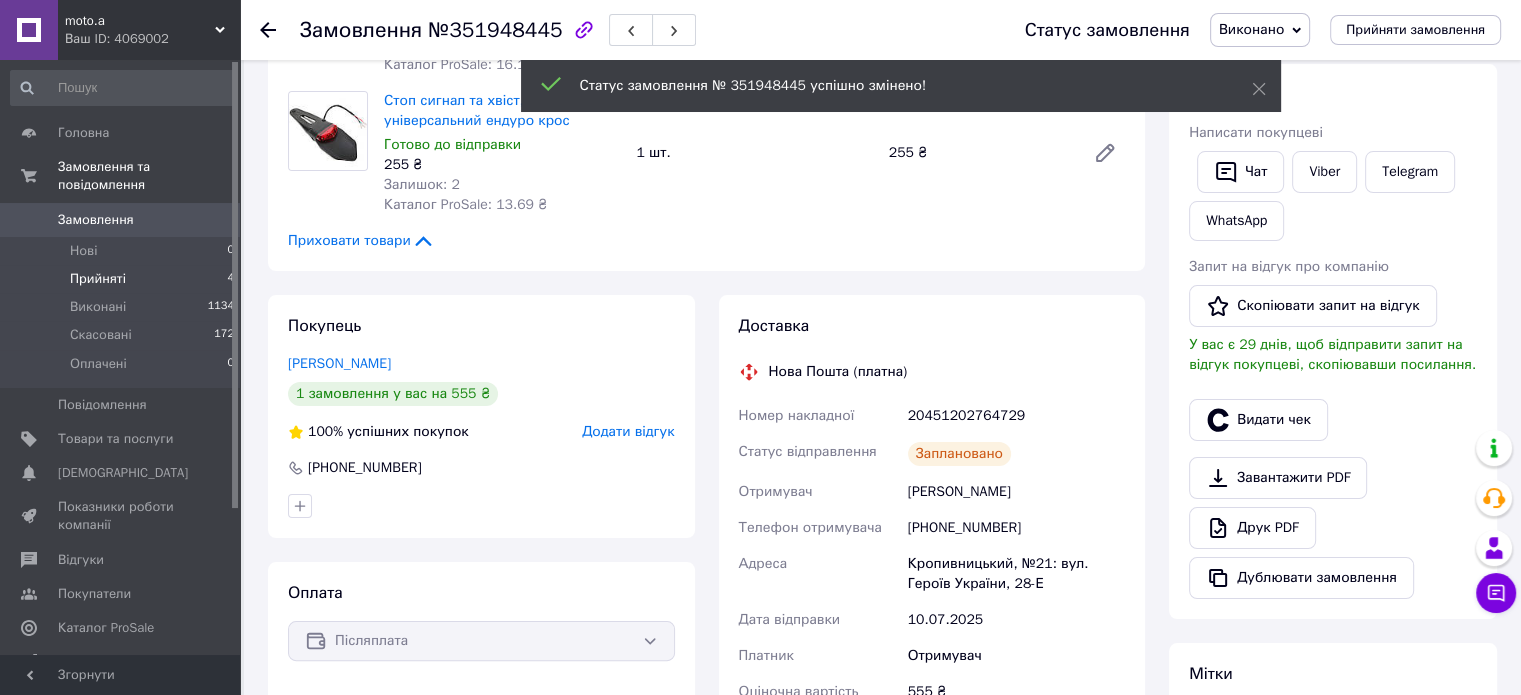 click on "Прийняті" at bounding box center [98, 279] 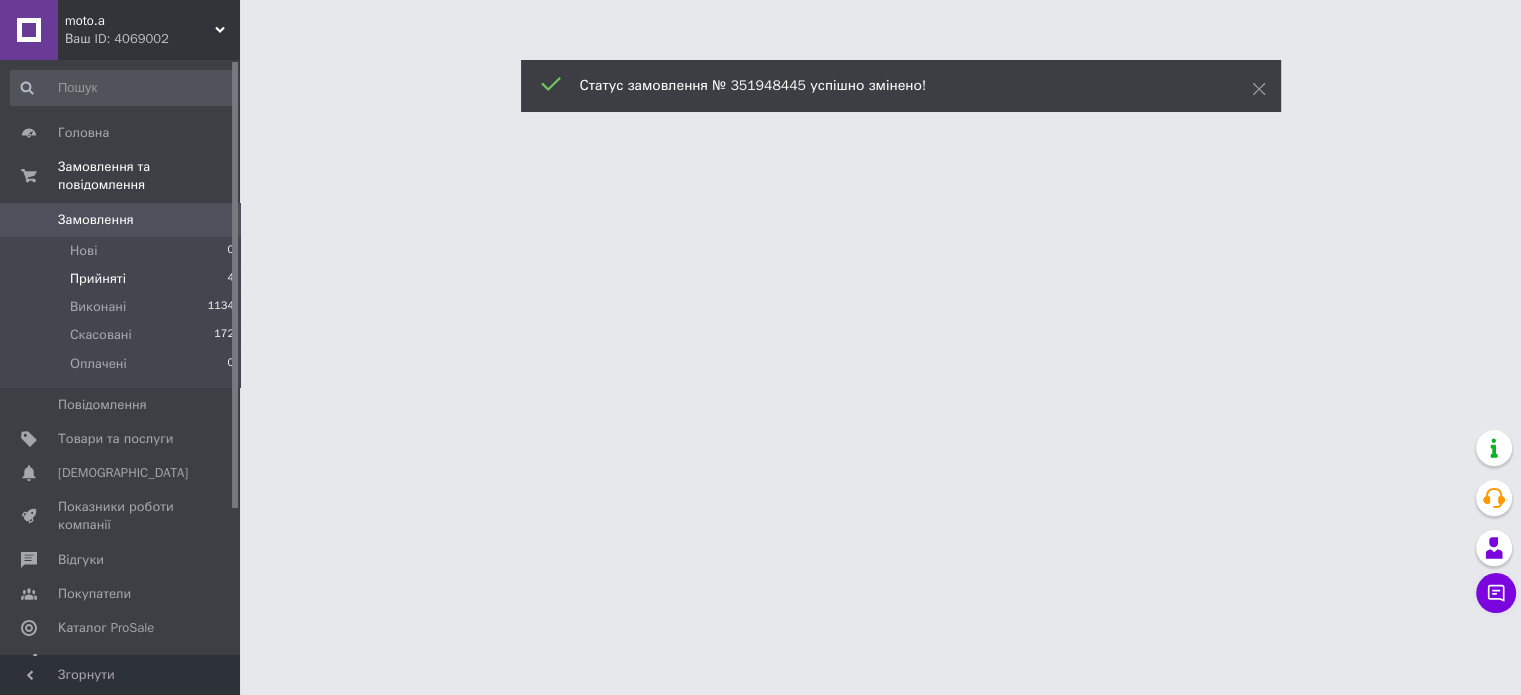 scroll, scrollTop: 0, scrollLeft: 0, axis: both 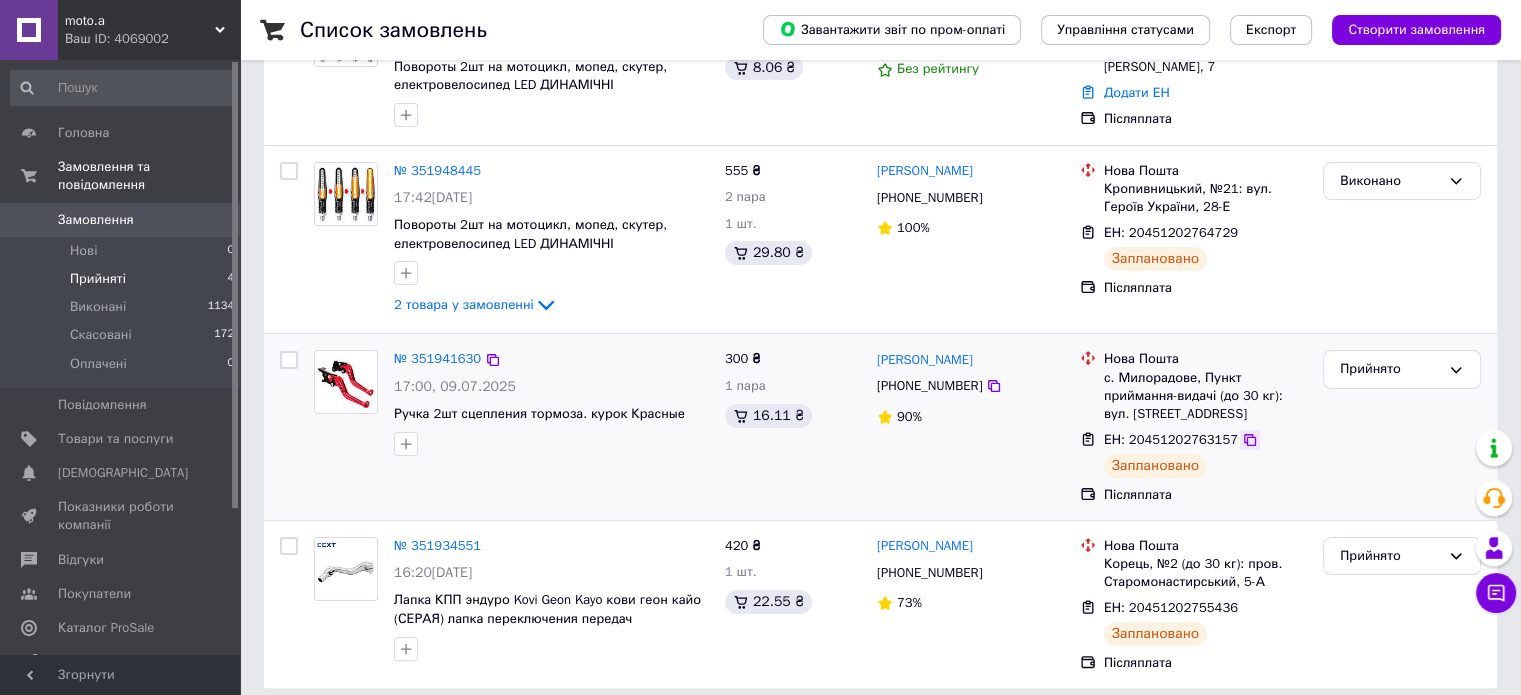 click 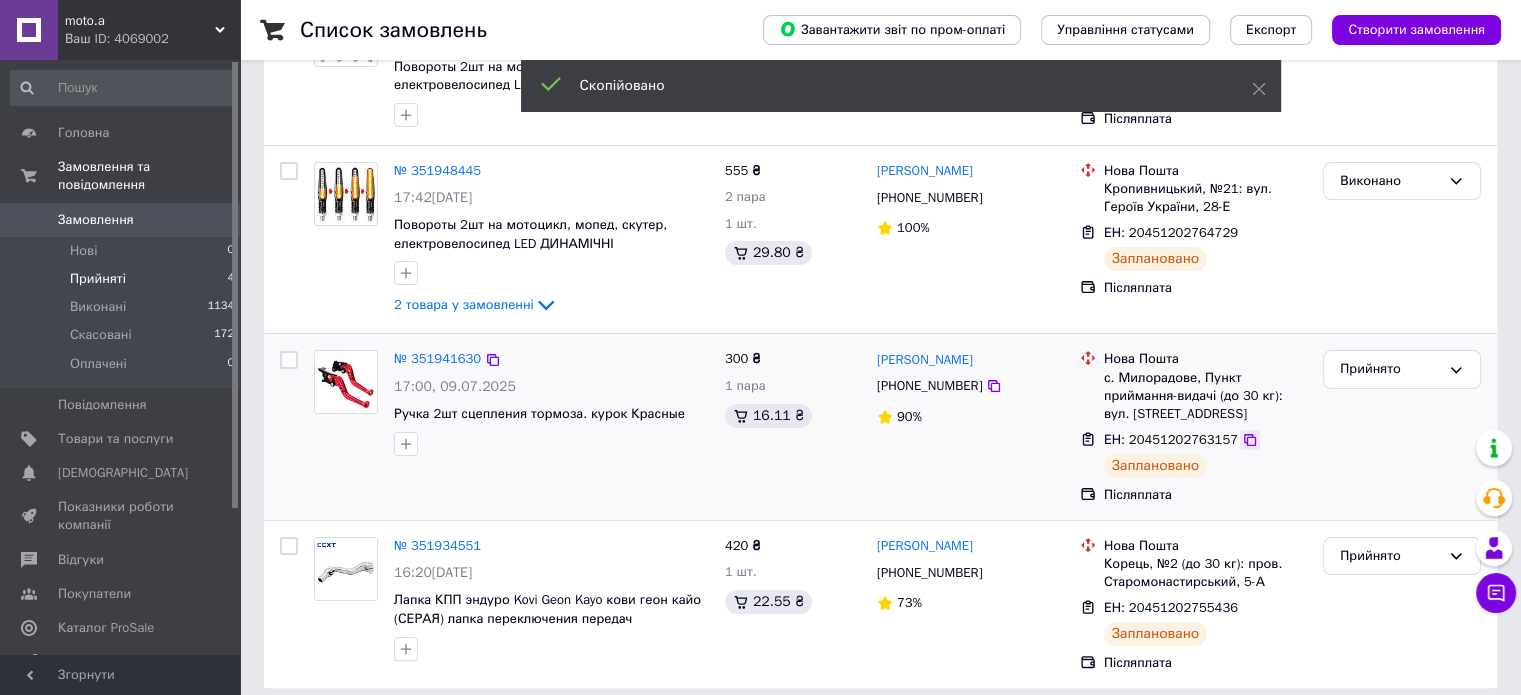 click 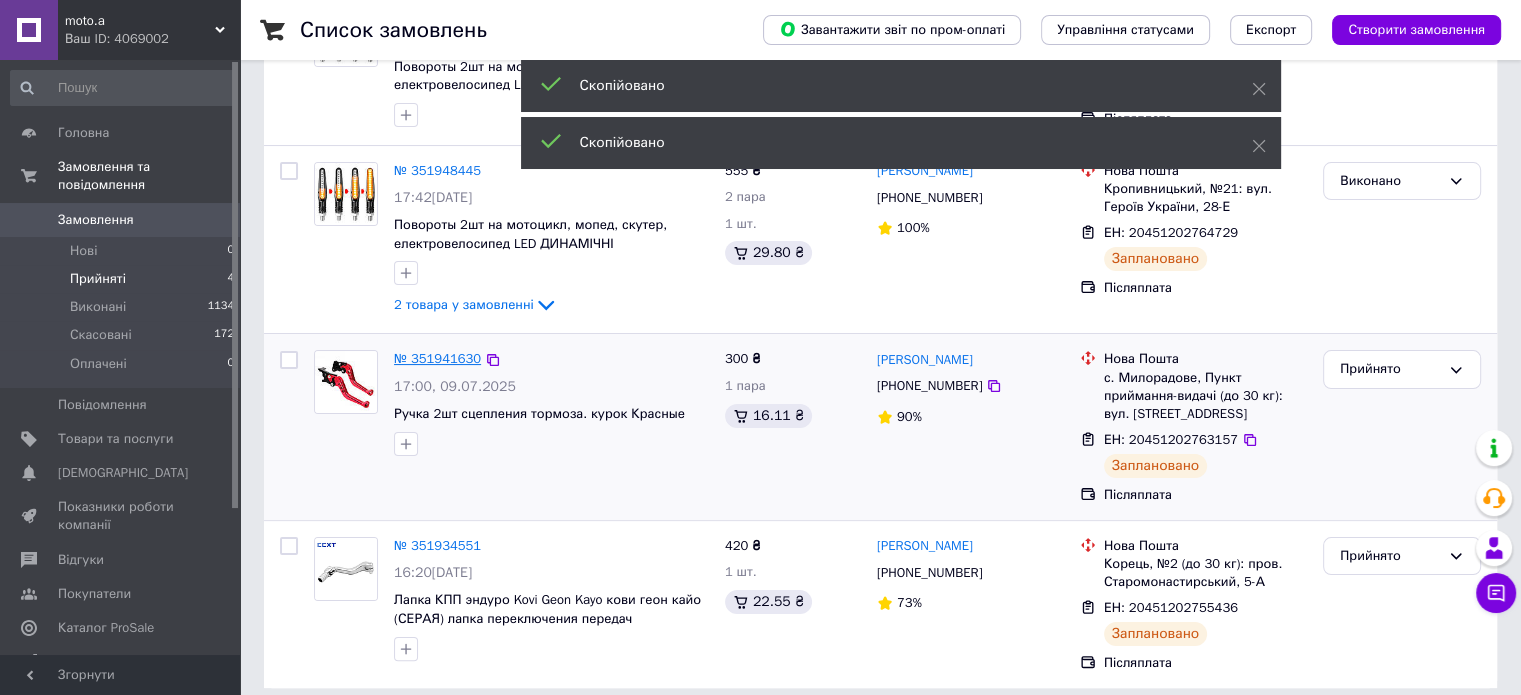 click on "№ 351941630" at bounding box center (437, 358) 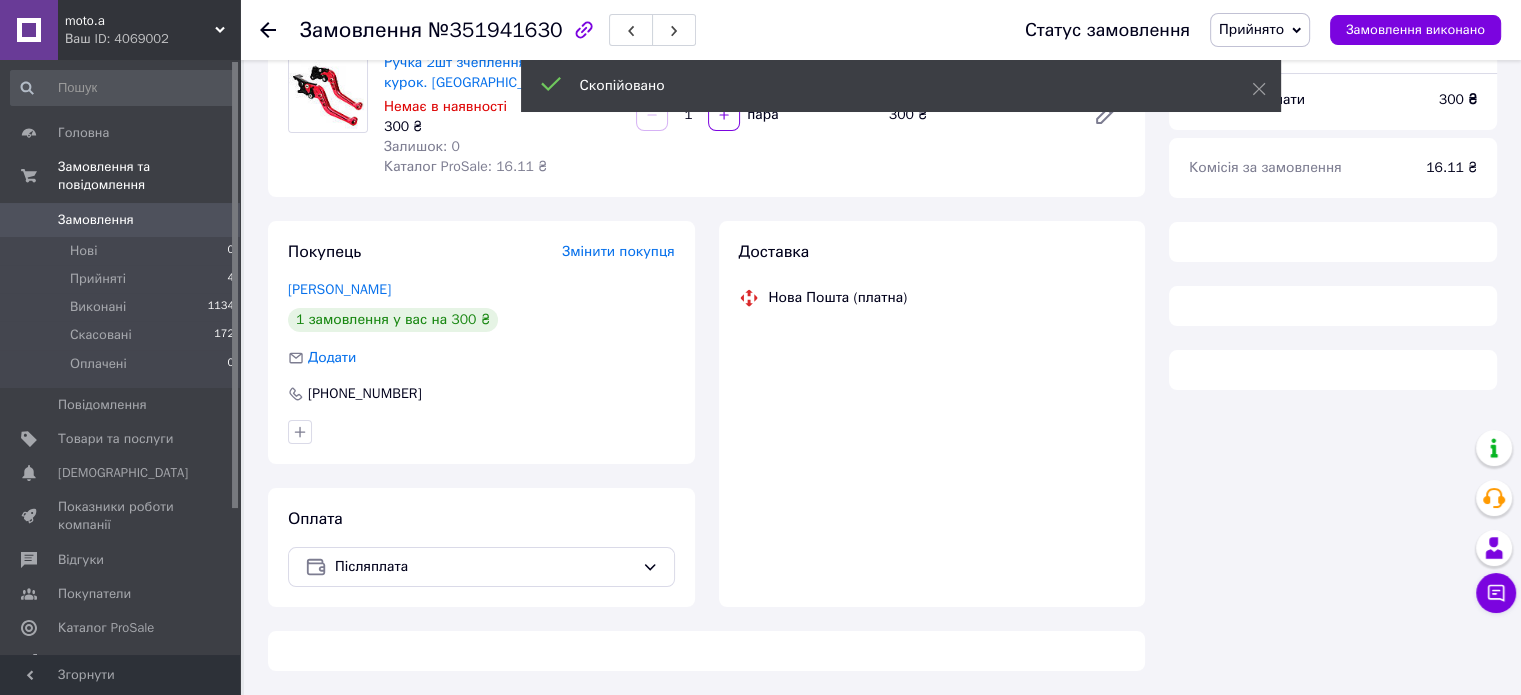scroll, scrollTop: 0, scrollLeft: 0, axis: both 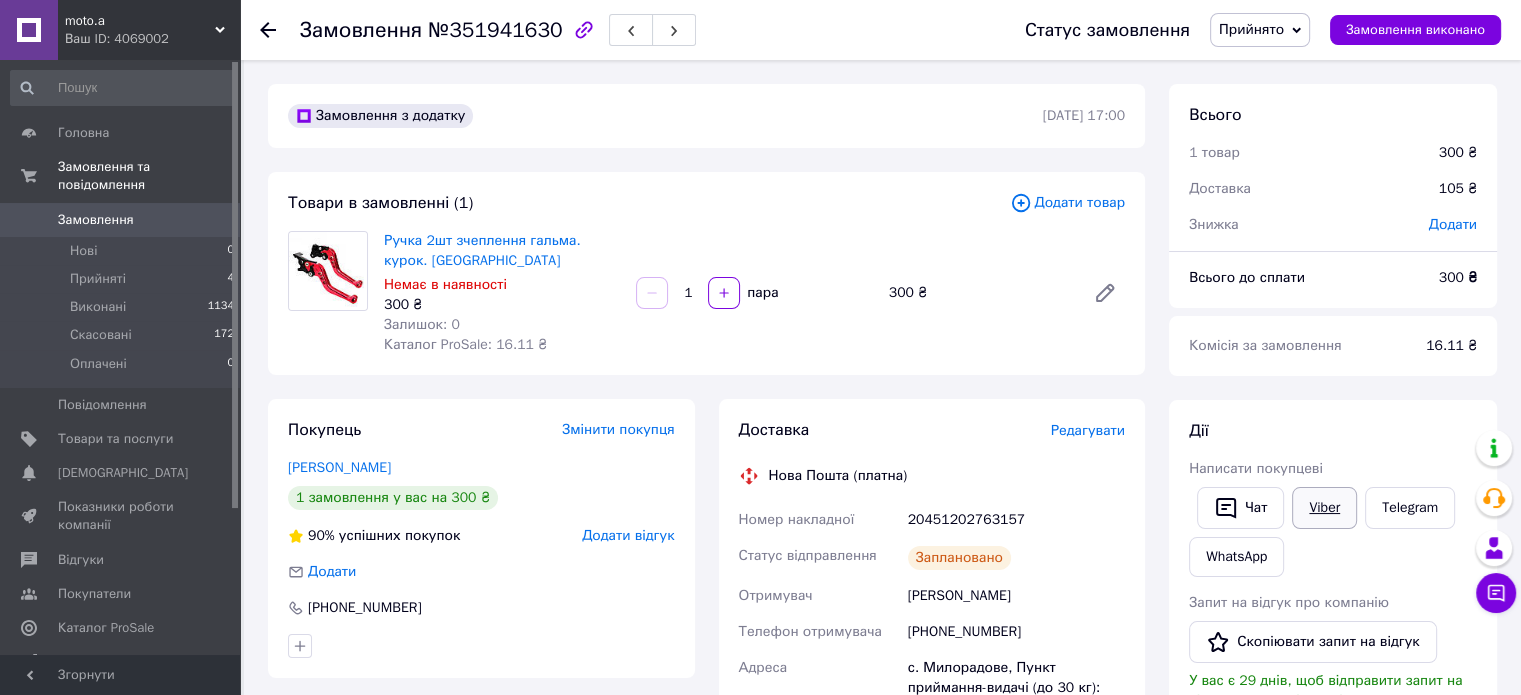 click on "Viber" at bounding box center [1324, 508] 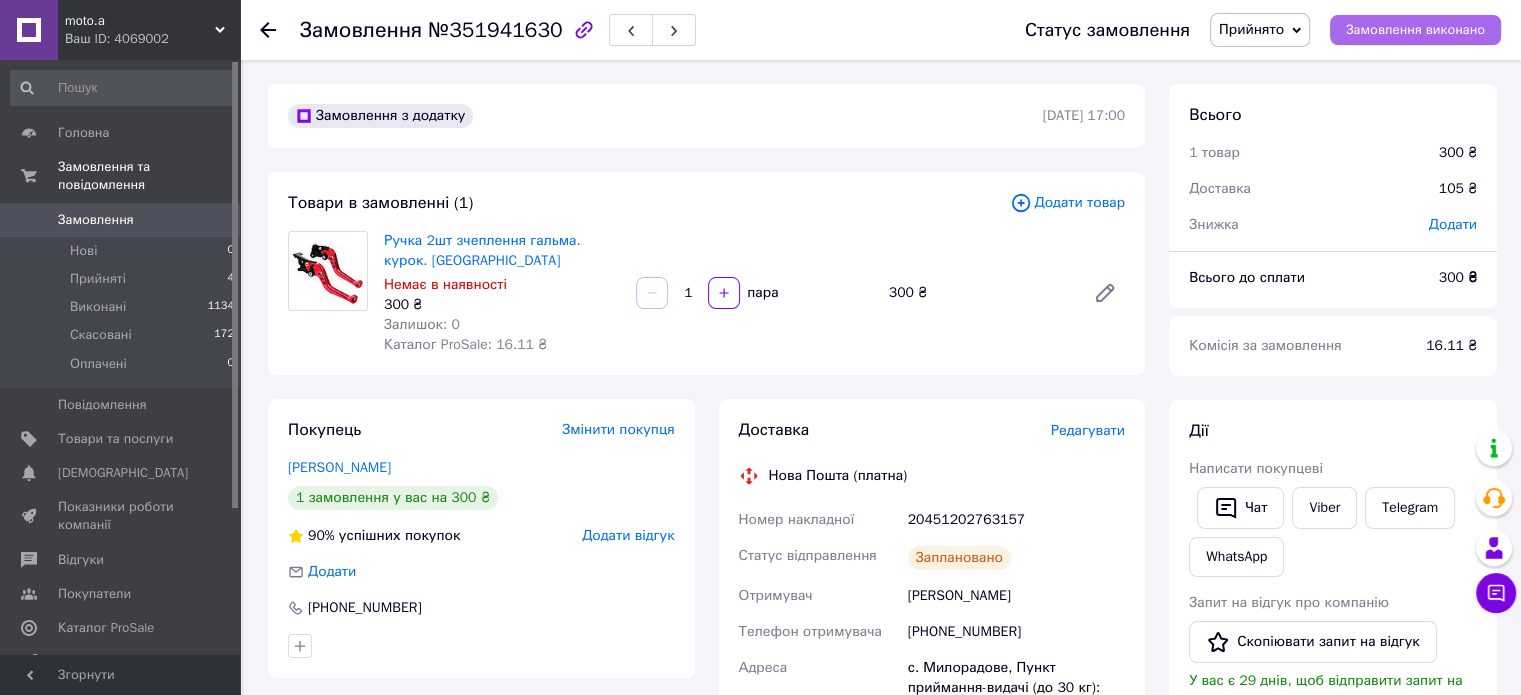 click on "Замовлення виконано" at bounding box center [1415, 30] 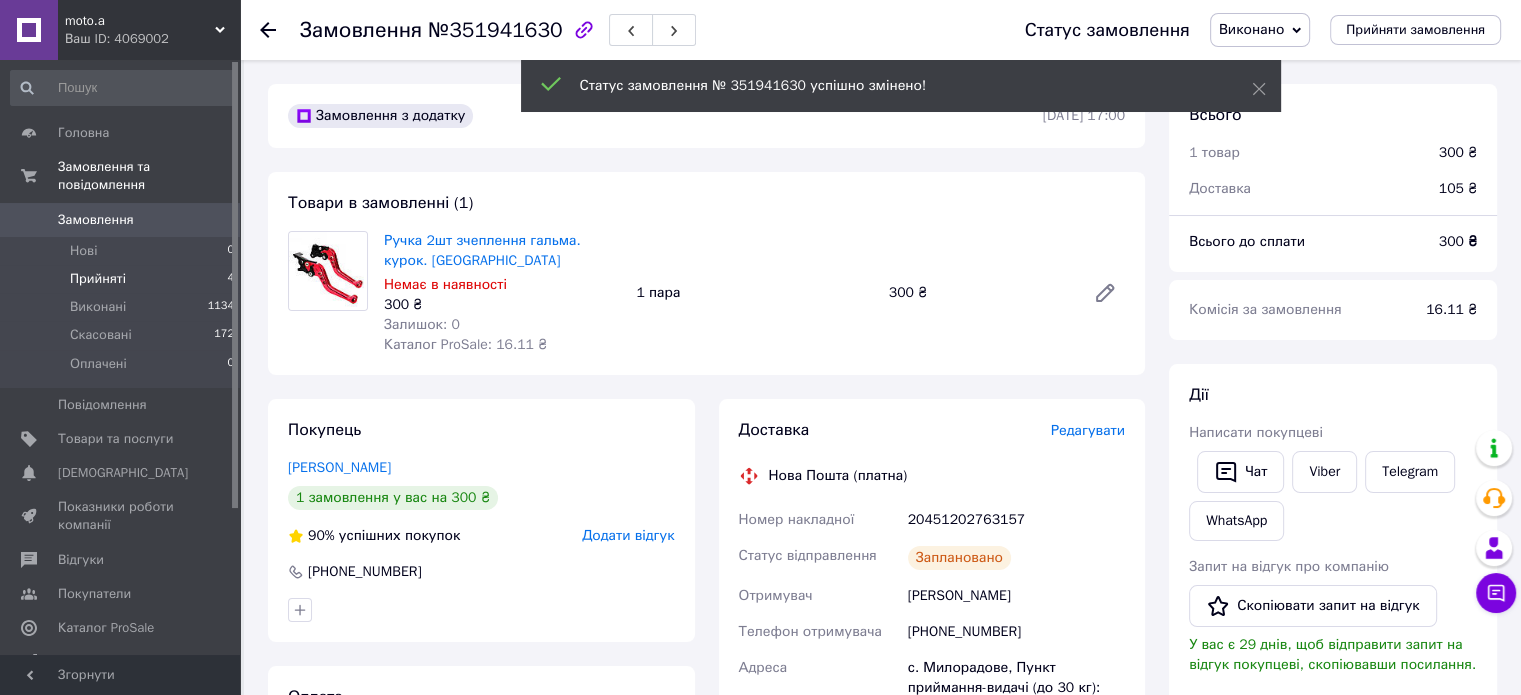 click on "Прийняті" at bounding box center (98, 279) 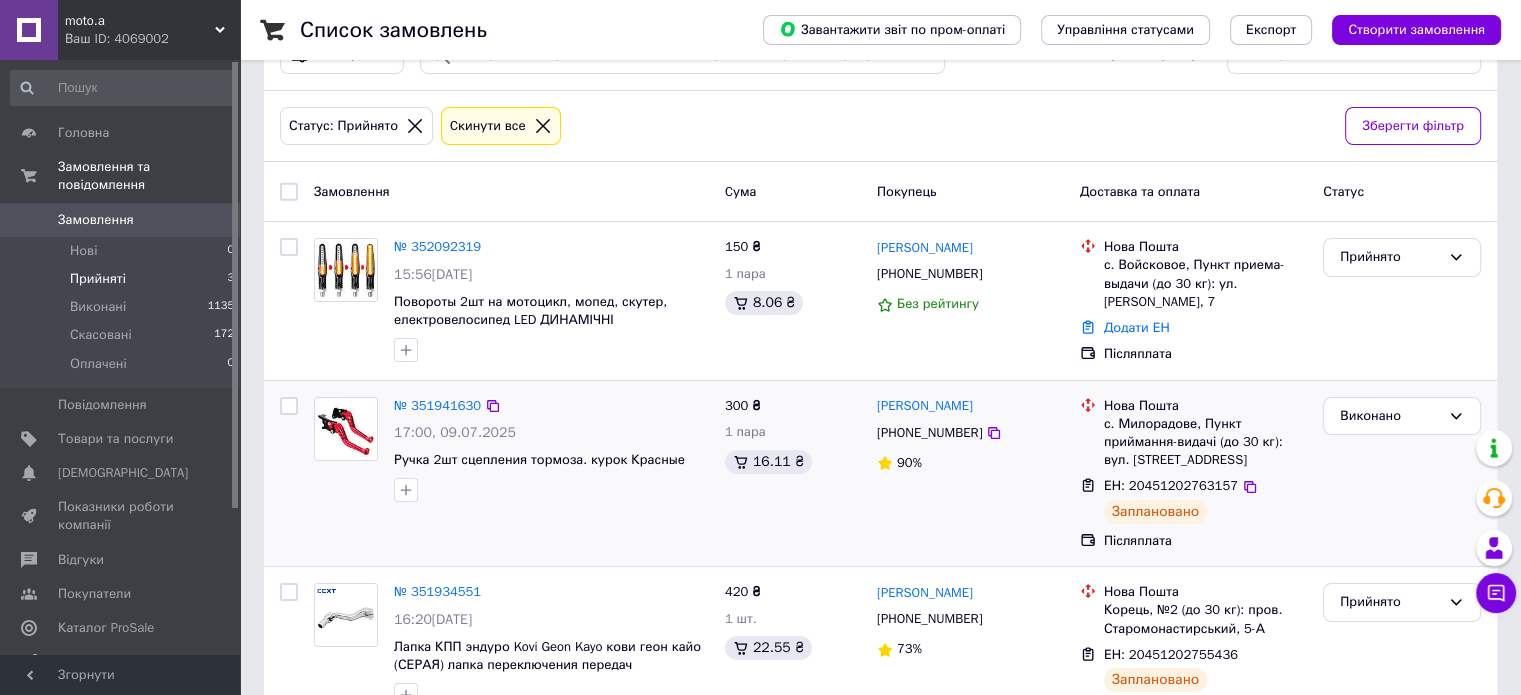 scroll, scrollTop: 127, scrollLeft: 0, axis: vertical 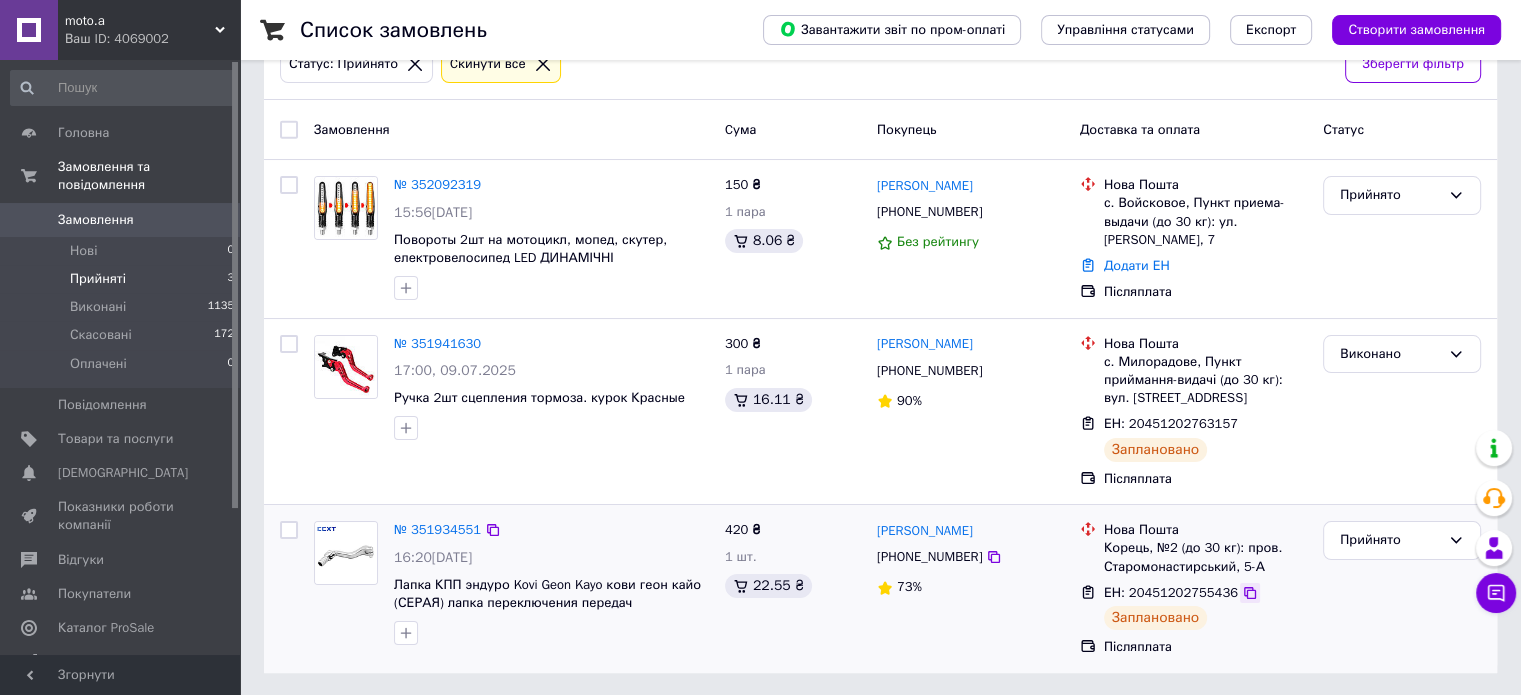 click 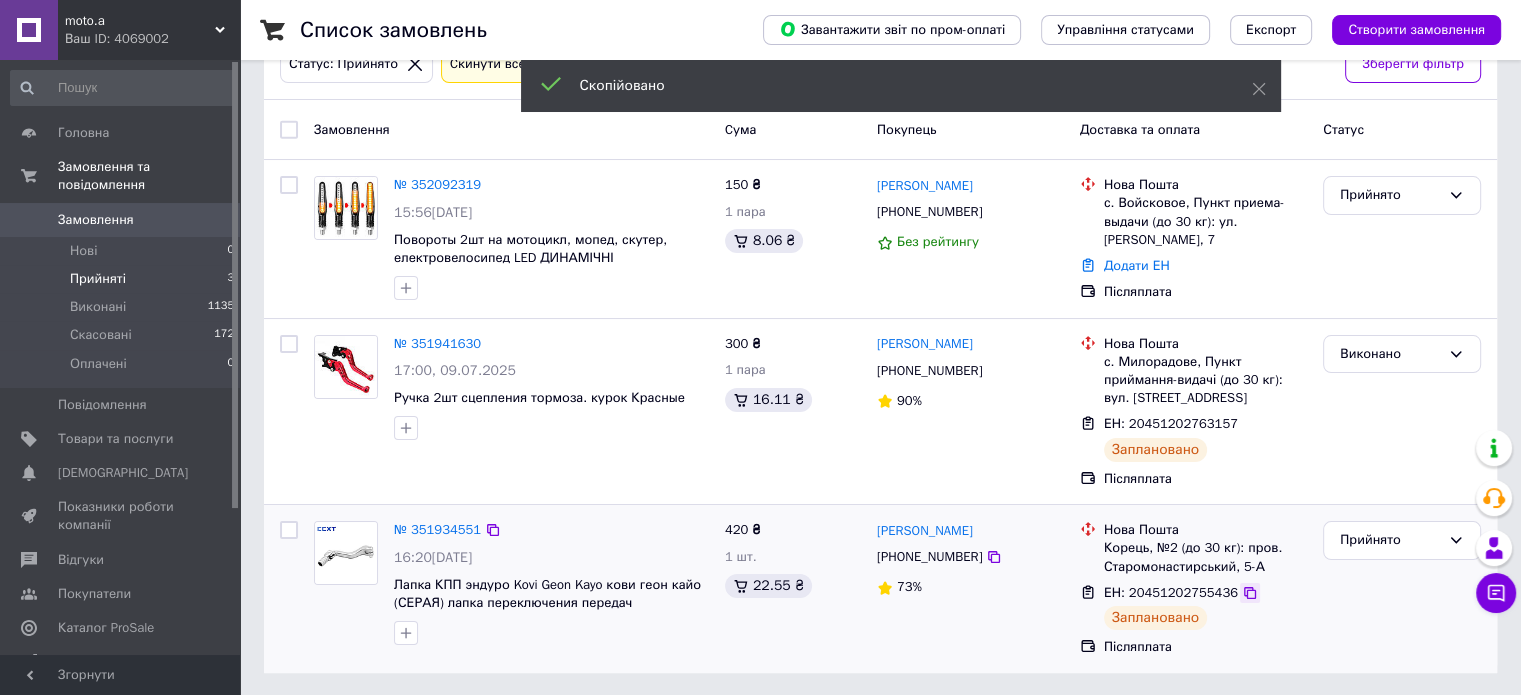 click 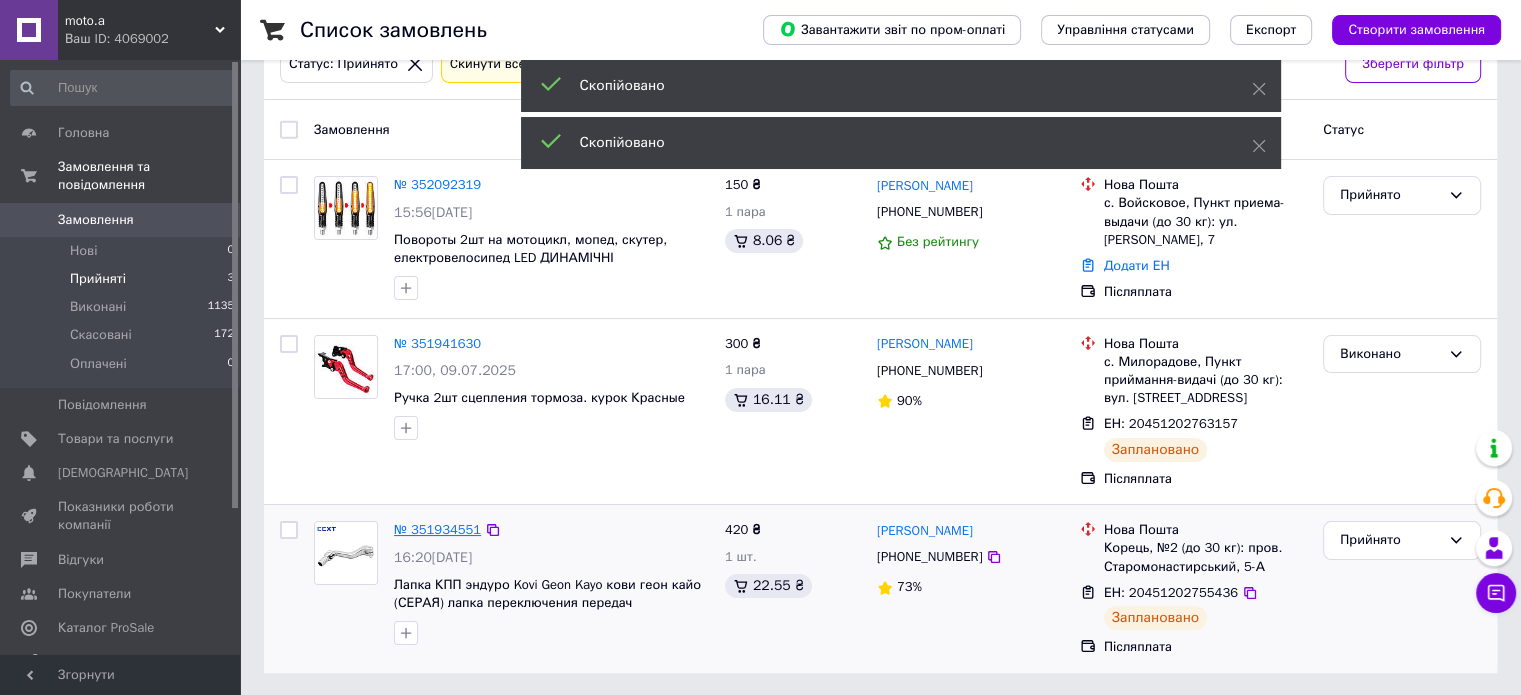 click on "№ 351934551" at bounding box center [437, 529] 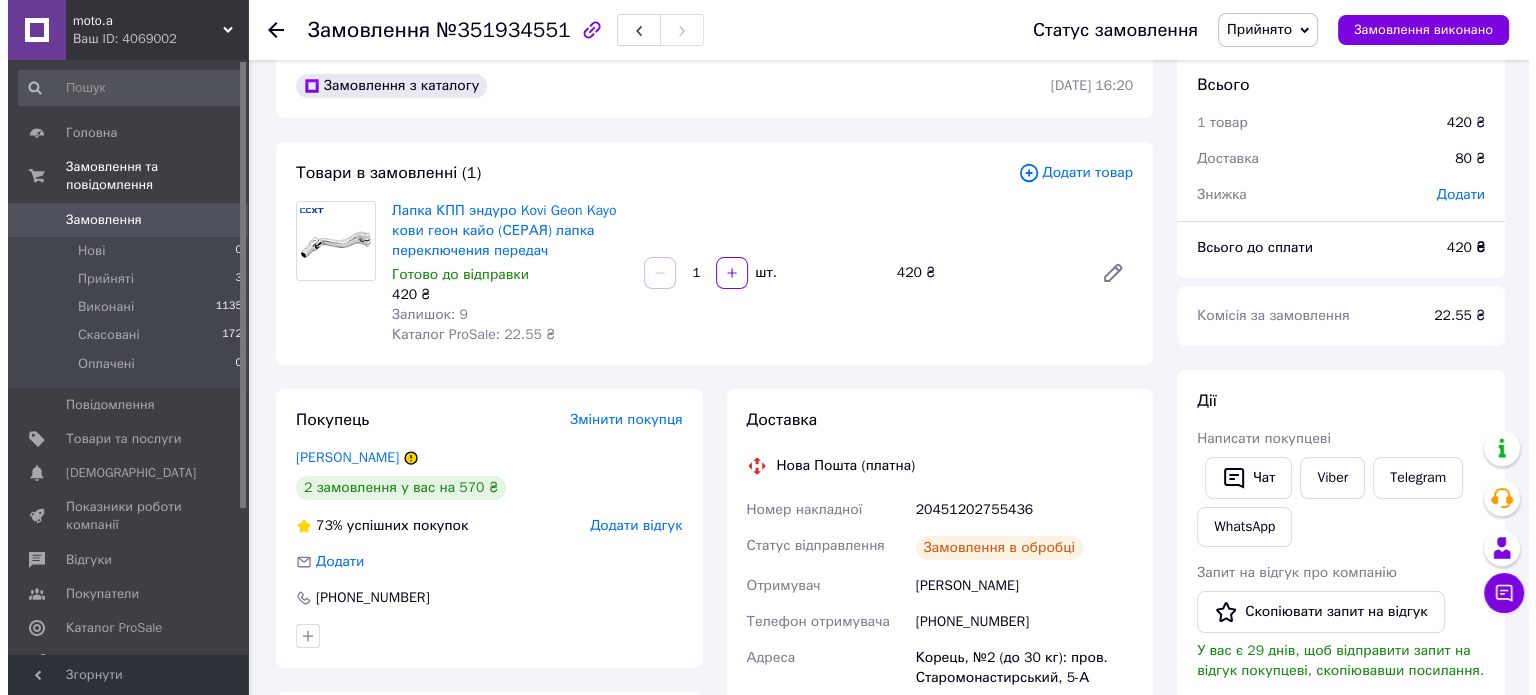 scroll, scrollTop: 0, scrollLeft: 0, axis: both 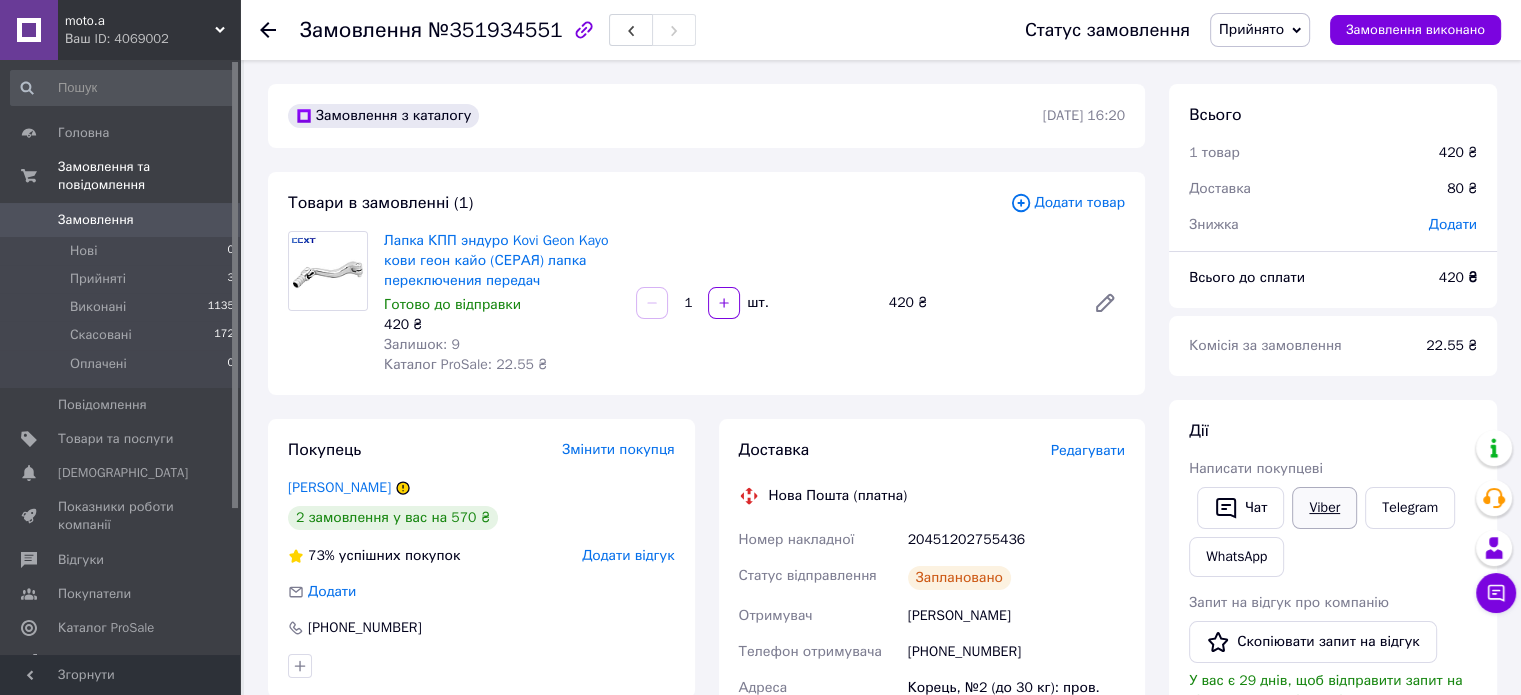 click on "Viber" at bounding box center (1324, 508) 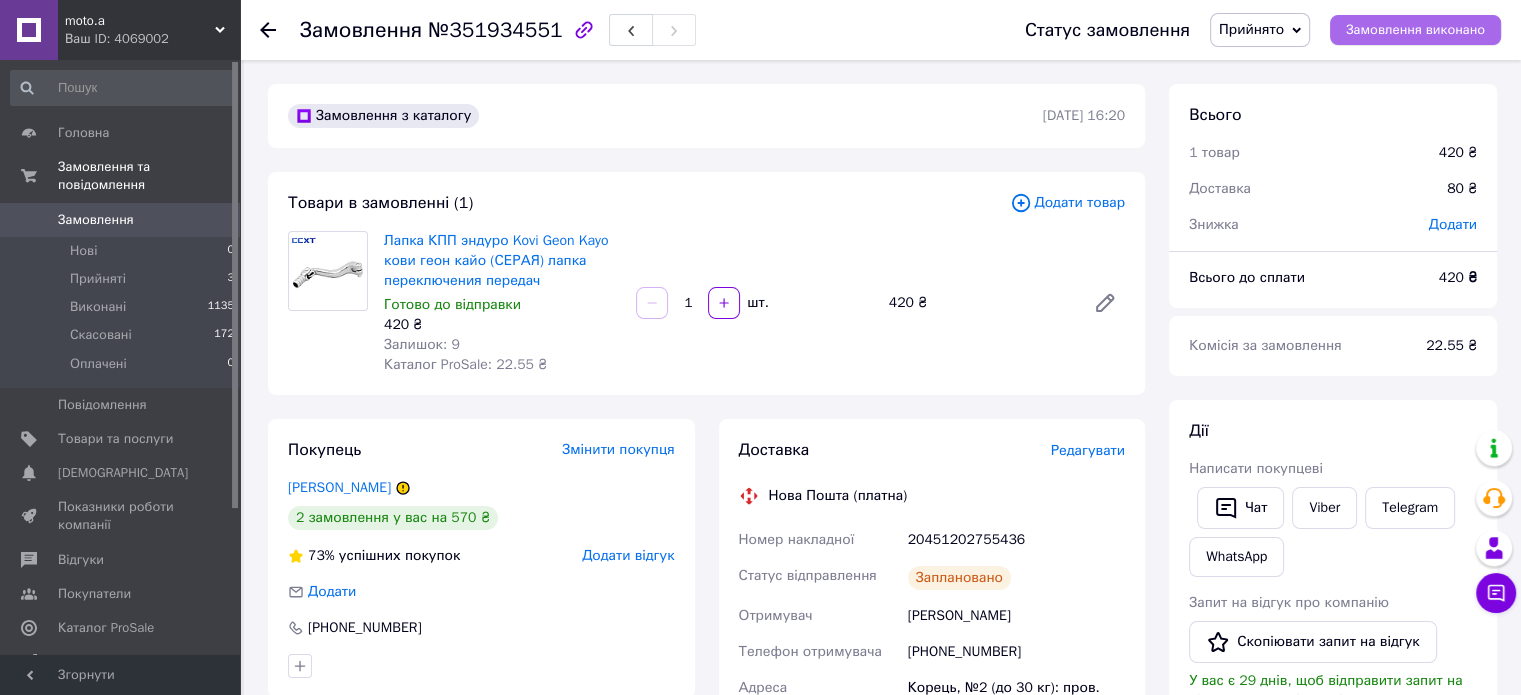 click on "Замовлення виконано" at bounding box center [1415, 30] 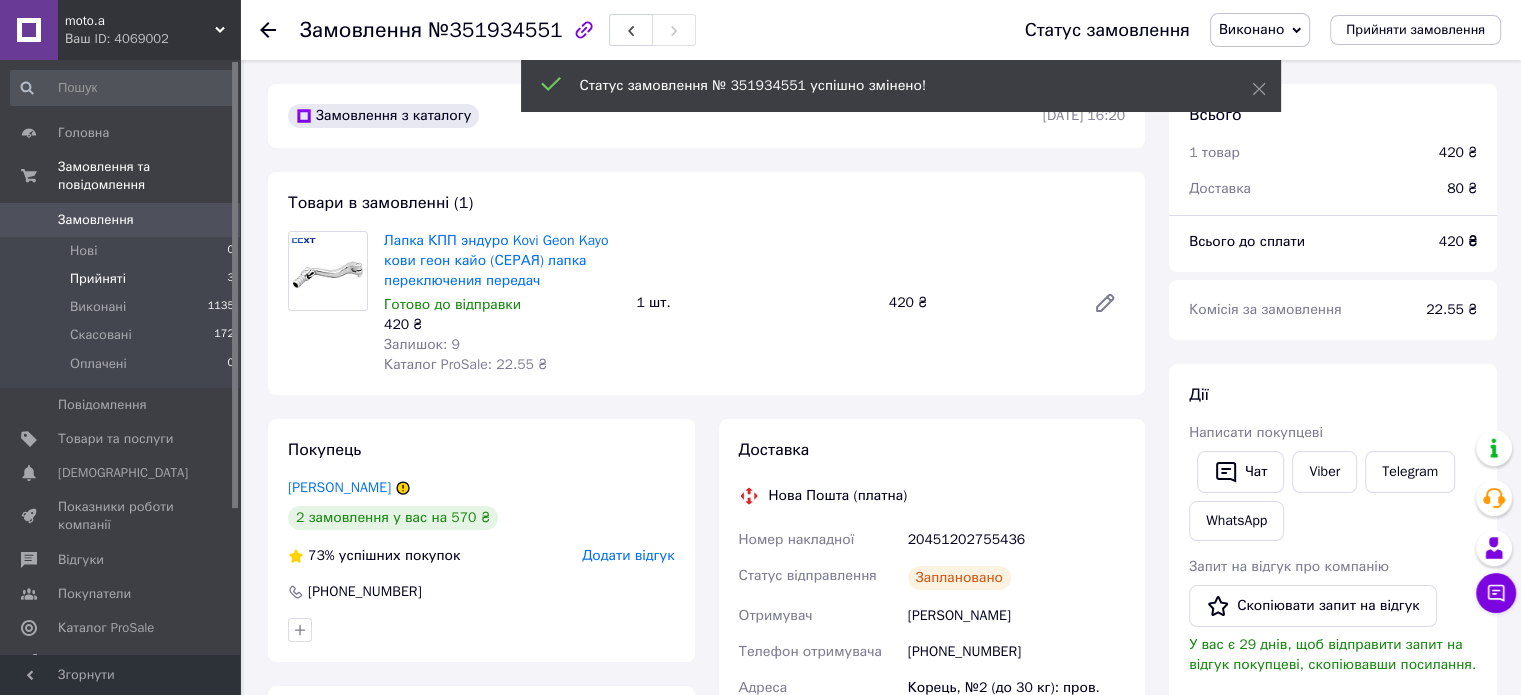 click on "Прийняті" at bounding box center [98, 279] 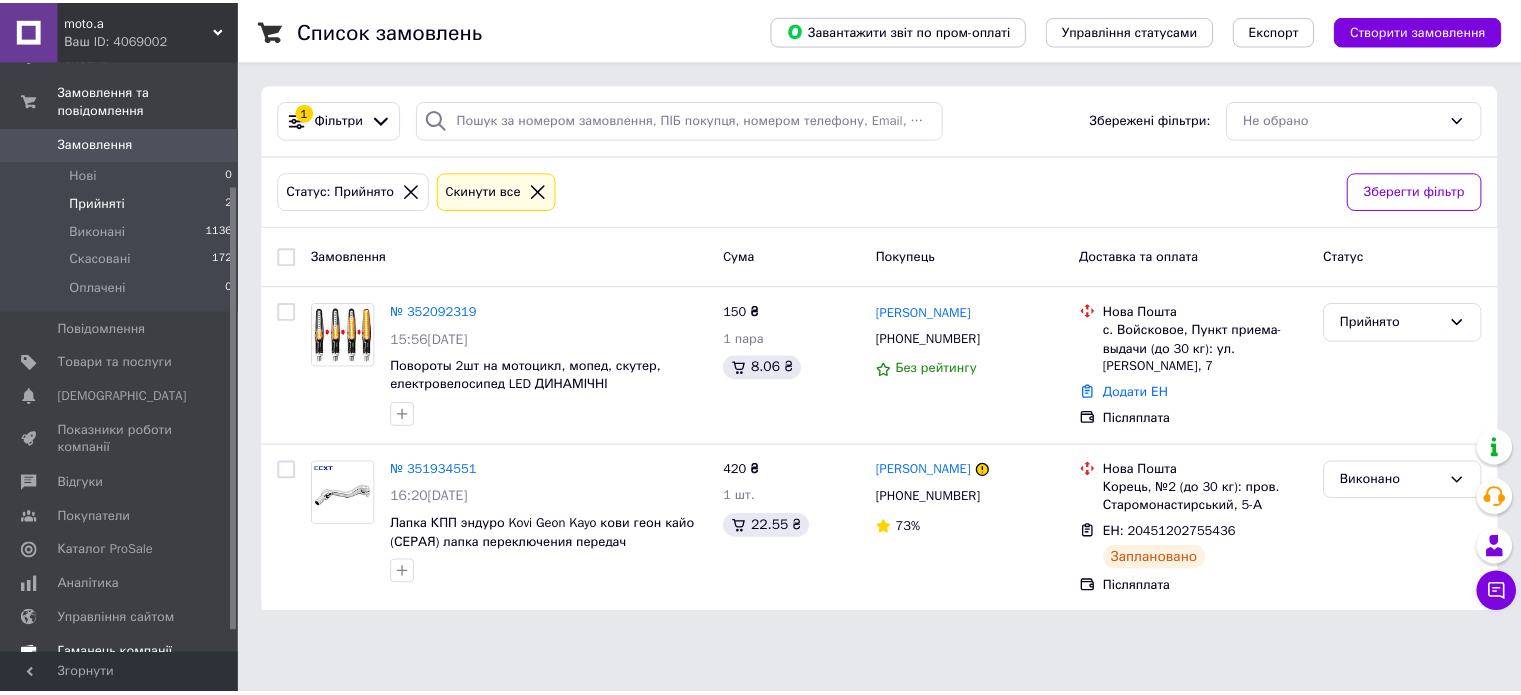 scroll, scrollTop: 194, scrollLeft: 0, axis: vertical 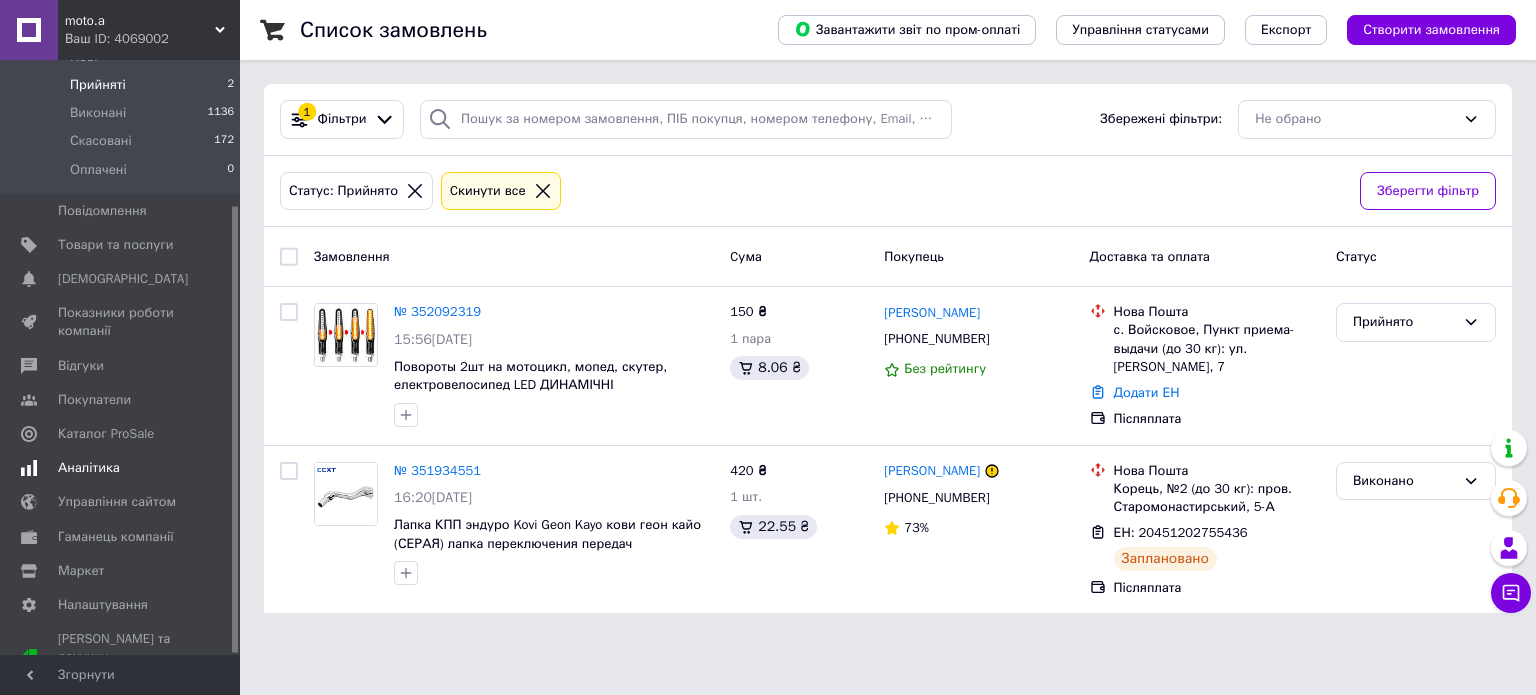 click on "Аналітика" at bounding box center (123, 468) 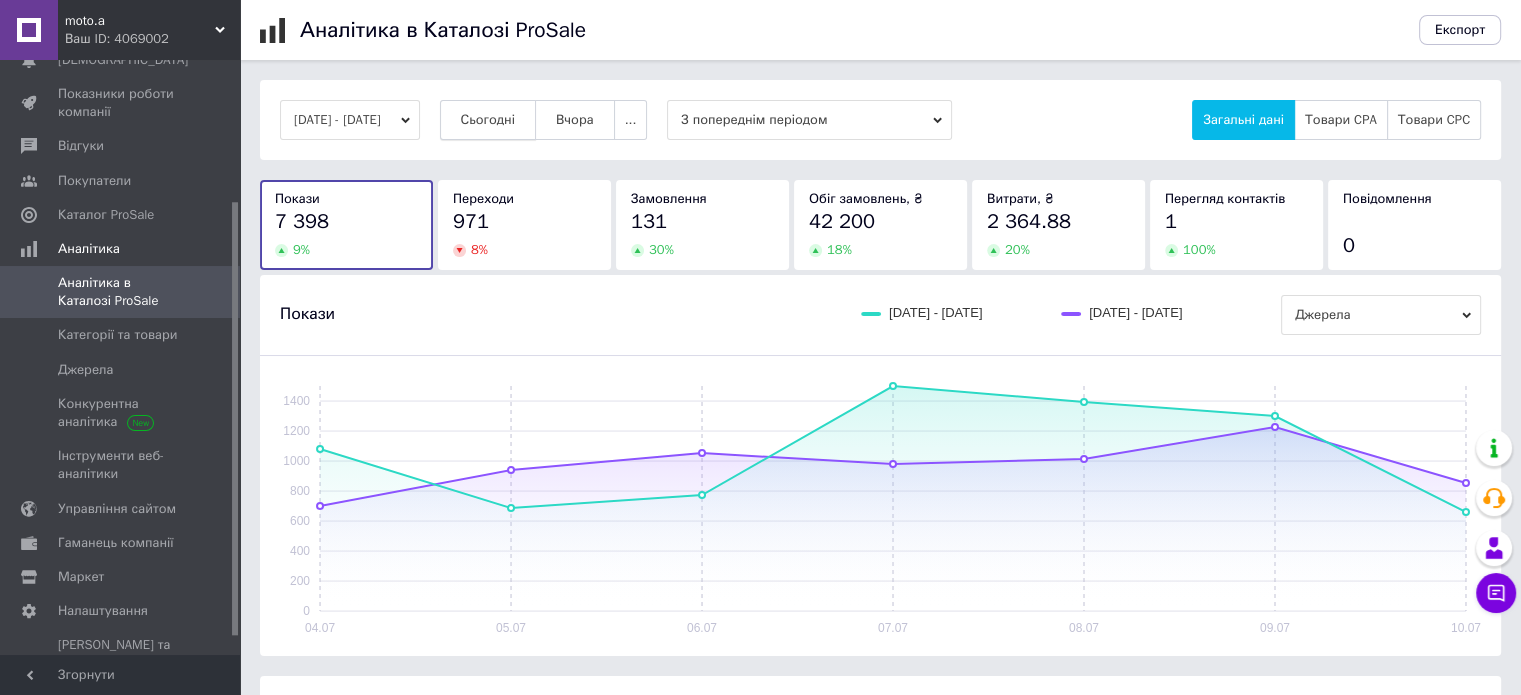 click on "Сьогодні" at bounding box center [488, 120] 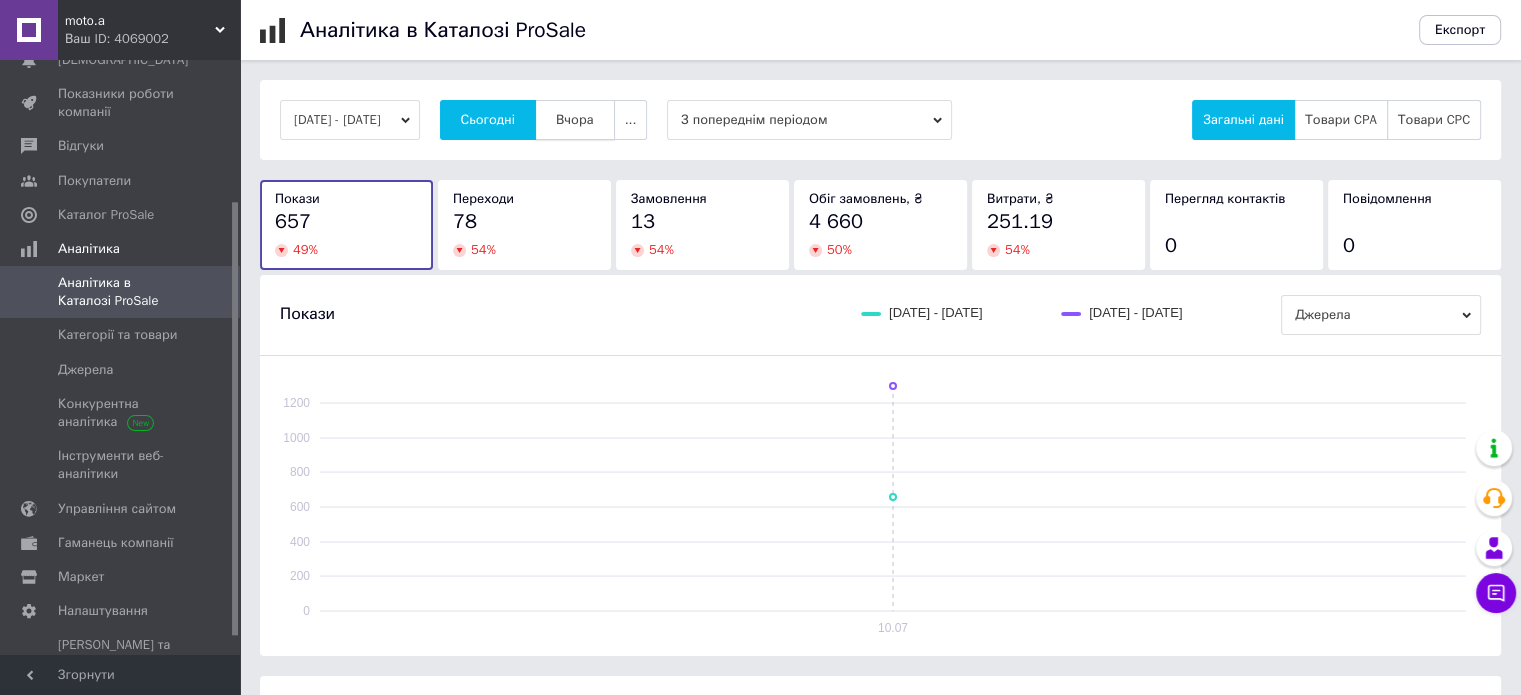 click on "Вчора" at bounding box center [575, 120] 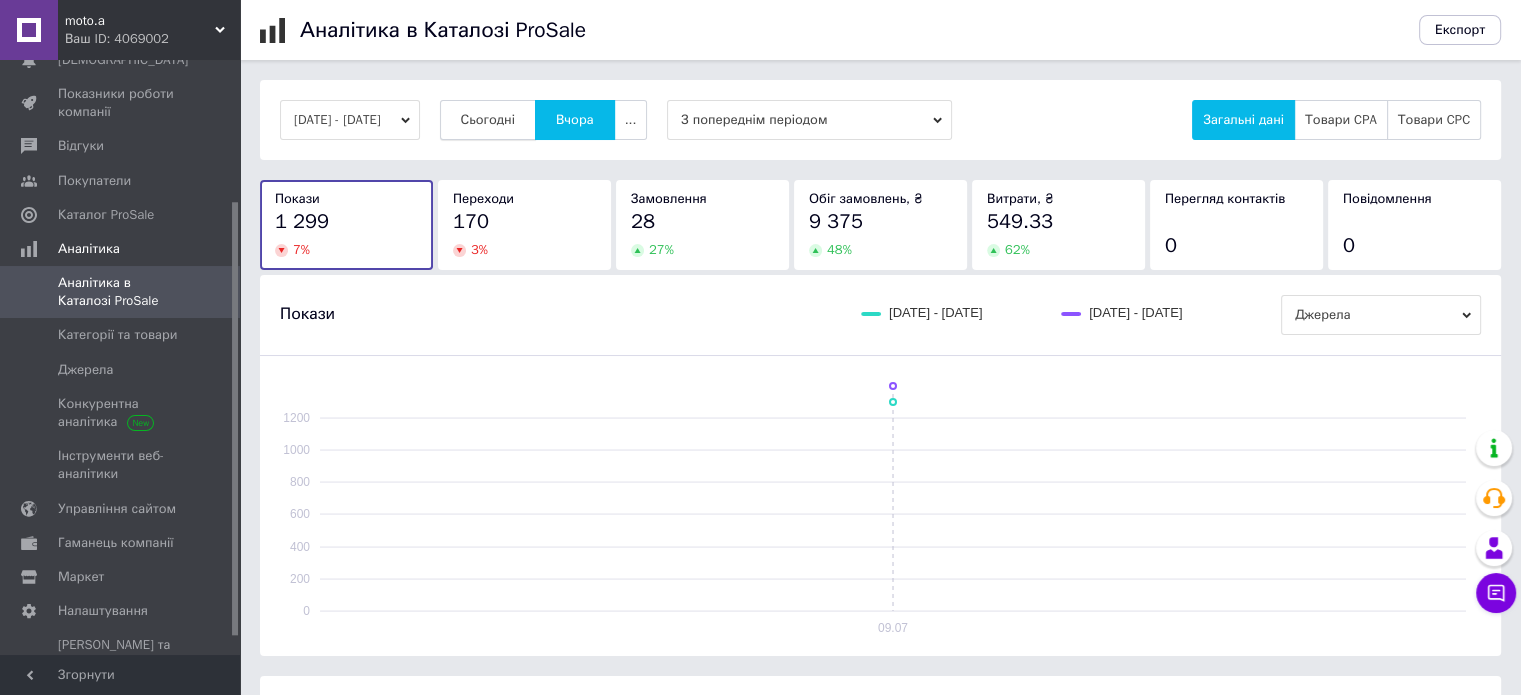 click on "Сьогодні" at bounding box center [488, 120] 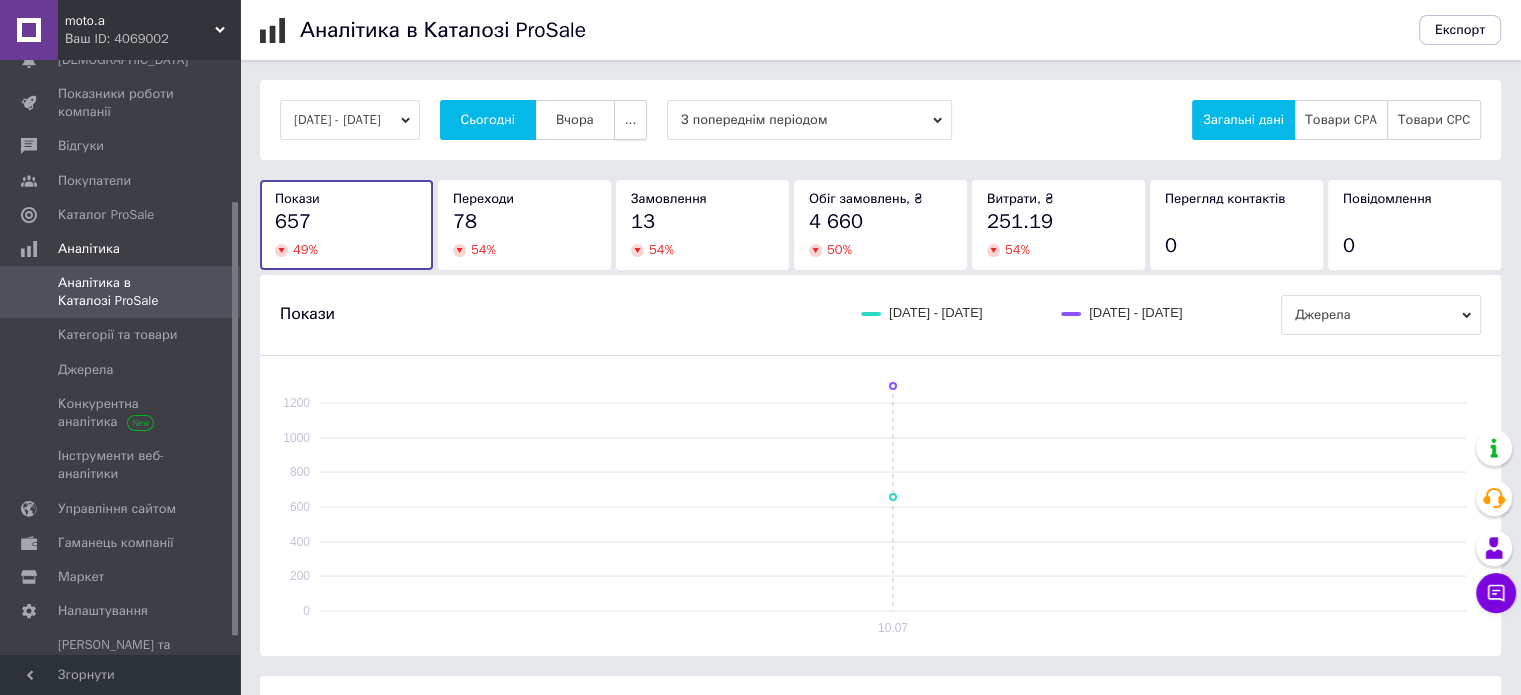 click on "..." at bounding box center (631, 120) 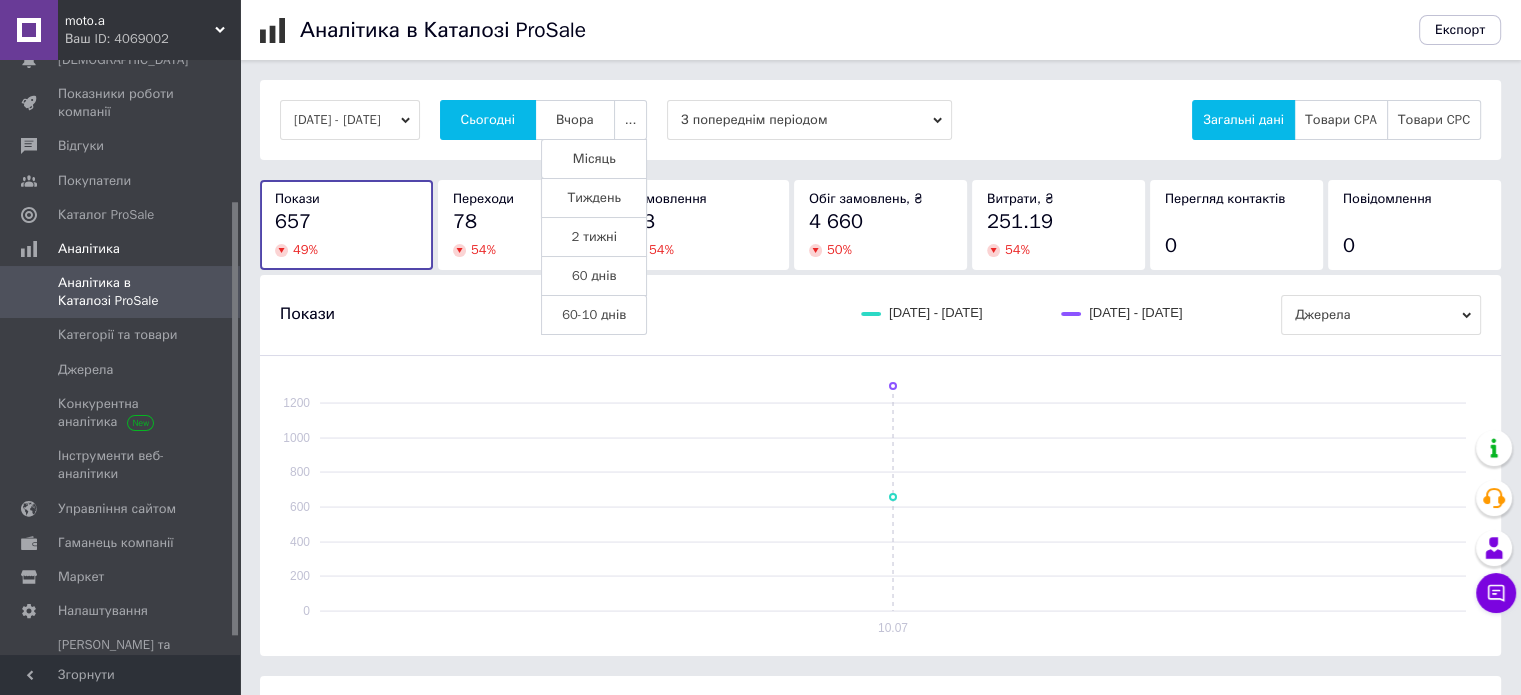 click on "Тиждень" at bounding box center [594, 198] 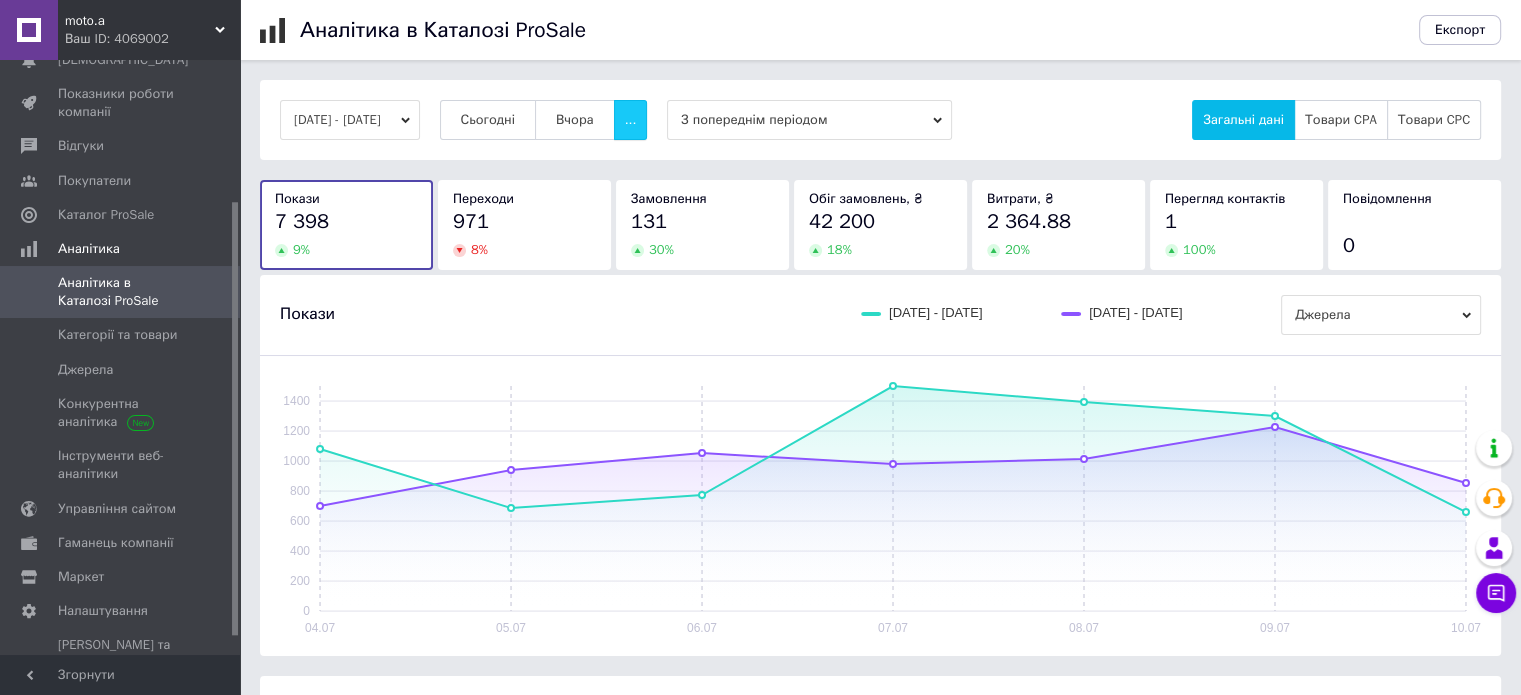 click on "..." at bounding box center (631, 120) 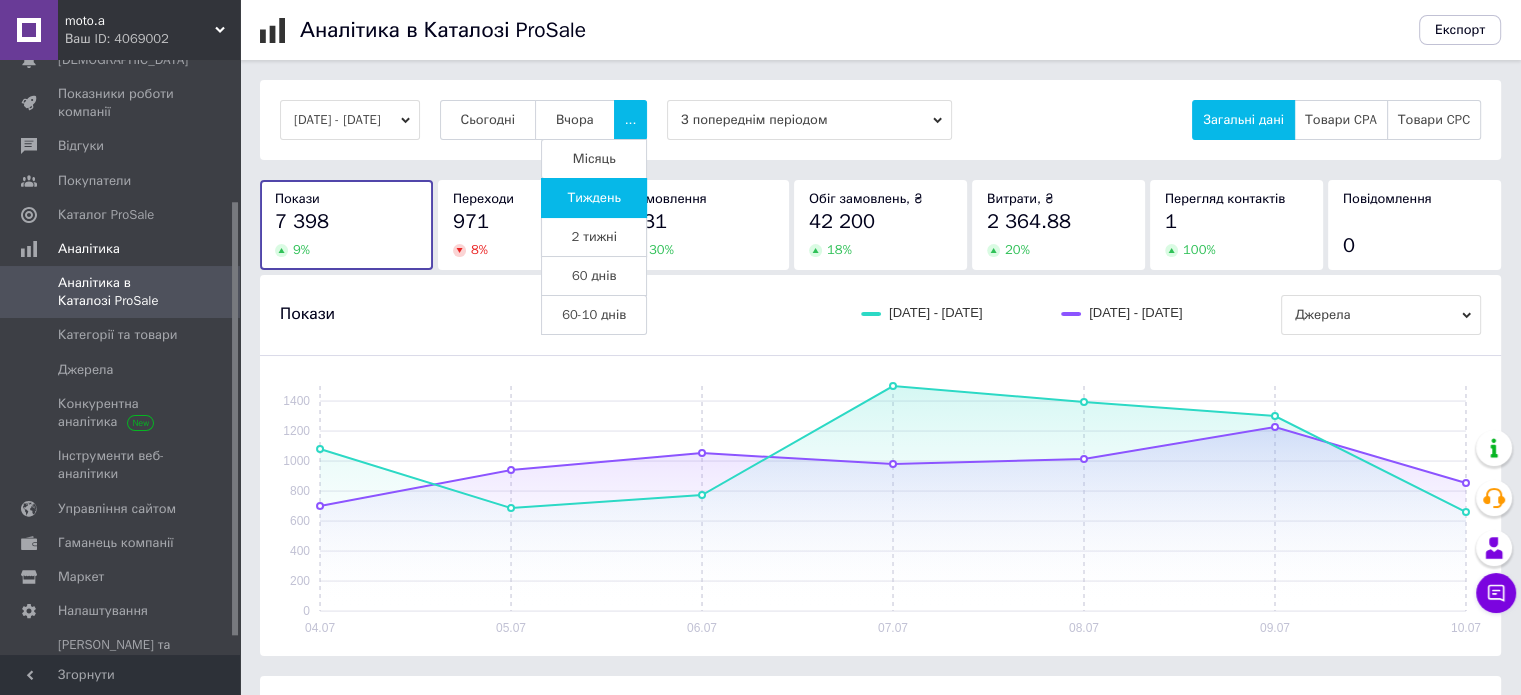 click on "2 тижні" at bounding box center [594, 237] 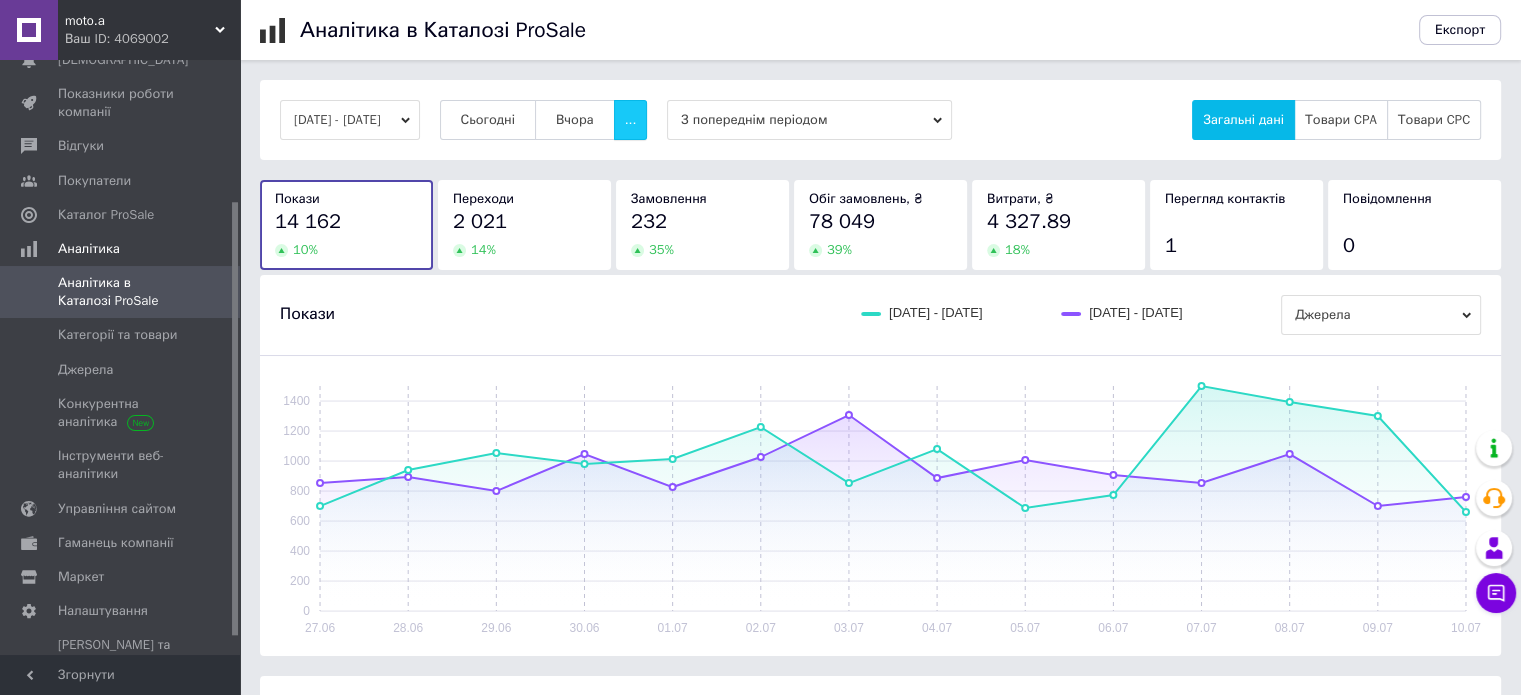 click on "..." at bounding box center (631, 120) 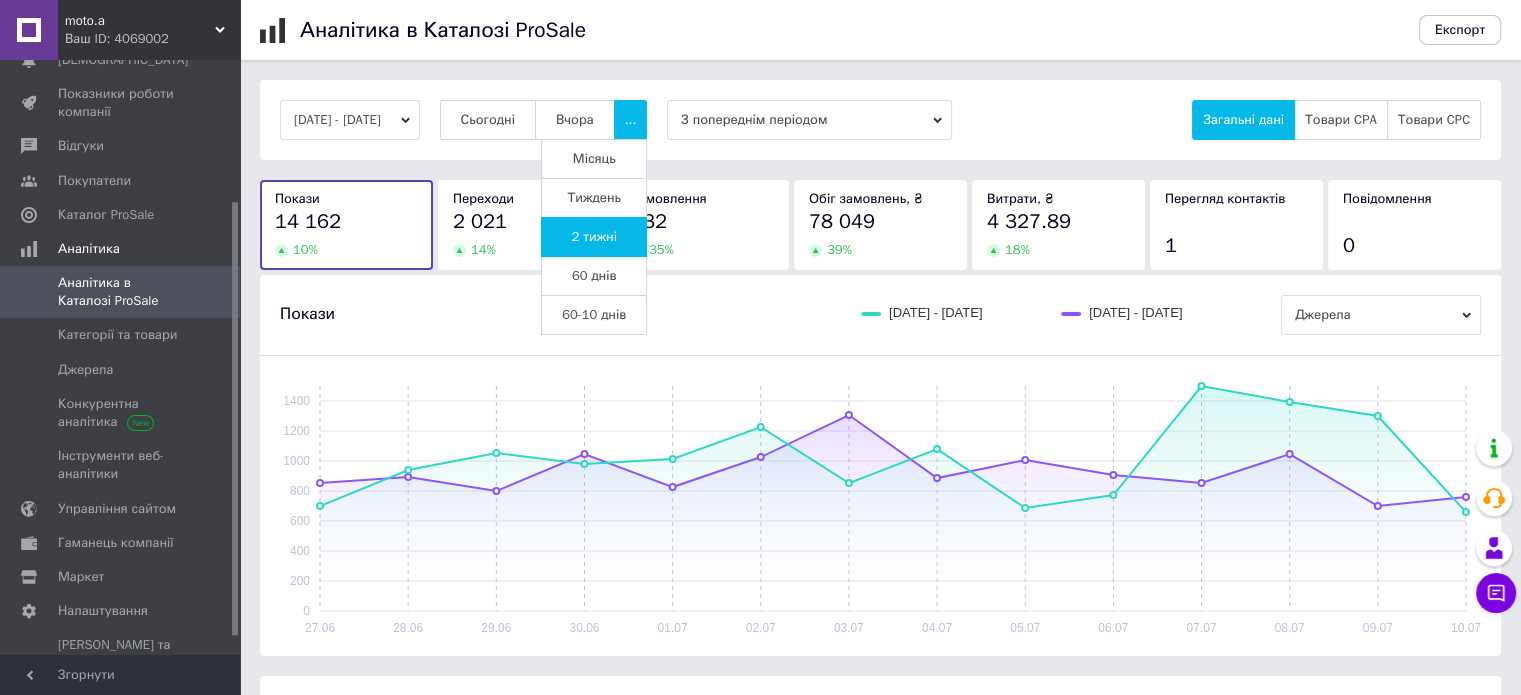 click on "Тиждень" at bounding box center (594, 198) 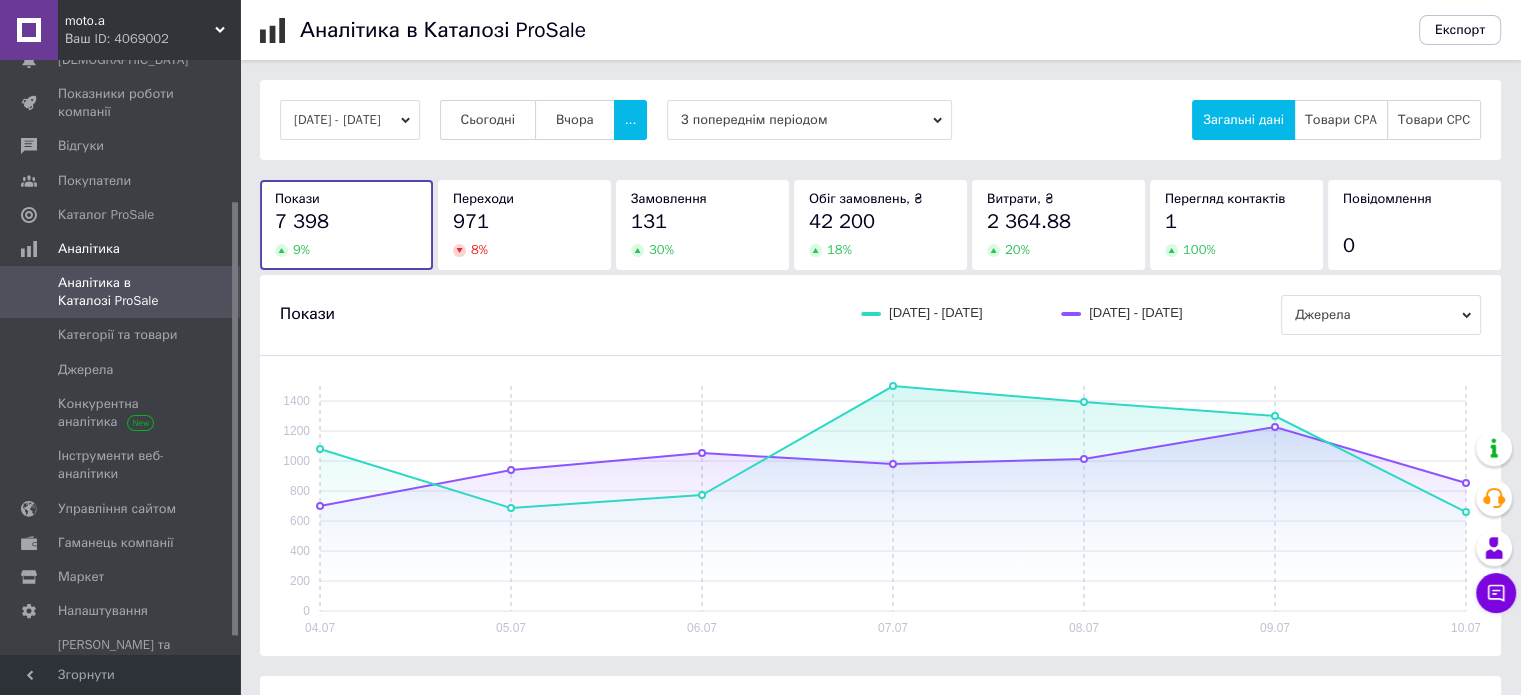 click on "[DATE] - [DATE] Сьогодні [GEOGRAPHIC_DATA] ... З попереднім періодом Загальні дані Товари CPA Товари CPC" at bounding box center (880, 120) 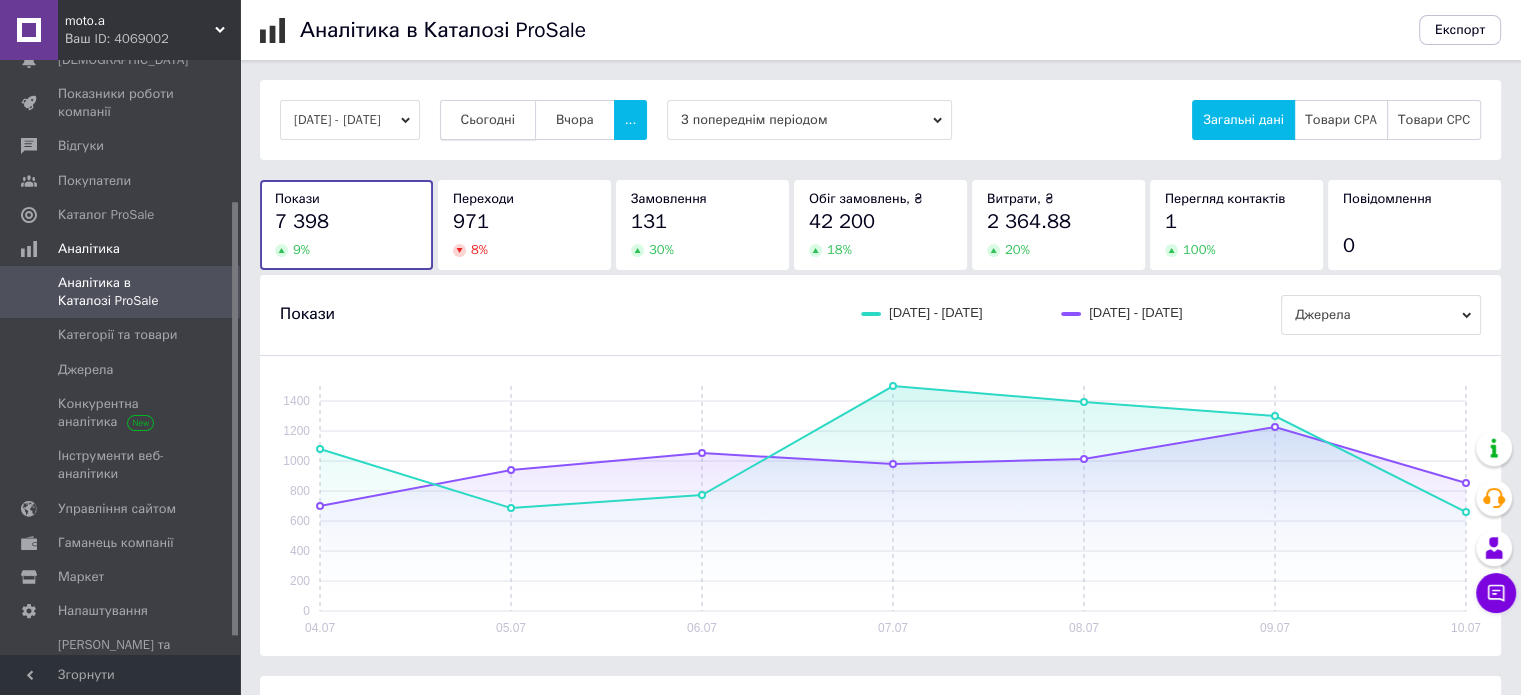 click on "Сьогодні" at bounding box center (488, 120) 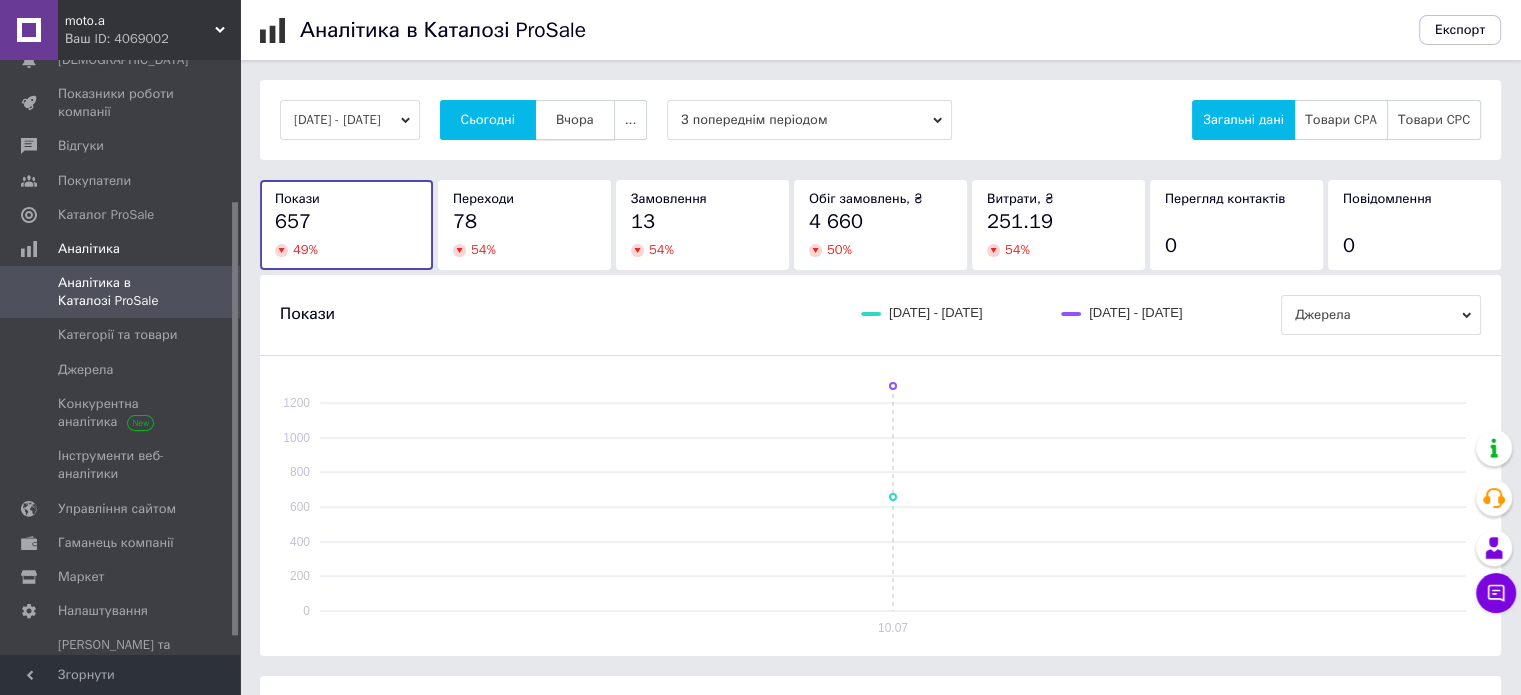 click on "Вчора" at bounding box center (575, 120) 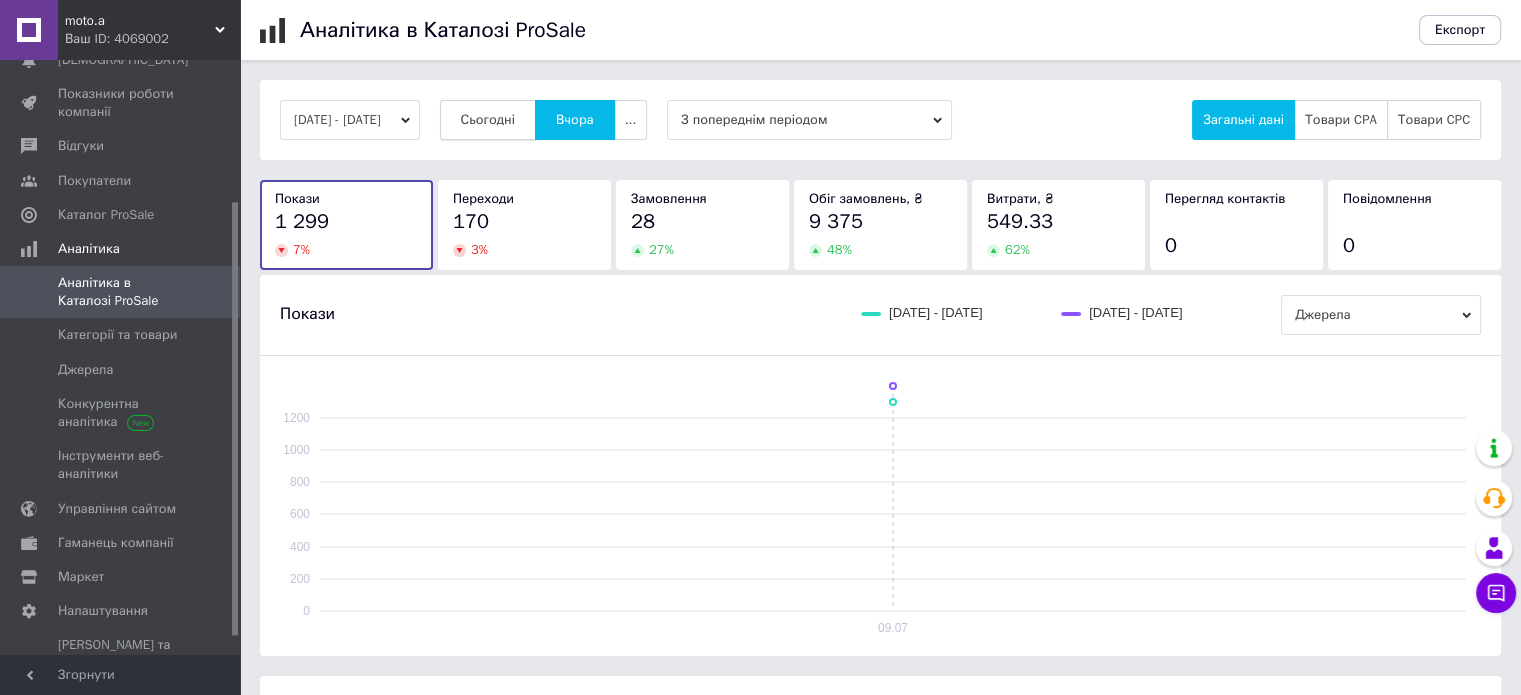 click on "Сьогодні" at bounding box center (488, 120) 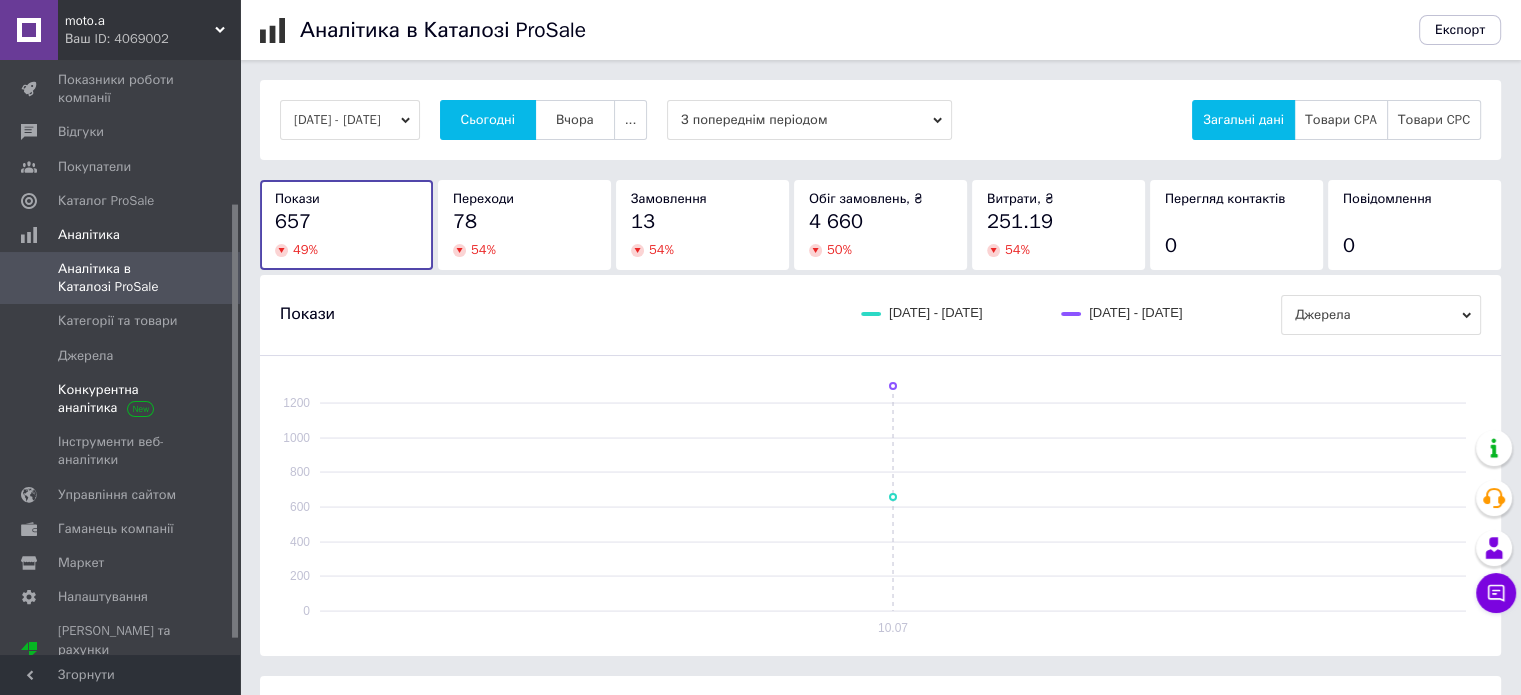 scroll, scrollTop: 219, scrollLeft: 0, axis: vertical 